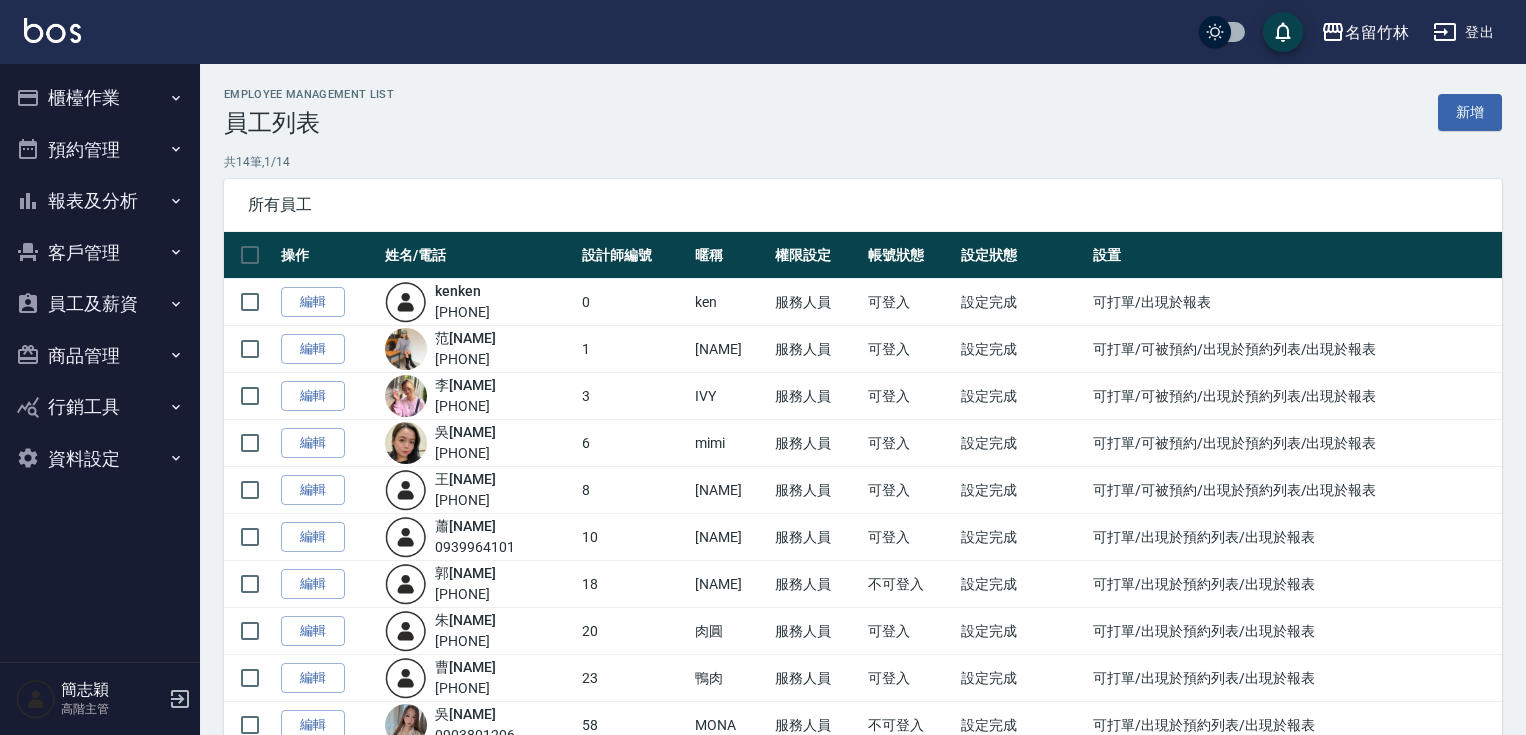 scroll, scrollTop: 0, scrollLeft: 0, axis: both 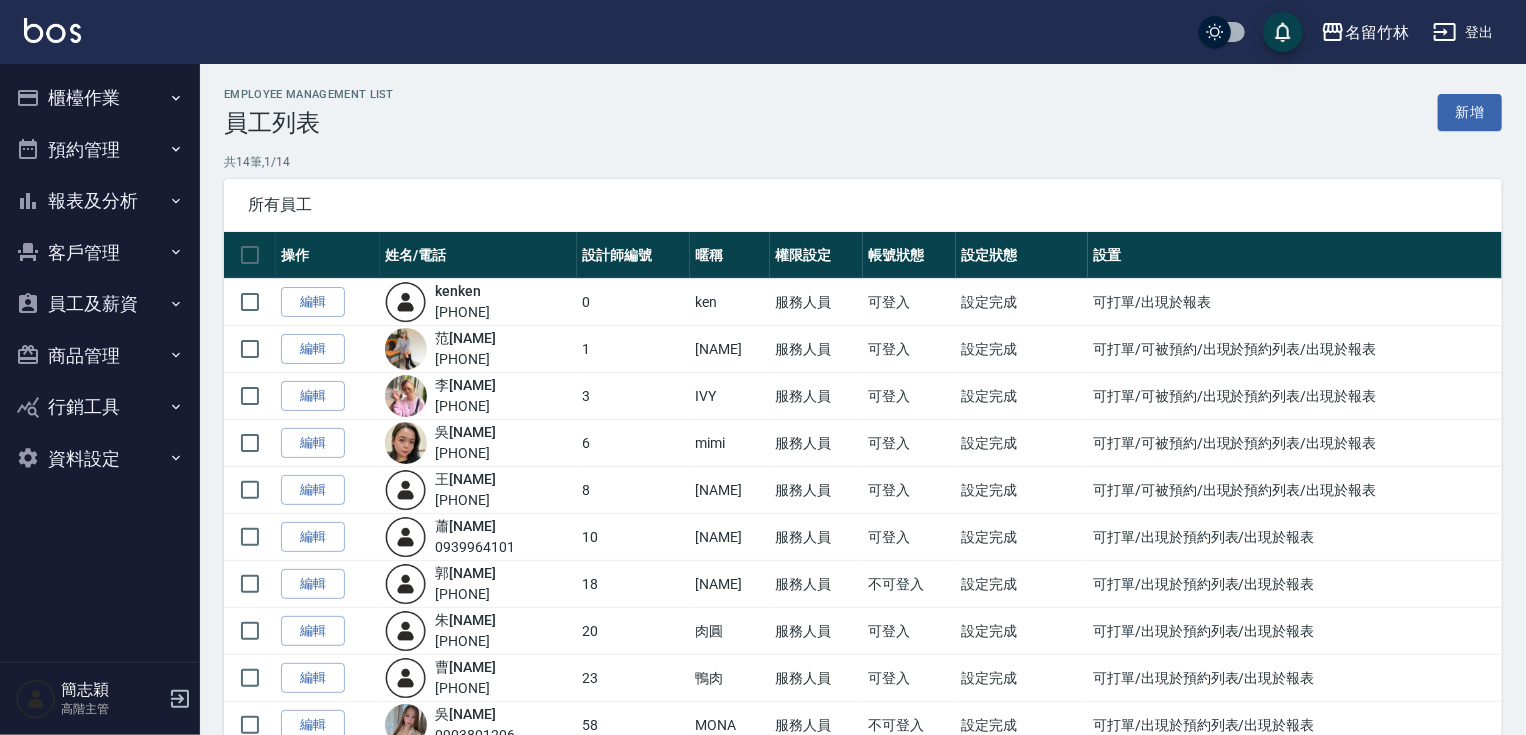 click on "櫃檯作業" at bounding box center (100, 98) 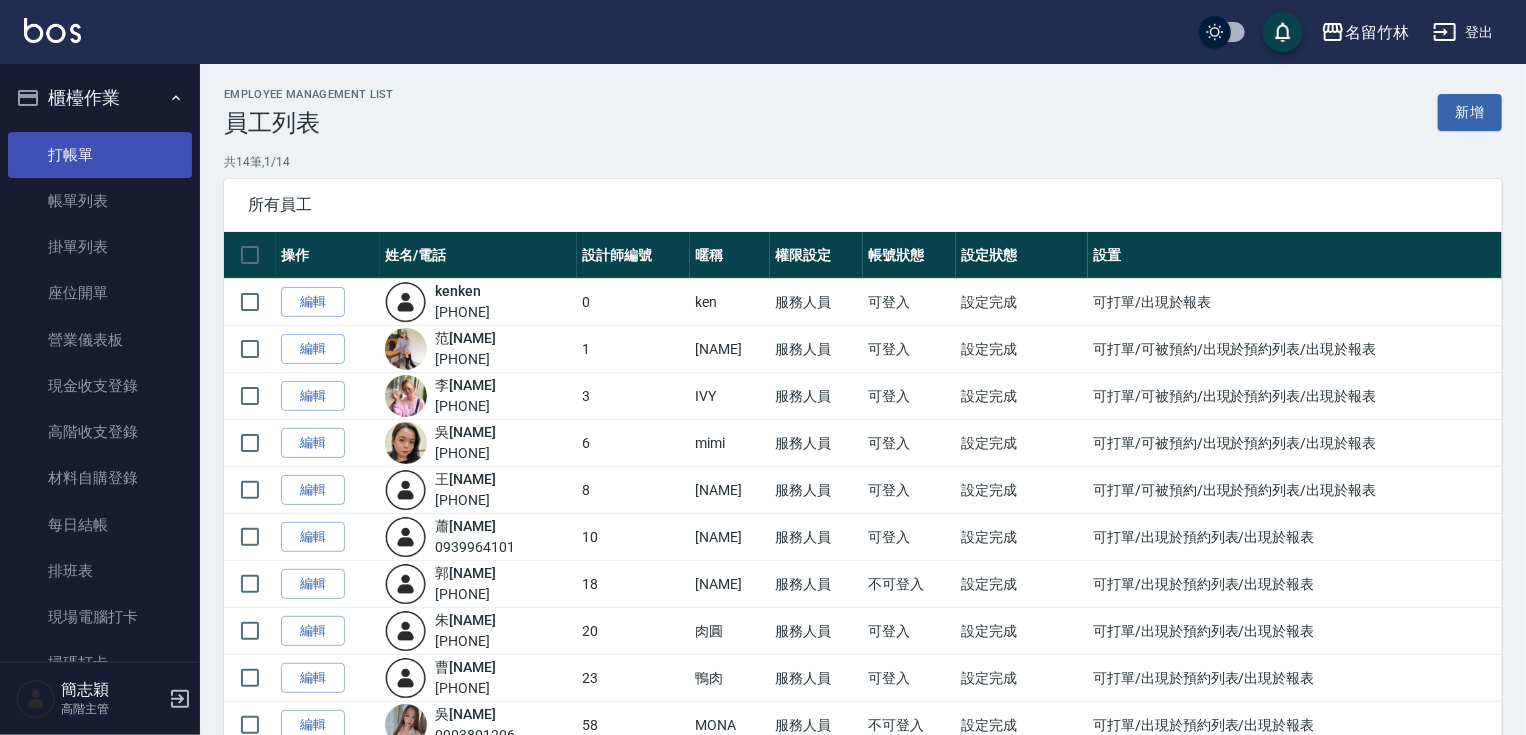 click on "打帳單" at bounding box center [100, 155] 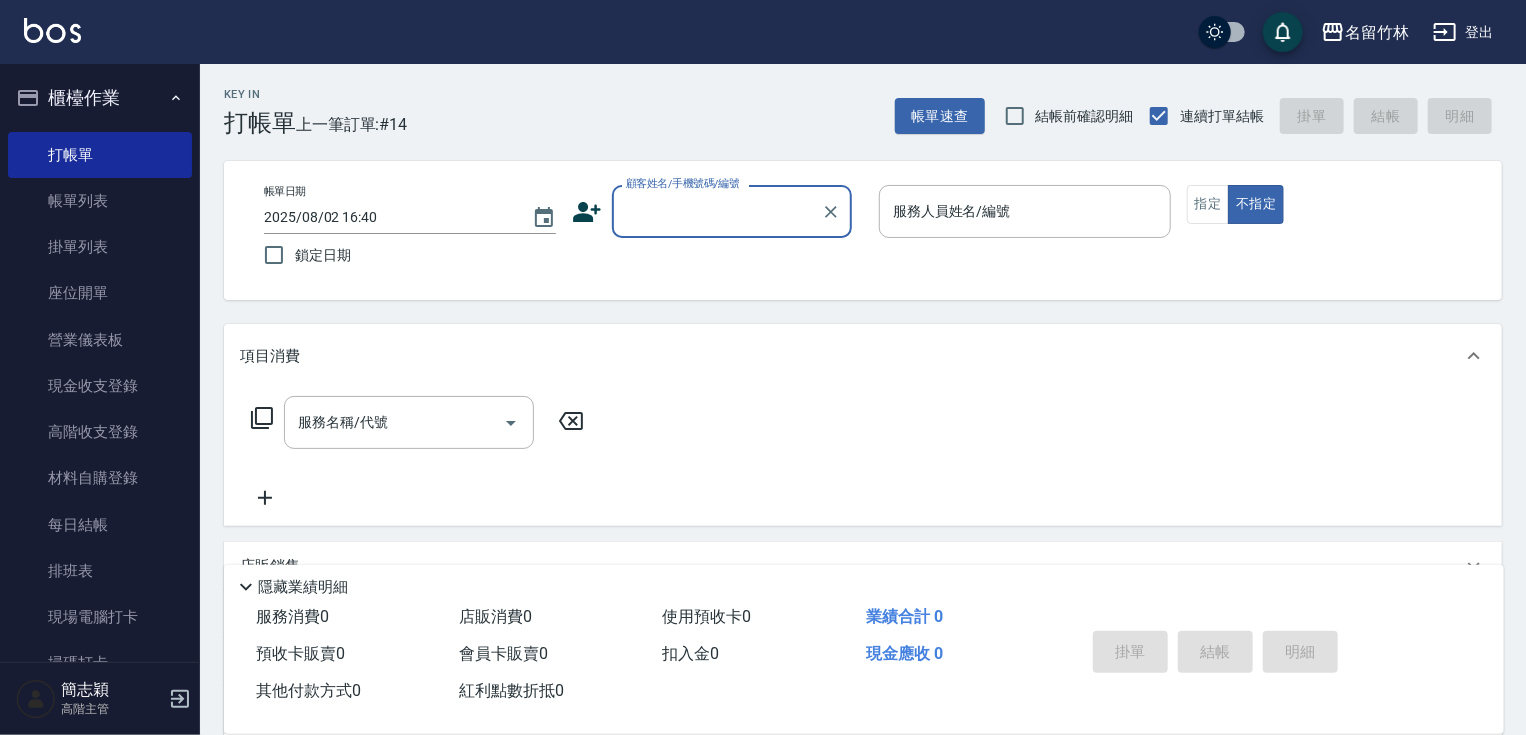 click on "顧客姓名/手機號碼/編號" at bounding box center (717, 211) 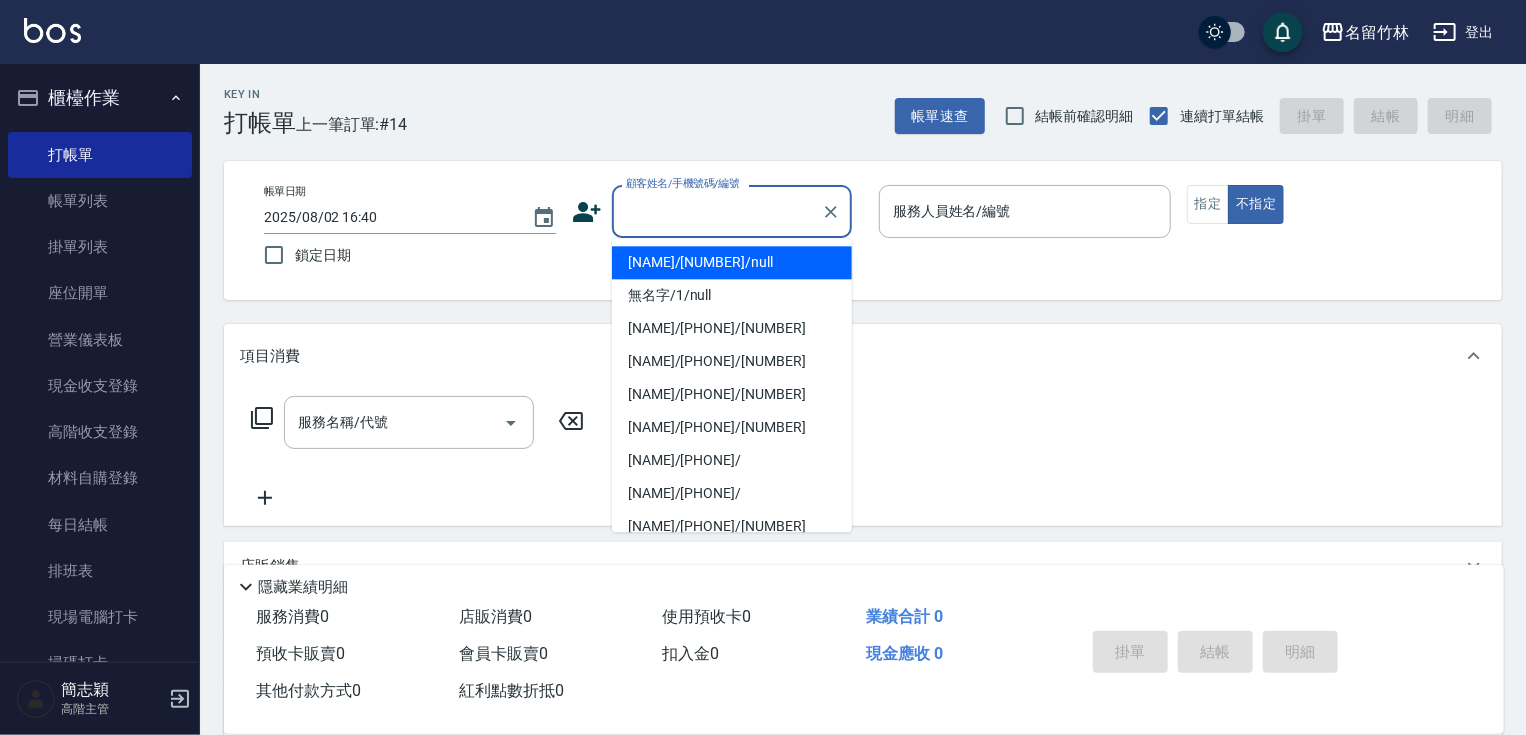 click on "[NAME]/[NUMBER]/null" at bounding box center (732, 262) 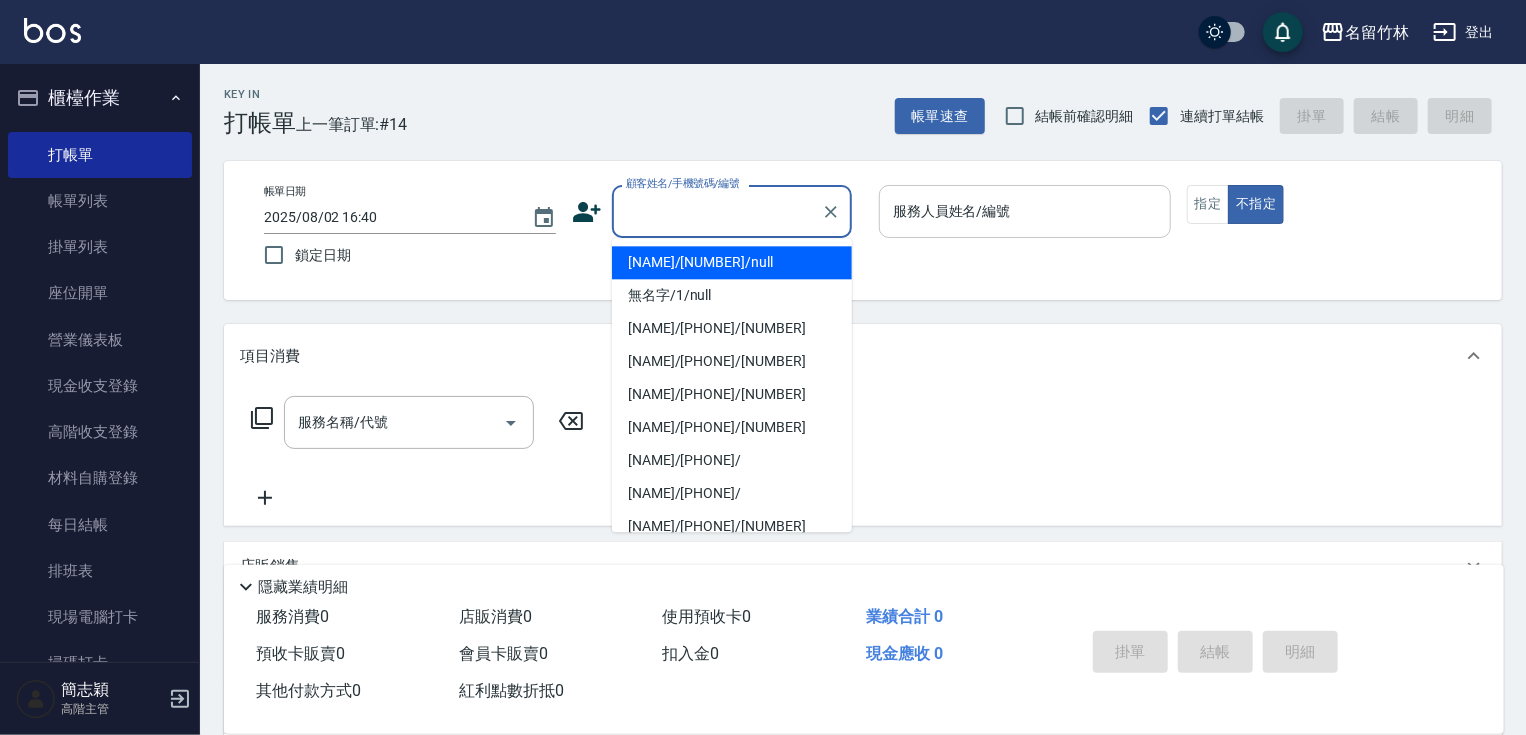 type on "[NAME]/[NUMBER]/null" 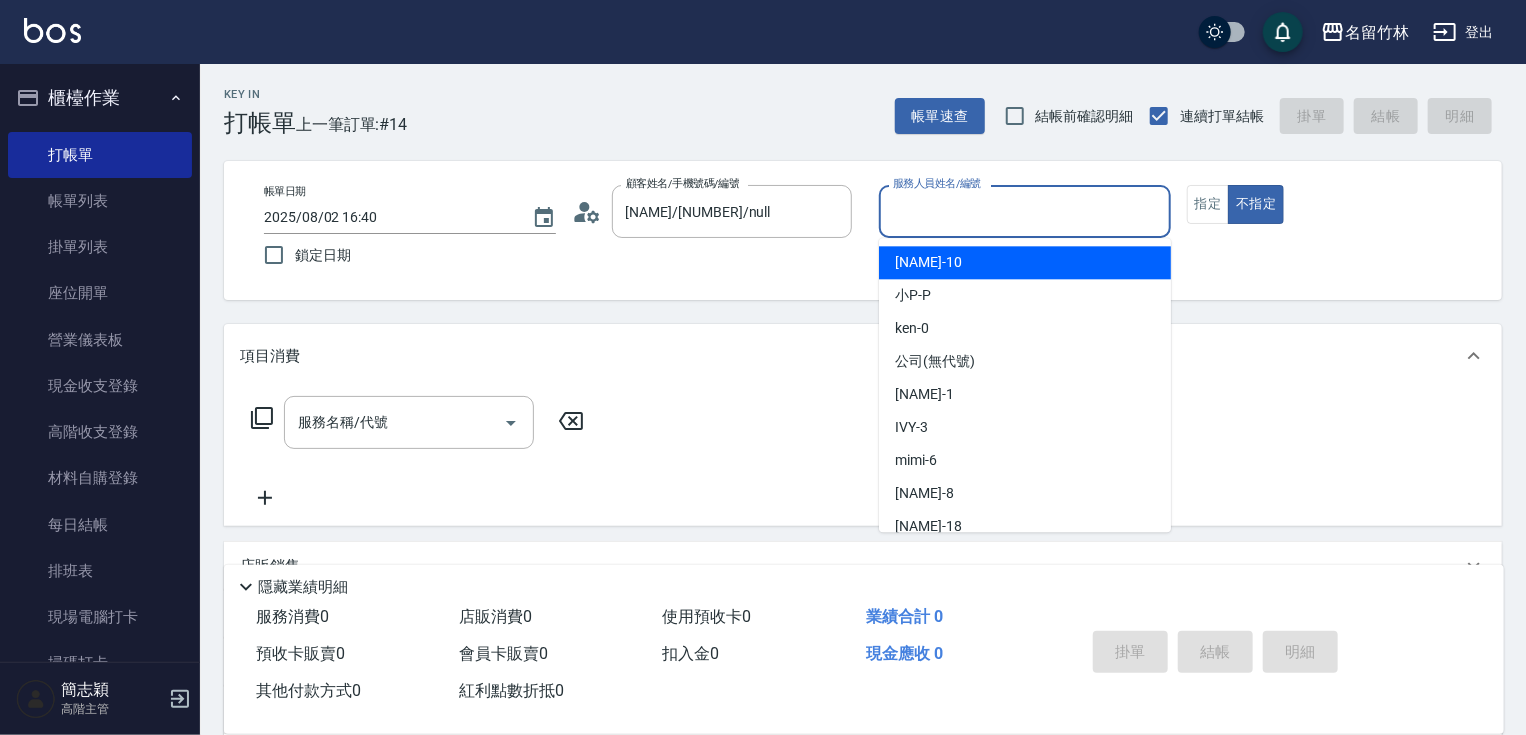 click on "服務人員姓名/編號" at bounding box center (1025, 211) 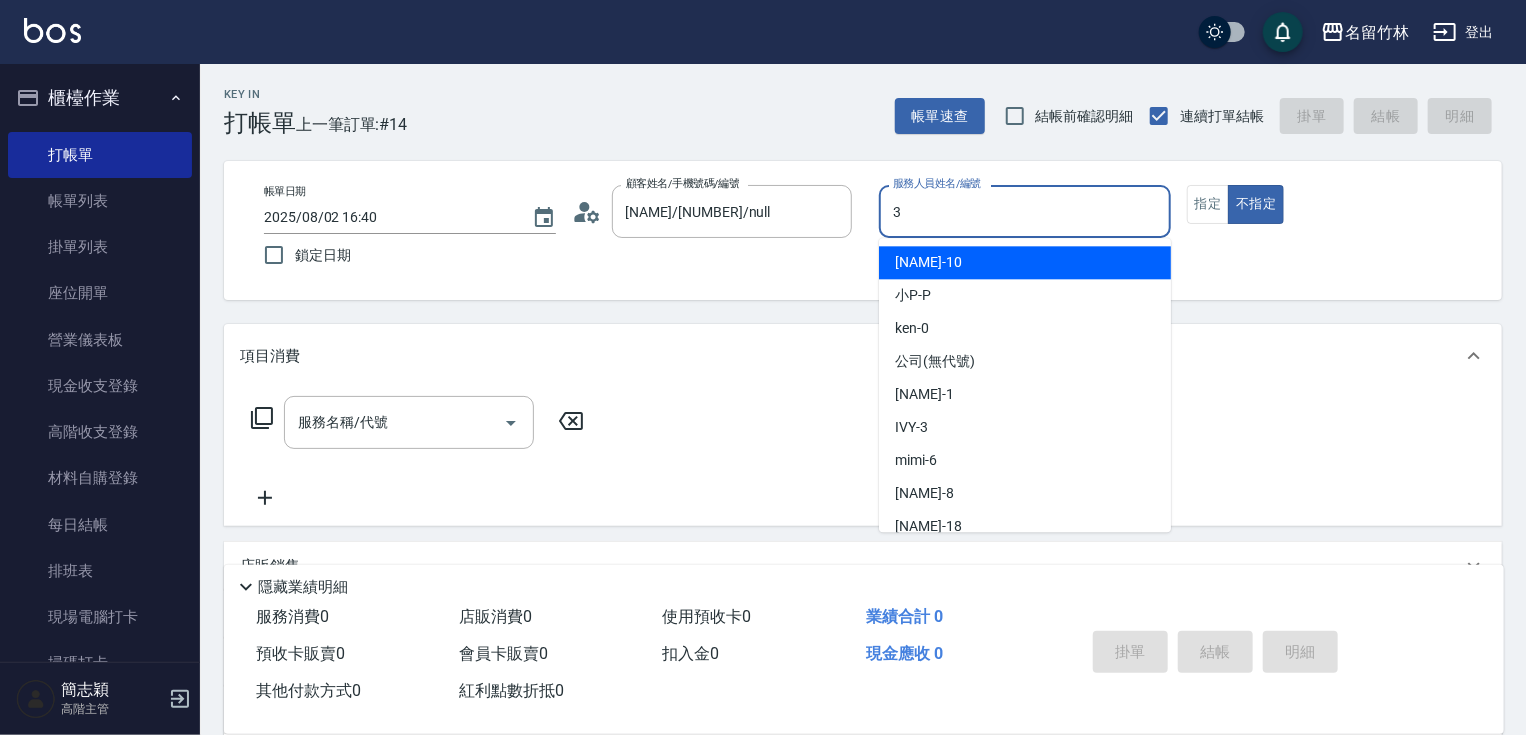 type on "[PRODUCT_CODE]" 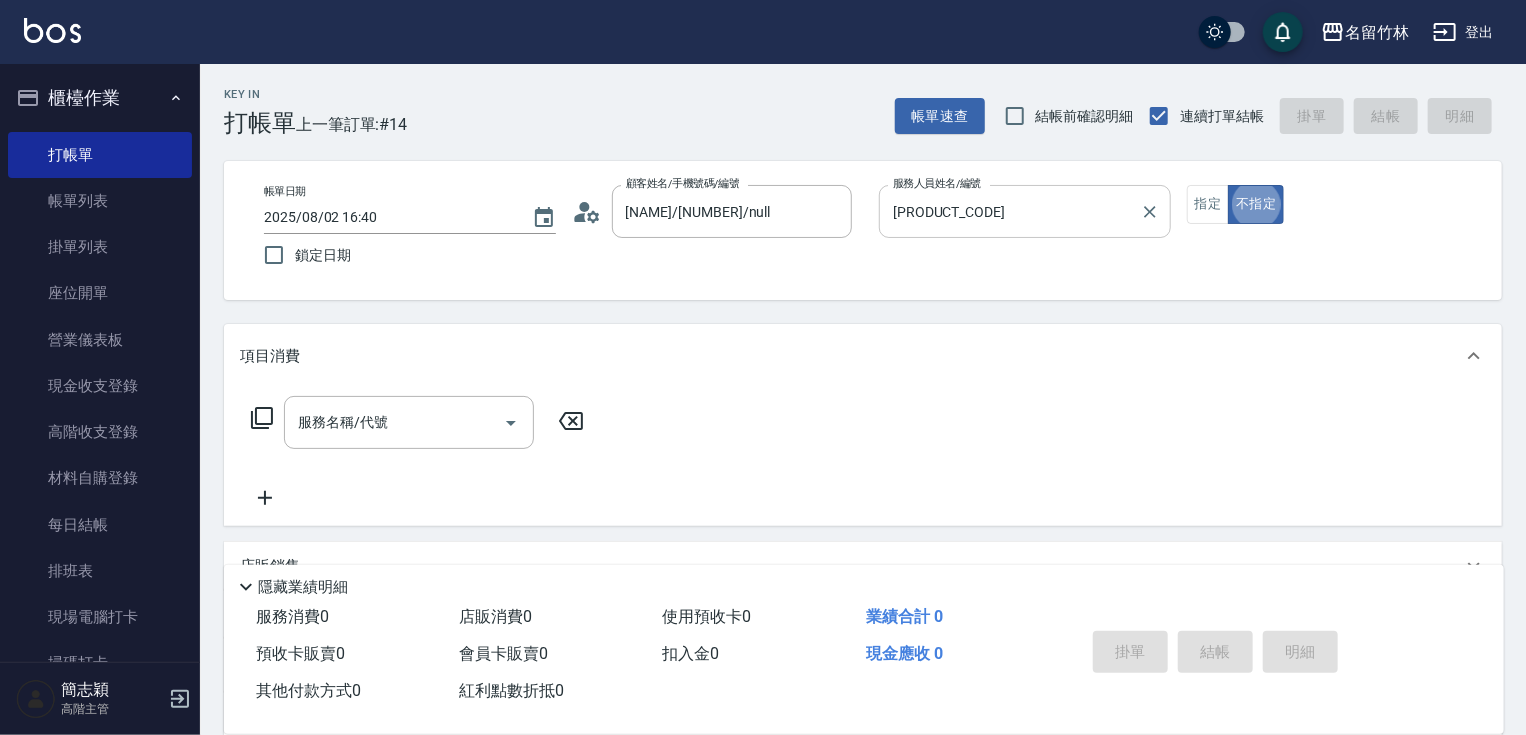 type on "false" 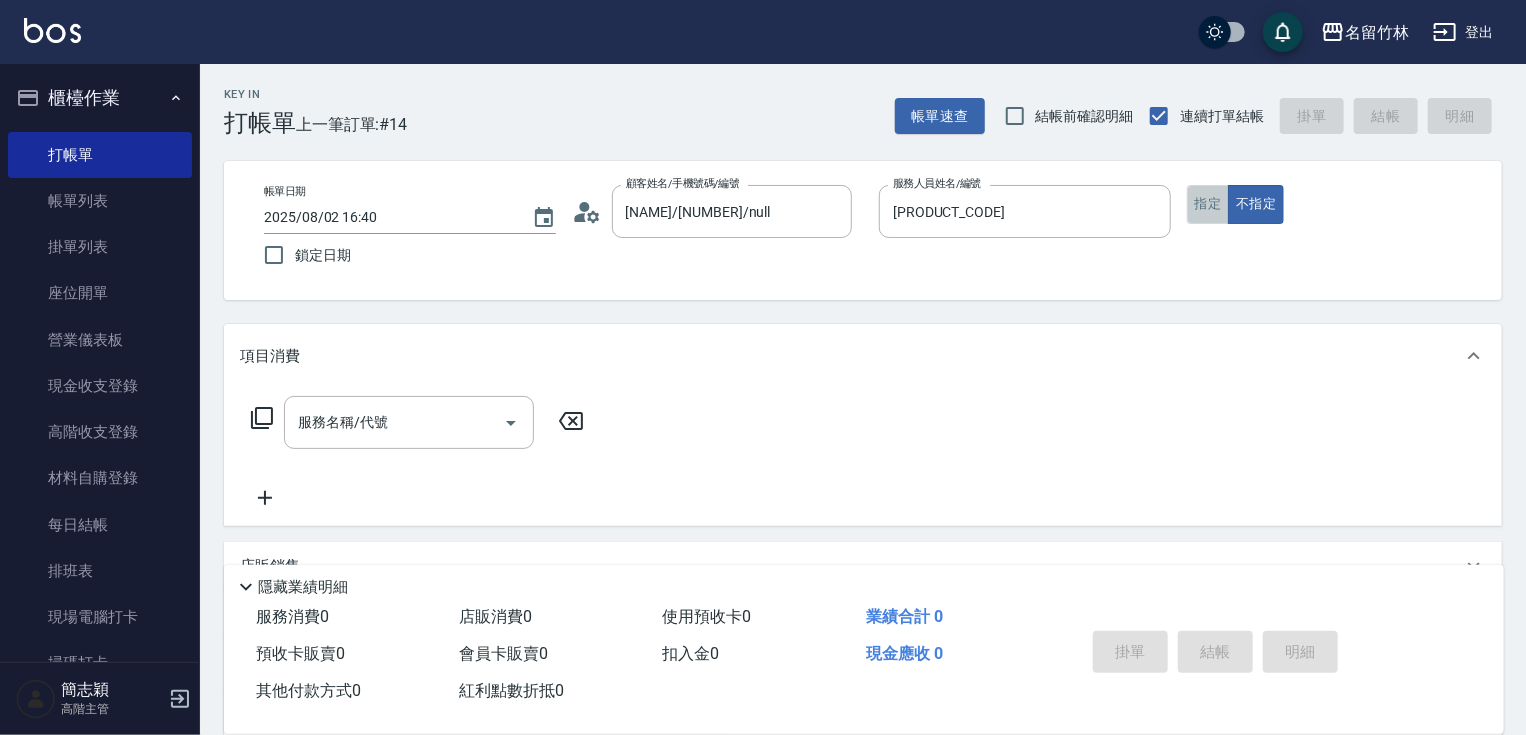 click on "指定" at bounding box center [1208, 204] 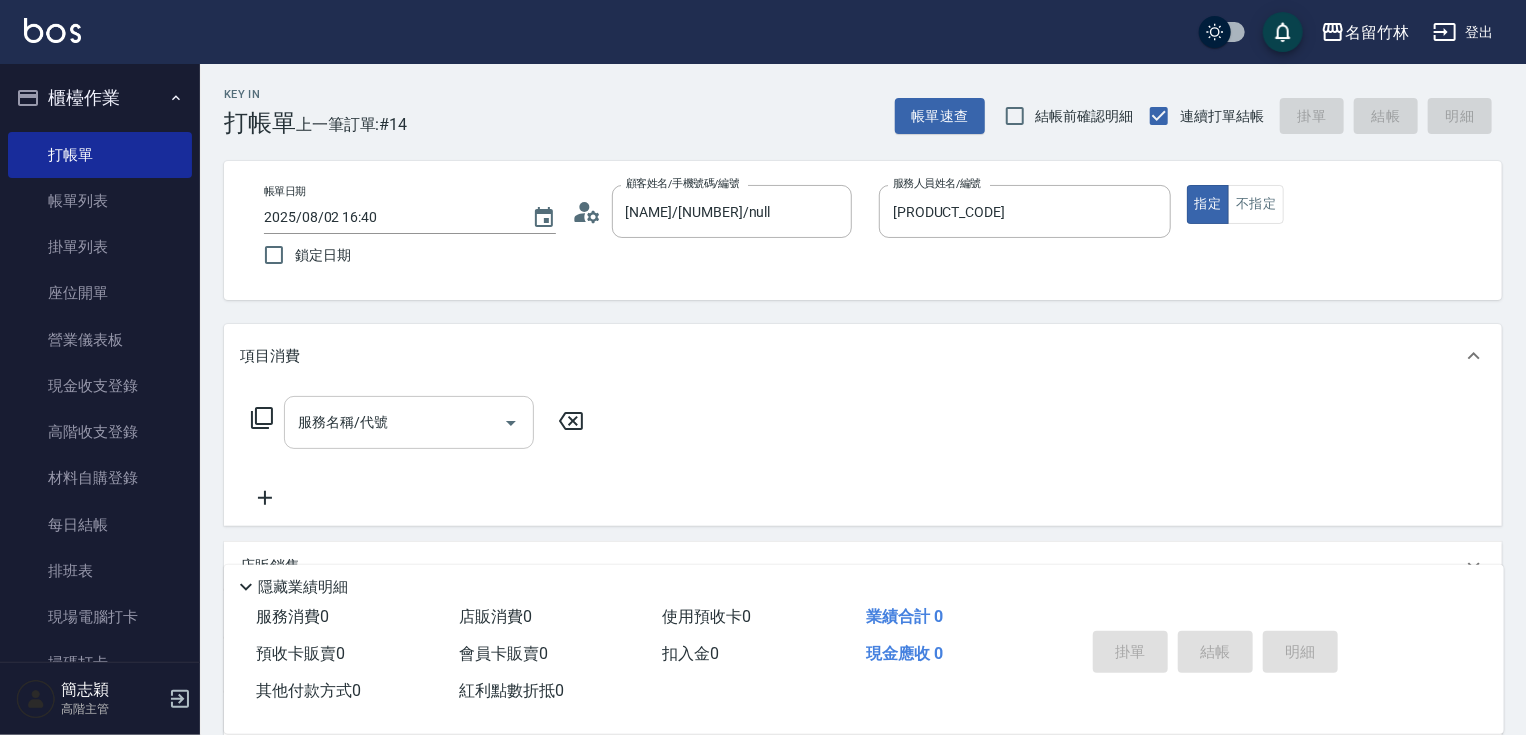 click on "服務名稱/代號 服務名稱/代號" at bounding box center [409, 422] 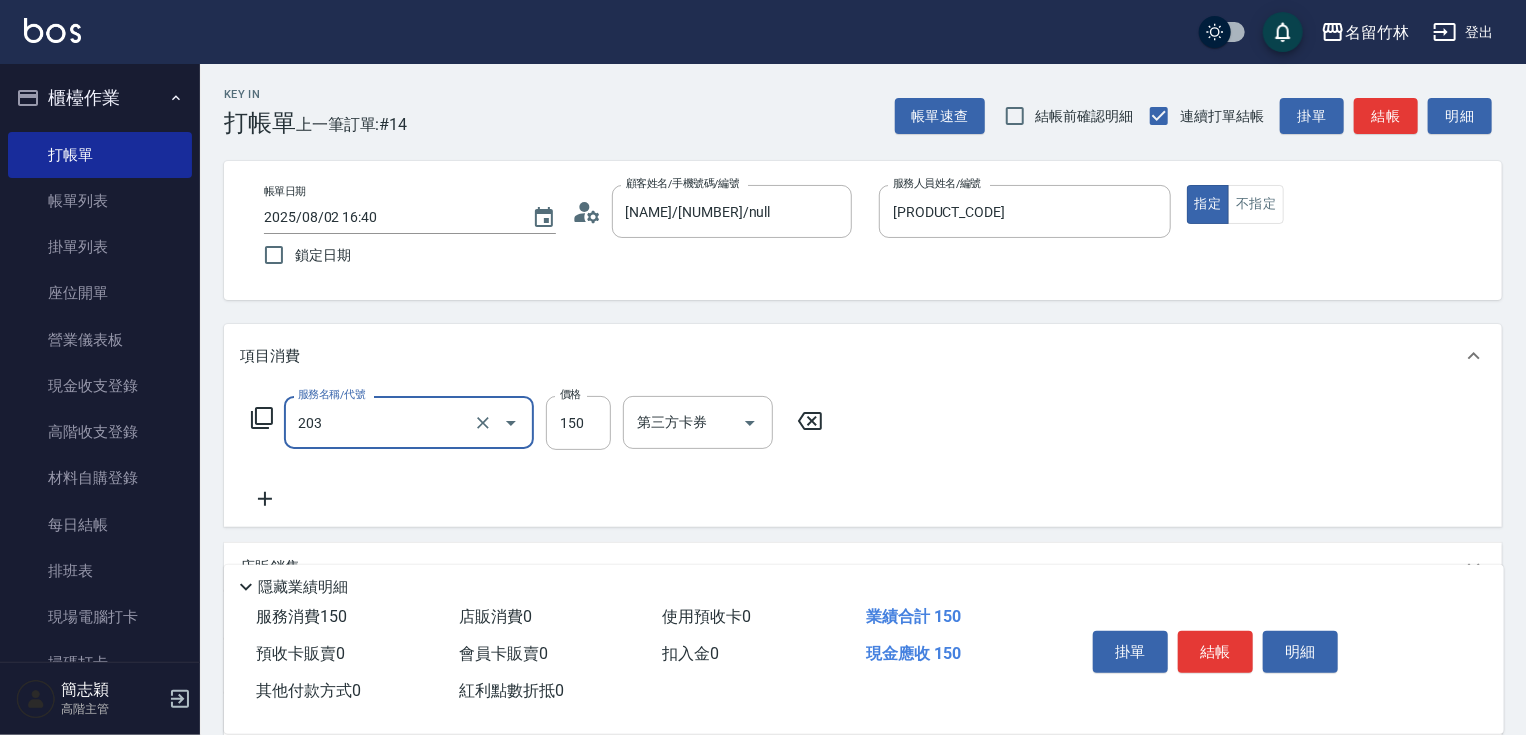 type on "洗髮[150](203)" 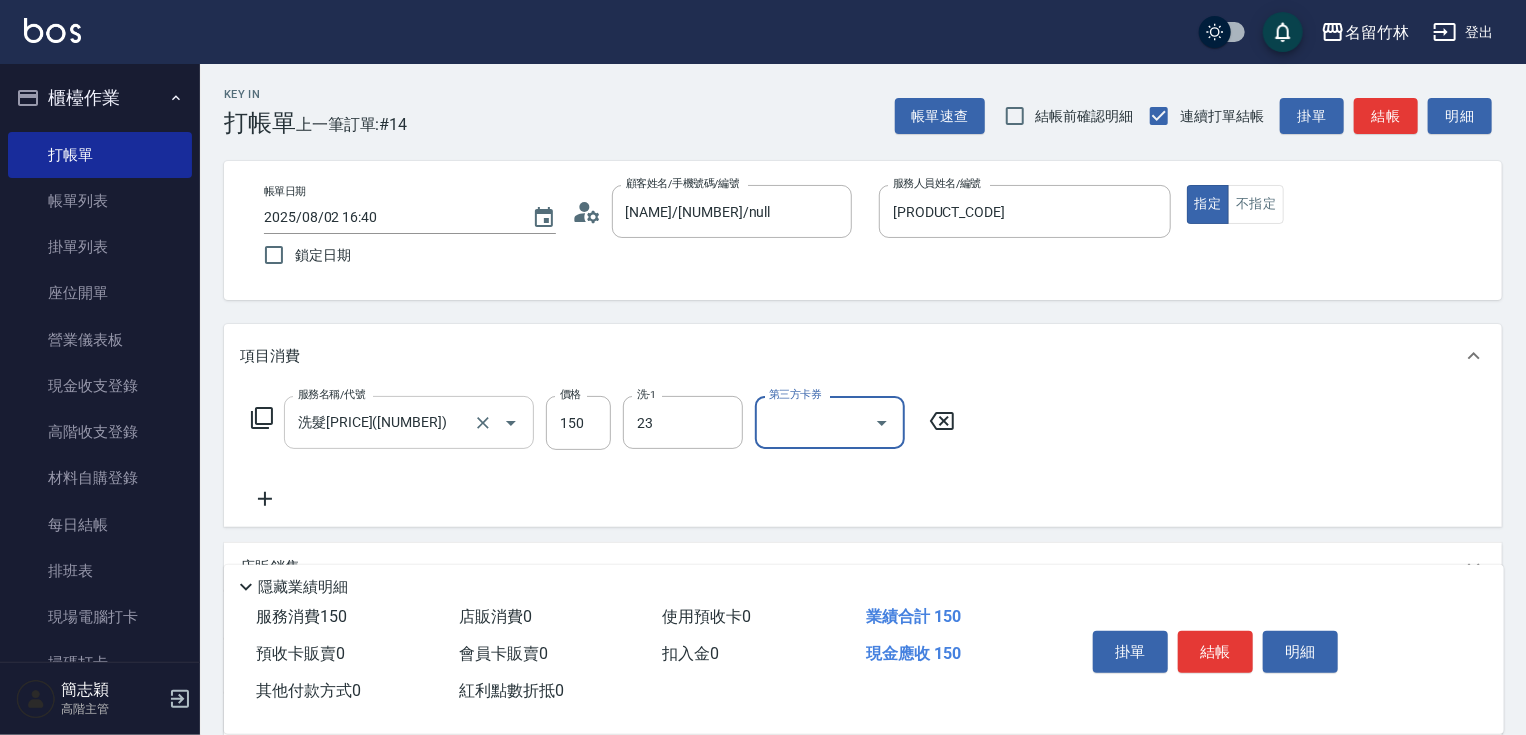 type on "鴨肉-23" 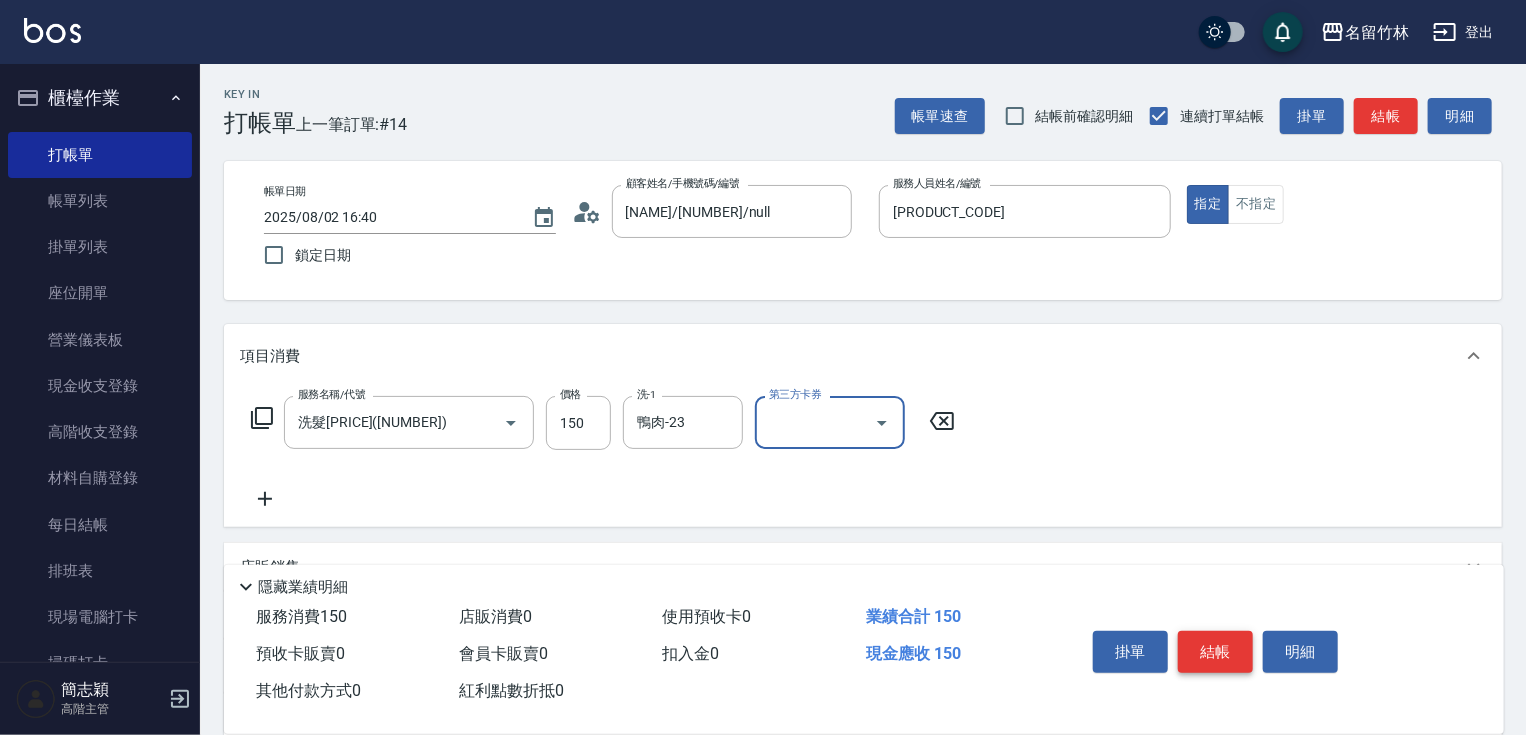 click on "結帳" at bounding box center [1215, 652] 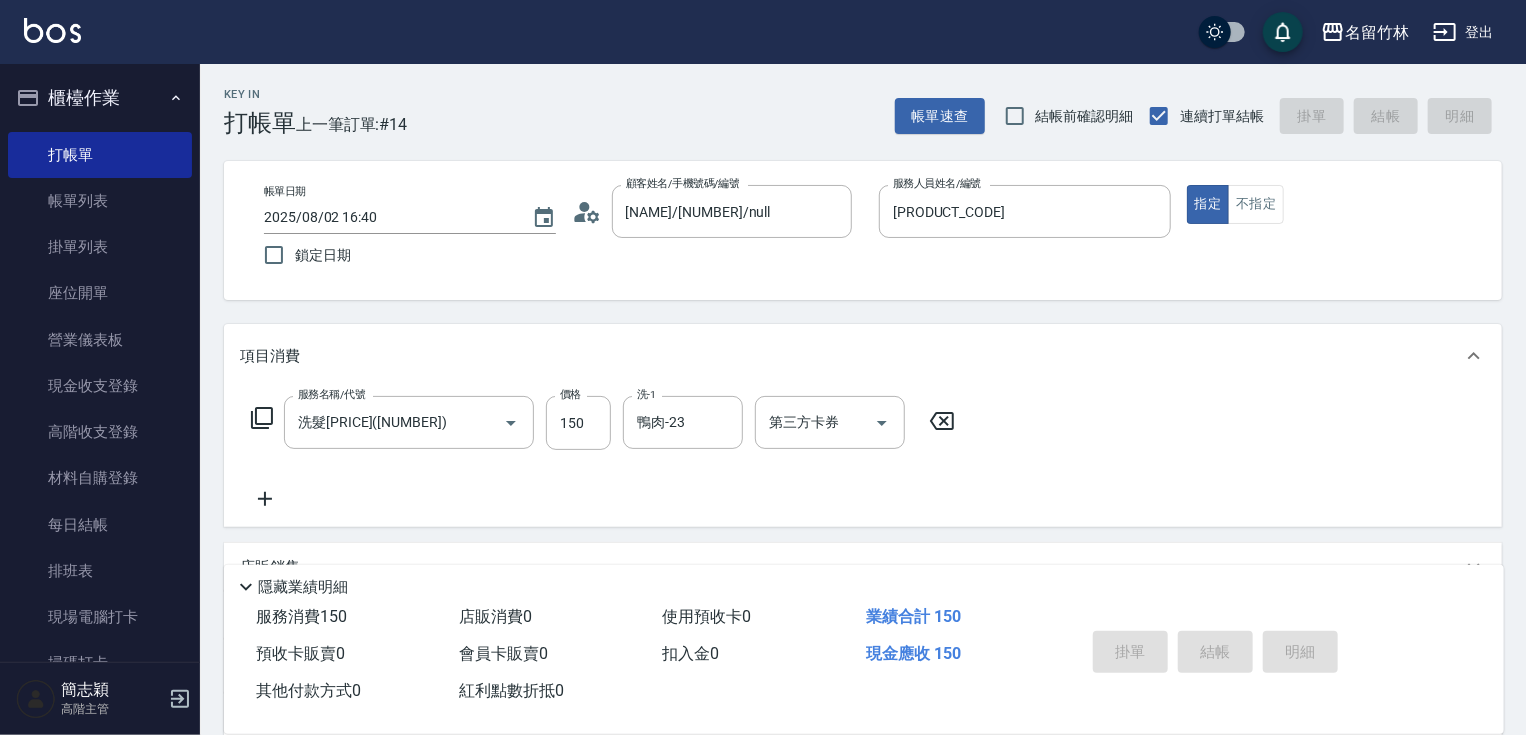 type 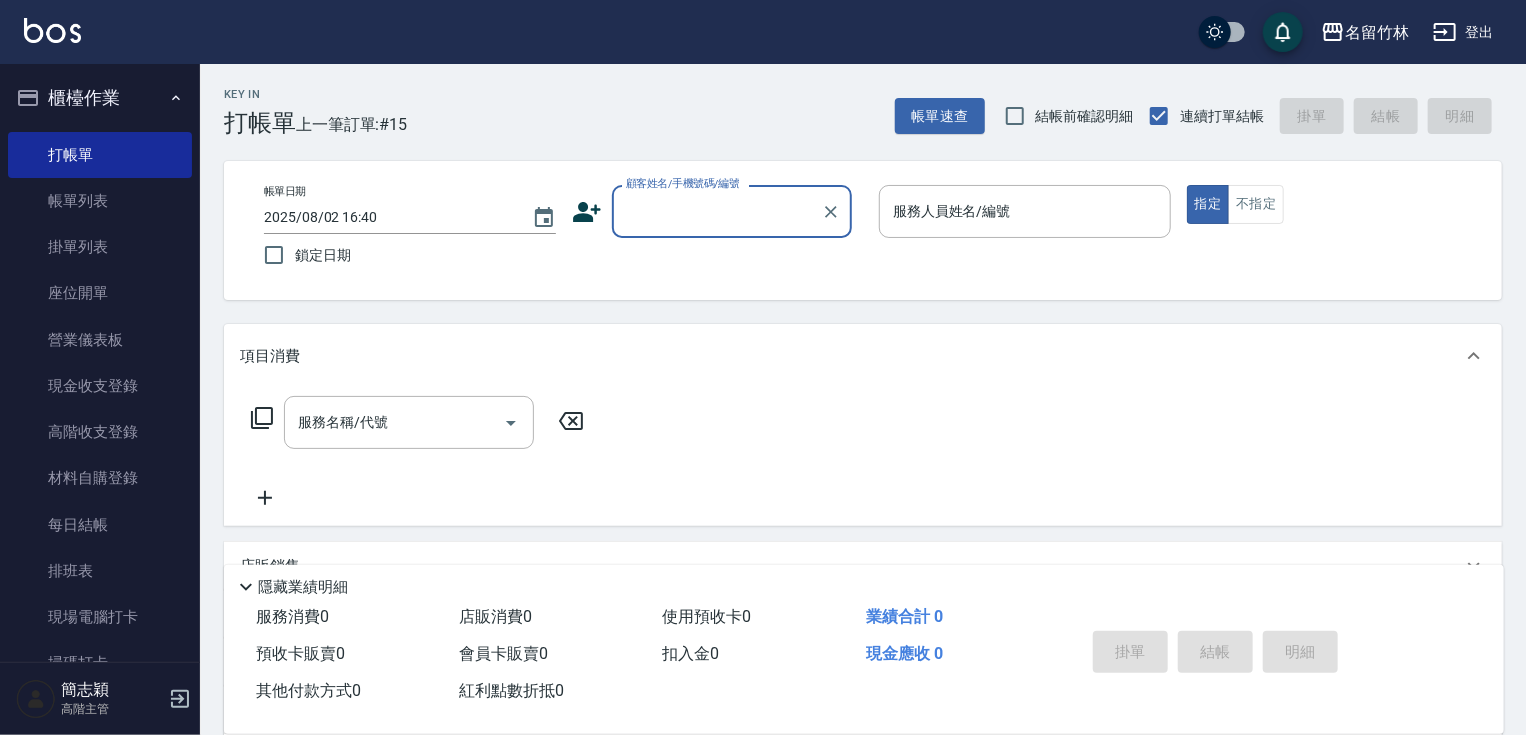 click on "顧客姓名/手機號碼/編號" at bounding box center [717, 211] 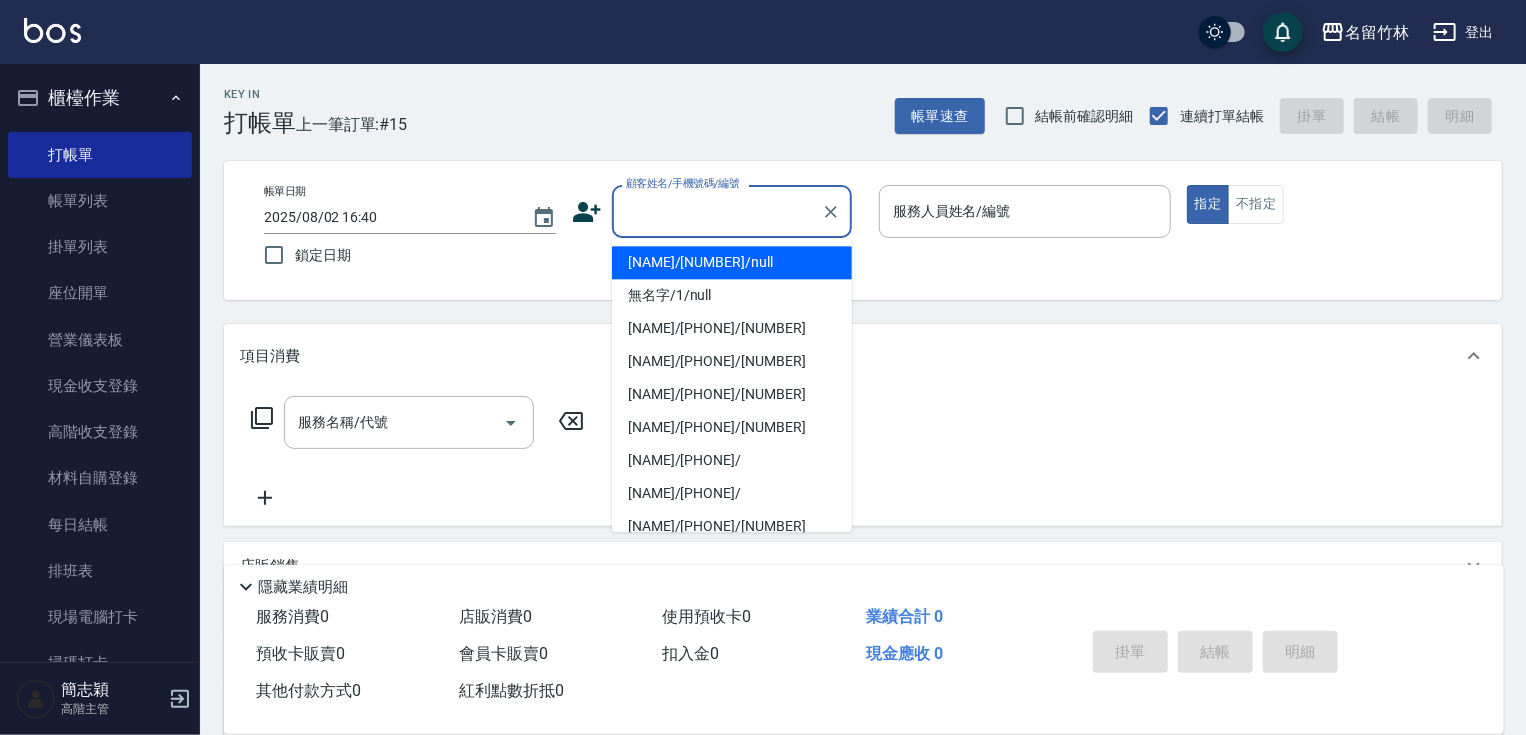click on "無名字/123/null" at bounding box center (732, 262) 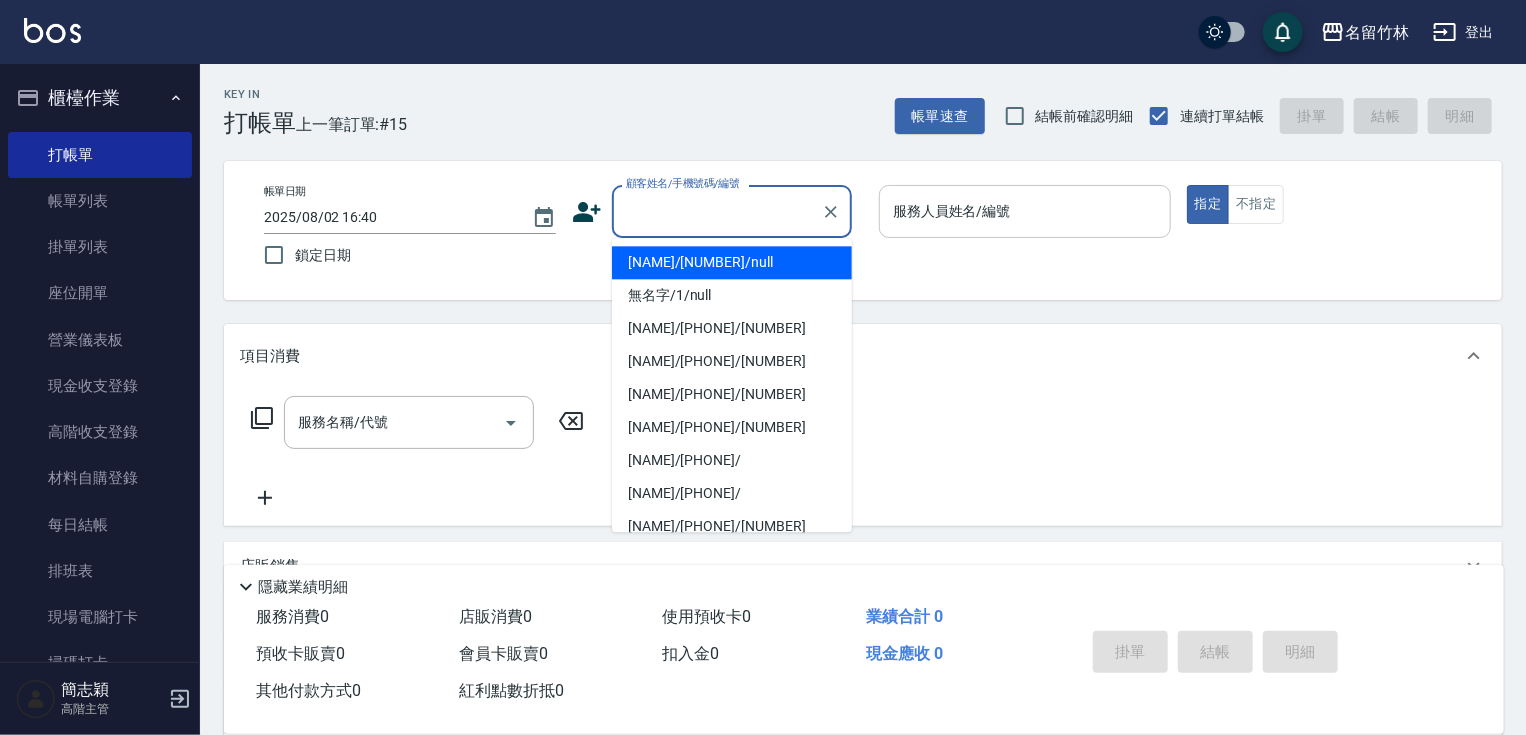 type on "無名字/123/null" 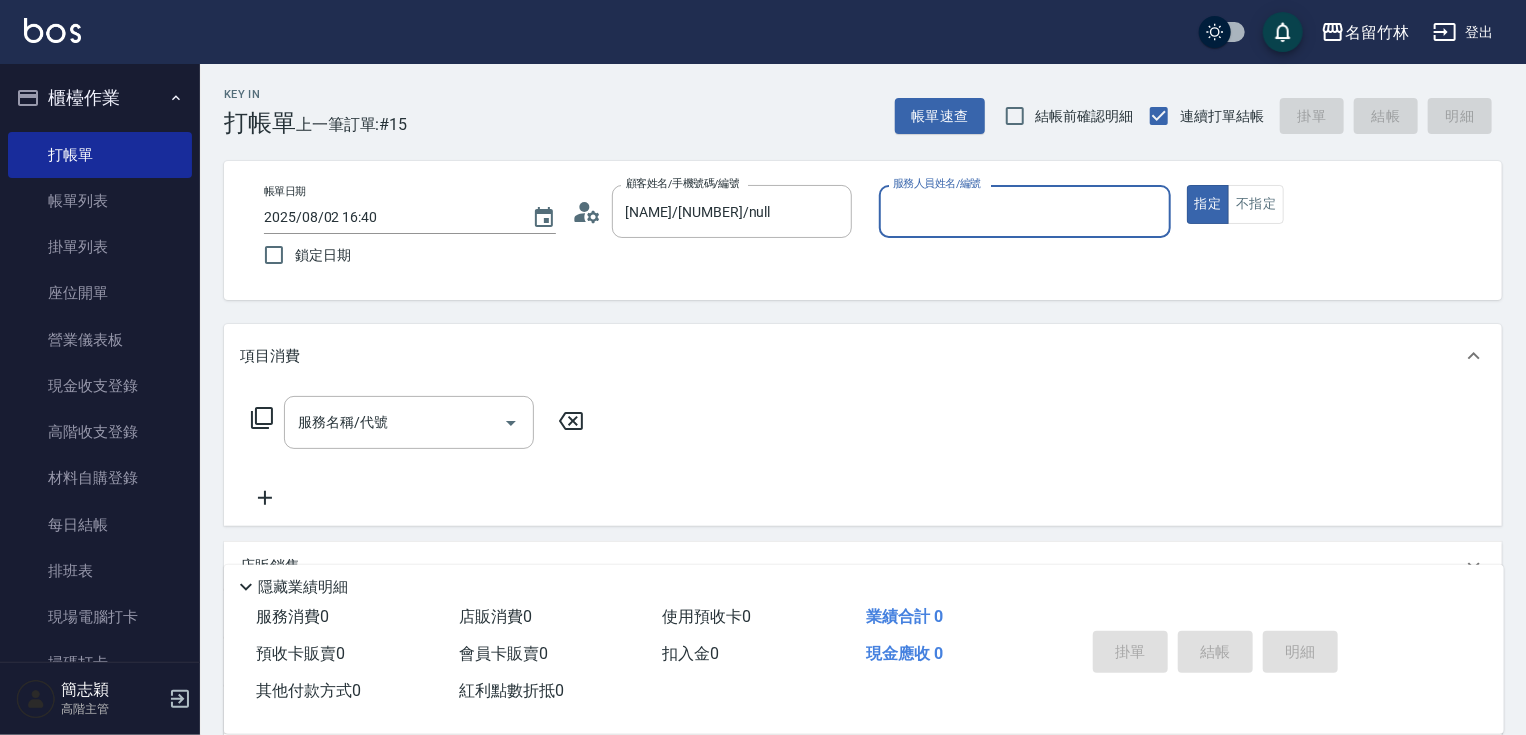 click on "服務人員姓名/編號" at bounding box center [1025, 211] 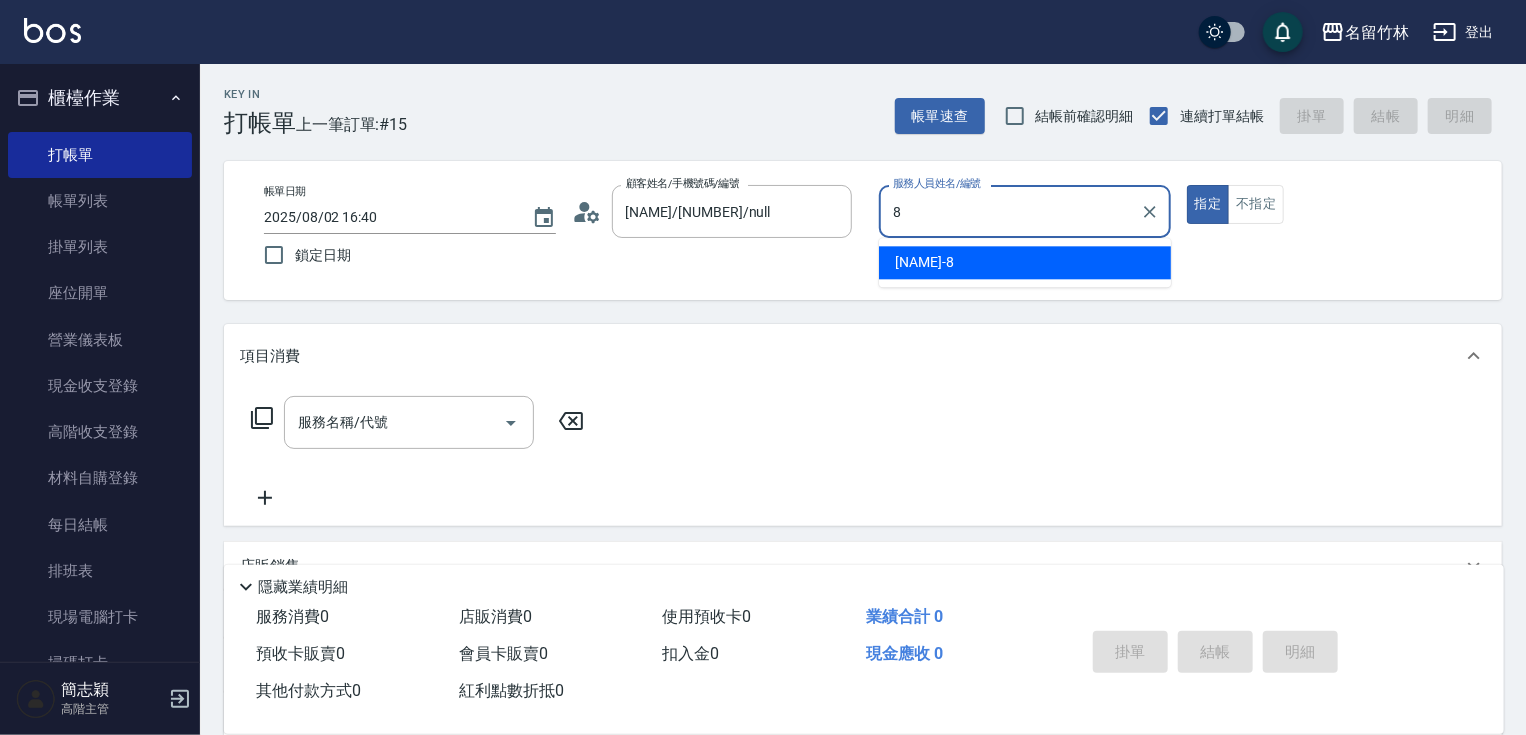 type on "曉容-8" 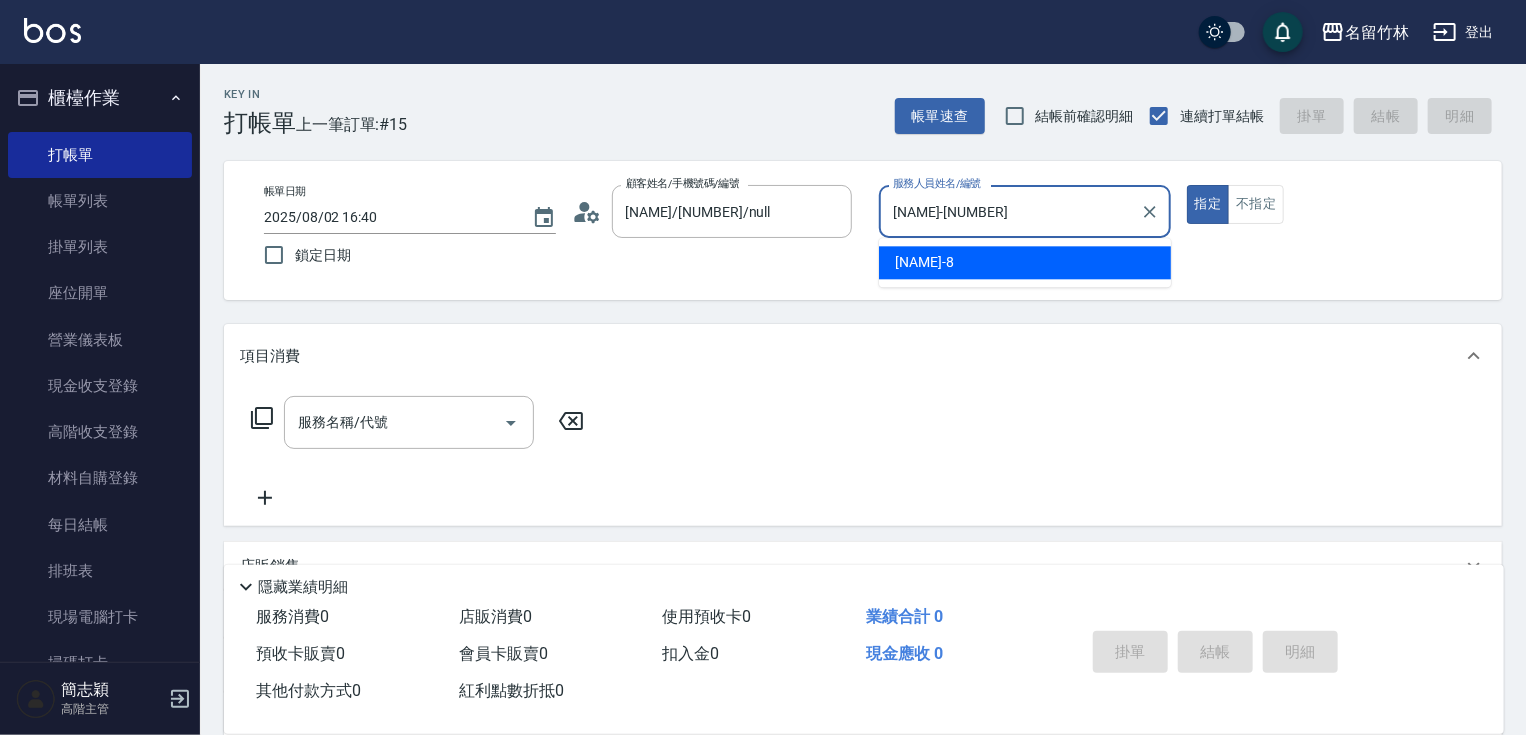 type on "true" 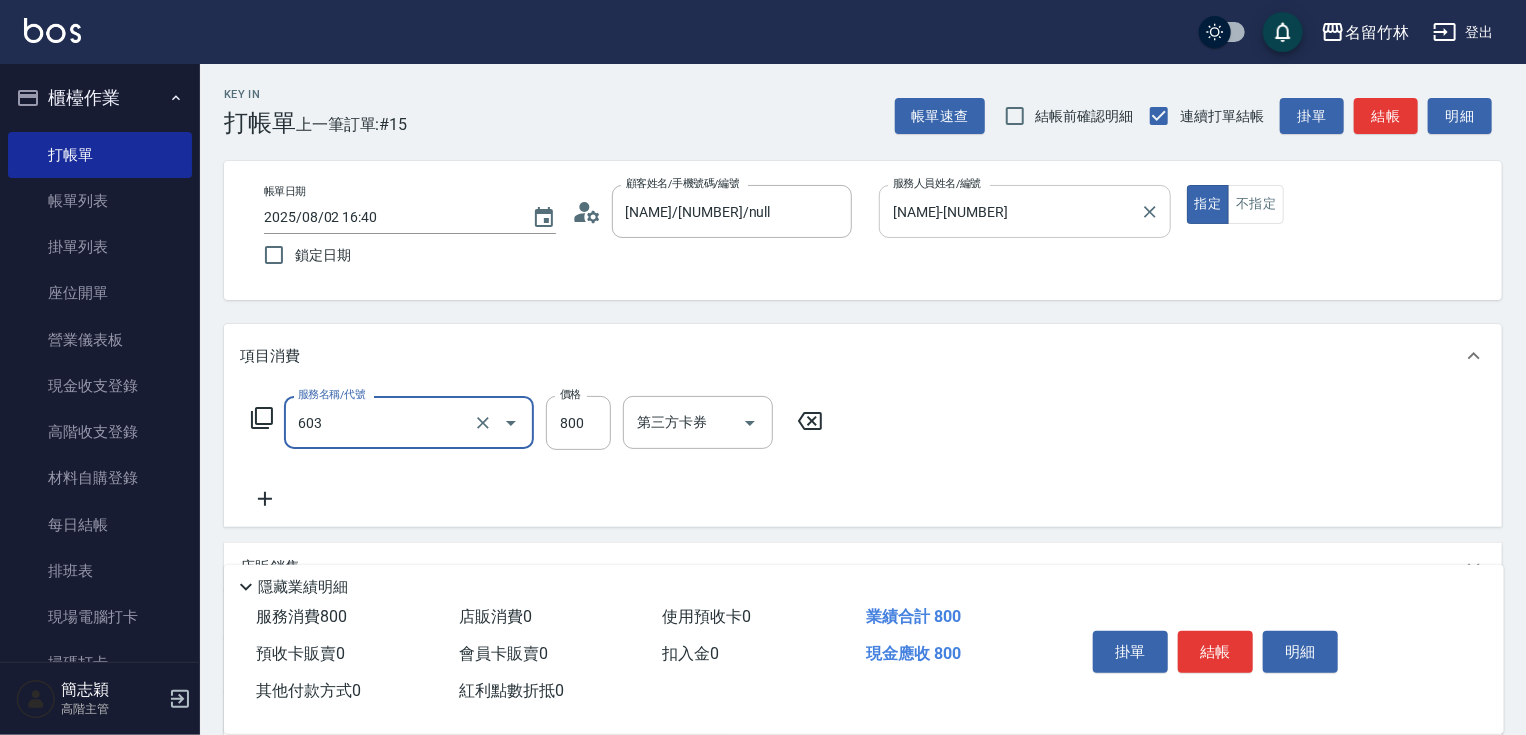 type on "洗+護[800](603)" 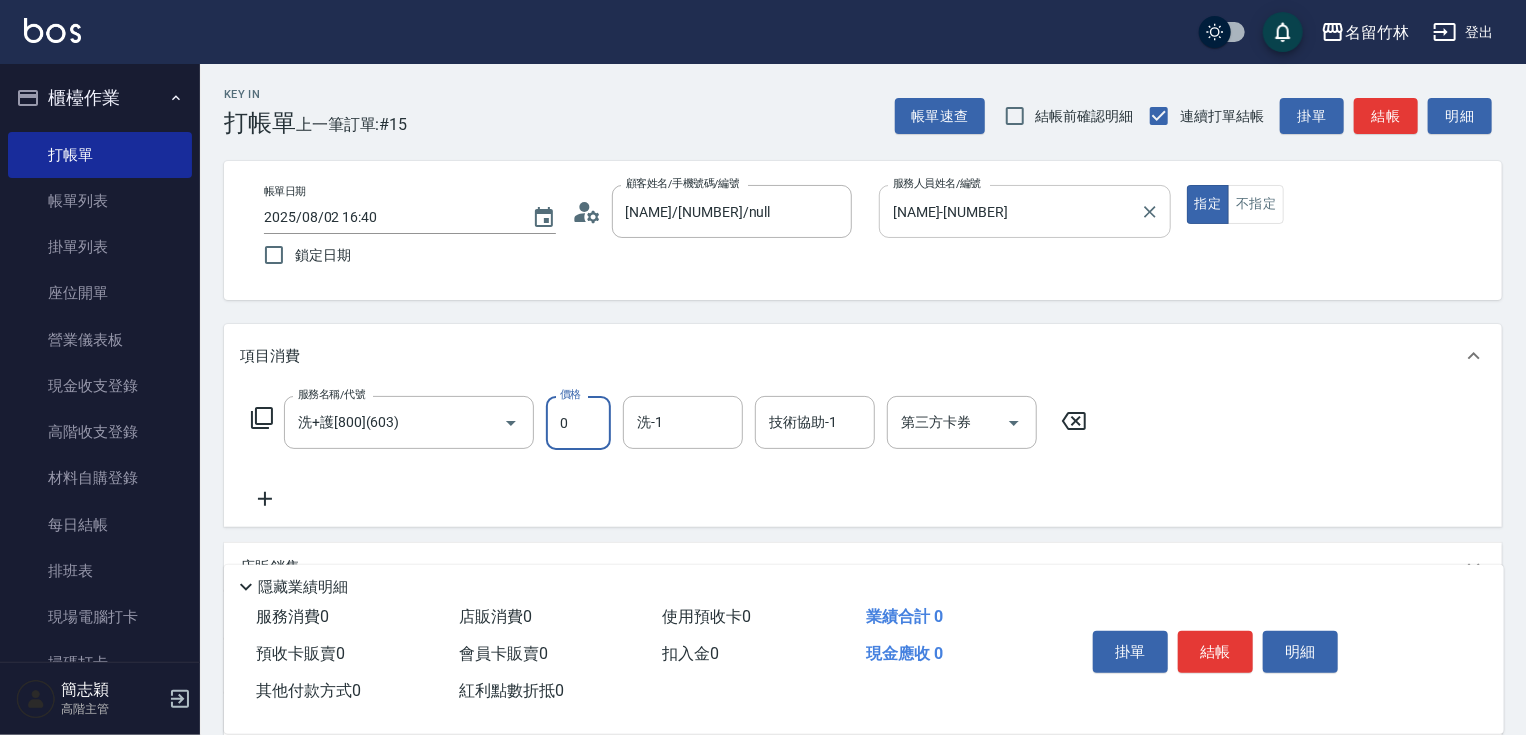 type on "0" 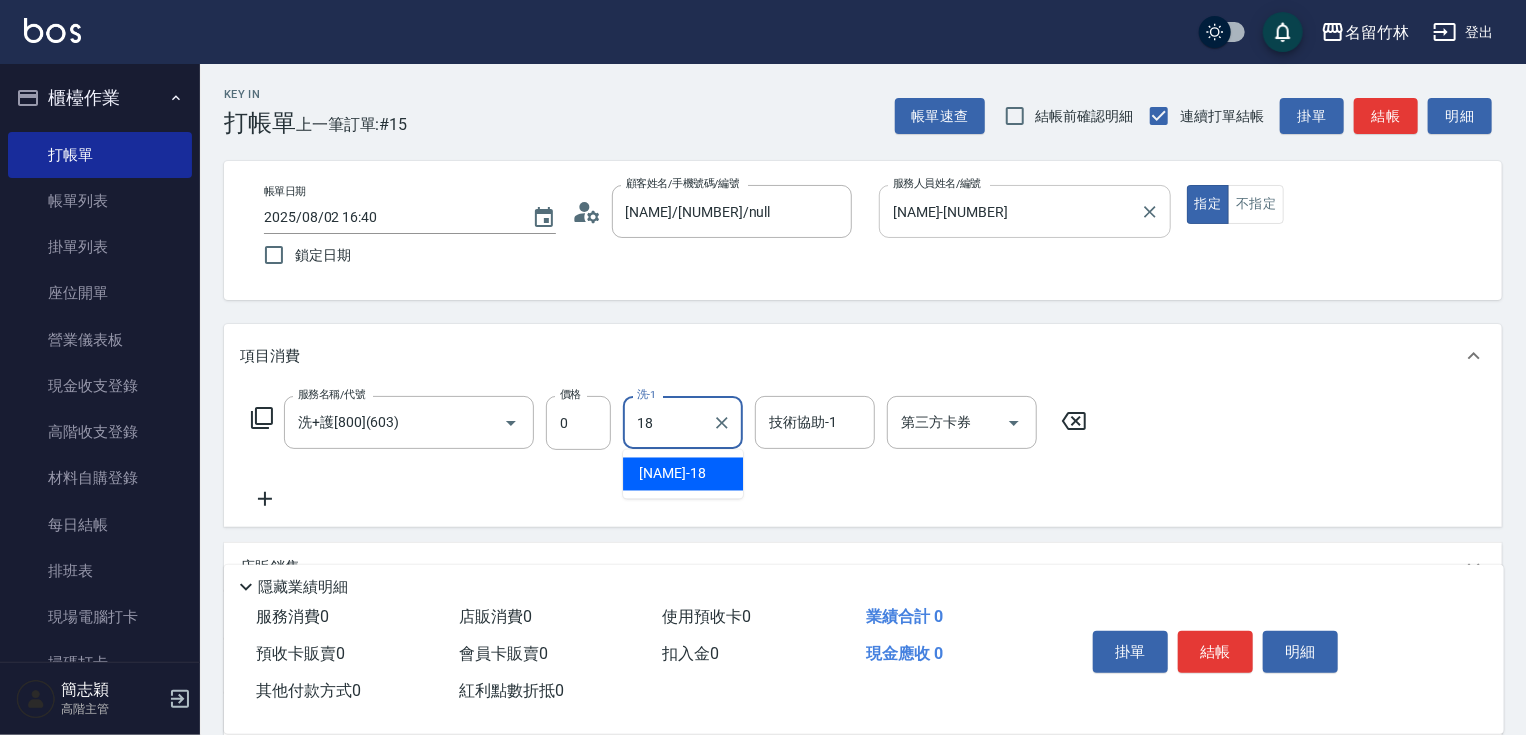 type on "小慧-18" 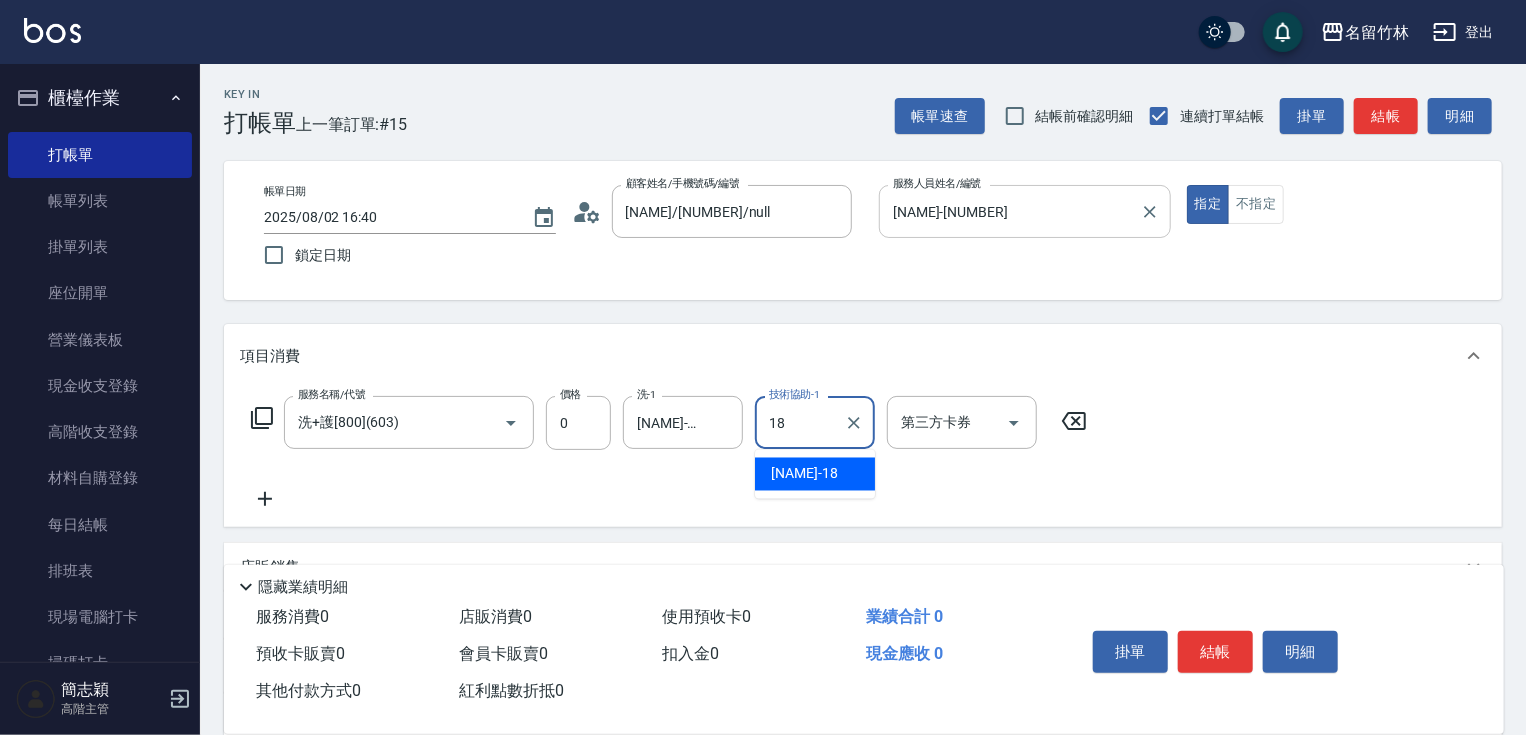 type on "小慧-18" 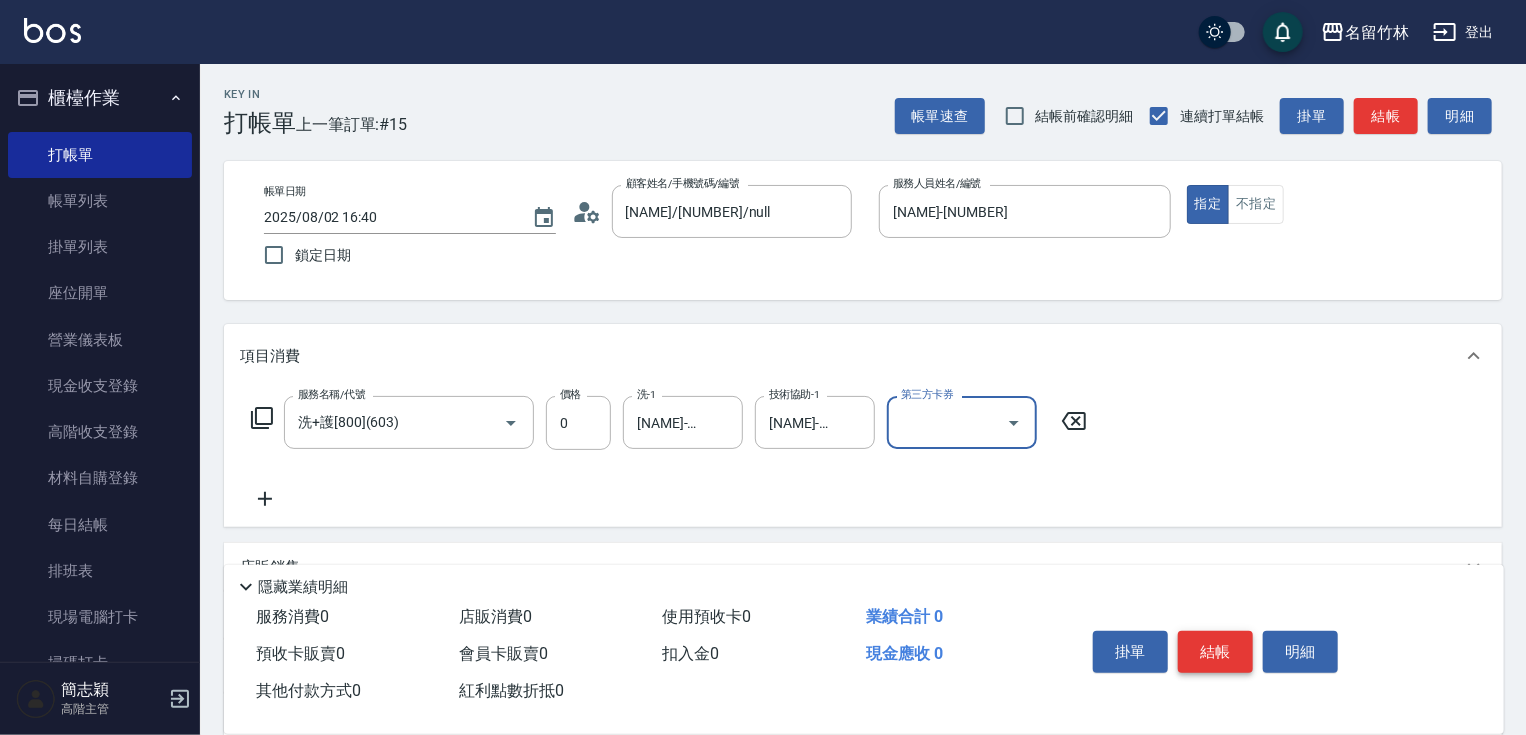 click on "結帳" at bounding box center [1215, 652] 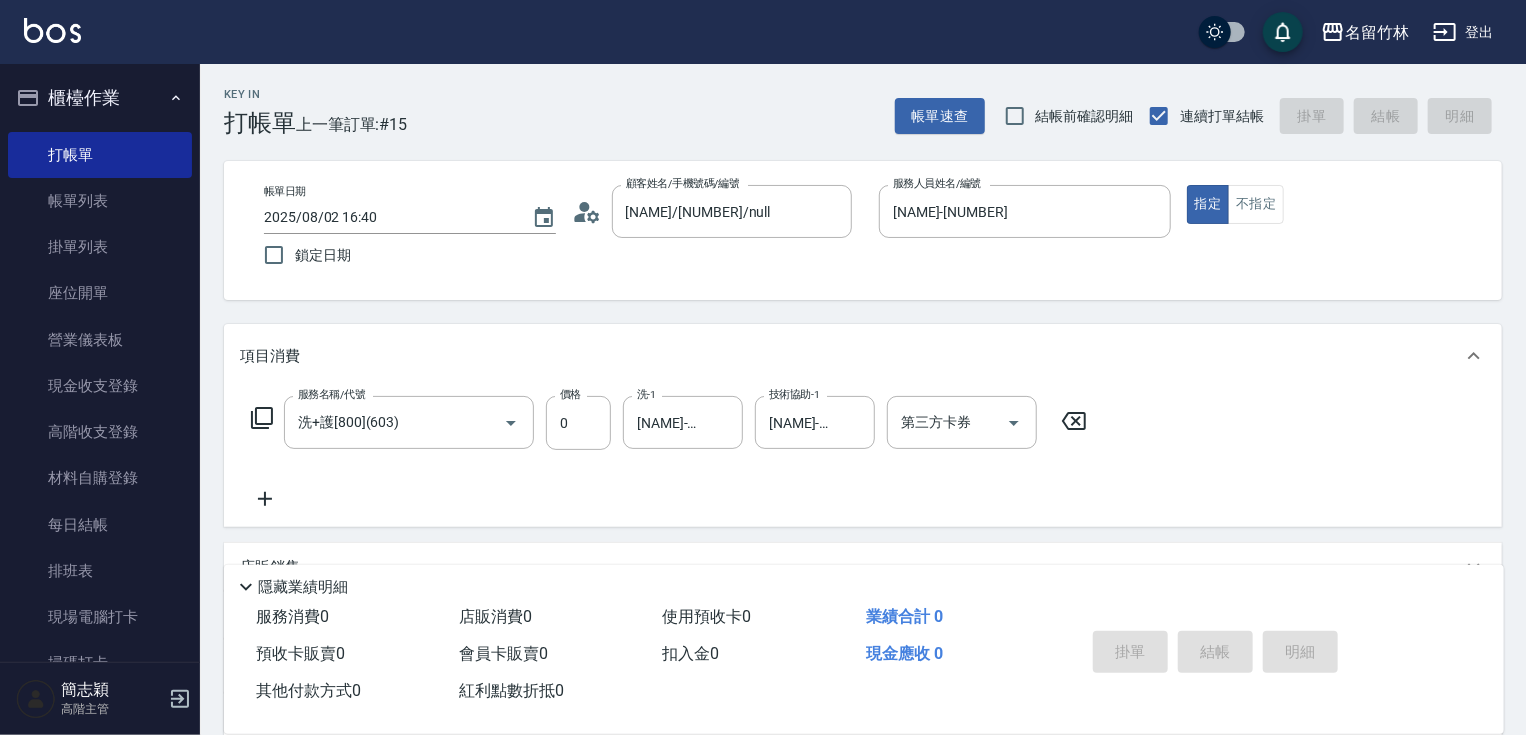 type 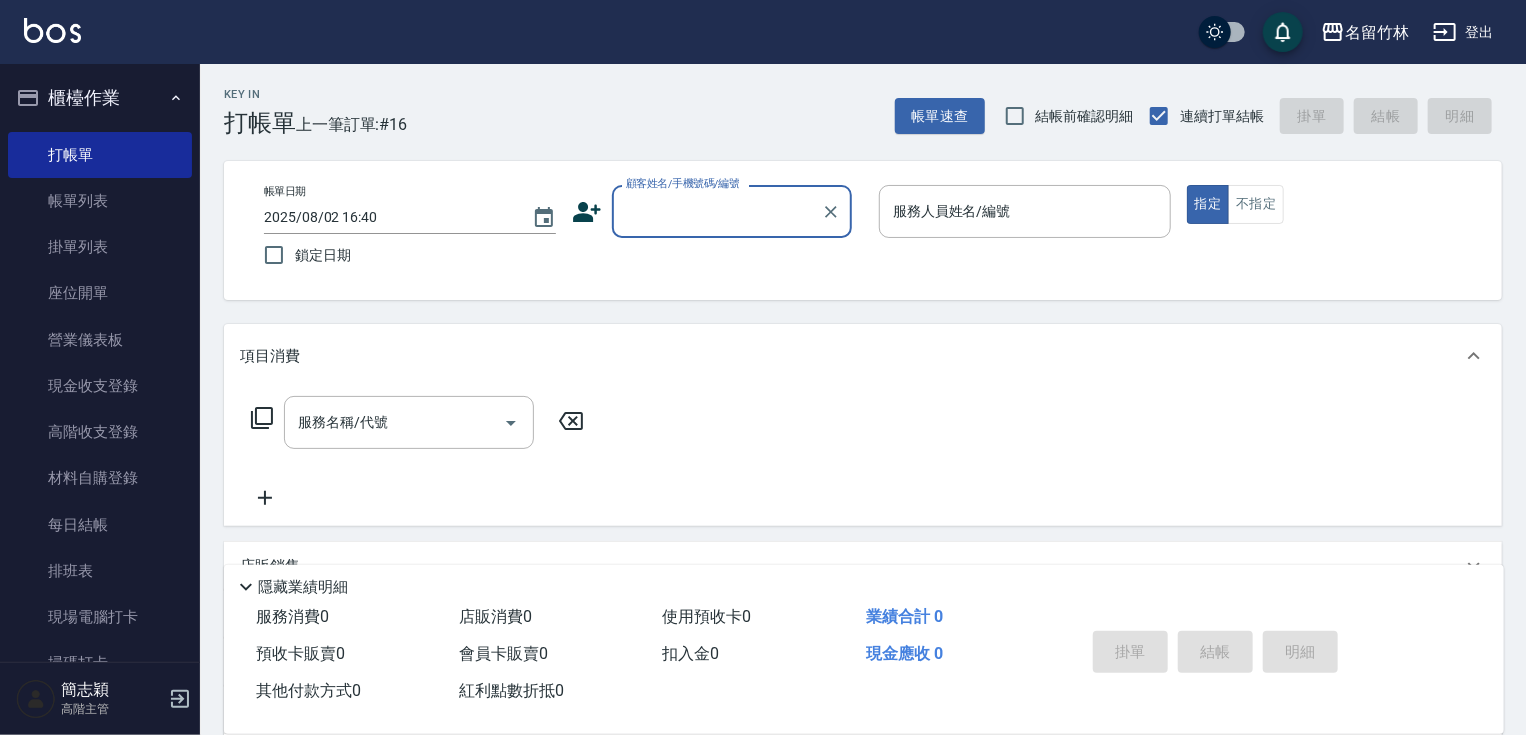 click on "顧客姓名/手機號碼/編號" at bounding box center [717, 211] 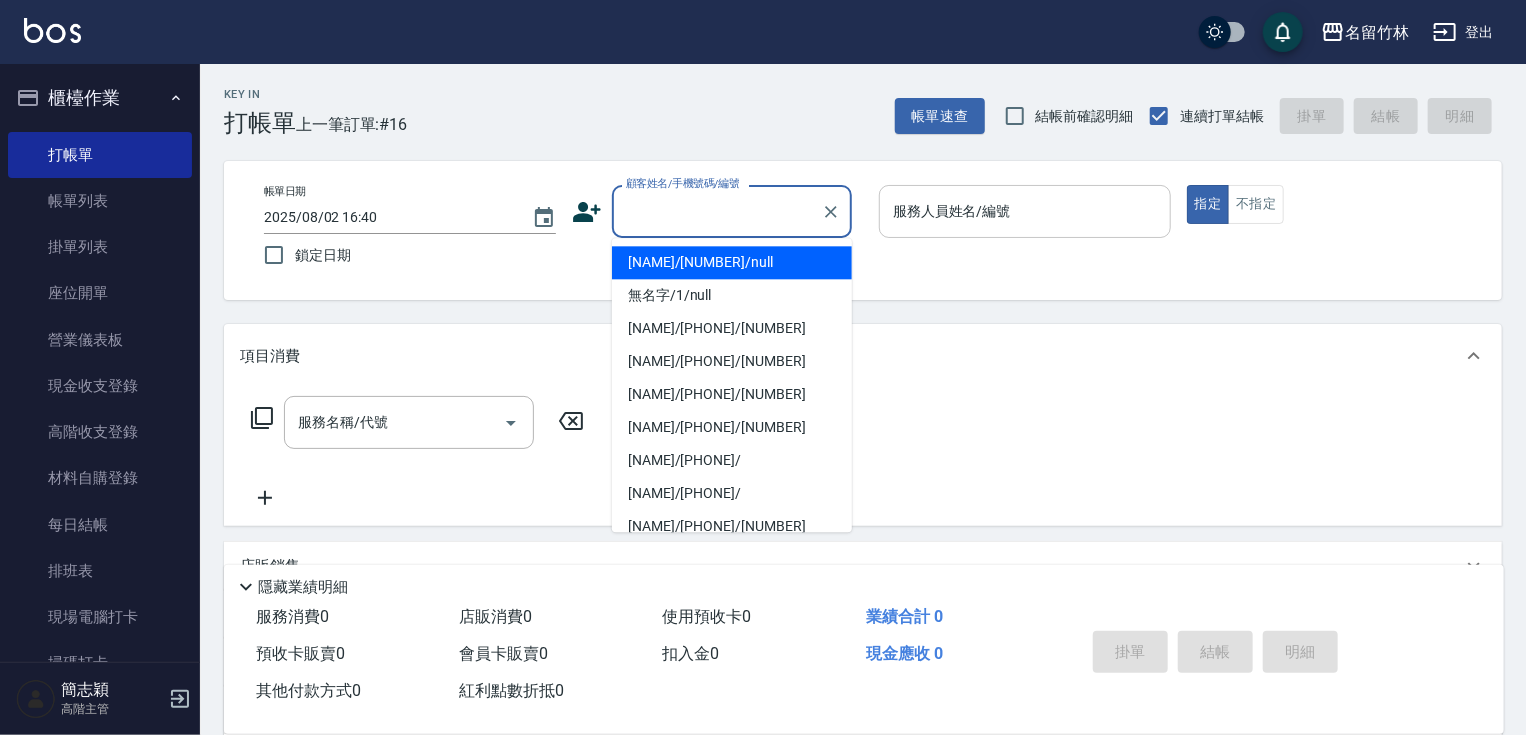 drag, startPoint x: 740, startPoint y: 265, endPoint x: 1060, endPoint y: 223, distance: 322.74448 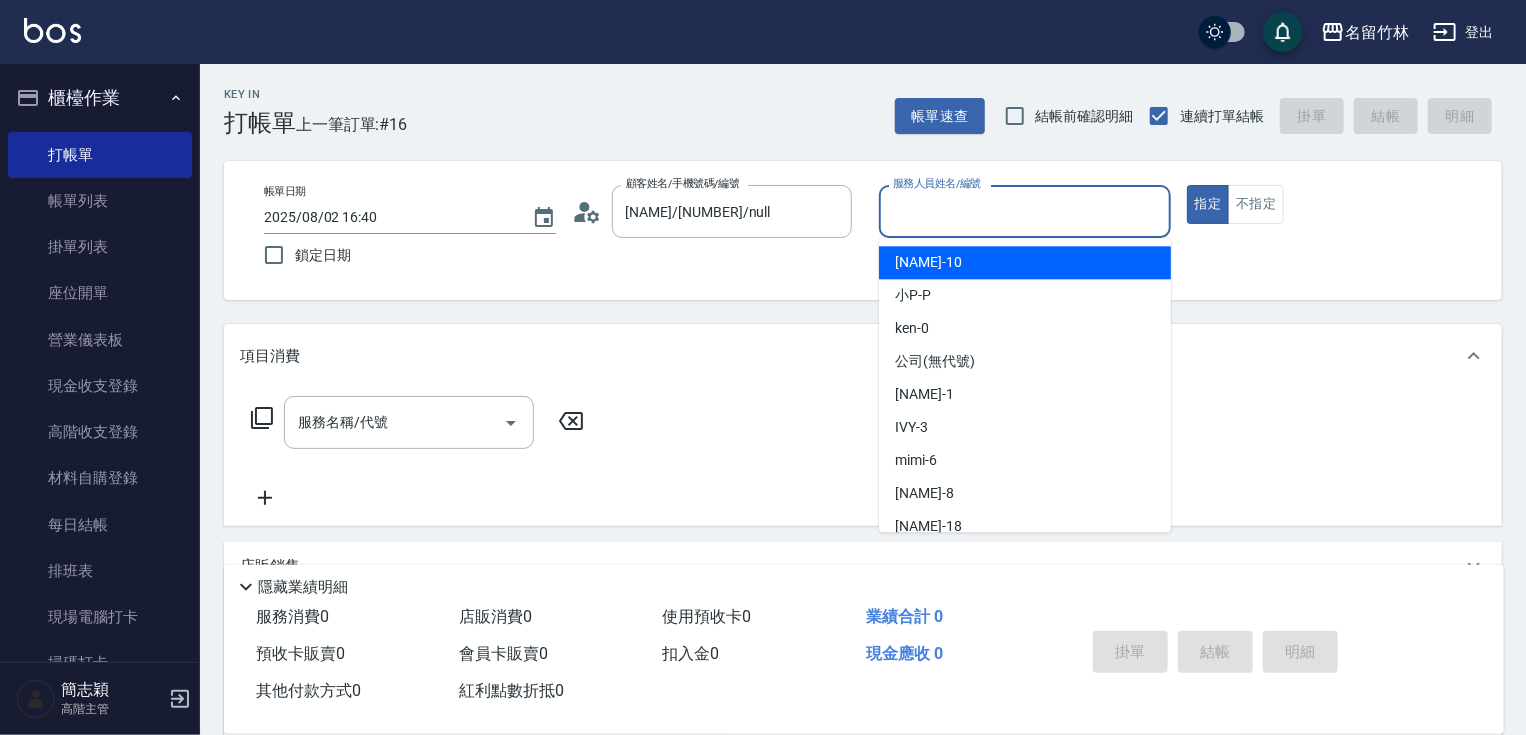 click on "服務人員姓名/編號" at bounding box center (1025, 211) 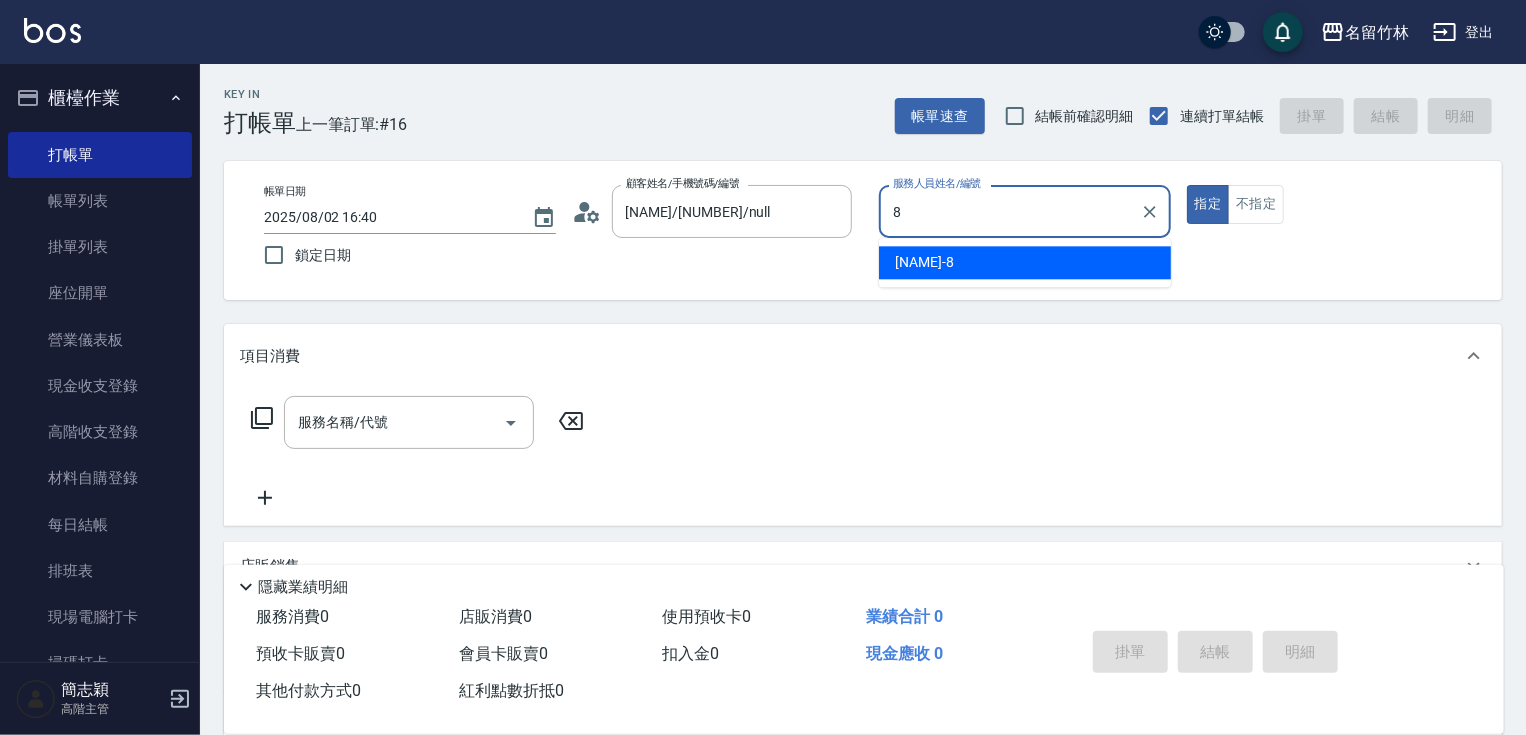 type on "曉容-8" 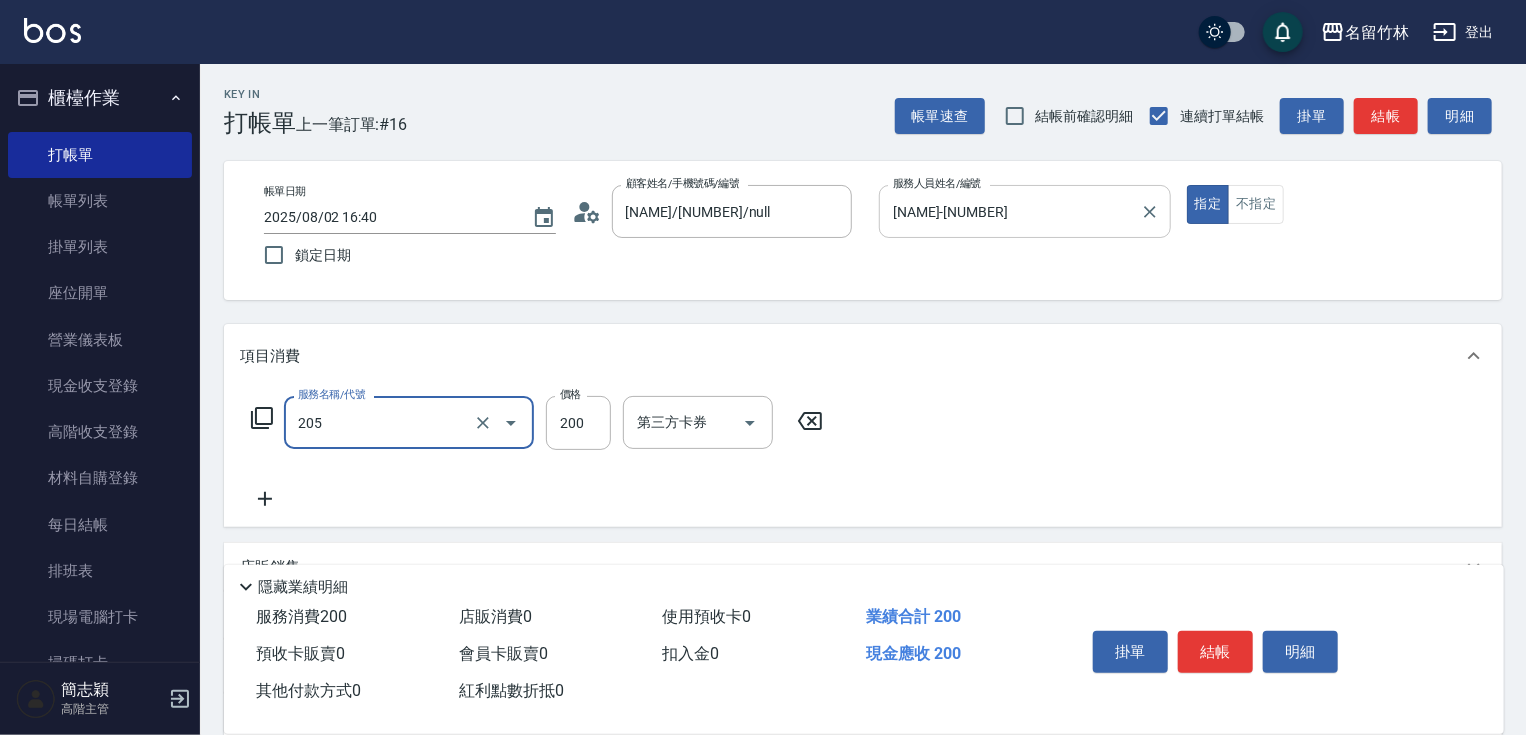 type on "洗髮[200](205)" 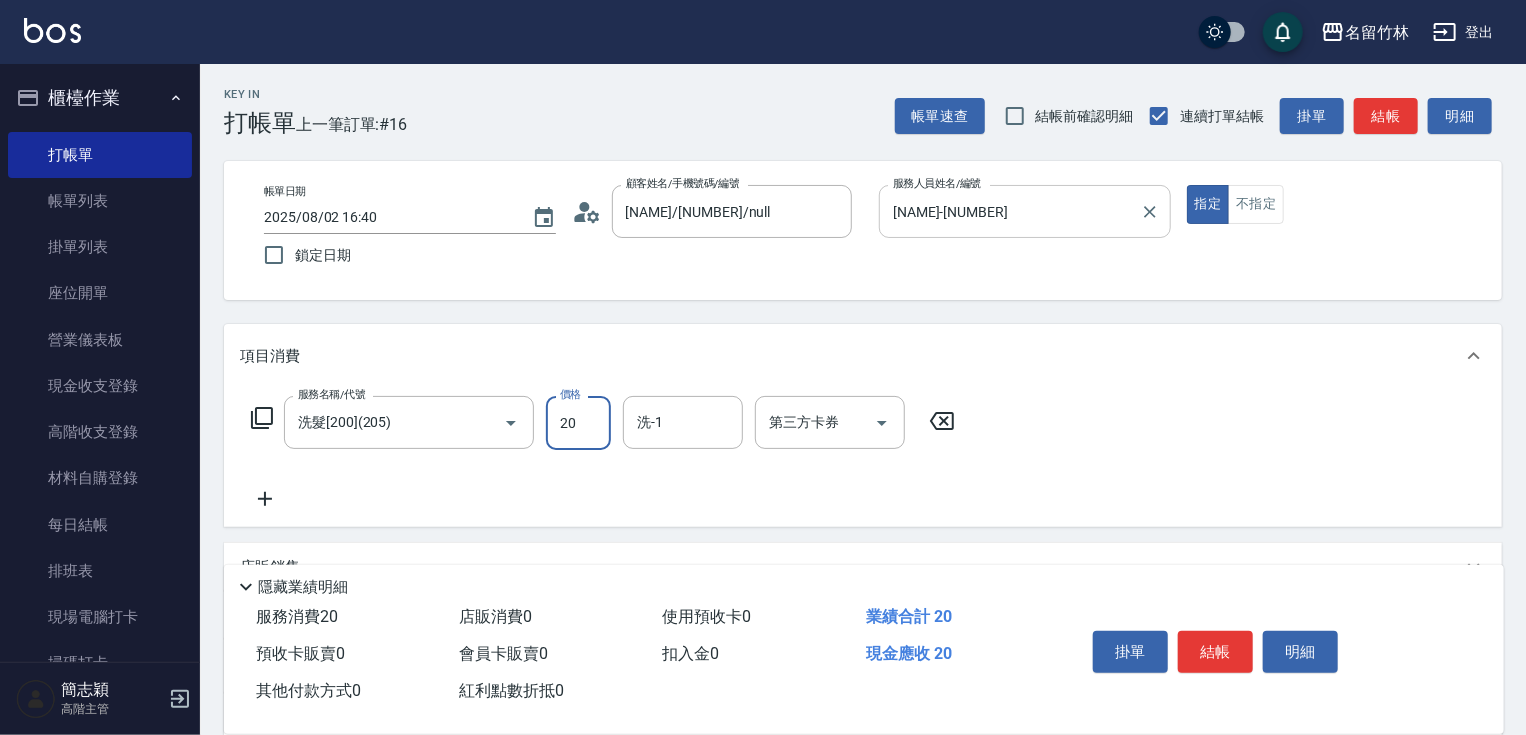 type on "200" 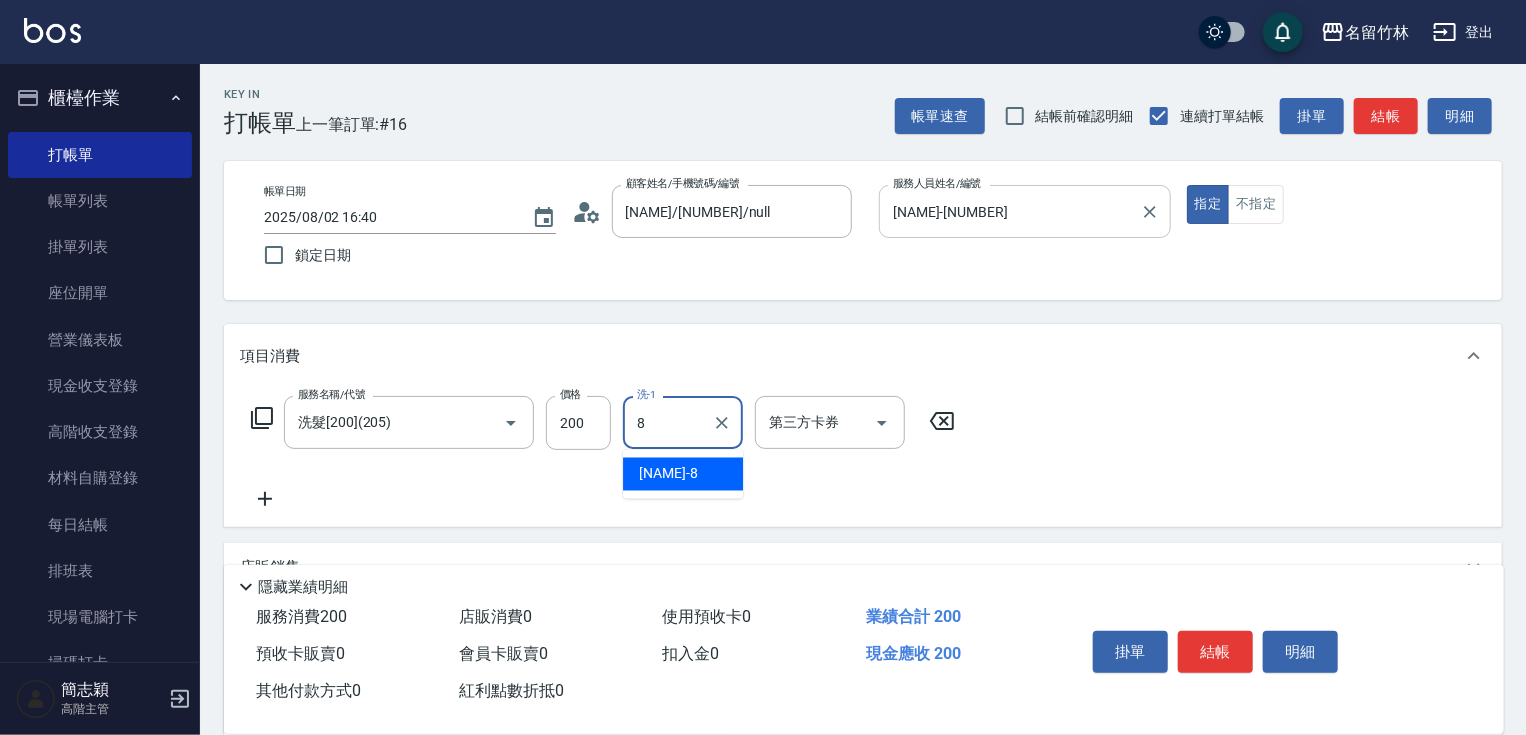 type on "曉容-8" 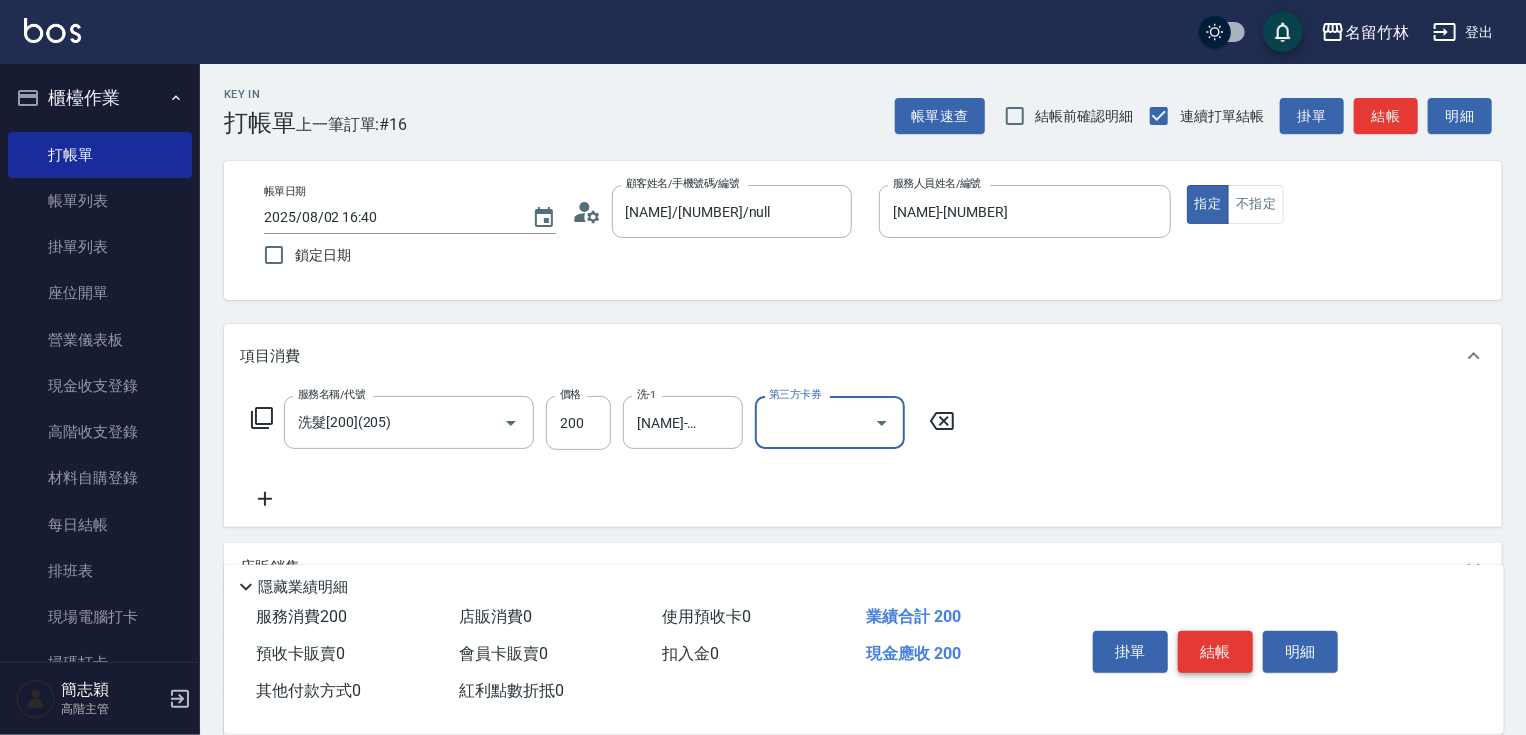 click on "結帳" at bounding box center (1215, 652) 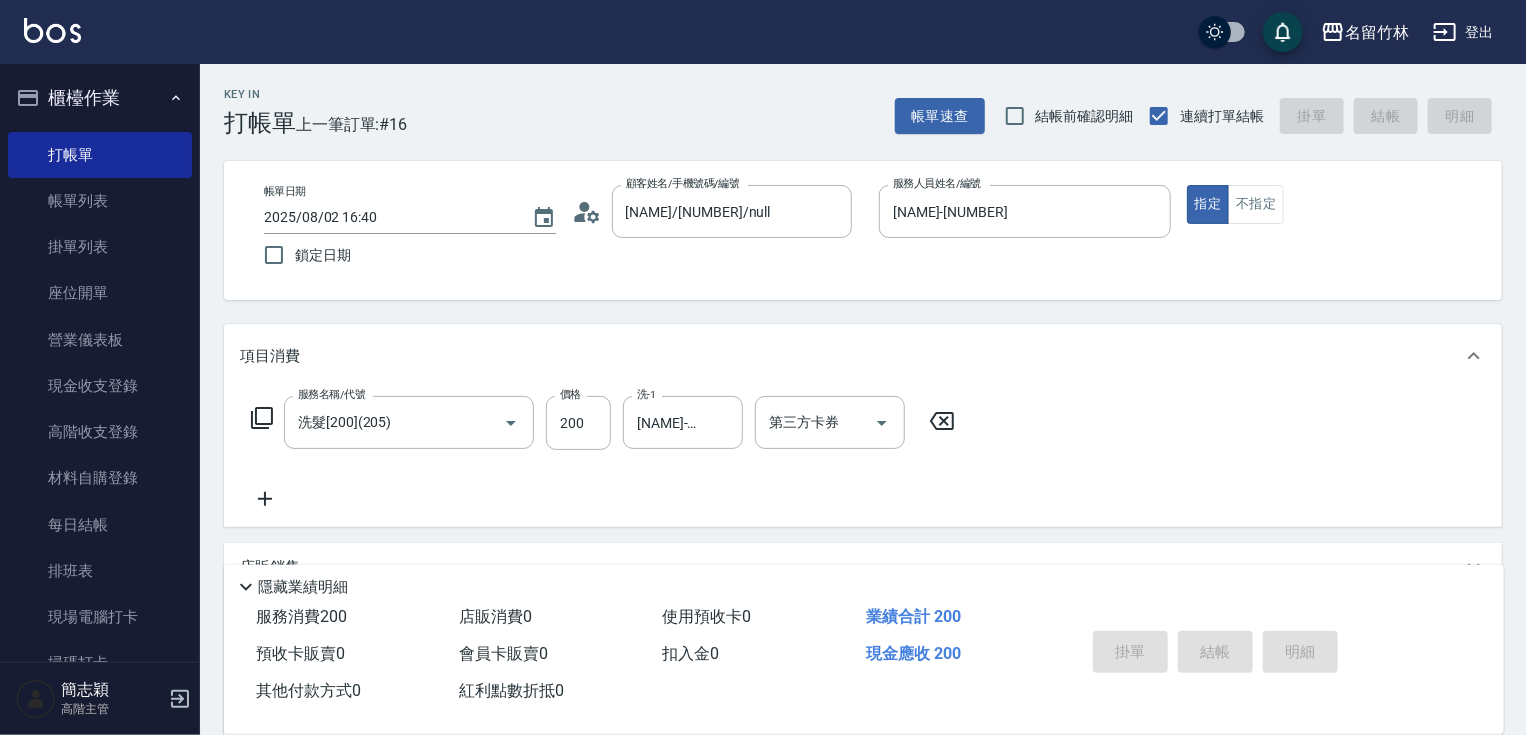type on "2025/08/02 16:41" 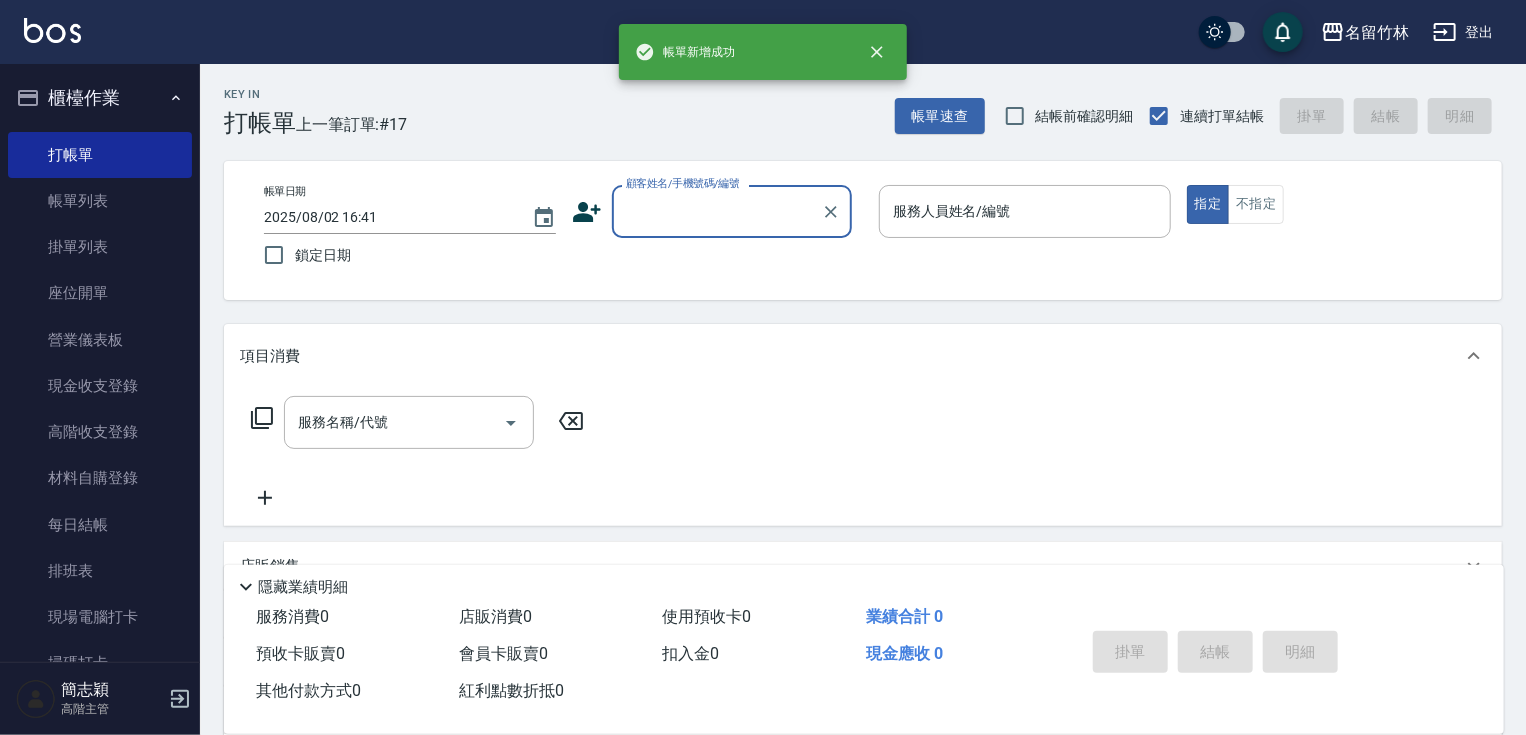 click on "顧客姓名/手機號碼/編號" at bounding box center (717, 211) 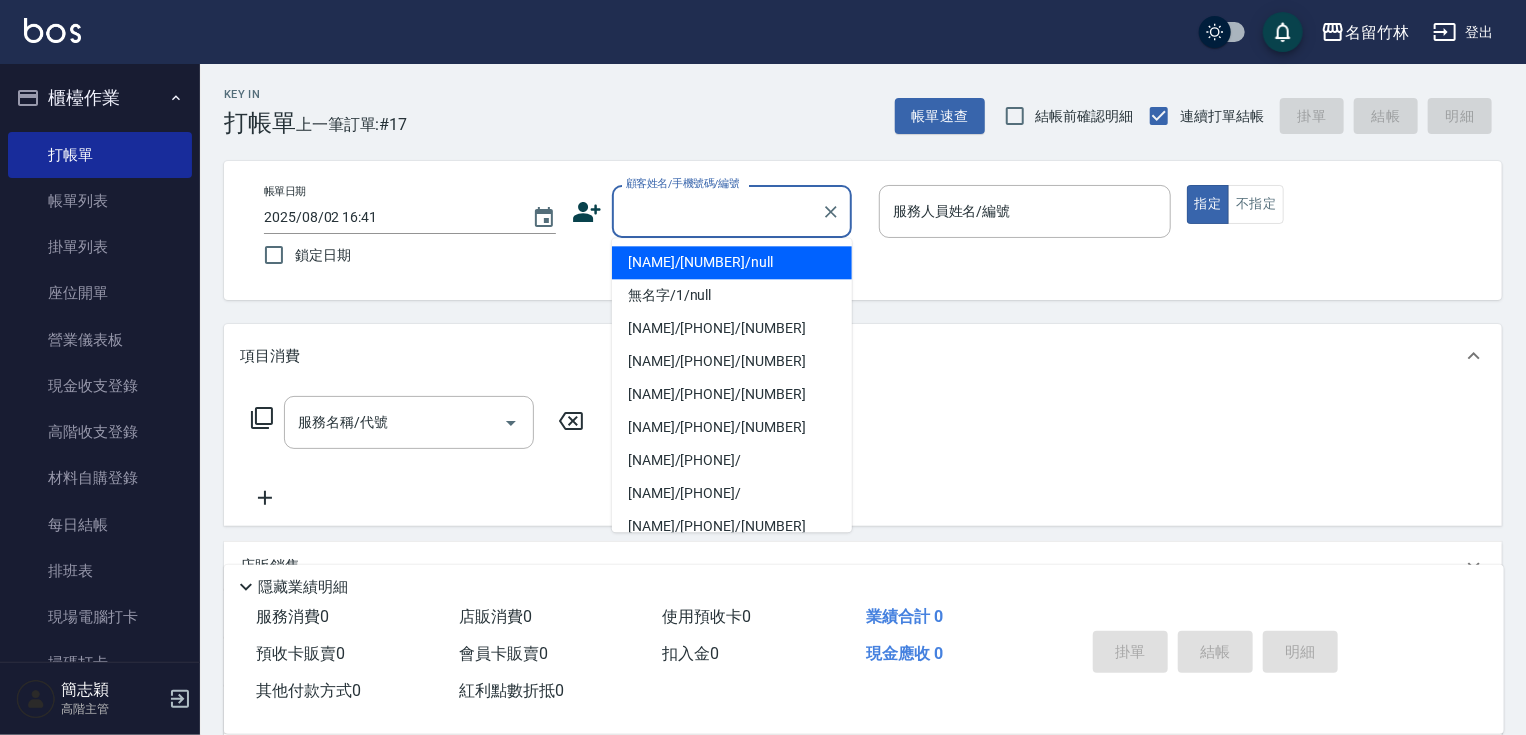 click on "無名字/123/null" at bounding box center (732, 262) 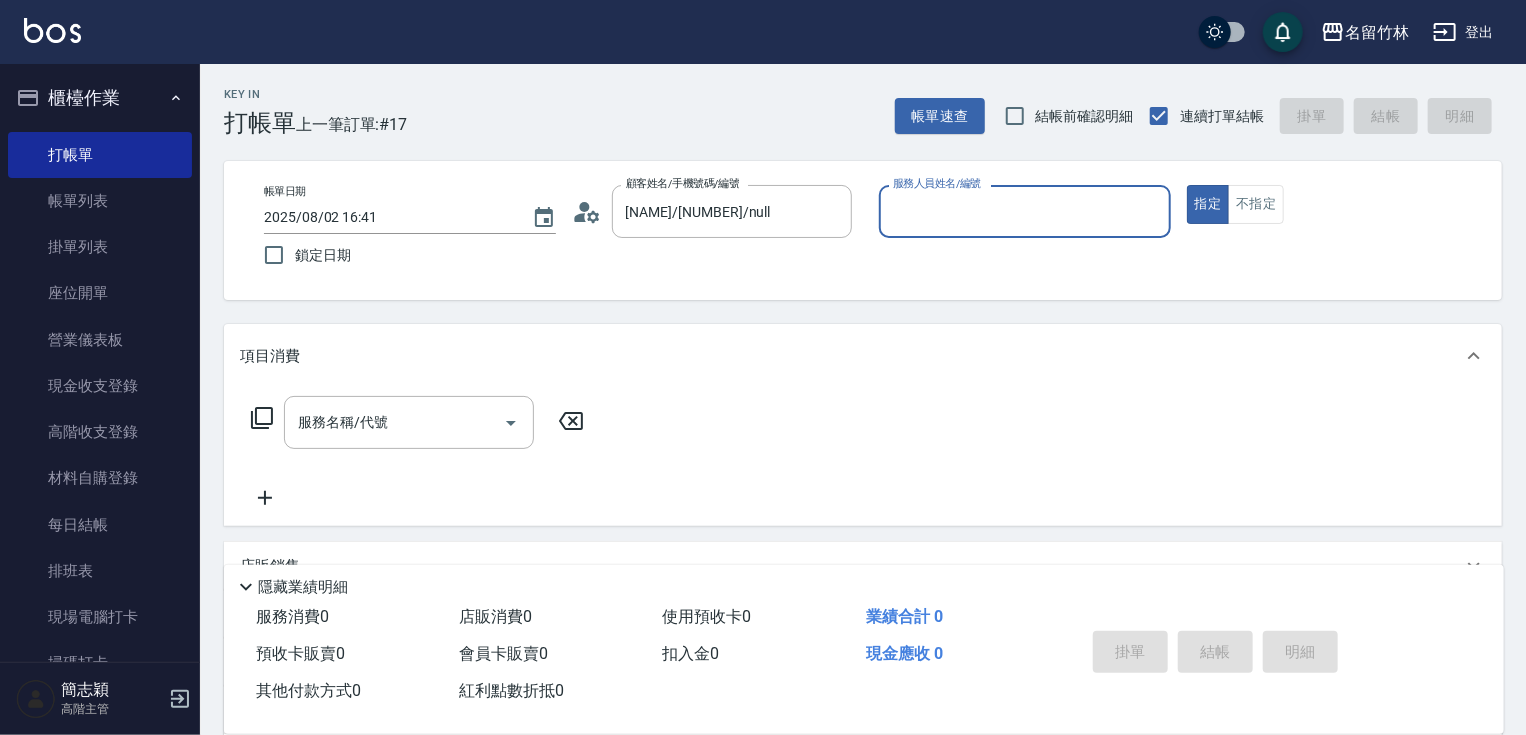click on "服務人員姓名/編號 服務人員姓名/編號" at bounding box center [1025, 211] 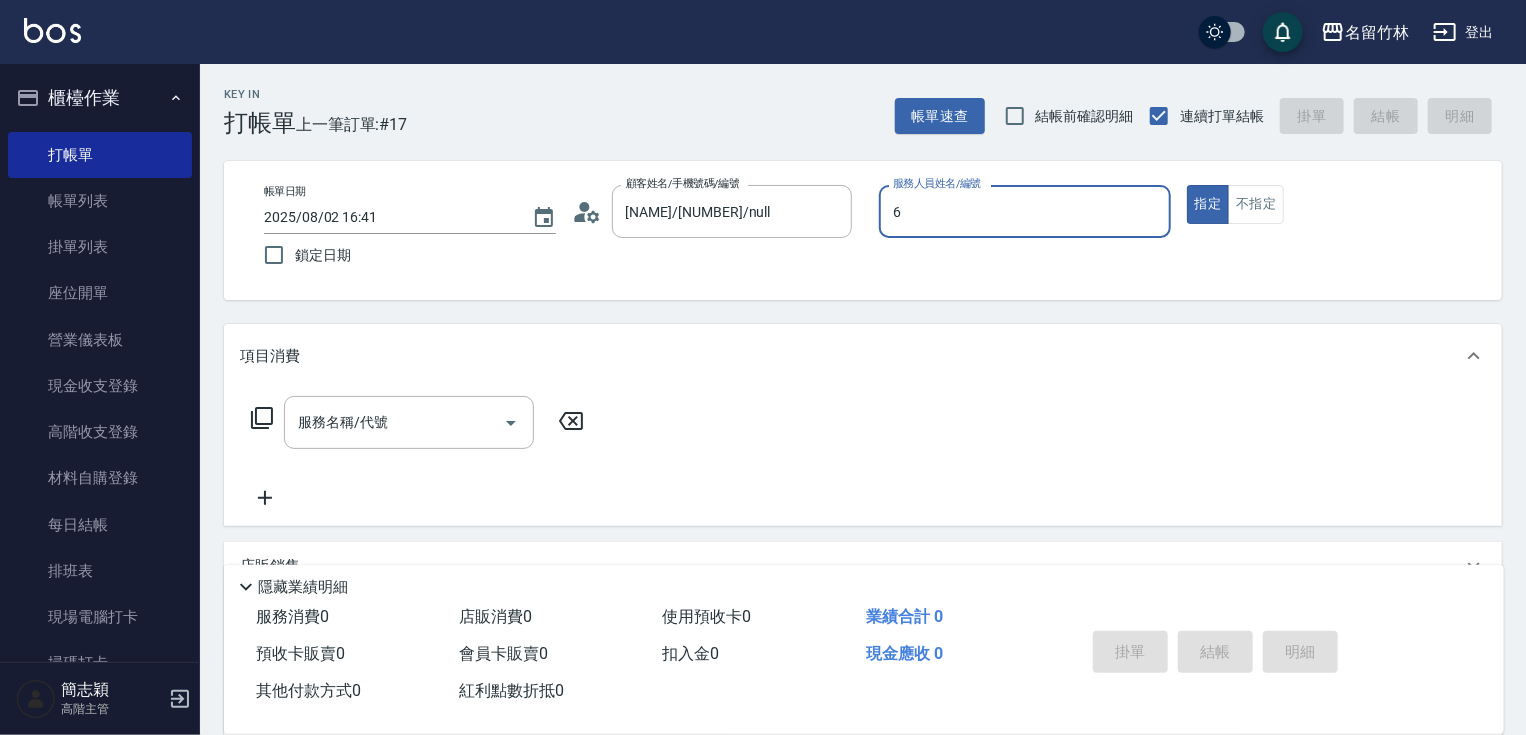 type on "mimi-6" 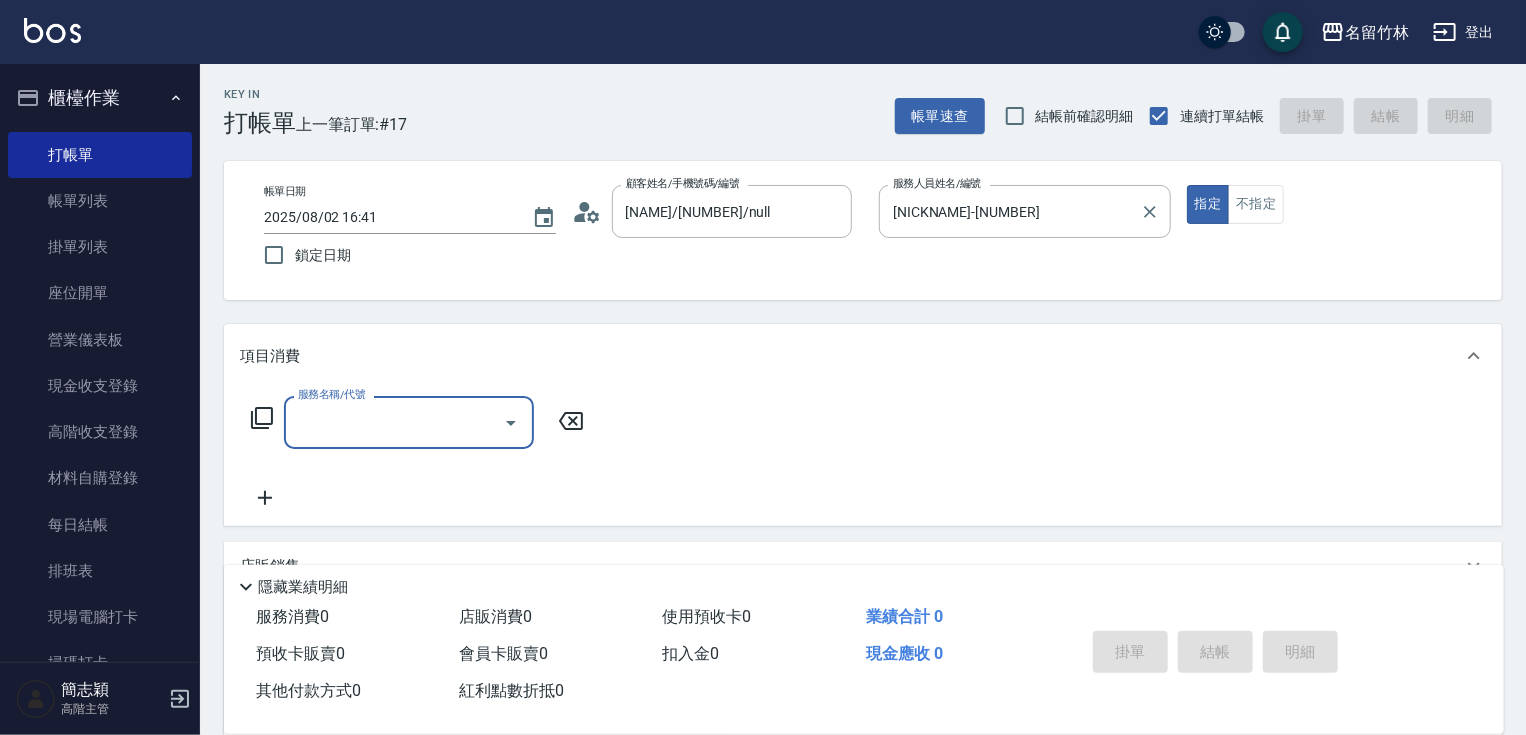 type on "2" 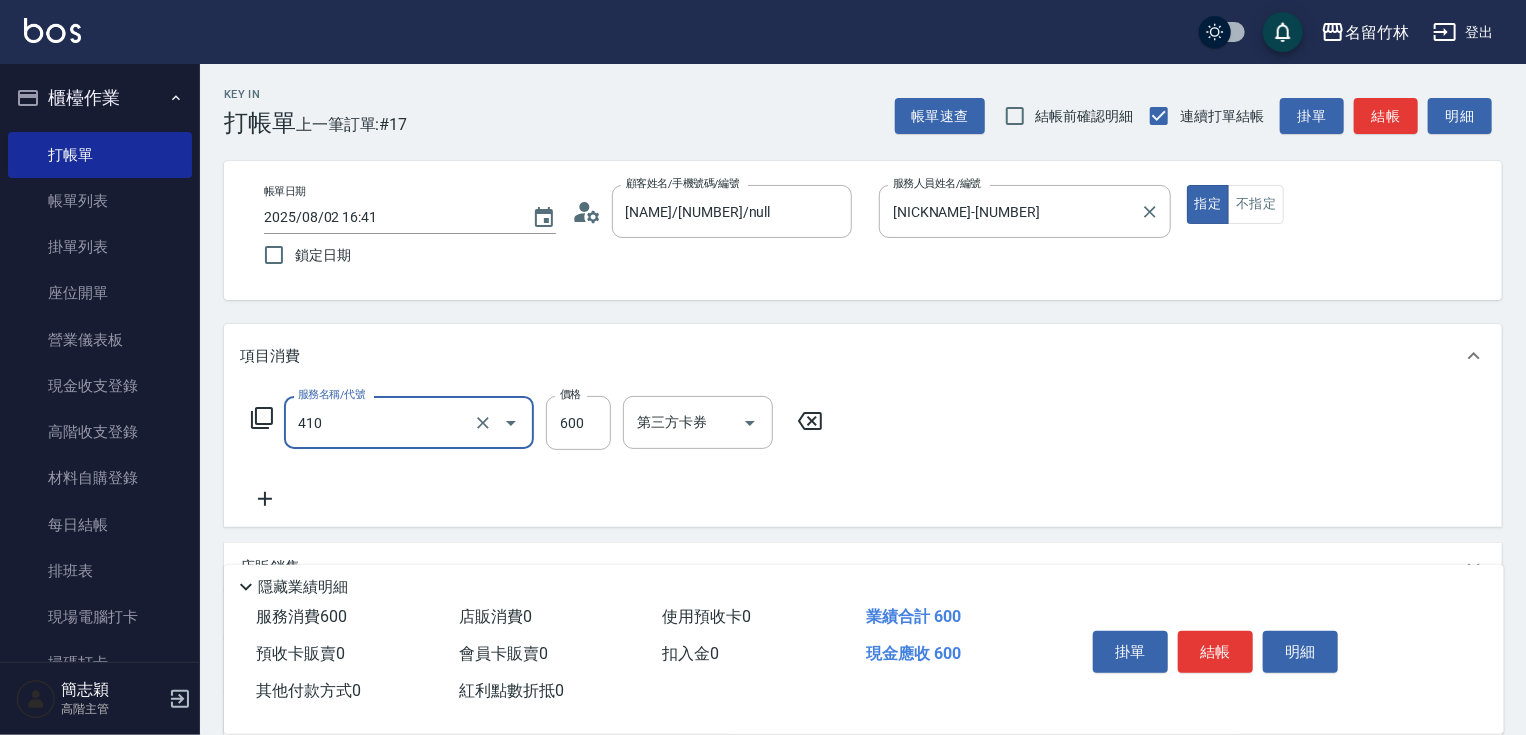 type on "鴻果頭皮SPA(410)" 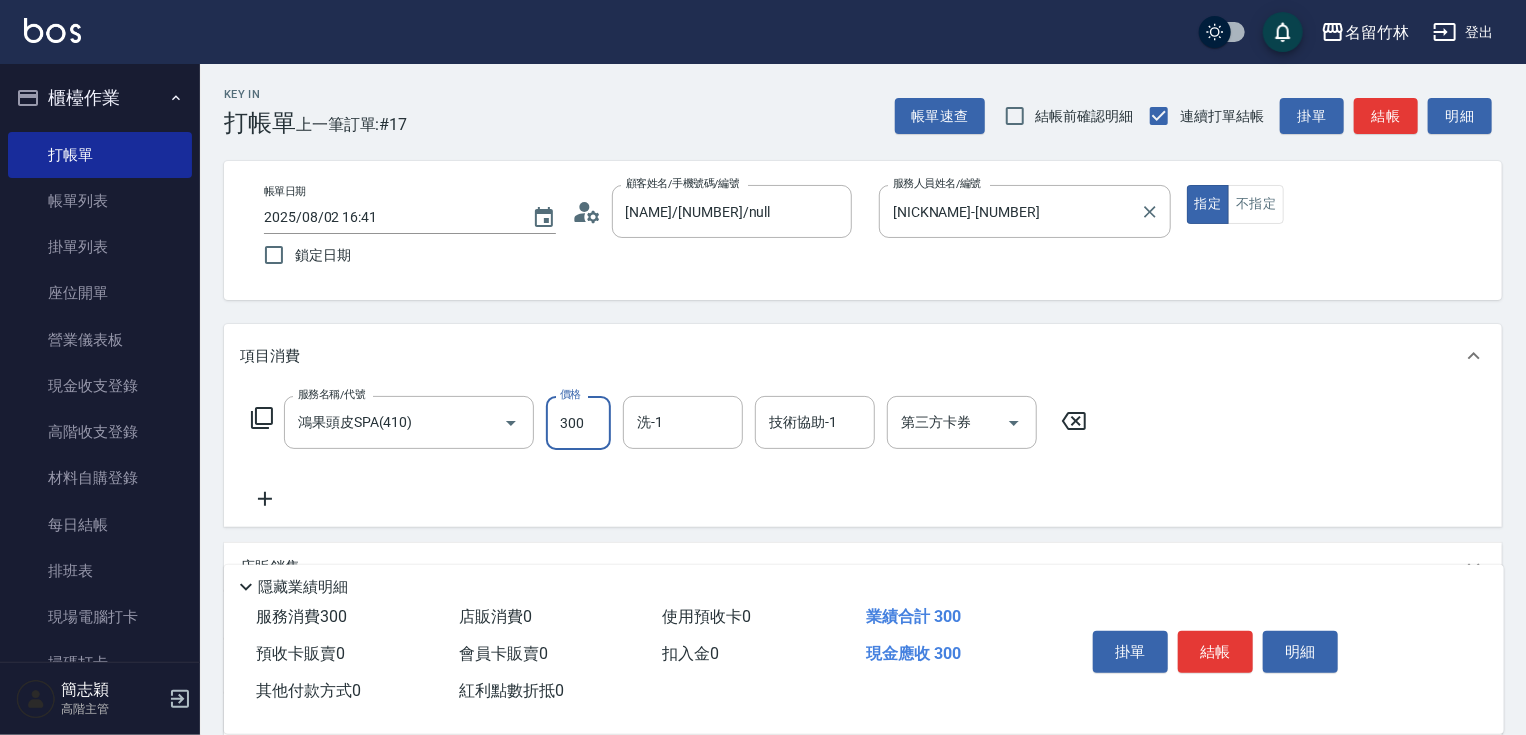 type on "300" 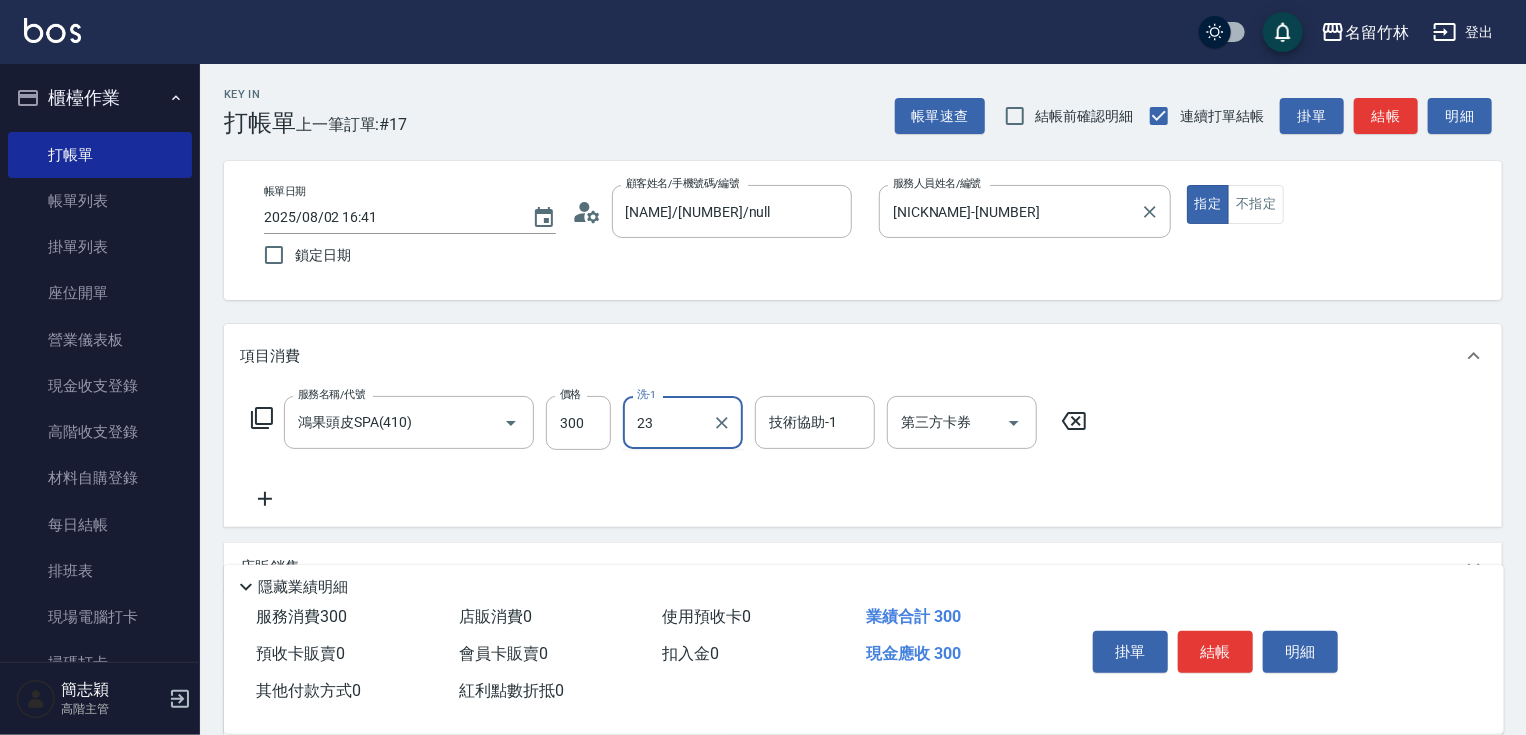 type on "鴨肉-23" 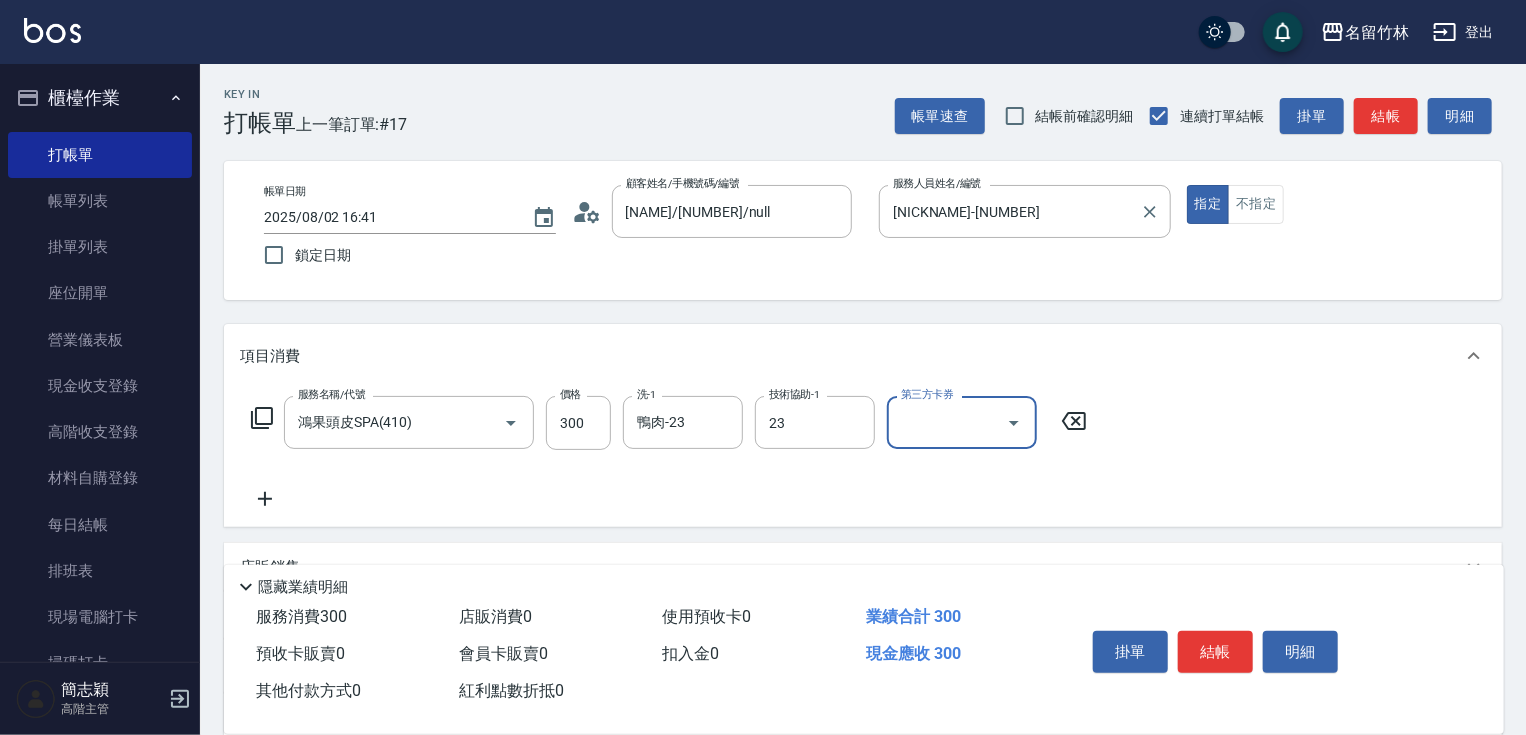 type on "鴨肉-23" 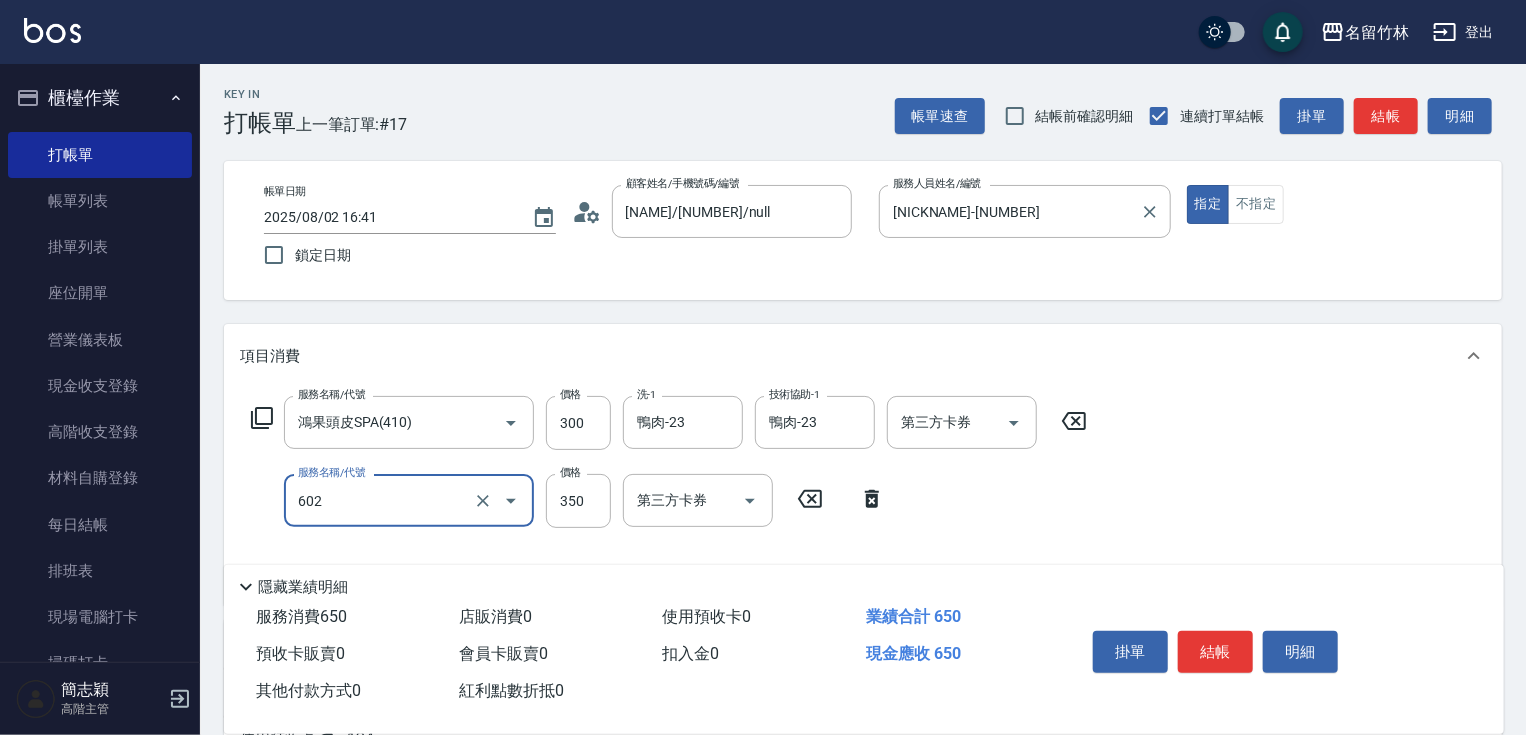 type on "護髮(602)" 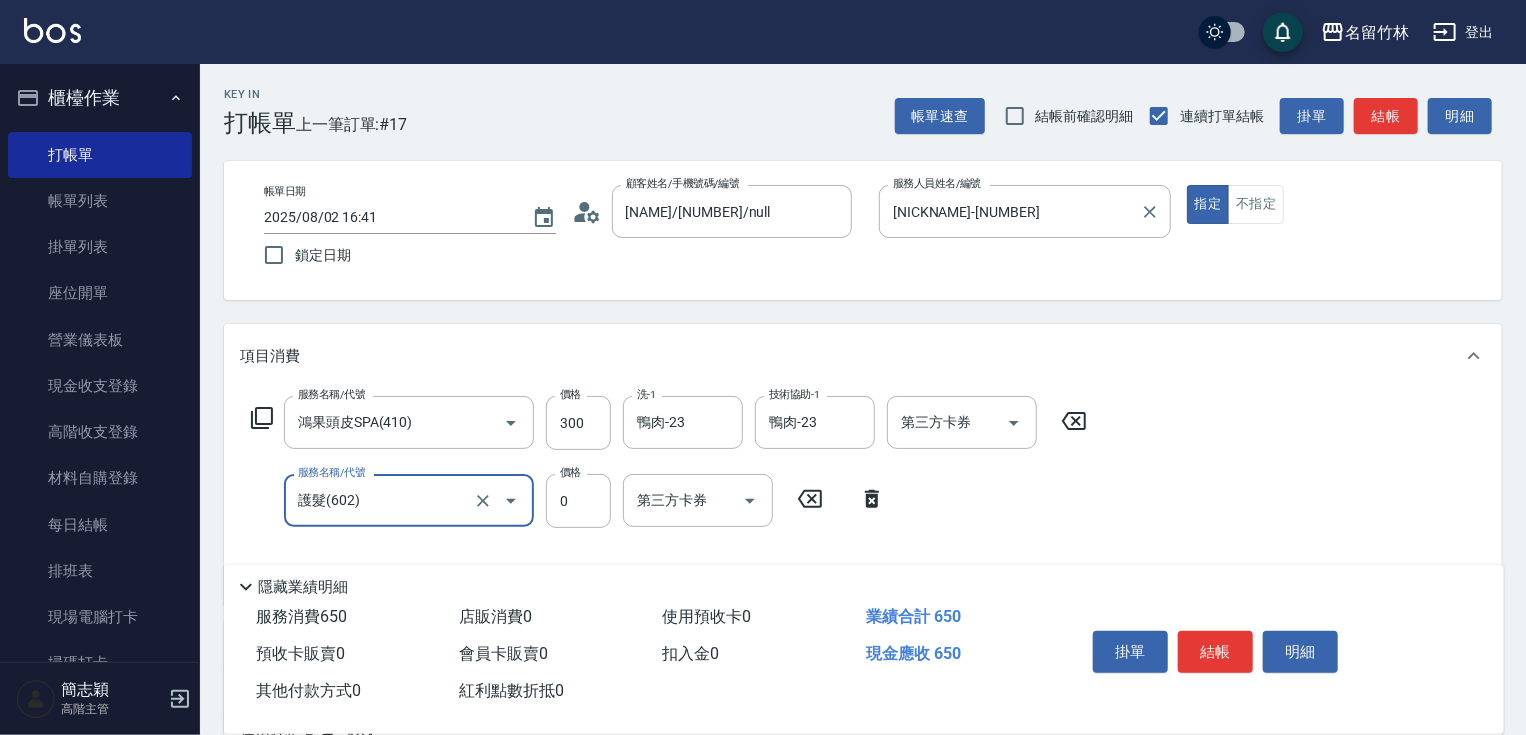 type on "0" 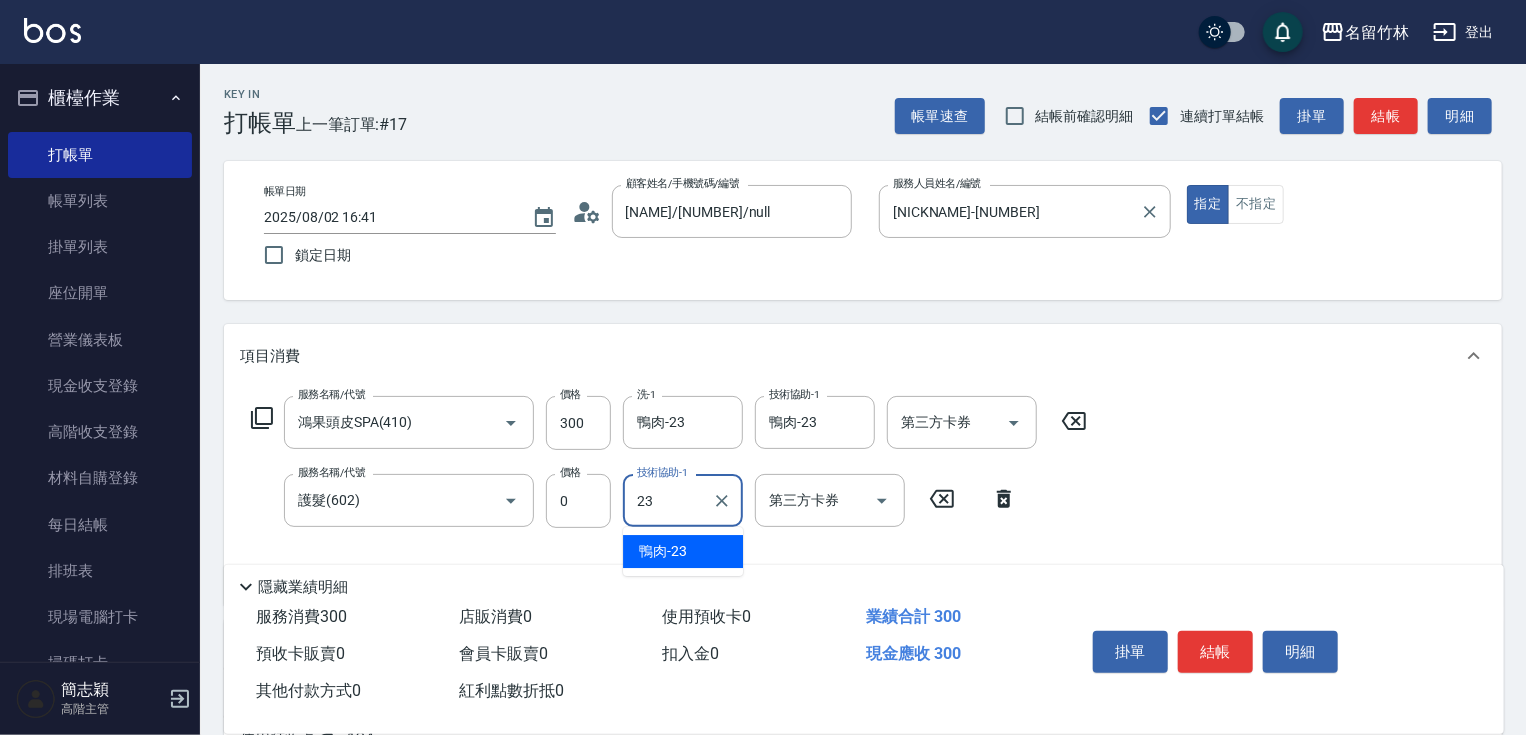 type on "鴨肉-23" 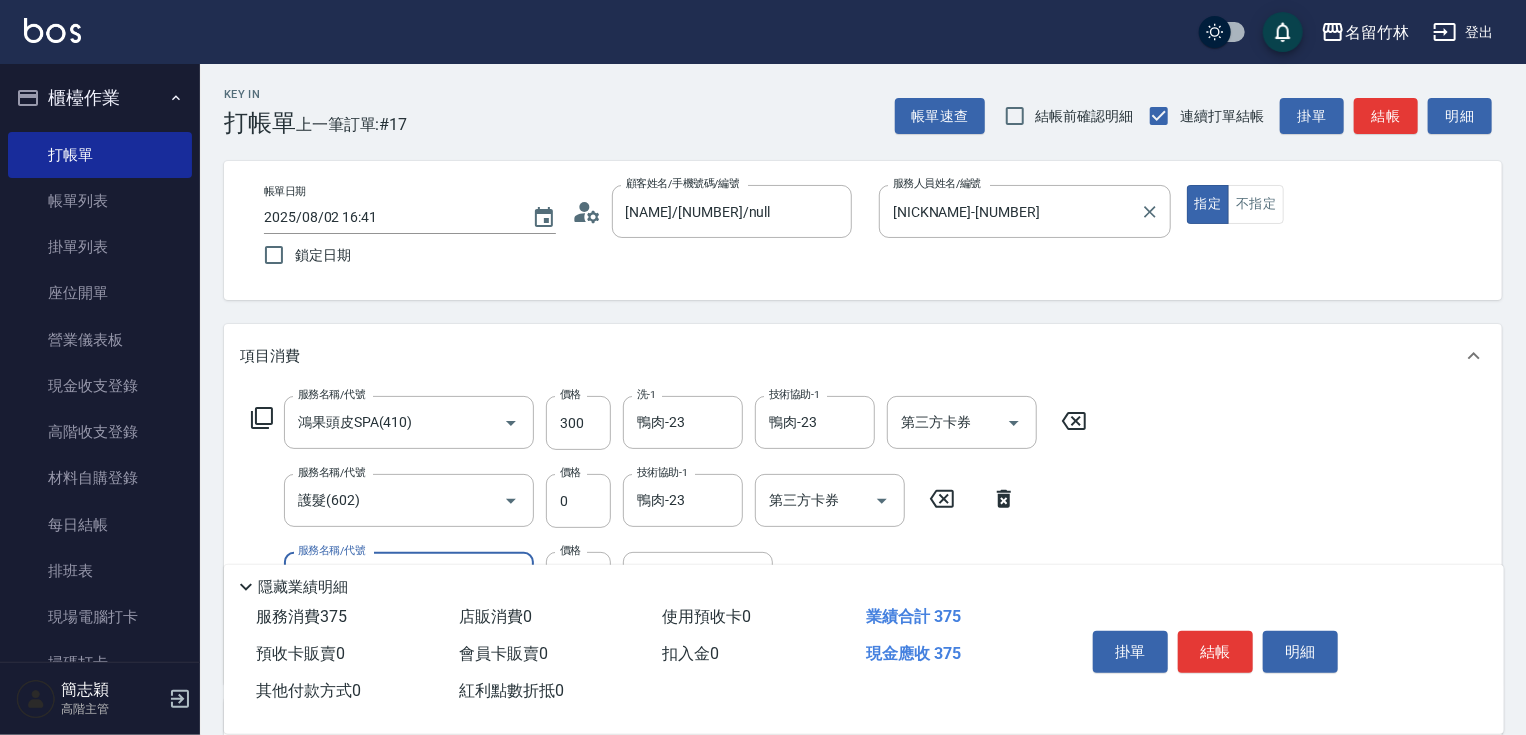 type on "精油75(808)" 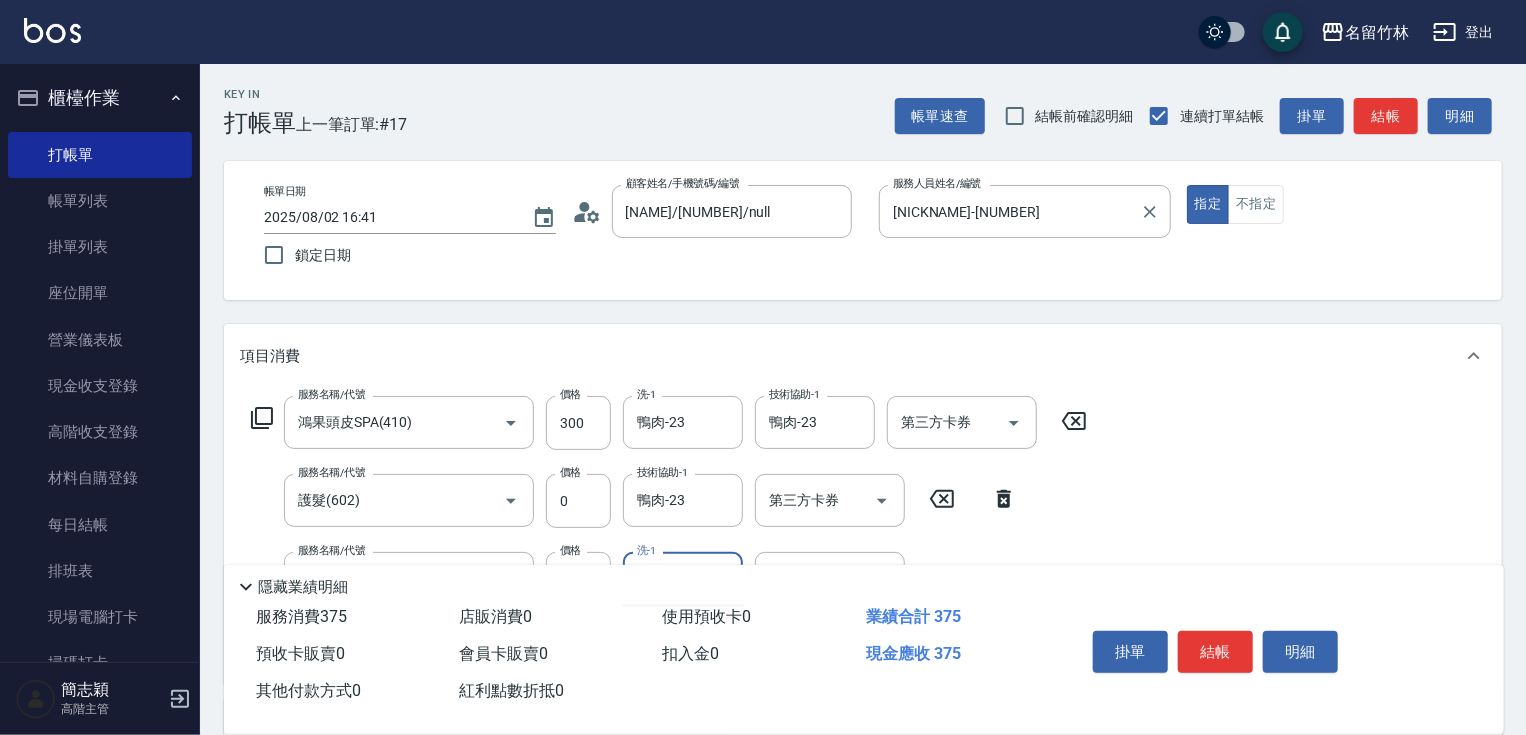 type on "鴨肉-23" 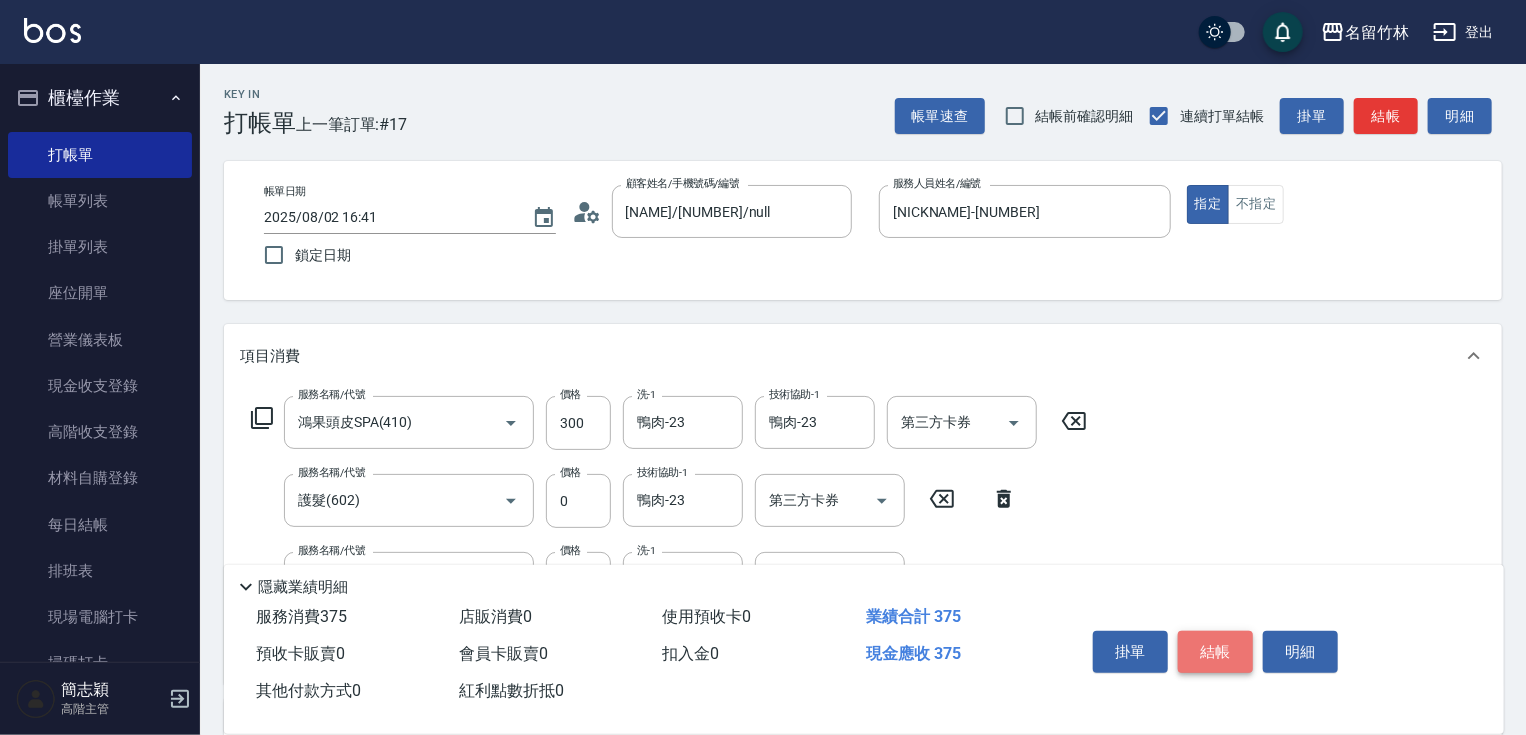 click on "結帳" at bounding box center (1215, 652) 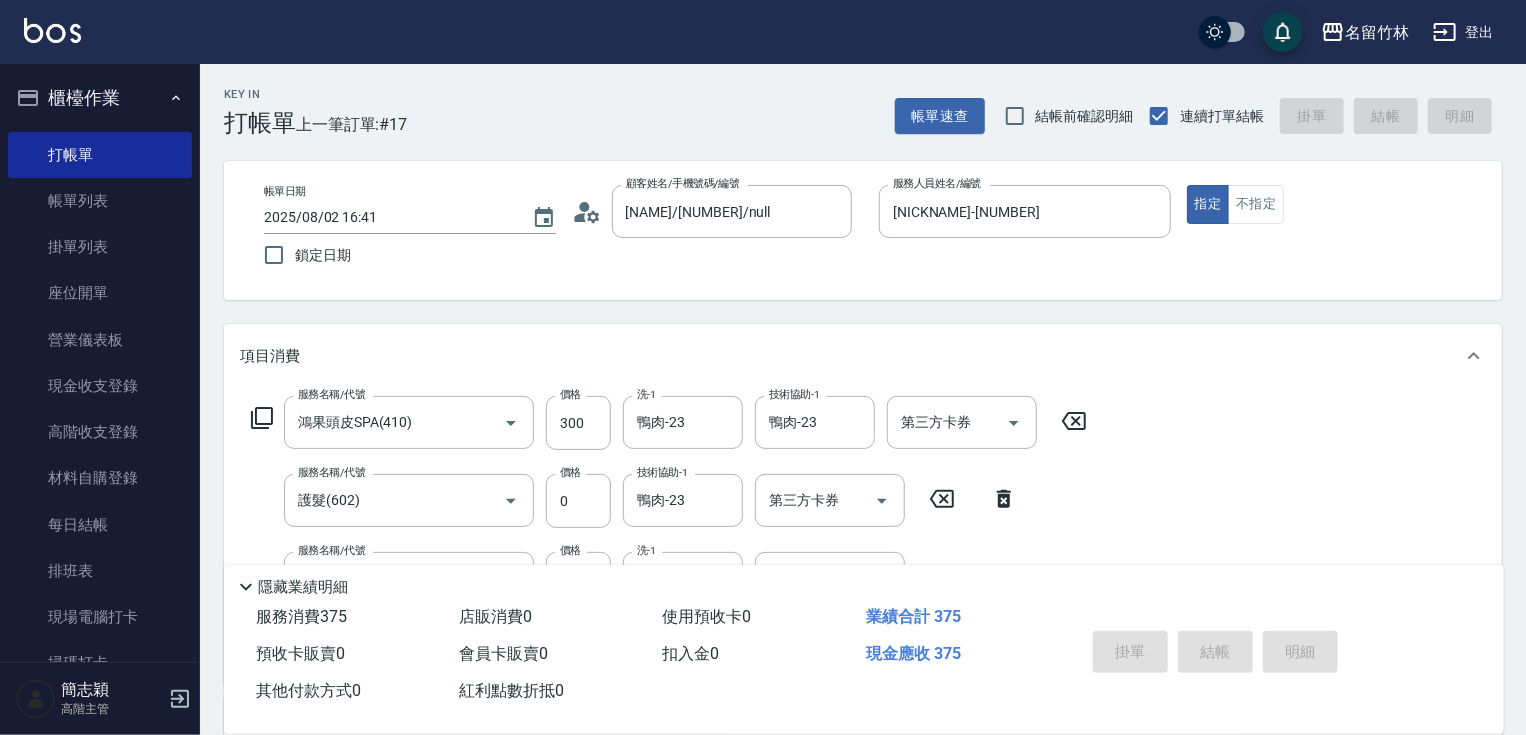 type 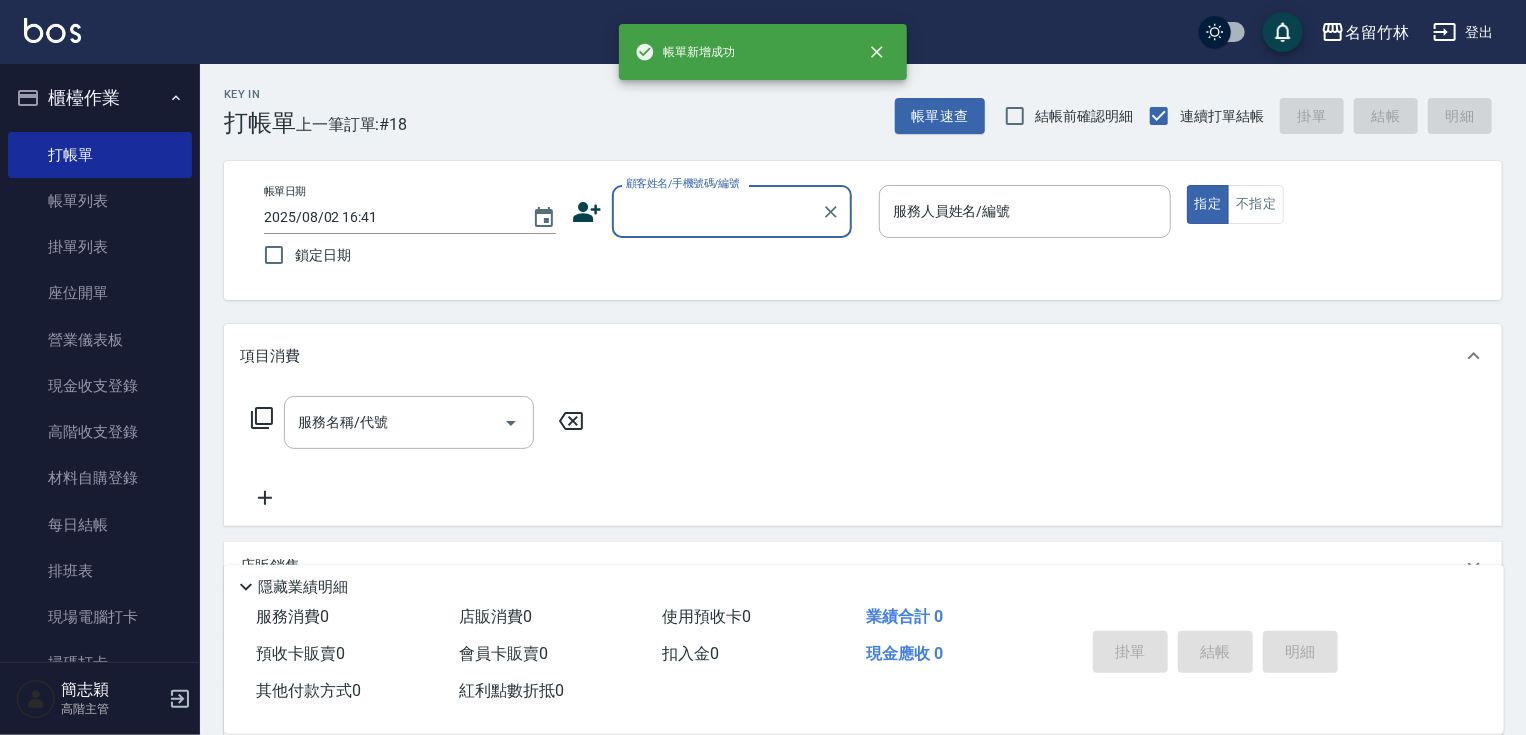 click on "顧客姓名/手機號碼/編號" at bounding box center (717, 211) 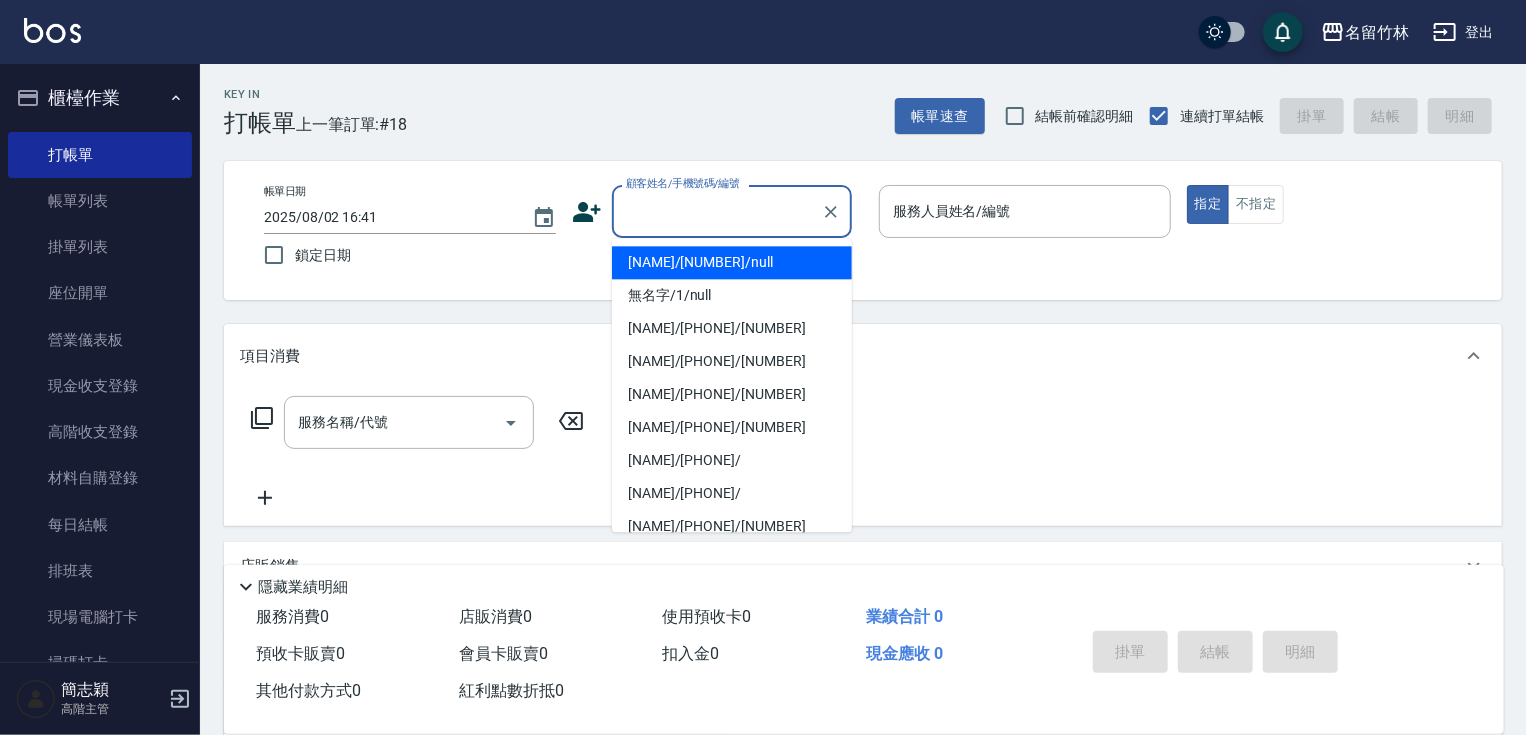 click on "無名字/123/null" at bounding box center [732, 262] 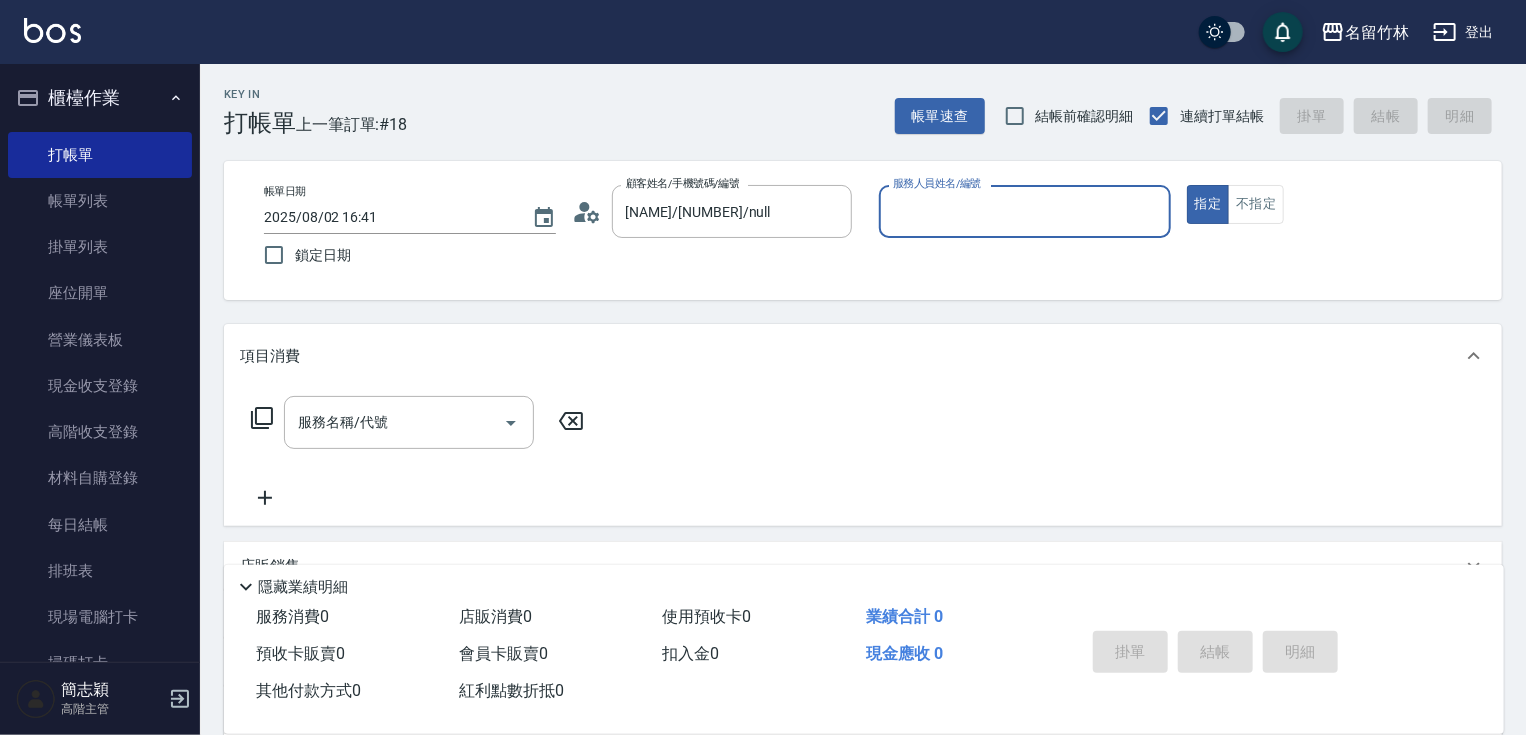 click on "服務人員姓名/編號 服務人員姓名/編號" at bounding box center [1025, 211] 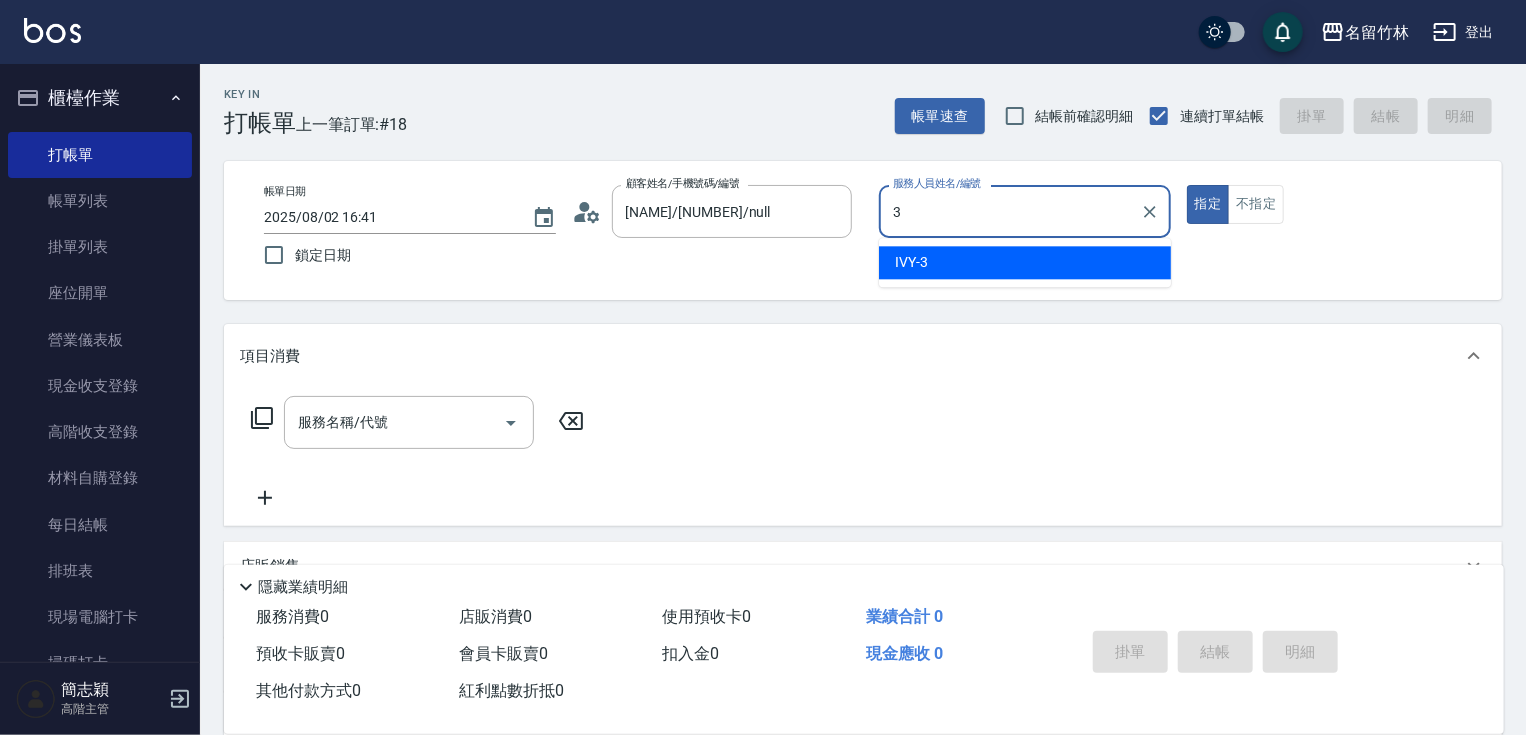 type on "IVY-3" 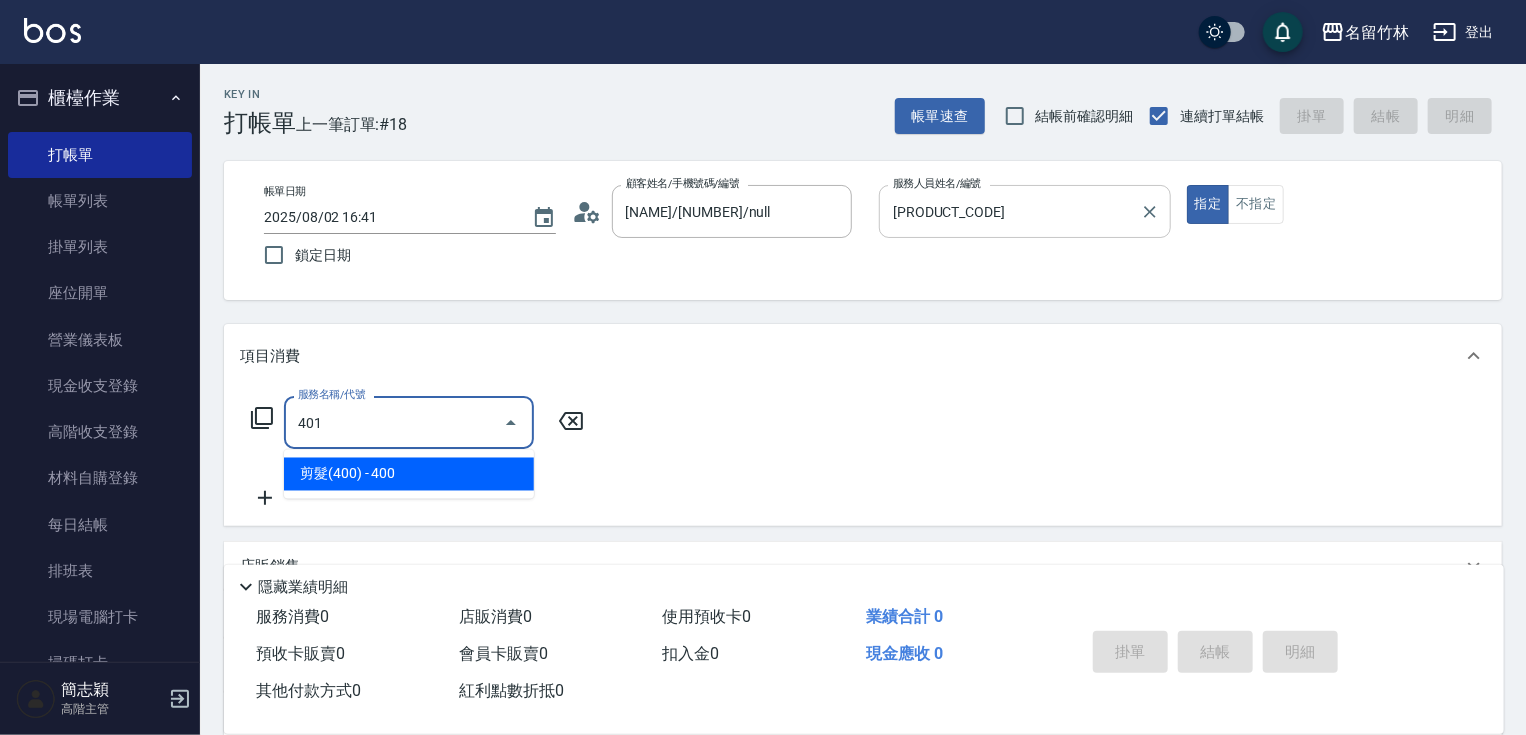 type on "剪髮(400)(401)" 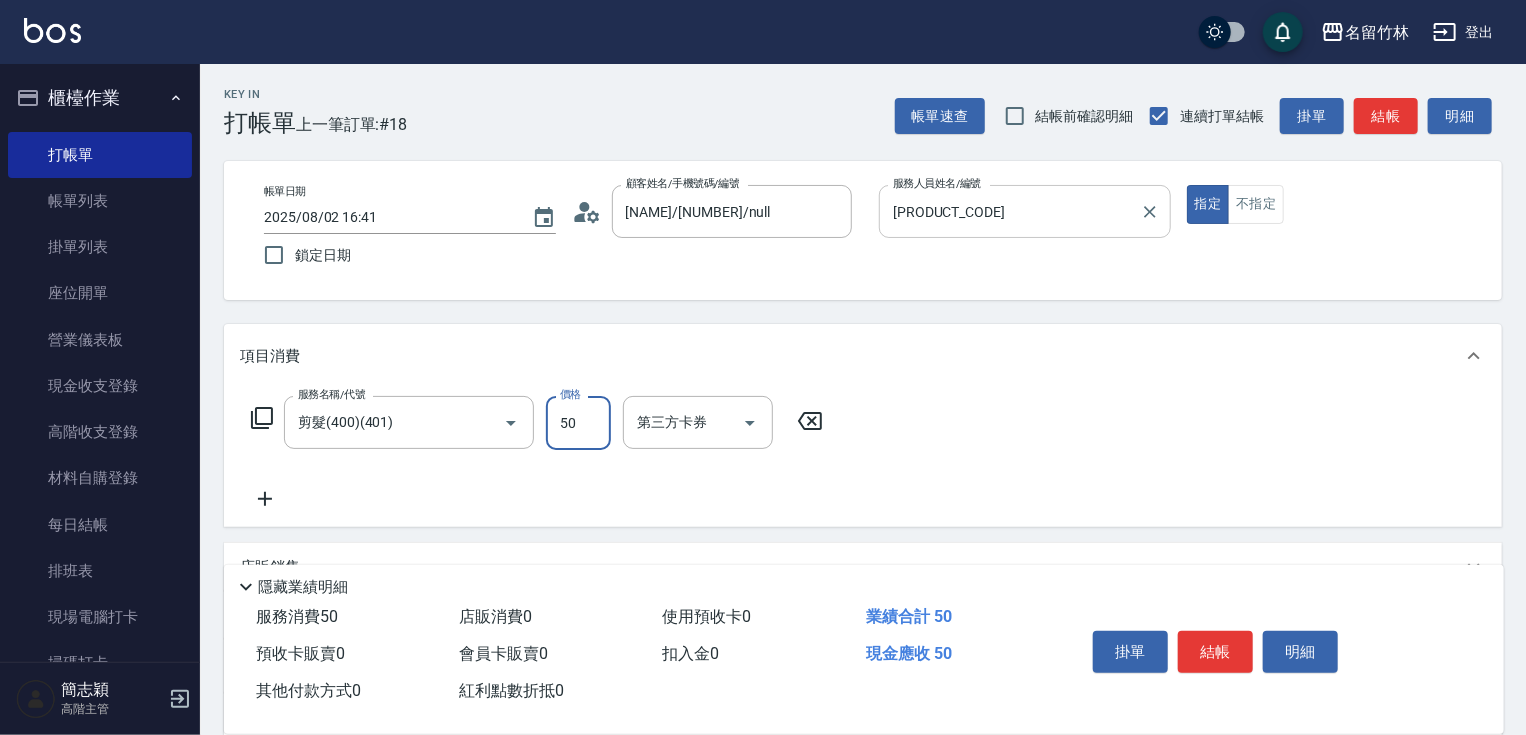 type on "500" 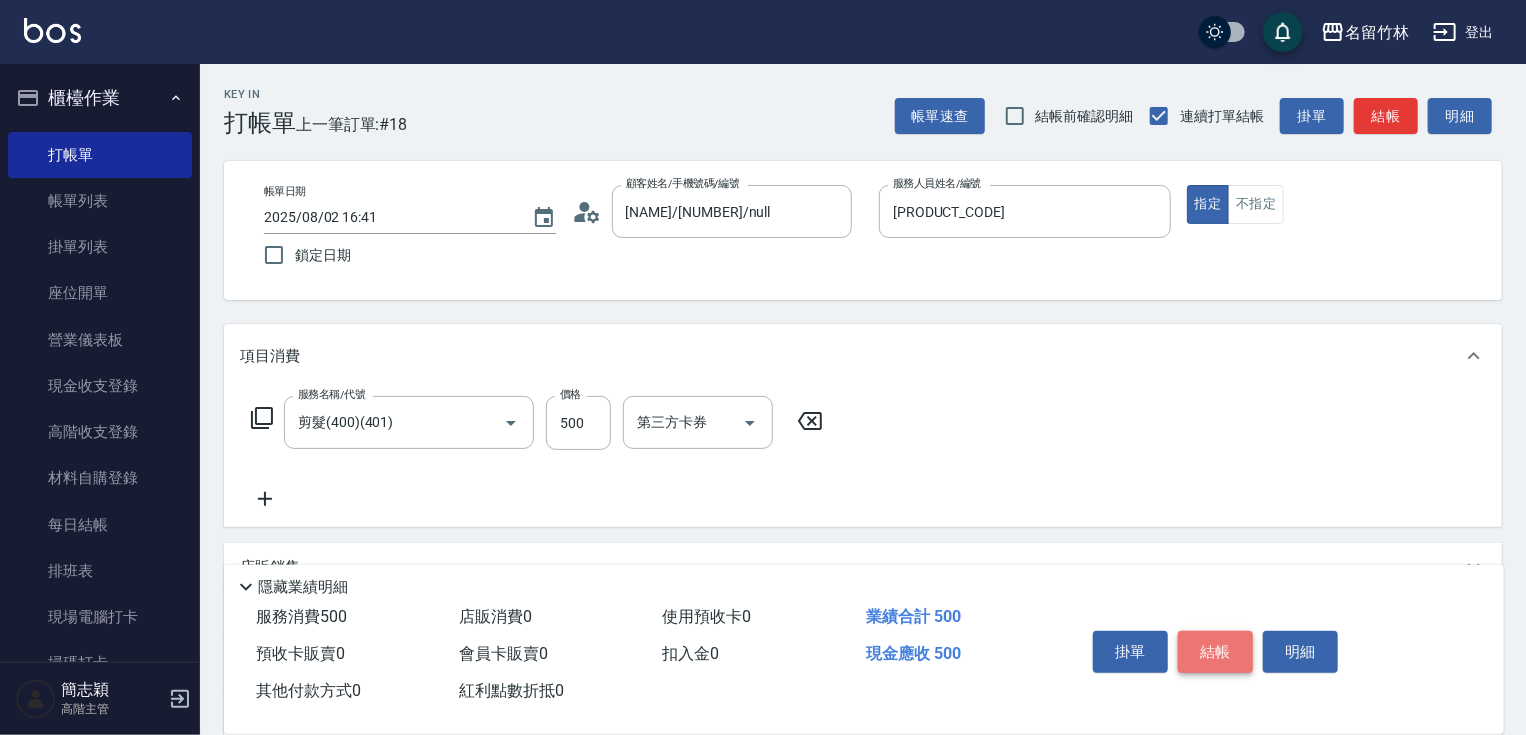 click on "結帳" at bounding box center (1215, 652) 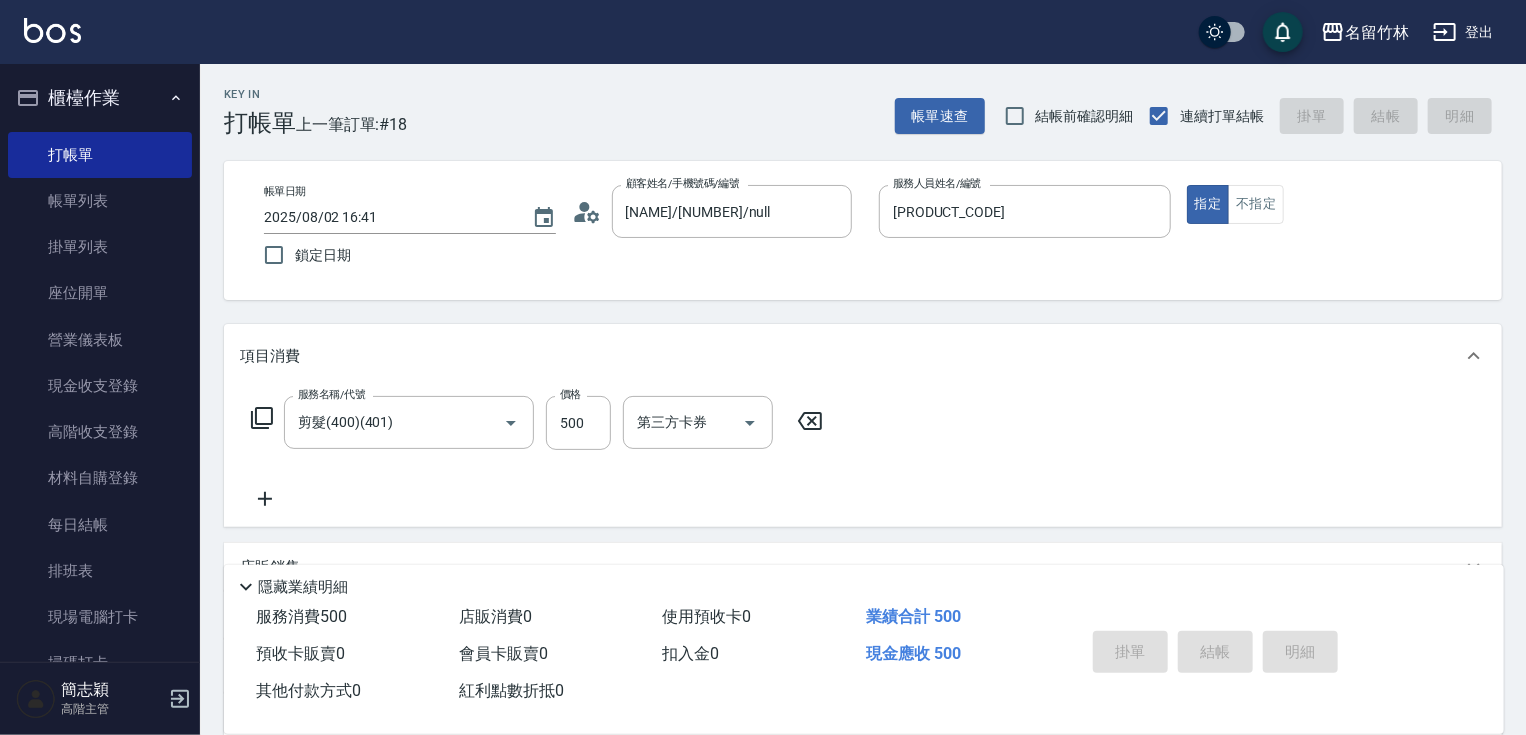 type 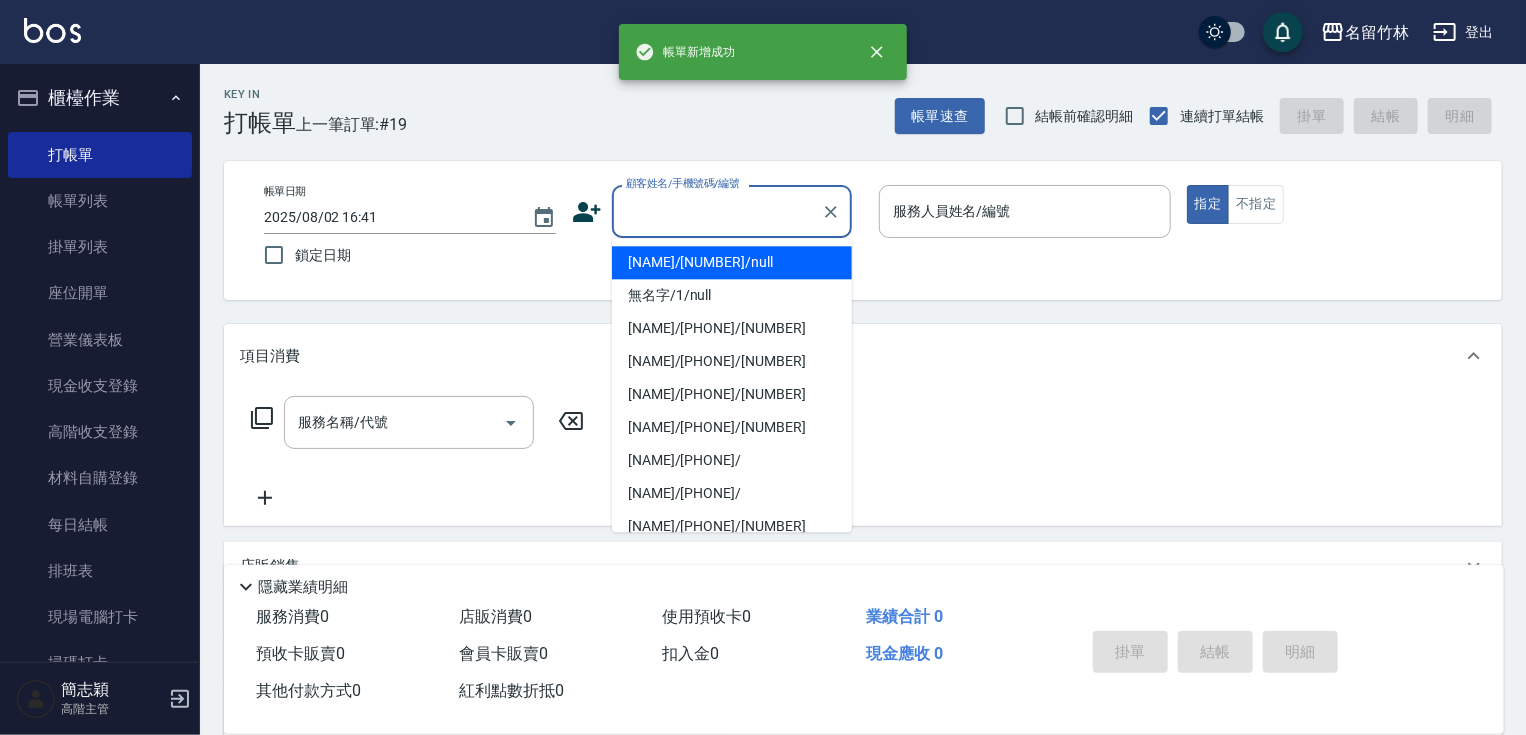 click on "顧客姓名/手機號碼/編號" at bounding box center [717, 211] 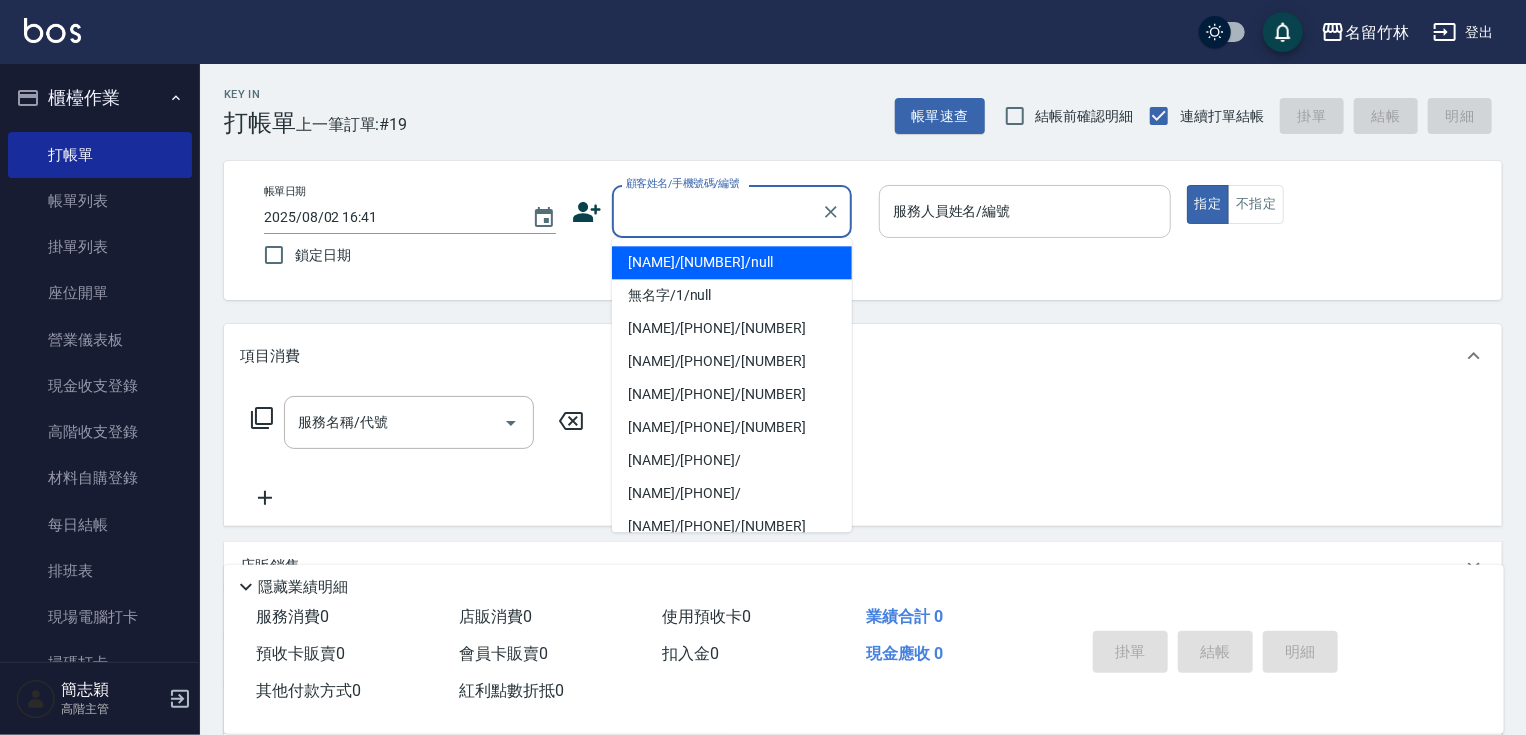 click on "無名字/123/null" at bounding box center (732, 262) 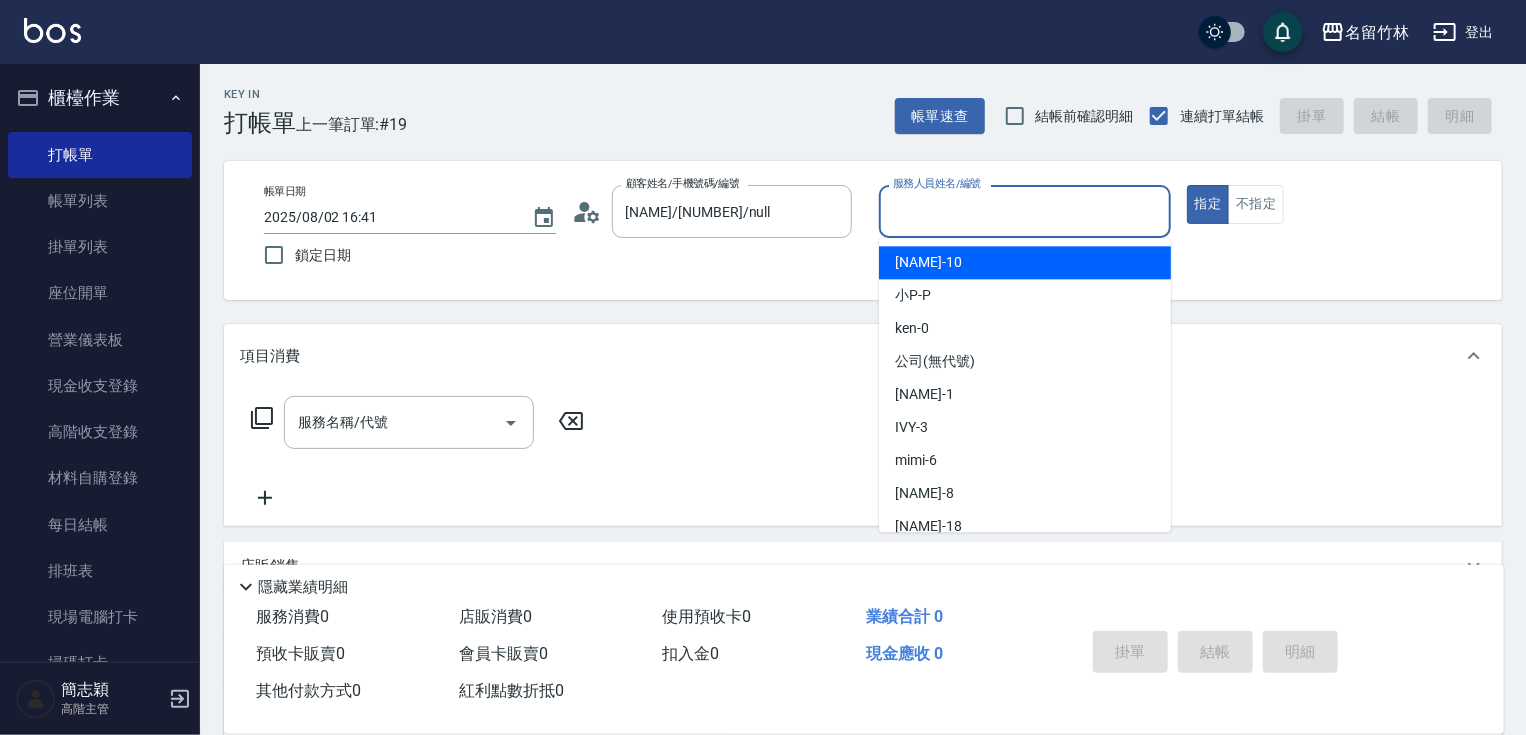click on "服務人員姓名/編號 服務人員姓名/編號" at bounding box center [1025, 211] 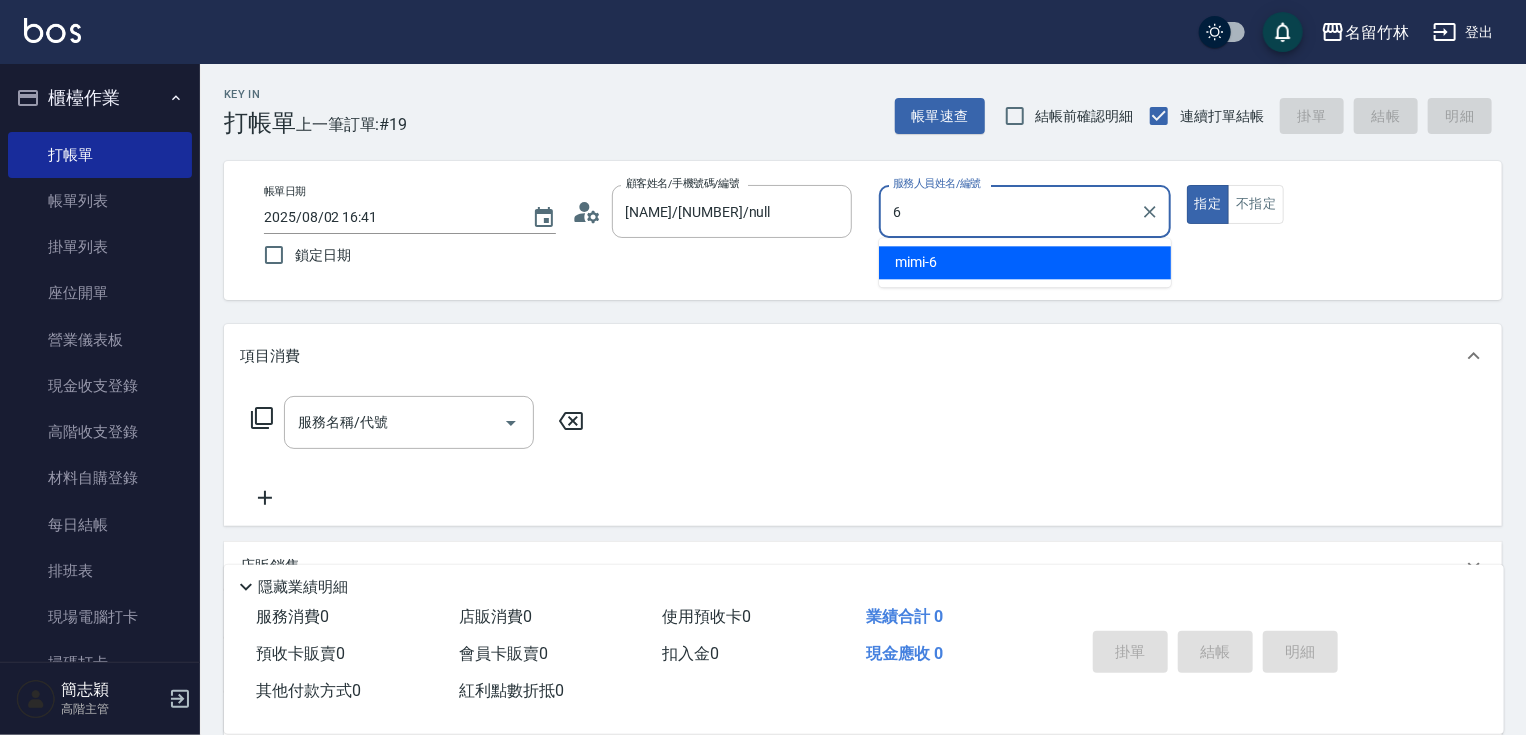 type on "mimi-6" 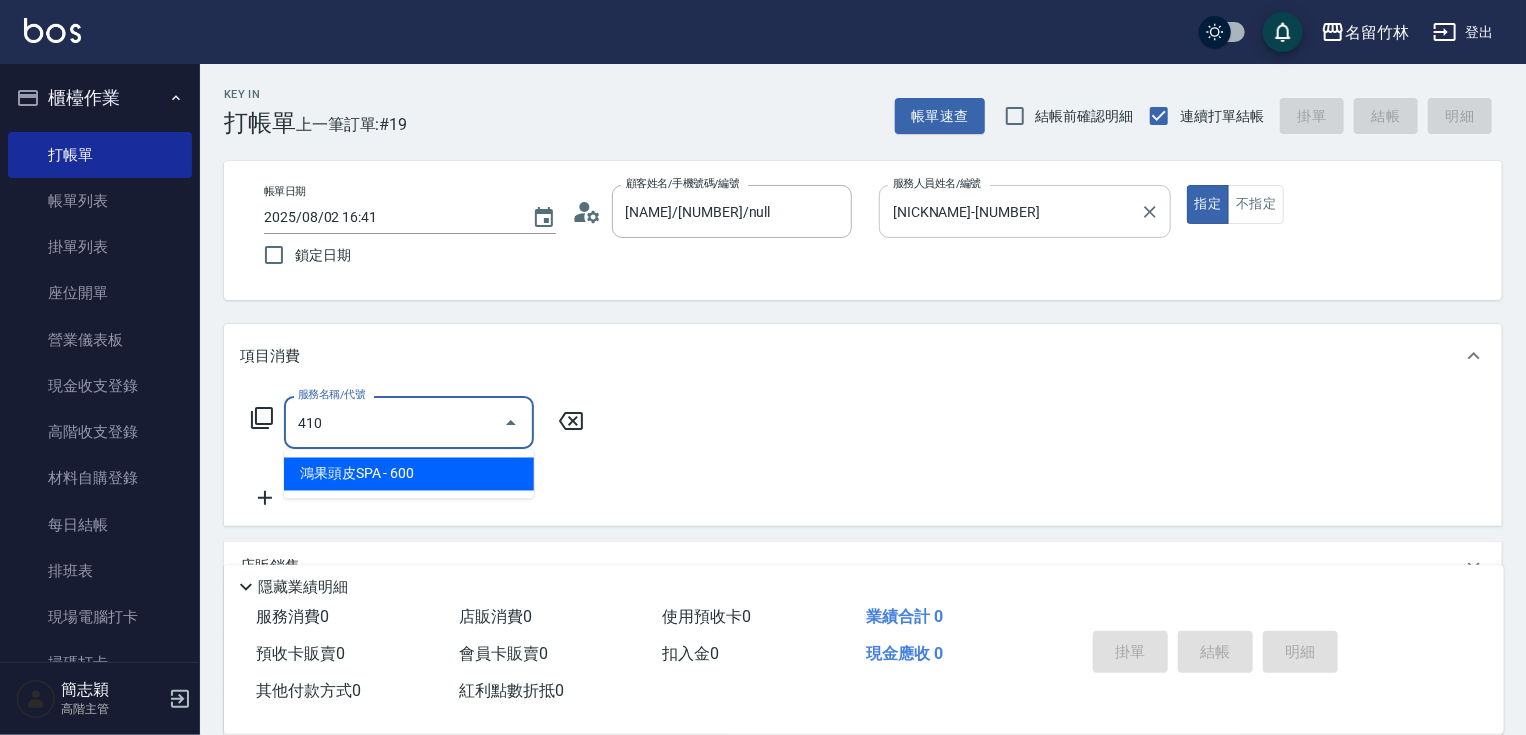 type on "鴻果頭皮SPA(410)" 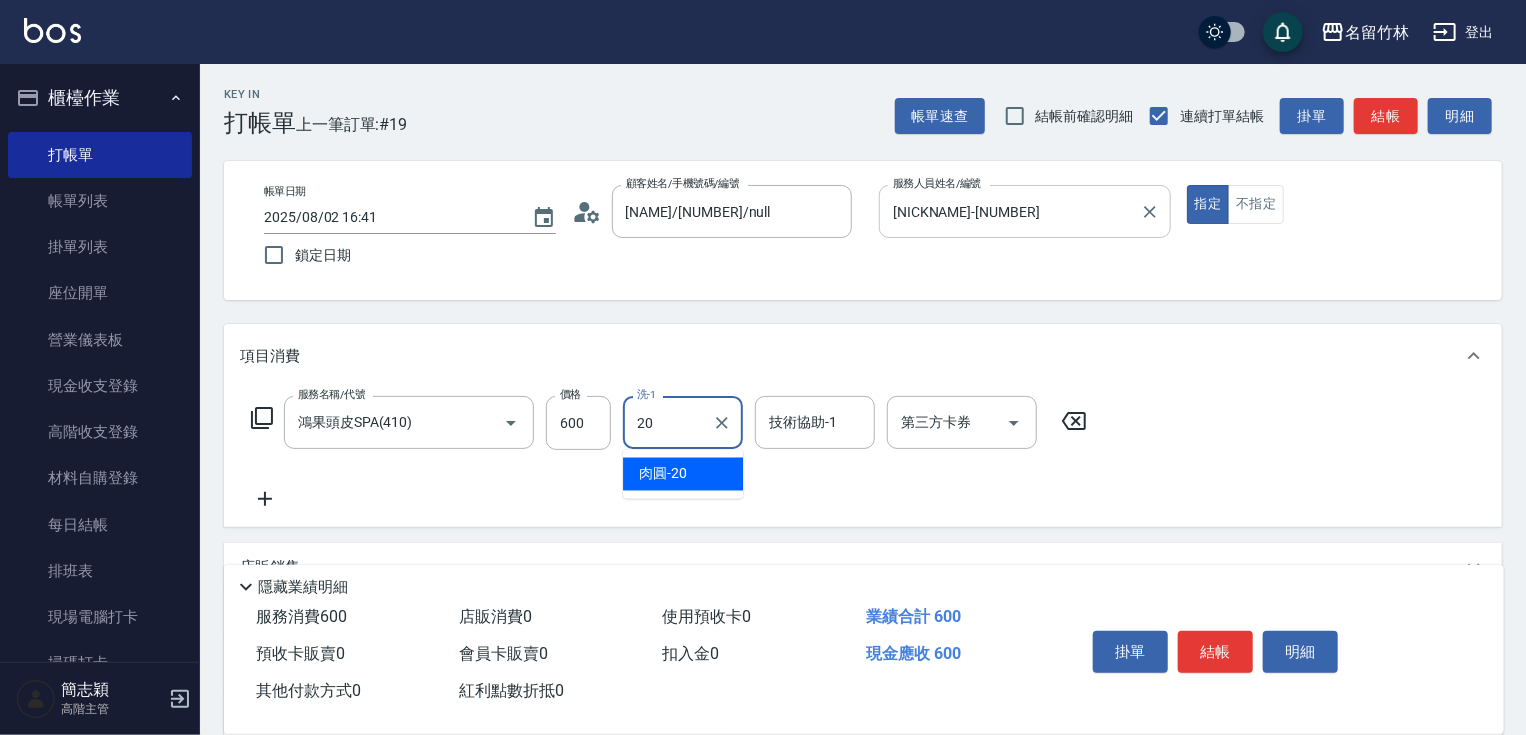 type on "肉圓-20" 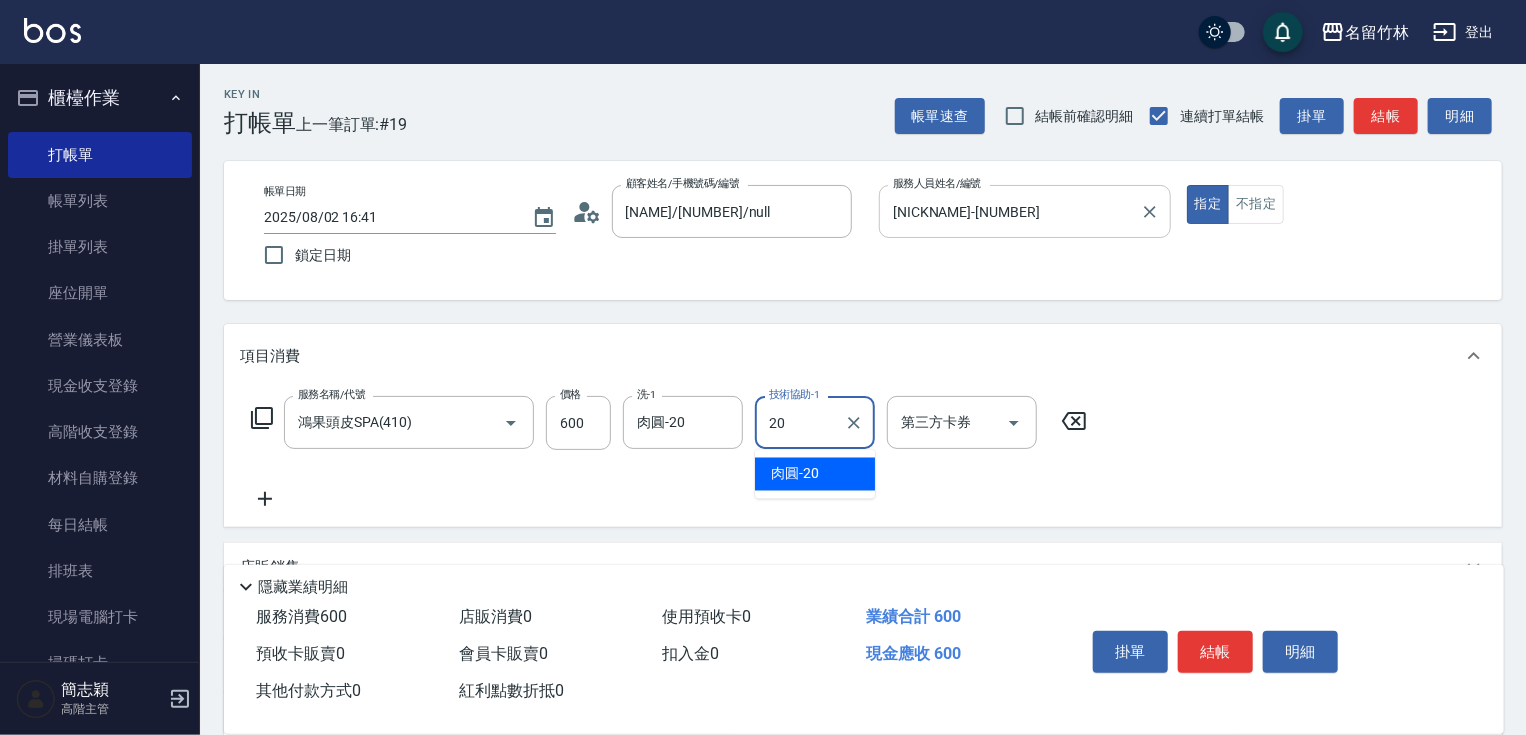 type on "肉圓-20" 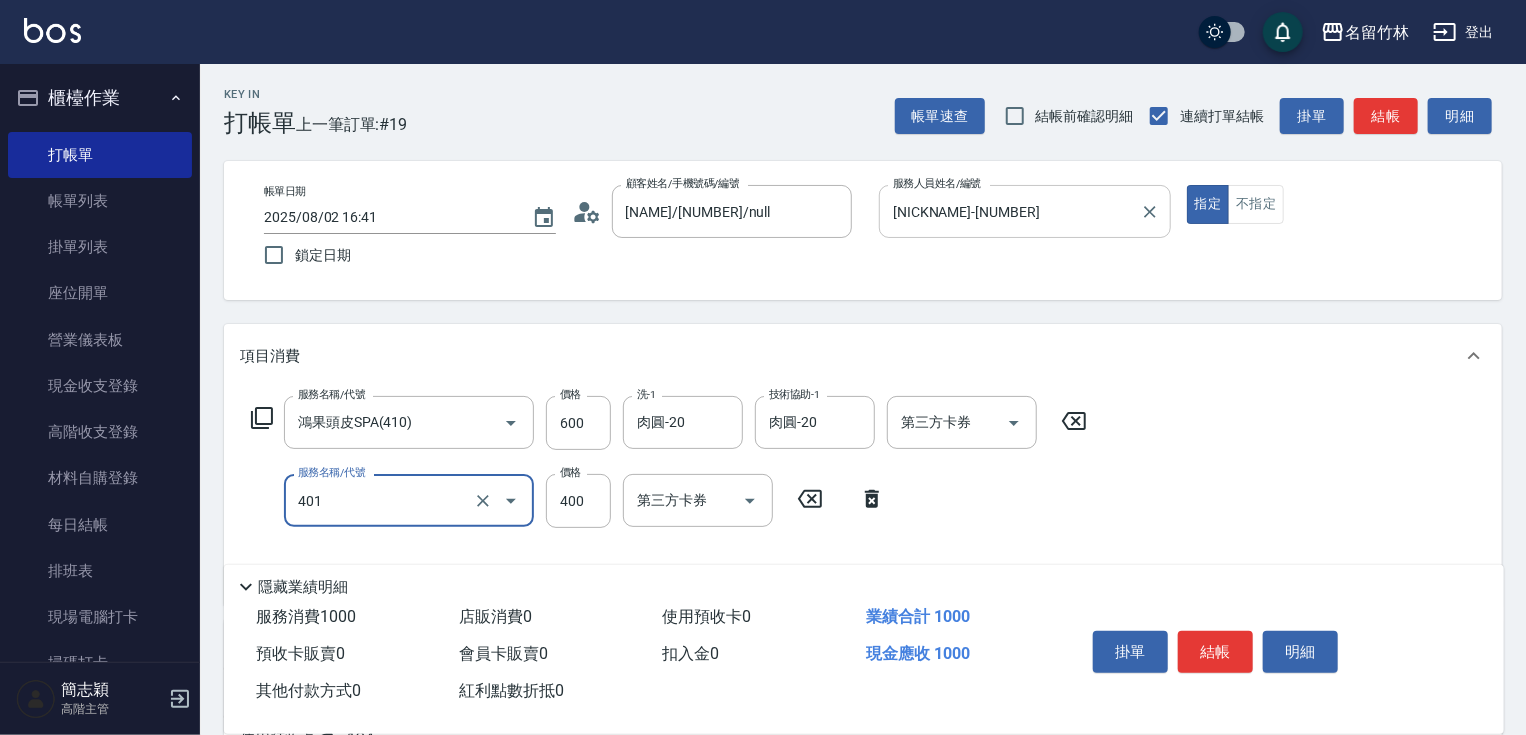type on "剪髮(400)(401)" 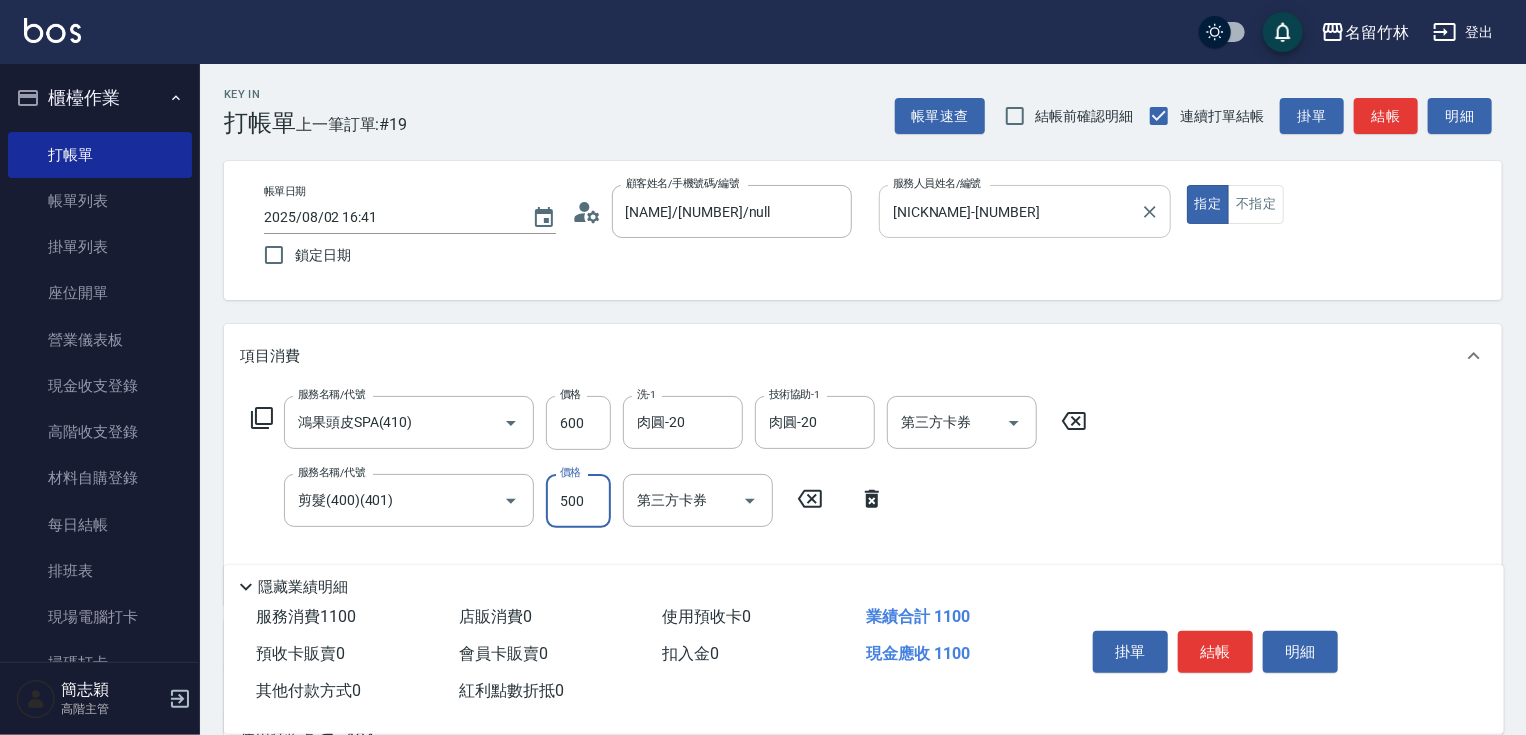 type on "500" 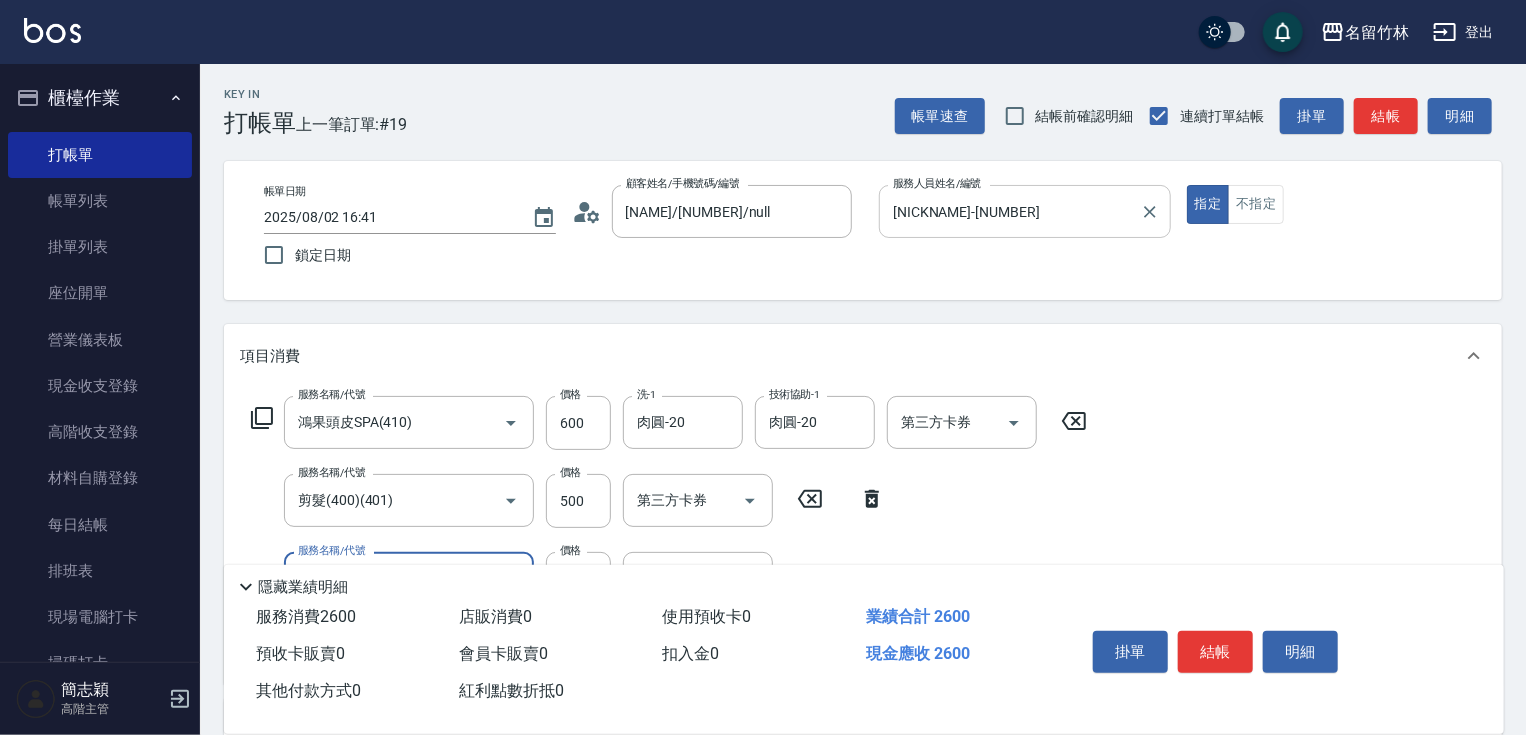 type on "染髮(1500)(501)" 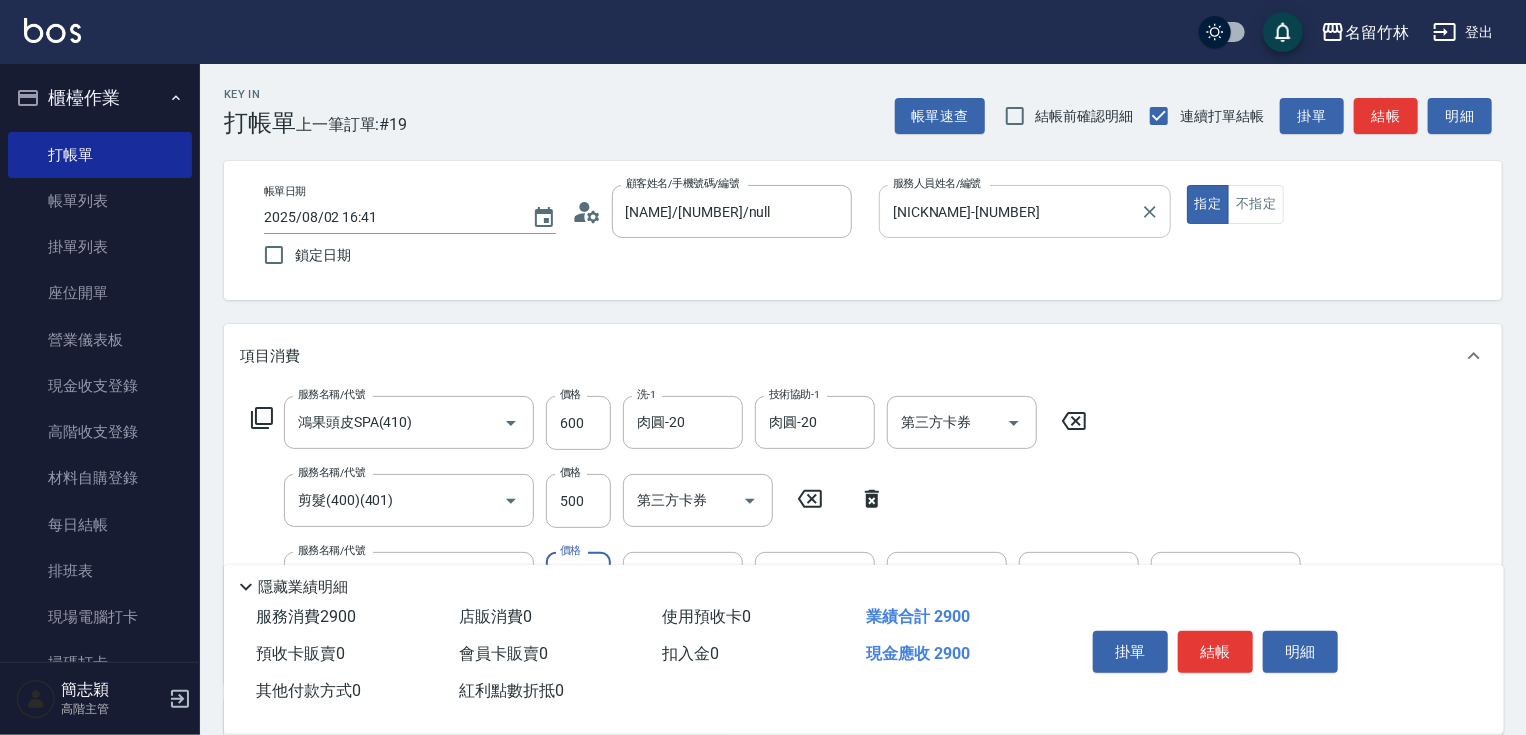 type on "1800" 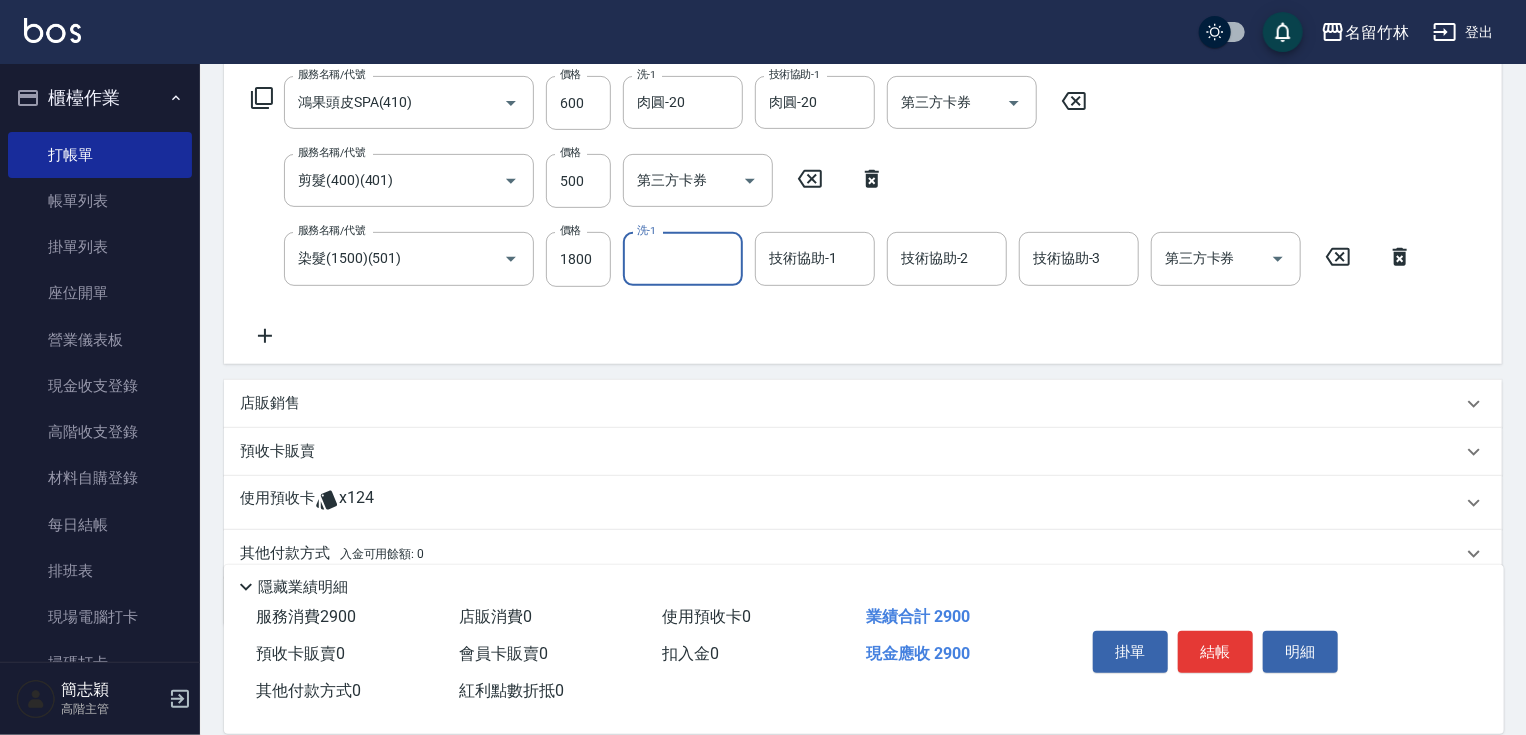 scroll, scrollTop: 400, scrollLeft: 0, axis: vertical 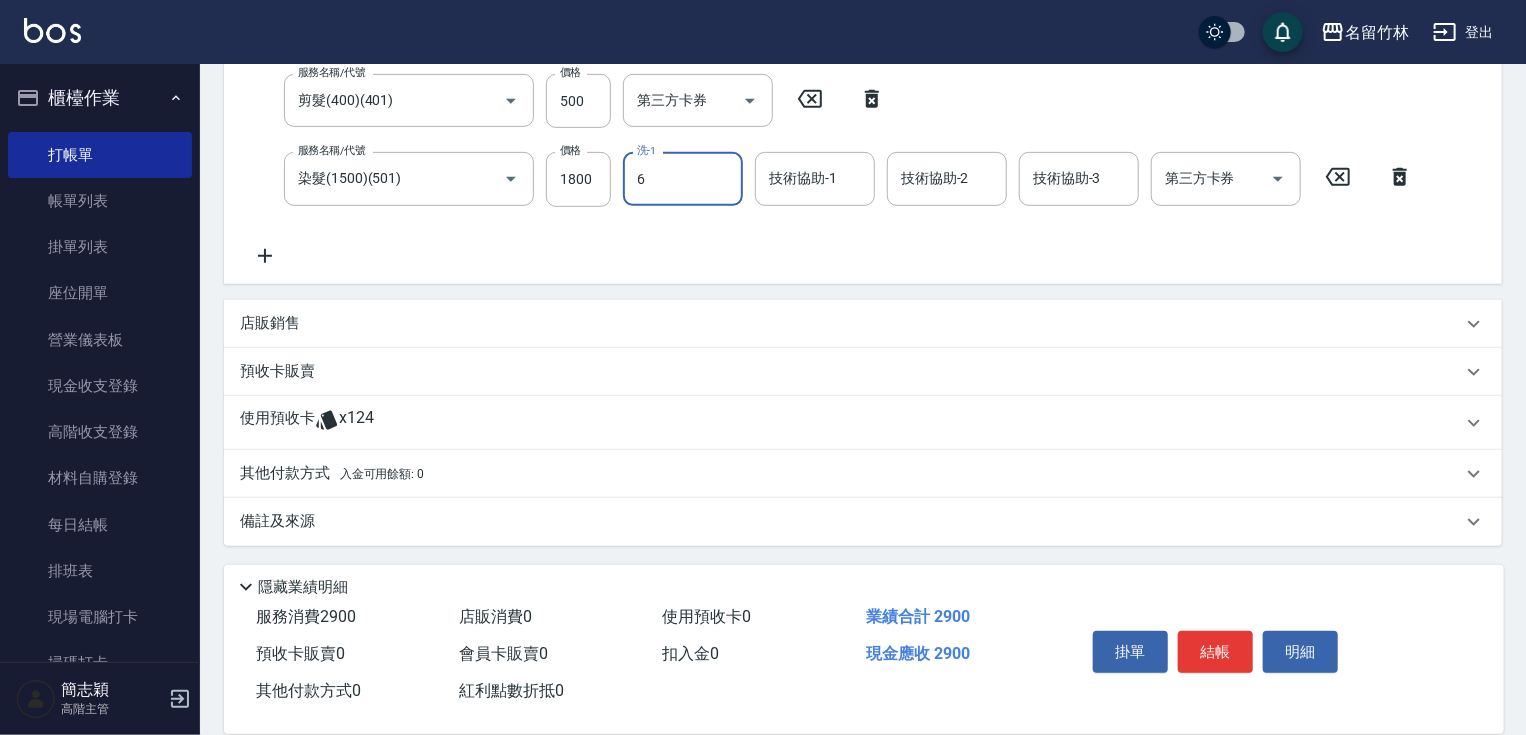type on "mimi-6" 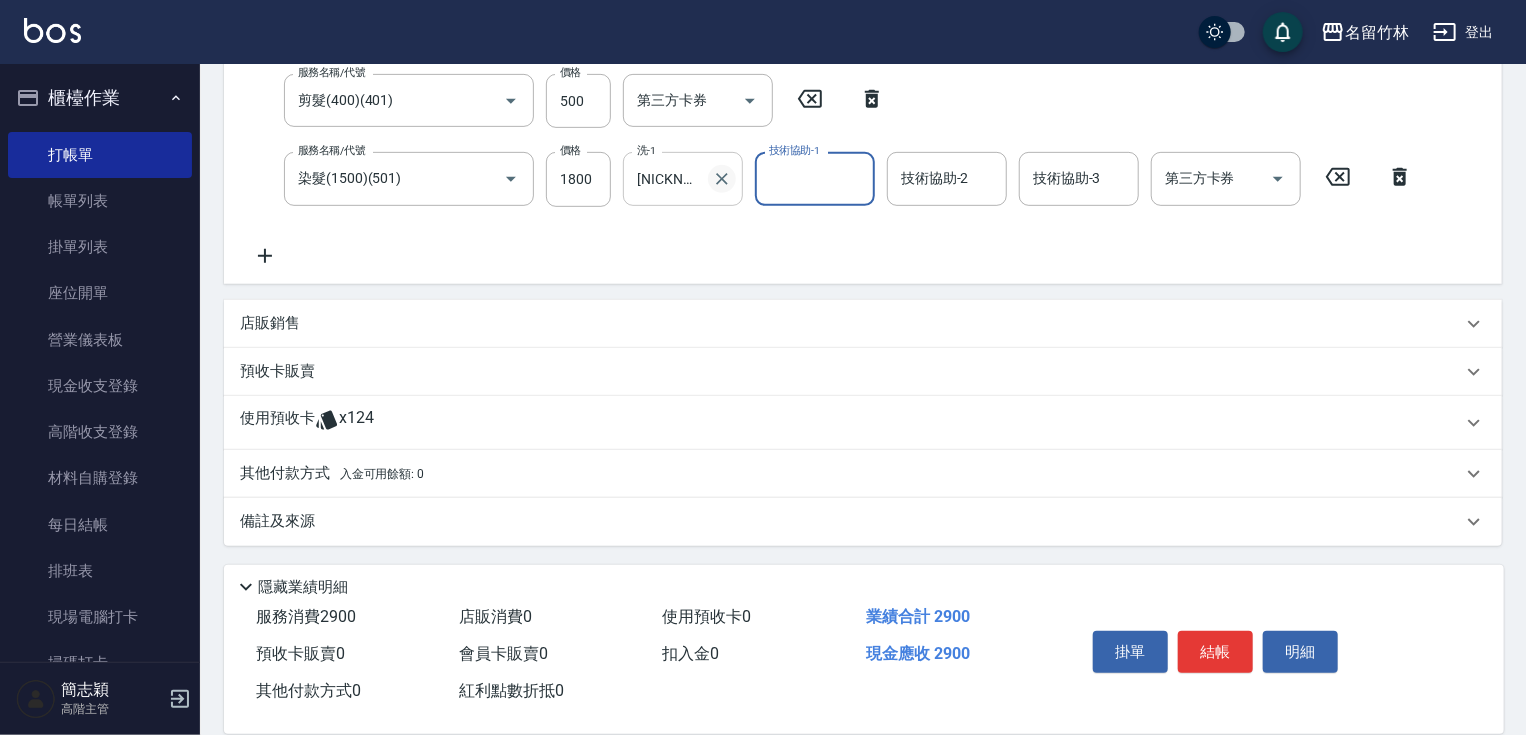 click 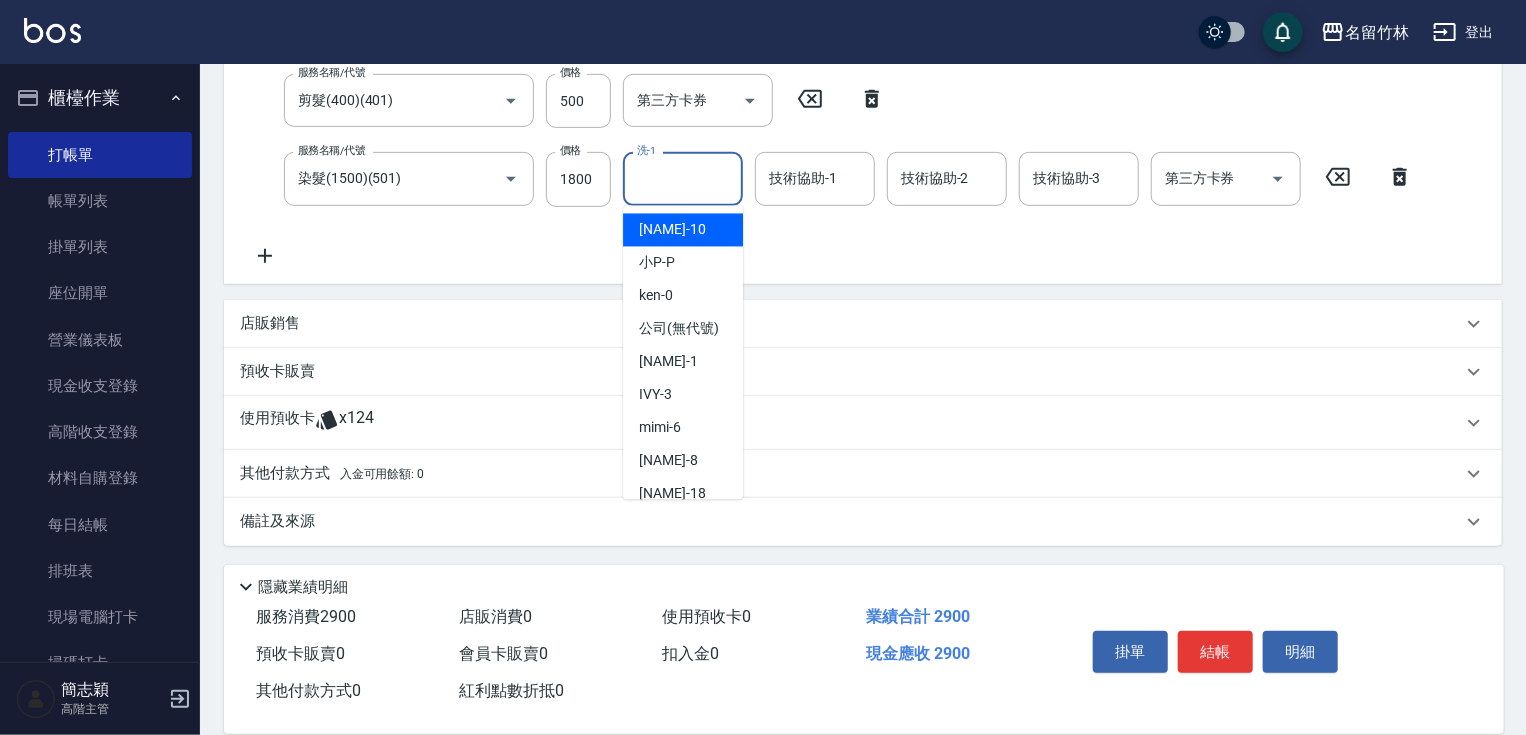 click on "洗-1" at bounding box center (683, 178) 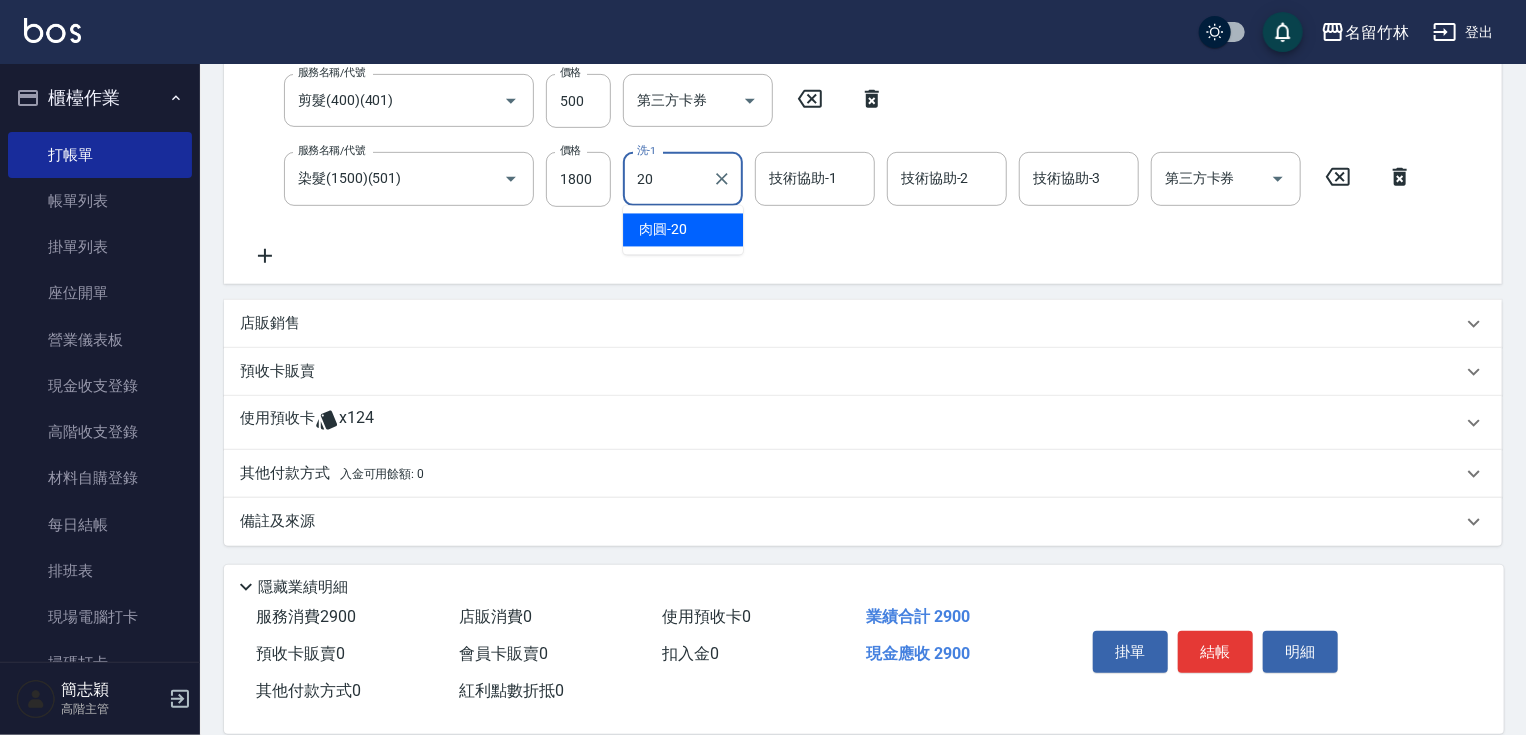 type on "肉圓-20" 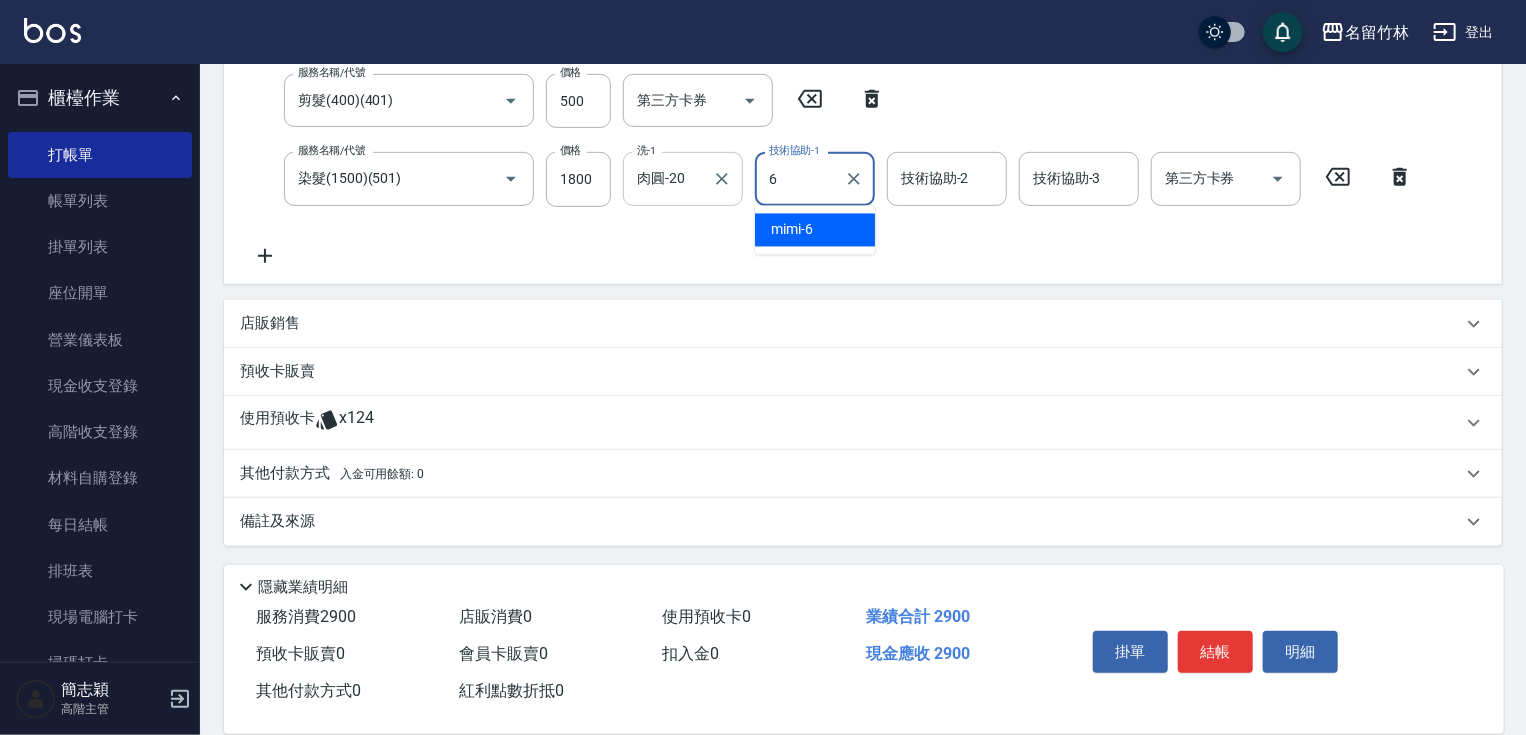 type on "mimi-6" 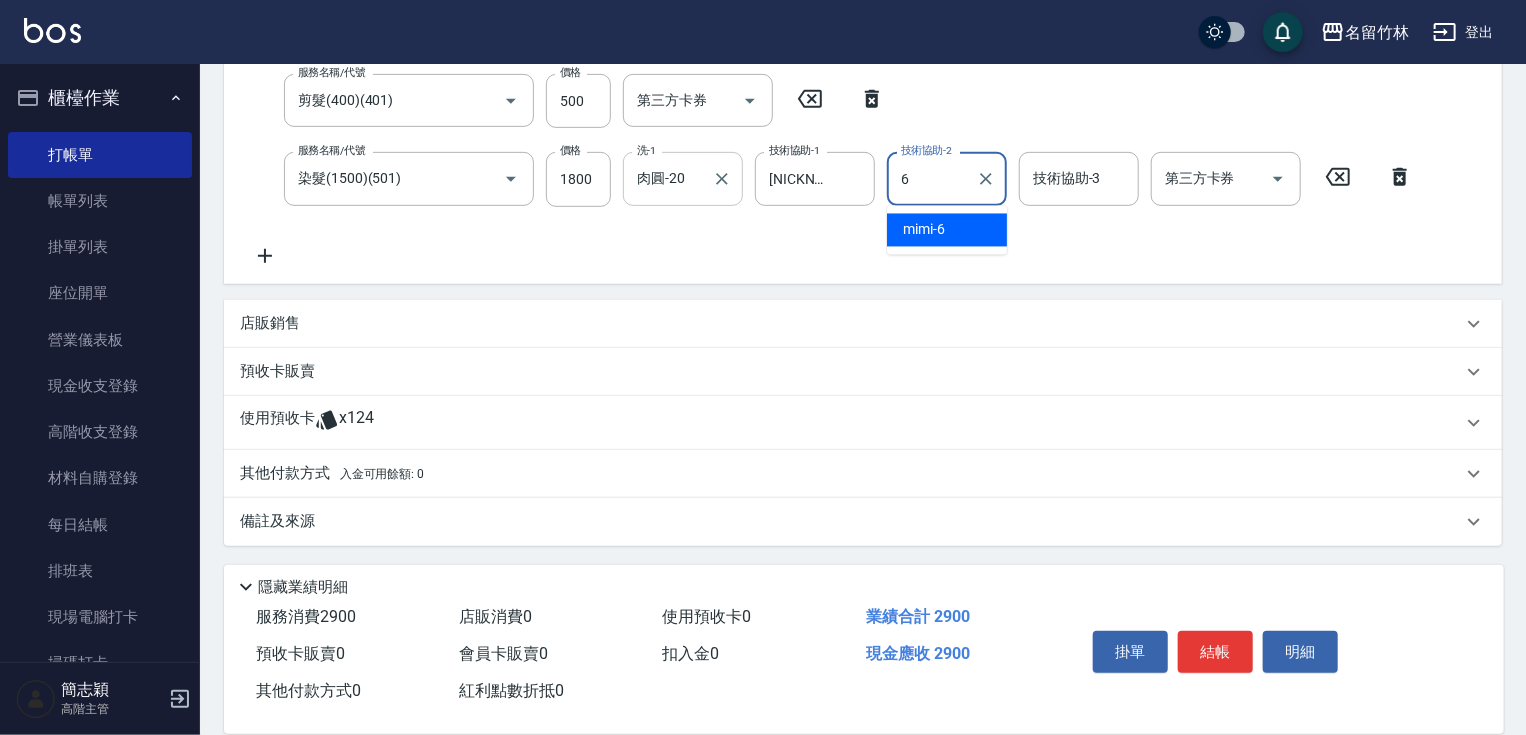 type on "mimi-6" 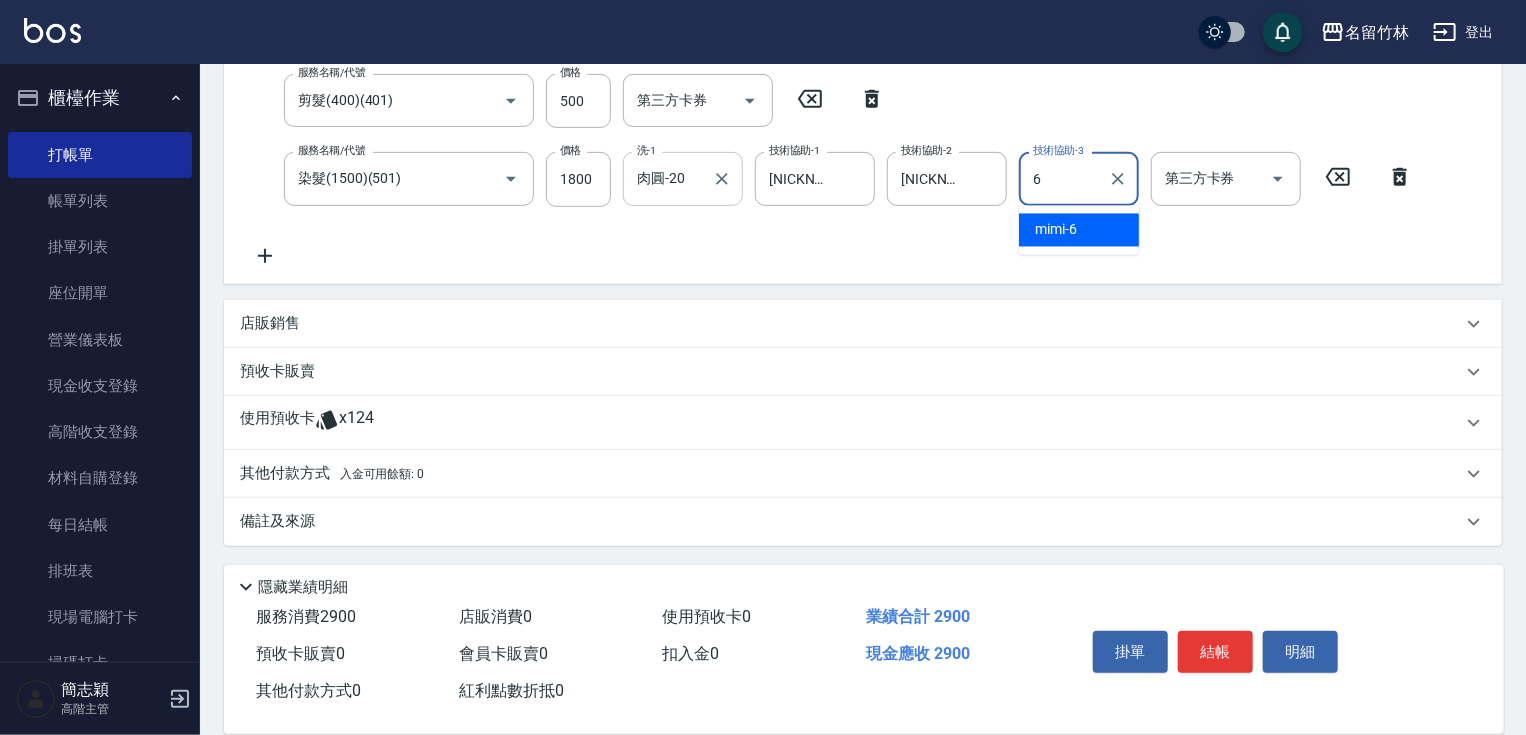type on "mimi-6" 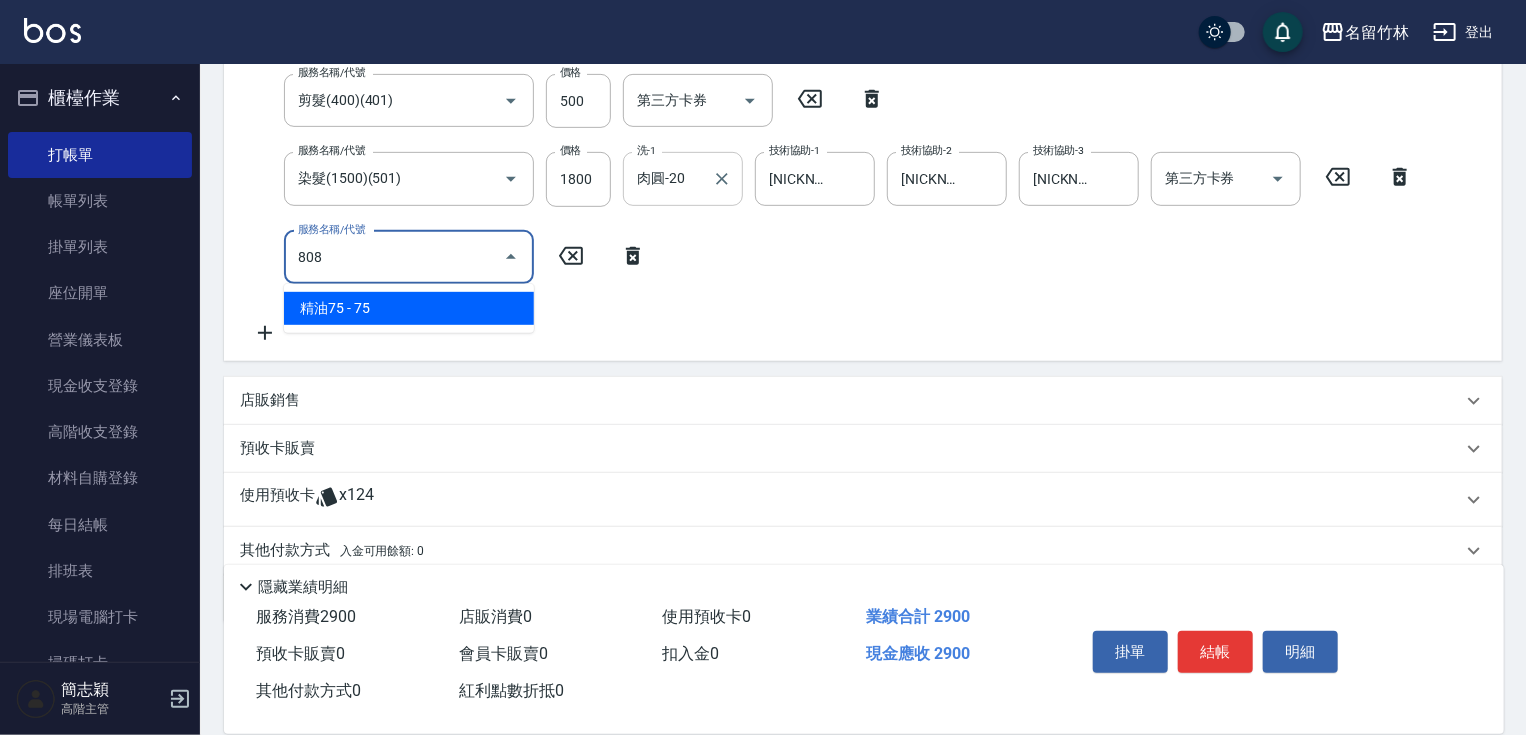 type on "精油75(808)" 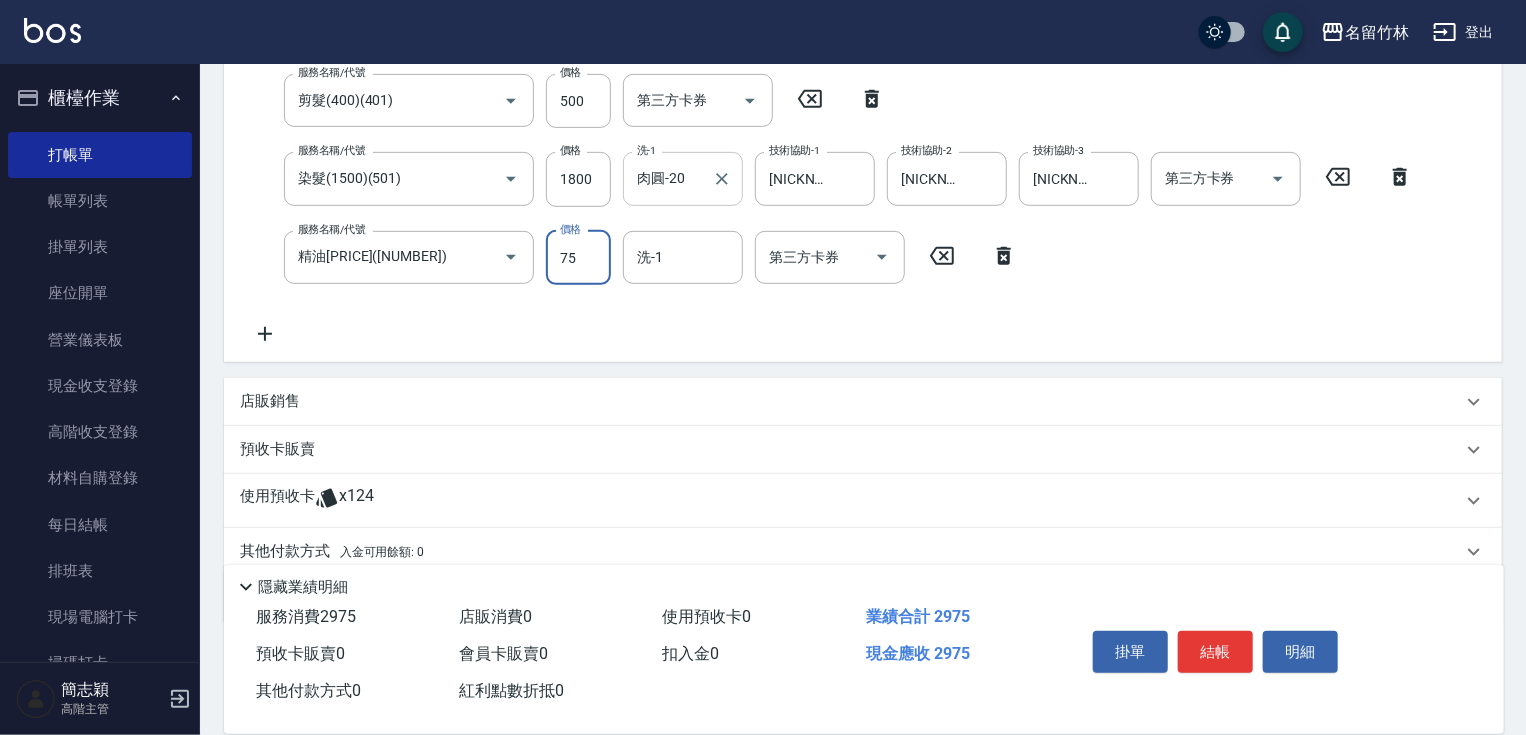 scroll, scrollTop: 396, scrollLeft: 0, axis: vertical 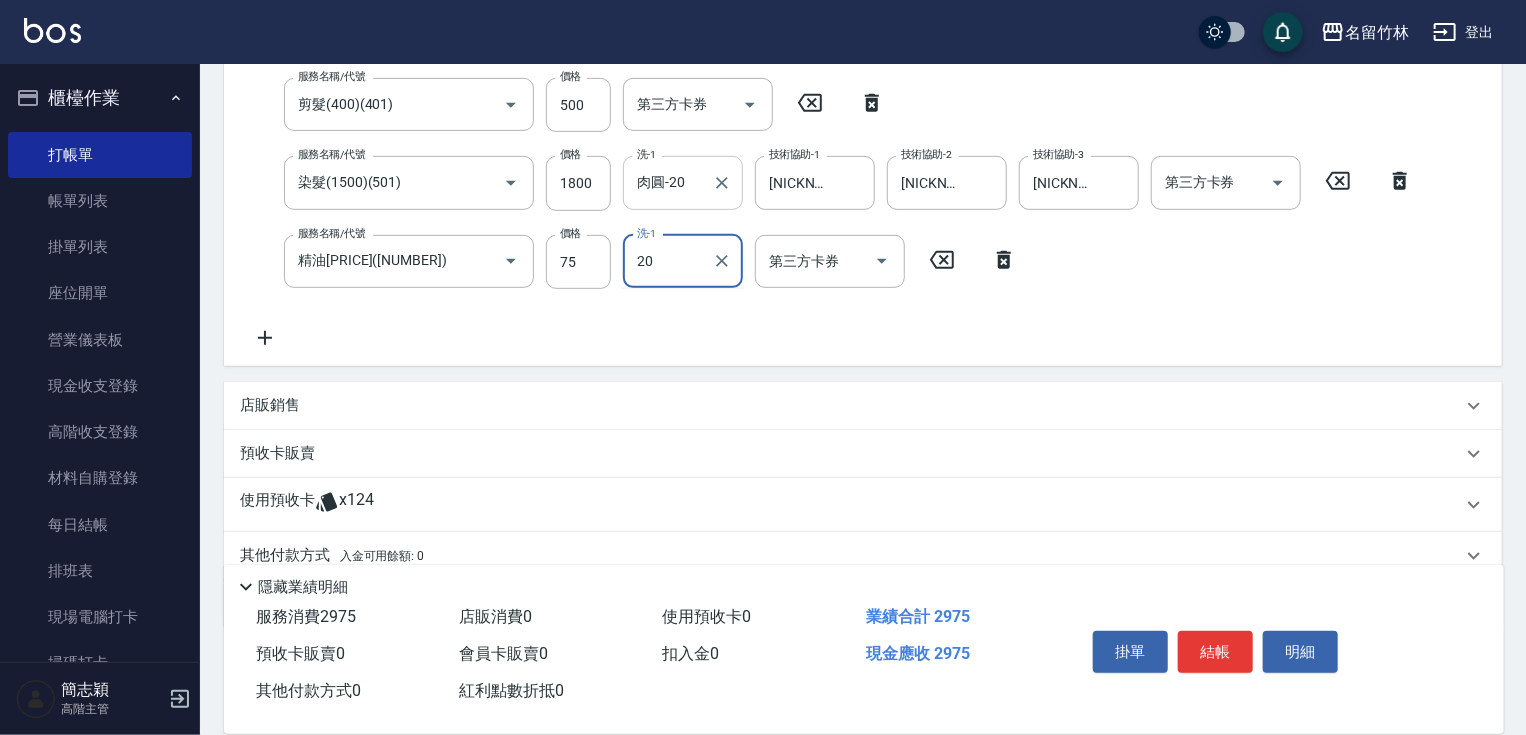 type on "肉圓-20" 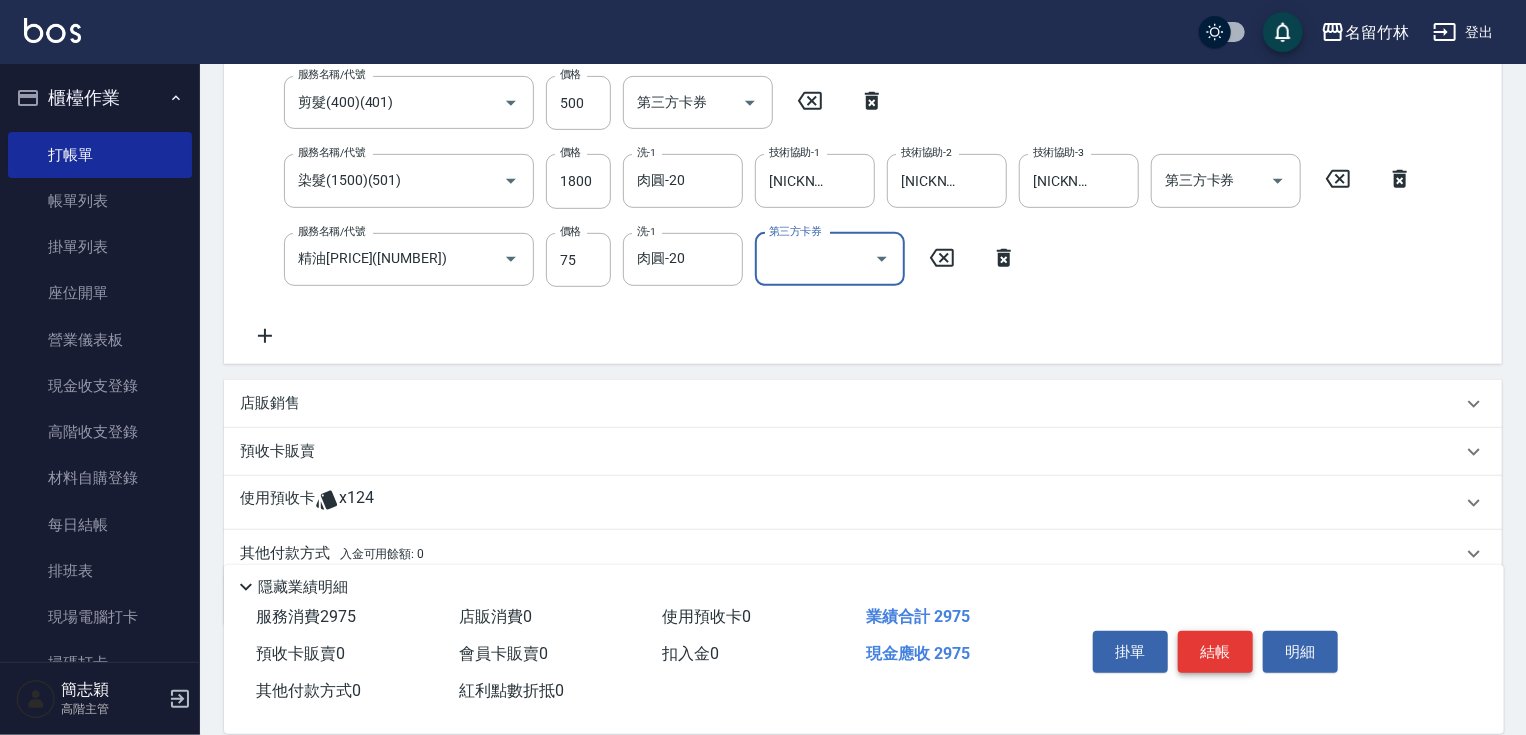 click on "結帳" at bounding box center [1215, 652] 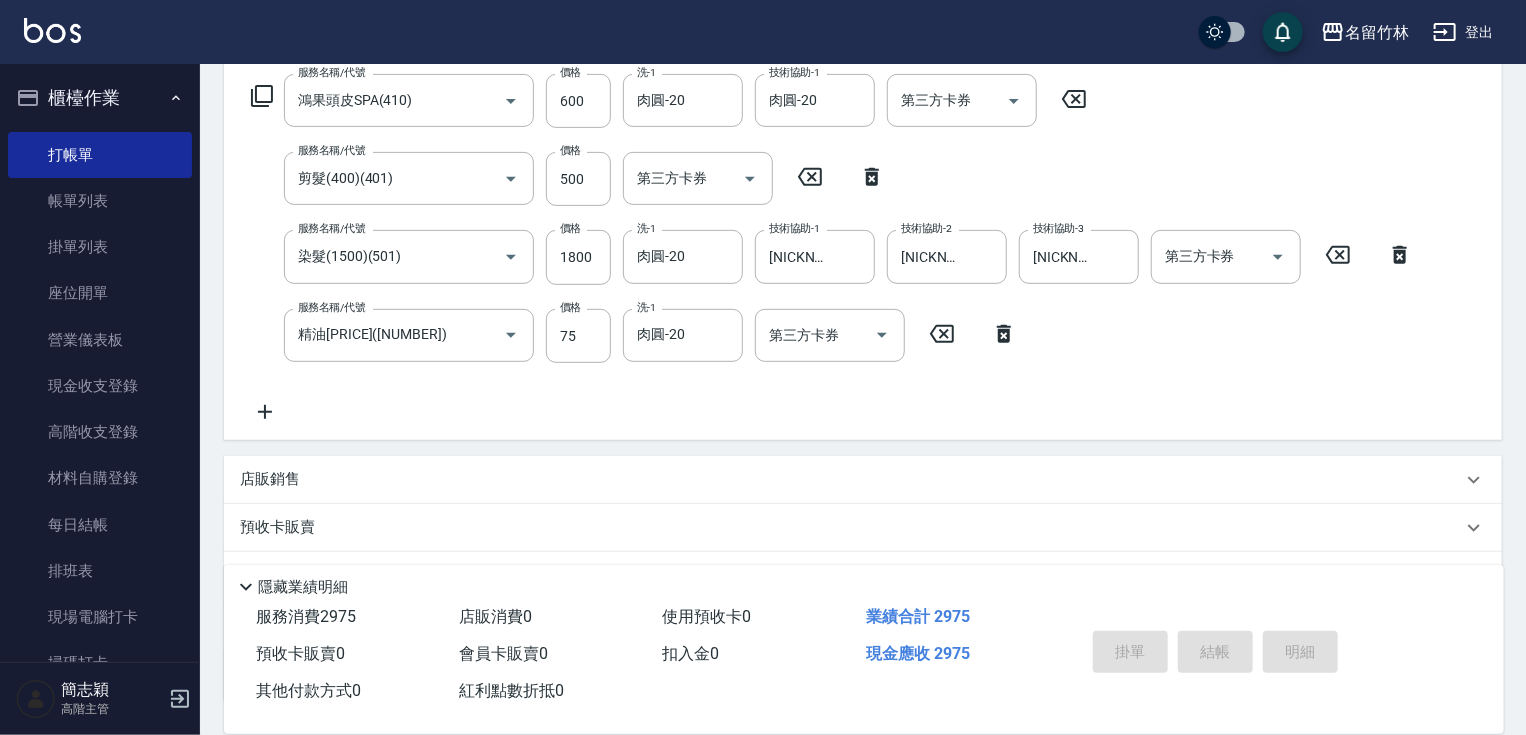 scroll, scrollTop: 261, scrollLeft: 0, axis: vertical 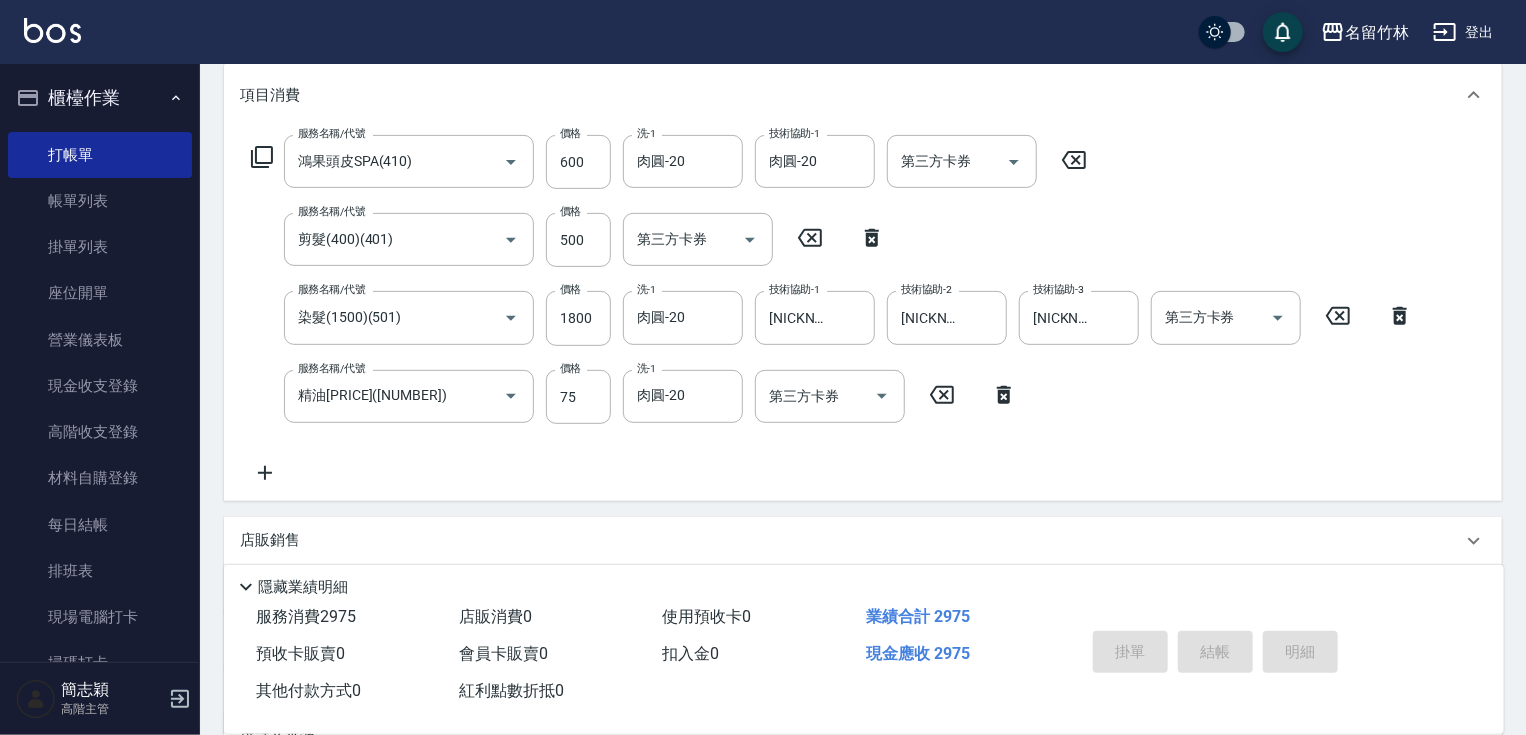 type 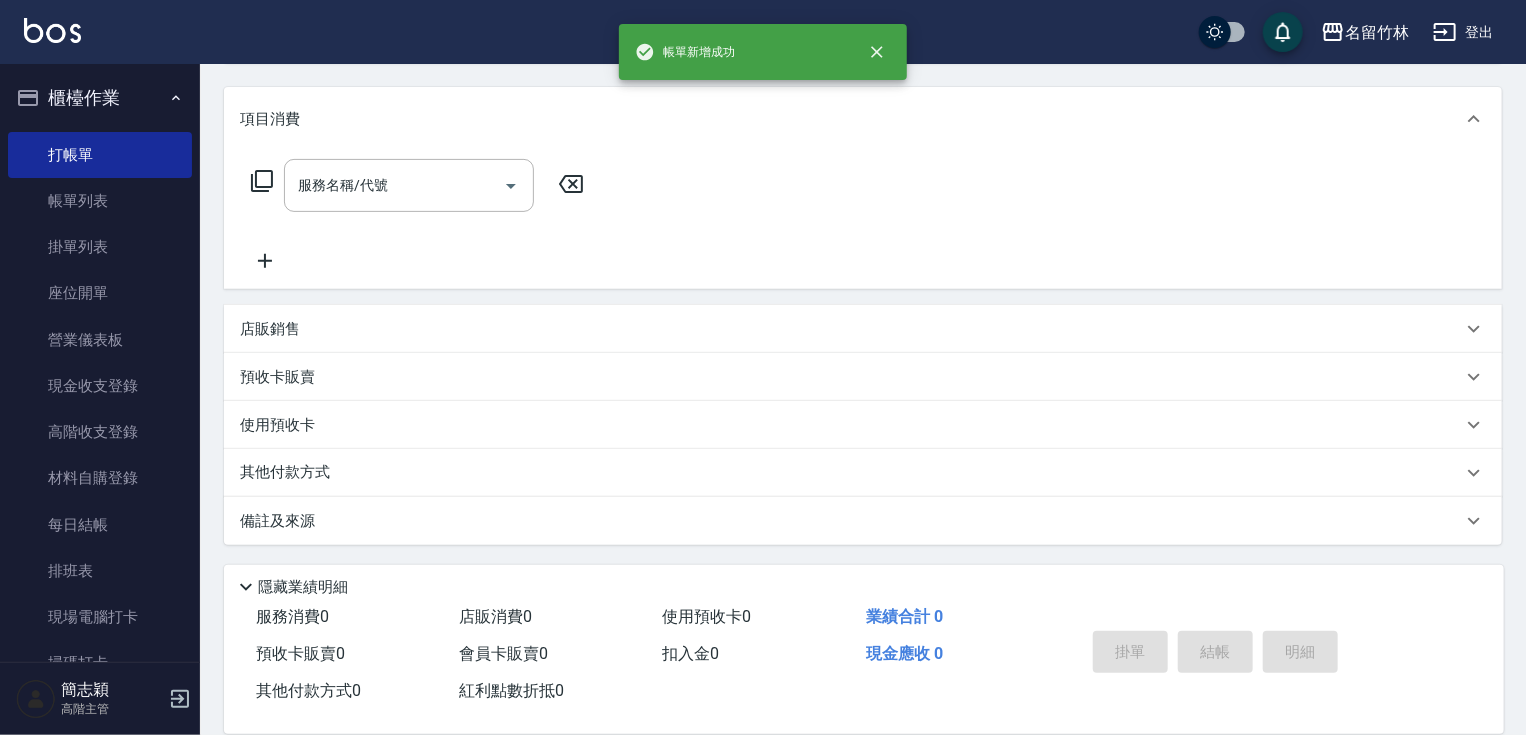 scroll, scrollTop: 0, scrollLeft: 0, axis: both 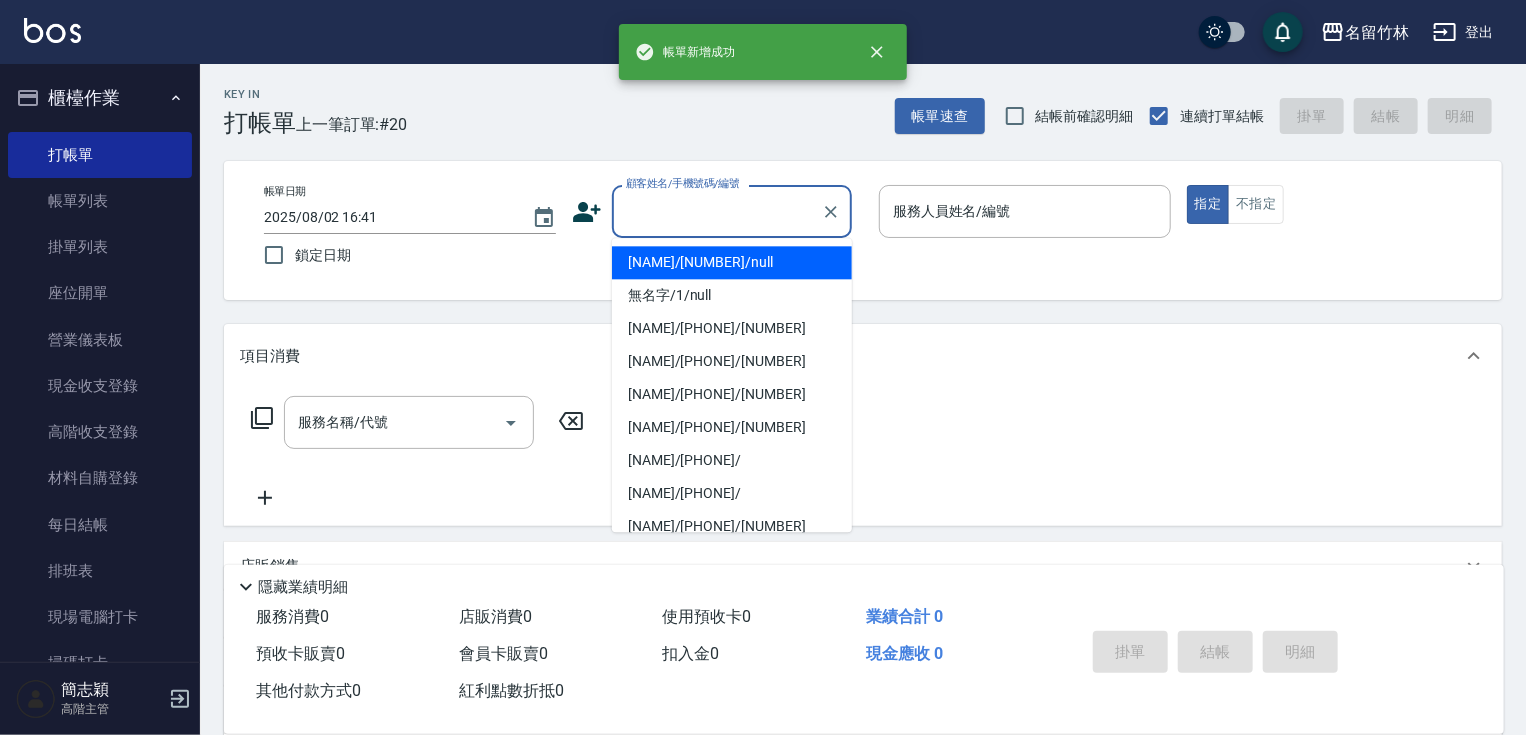 drag, startPoint x: 762, startPoint y: 207, endPoint x: 762, endPoint y: 258, distance: 51 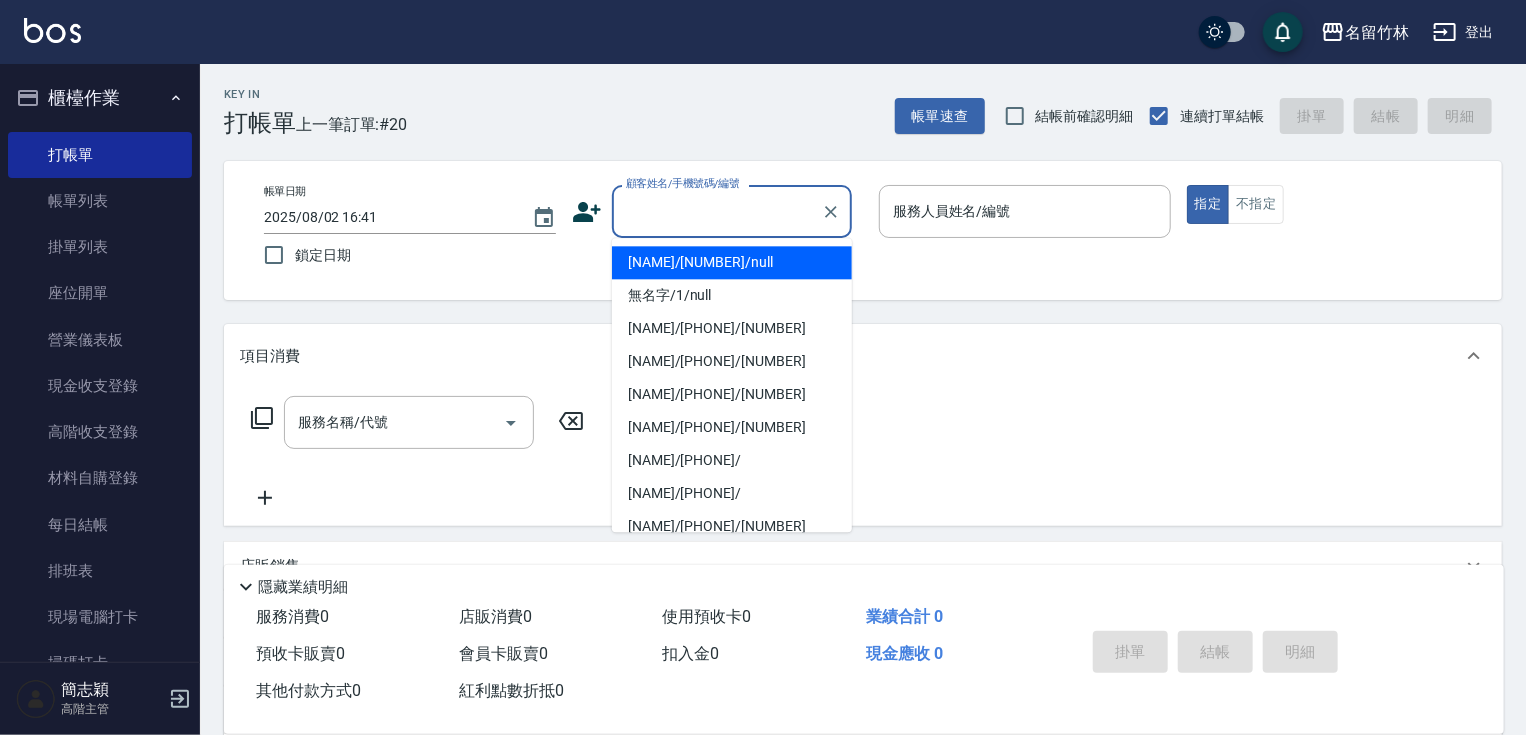 click on "無名字/123/null" at bounding box center (732, 262) 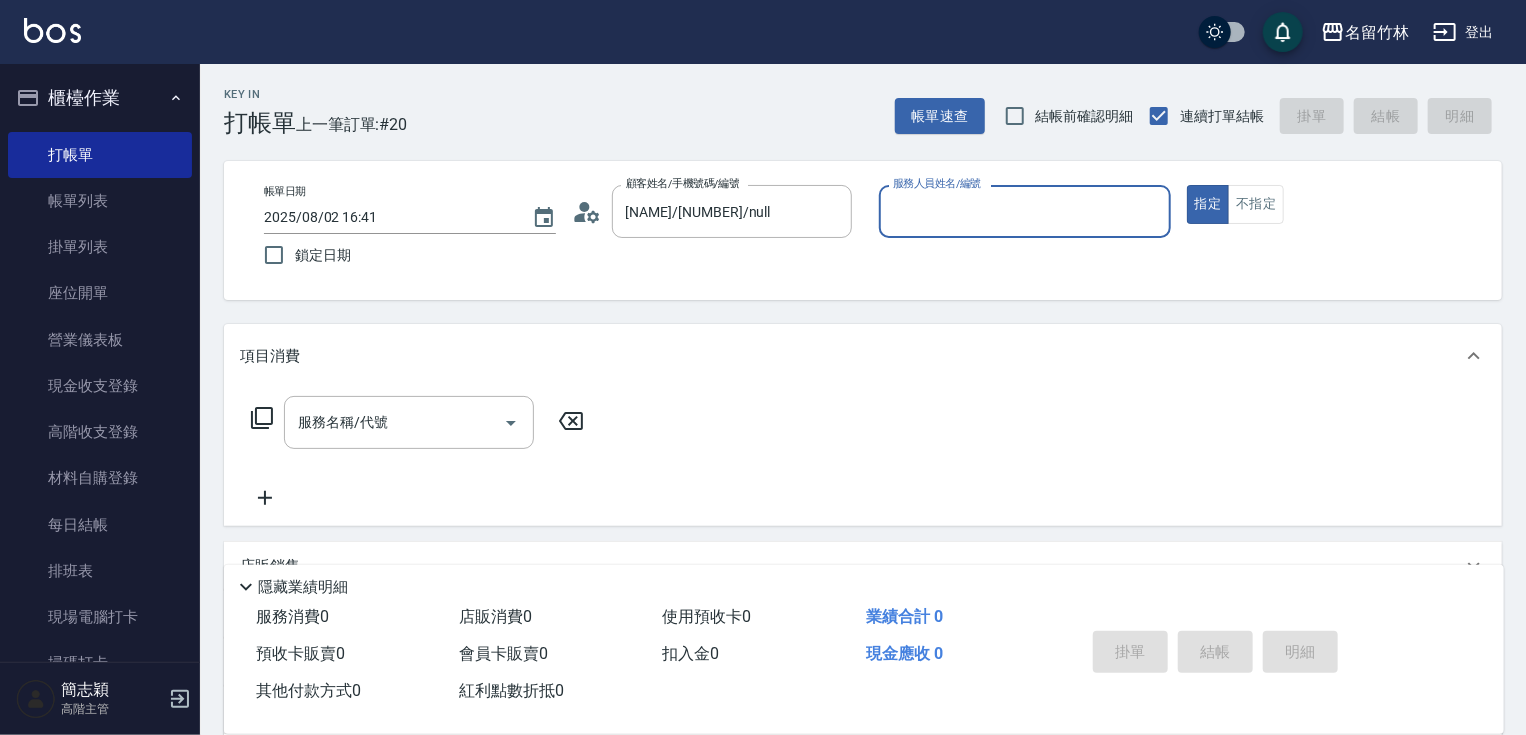 click on "服務人員姓名/編號" at bounding box center (1025, 211) 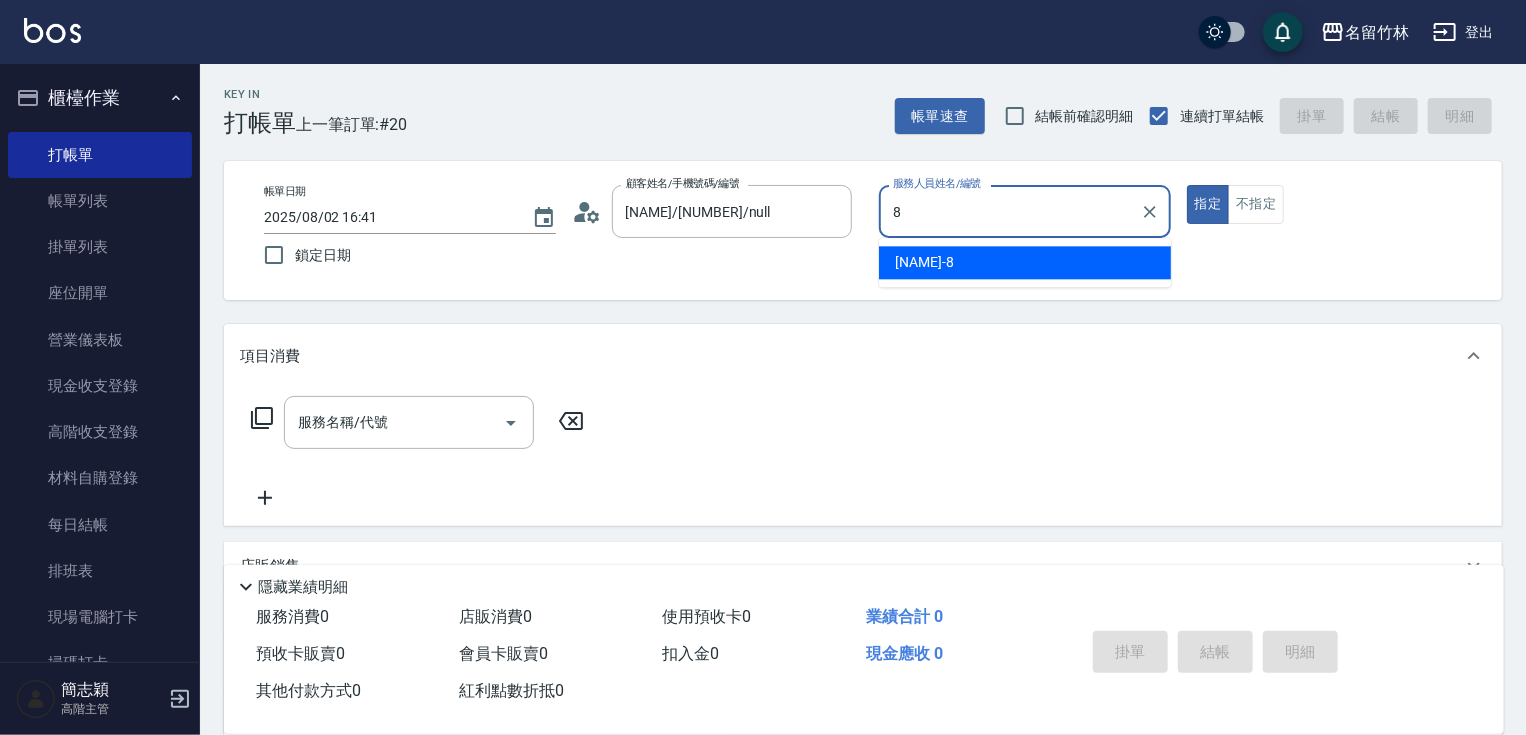 type on "曉容-8" 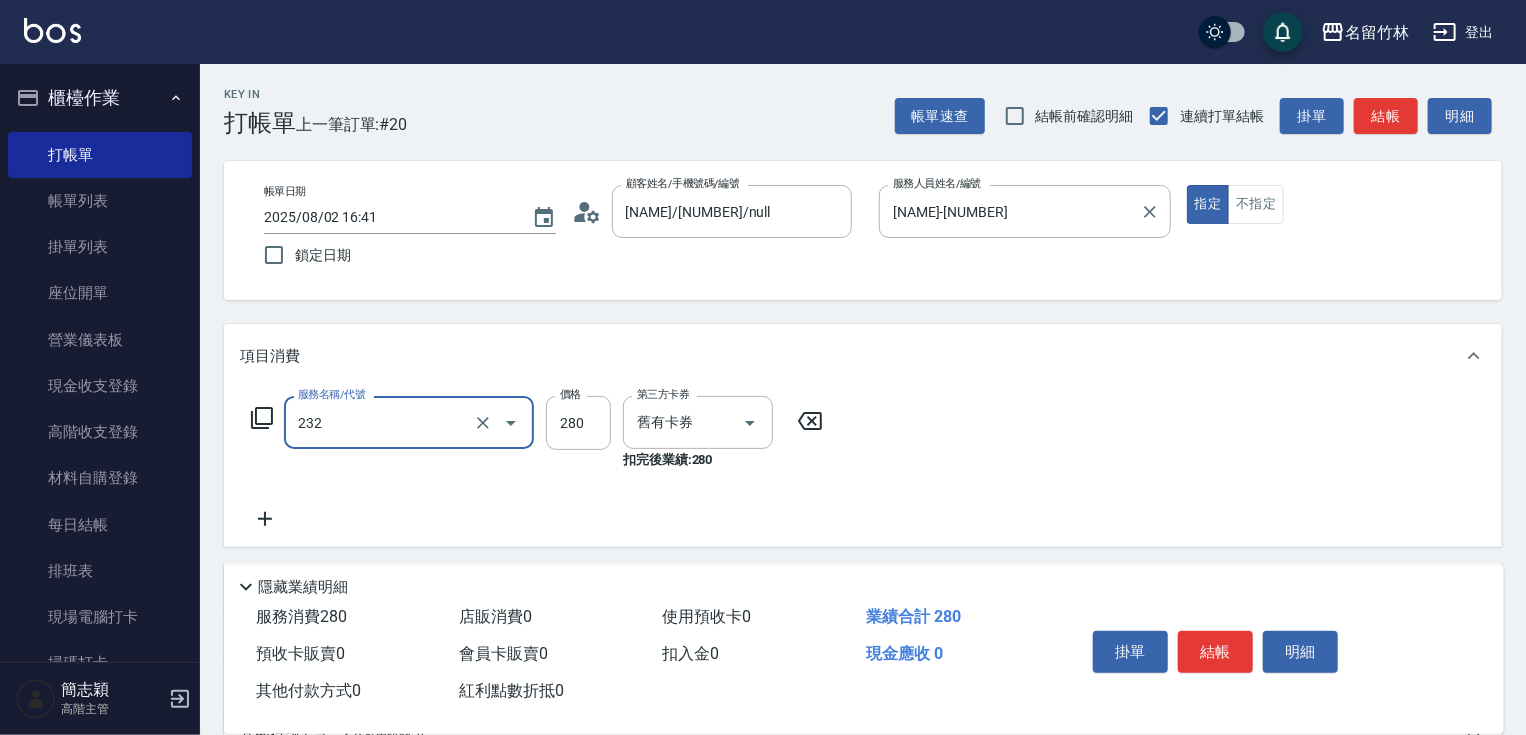 type on "洗髮卷280(232)" 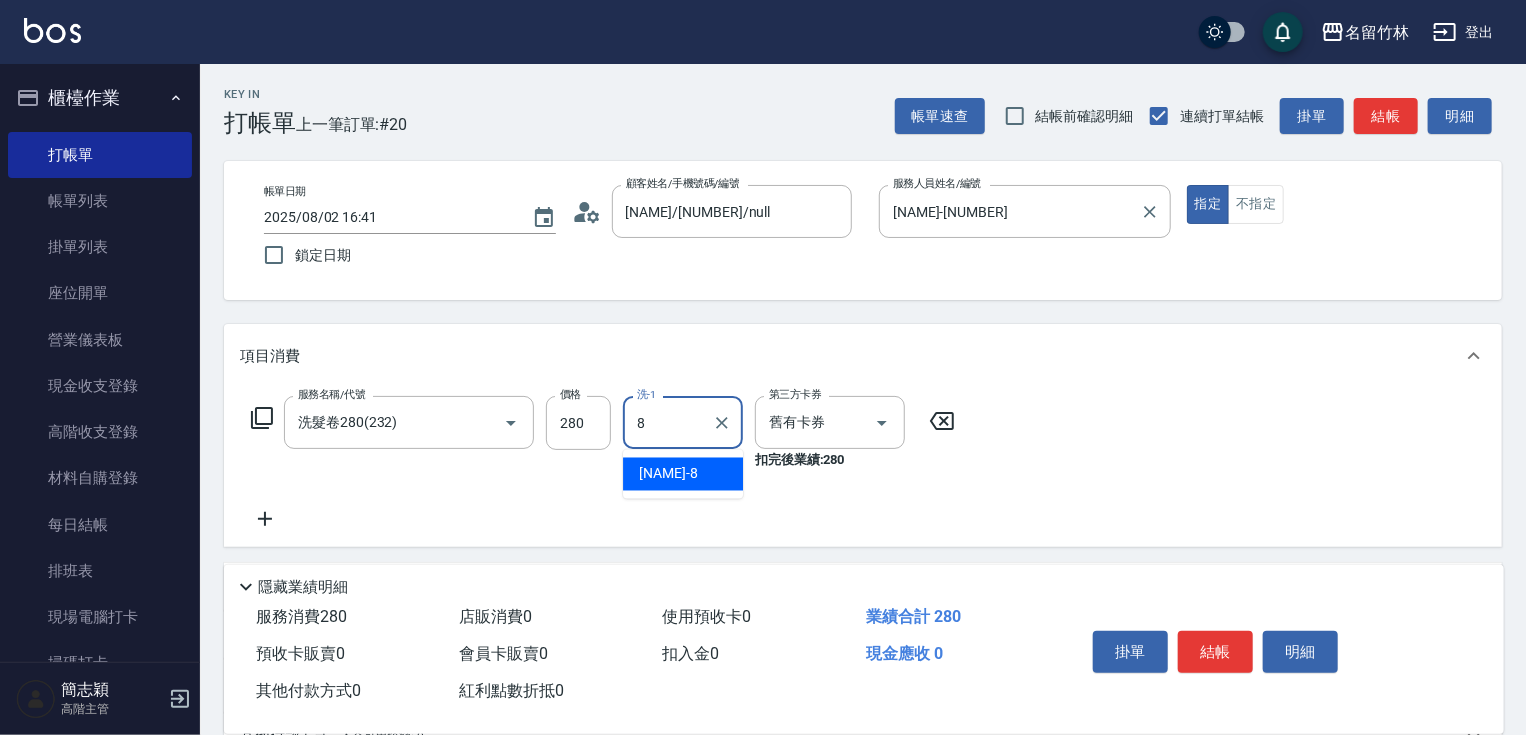 type on "曉容-8" 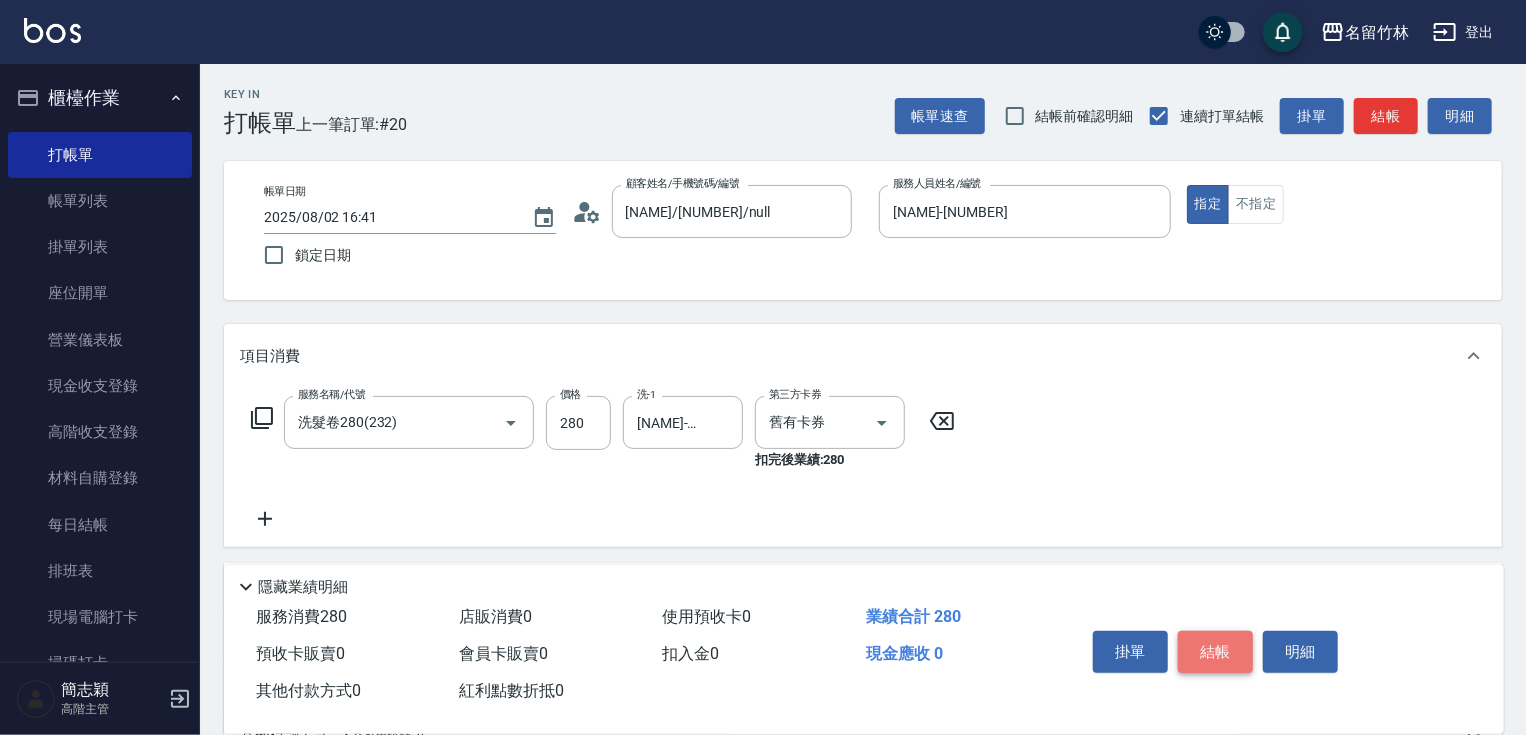 click on "結帳" at bounding box center [1215, 652] 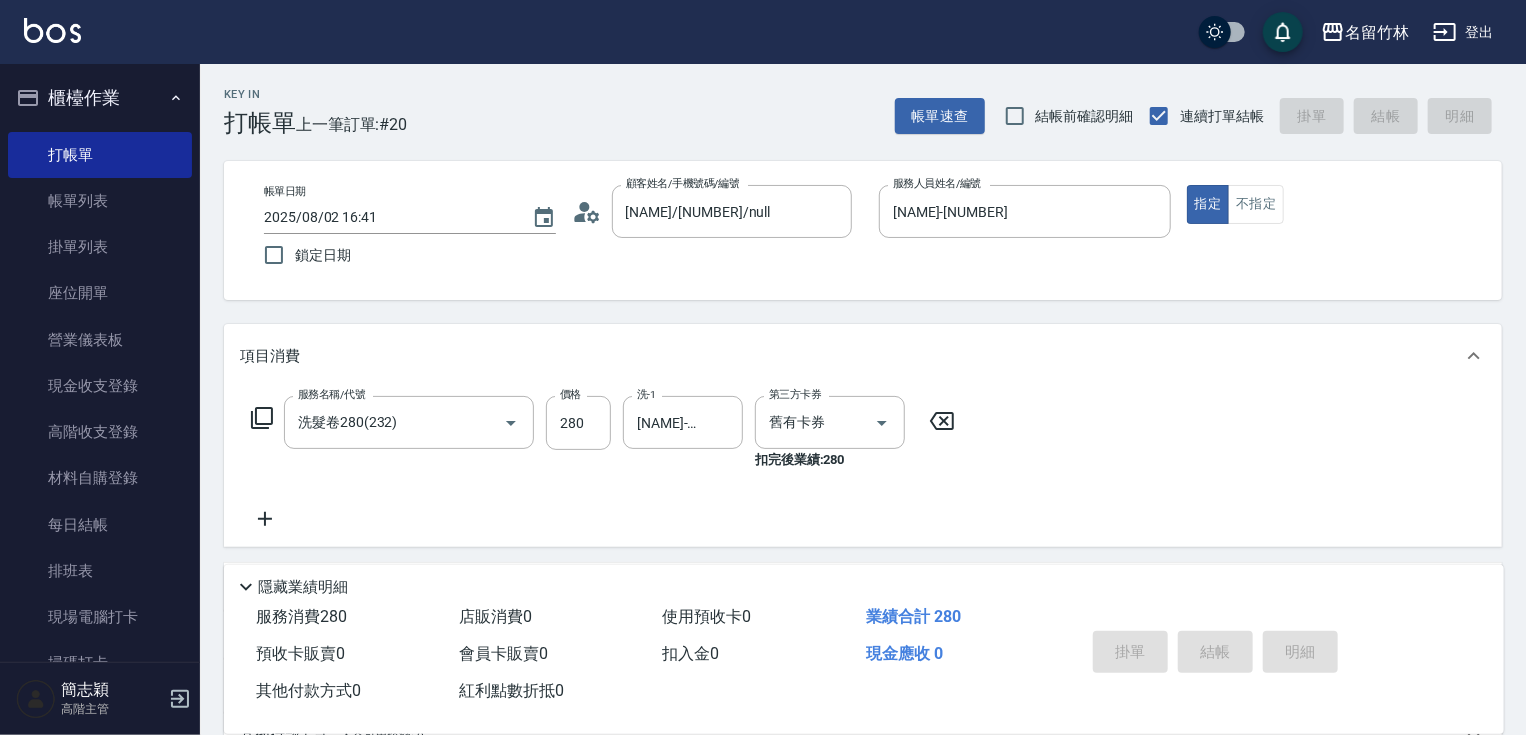 type on "2025/08/02 16:42" 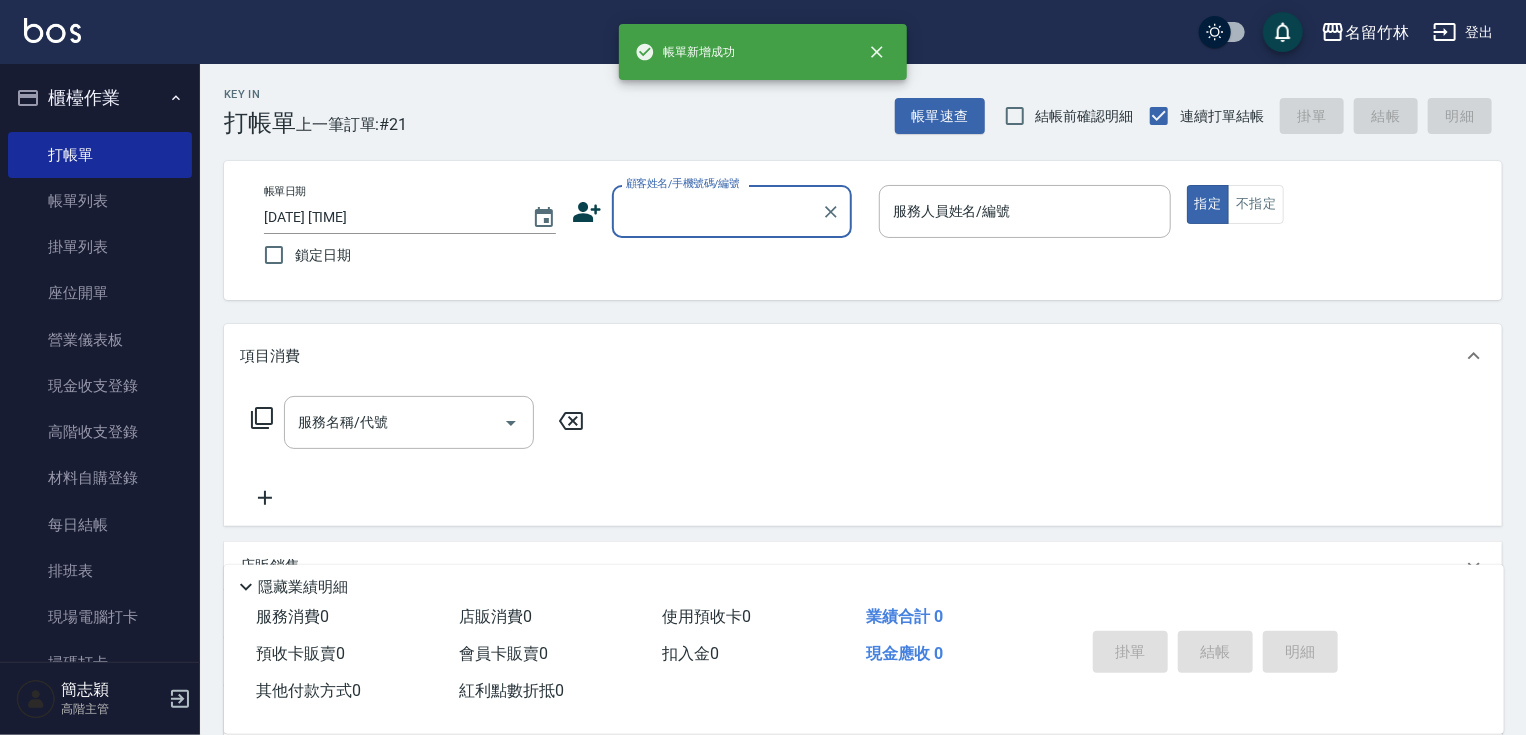 click on "顧客姓名/手機號碼/編號" at bounding box center [717, 211] 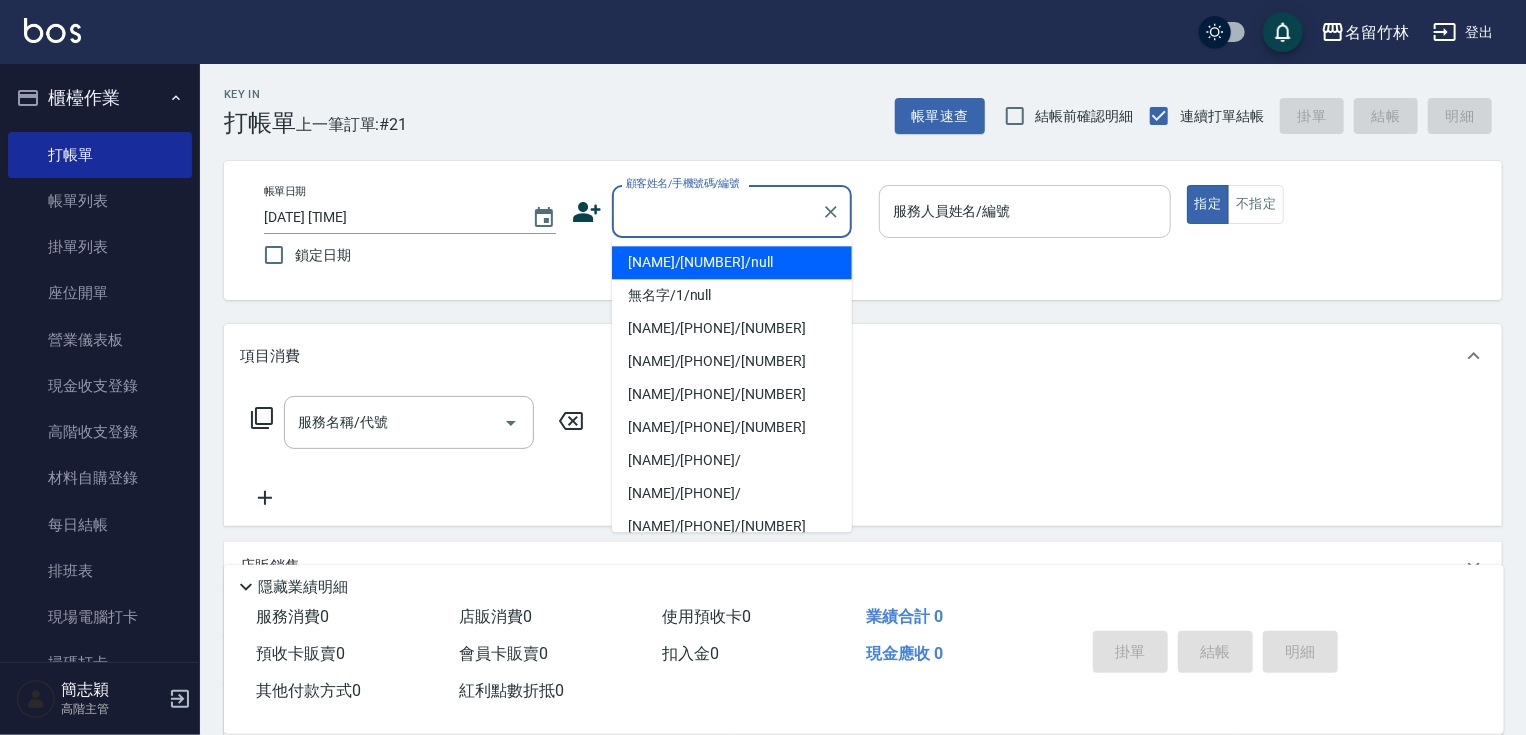 click on "無名字/123/null" at bounding box center [732, 262] 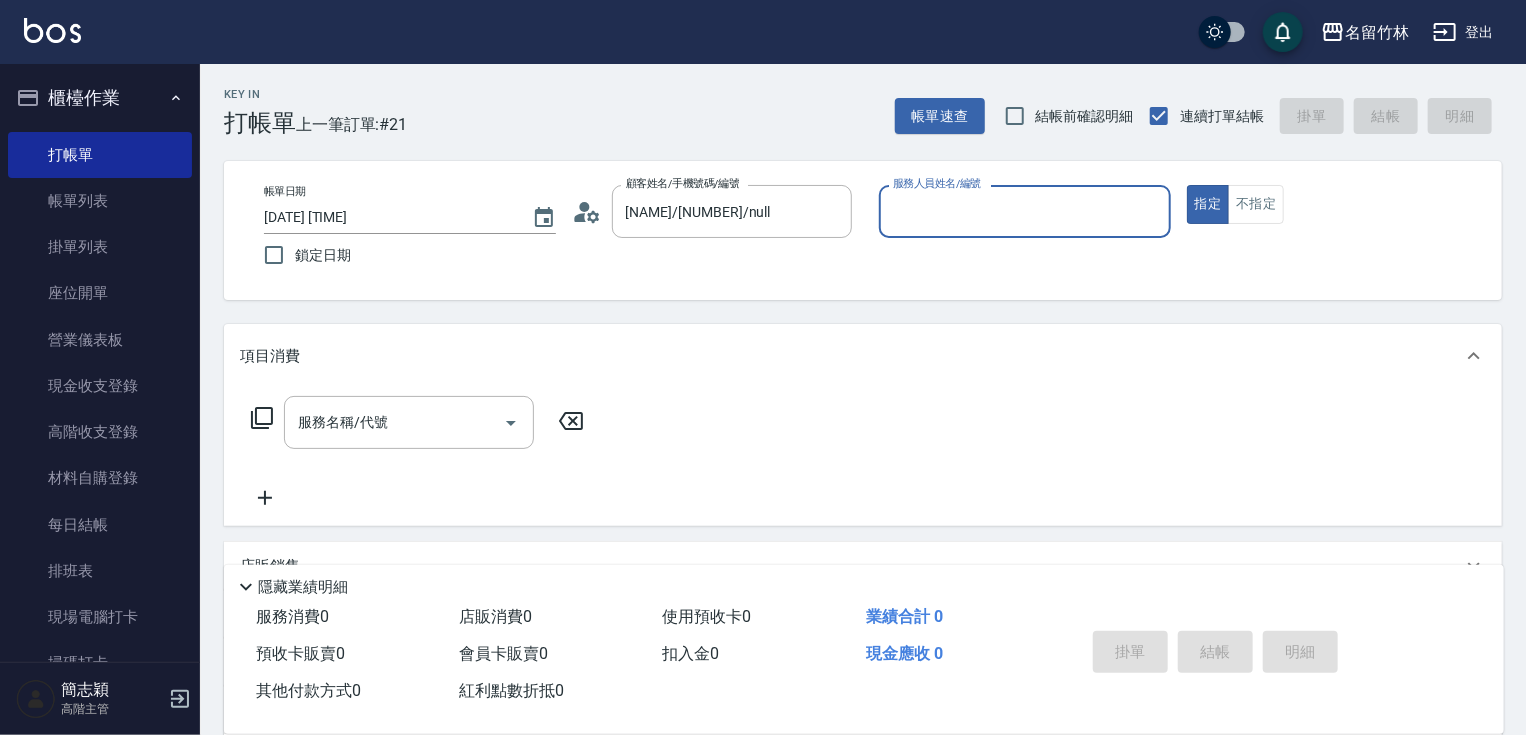click on "服務人員姓名/編號" at bounding box center [1025, 211] 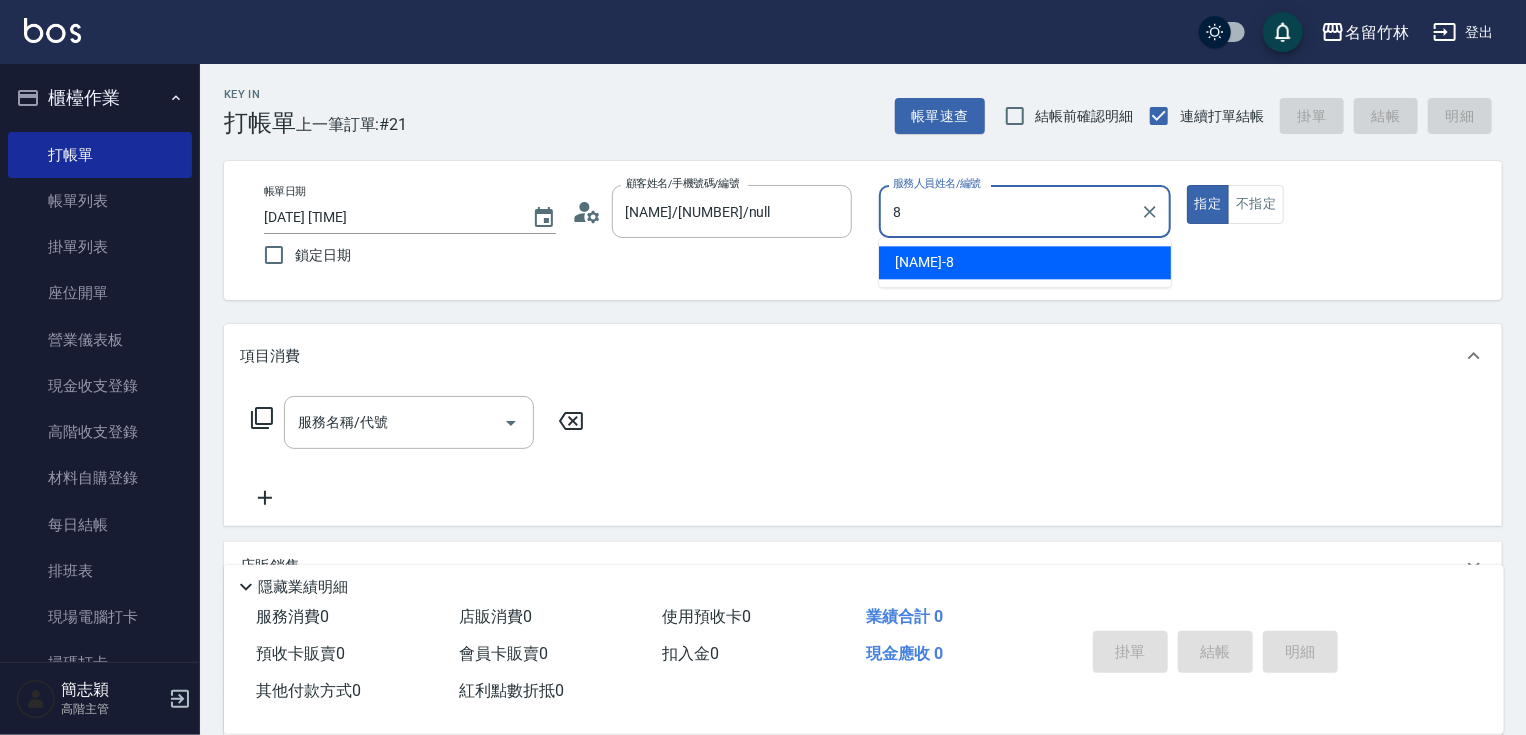 type on "曉容-8" 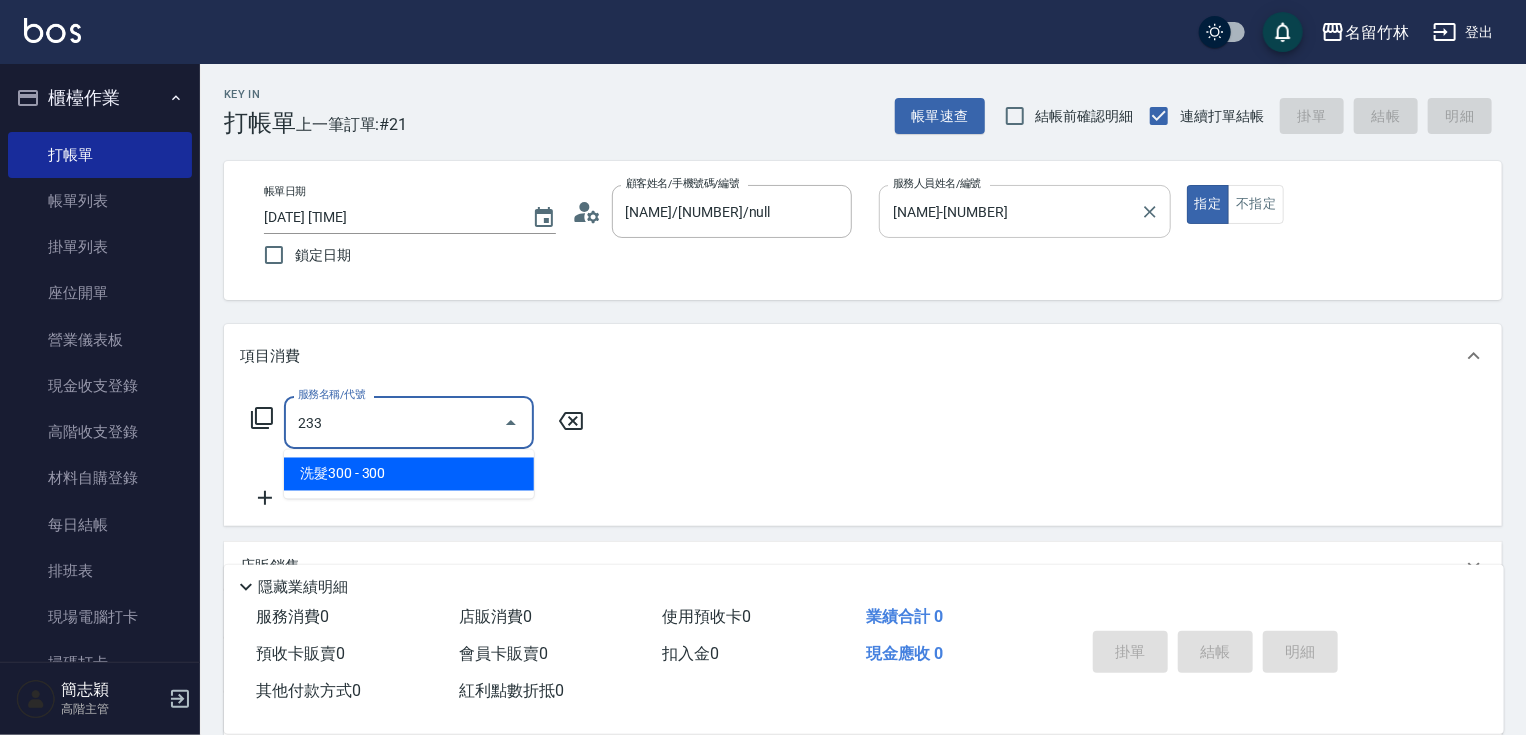 type on "洗髮300(233)" 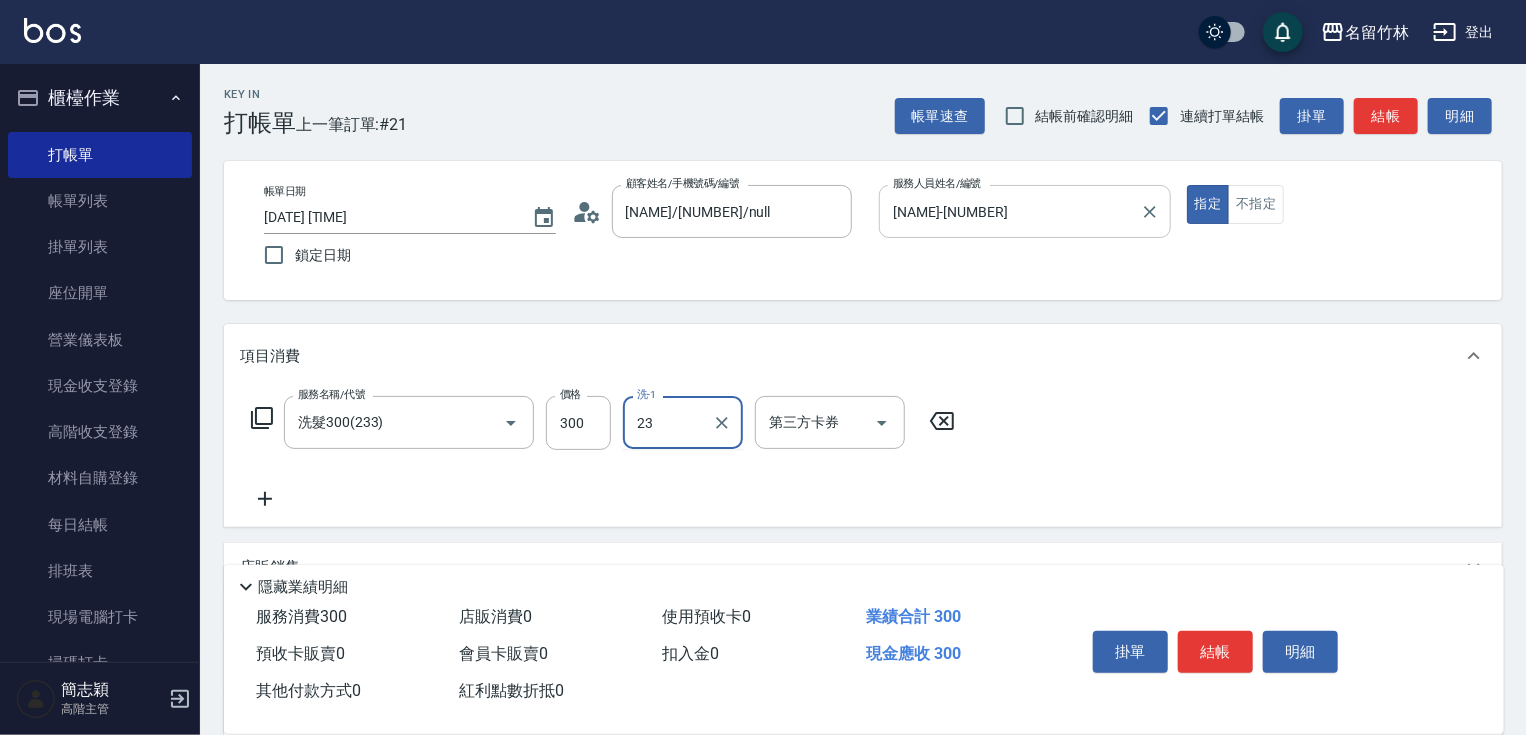 type on "鴨肉-23" 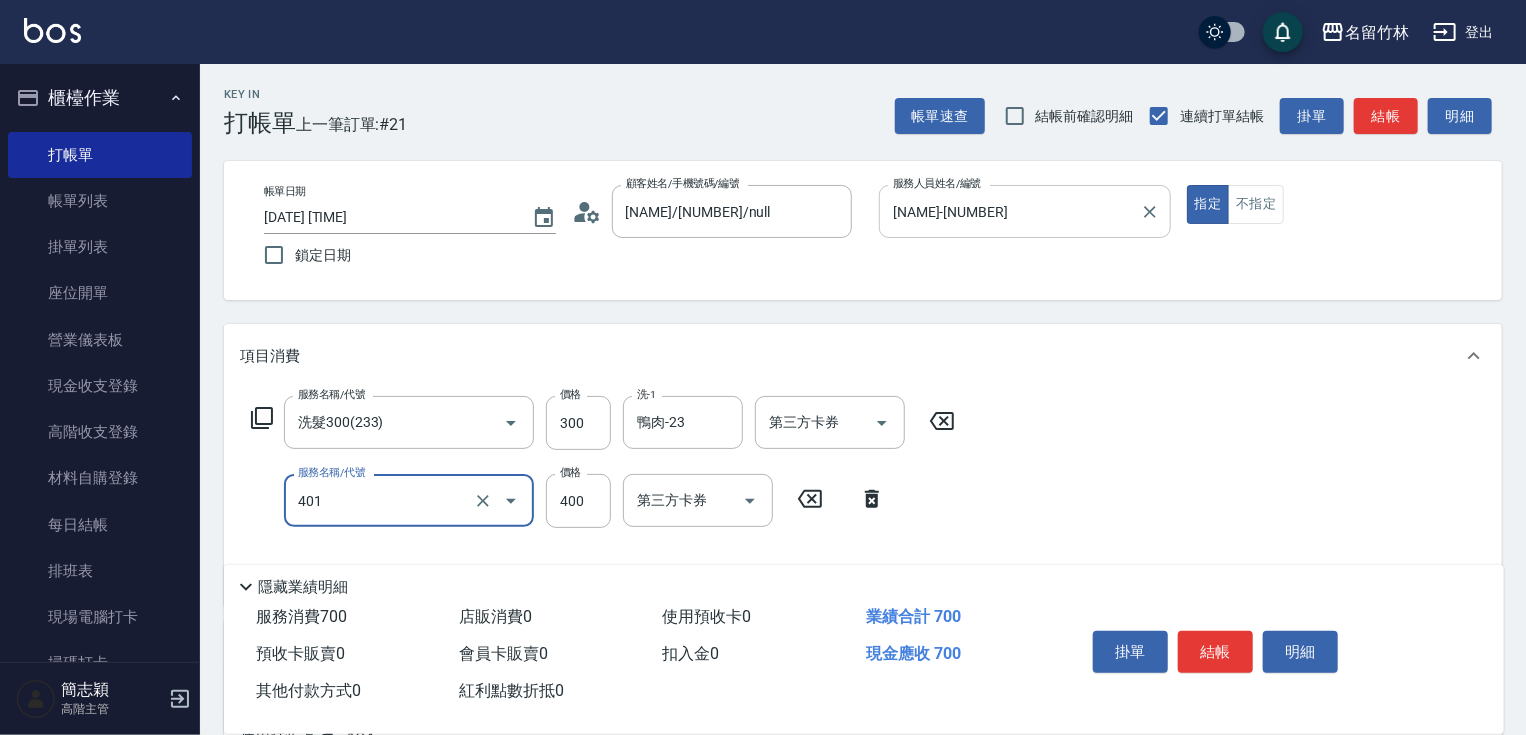 type on "剪髮(400)(401)" 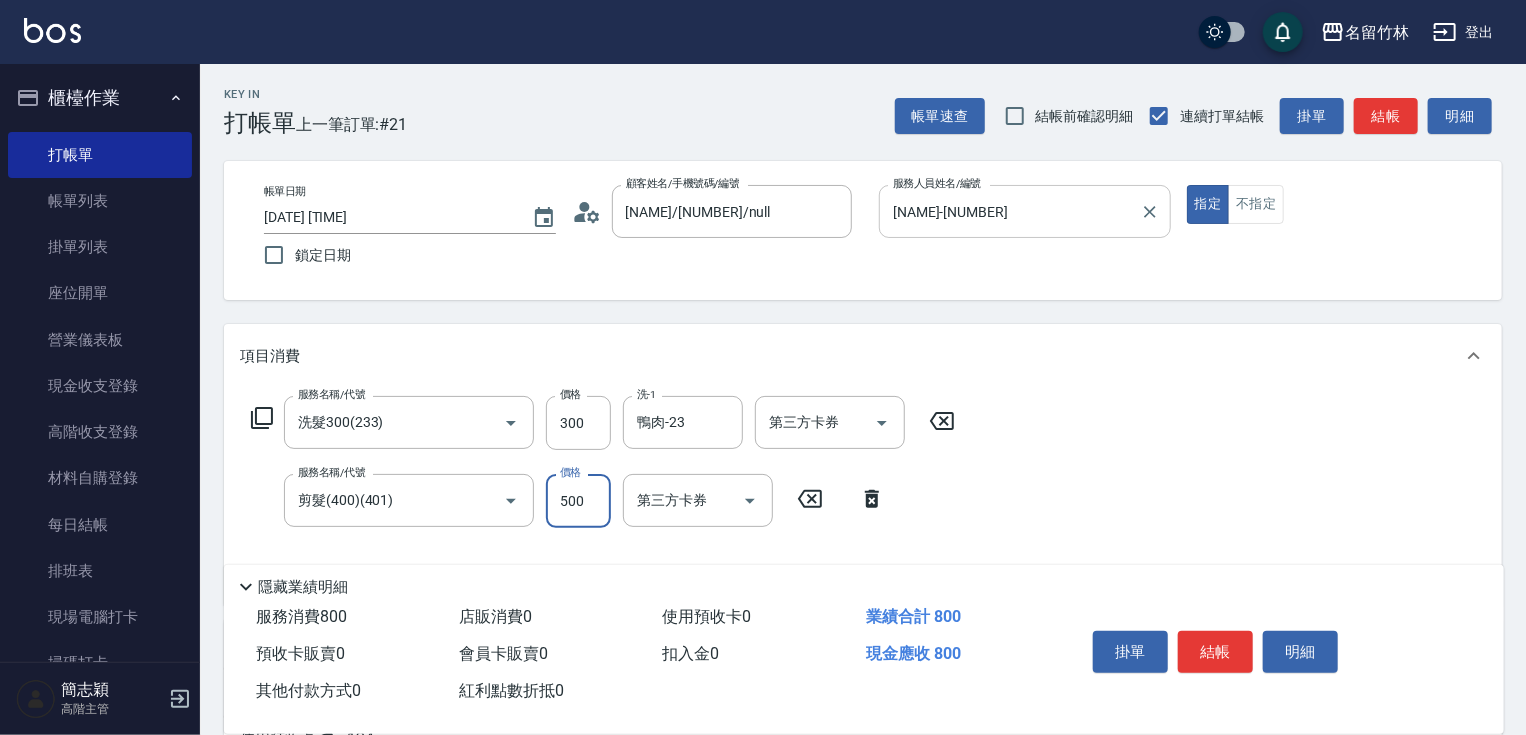 type on "500" 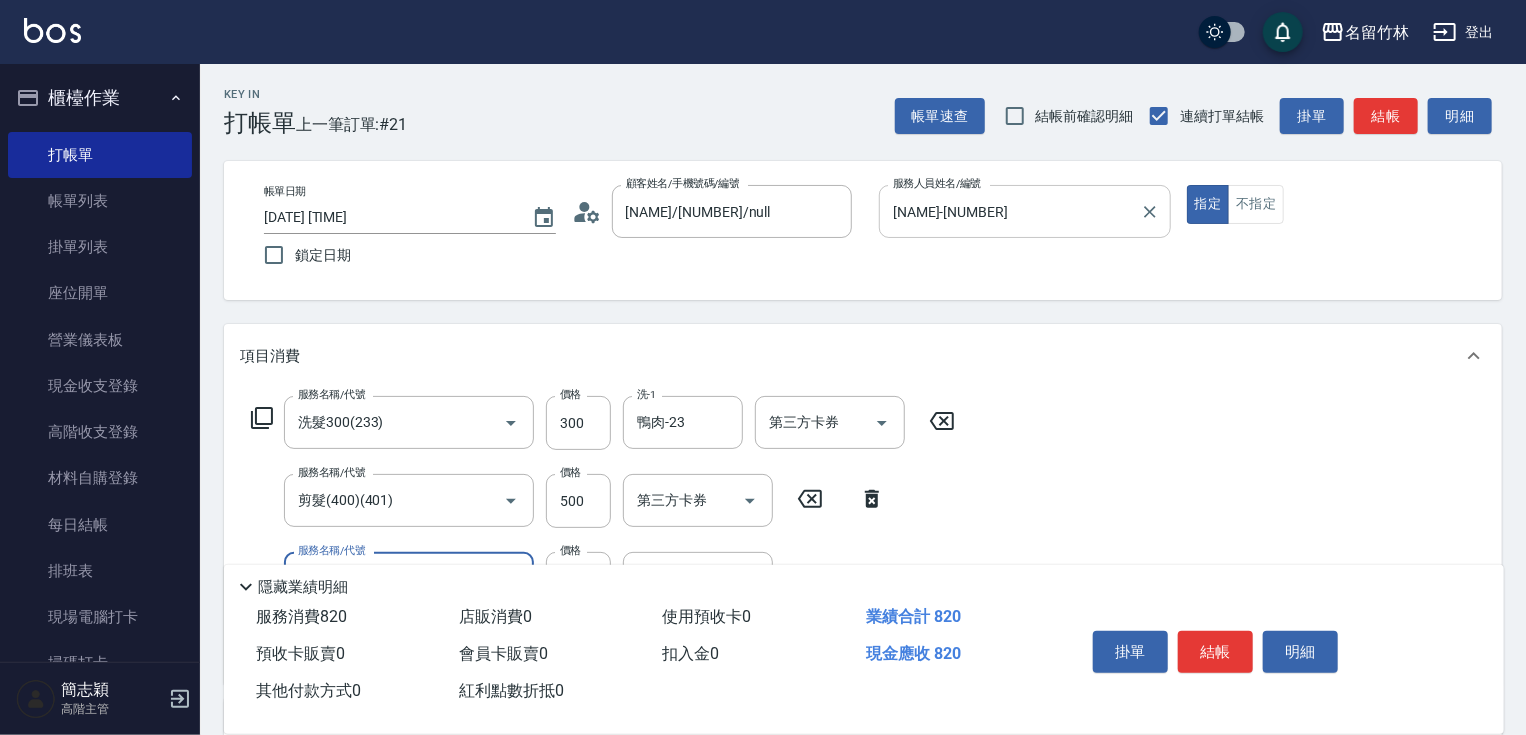 type on "潤絲20(801)" 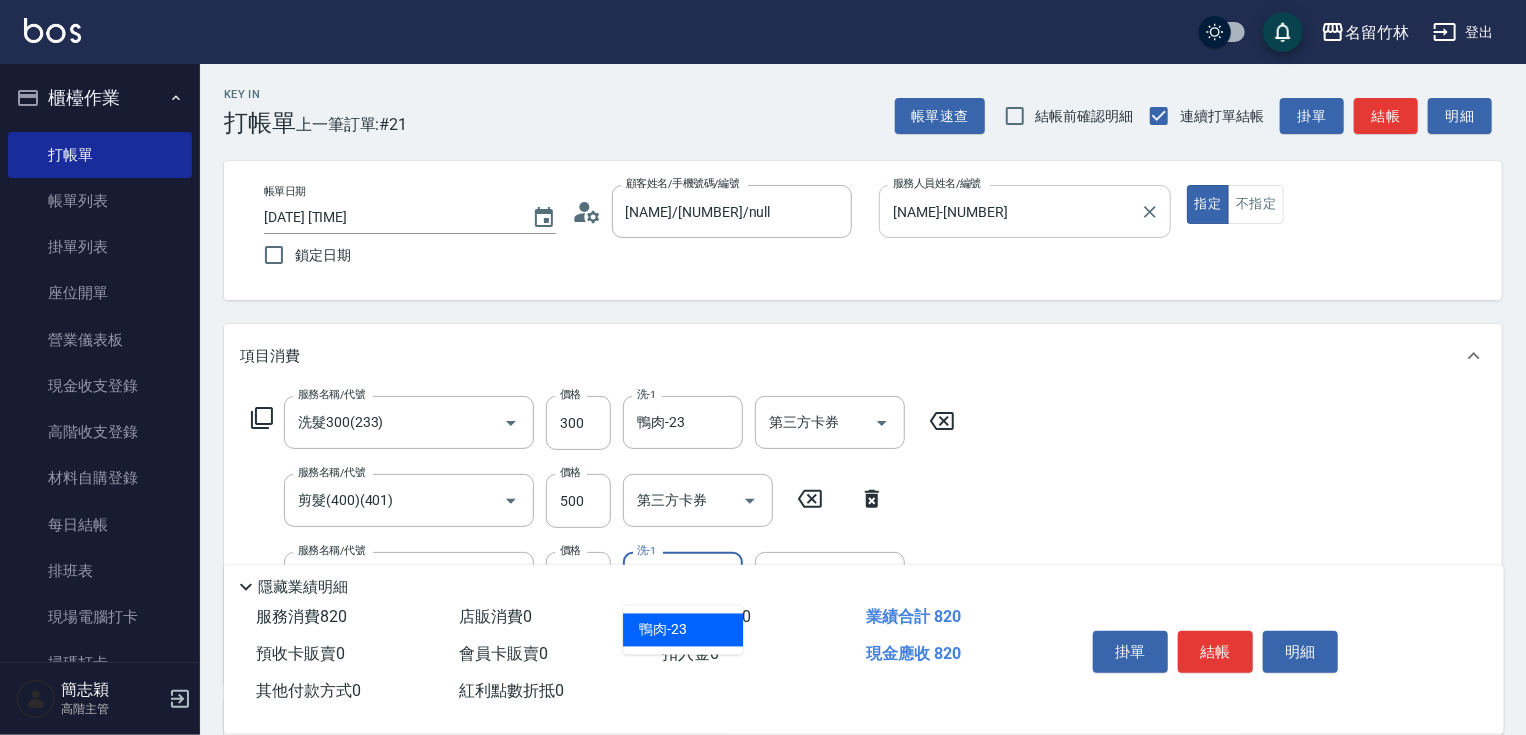 type on "鴨肉-23" 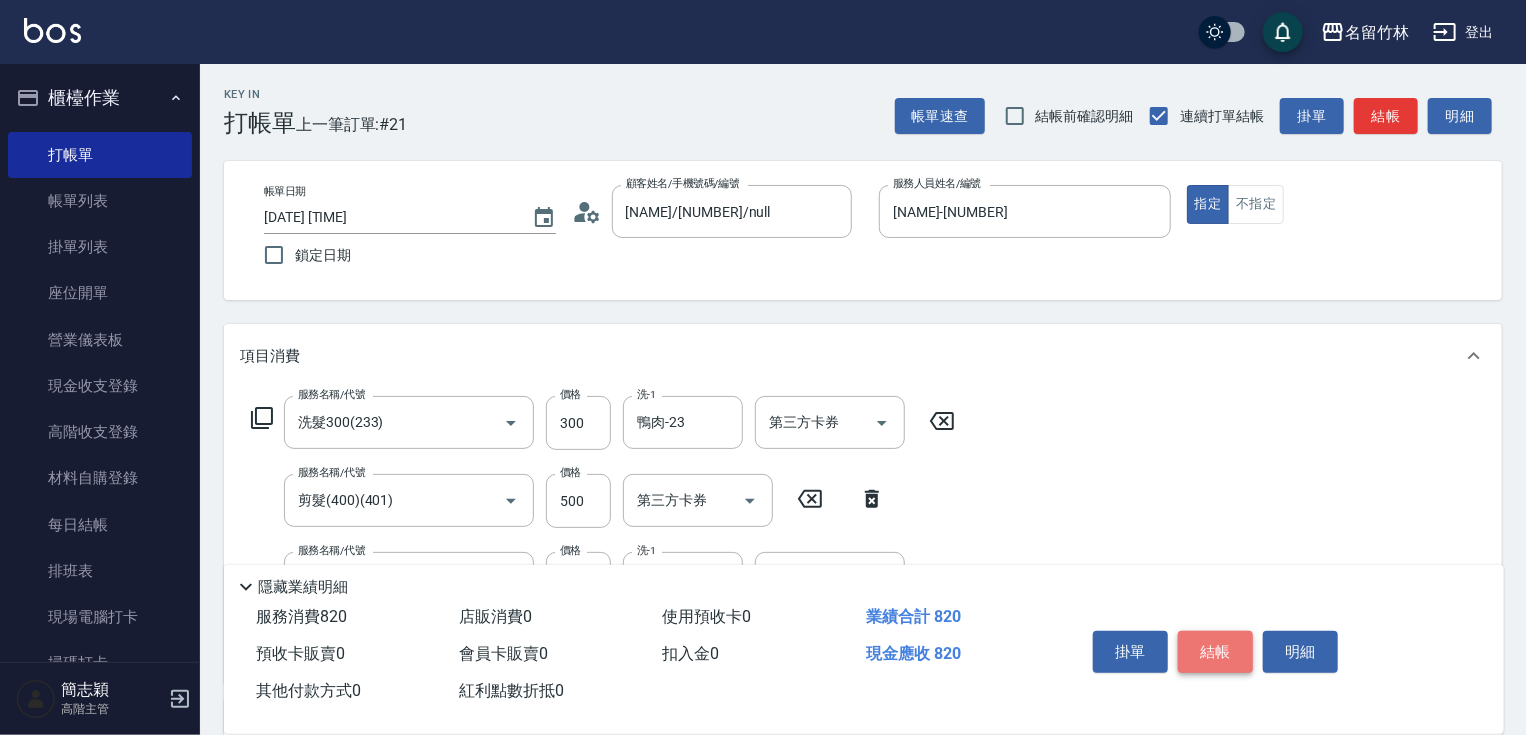 click on "結帳" at bounding box center (1215, 652) 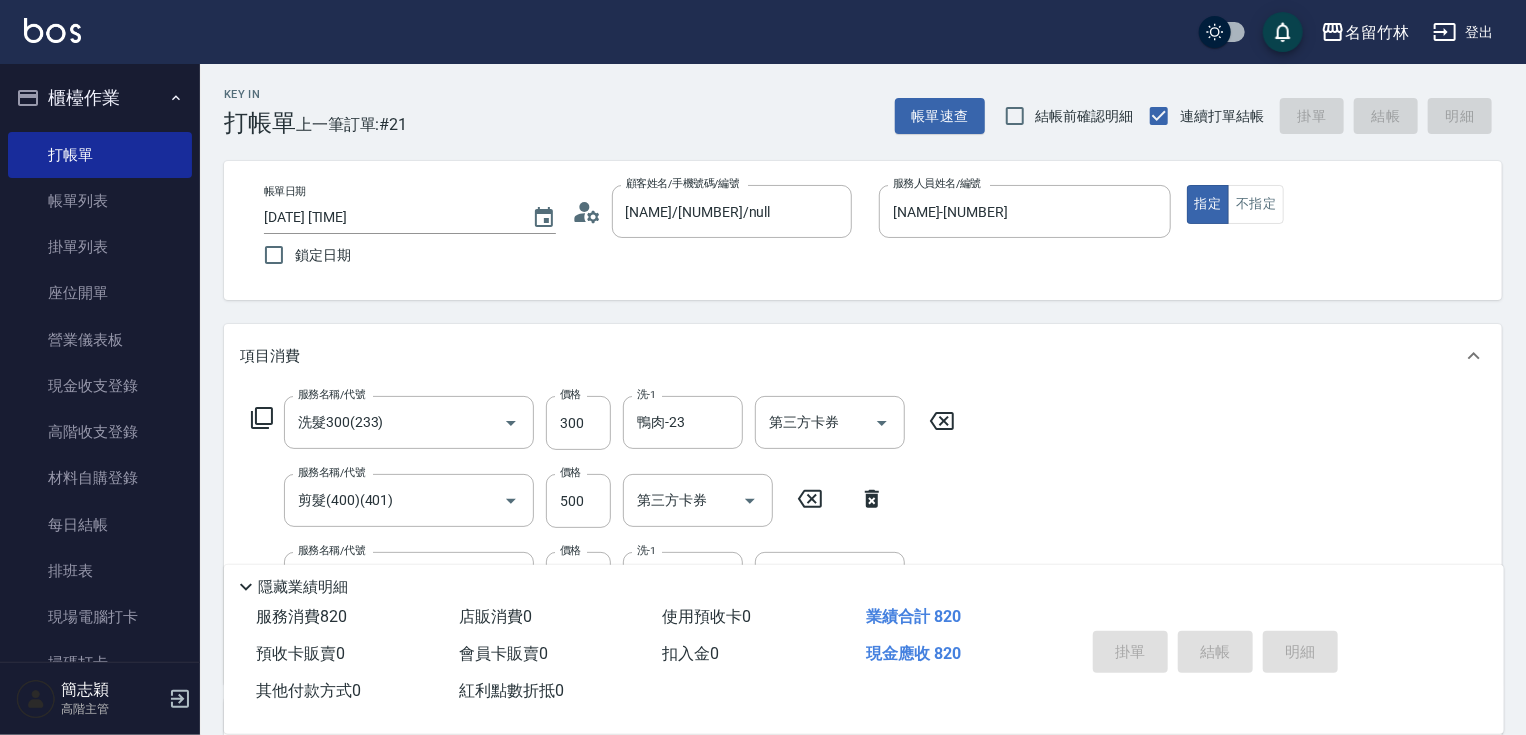 type 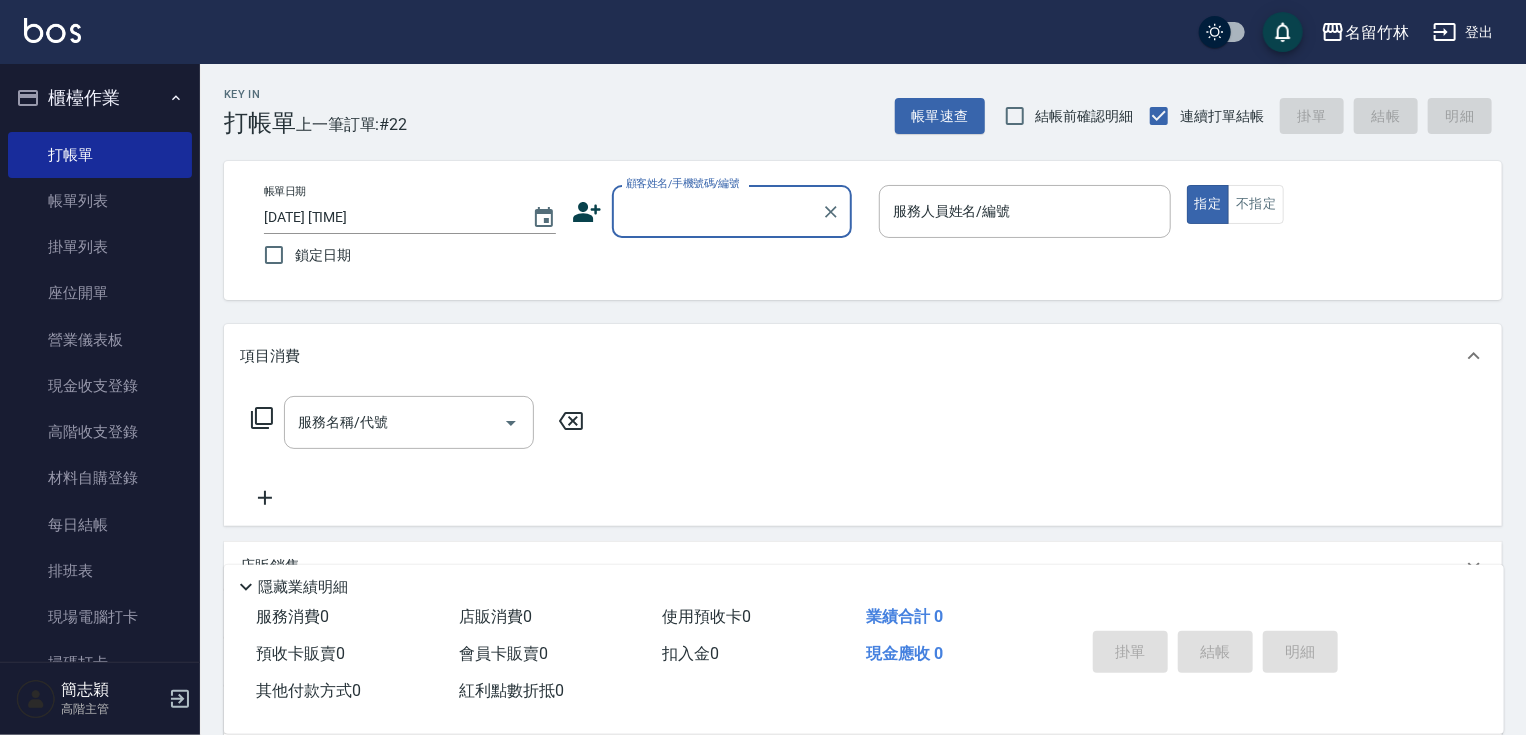 click on "顧客姓名/手機號碼/編號" at bounding box center [717, 211] 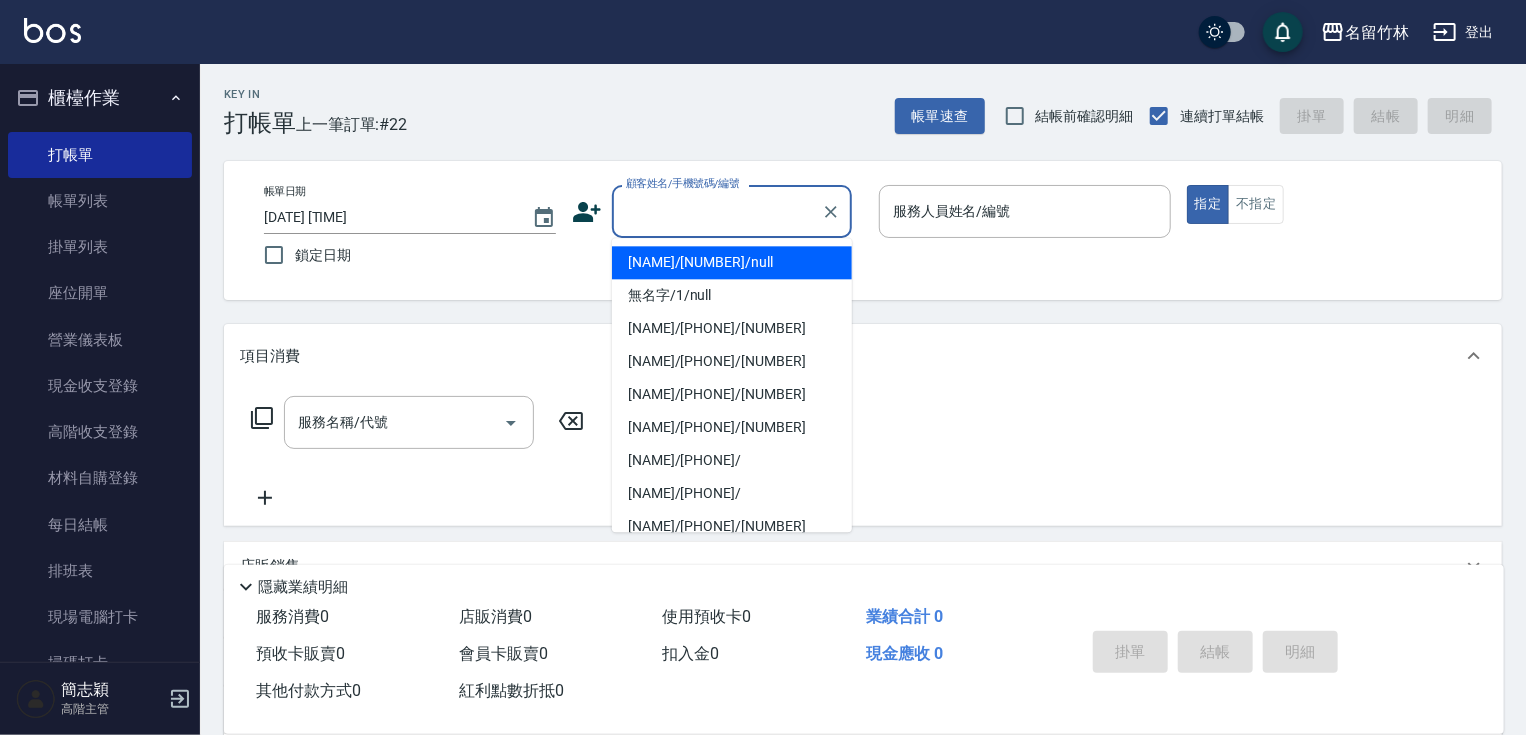 click on "無名字/123/null" at bounding box center (732, 262) 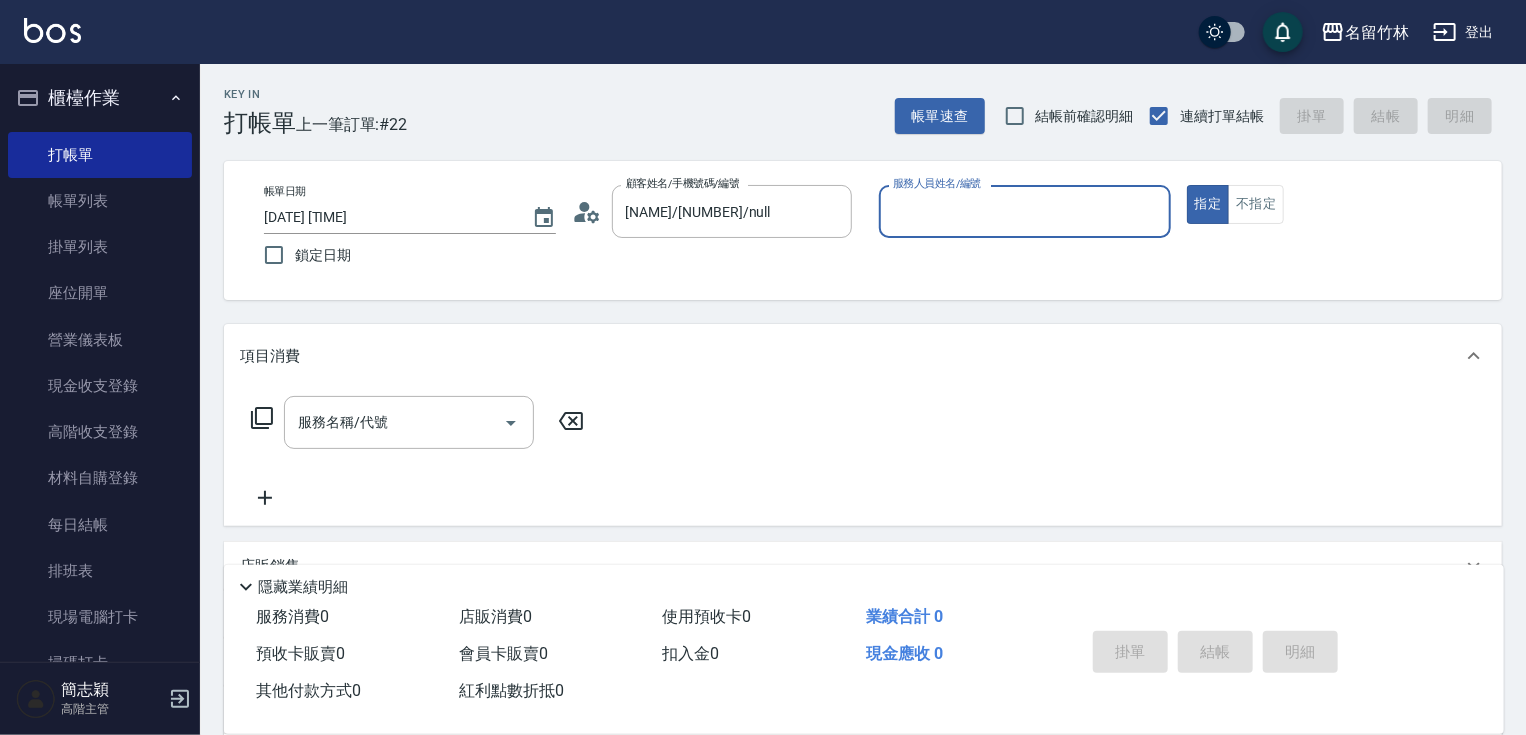 click on "服務人員姓名/編號 服務人員姓名/編號" at bounding box center [1025, 211] 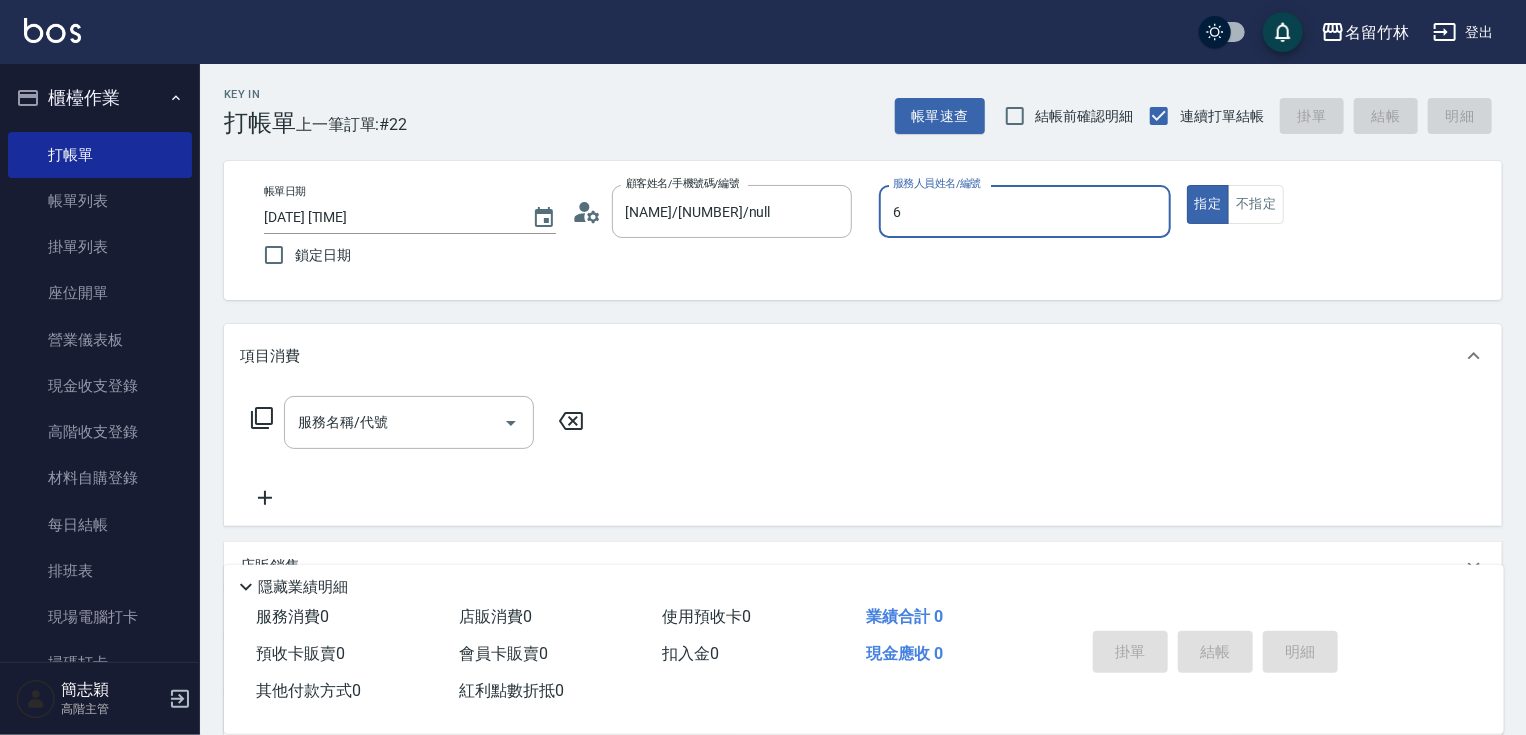 type on "mimi-6" 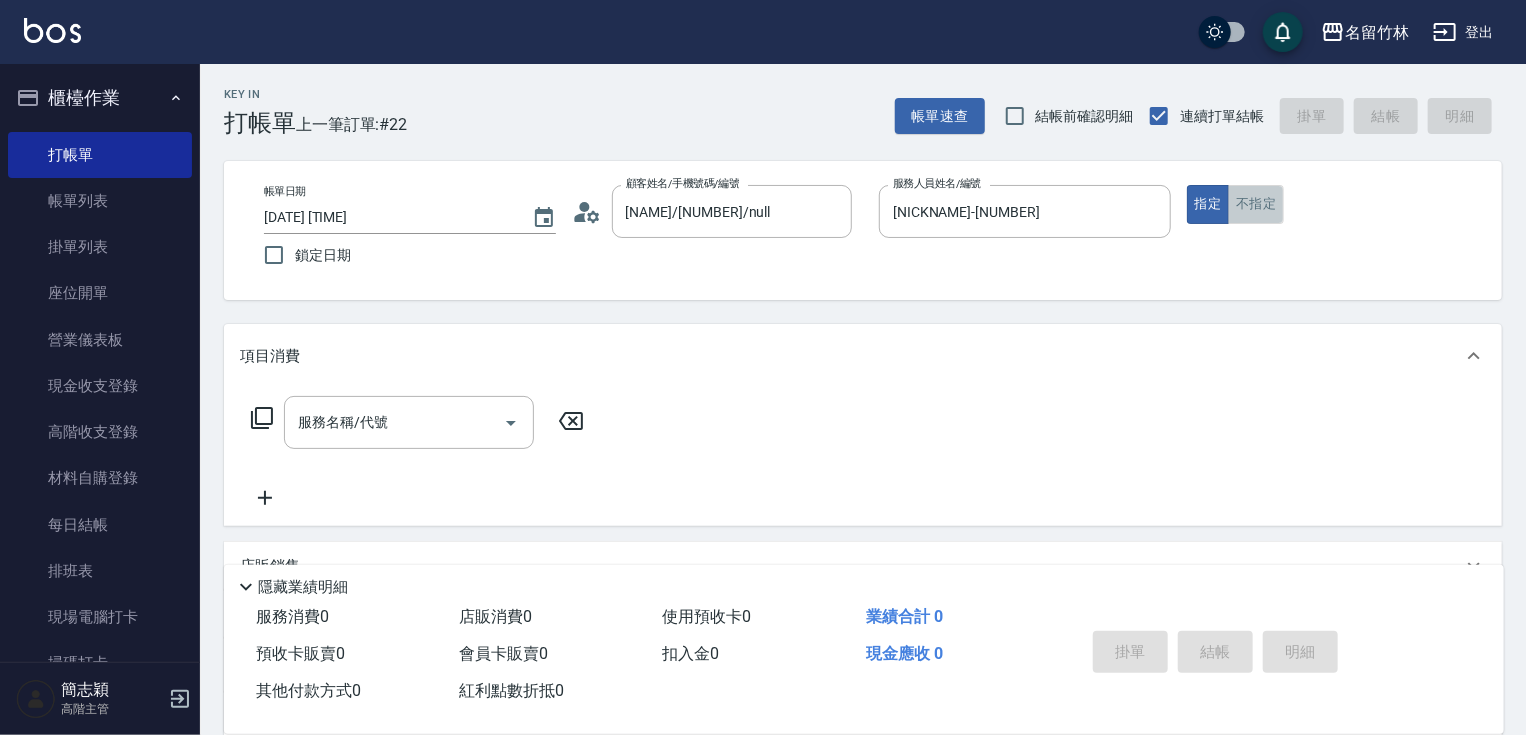 click on "不指定" at bounding box center [1256, 204] 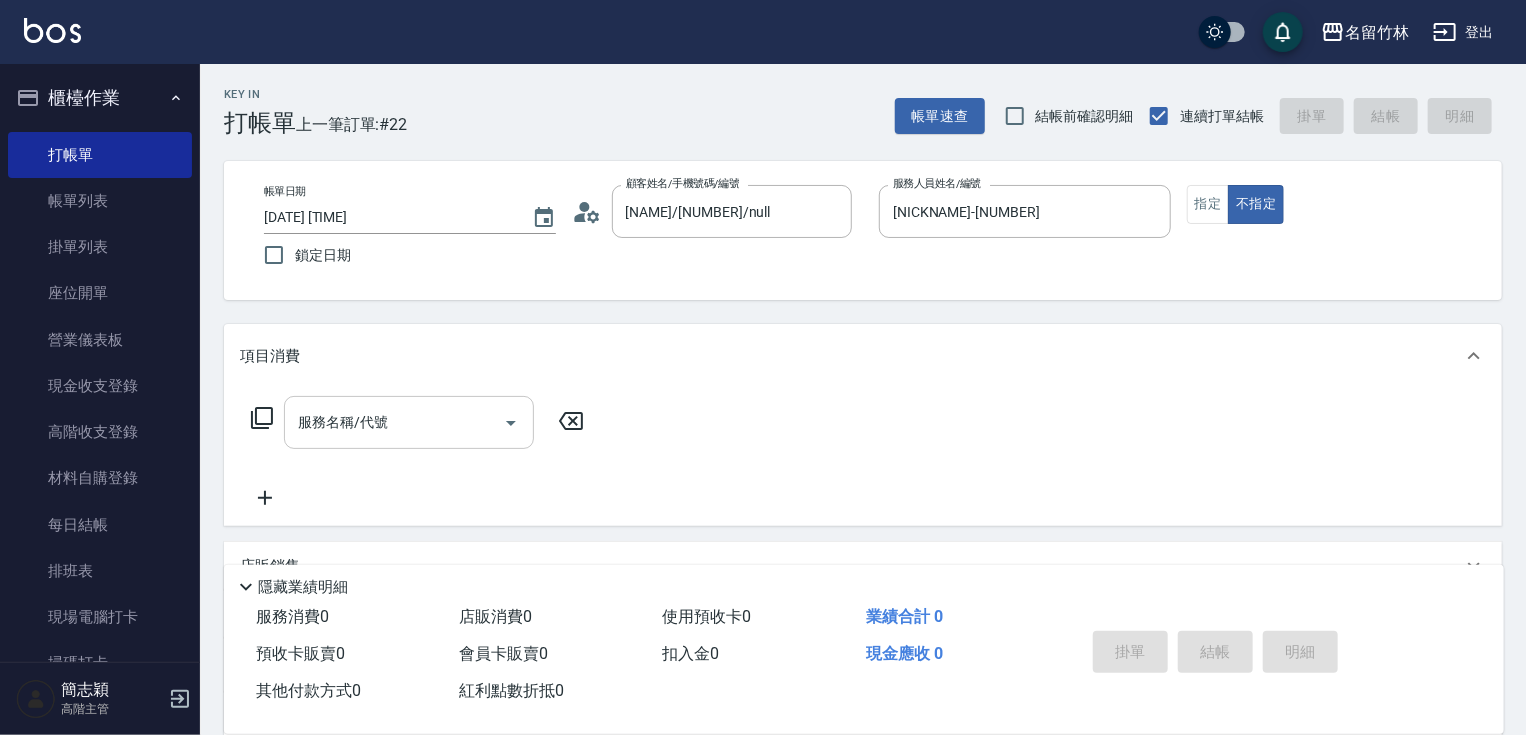 click on "服務名稱/代號" at bounding box center (394, 422) 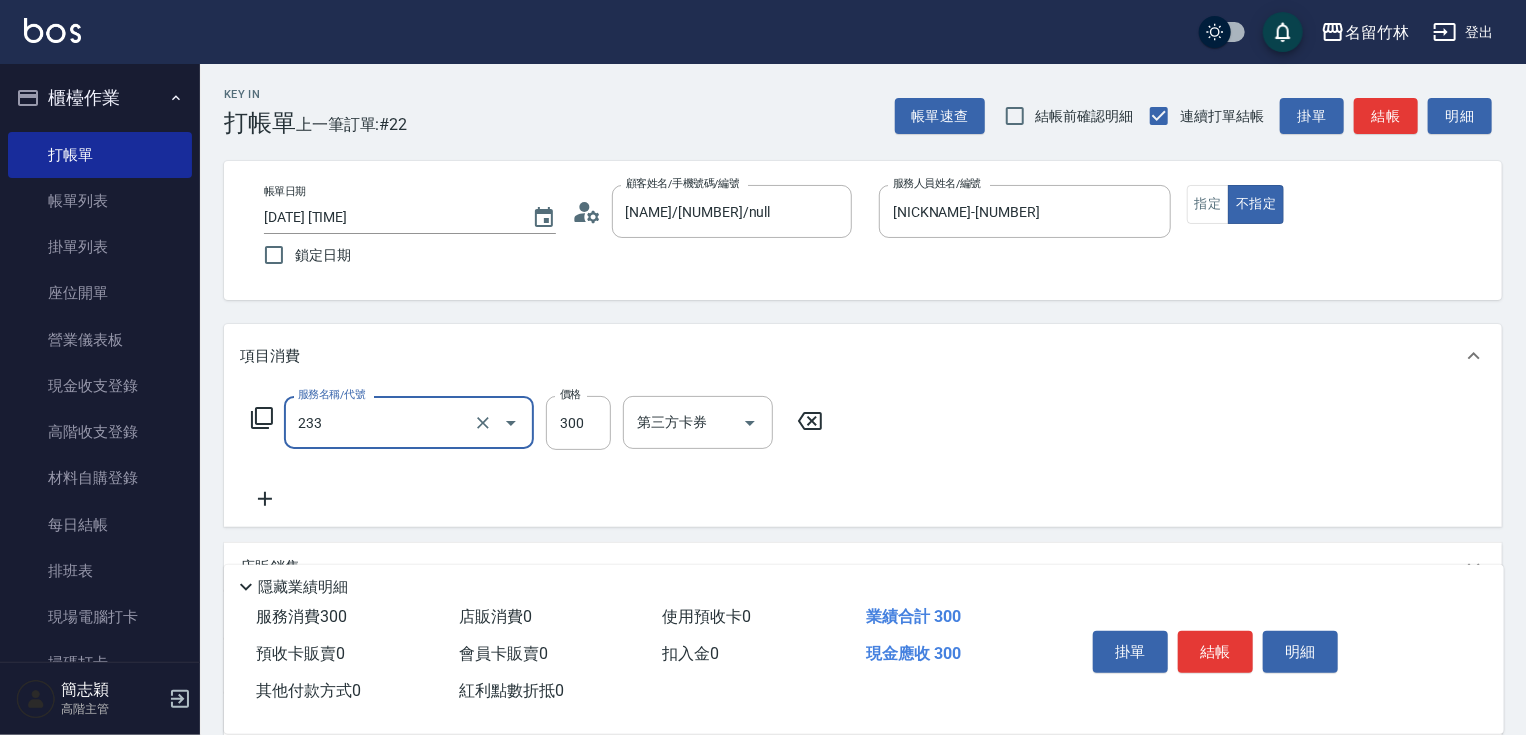 type on "洗髮300(233)" 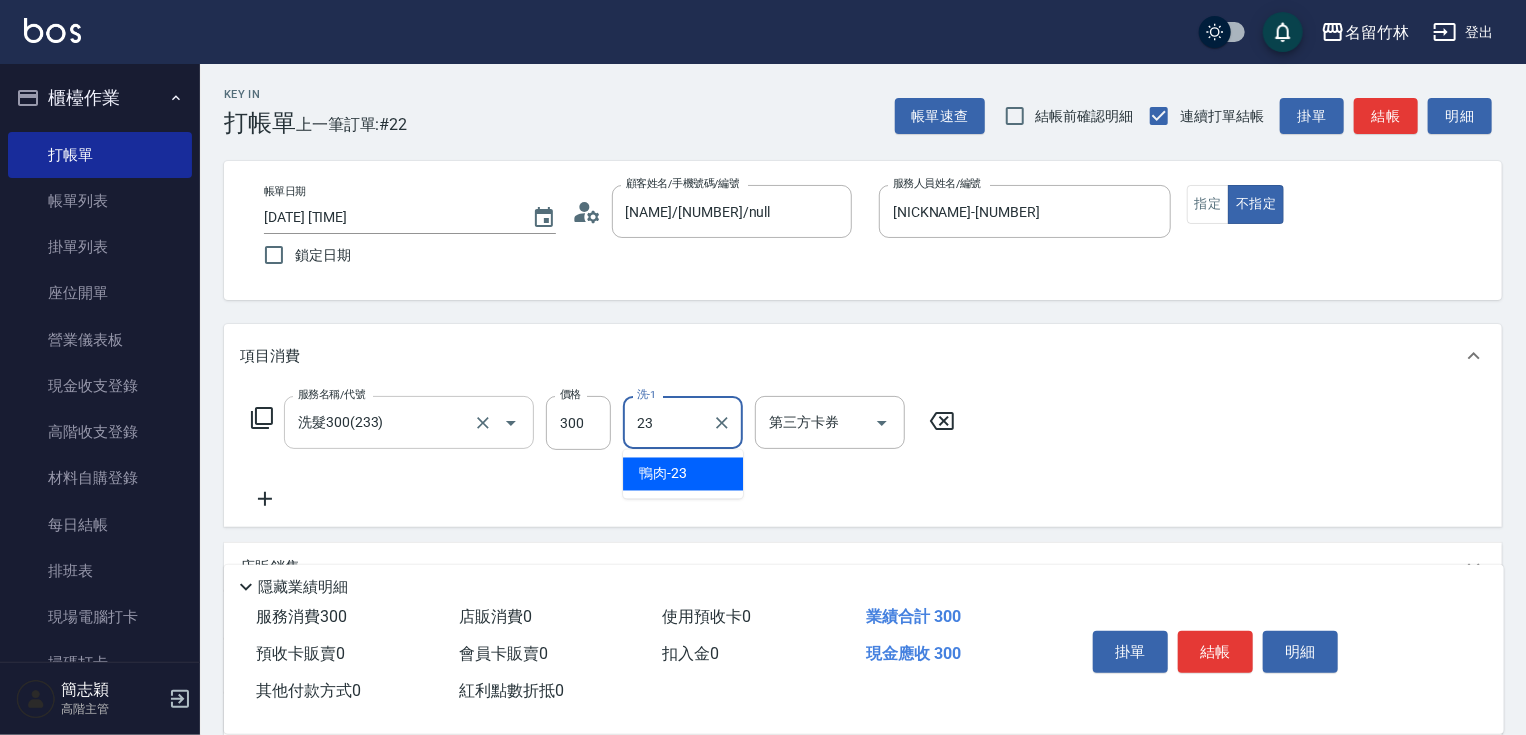 type on "鴨肉-23" 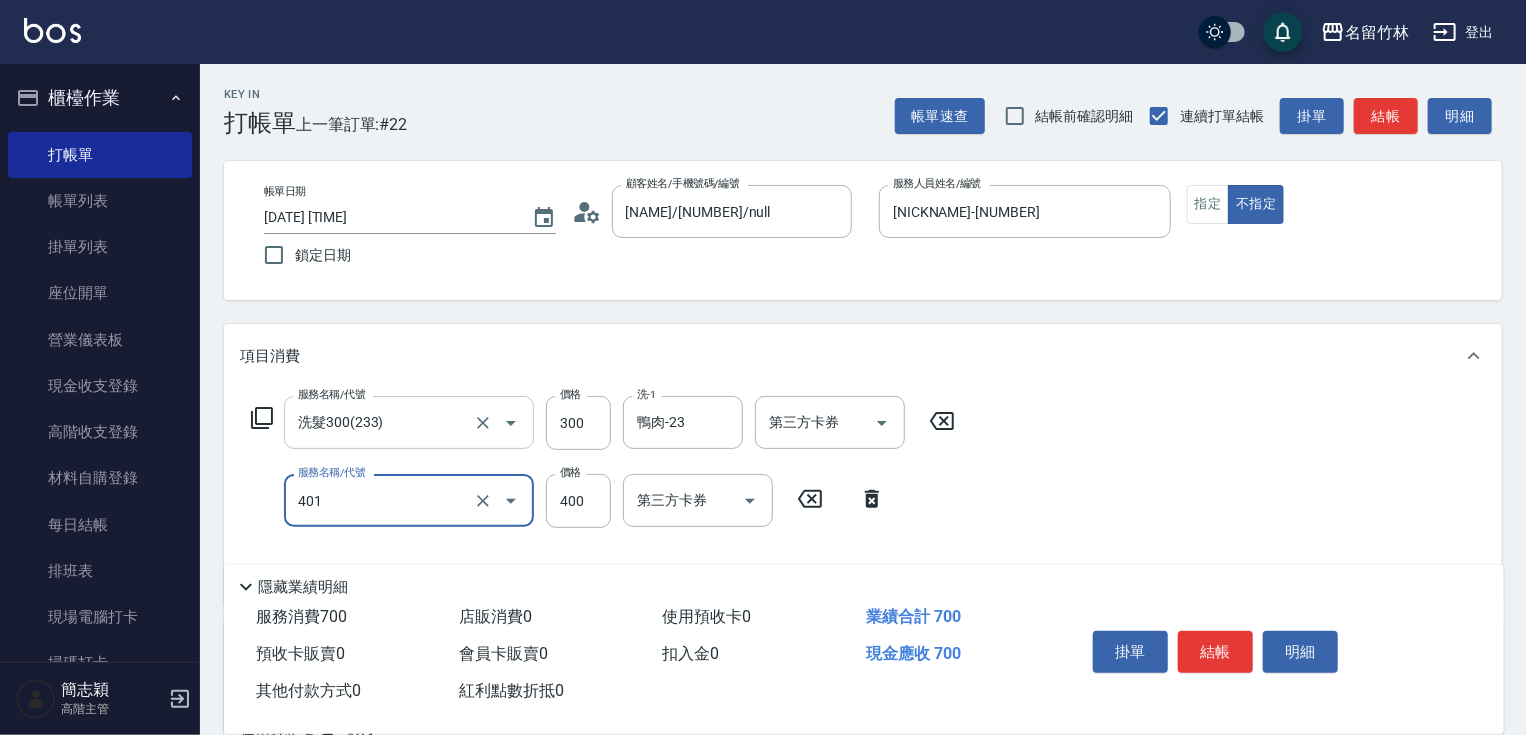 type on "剪髮(400)(401)" 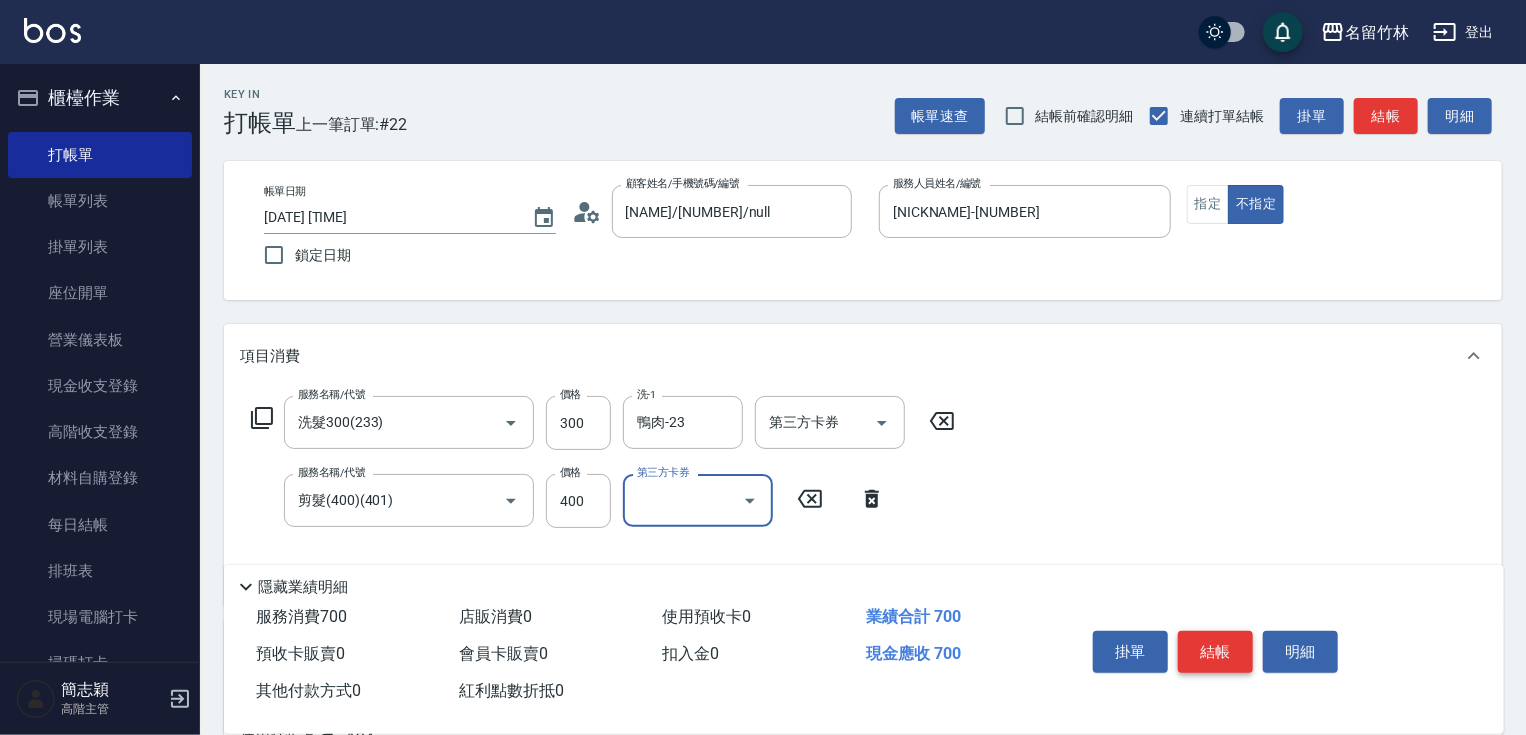 click on "結帳" at bounding box center (1215, 652) 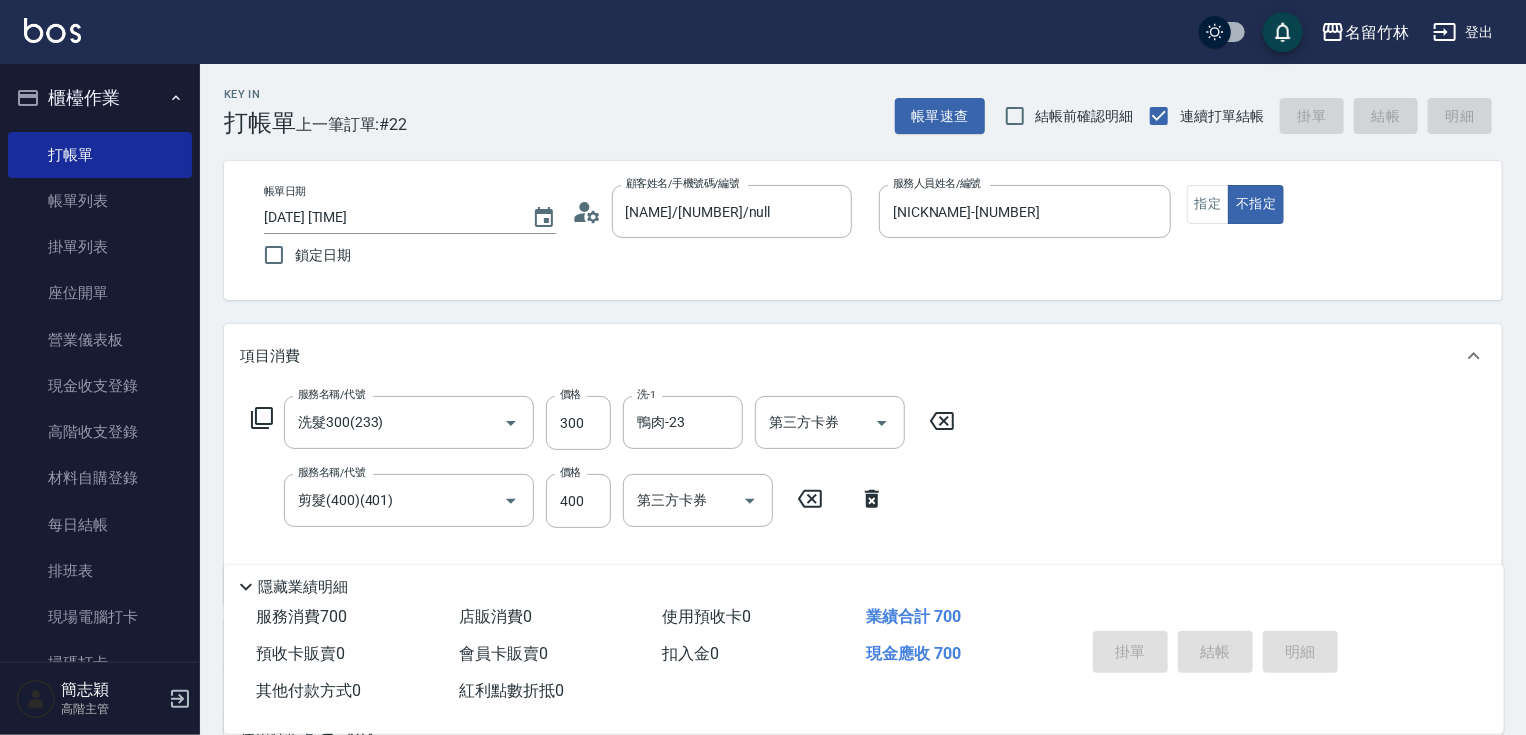 type 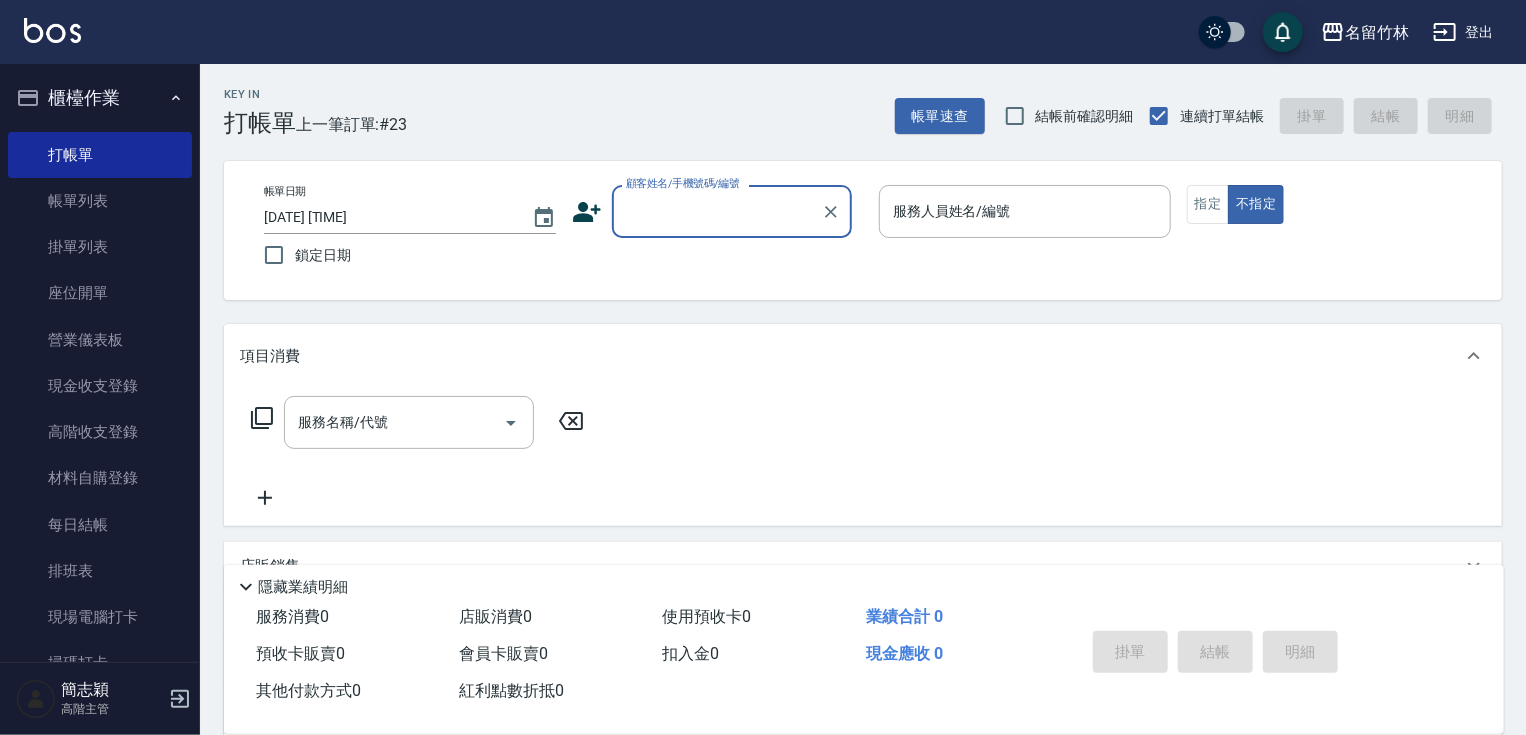 click on "顧客姓名/手機號碼/編號" at bounding box center (717, 211) 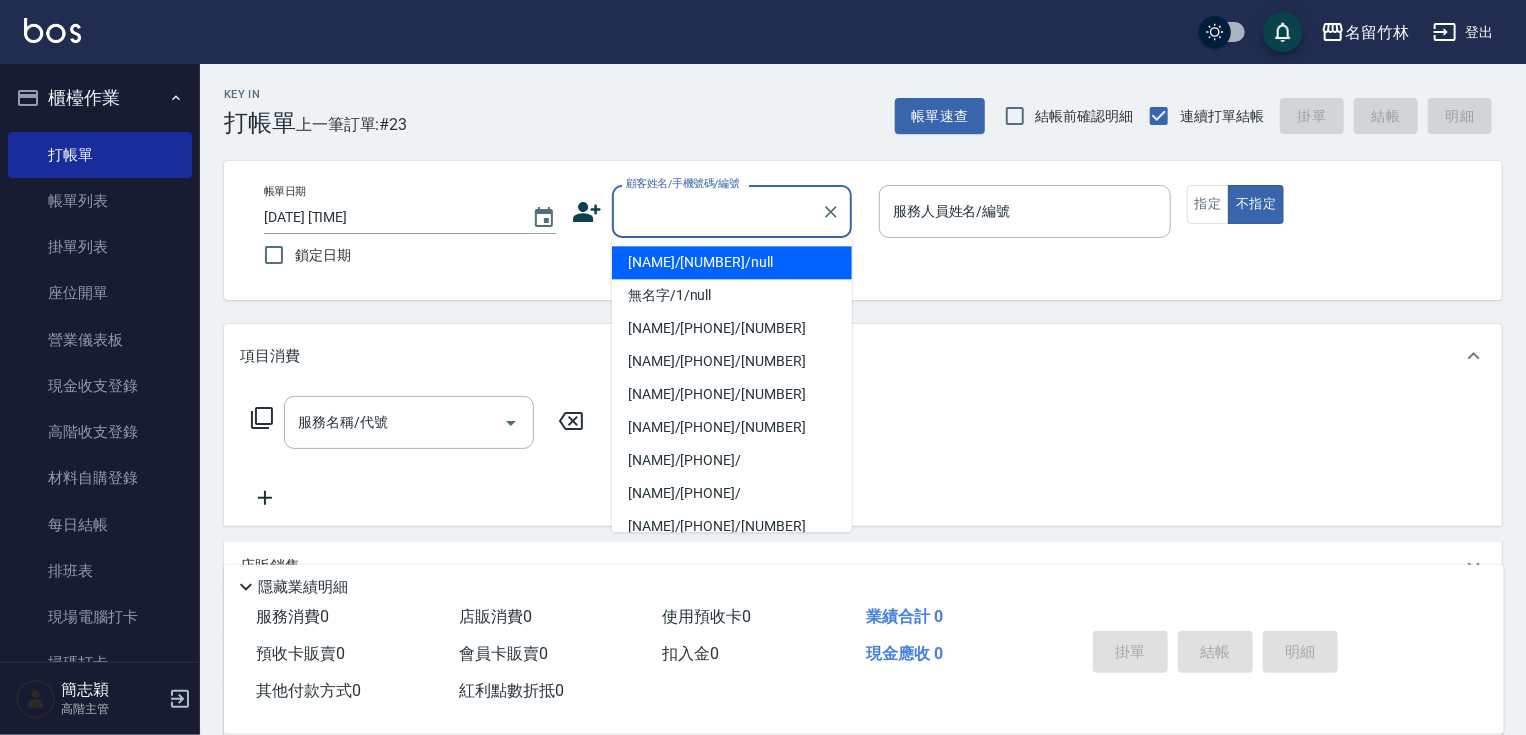 click on "無名字/123/null" at bounding box center [732, 262] 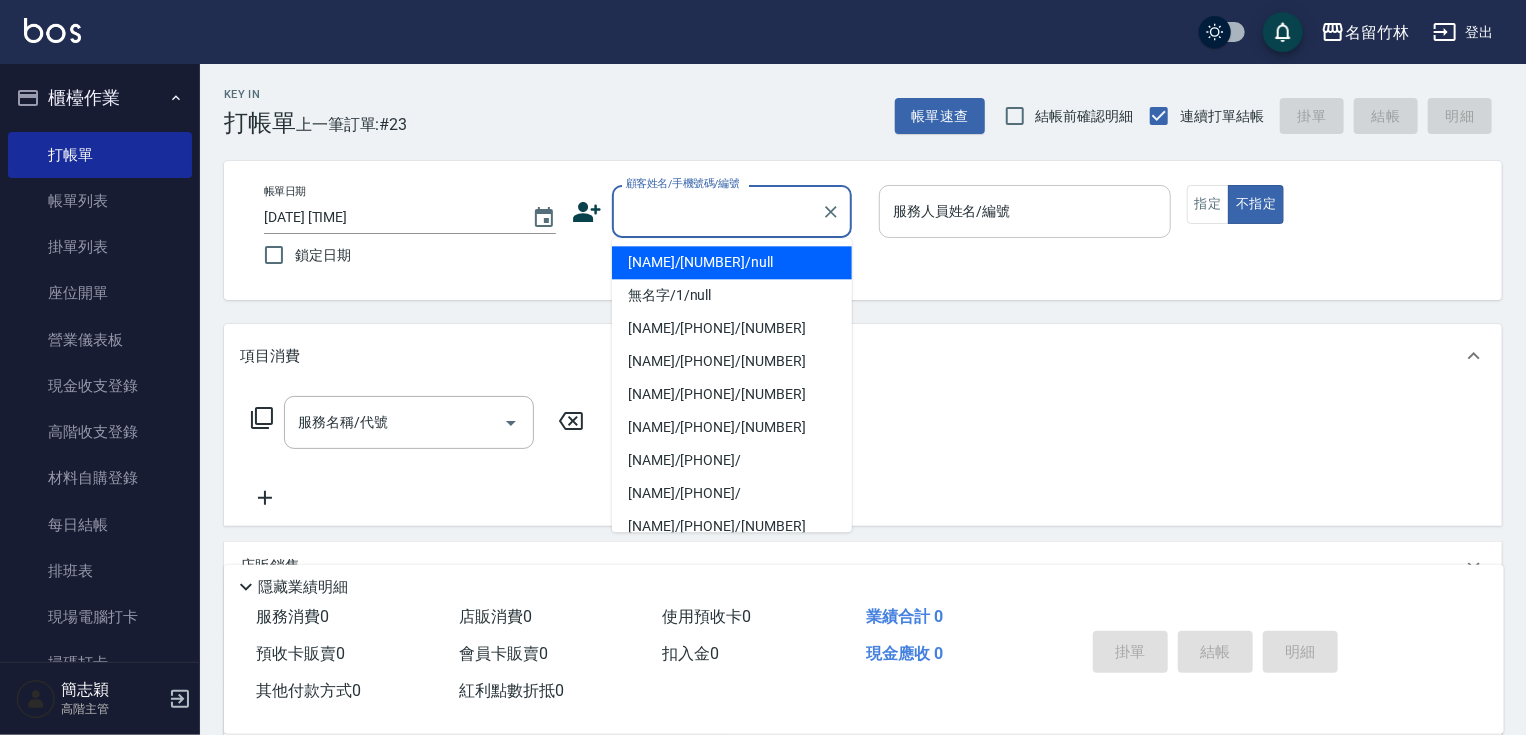 type on "無名字/123/null" 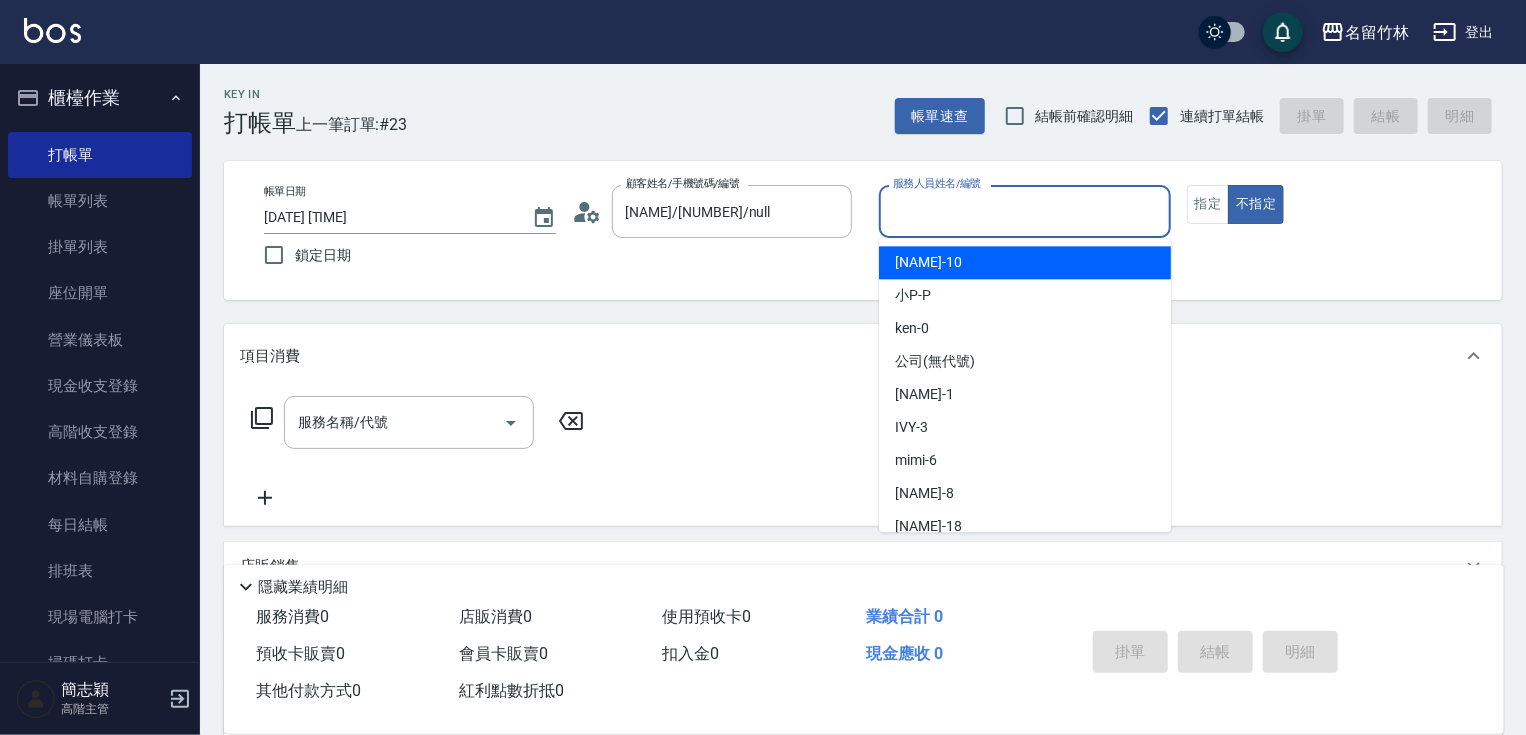 click on "服務人員姓名/編號" at bounding box center (1025, 211) 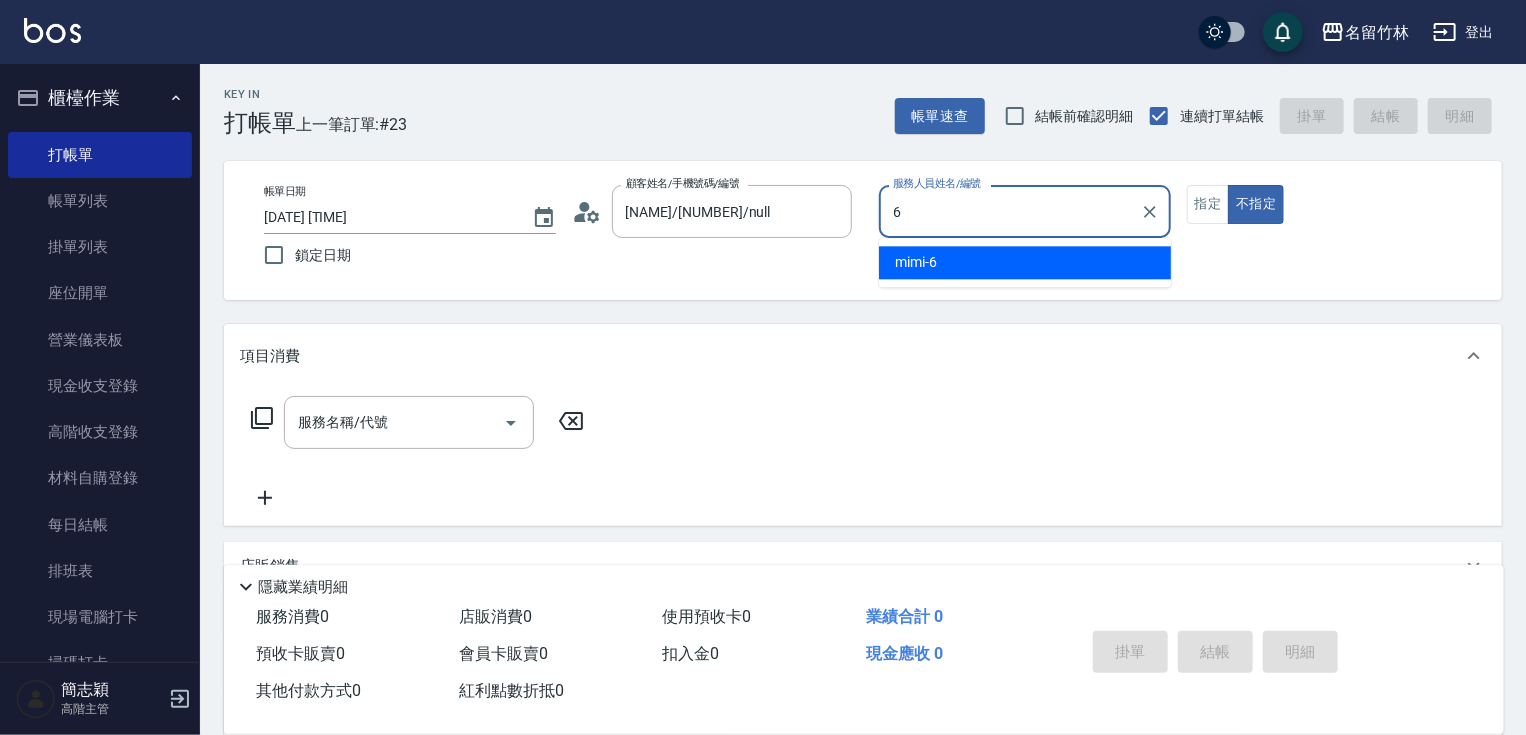 type on "mimi-6" 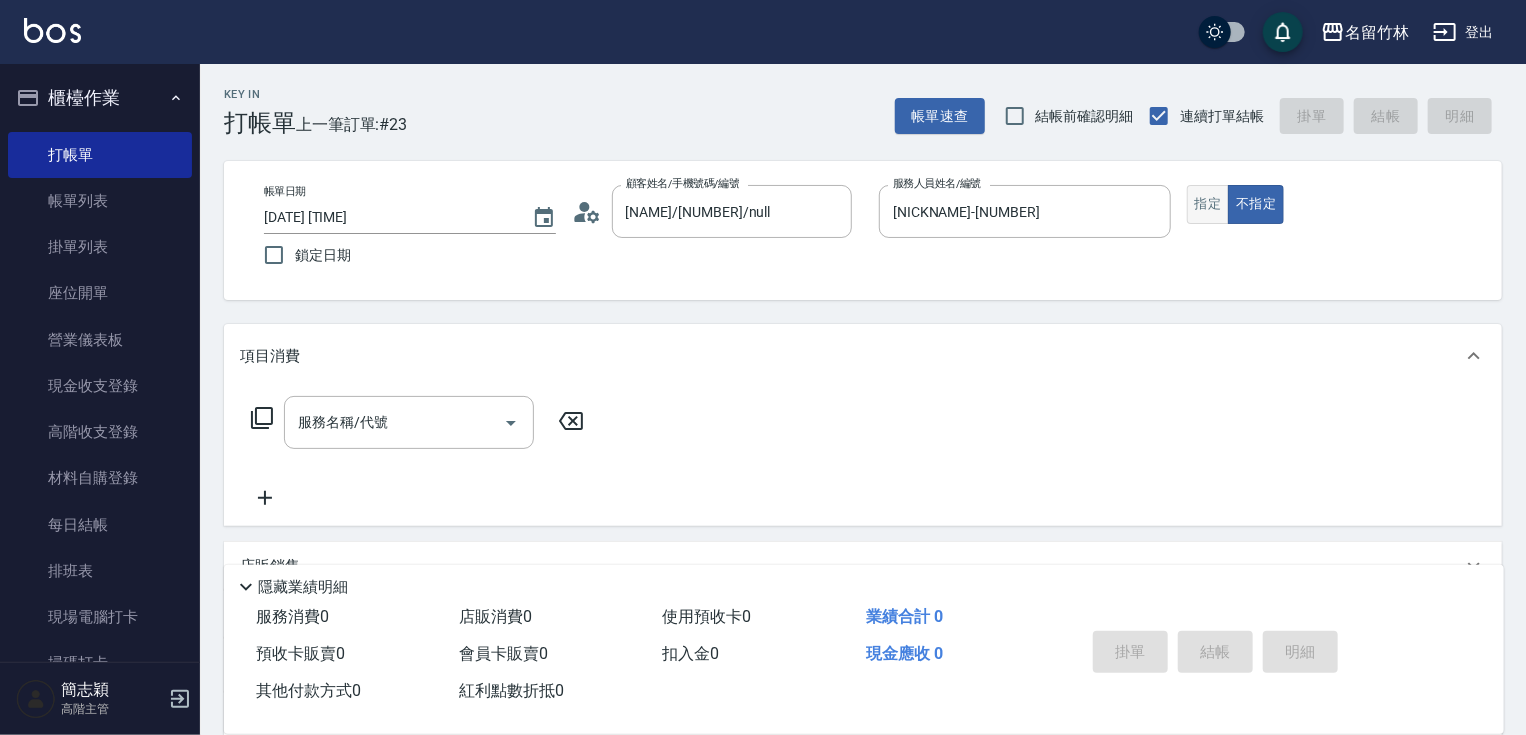click on "指定" at bounding box center [1208, 204] 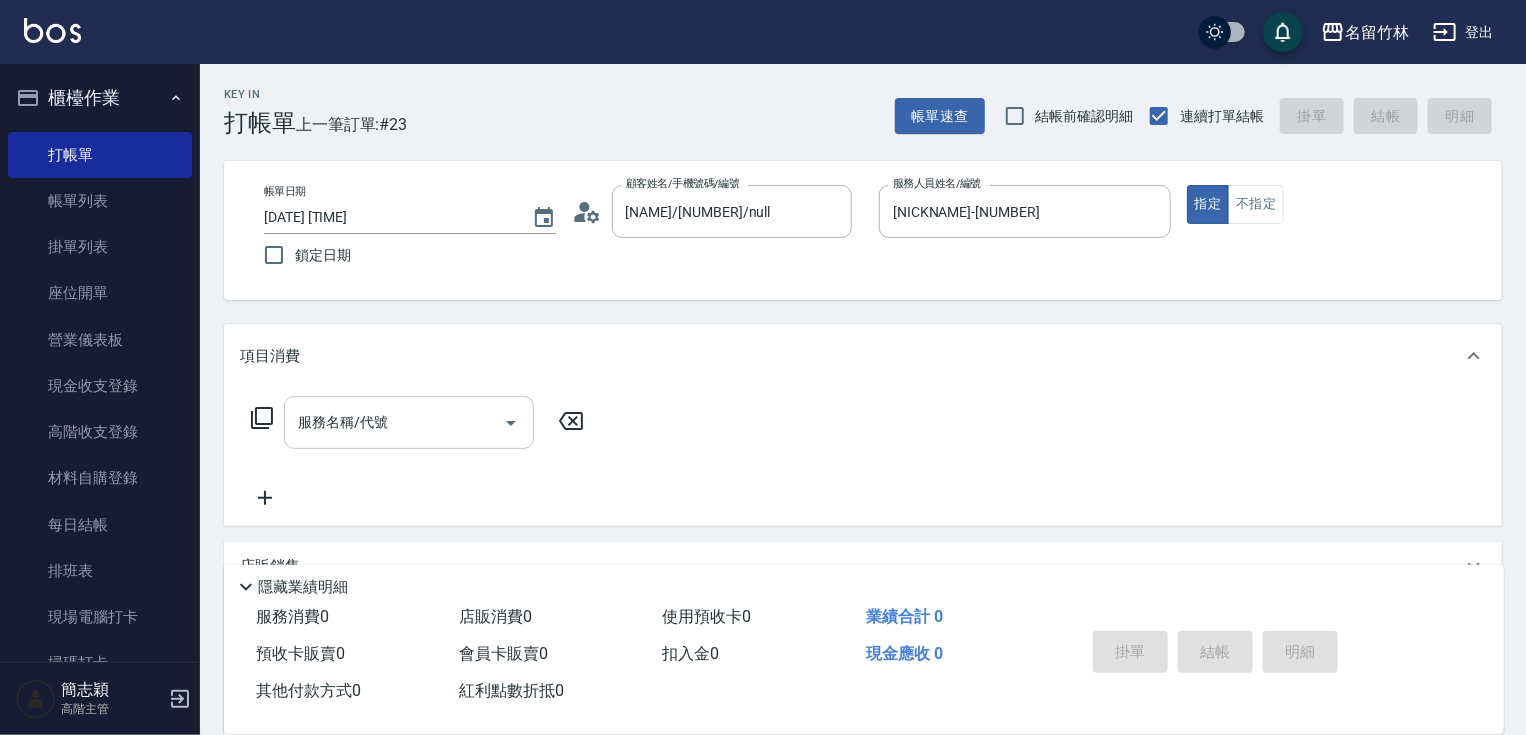 click on "服務名稱/代號" at bounding box center [409, 422] 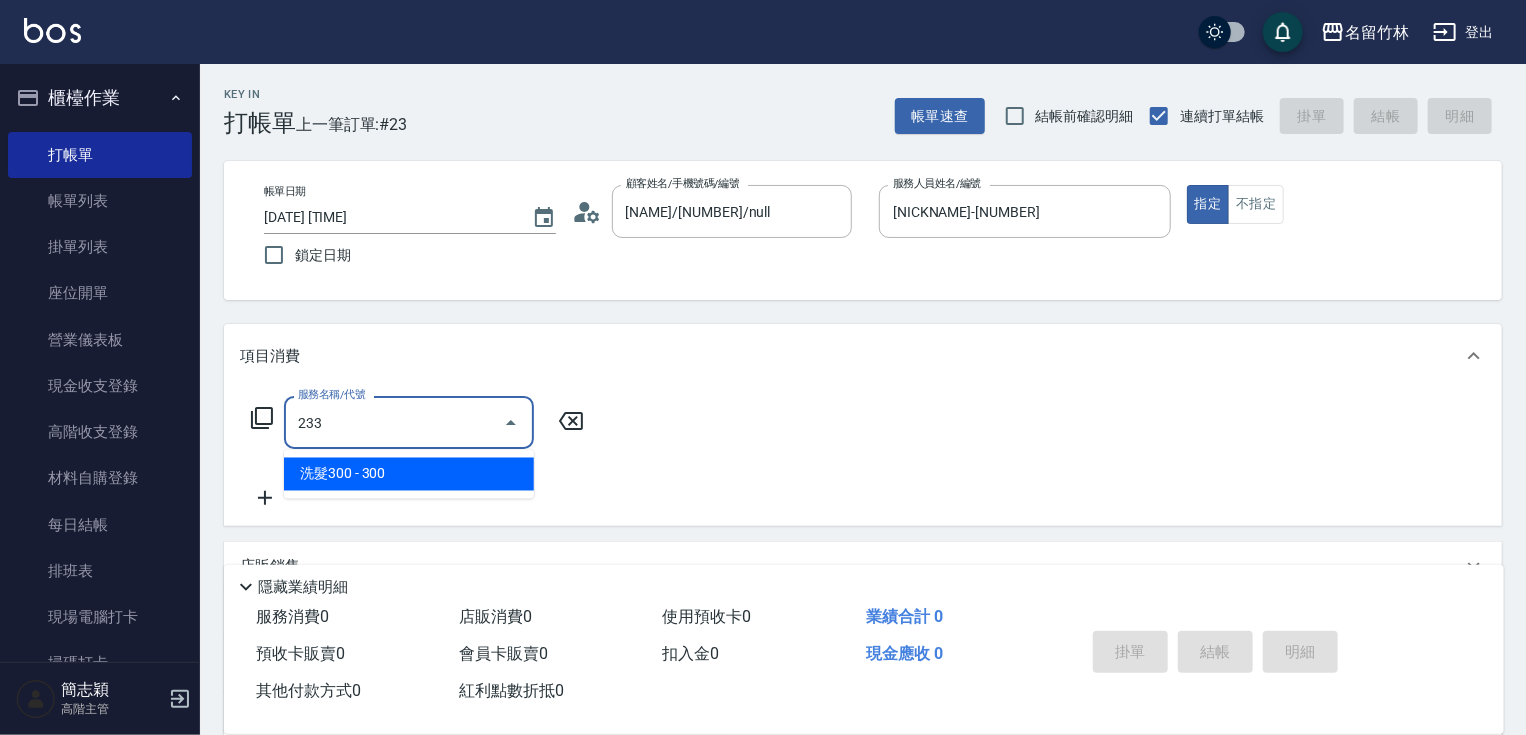 type on "洗髮300(233)" 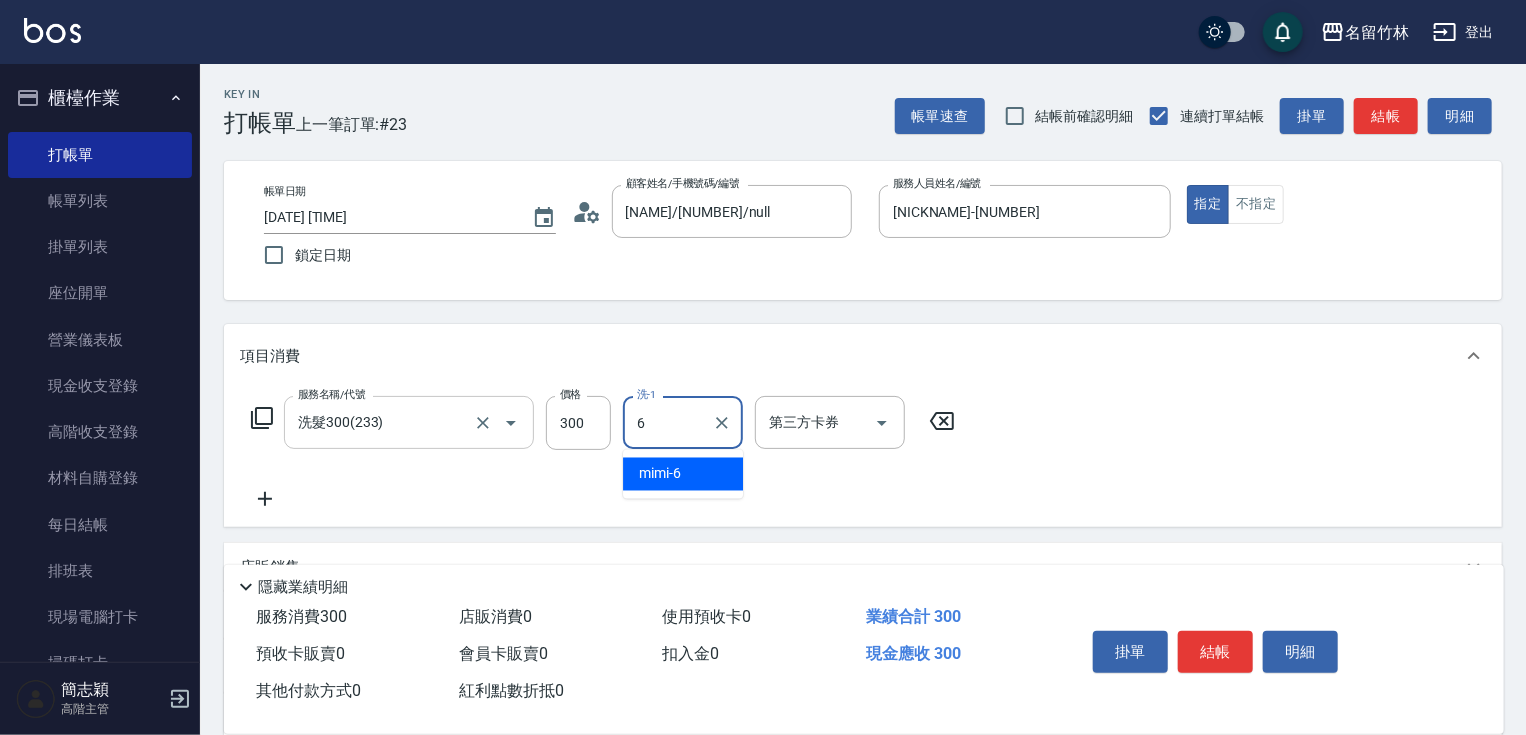 type on "mimi-6" 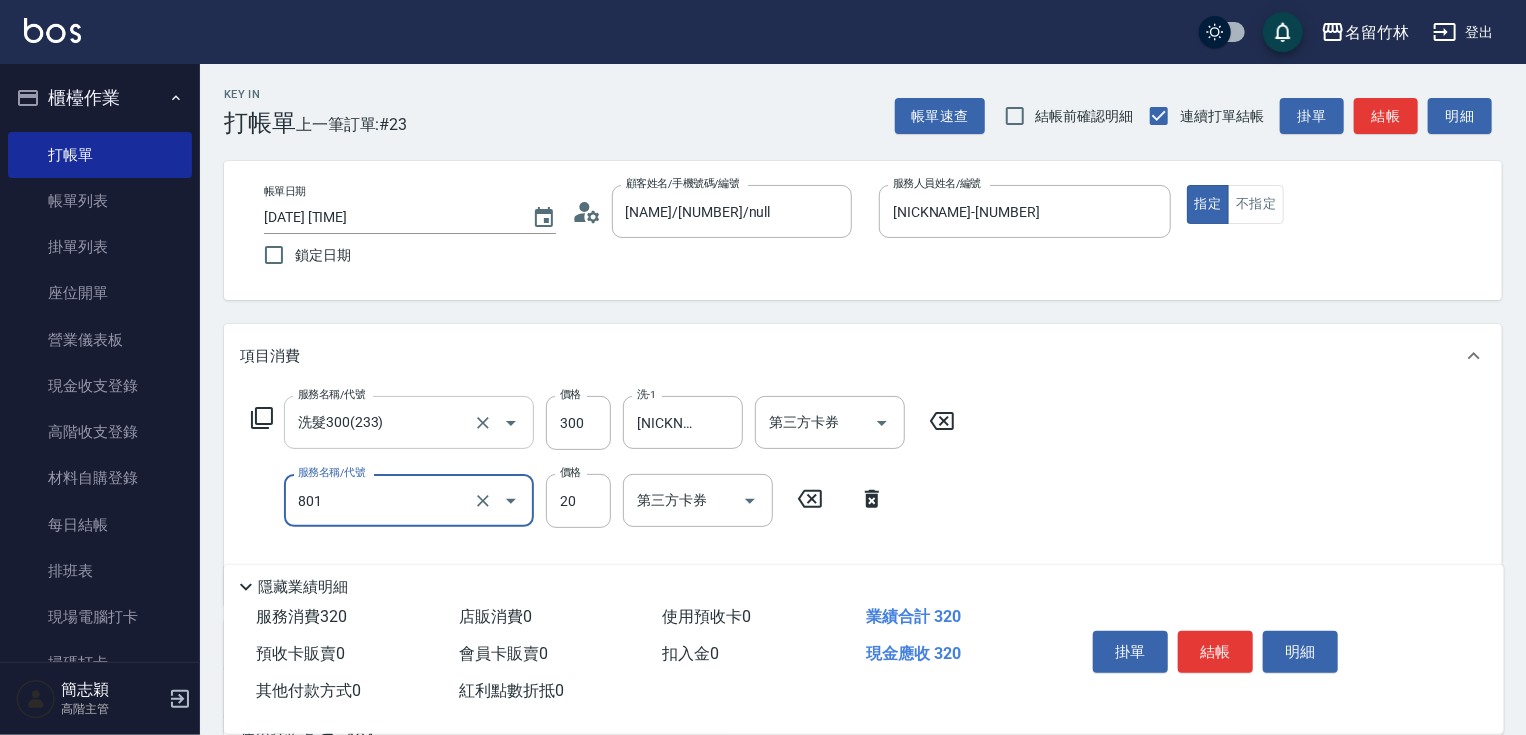 type on "潤絲20(801)" 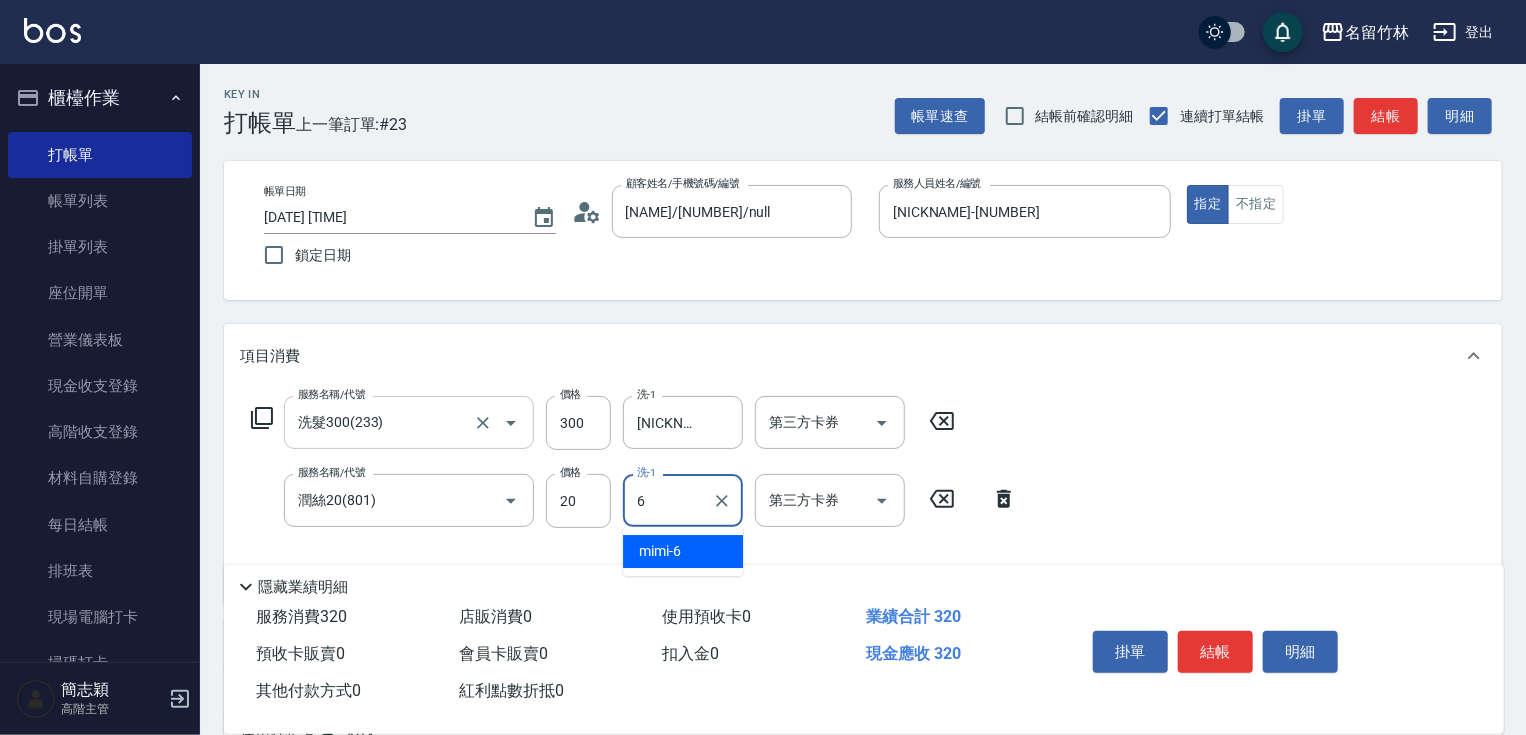 type on "mimi-6" 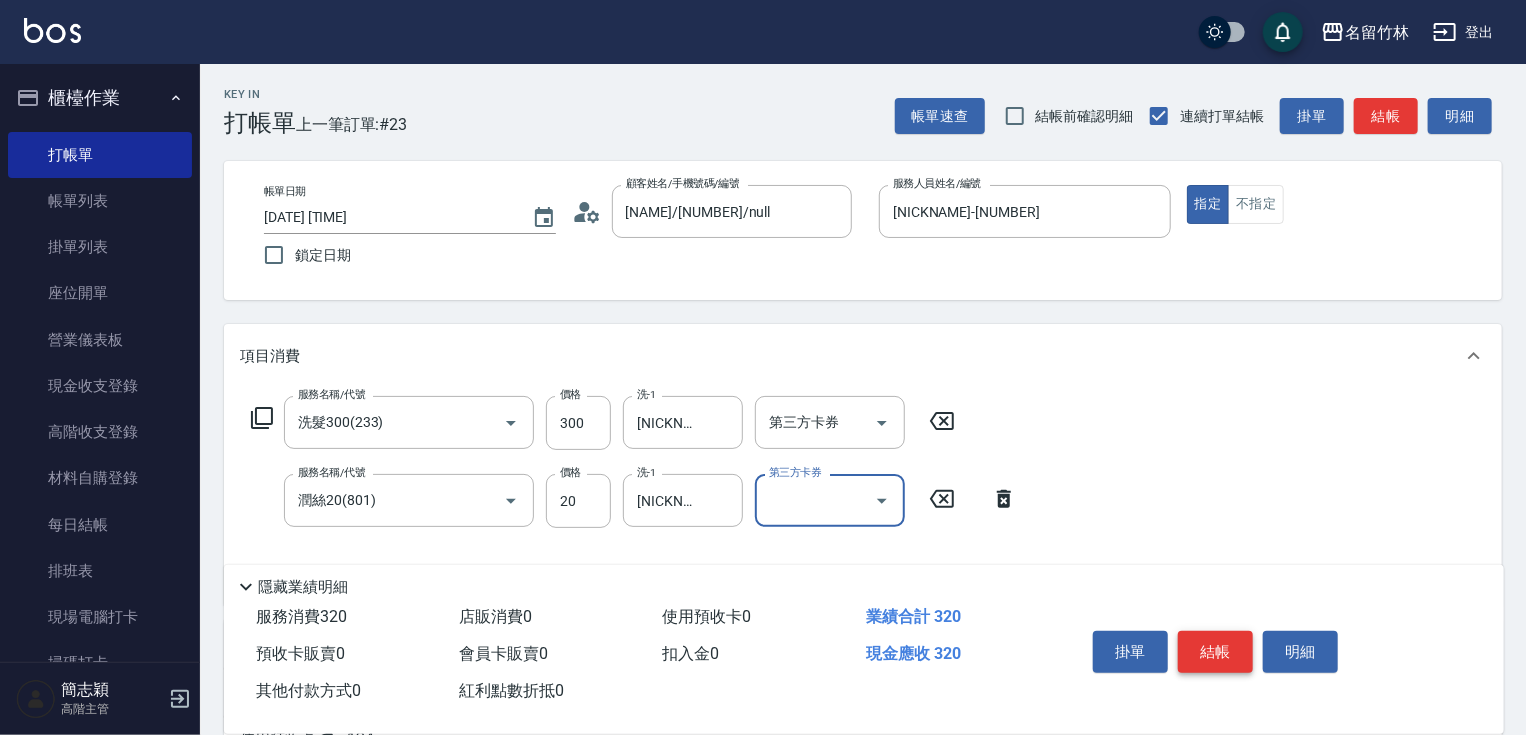click on "結帳" at bounding box center (1215, 652) 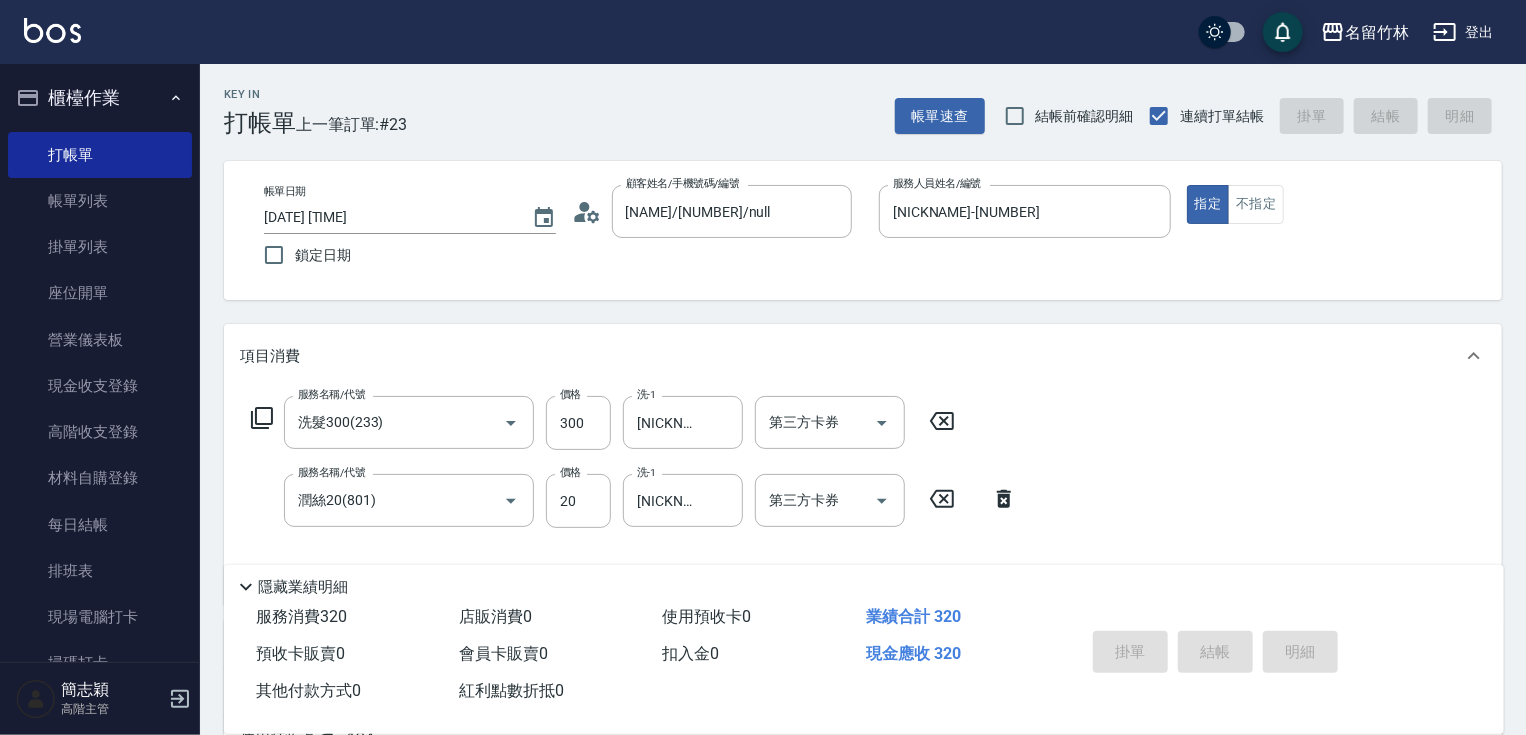 type 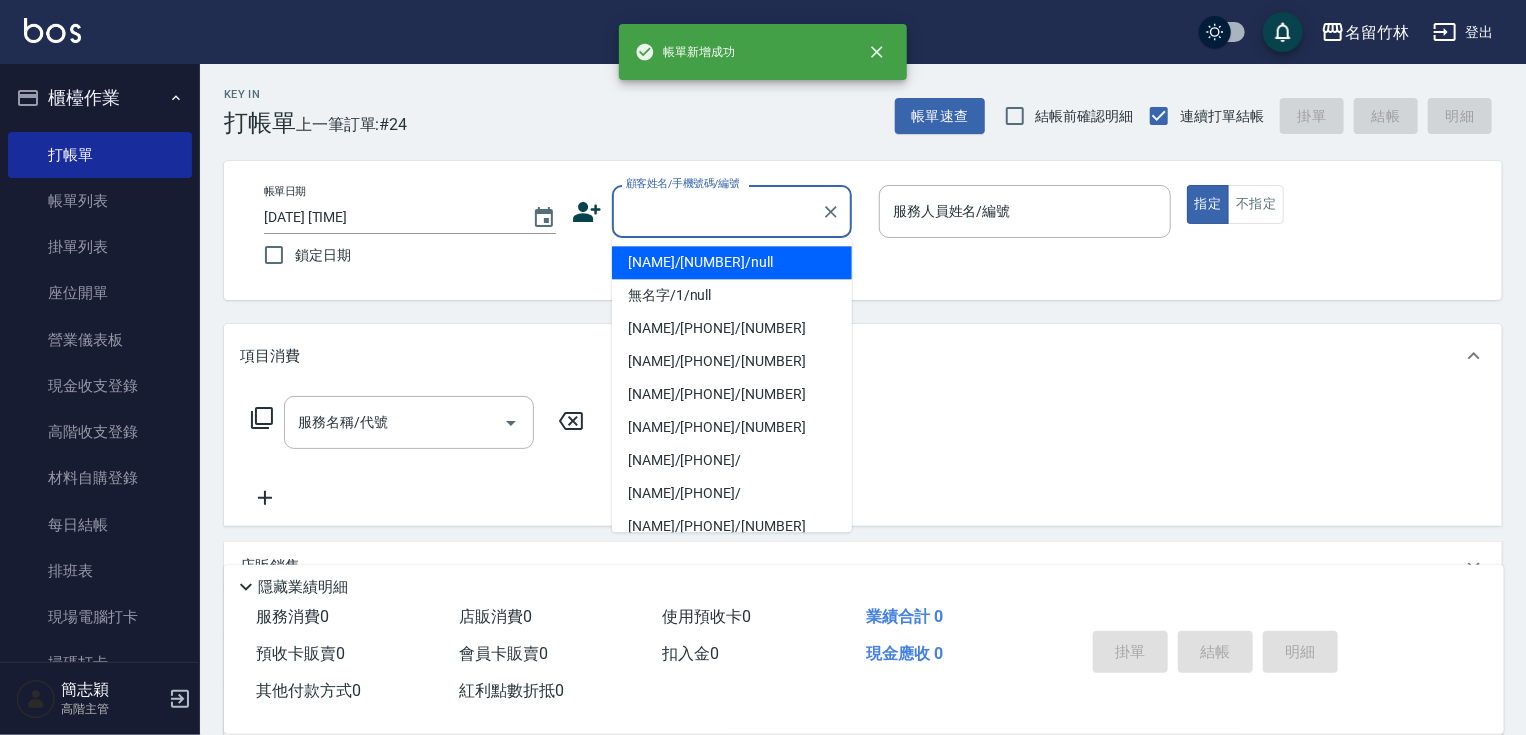 click on "顧客姓名/手機號碼/編號" at bounding box center [717, 211] 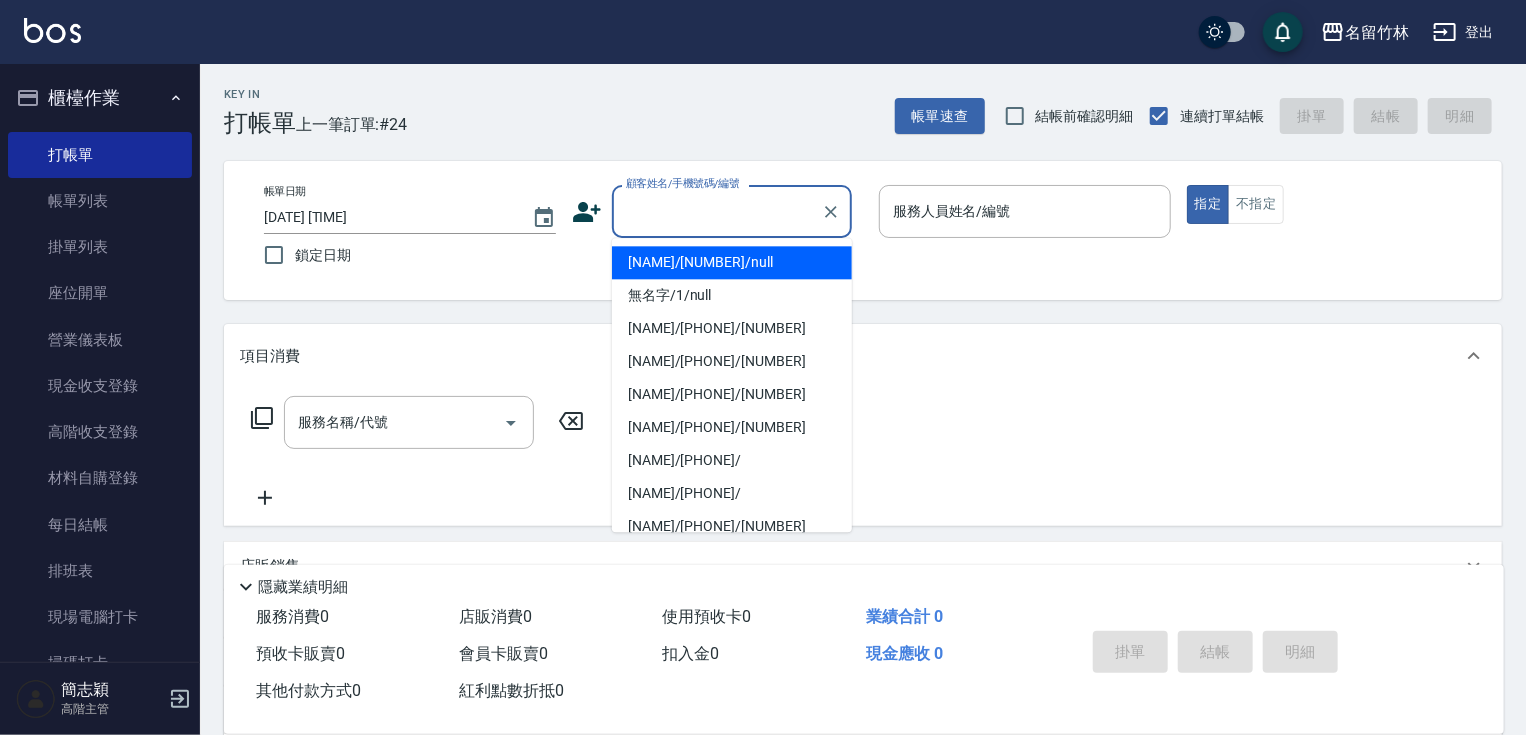 drag, startPoint x: 768, startPoint y: 262, endPoint x: 988, endPoint y: 214, distance: 225.17549 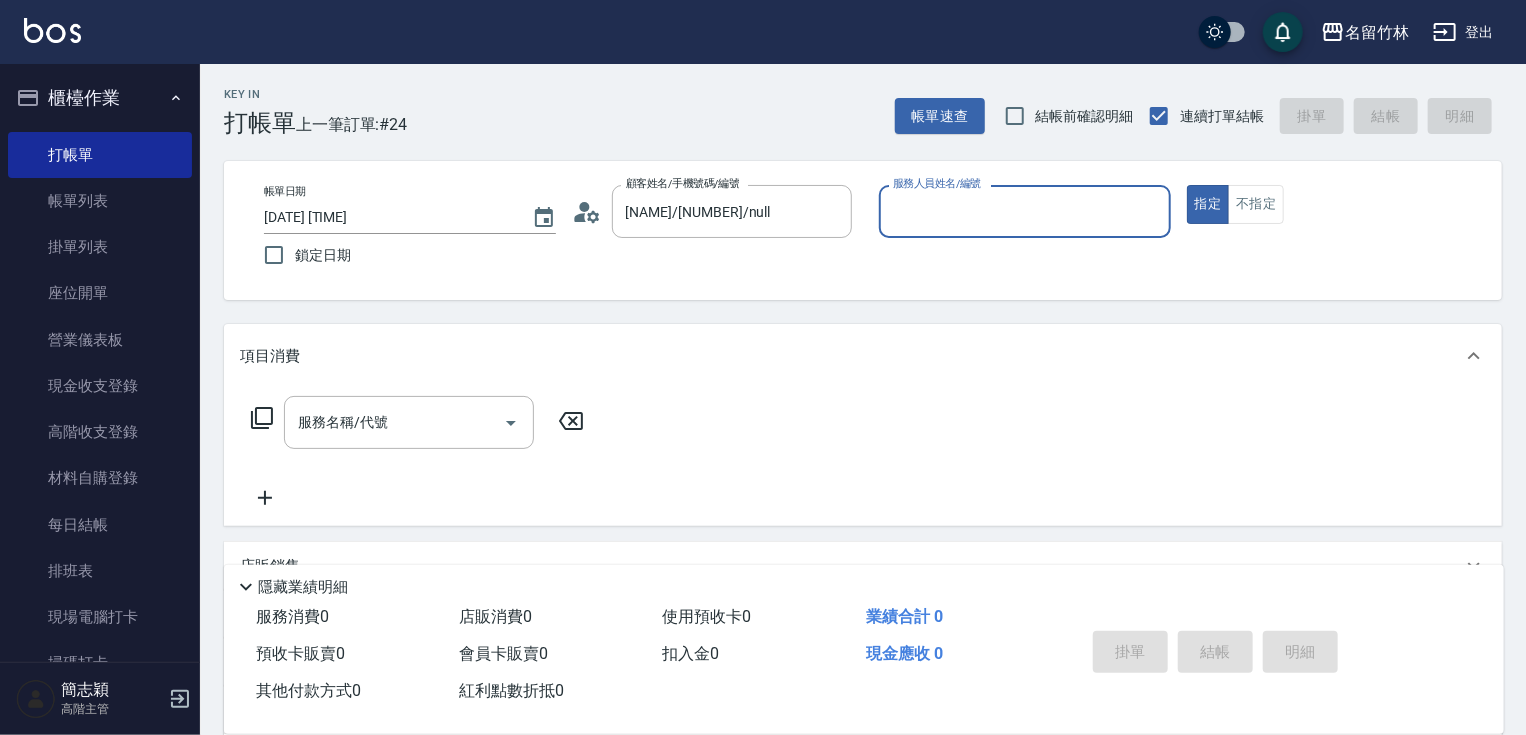 click on "服務人員姓名/編號 服務人員姓名/編號" at bounding box center [1025, 211] 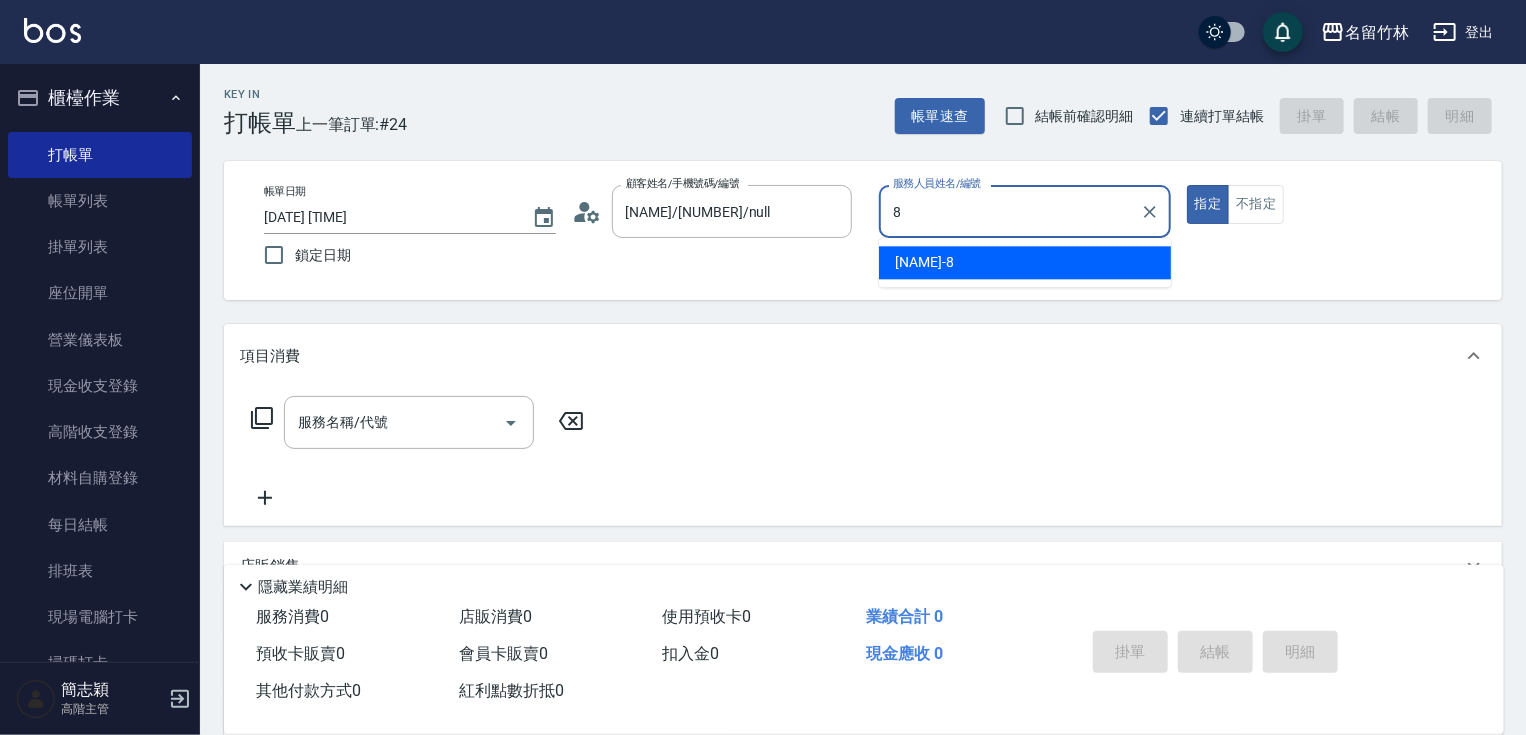 type on "曉容-8" 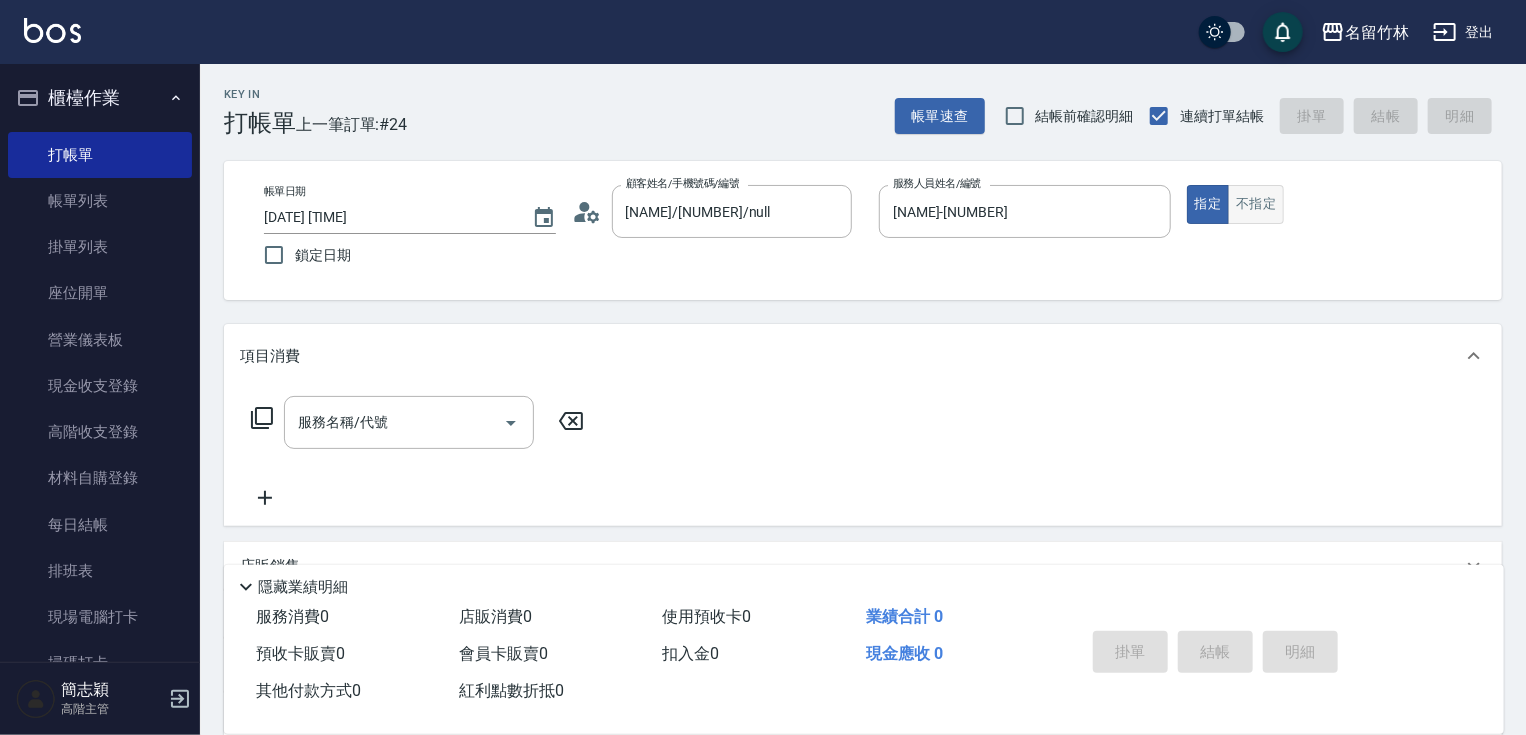 click on "不指定" at bounding box center (1256, 204) 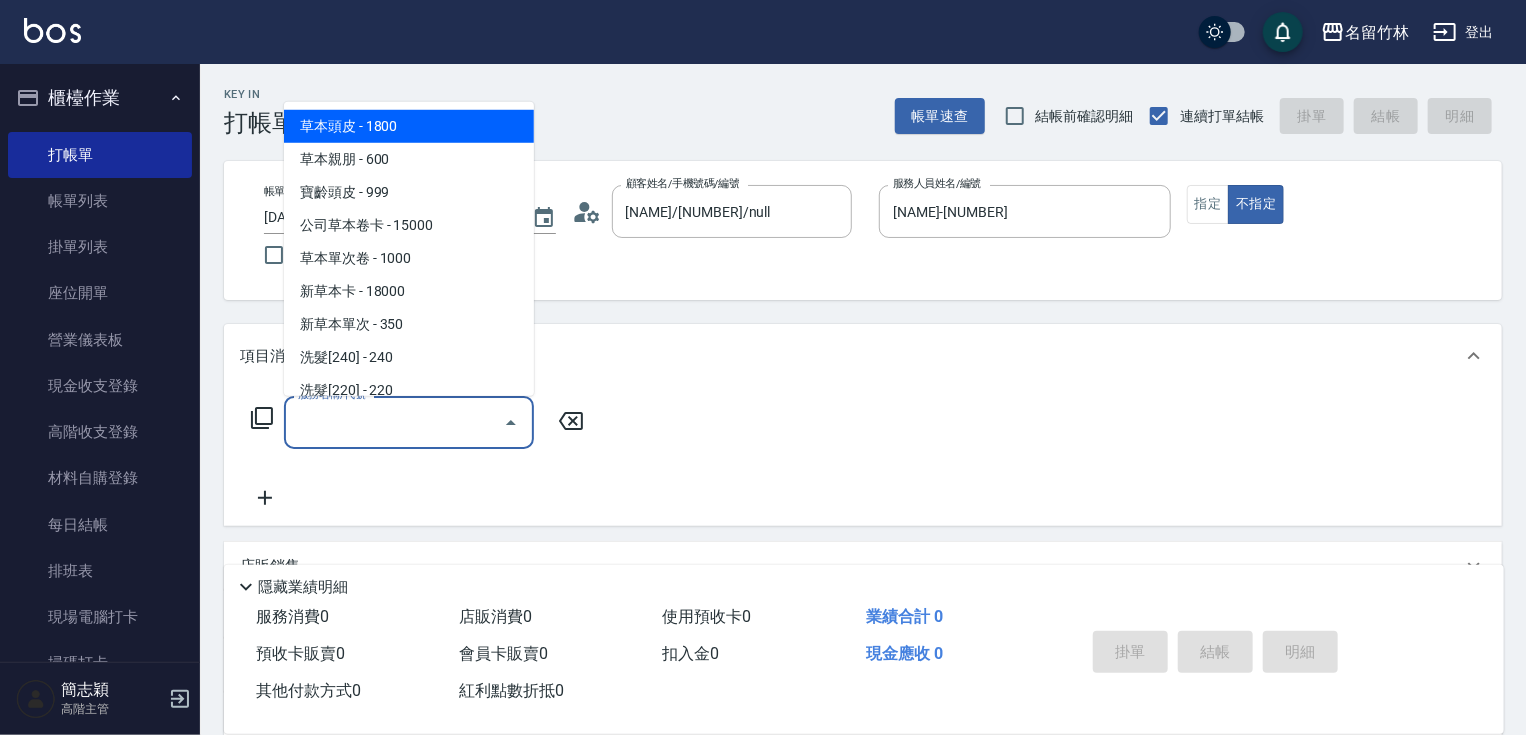 click on "服務名稱/代號" at bounding box center (394, 422) 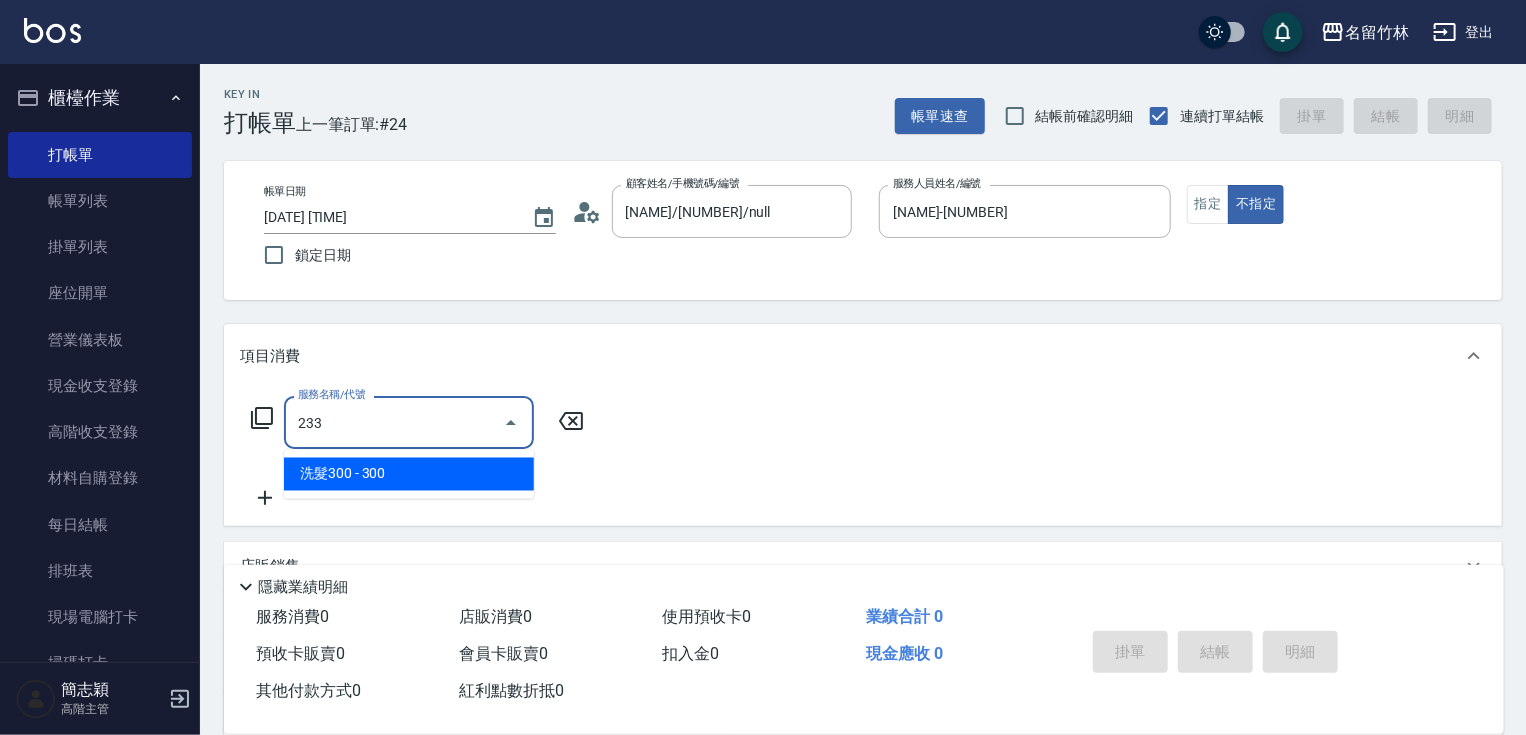type on "洗髮300(233)" 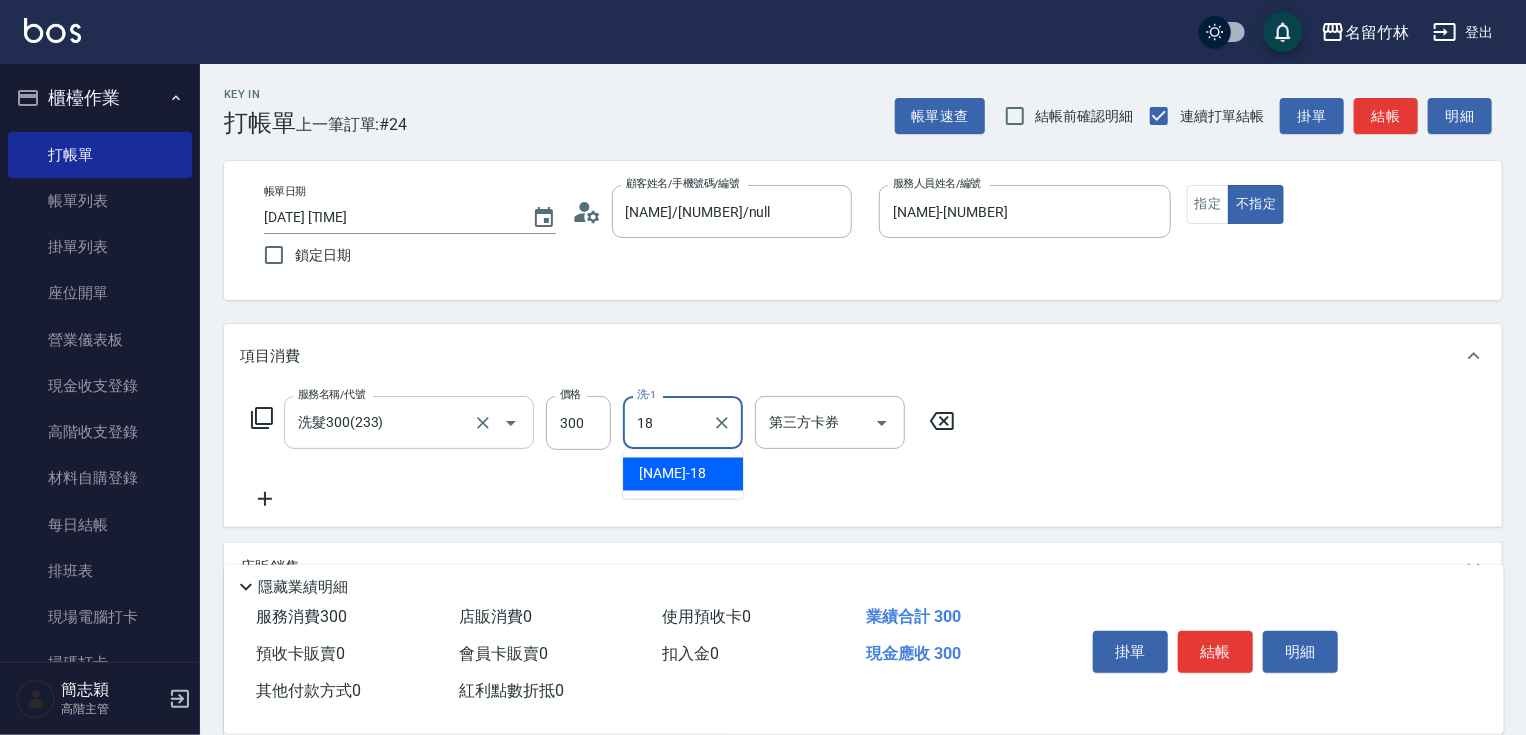 type on "小慧-18" 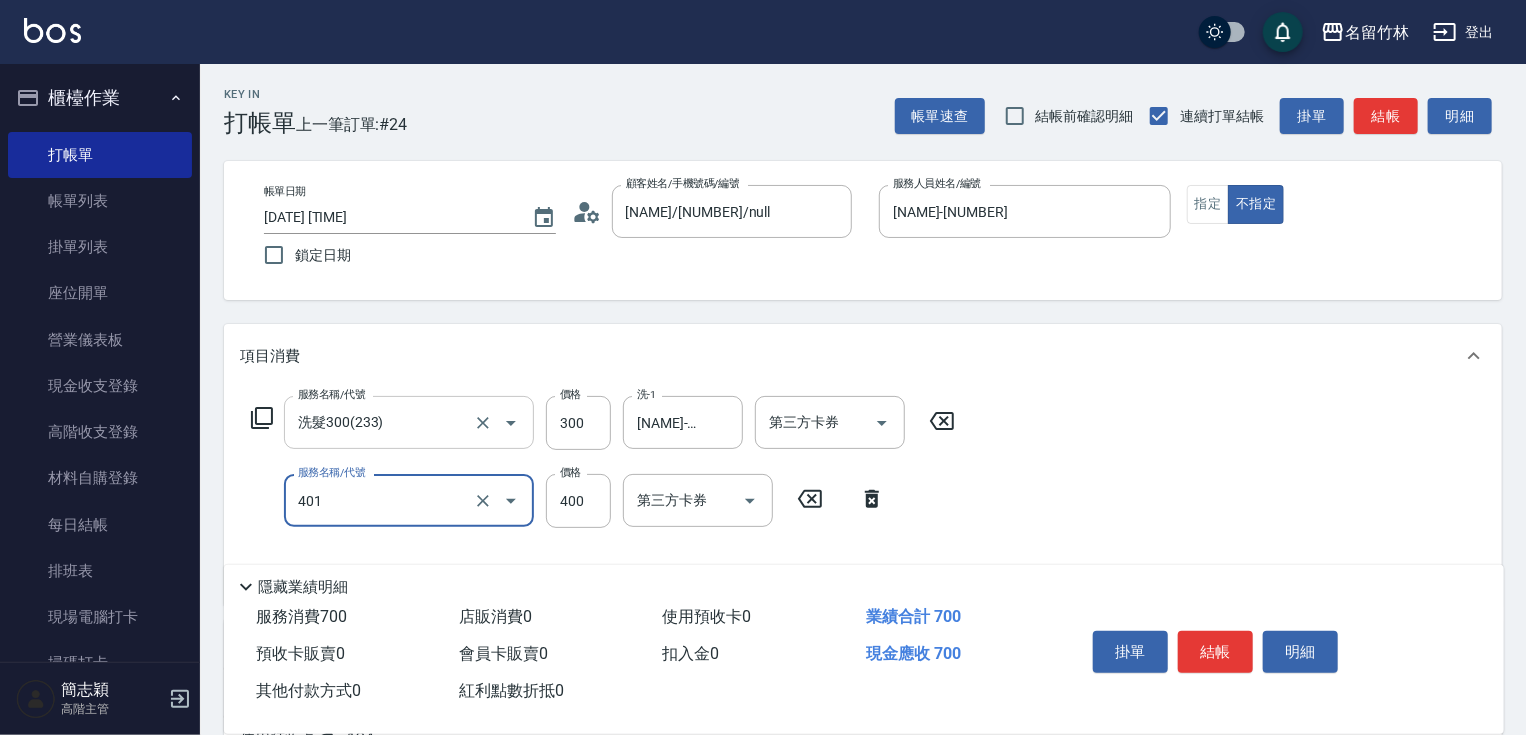 type on "剪髮(400)(401)" 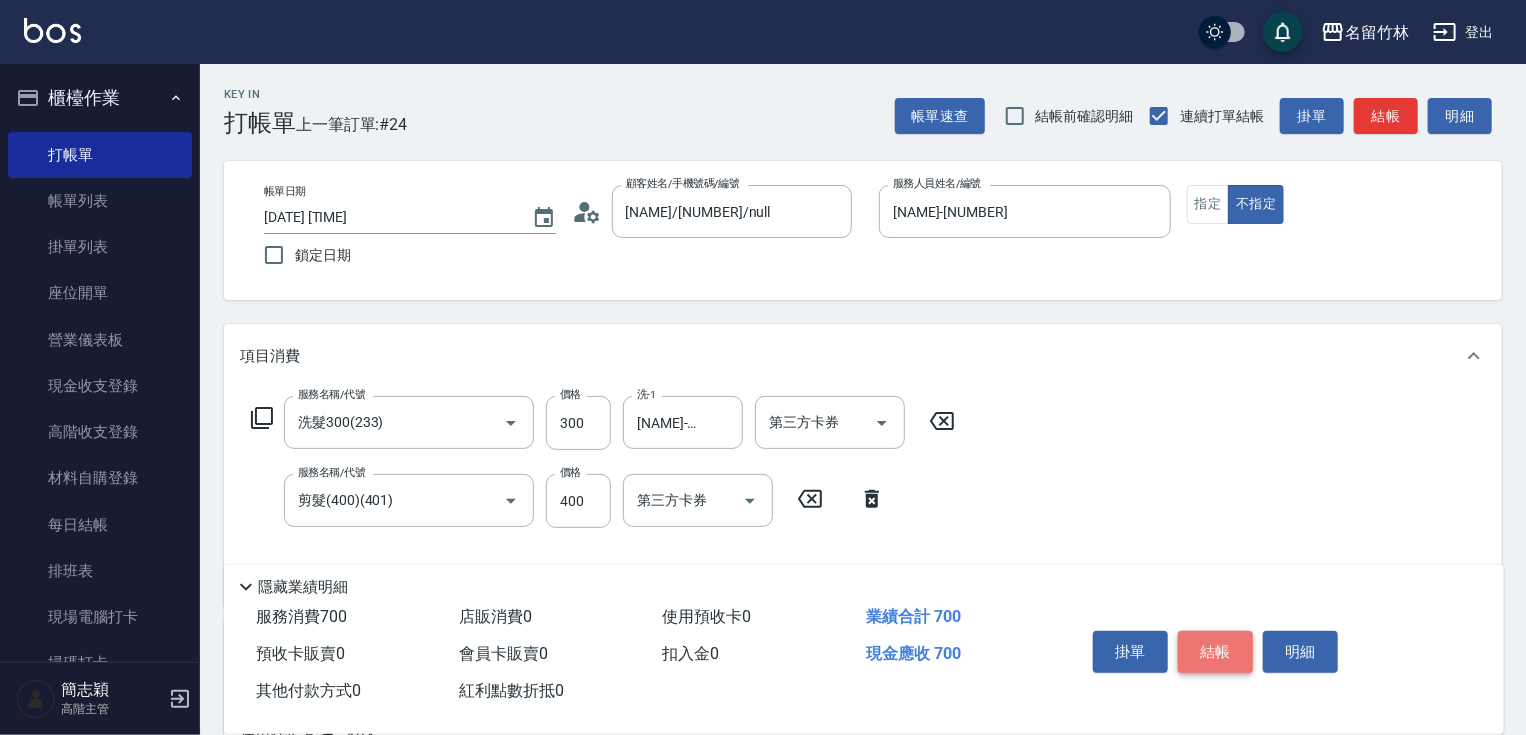 click on "結帳" at bounding box center [1215, 652] 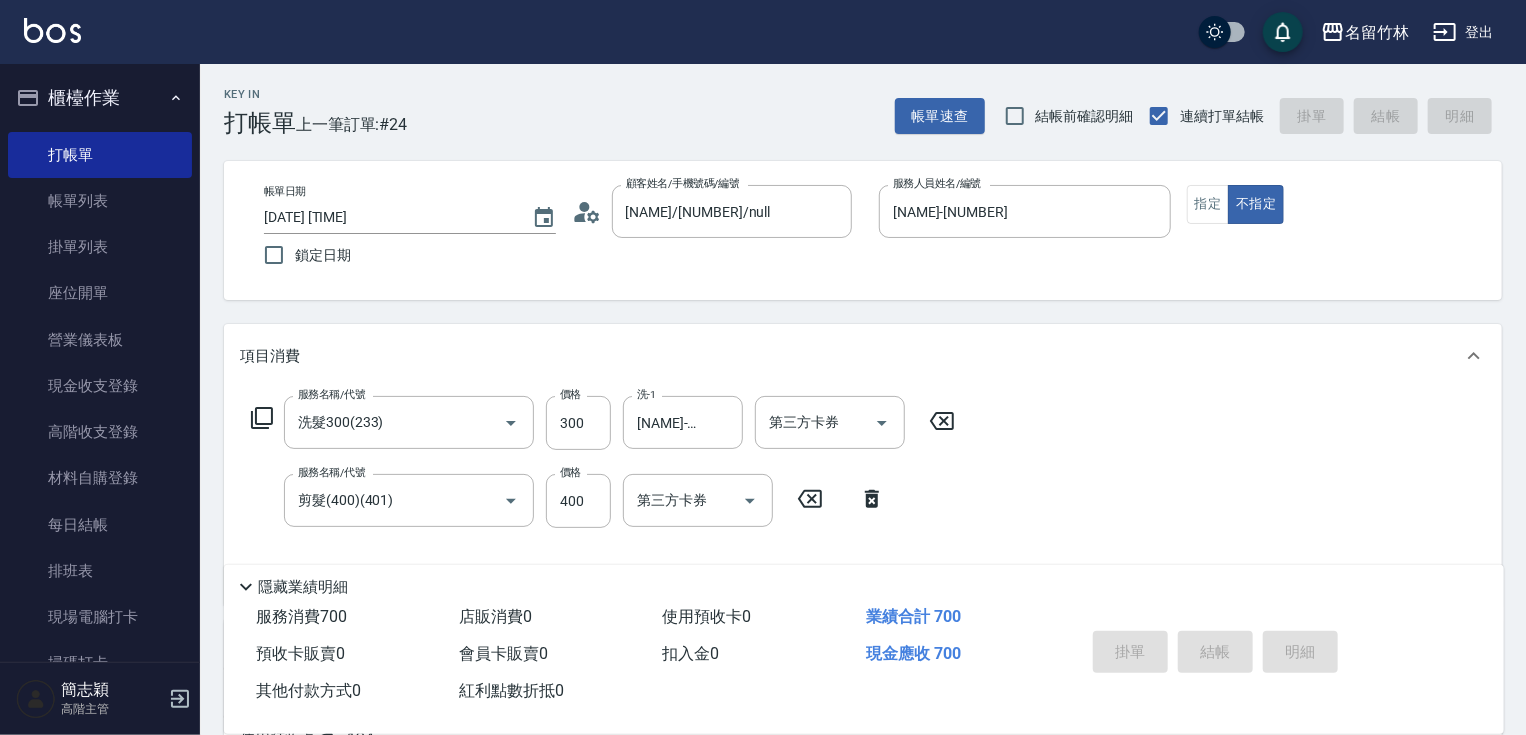 type 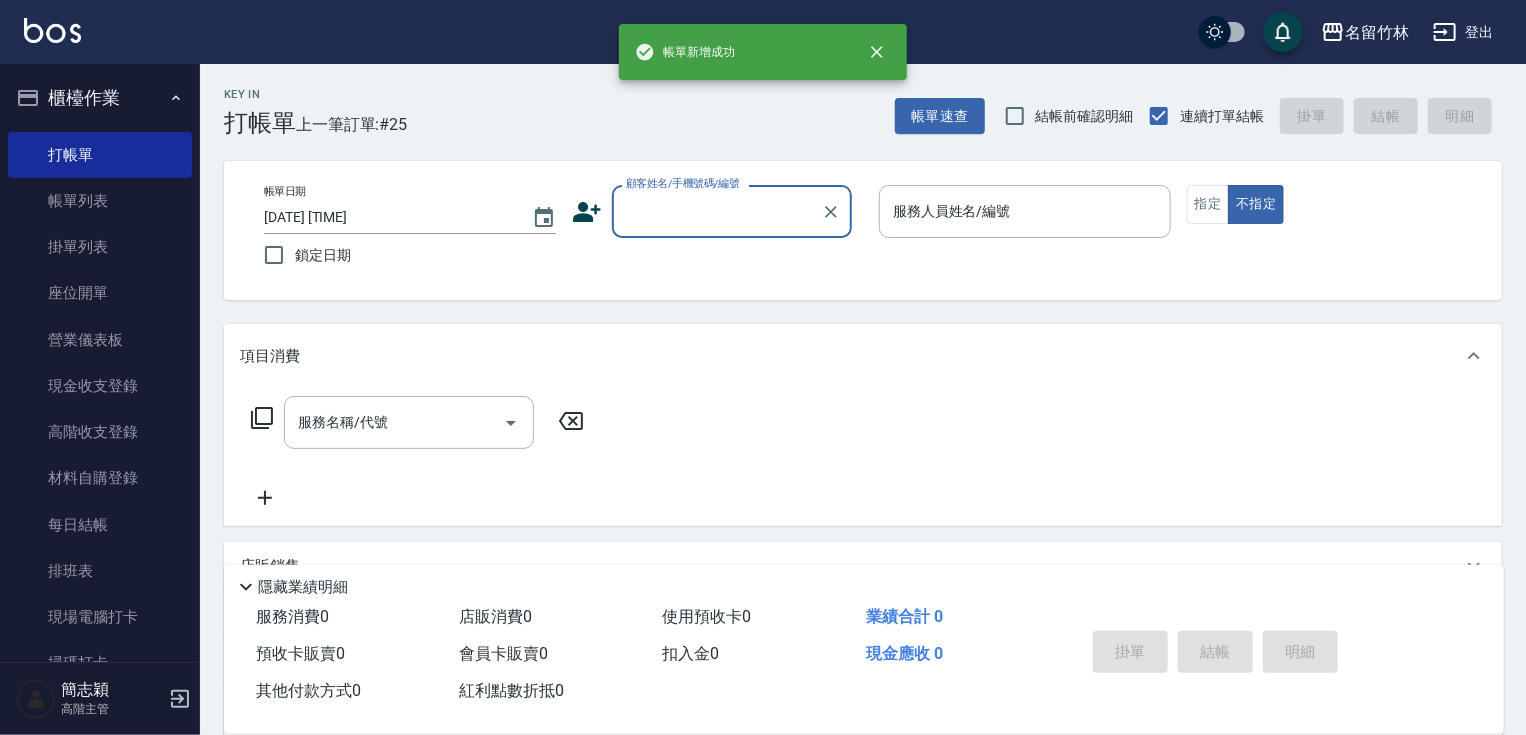click on "顧客姓名/手機號碼/編號" at bounding box center [717, 211] 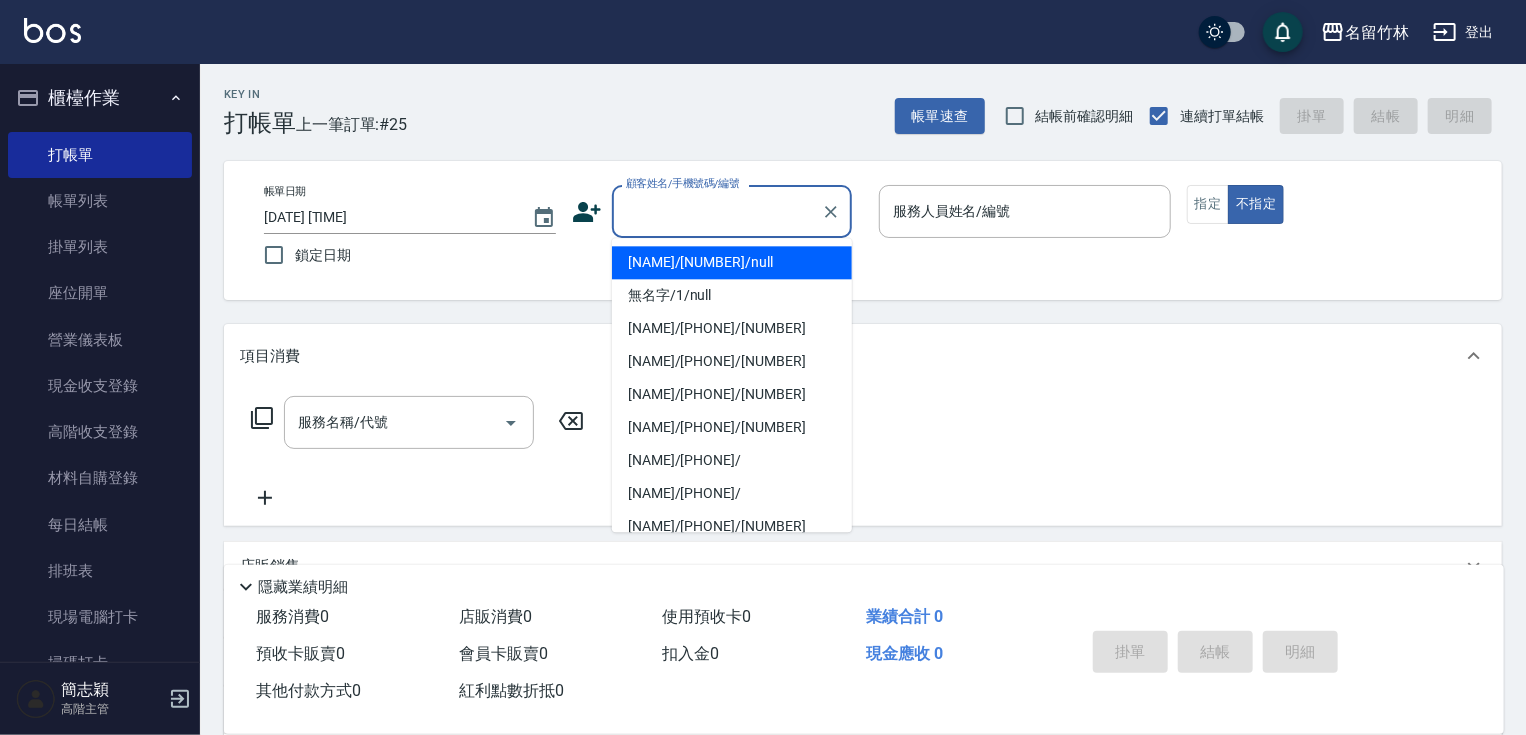click on "無名字/123/null" at bounding box center [732, 262] 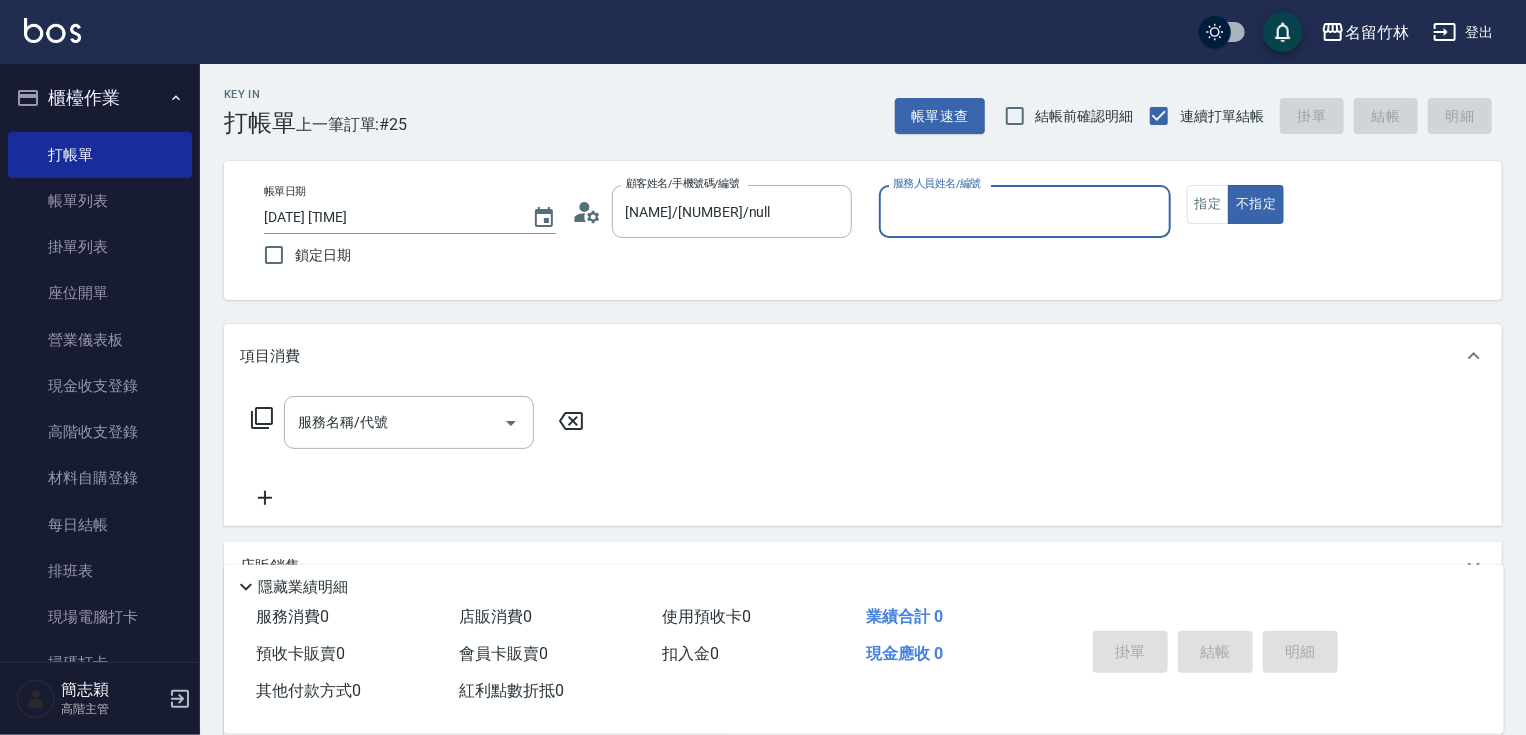click on "服務人員姓名/編號" at bounding box center (1025, 211) 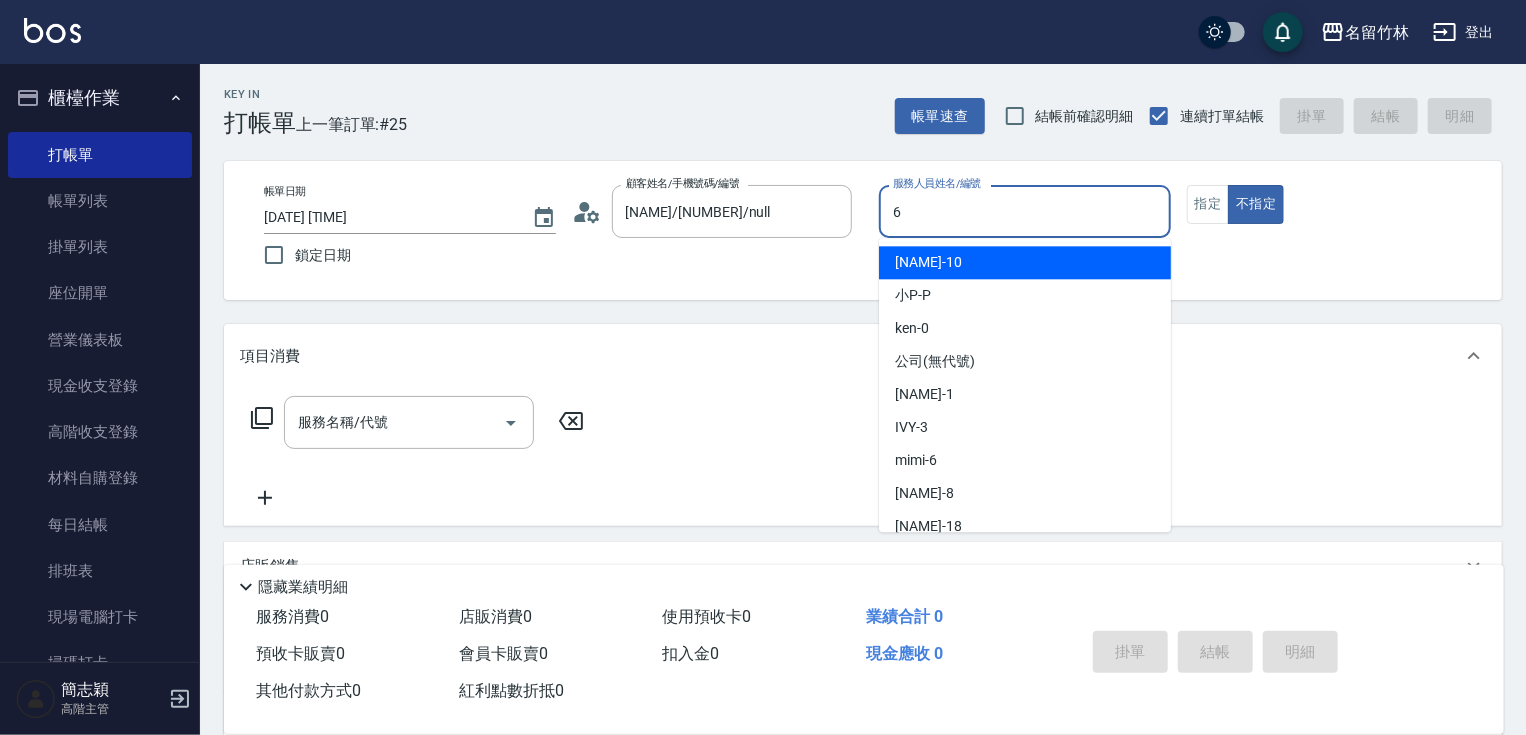 type on "mimi-6" 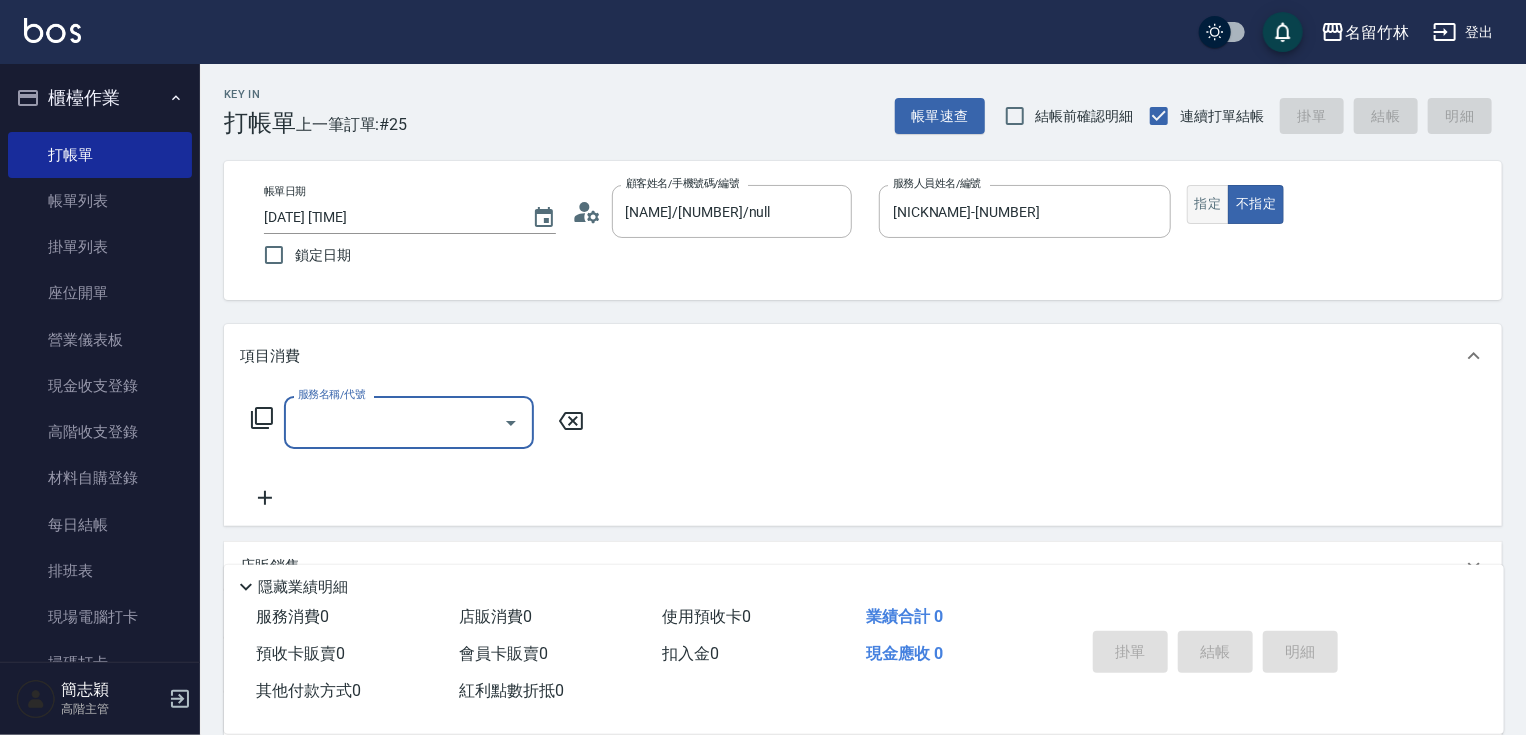 click on "指定" at bounding box center (1208, 204) 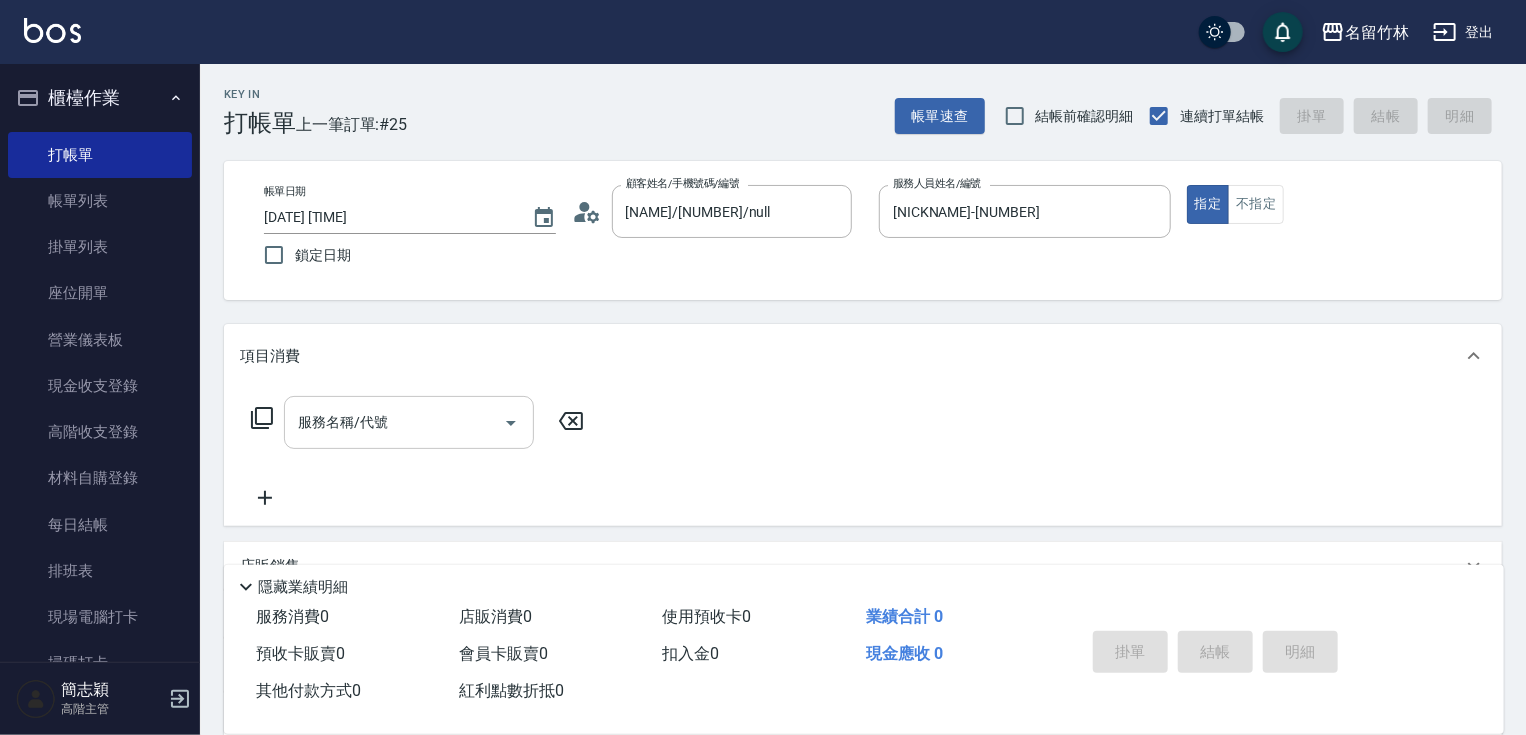 click on "服務名稱/代號" at bounding box center (394, 422) 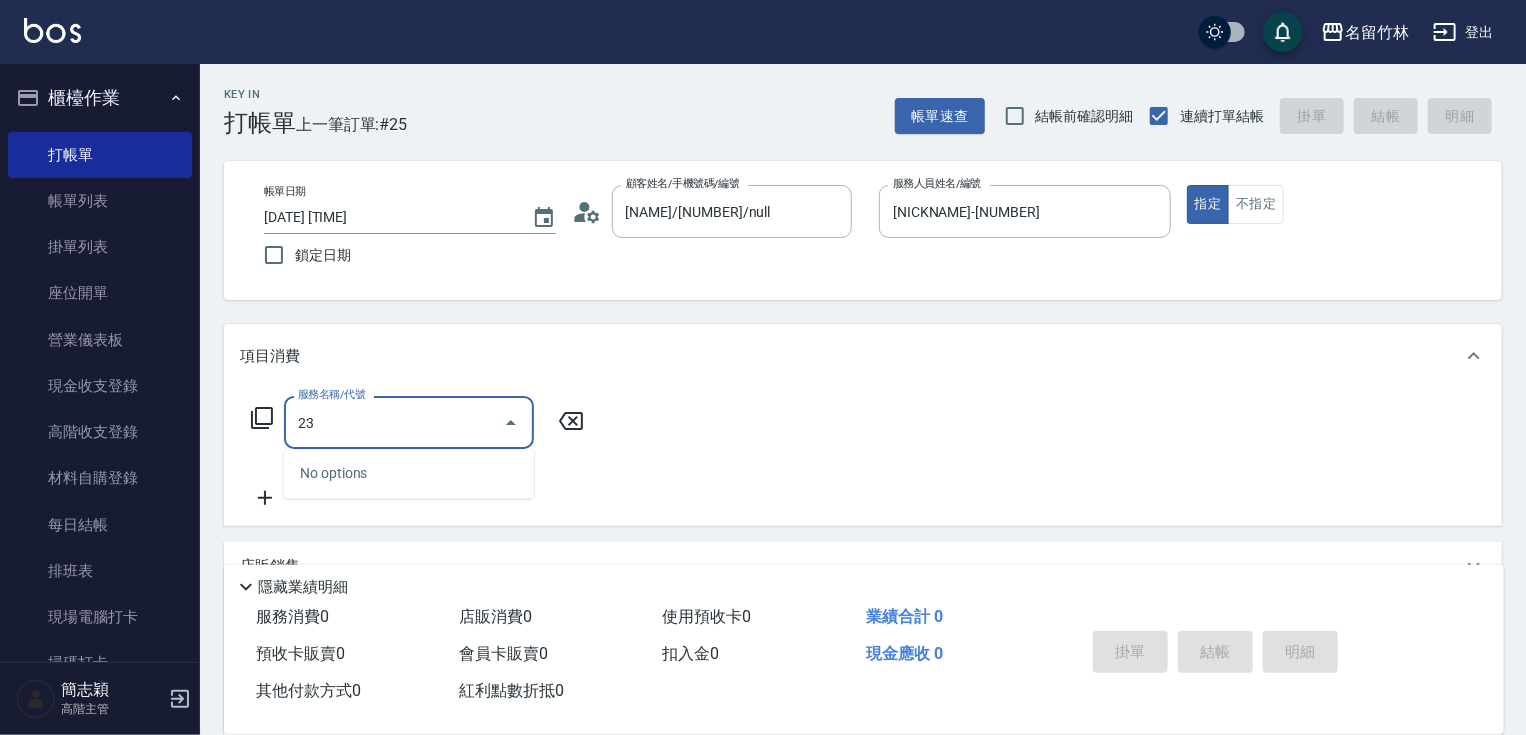 type on "2" 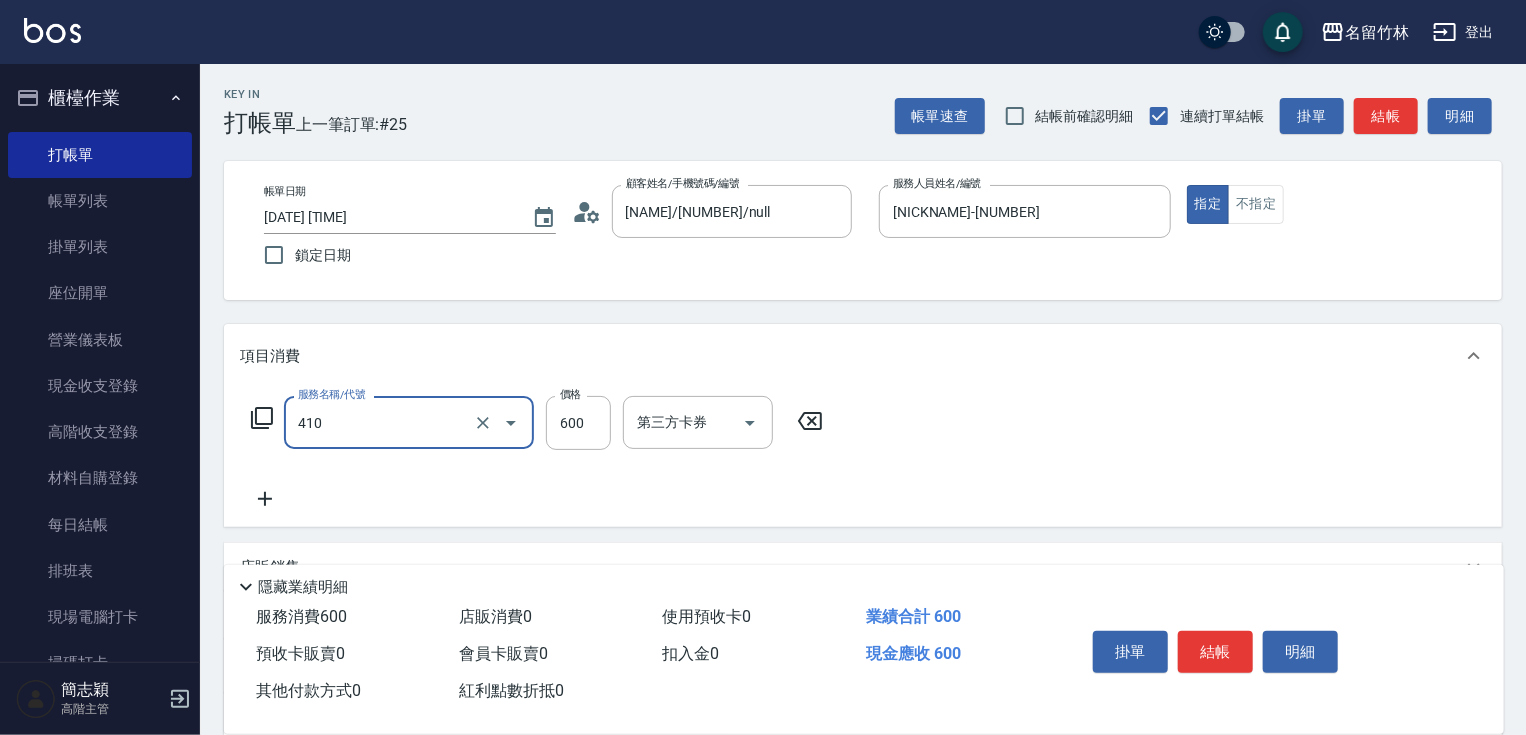 type on "鴻果頭皮SPA(410)" 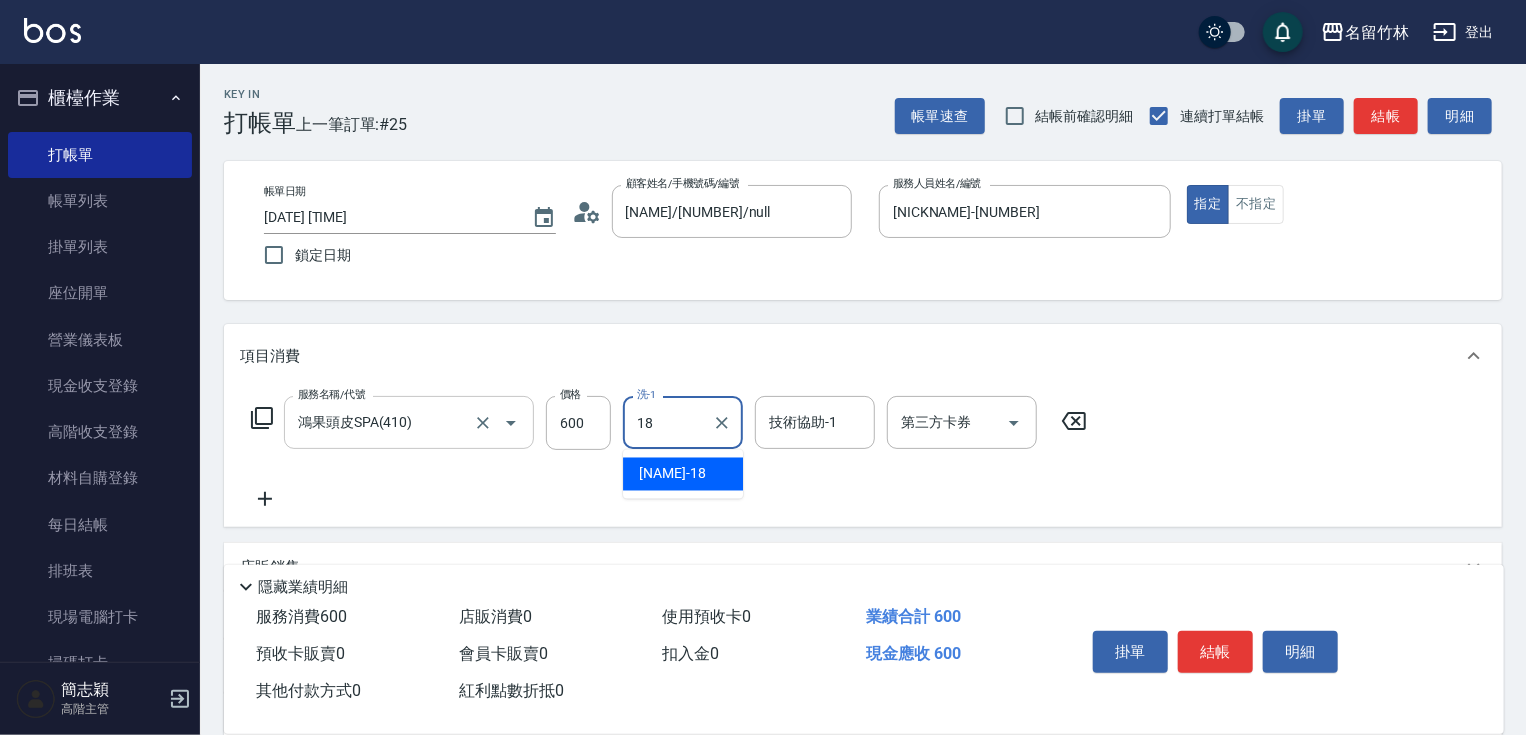 type on "小慧-18" 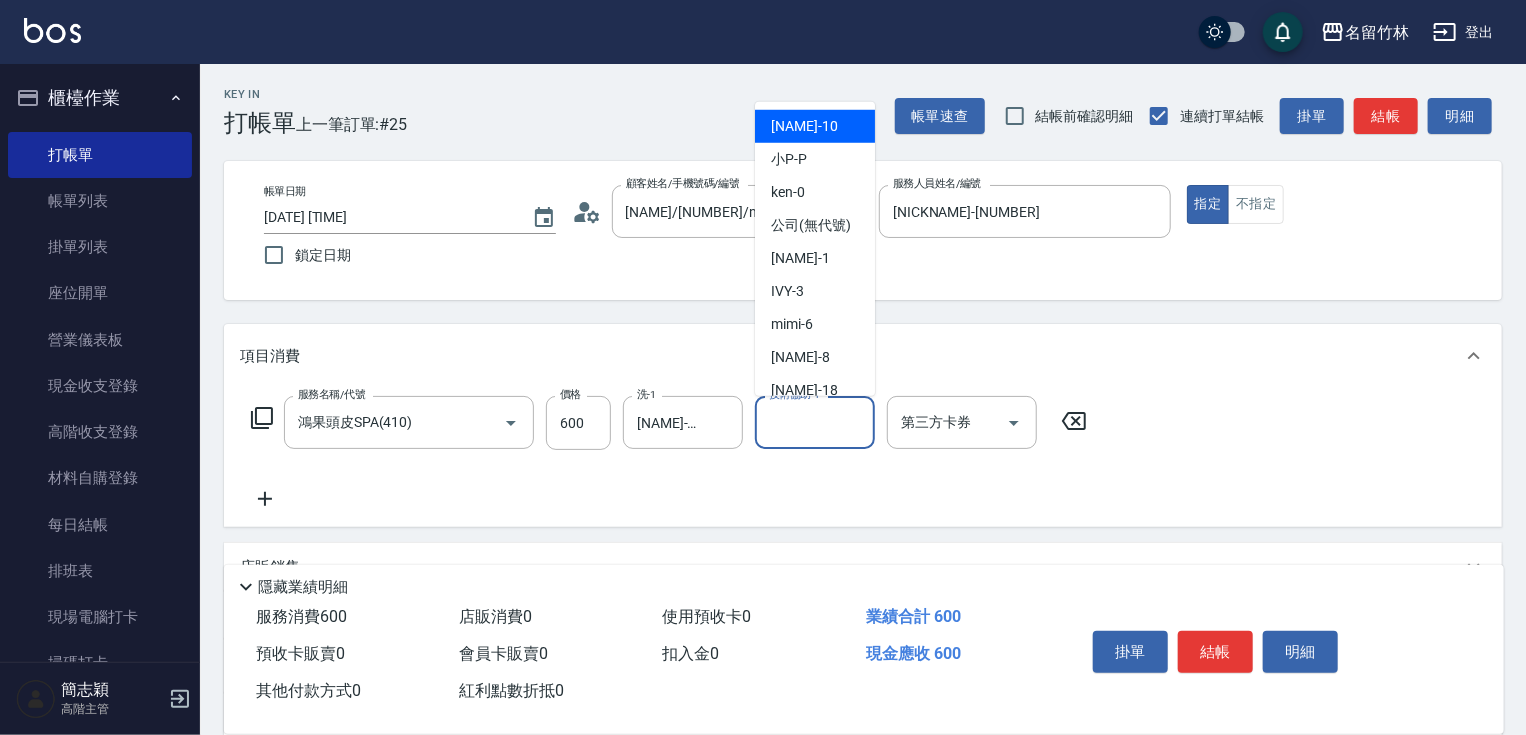 click on "技術協助-1 技術協助-1" at bounding box center (815, 422) 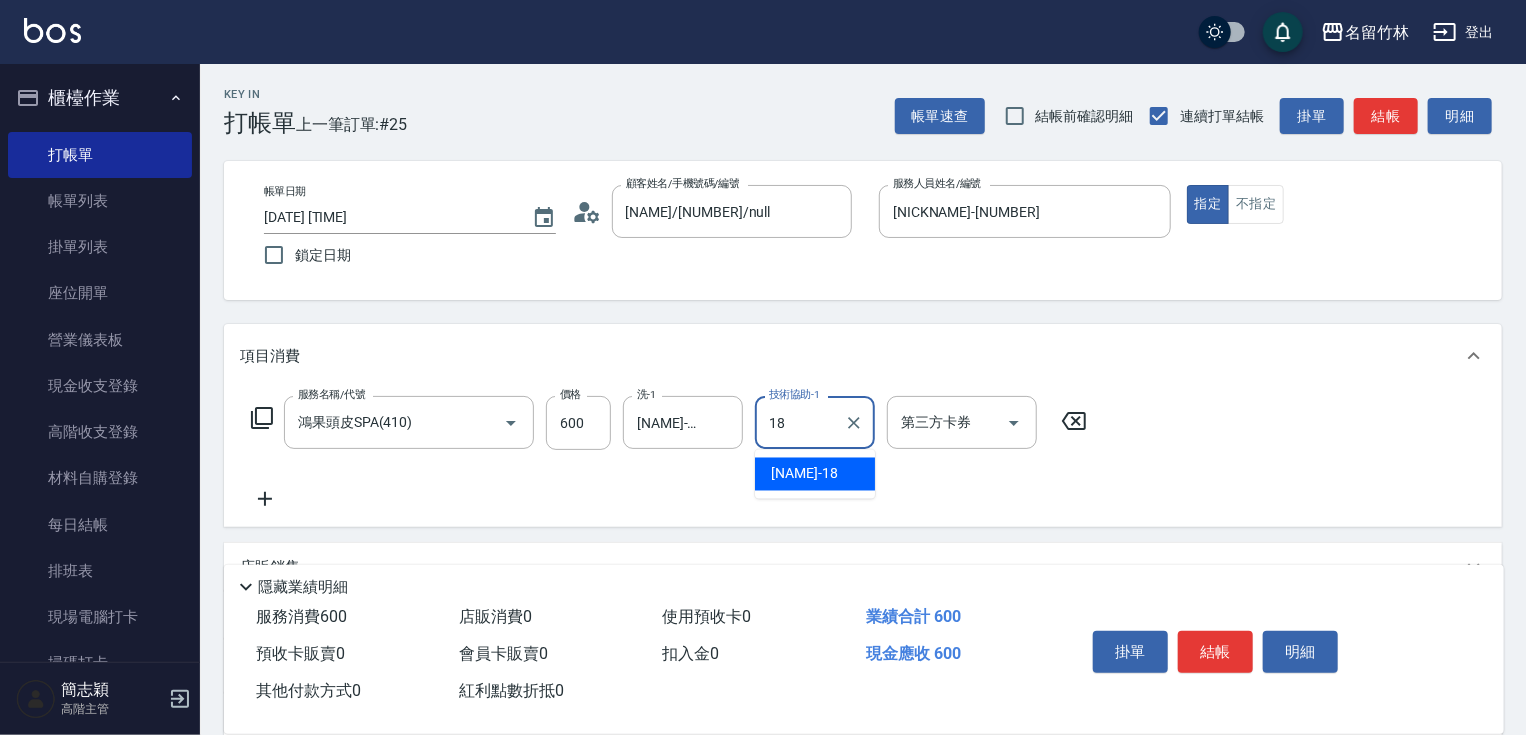 type on "小慧-18" 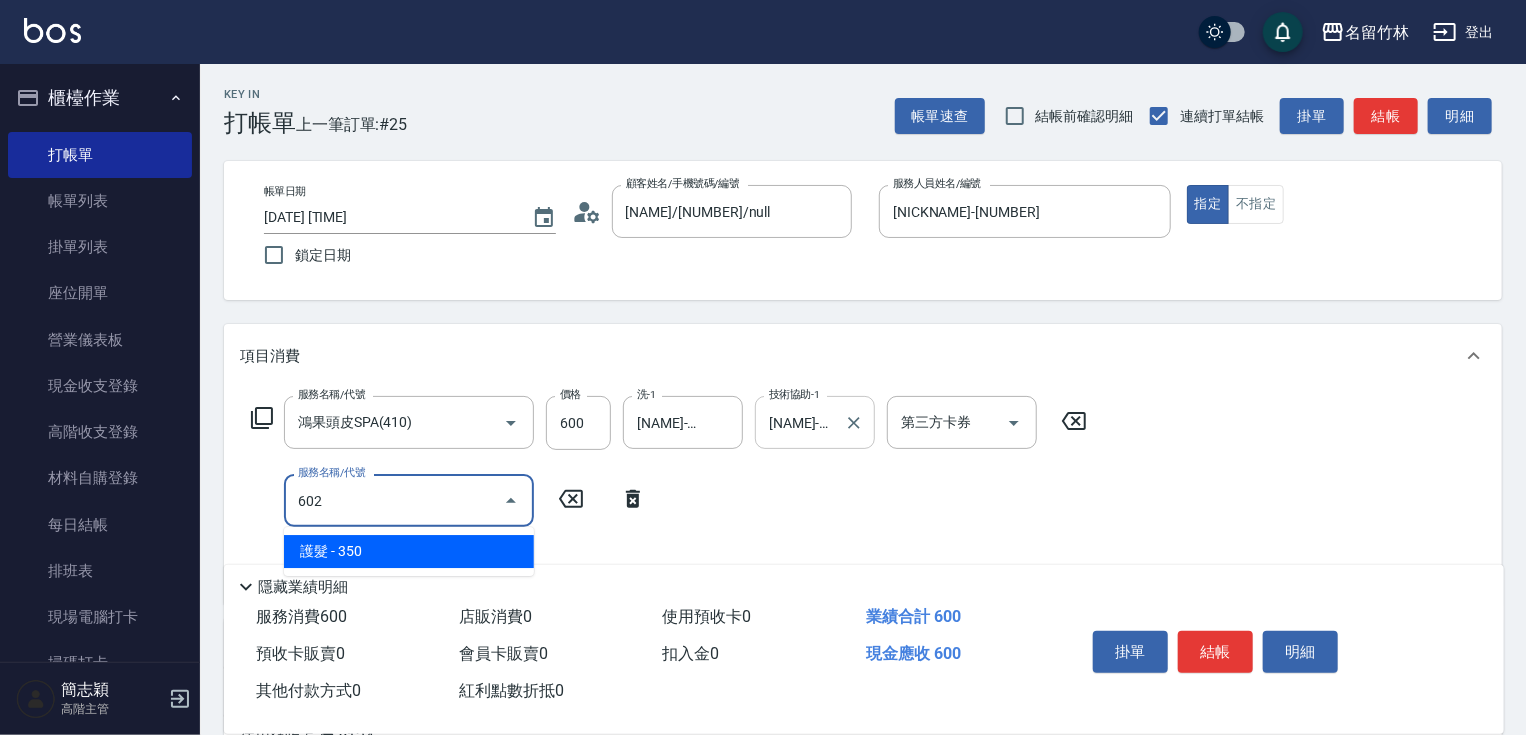 type on "護髮(602)" 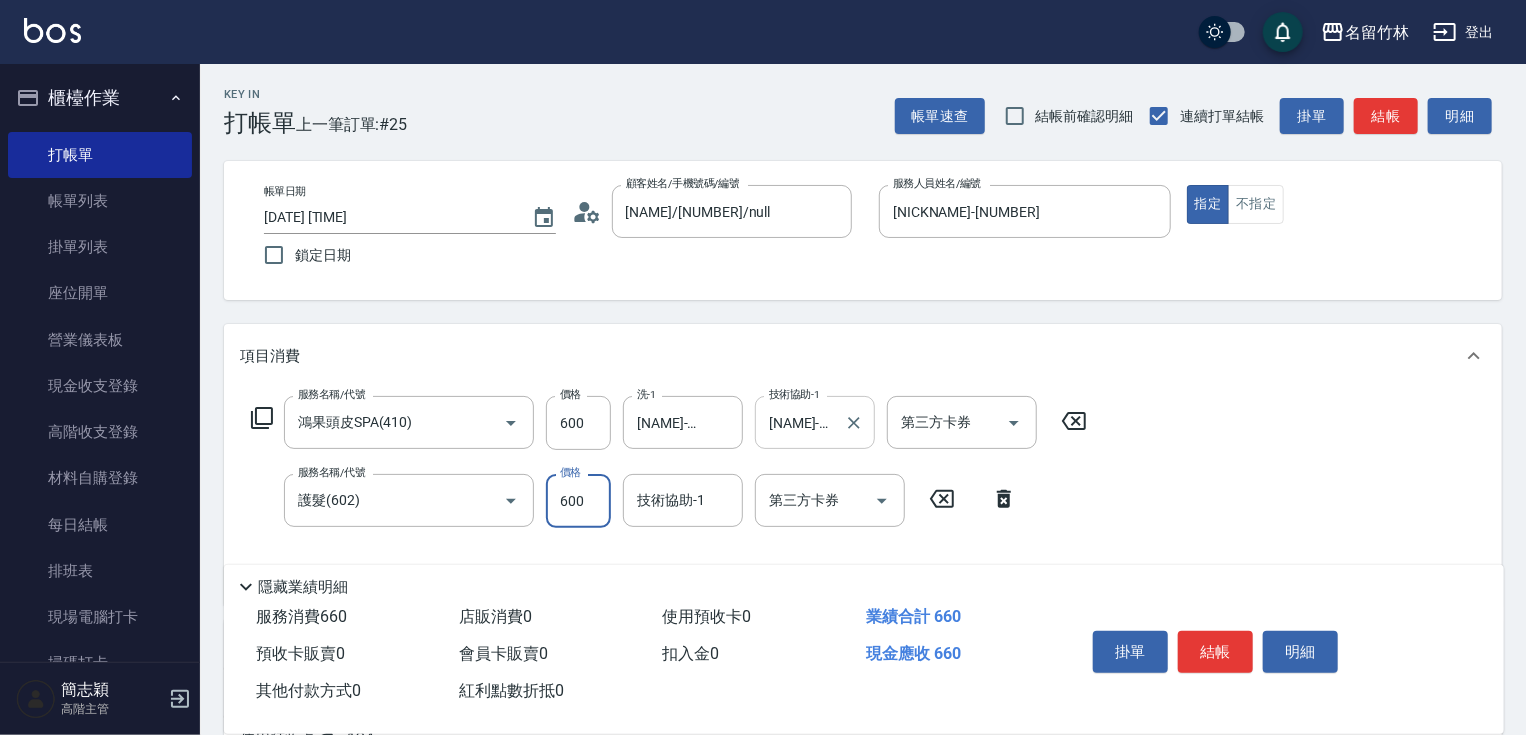 type on "600" 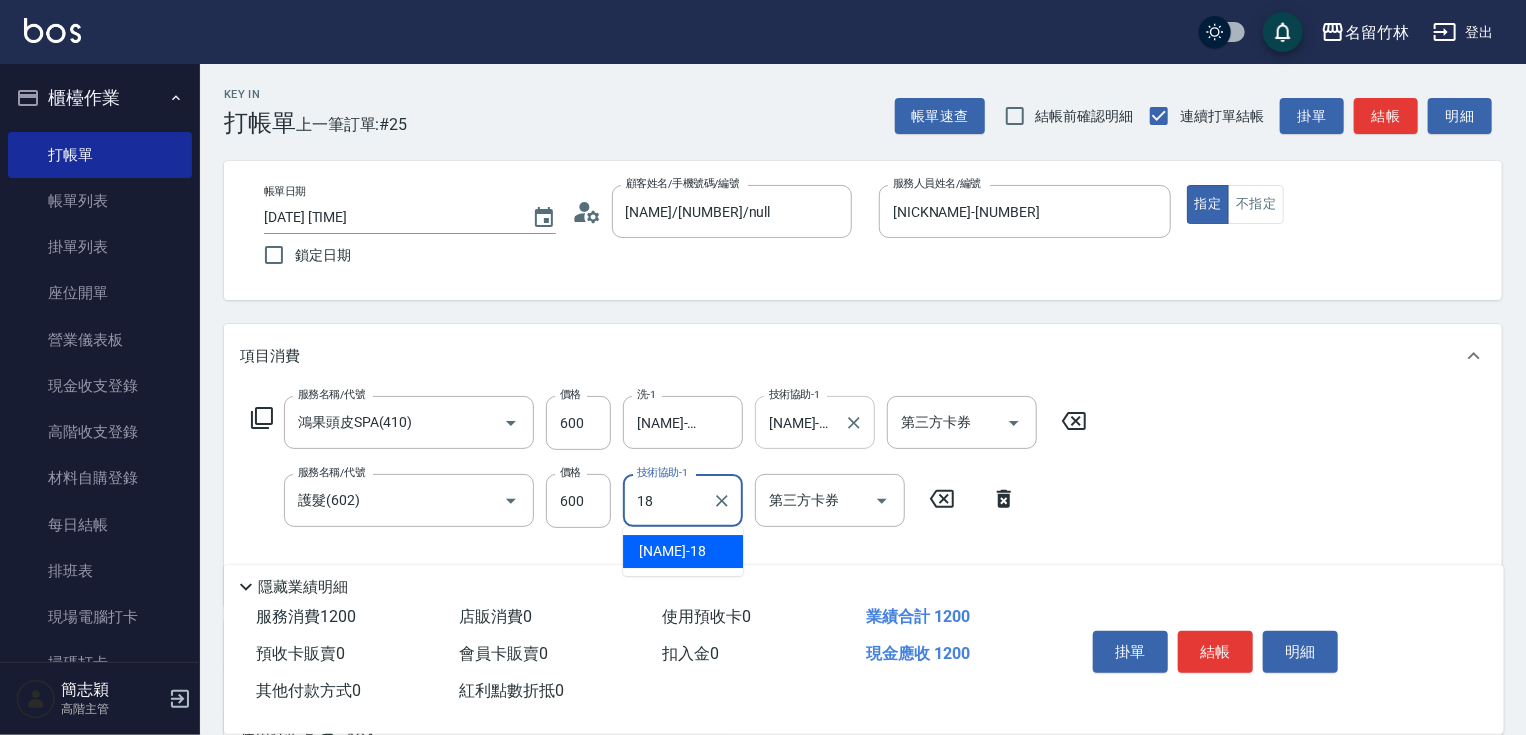 type on "小慧-18" 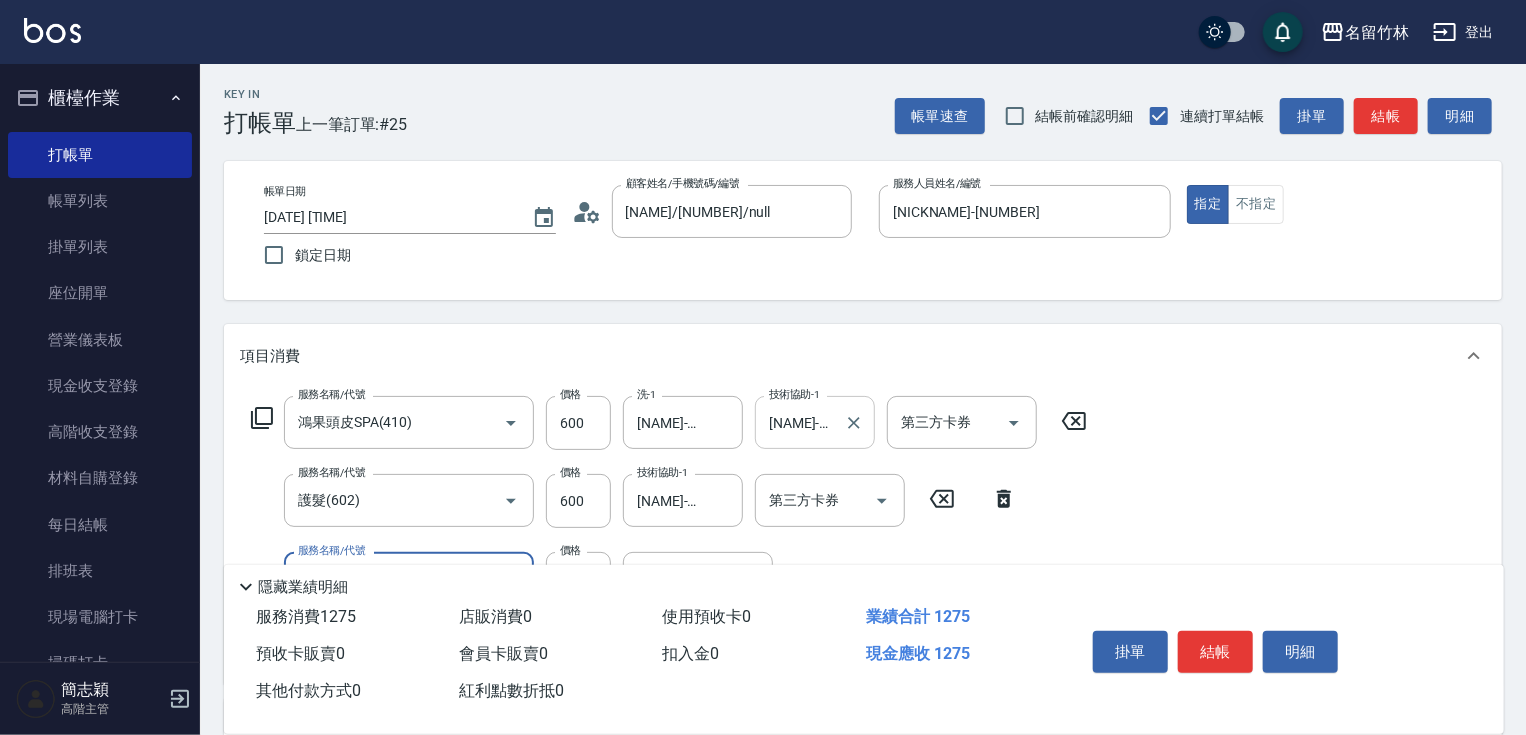 type on "精油75(808)" 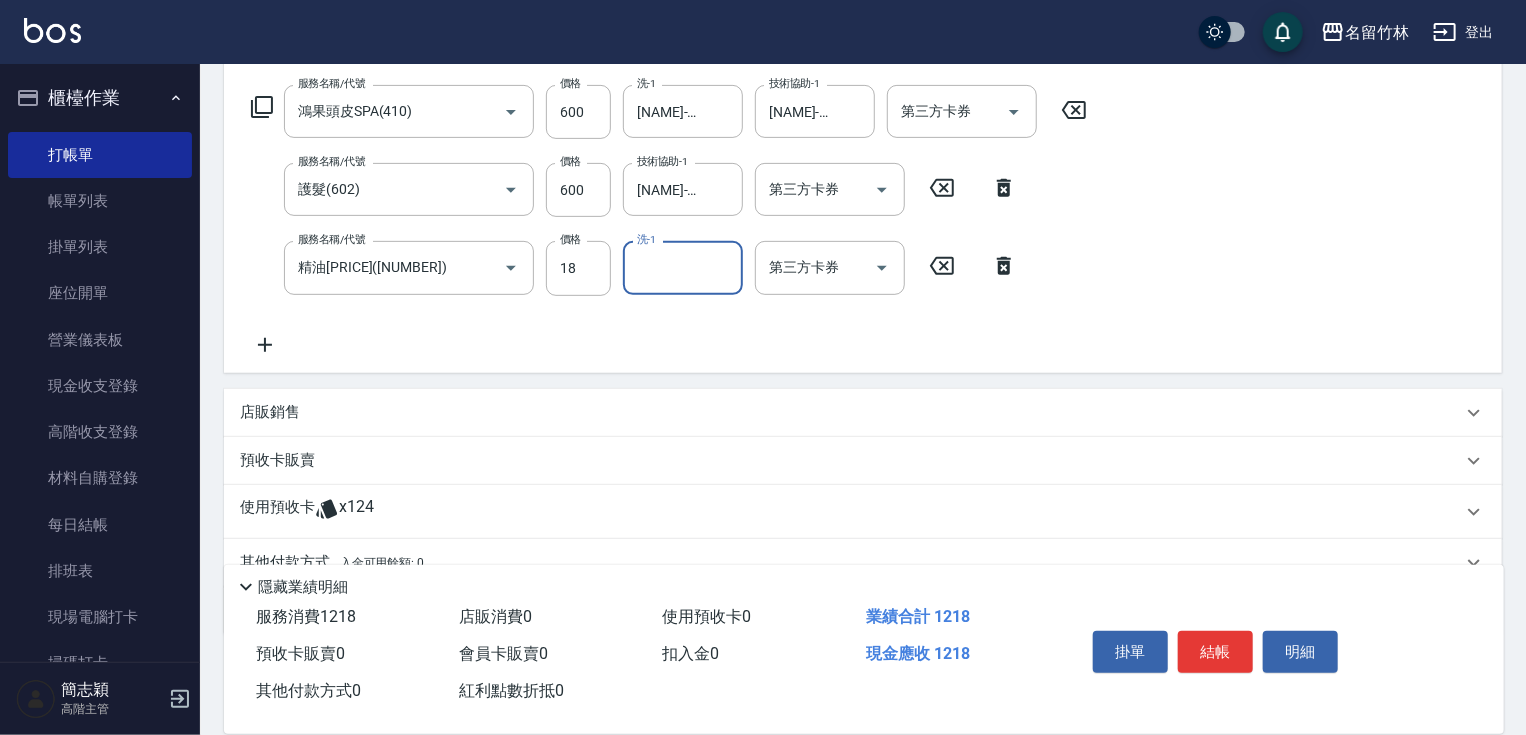 scroll, scrollTop: 328, scrollLeft: 0, axis: vertical 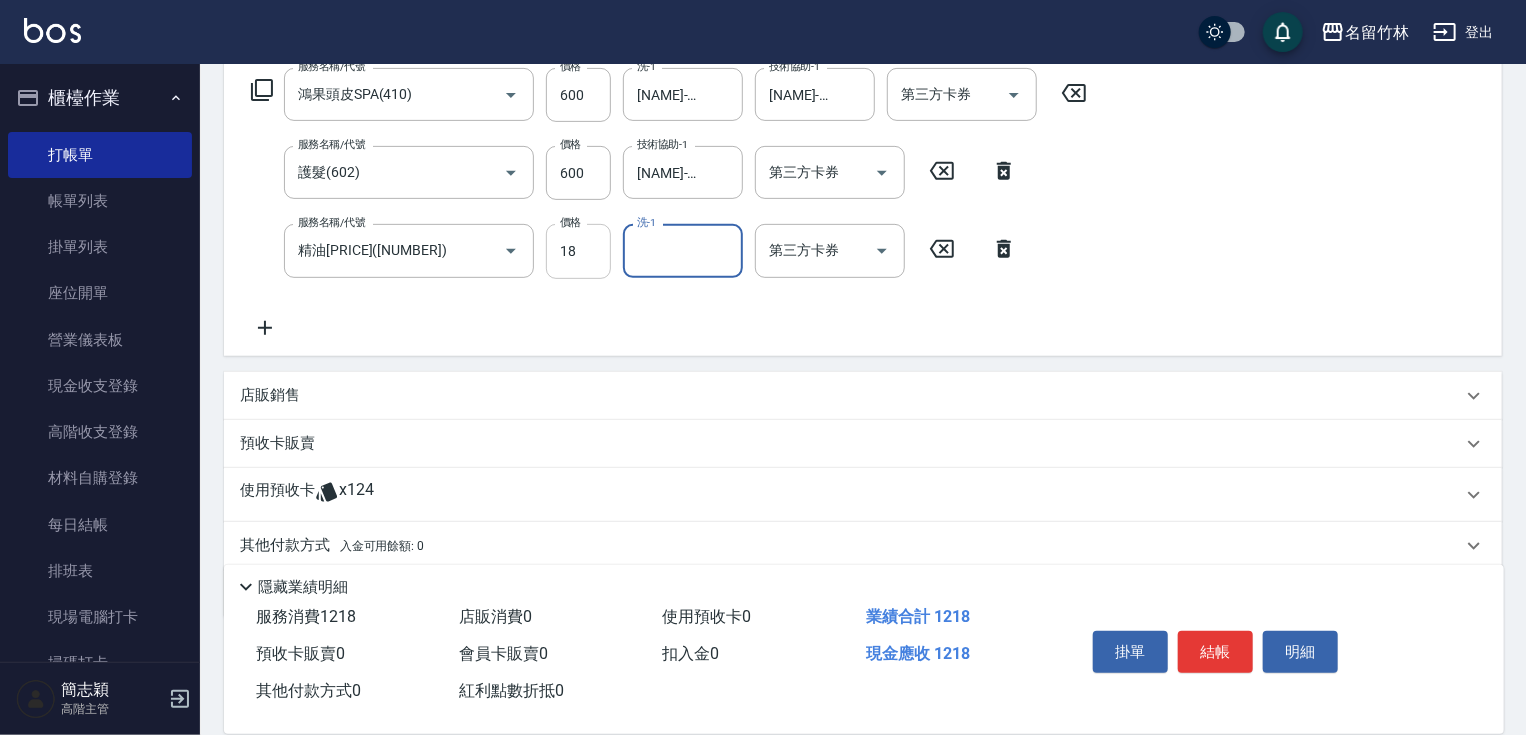 click on "18" at bounding box center [578, 251] 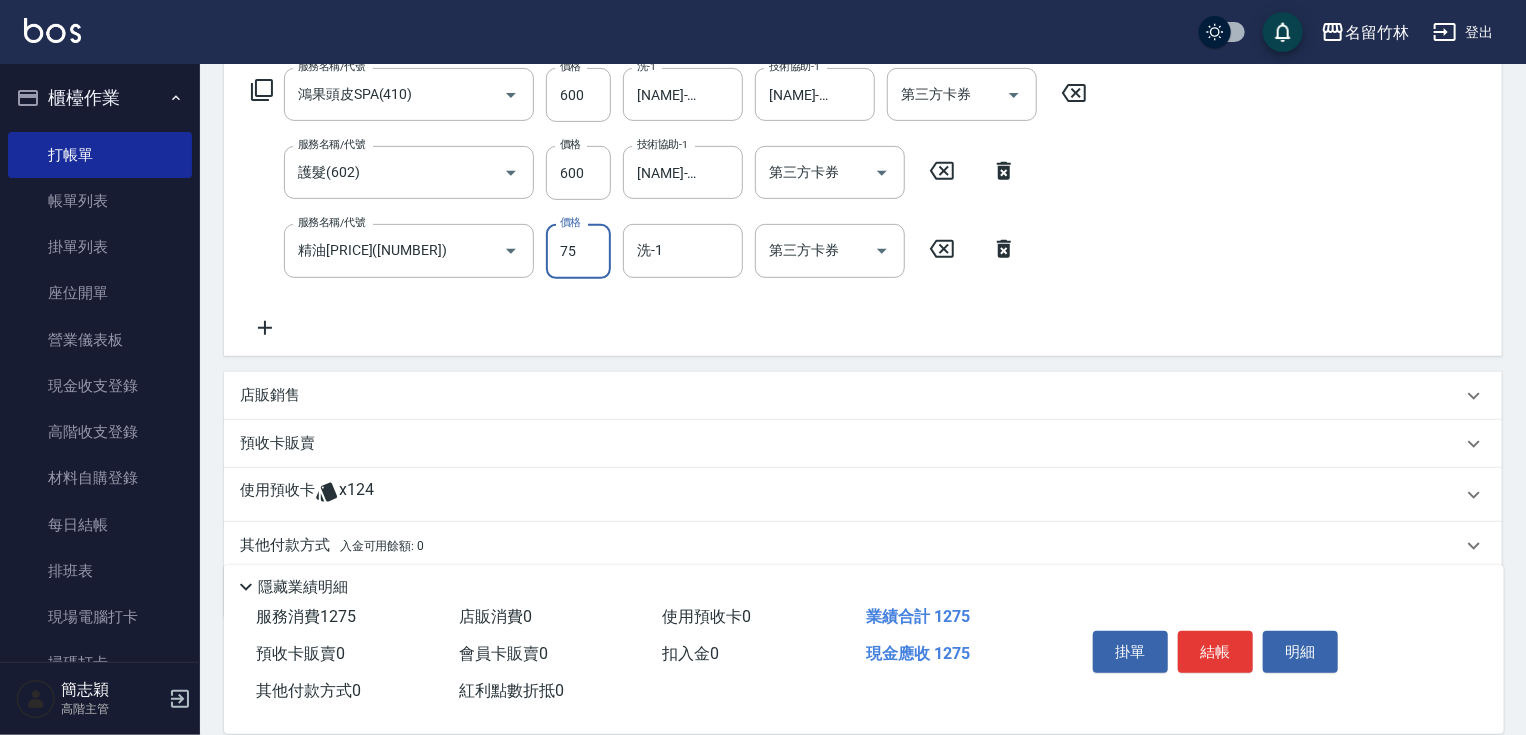 type on "75" 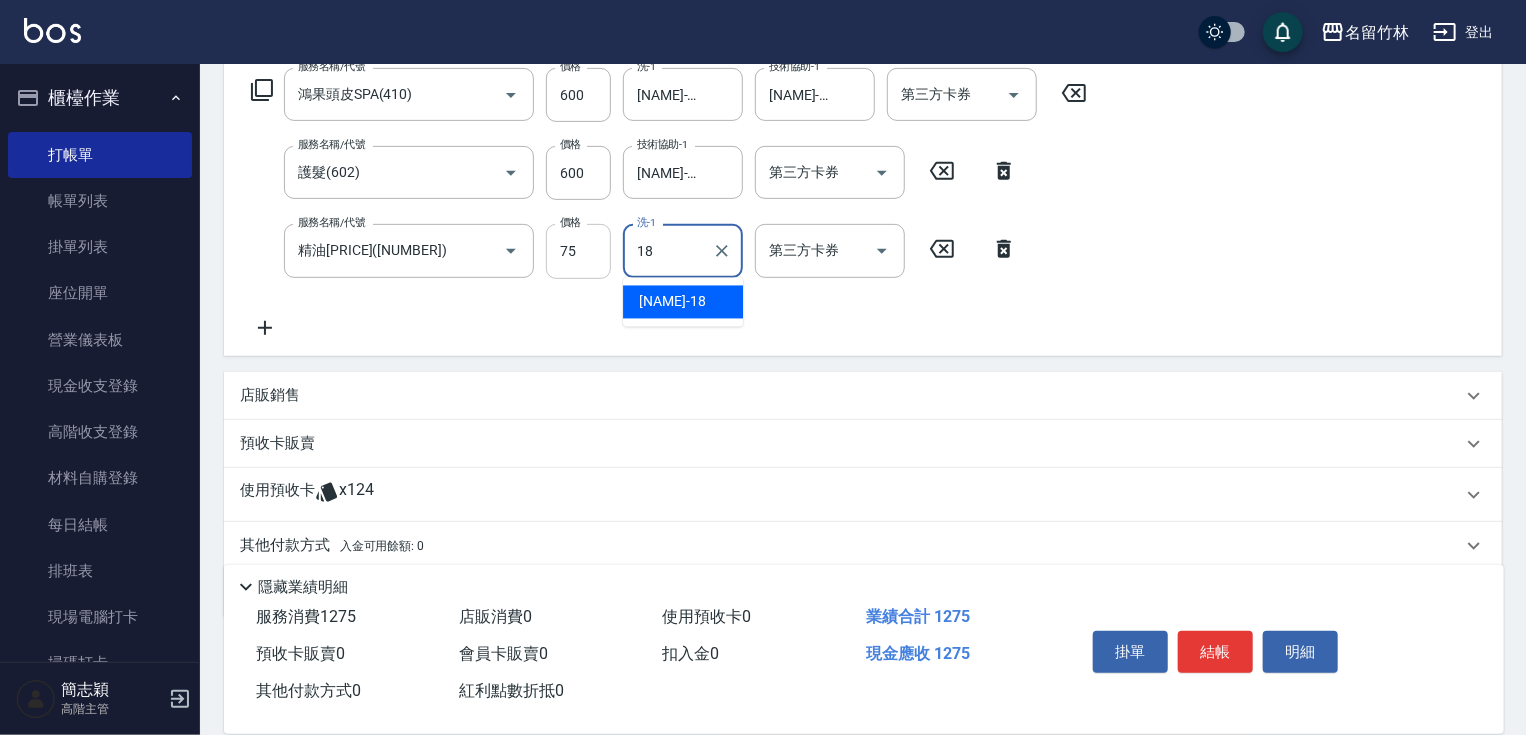 type on "[NICKNAME]-18" 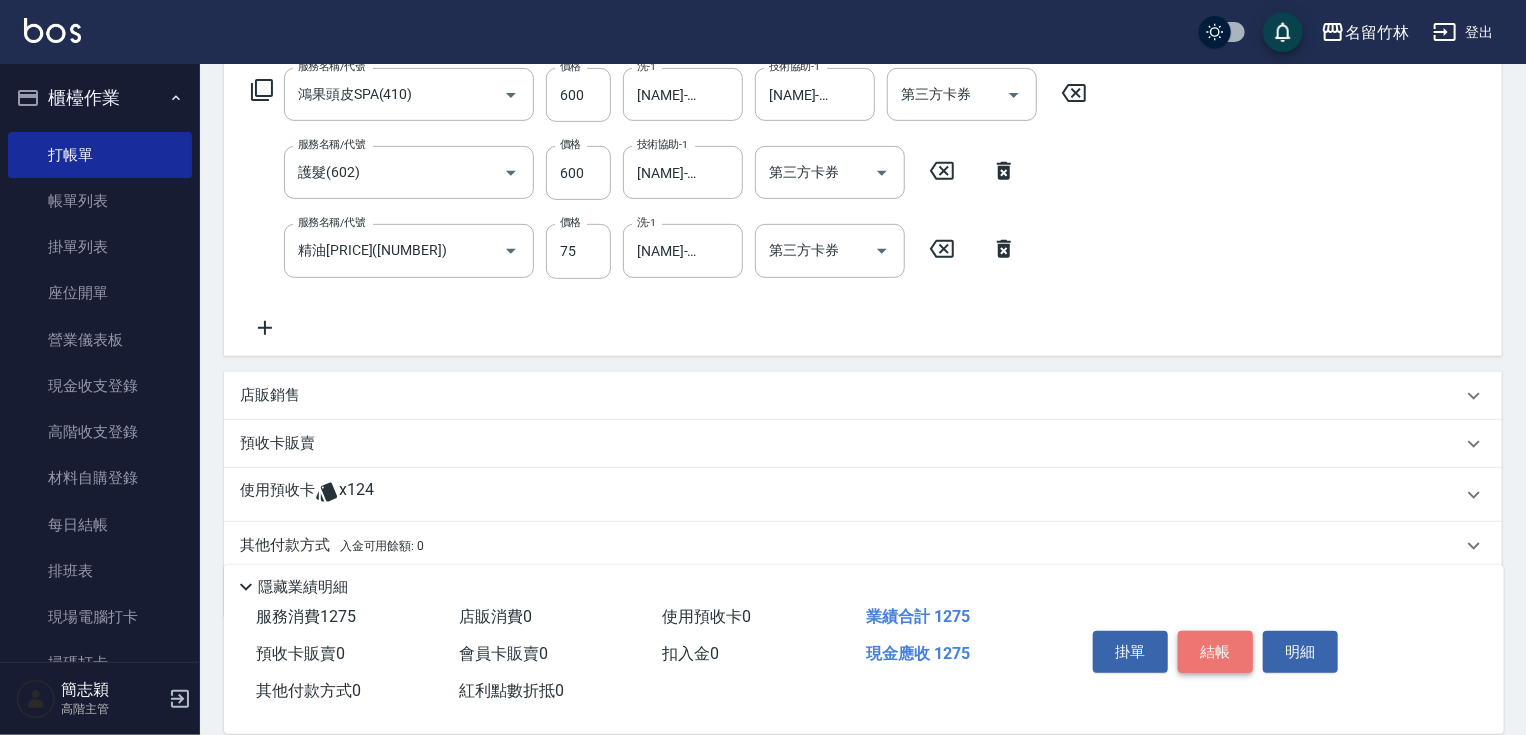 click on "結帳" at bounding box center [1215, 652] 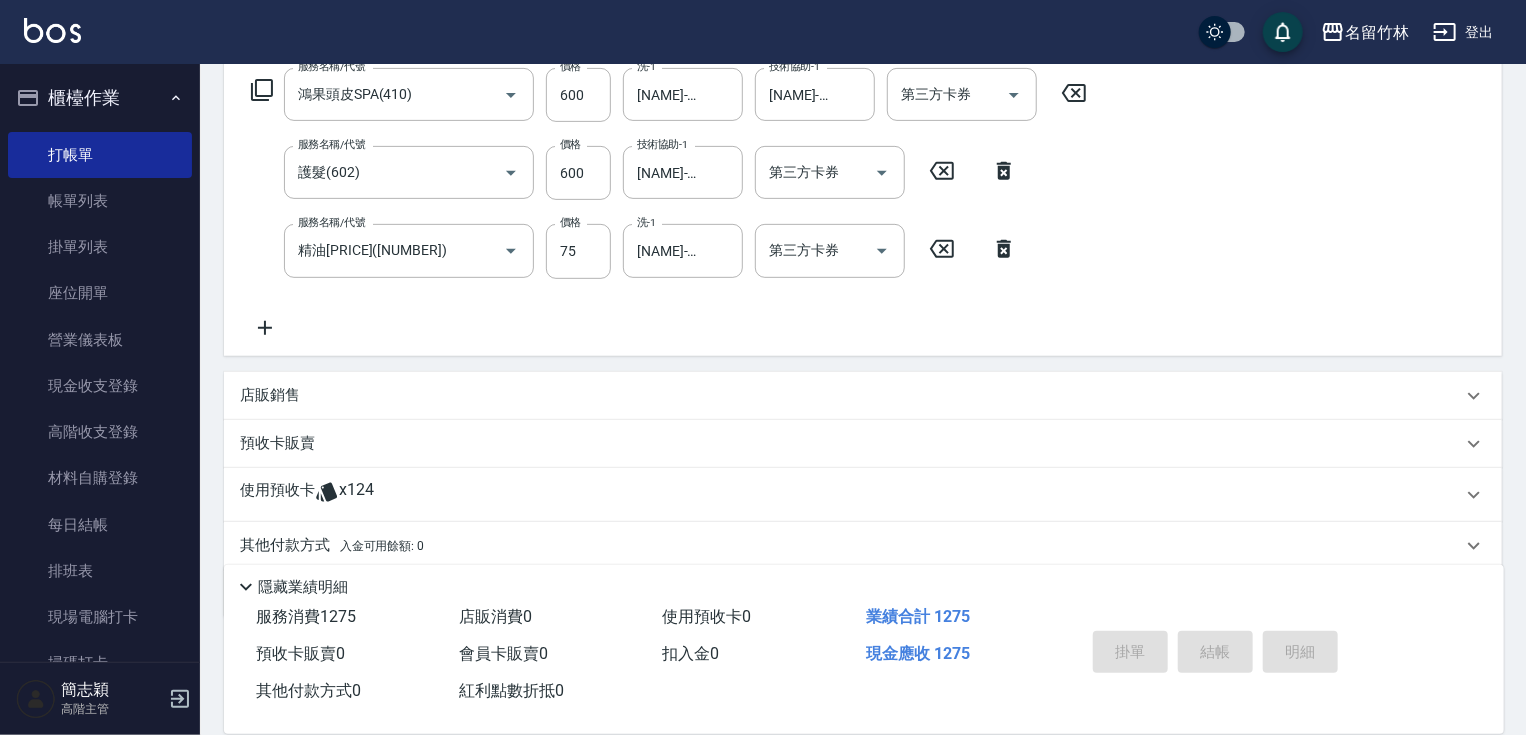 type on "2025/08/02 16:43" 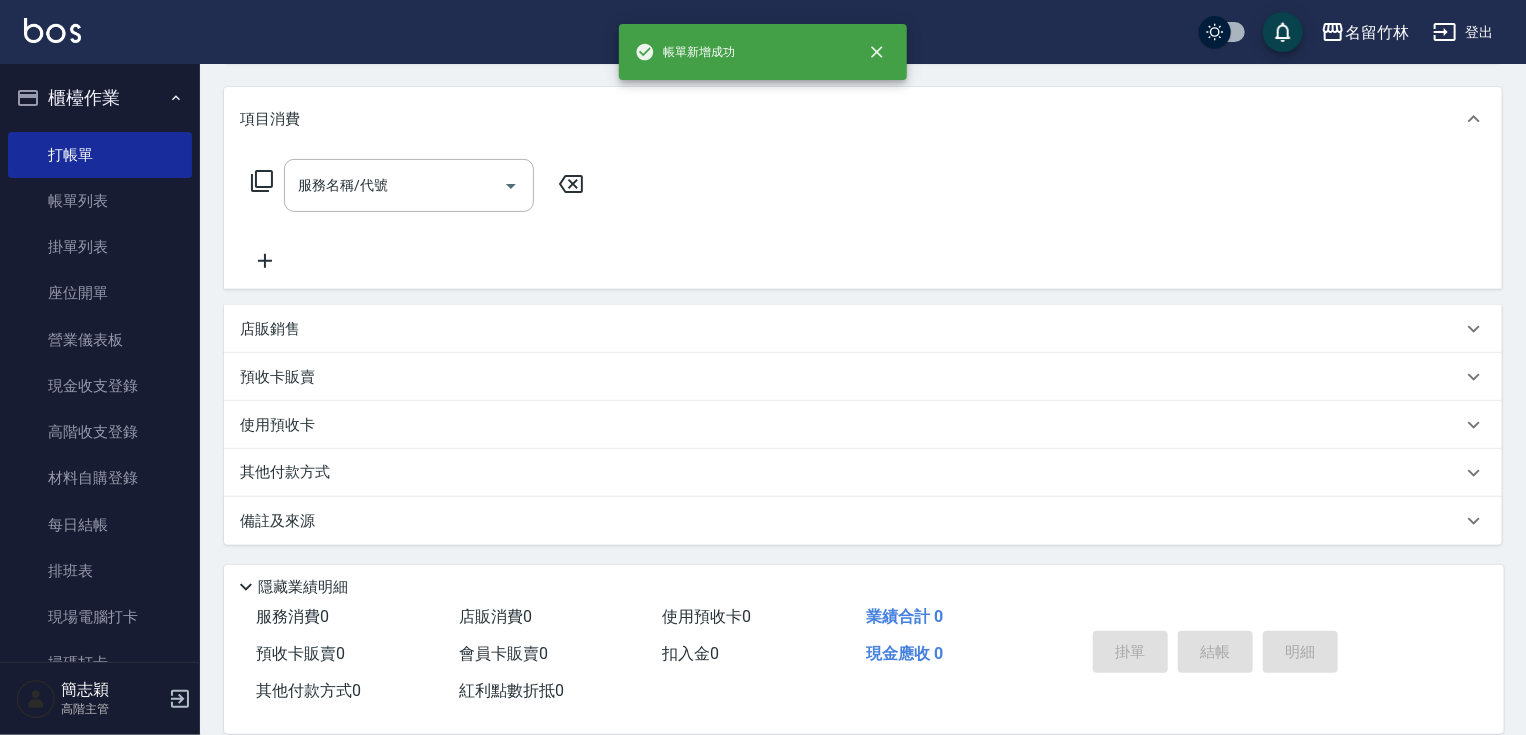 scroll, scrollTop: 0, scrollLeft: 0, axis: both 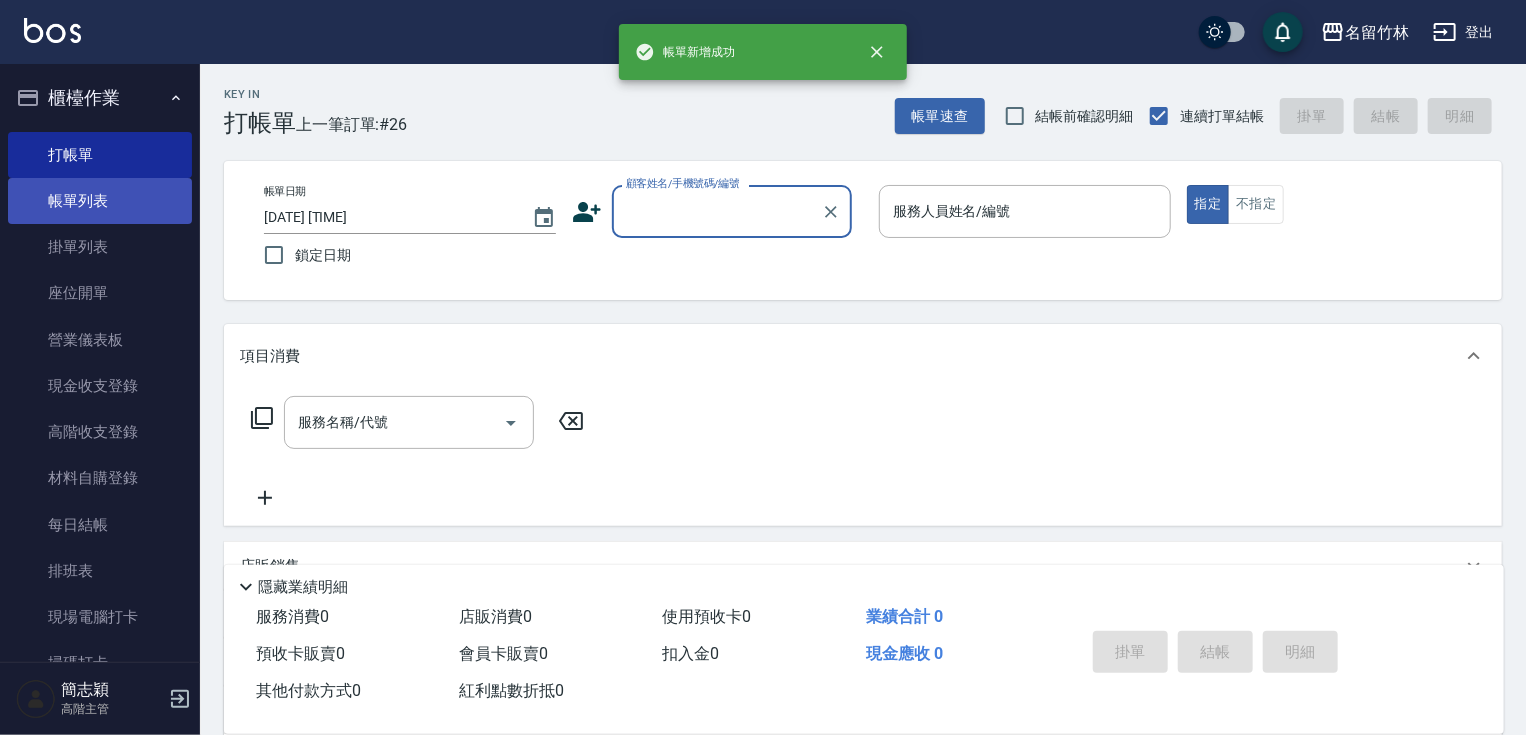click on "帳單列表" at bounding box center [100, 201] 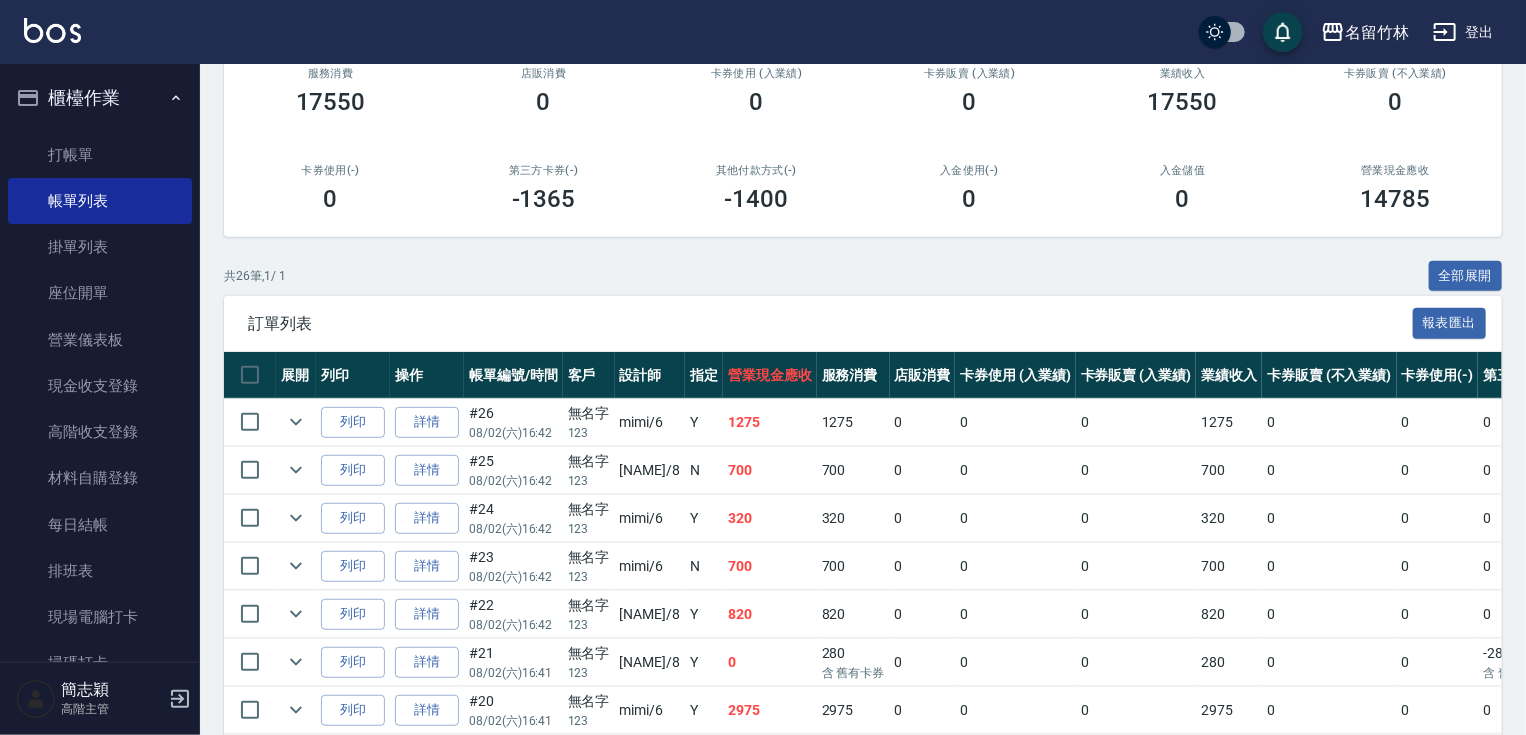 scroll, scrollTop: 1257, scrollLeft: 0, axis: vertical 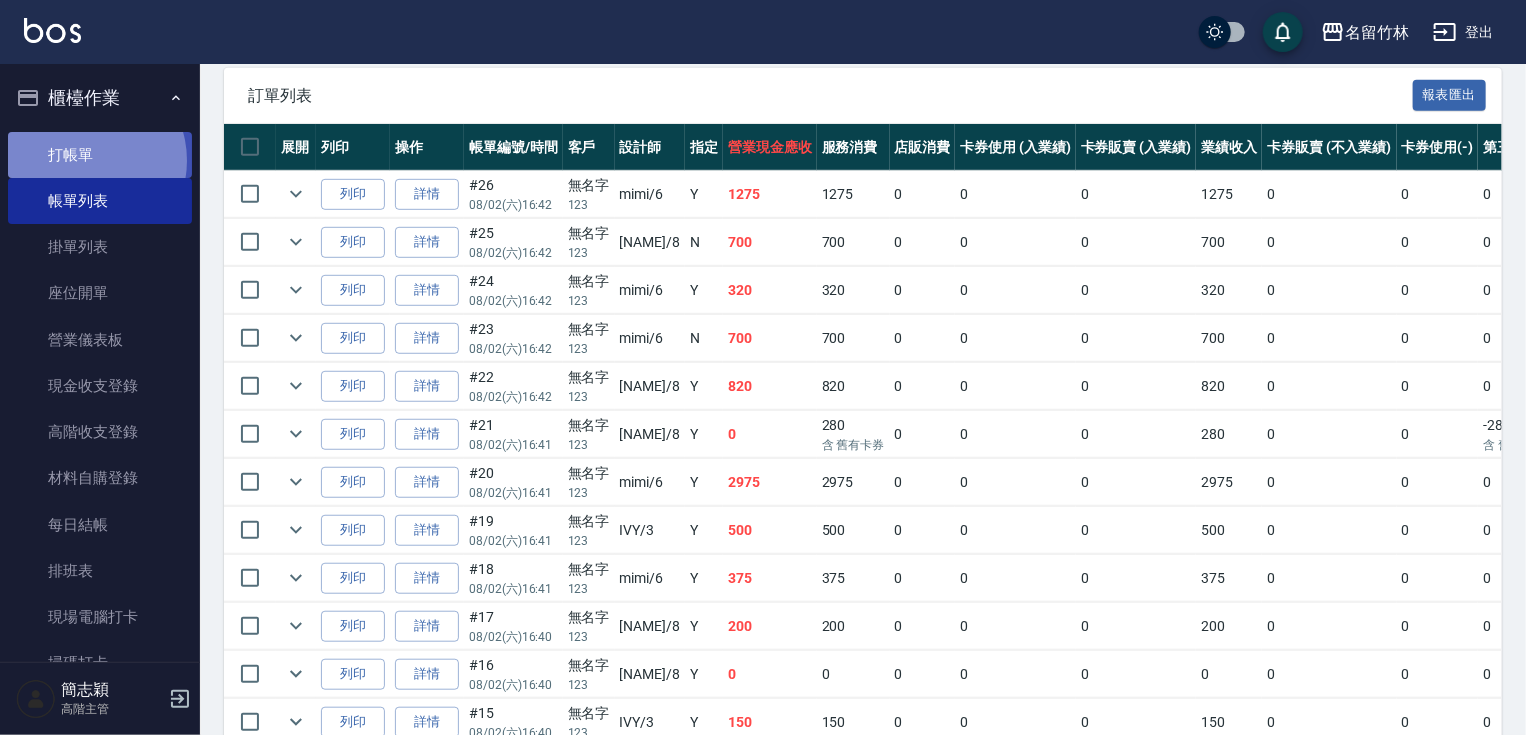 click on "打帳單" at bounding box center (100, 155) 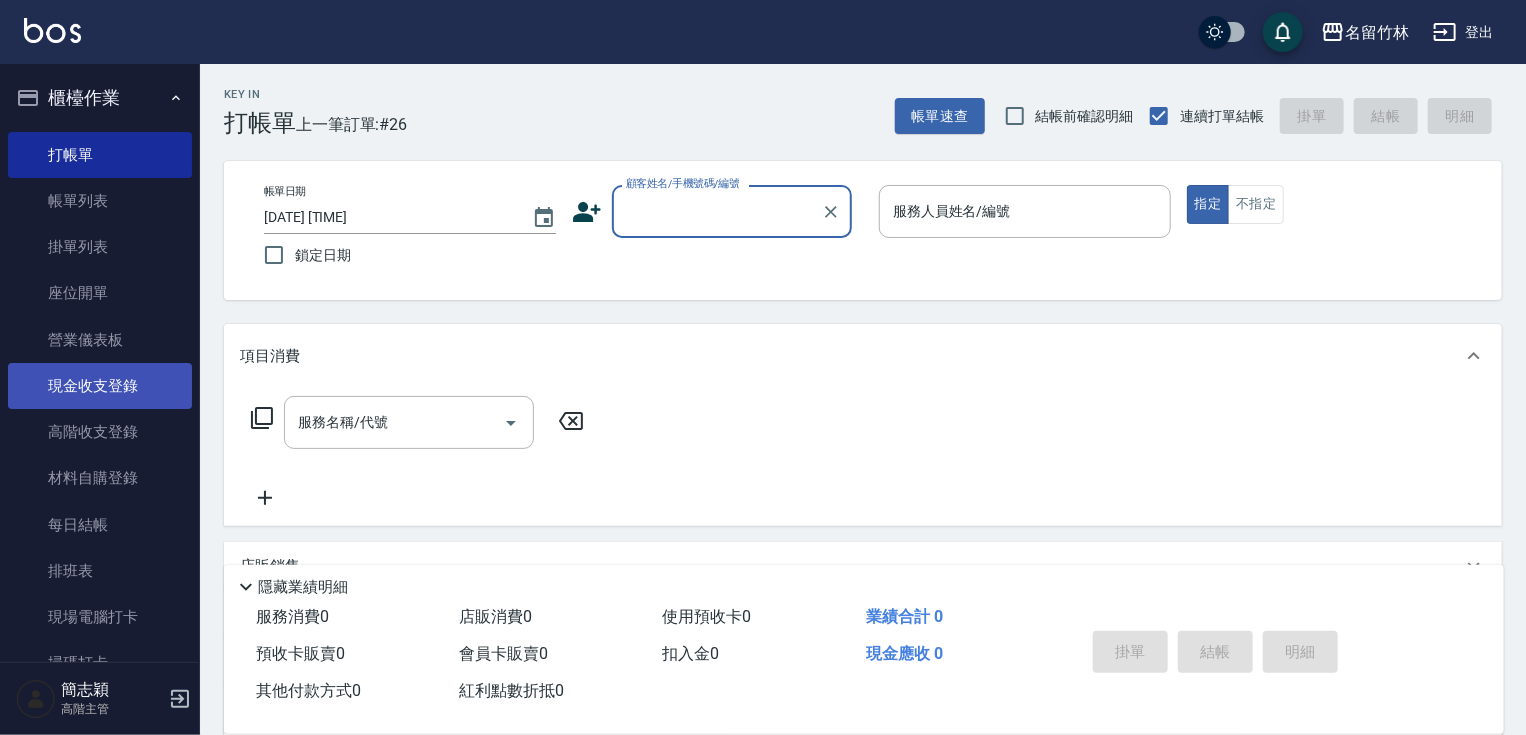 click on "現金收支登錄" at bounding box center [100, 386] 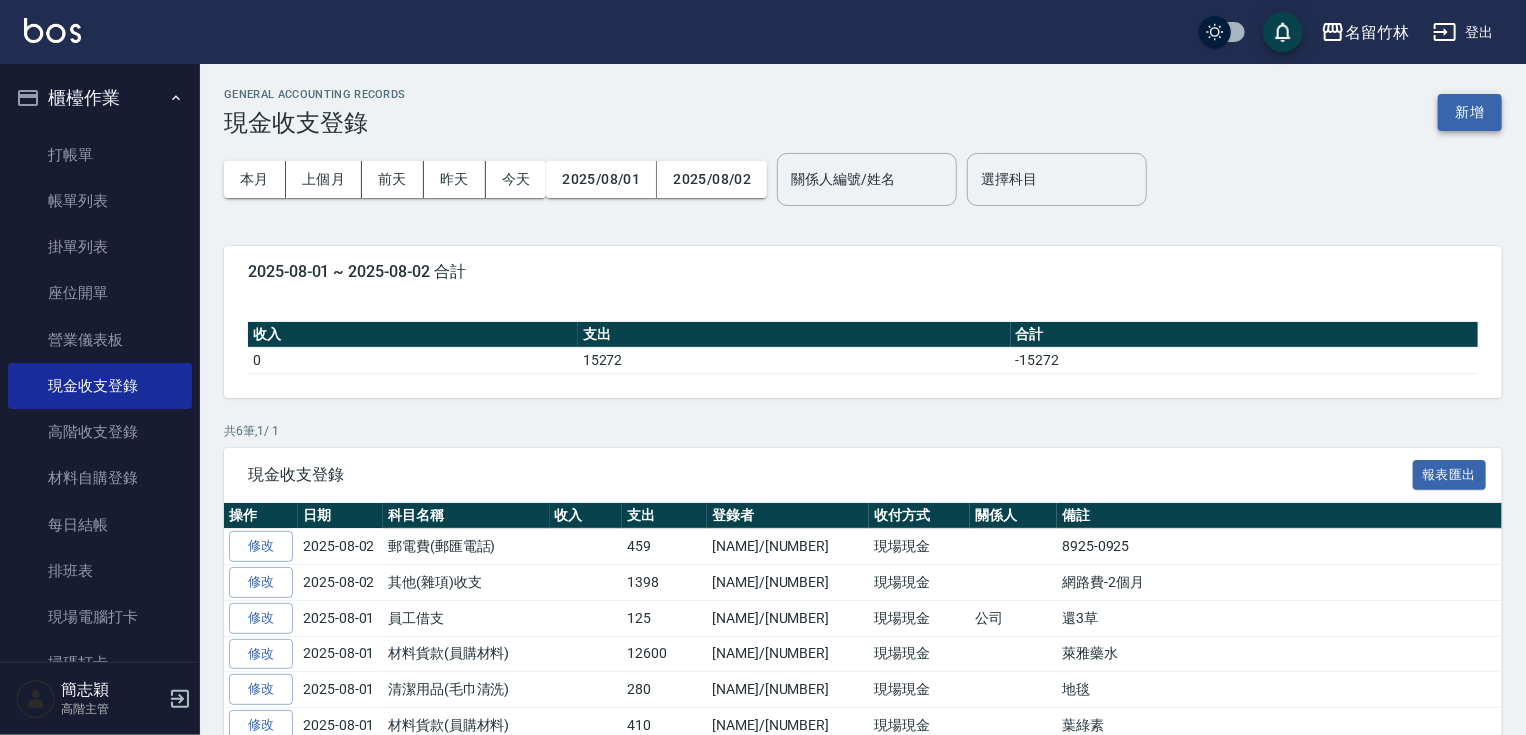 click on "新增" at bounding box center [1470, 112] 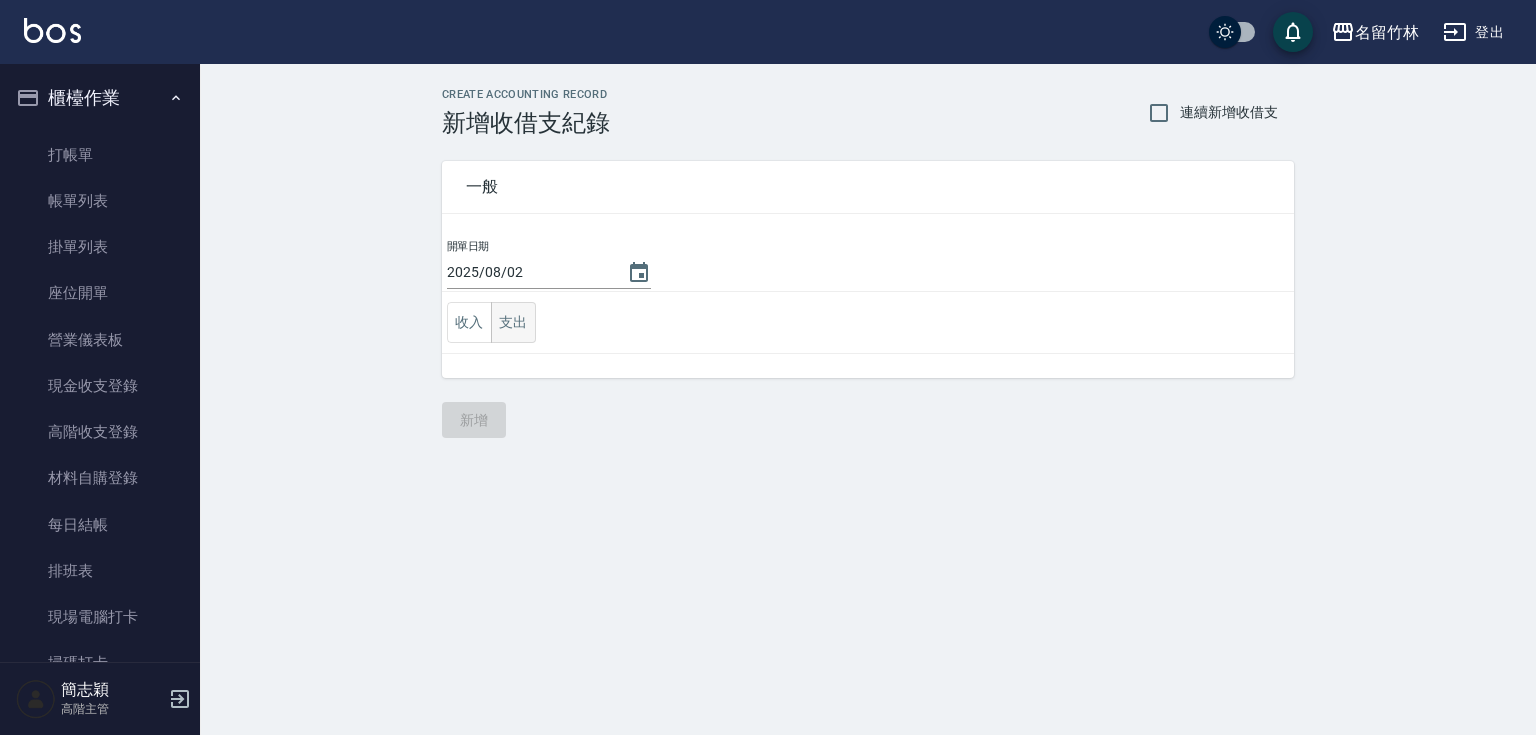click on "支出" at bounding box center [513, 322] 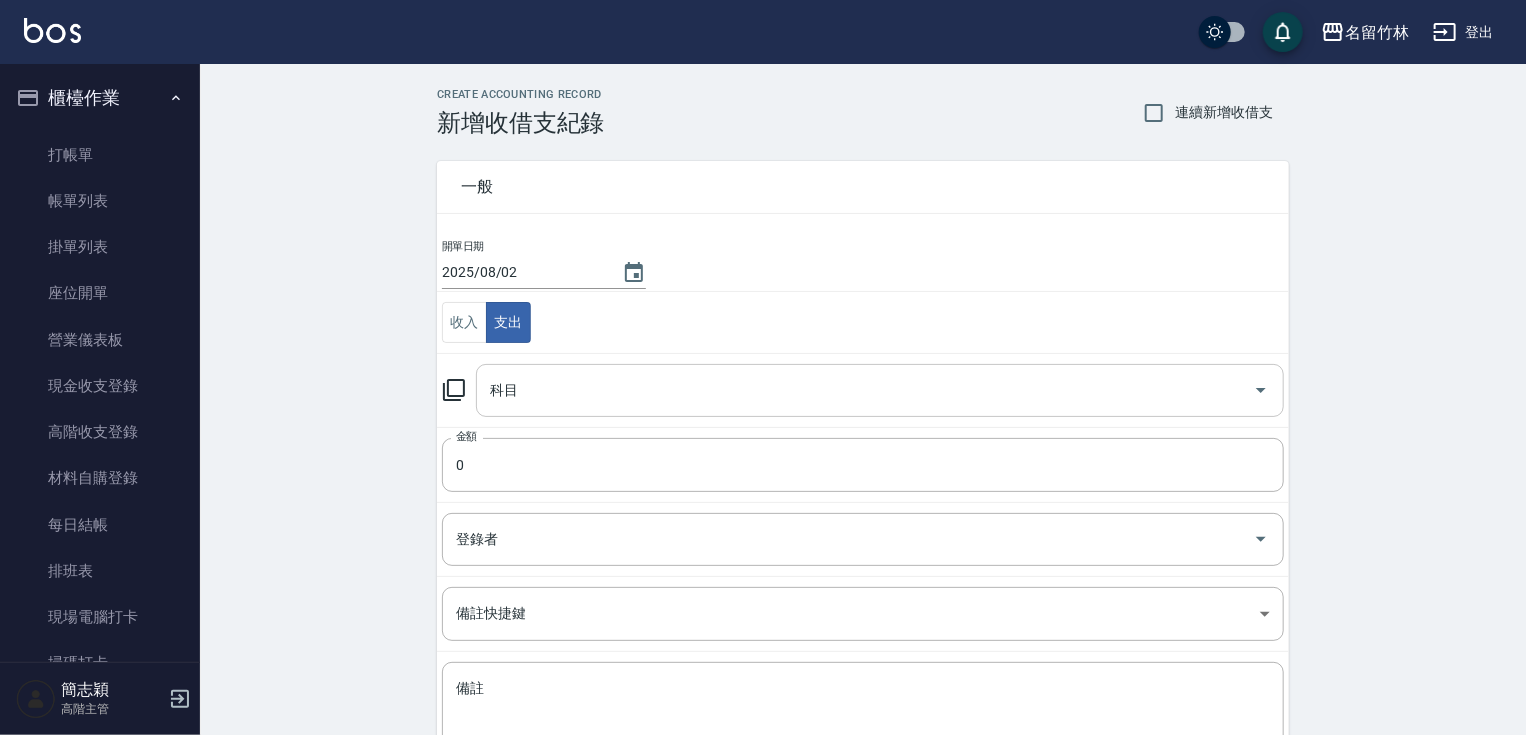 click on "科目" at bounding box center [865, 390] 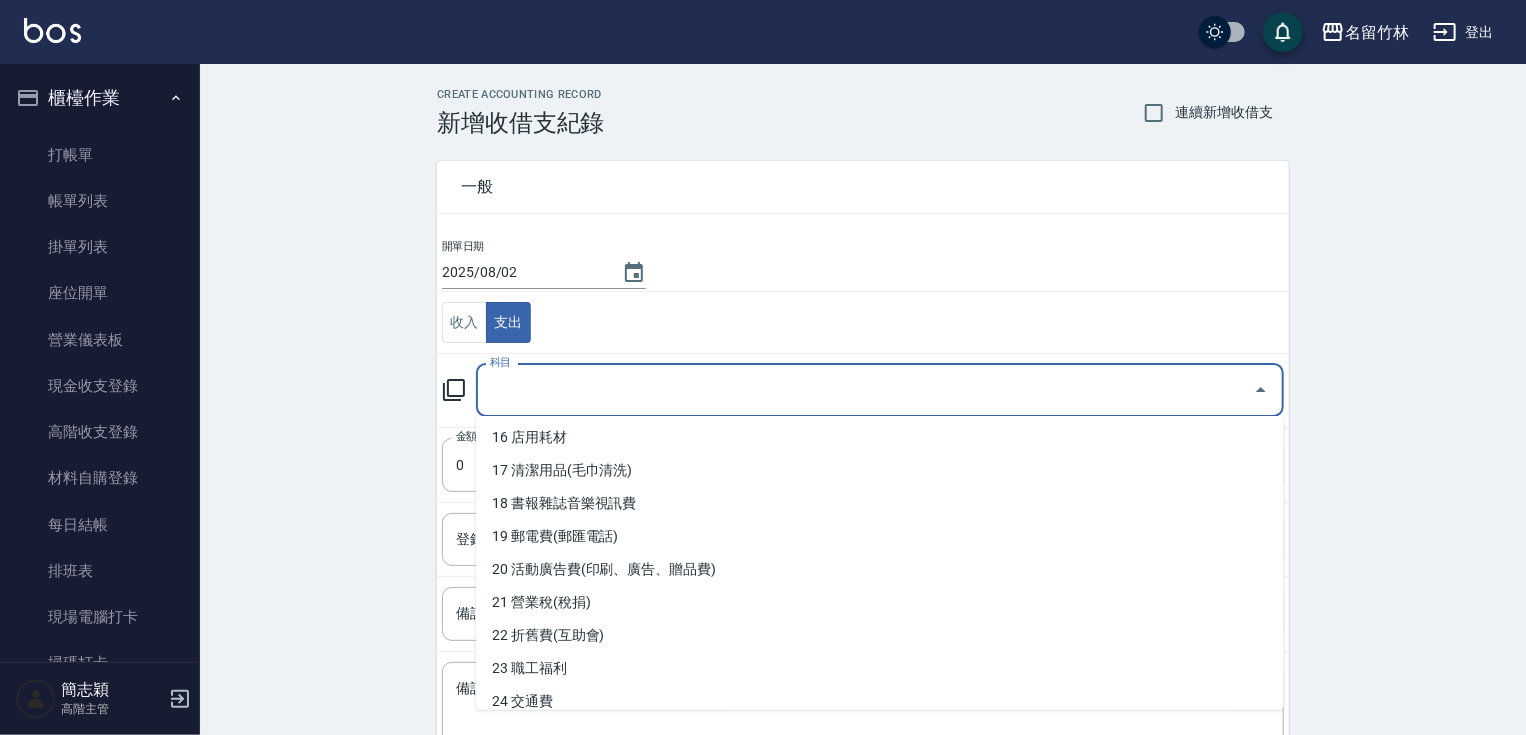 scroll, scrollTop: 403, scrollLeft: 0, axis: vertical 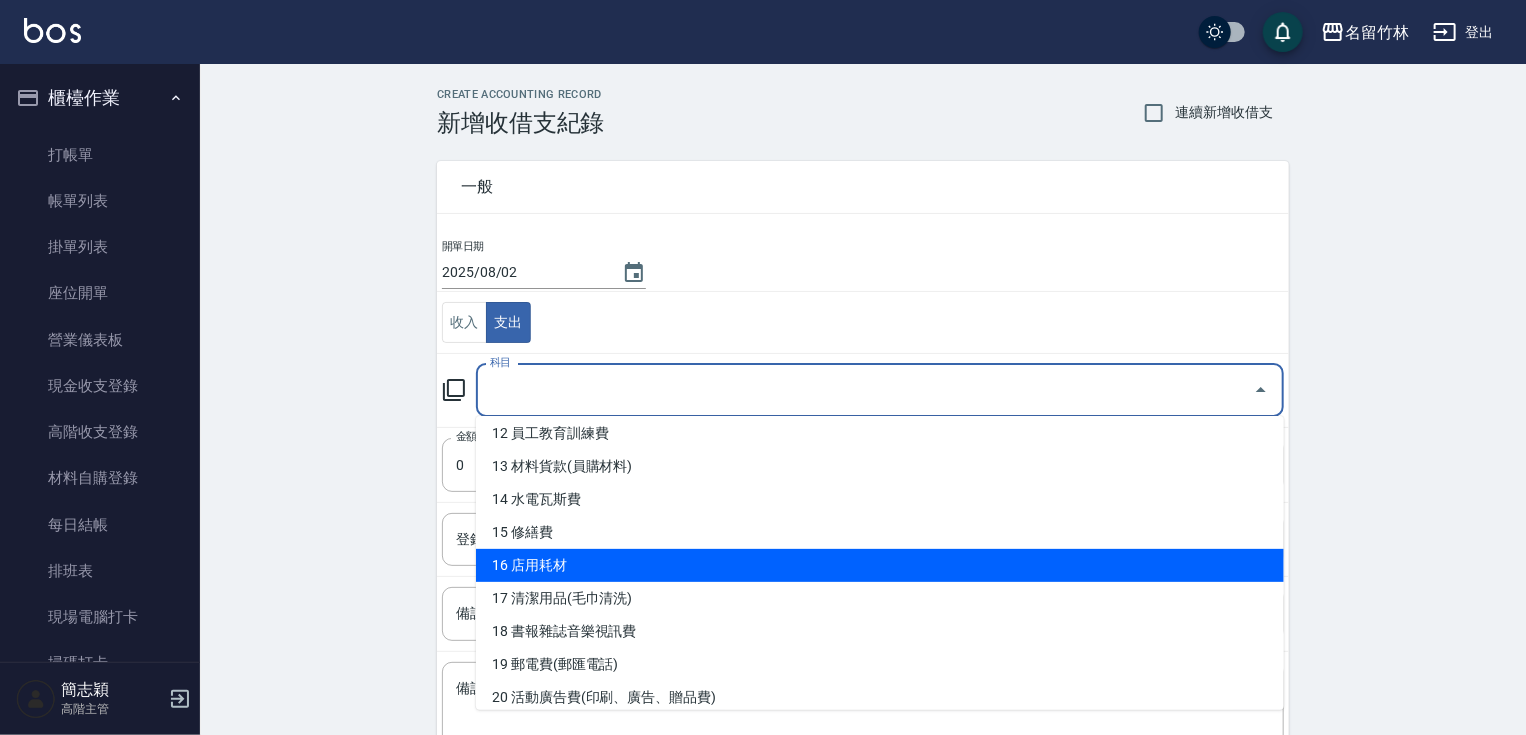 click on "16 店用耗材" at bounding box center (880, 565) 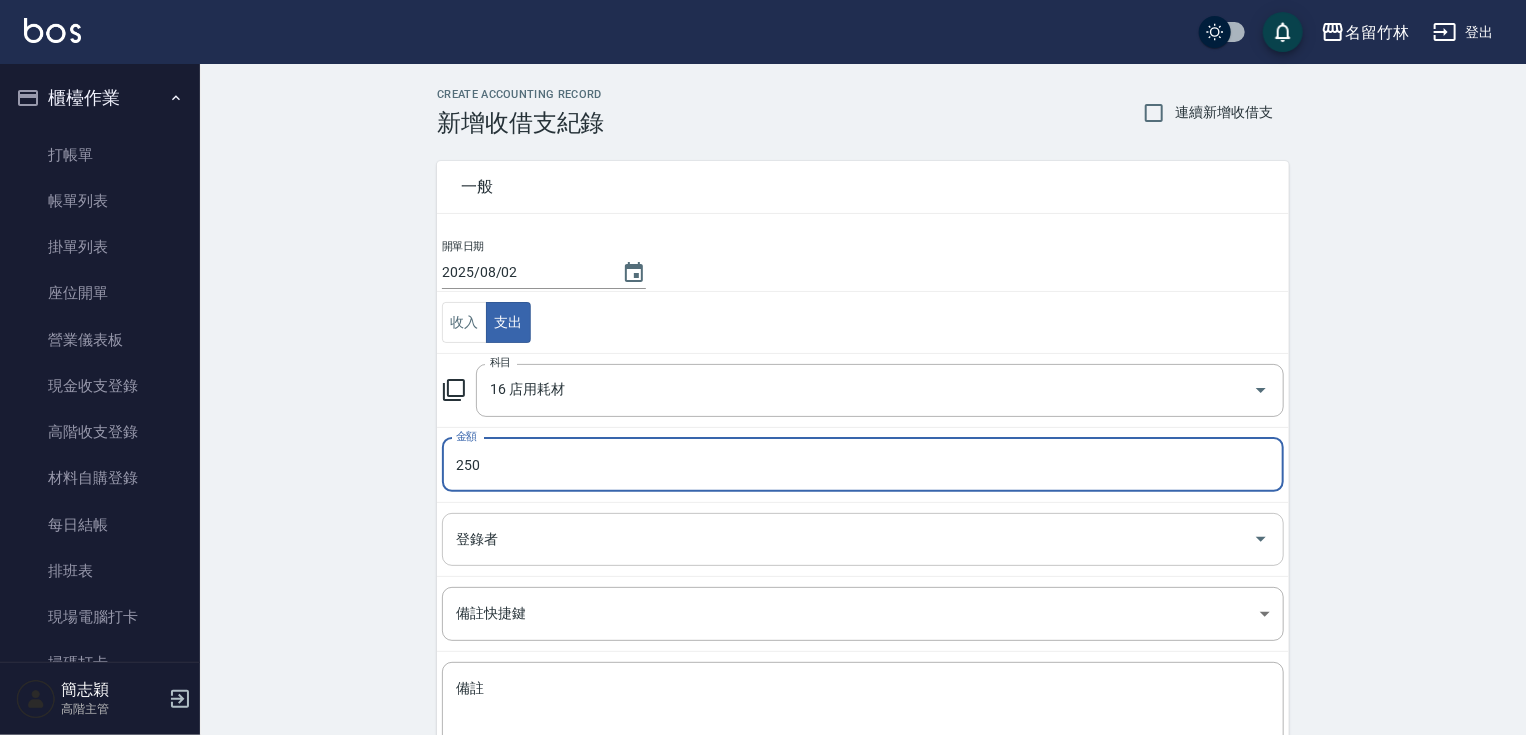 type on "250" 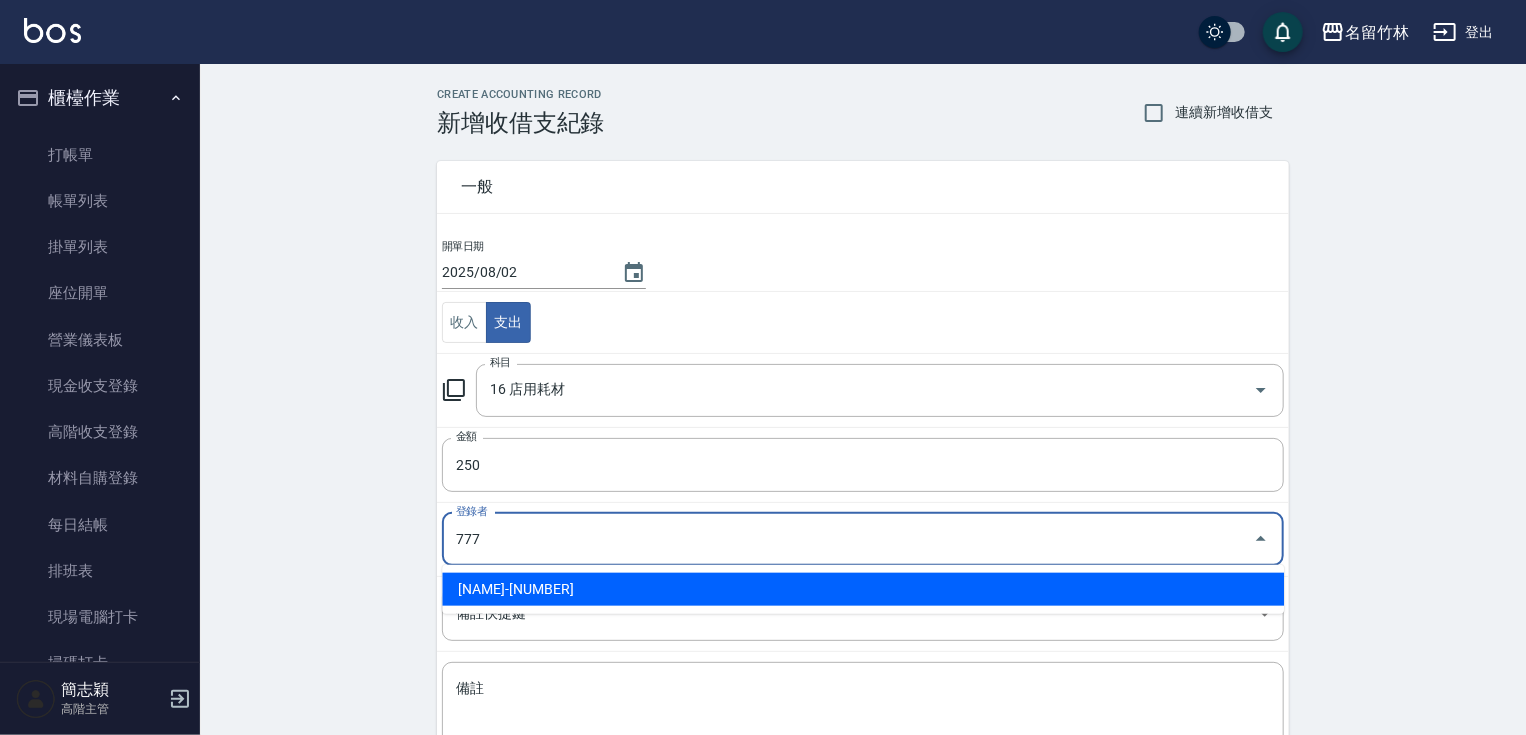 type on "簡志穎-777" 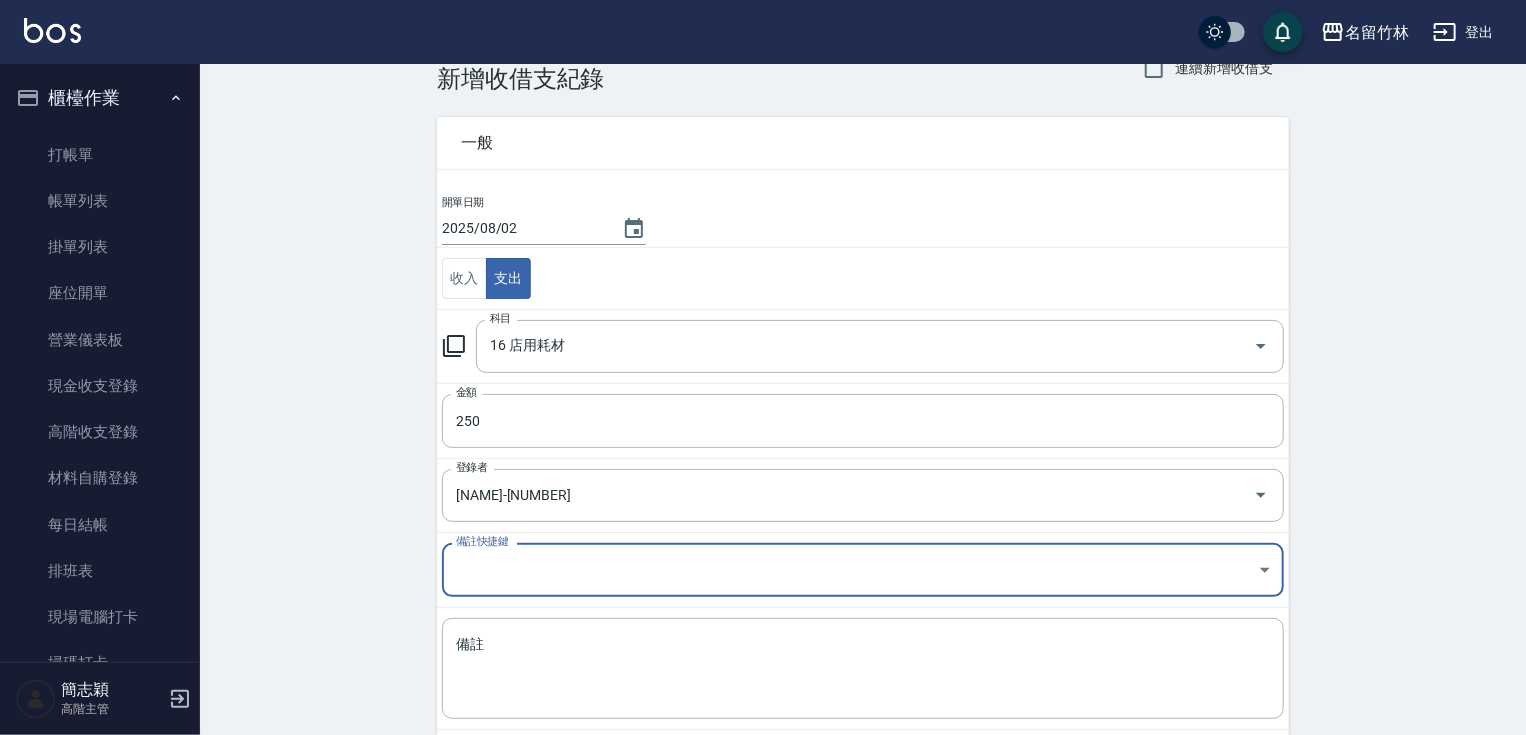 scroll, scrollTop: 145, scrollLeft: 0, axis: vertical 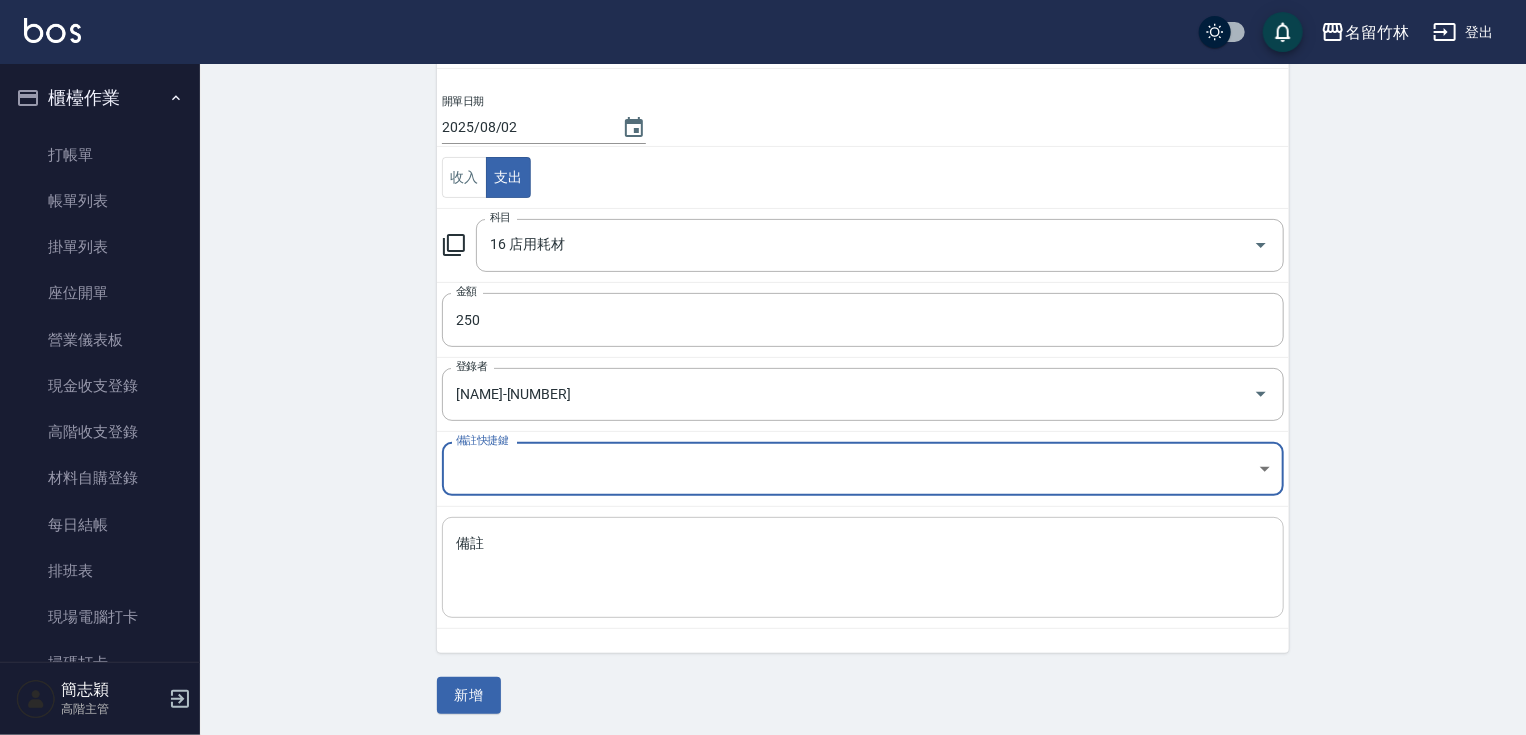 click on "備註" at bounding box center (863, 568) 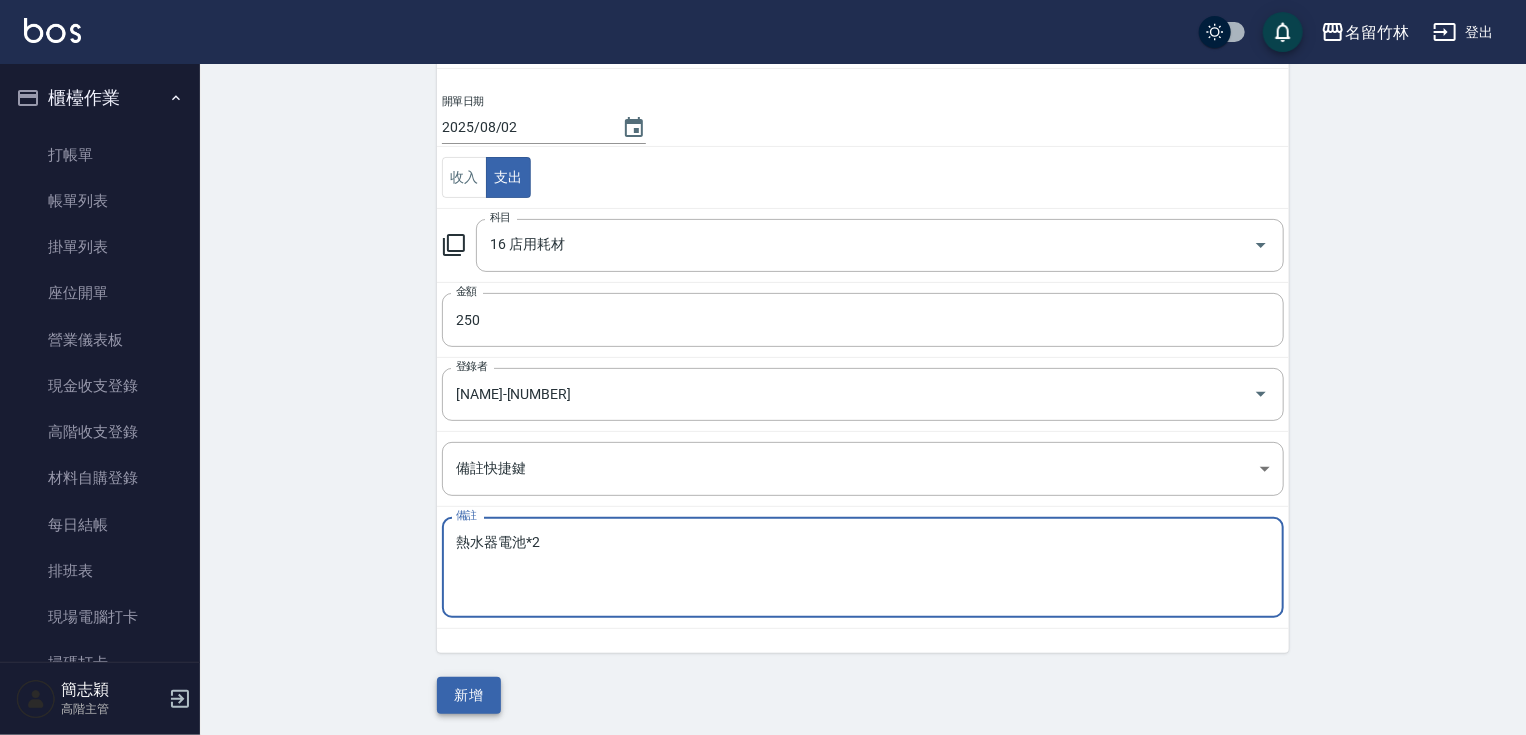 type on "熱水器電池*2" 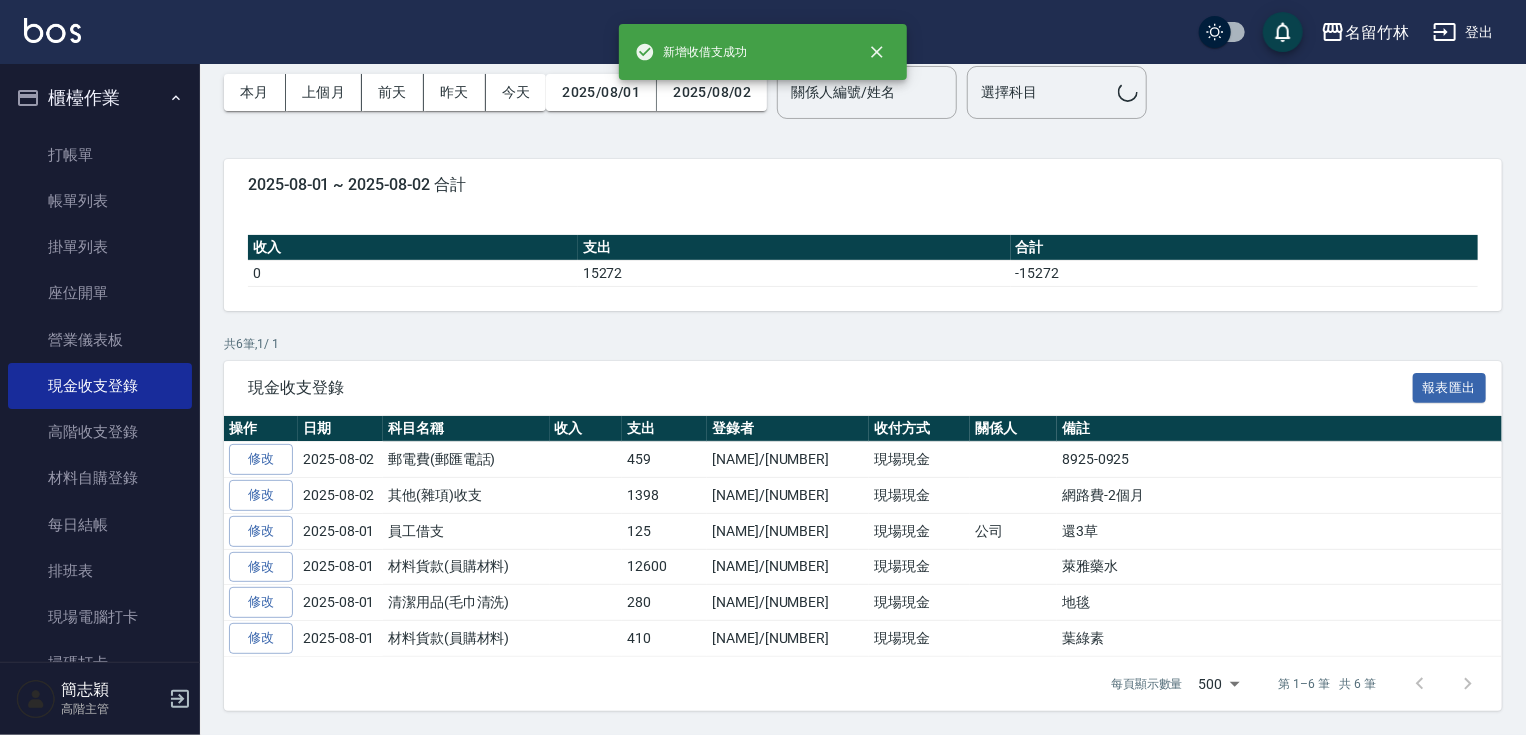 scroll, scrollTop: 0, scrollLeft: 0, axis: both 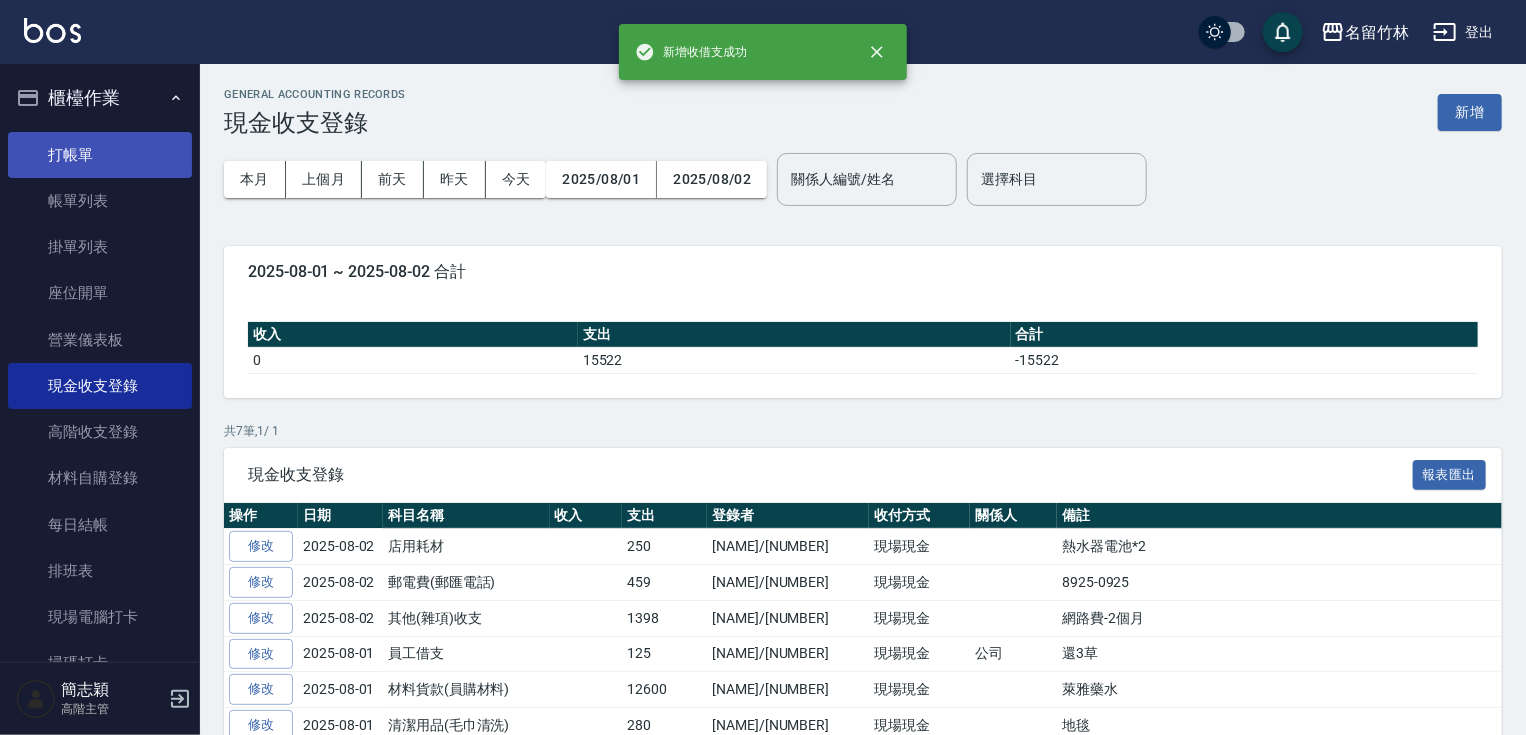 click on "打帳單" at bounding box center [100, 155] 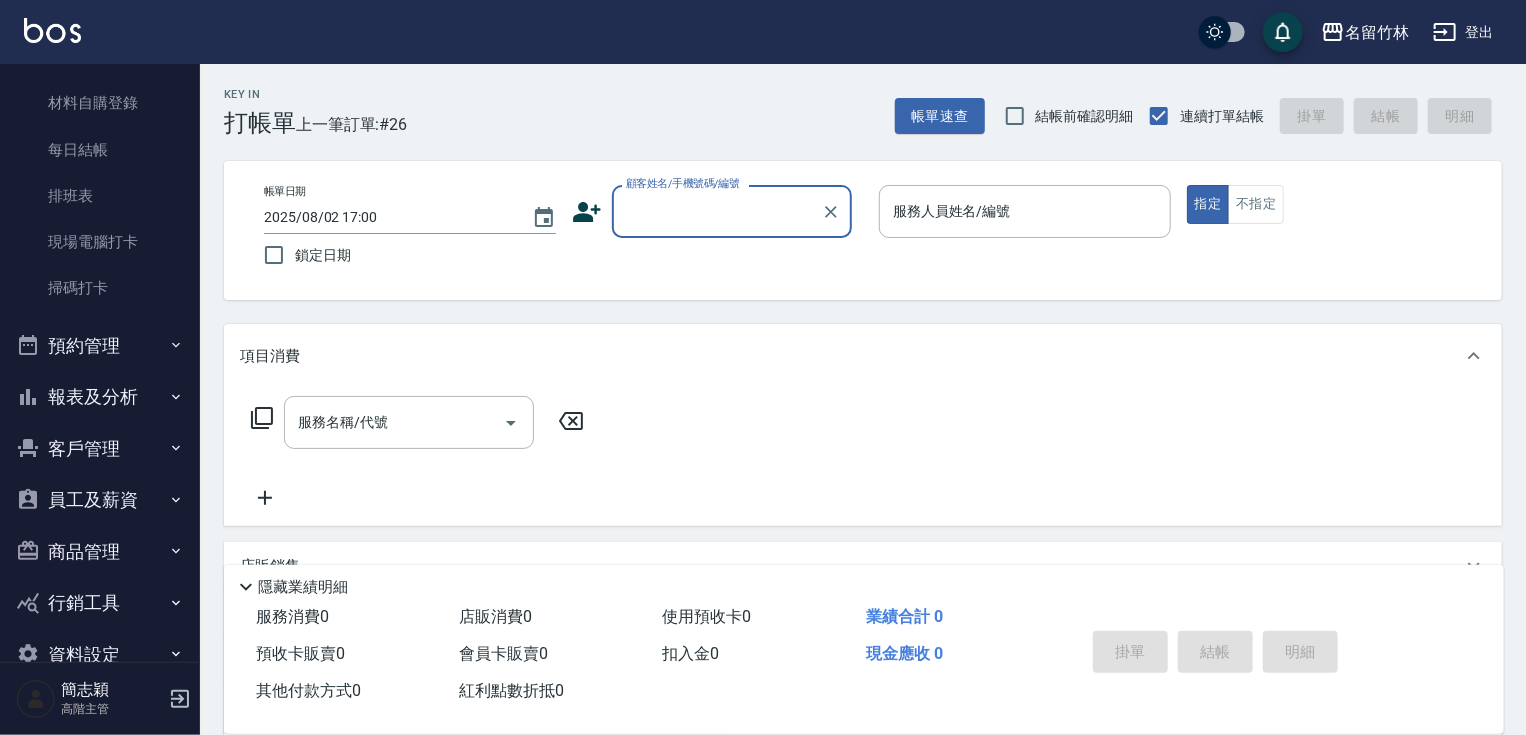 scroll, scrollTop: 379, scrollLeft: 0, axis: vertical 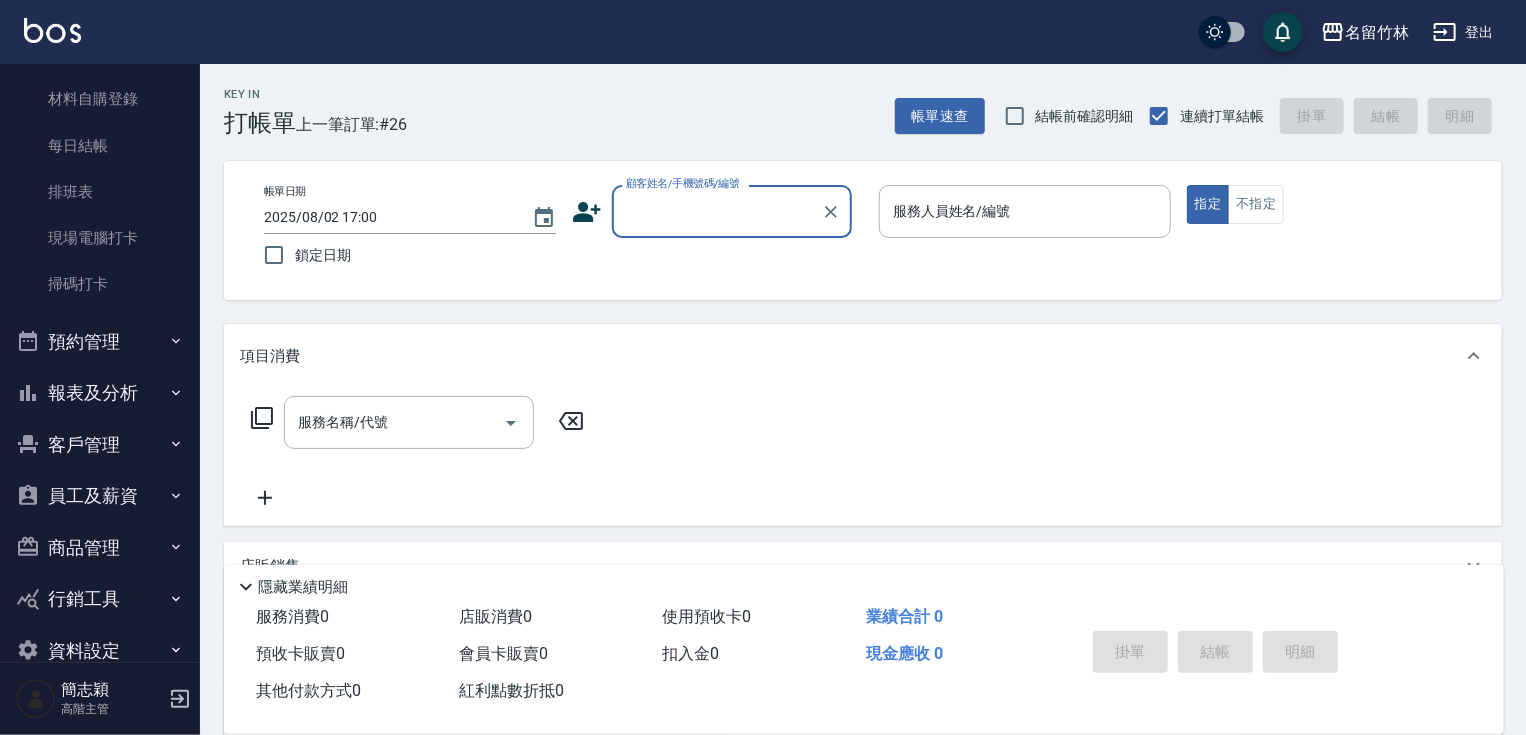 click on "報表及分析" at bounding box center [100, 393] 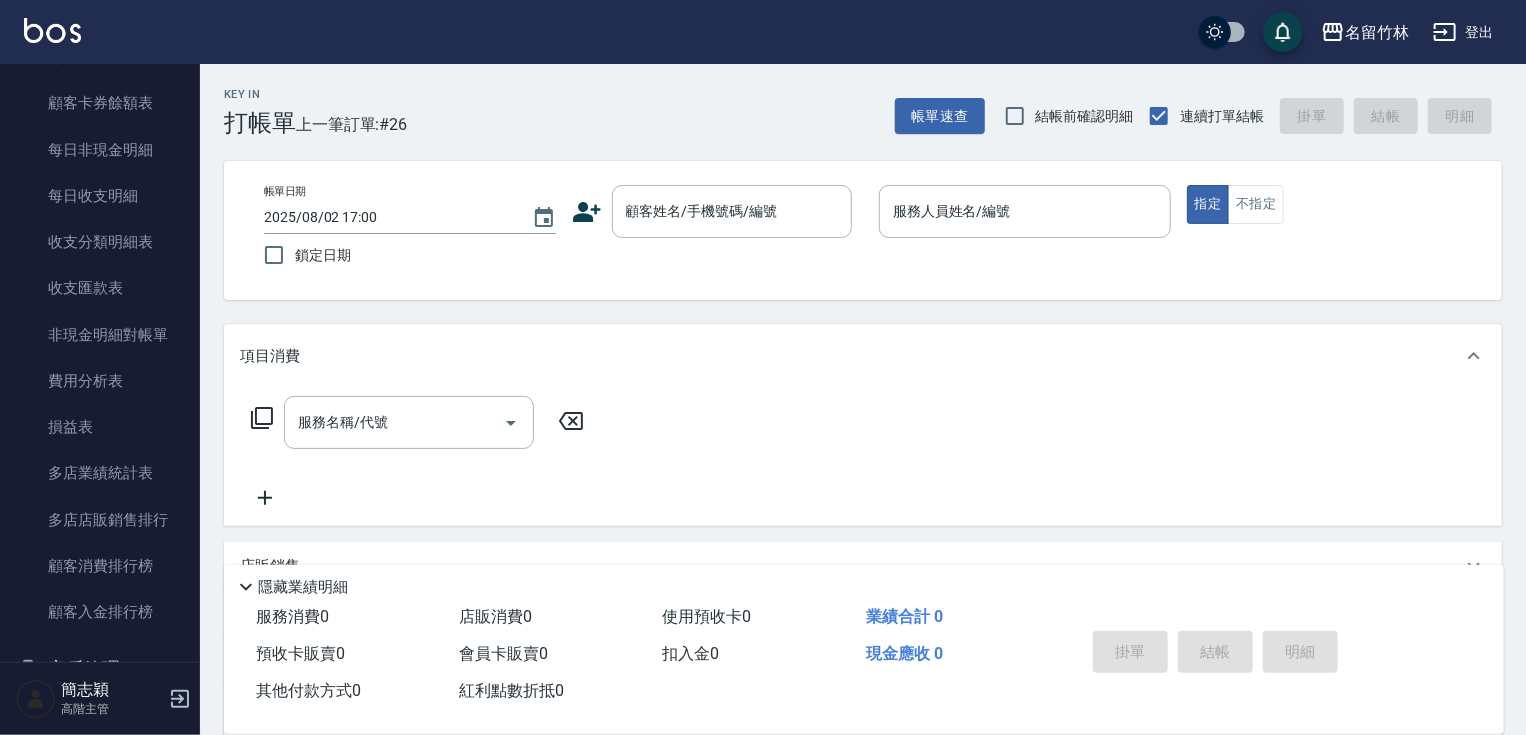 scroll, scrollTop: 2240, scrollLeft: 0, axis: vertical 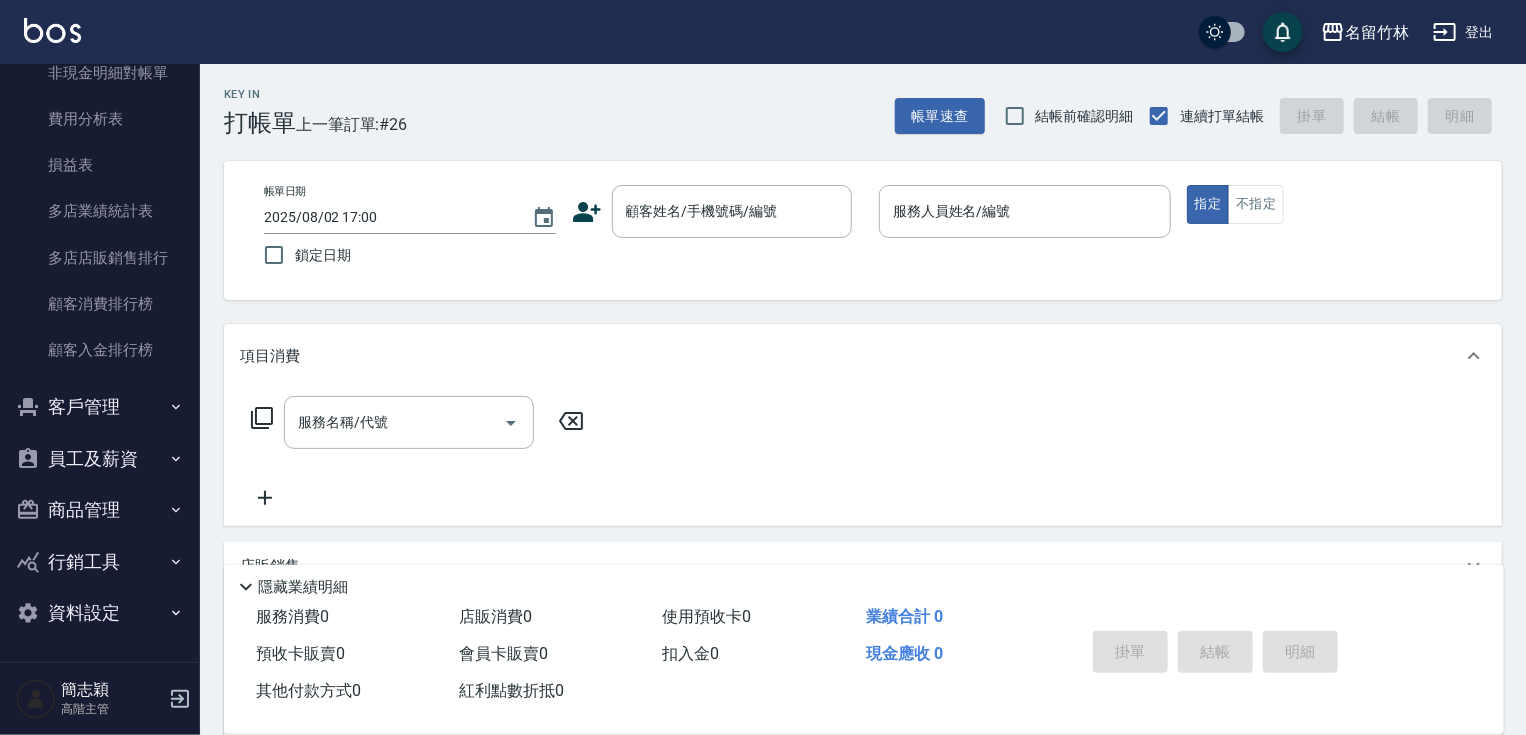 click on "員工及薪資" at bounding box center [100, 459] 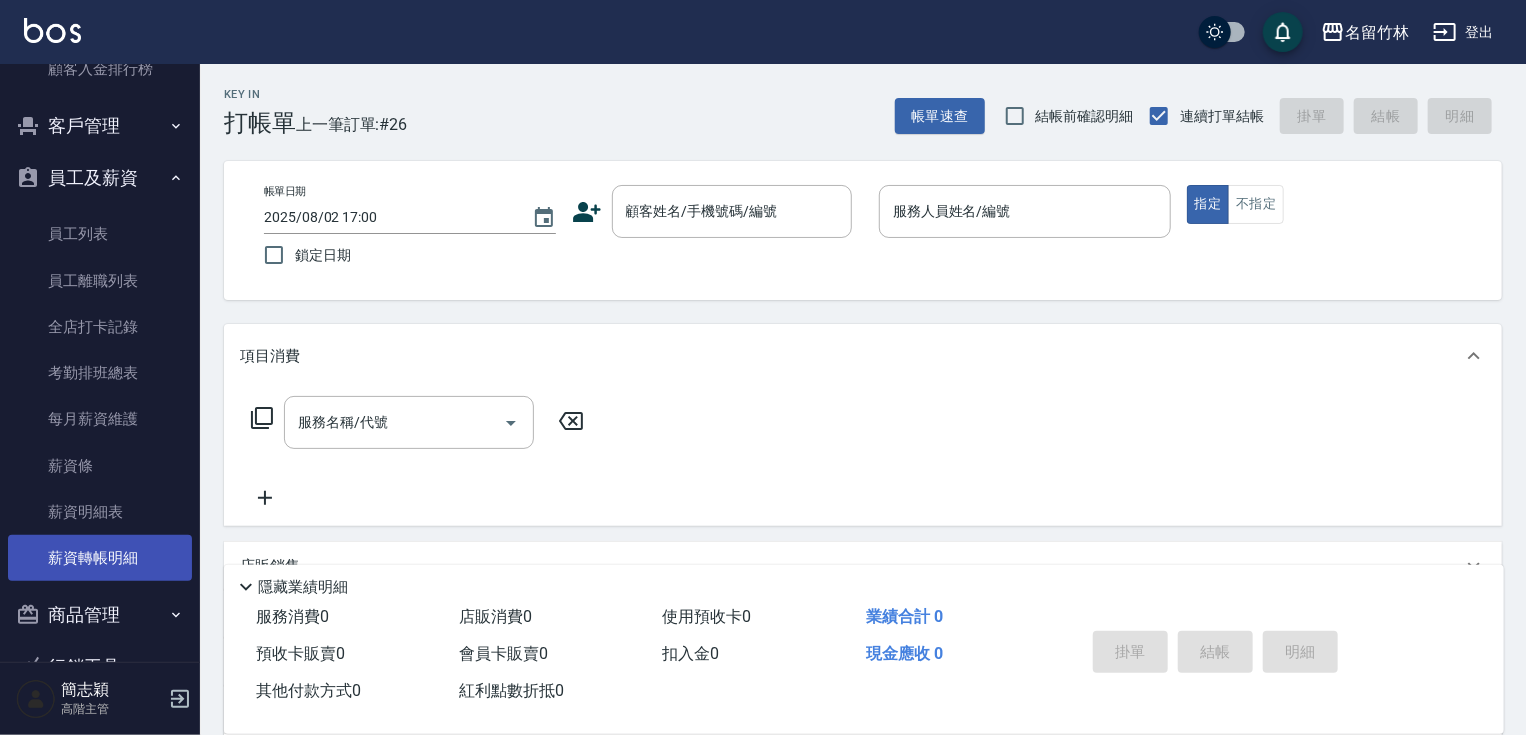 scroll, scrollTop: 2707, scrollLeft: 0, axis: vertical 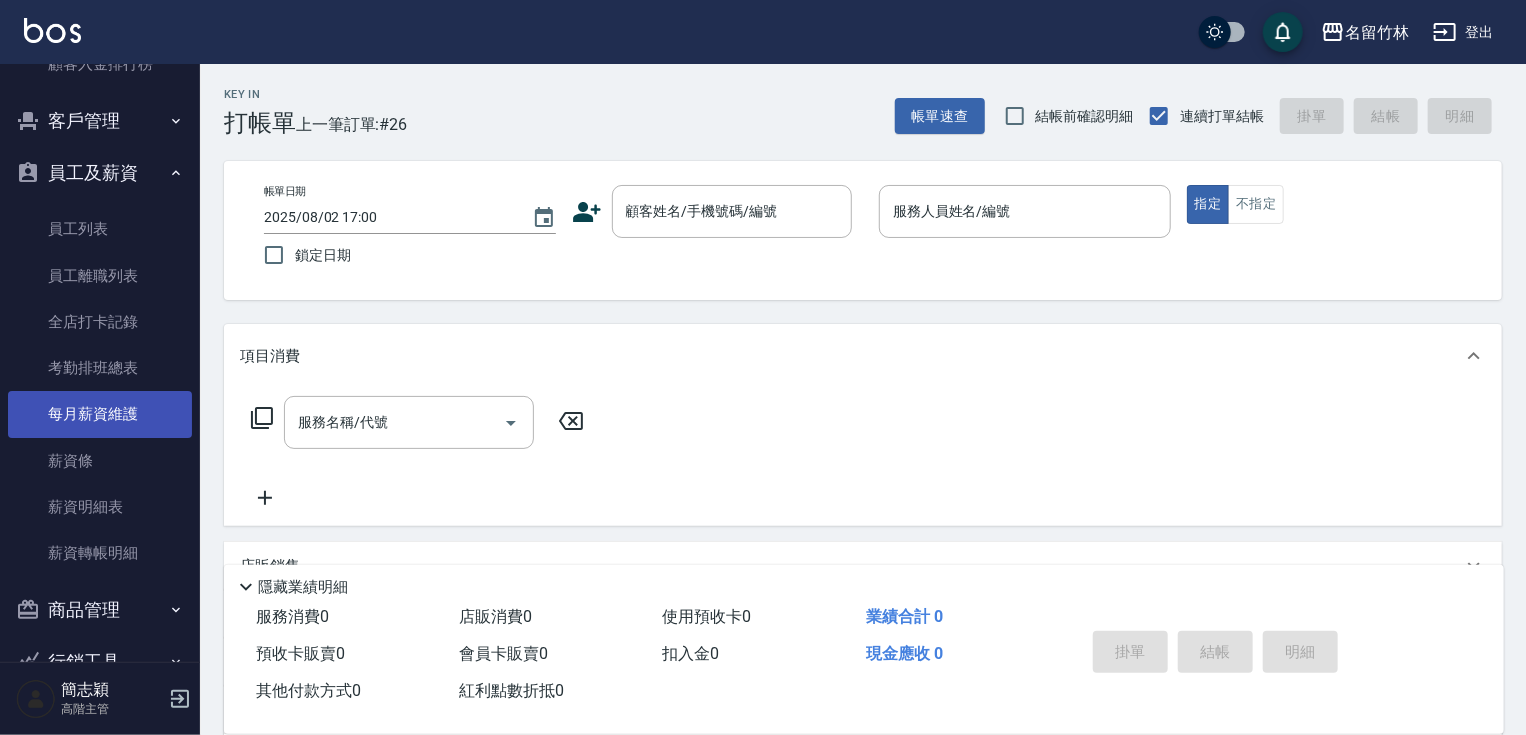 click on "每月薪資維護" at bounding box center [100, 414] 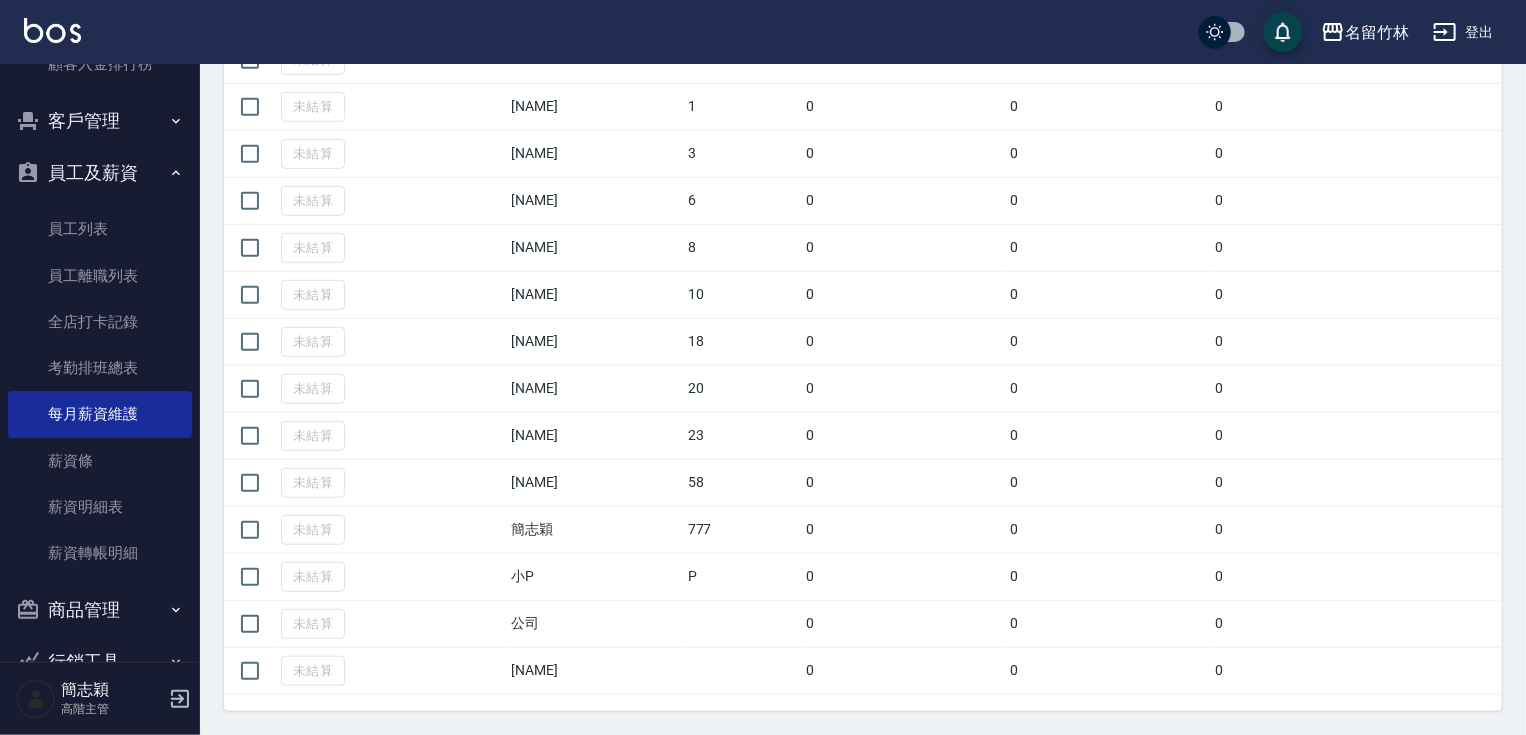 scroll, scrollTop: 514, scrollLeft: 0, axis: vertical 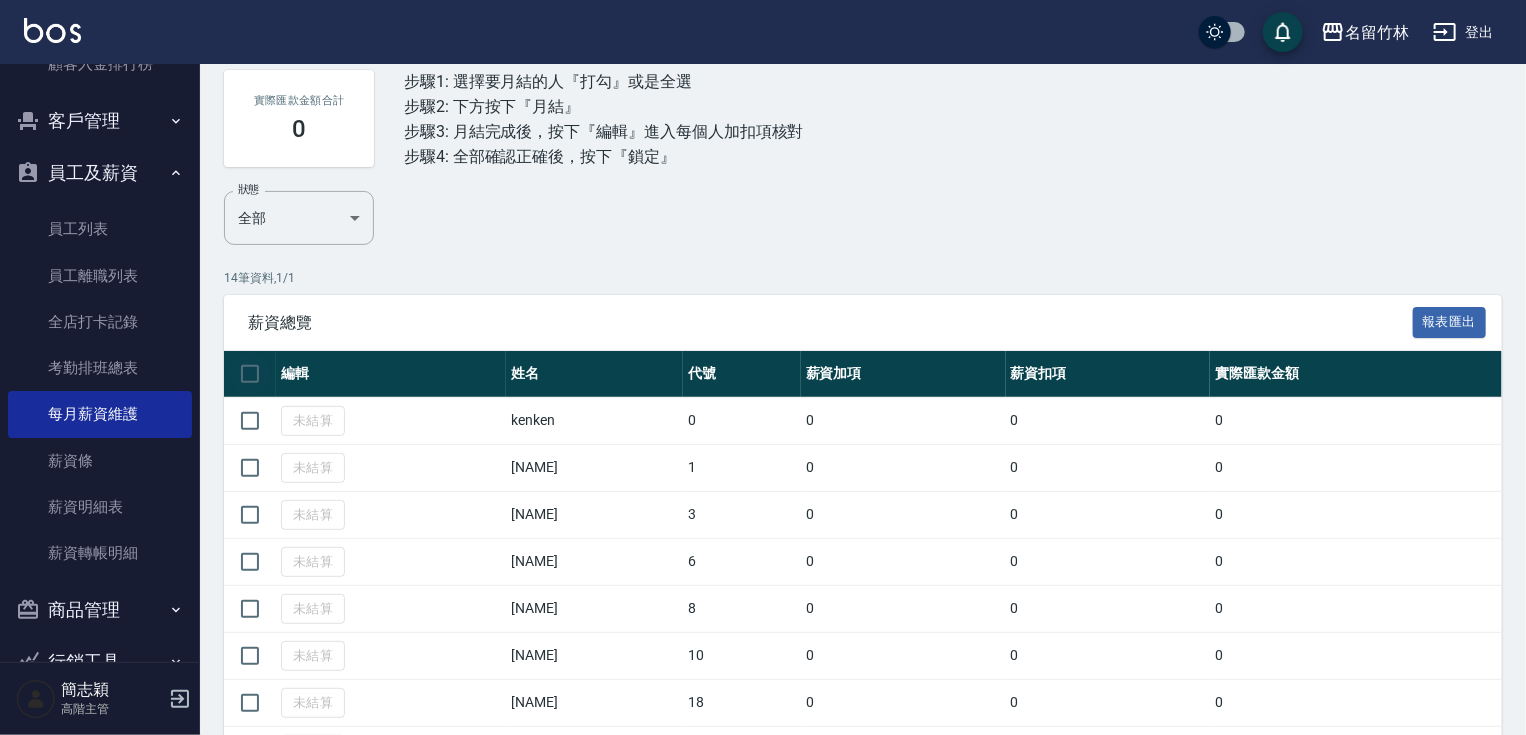 click at bounding box center (250, 374) 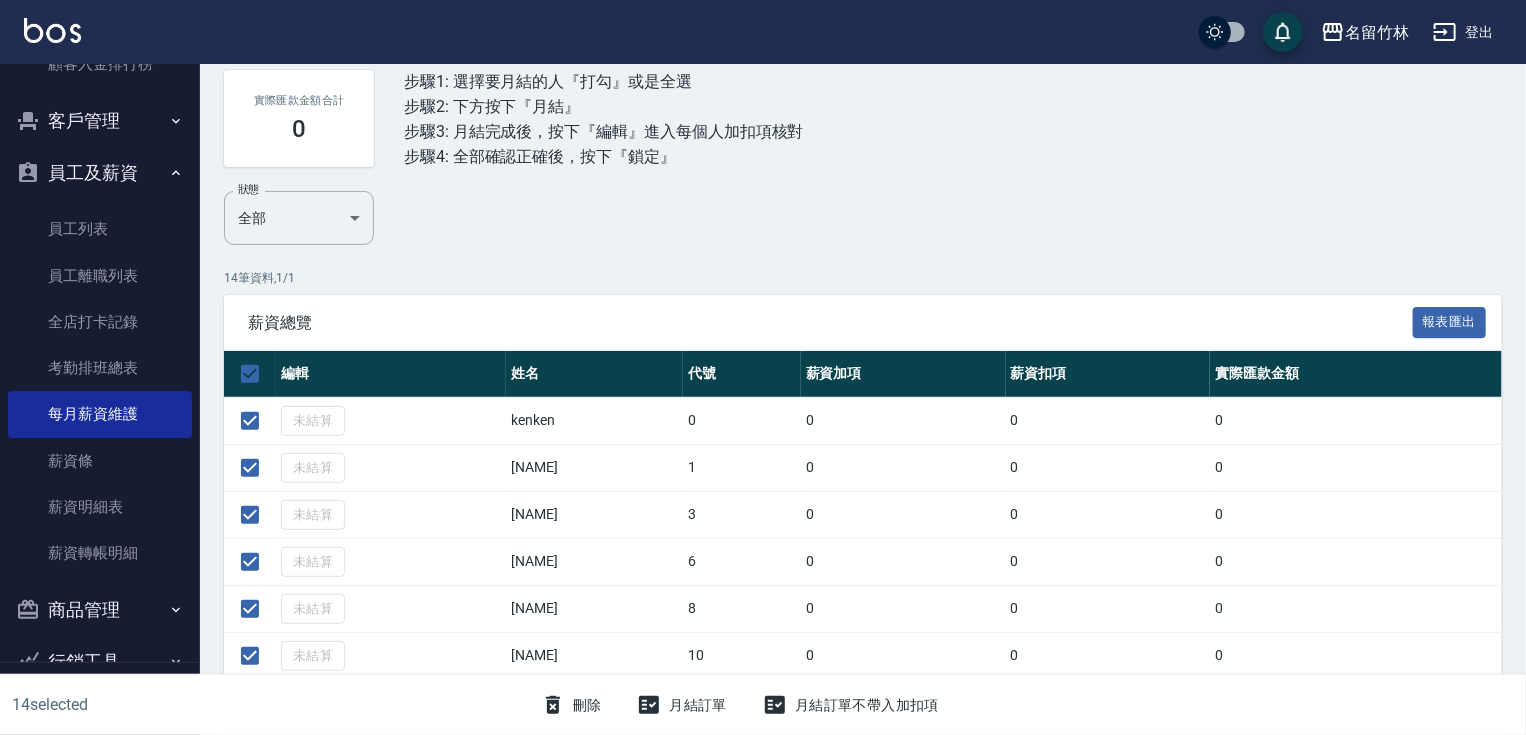click on "月結訂單" at bounding box center (682, 705) 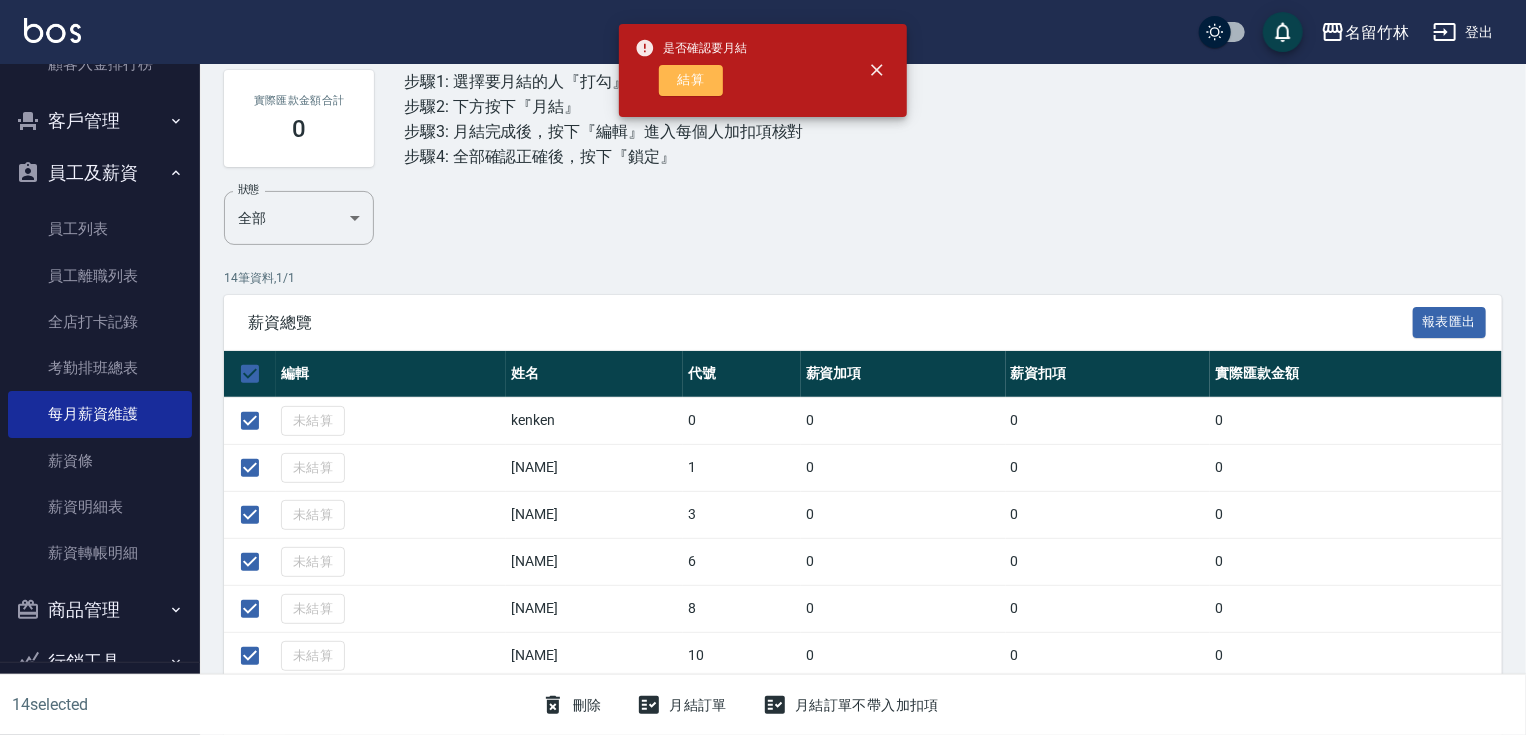 click on "結算" at bounding box center [691, 80] 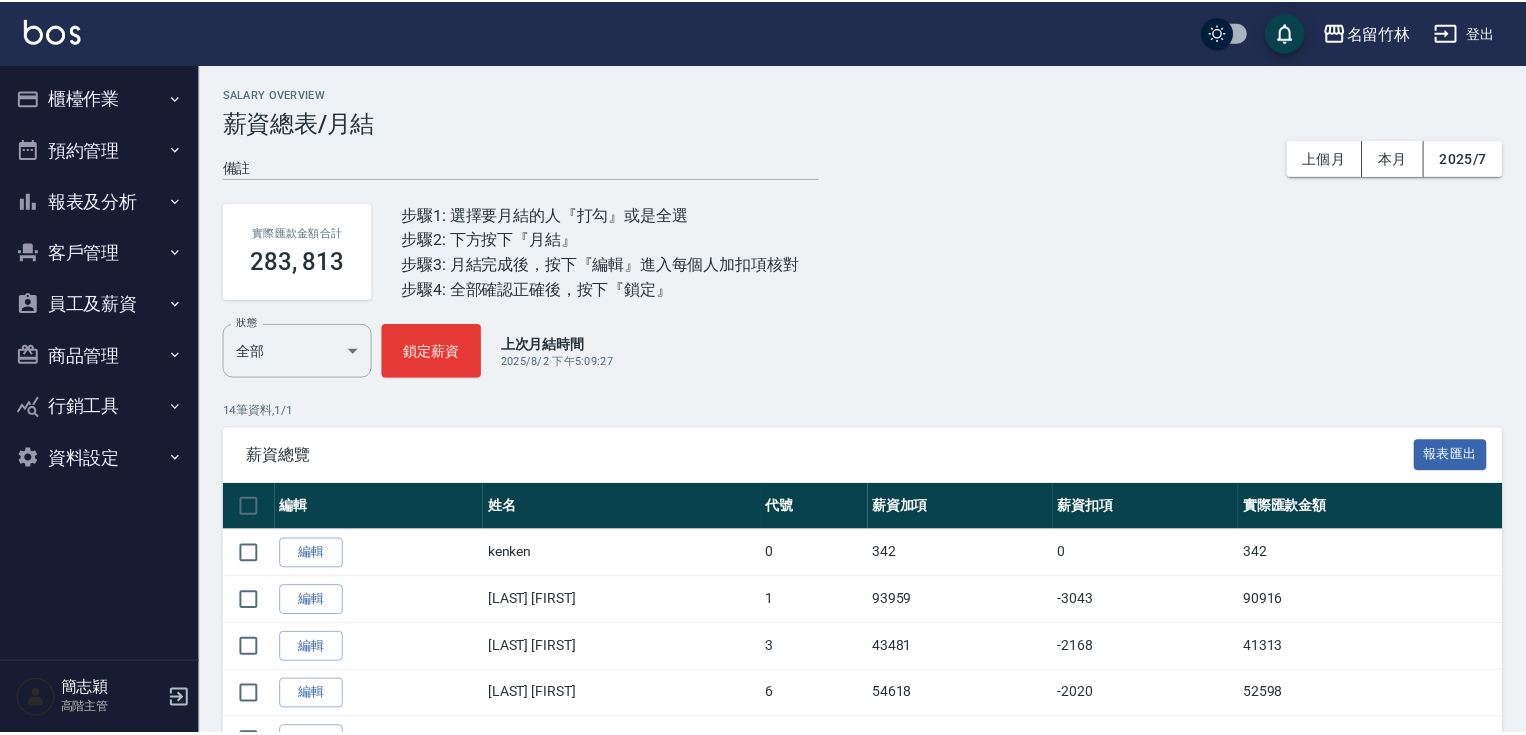 scroll, scrollTop: 0, scrollLeft: 0, axis: both 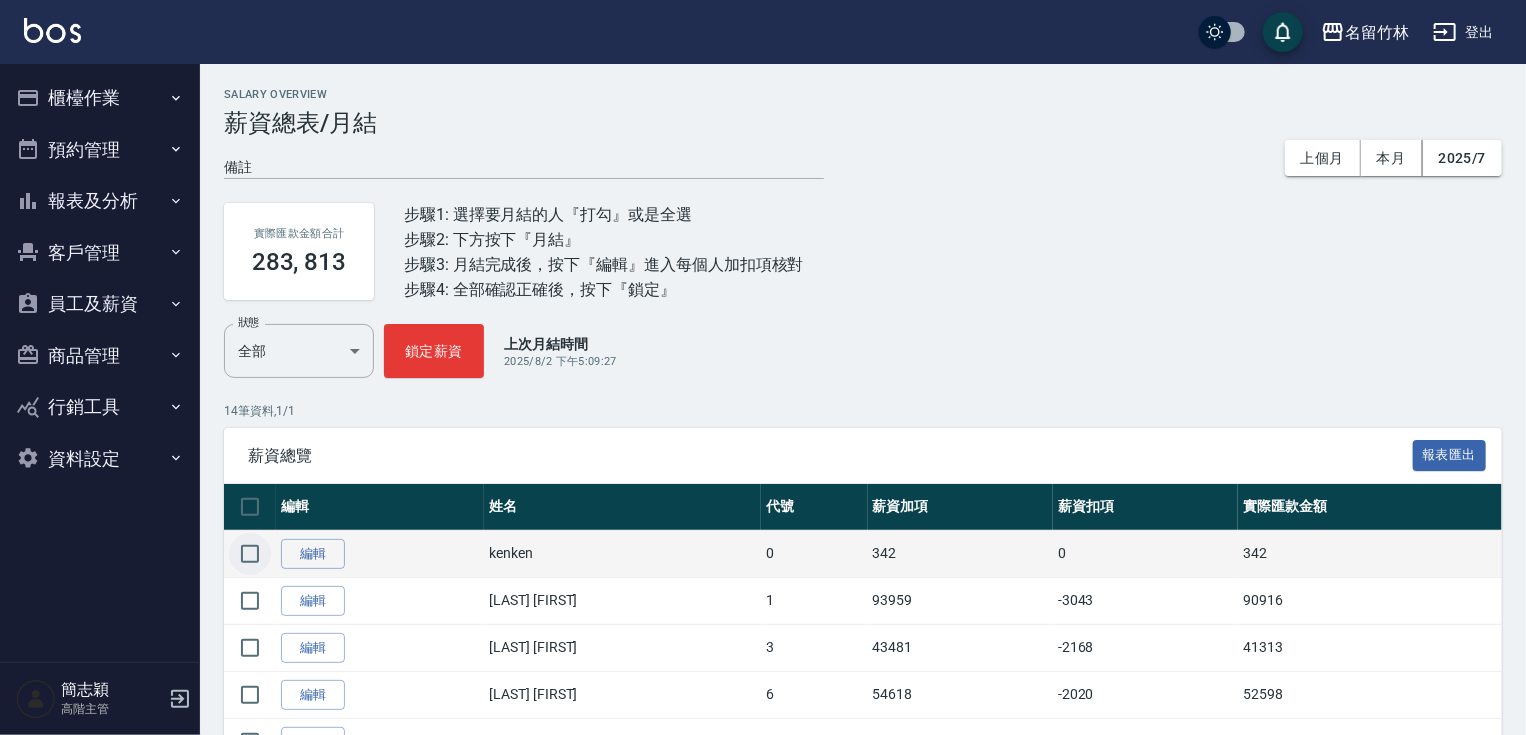 click at bounding box center [250, 554] 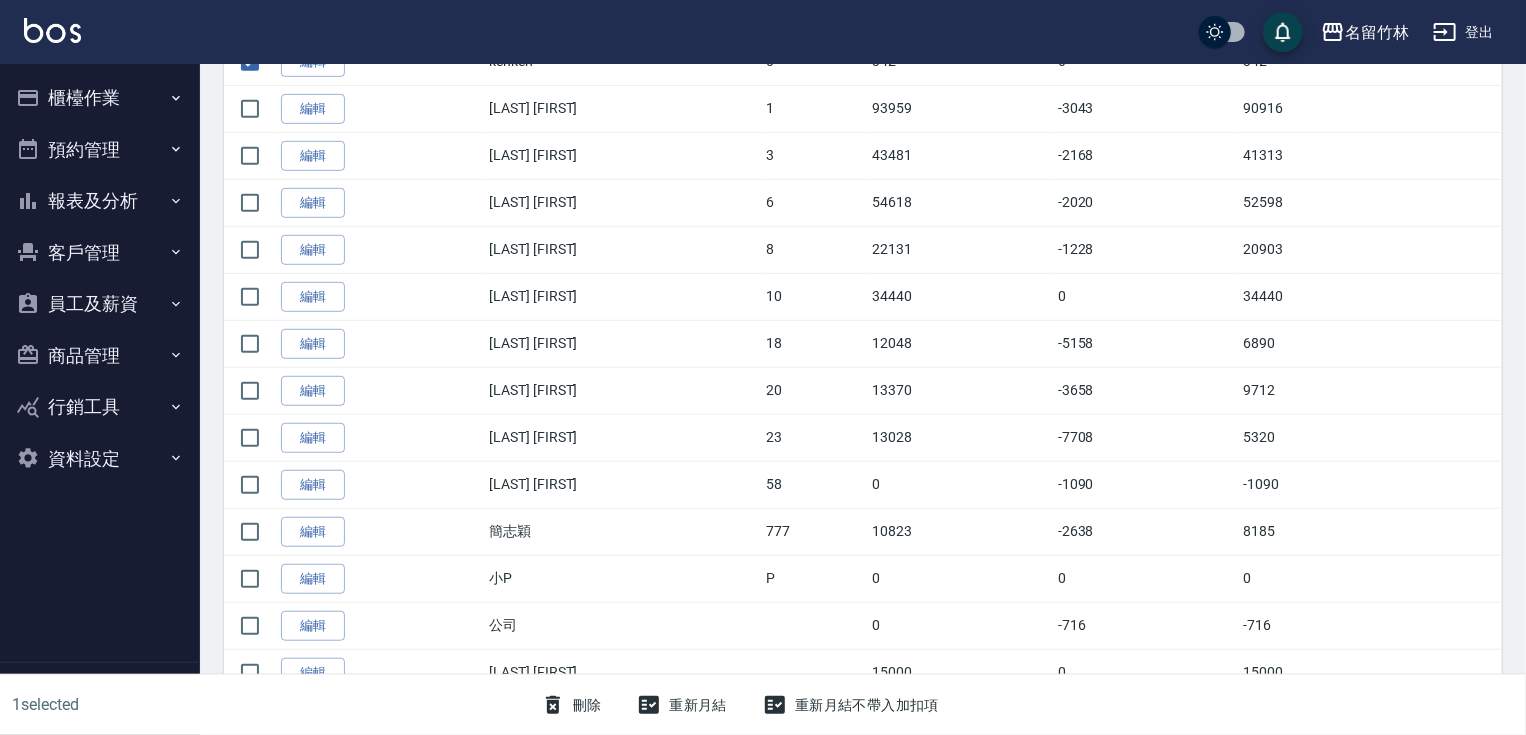 scroll, scrollTop: 514, scrollLeft: 0, axis: vertical 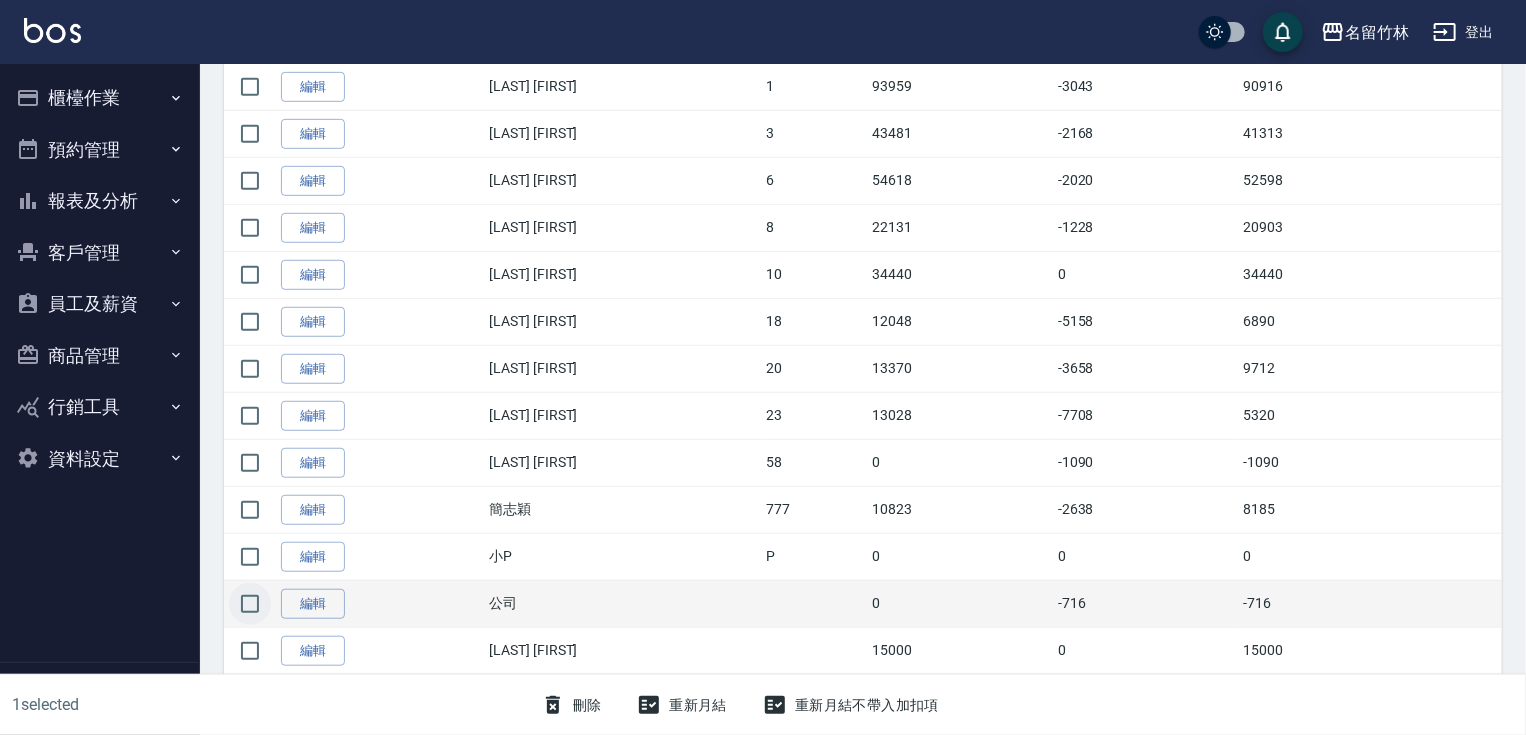 click at bounding box center (250, 604) 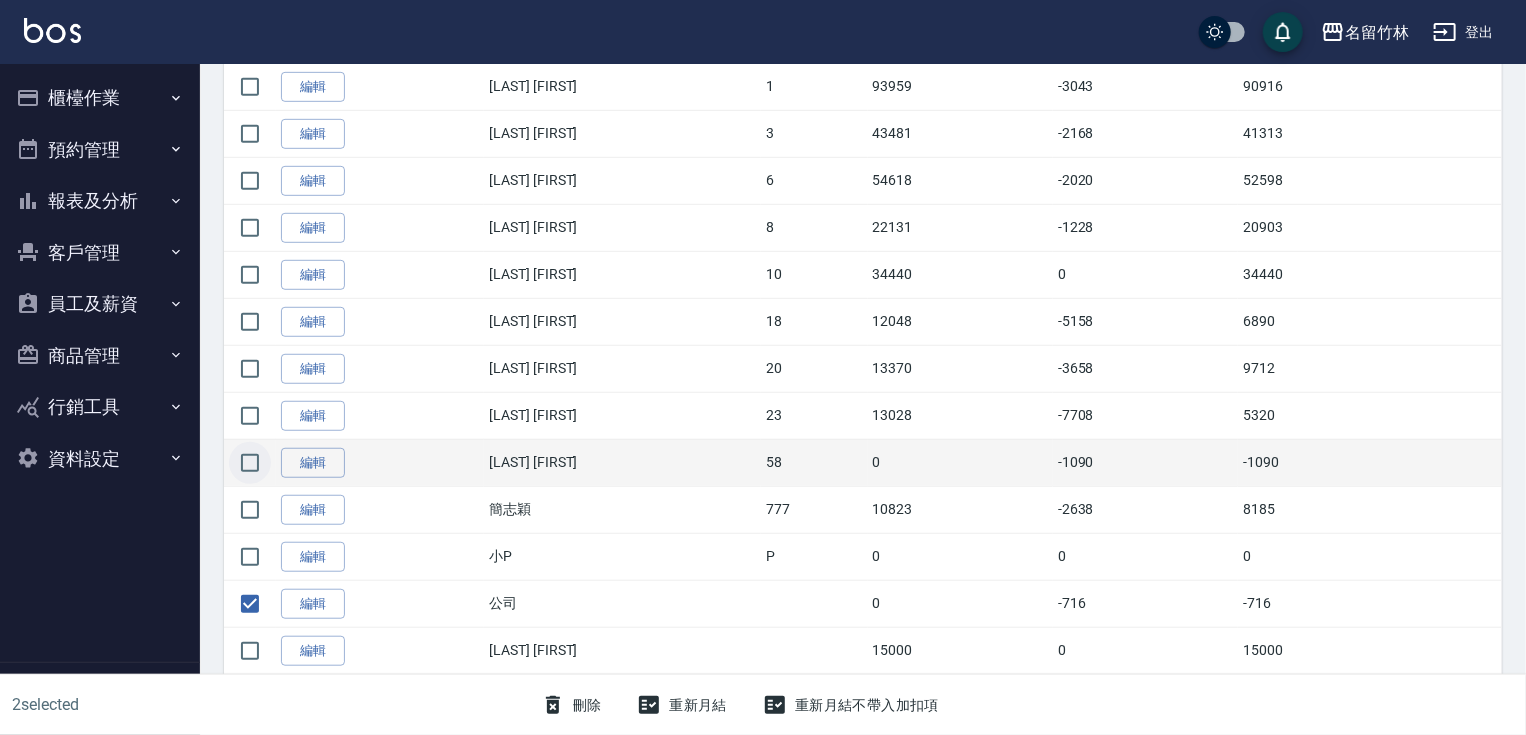 click at bounding box center [250, 463] 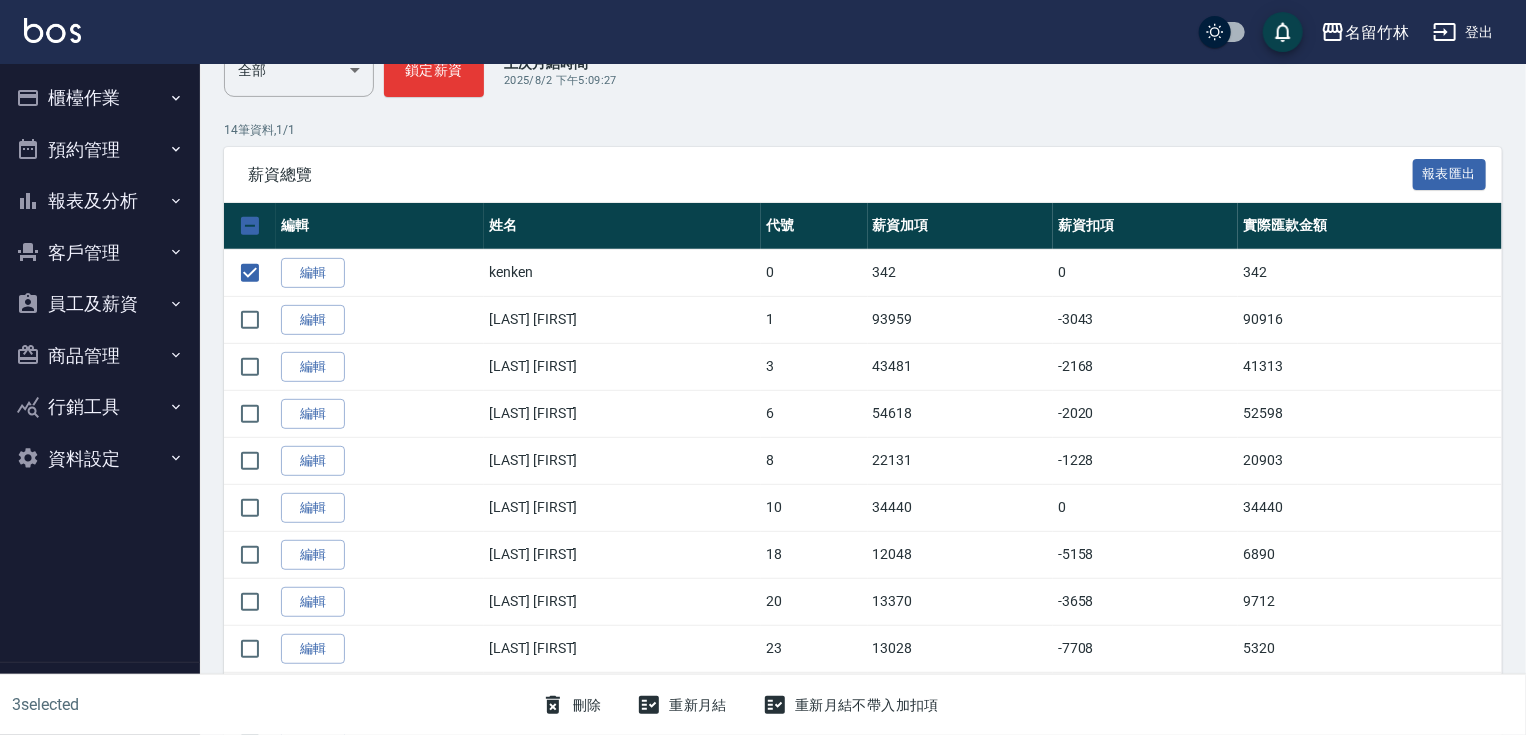 scroll, scrollTop: 270, scrollLeft: 0, axis: vertical 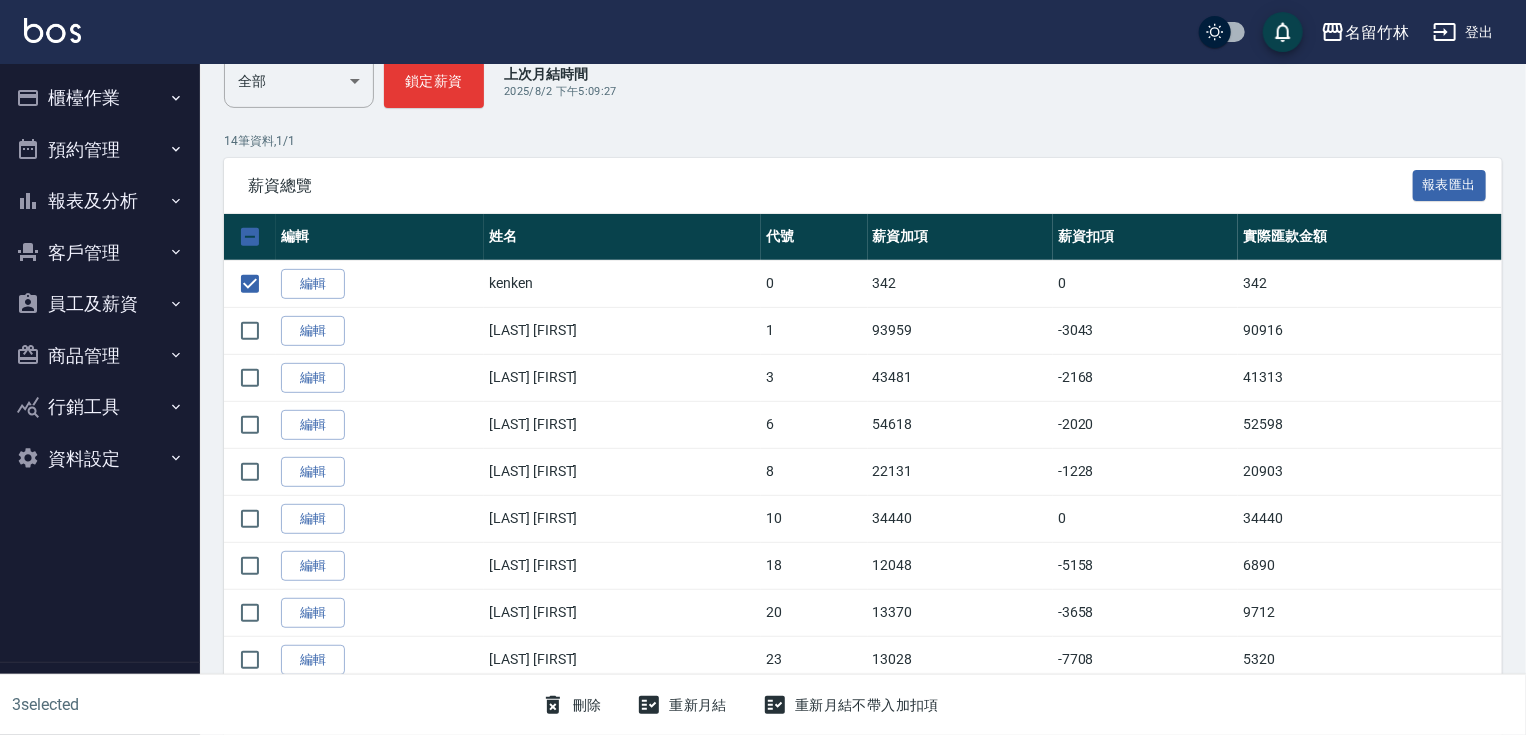click on "刪除" at bounding box center [571, 705] 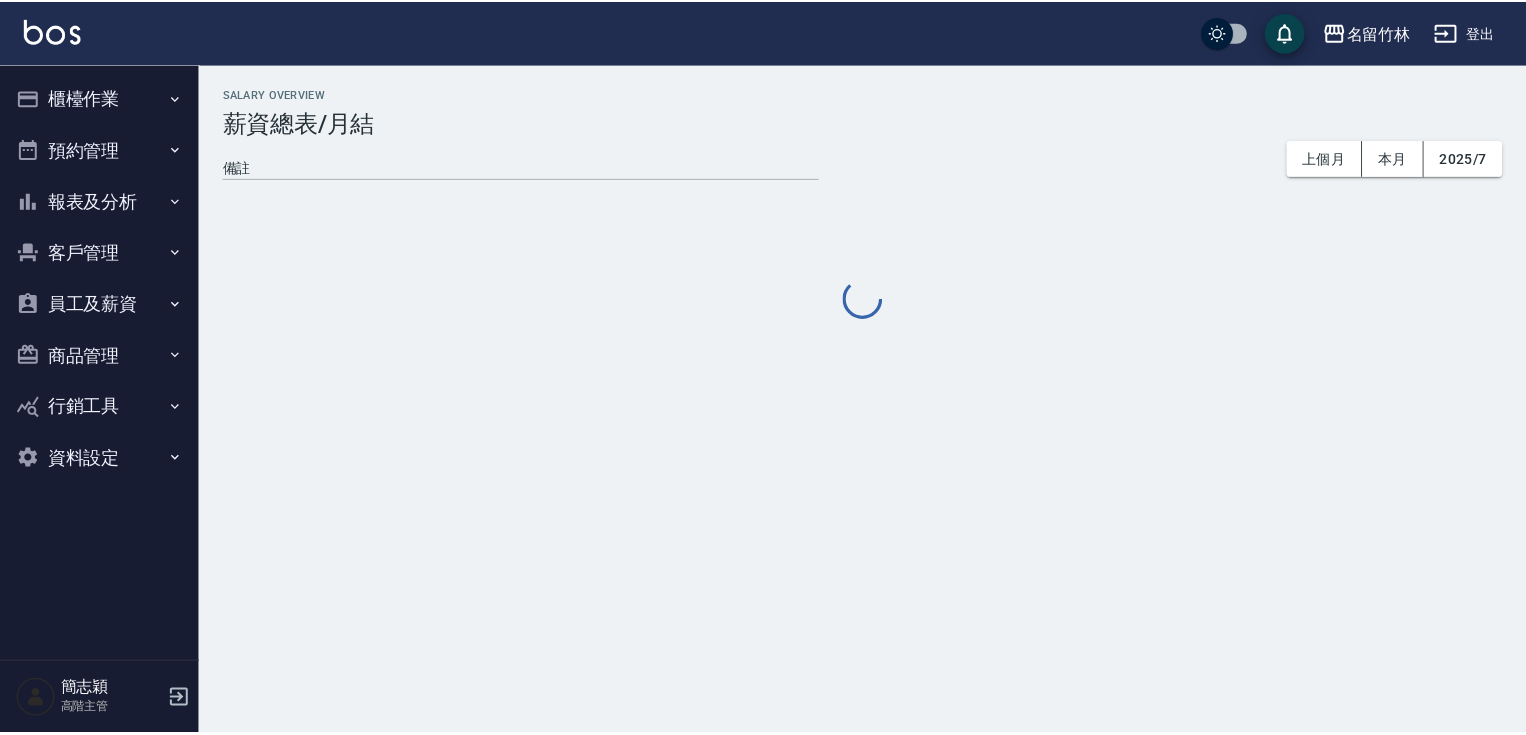 scroll, scrollTop: 0, scrollLeft: 0, axis: both 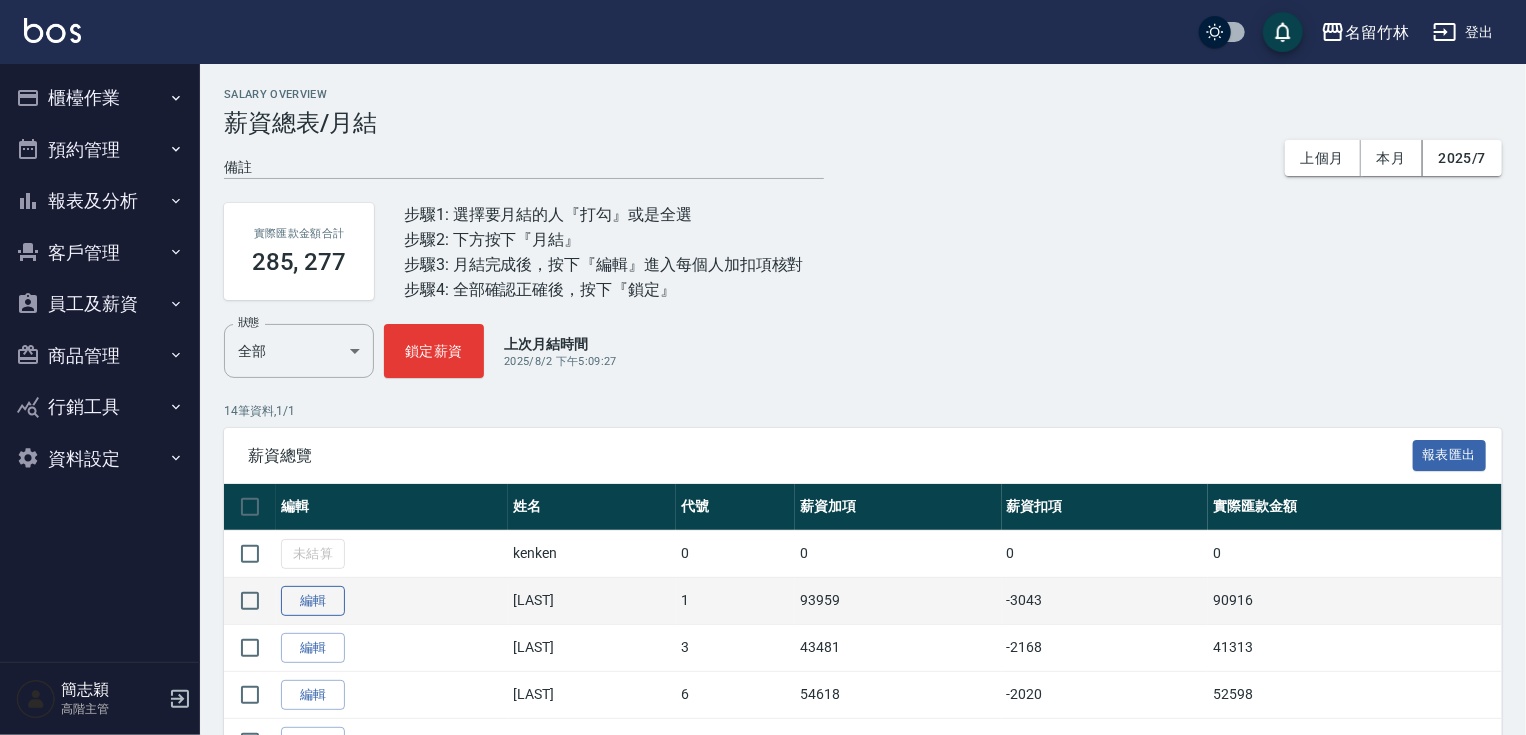 click on "編輯" at bounding box center (313, 601) 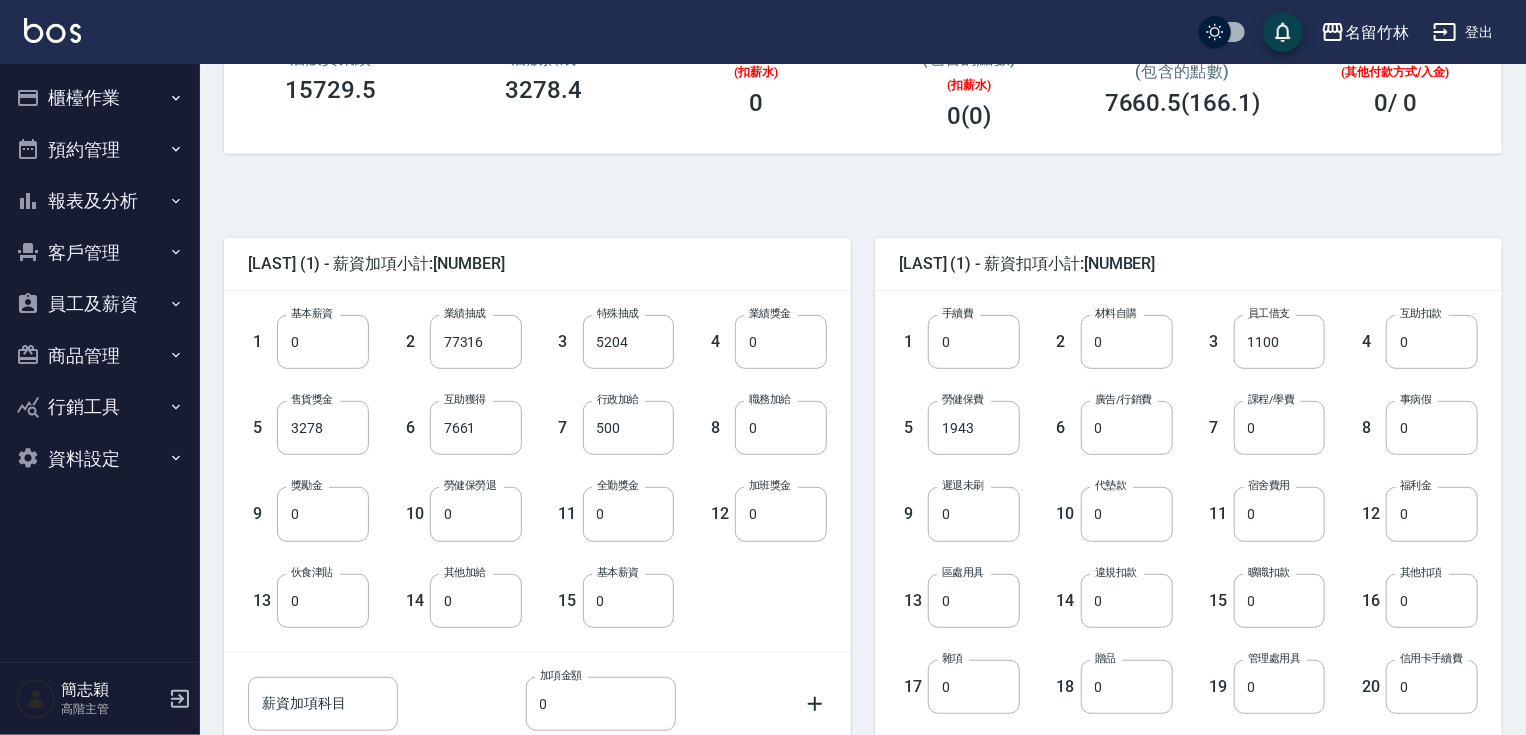 scroll, scrollTop: 329, scrollLeft: 0, axis: vertical 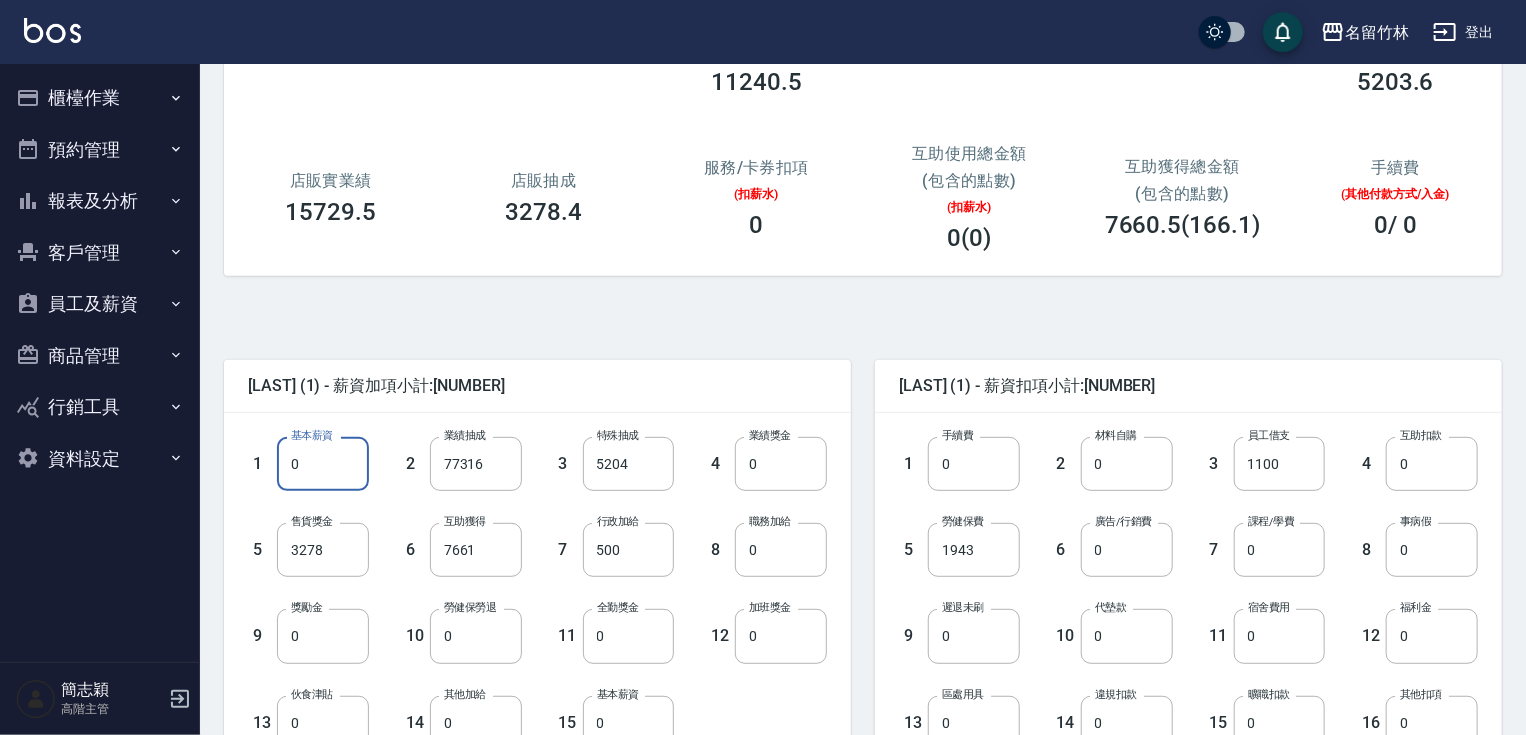 click on "0" at bounding box center (323, 464) 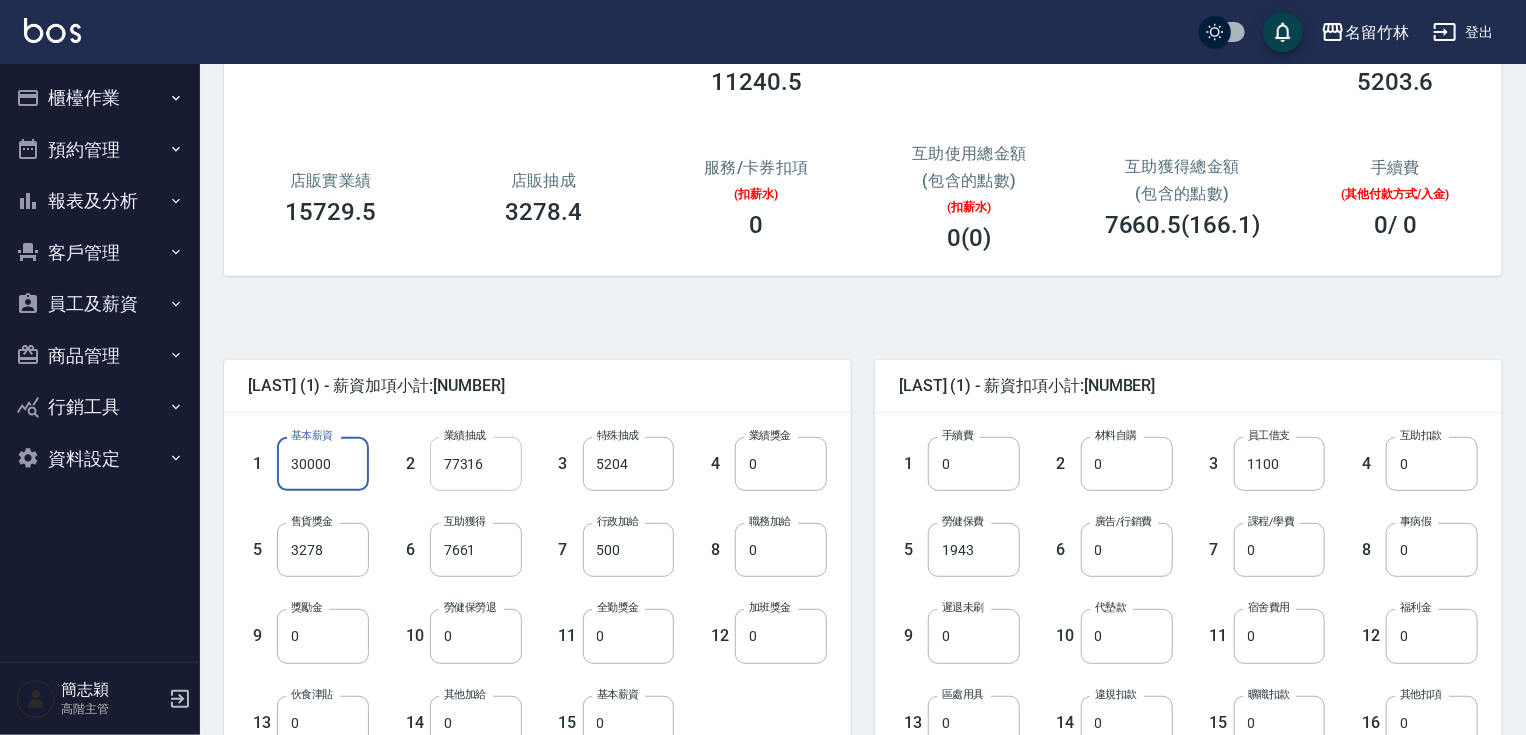 type on "30000" 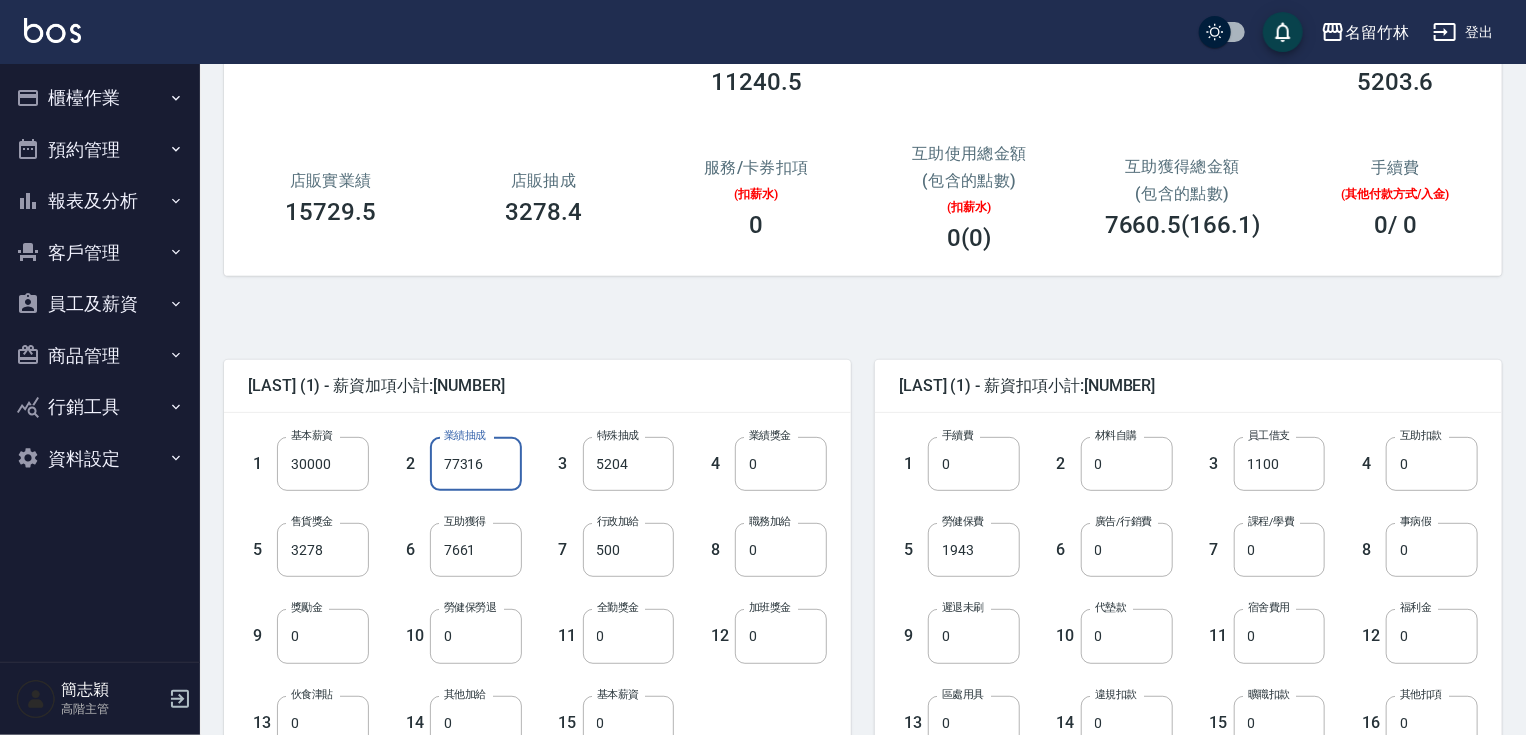 click on "77316" at bounding box center [476, 464] 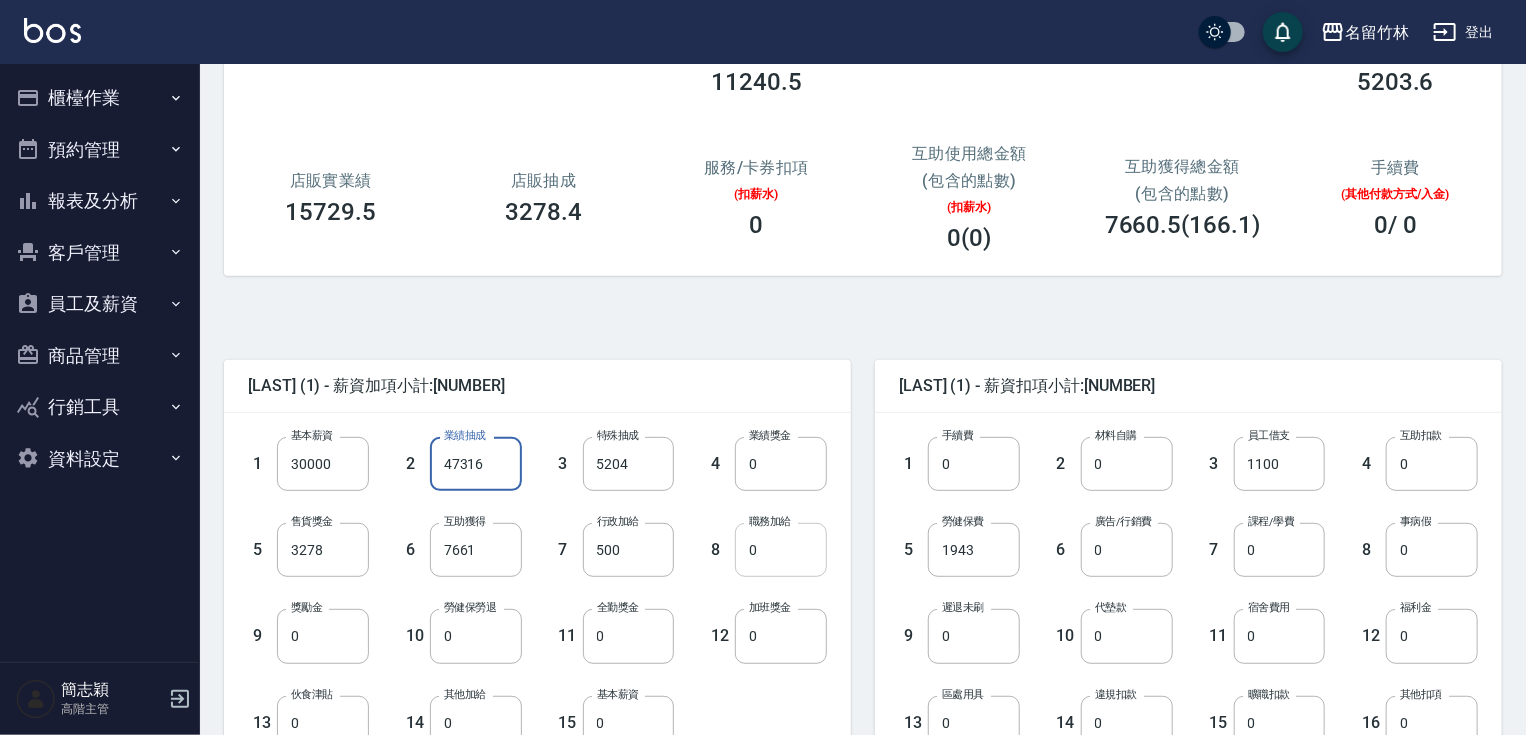 type on "47316" 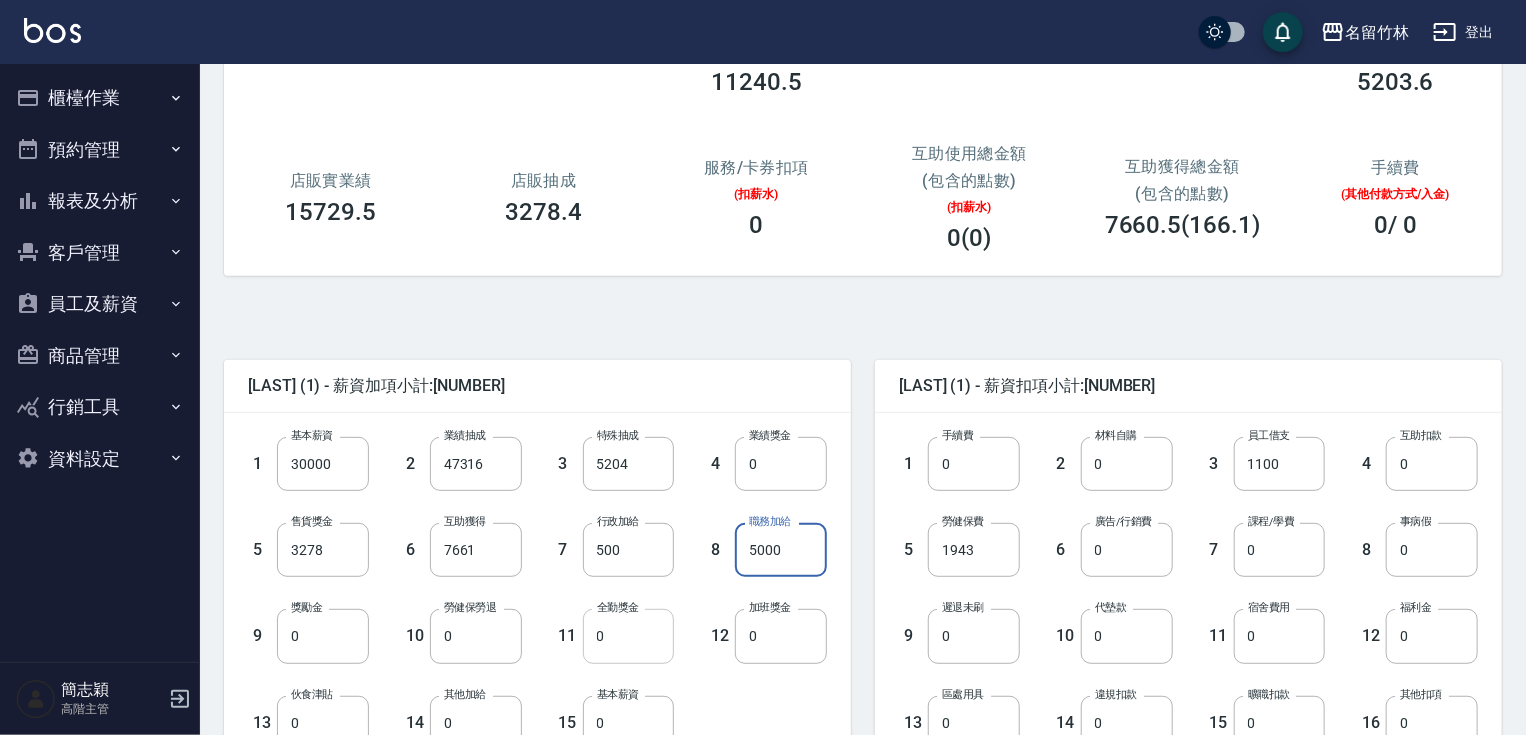 type on "5000" 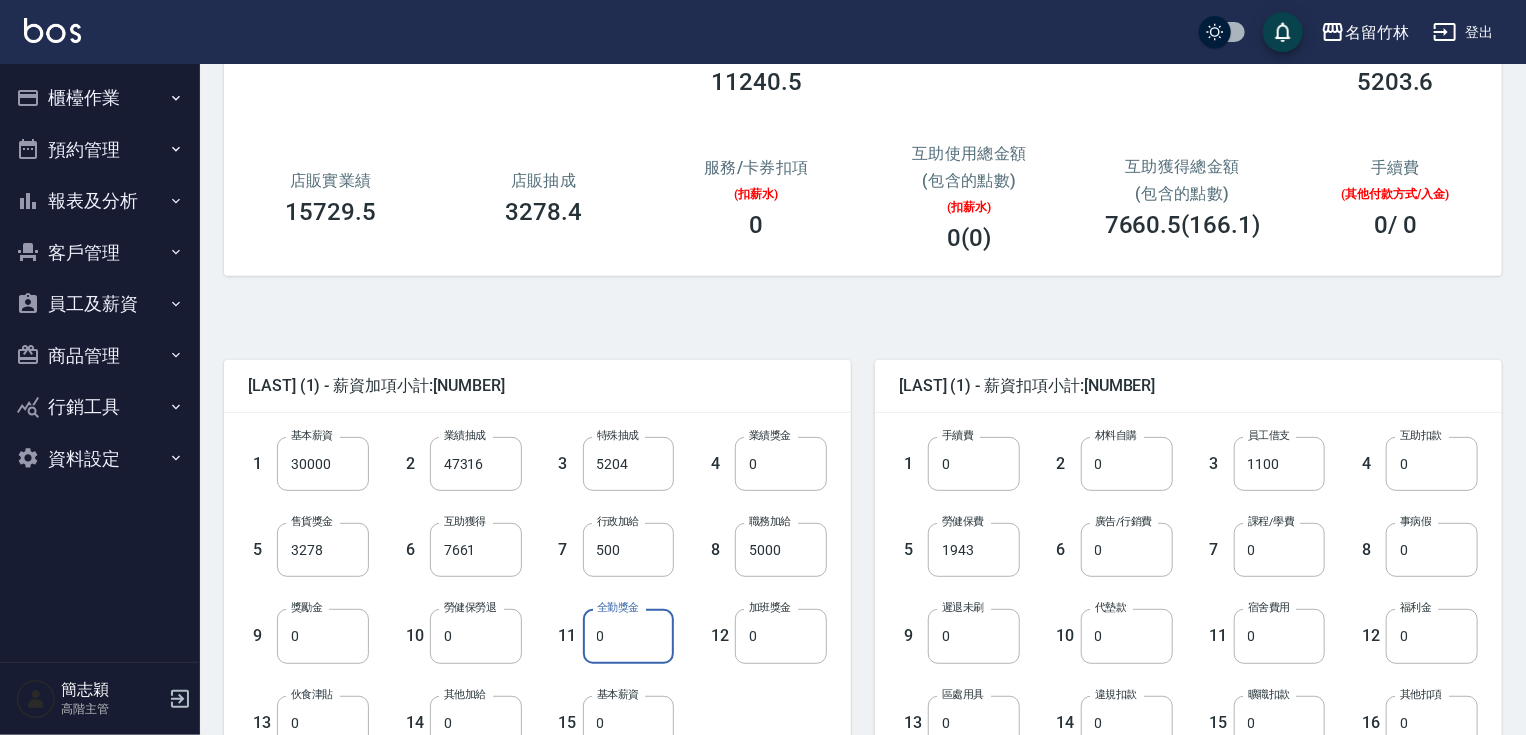 click on "0" at bounding box center [629, 636] 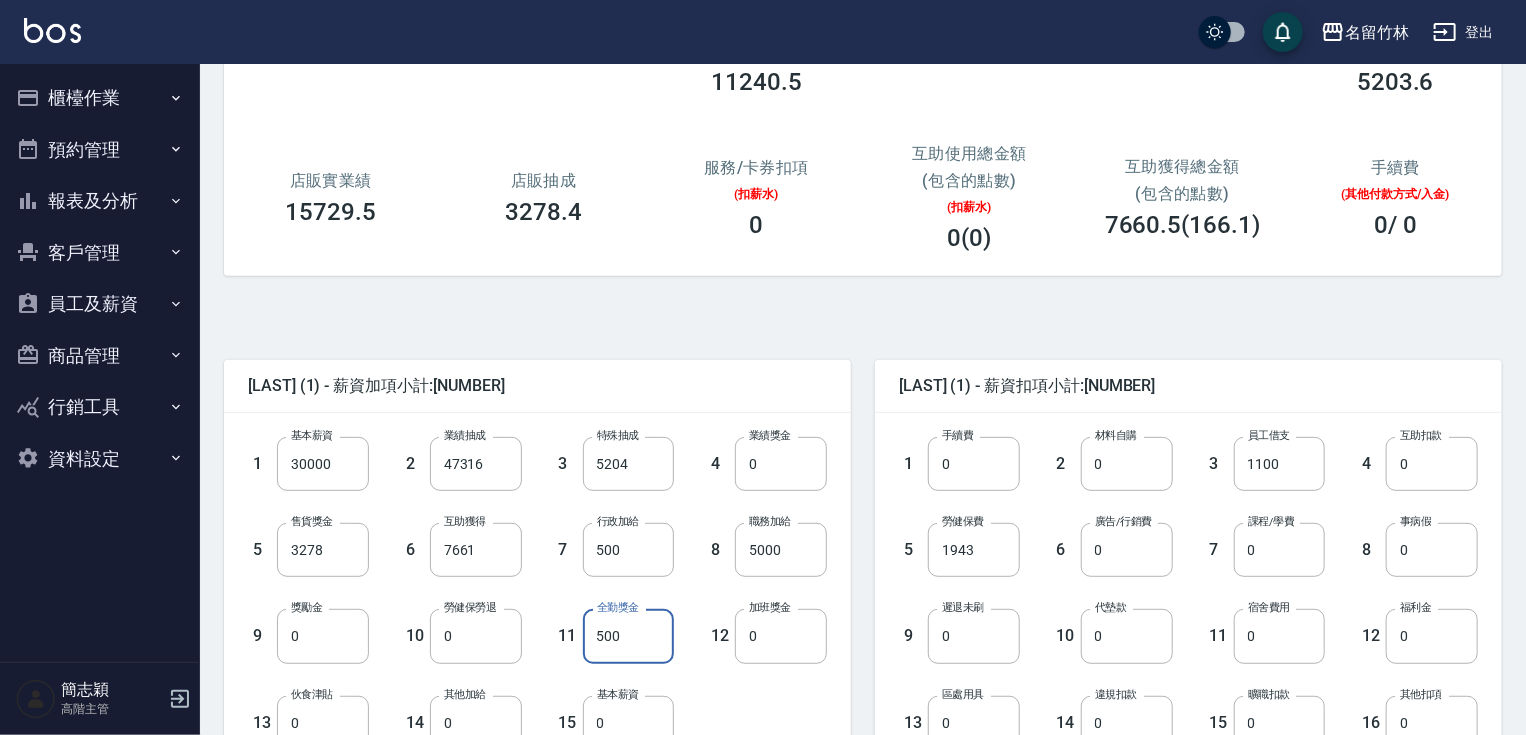 type on "500" 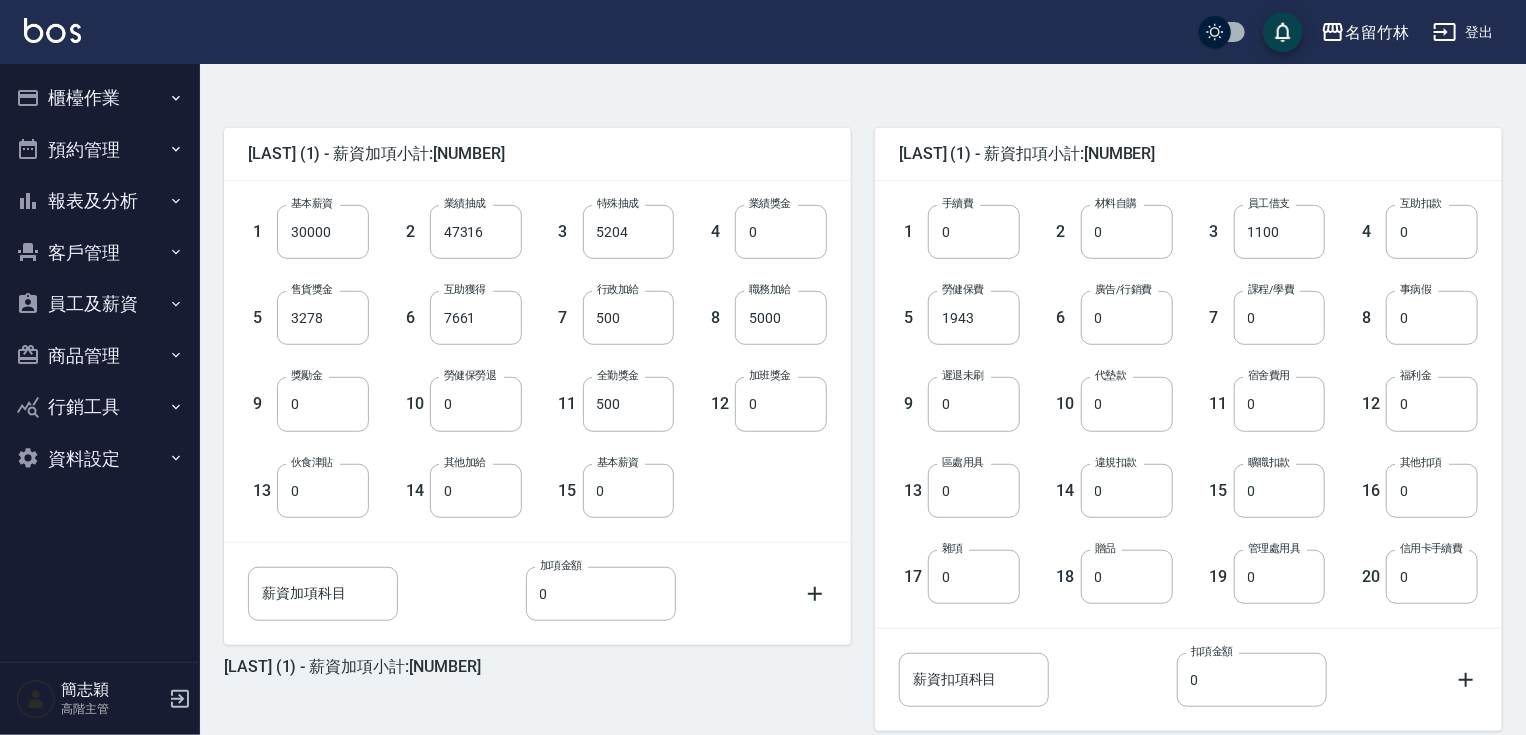 scroll, scrollTop: 428, scrollLeft: 0, axis: vertical 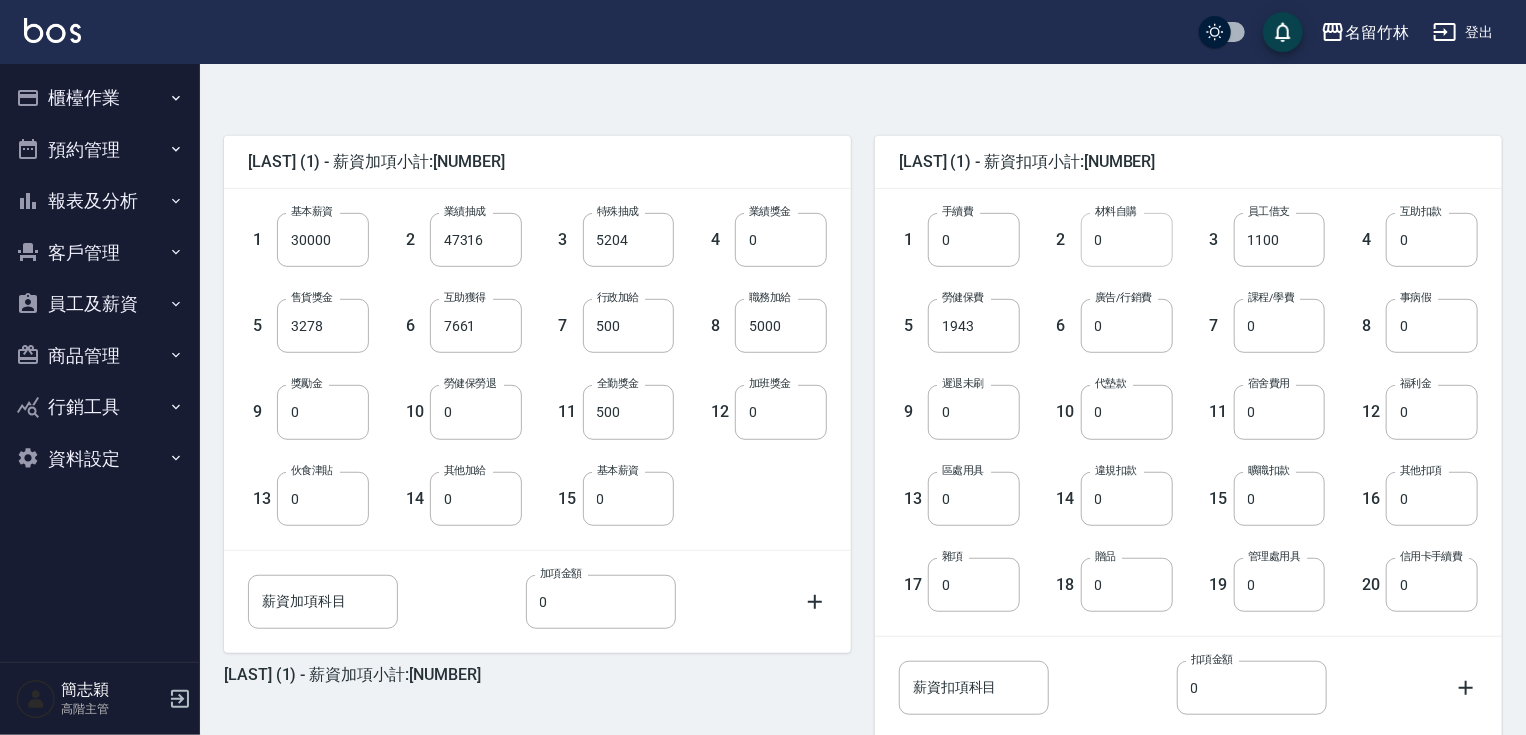 click on "0" at bounding box center (1127, 240) 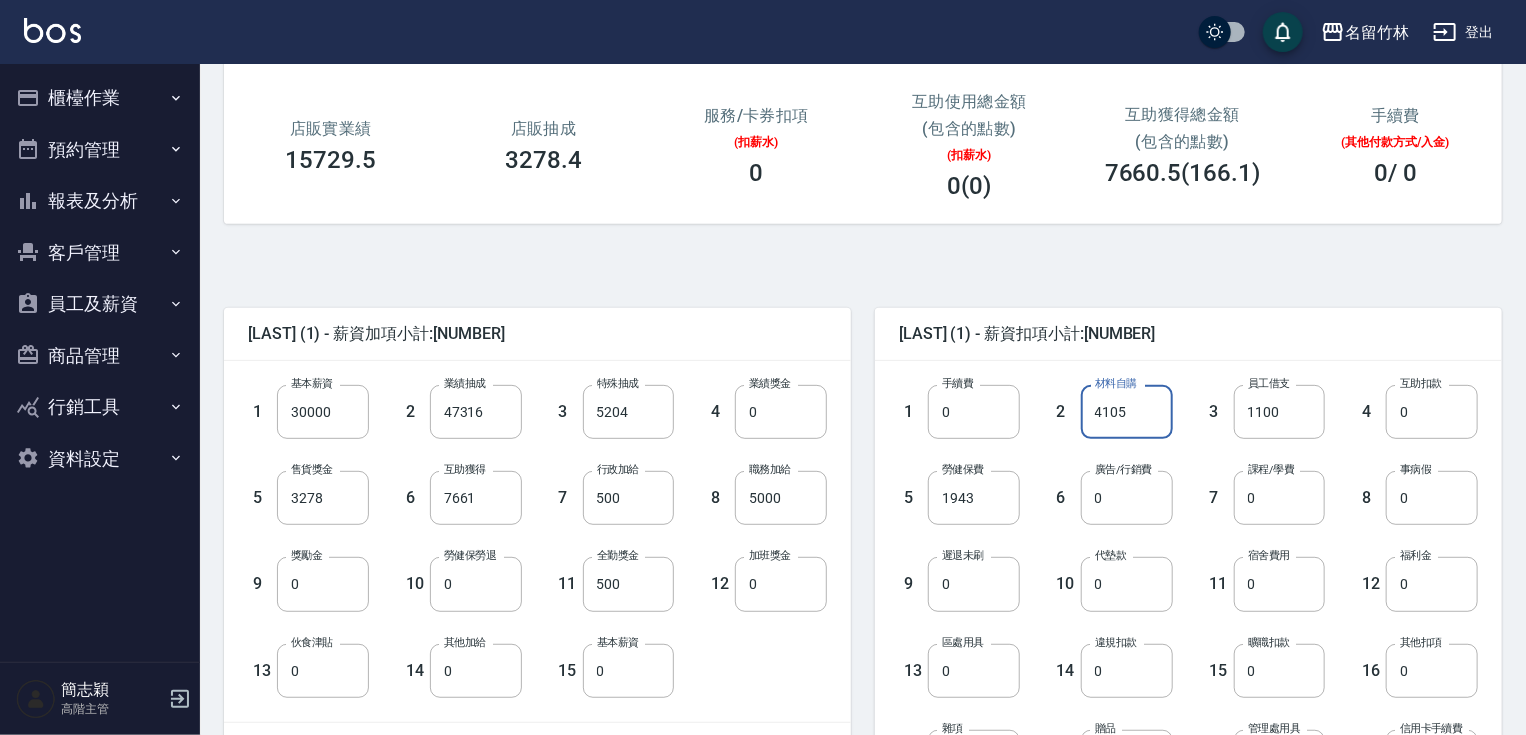 scroll, scrollTop: 564, scrollLeft: 0, axis: vertical 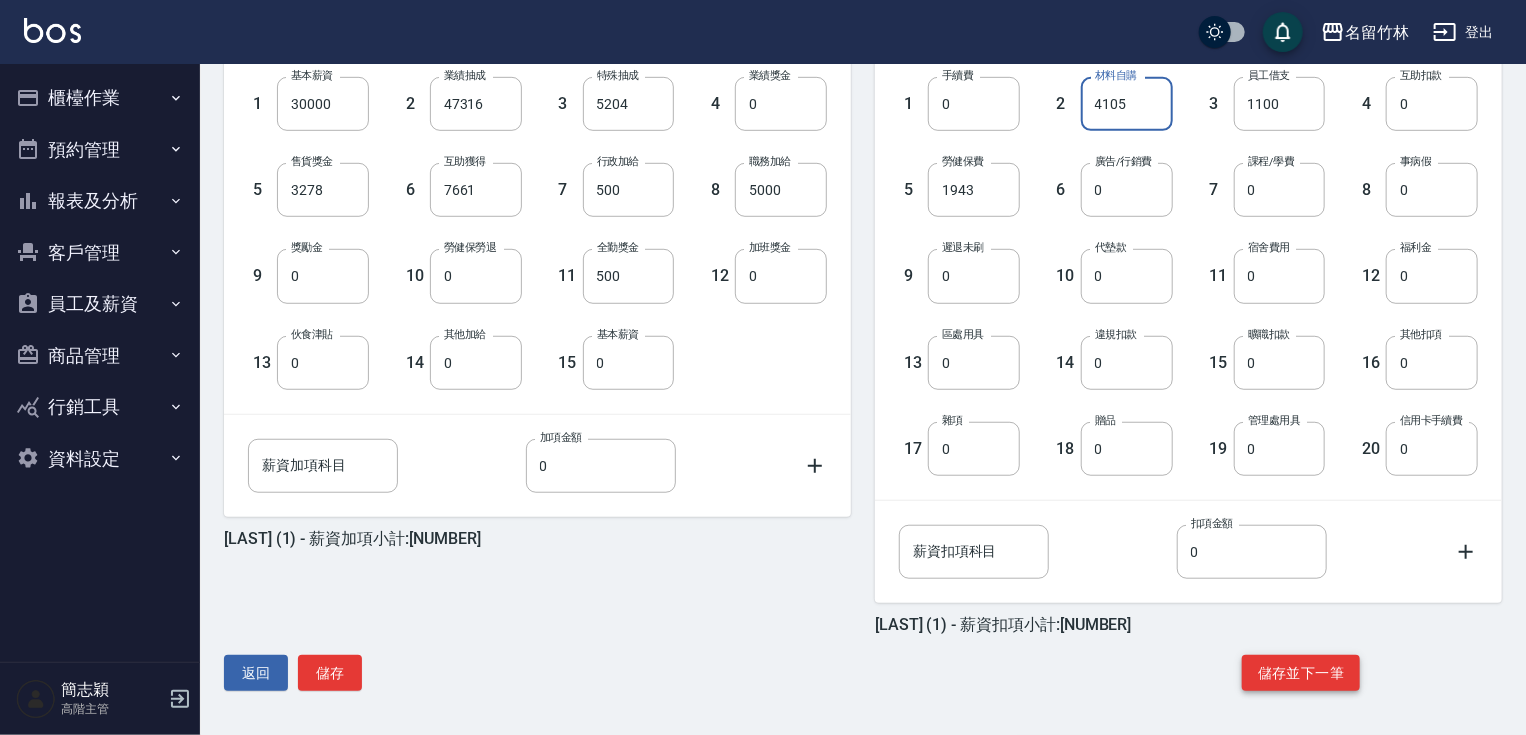 type on "4105" 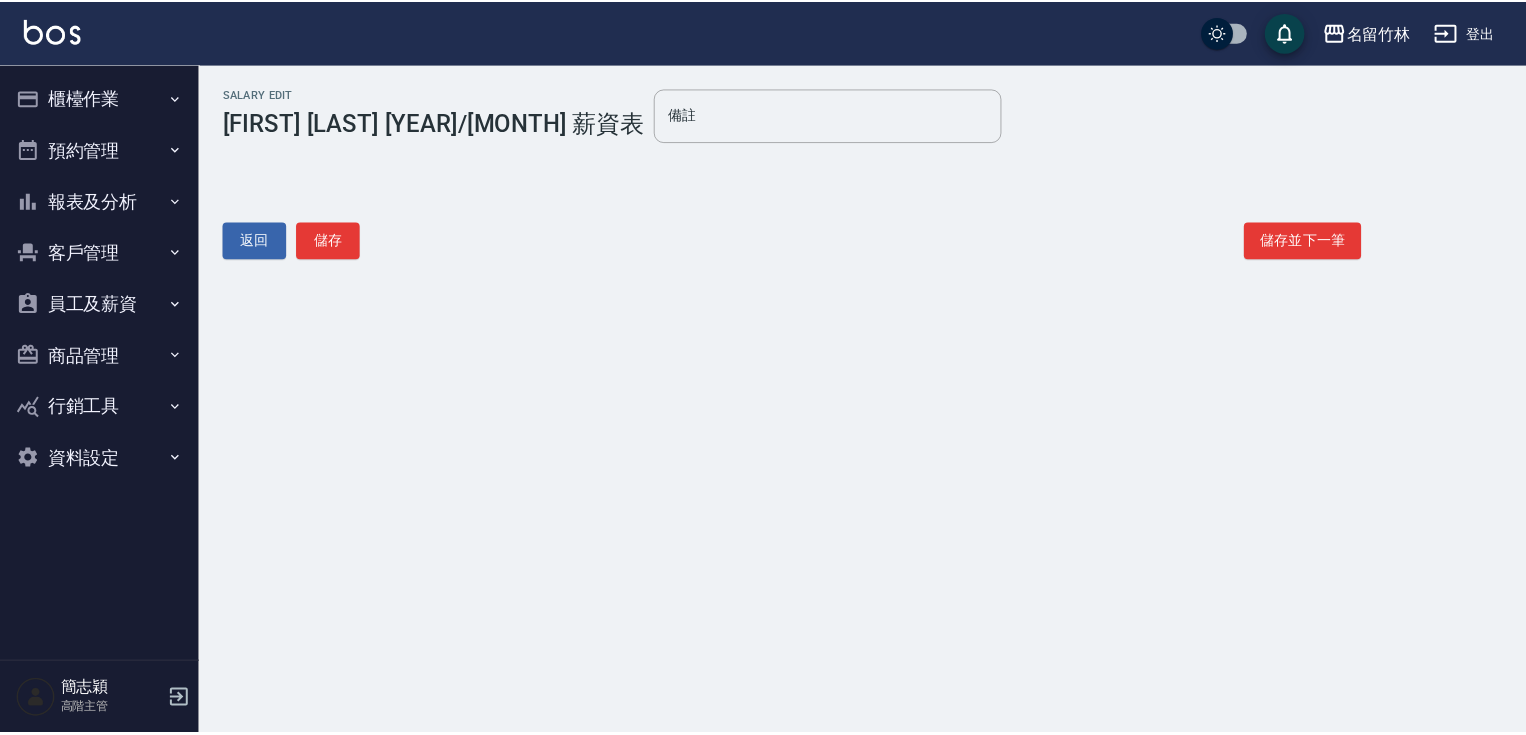 scroll, scrollTop: 0, scrollLeft: 0, axis: both 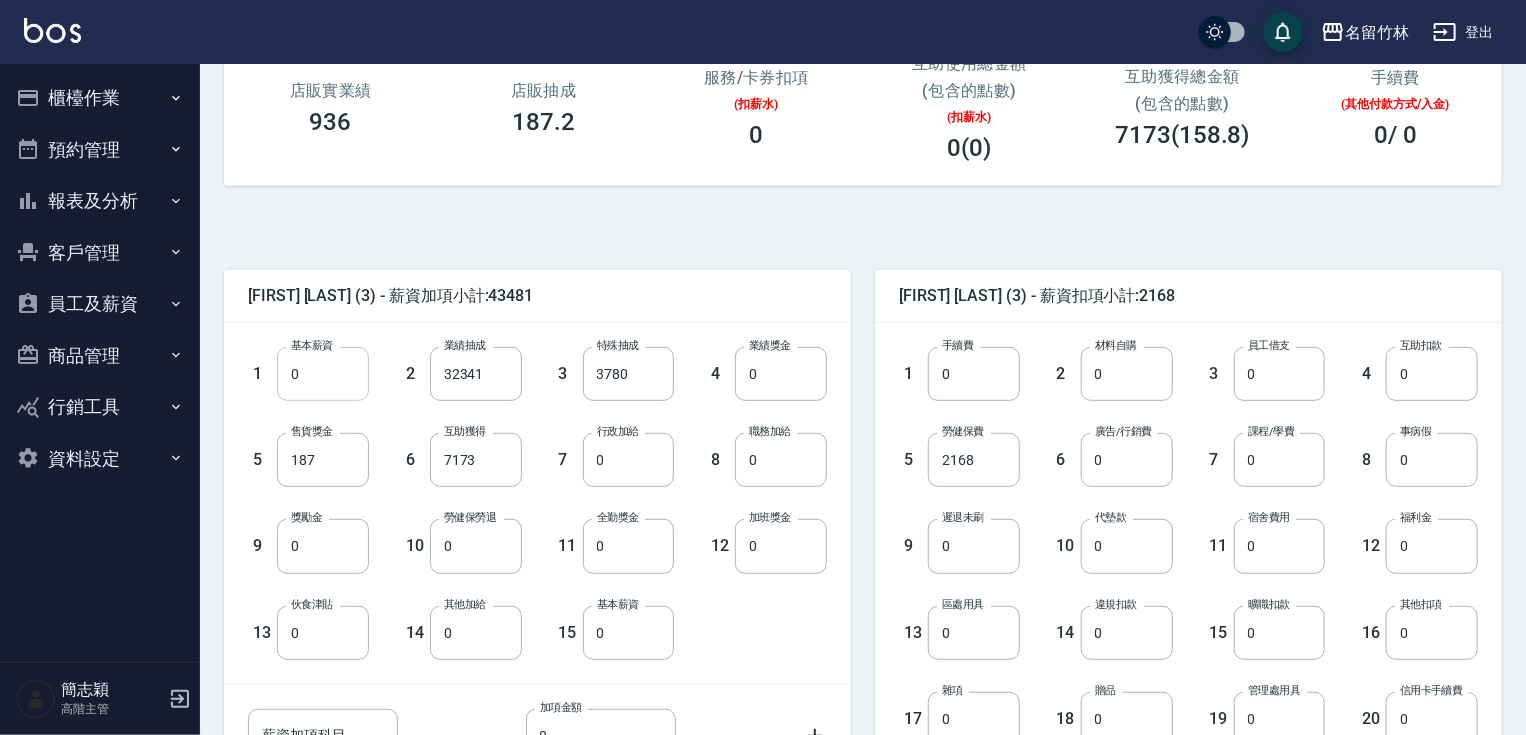 click on "0" at bounding box center [323, 374] 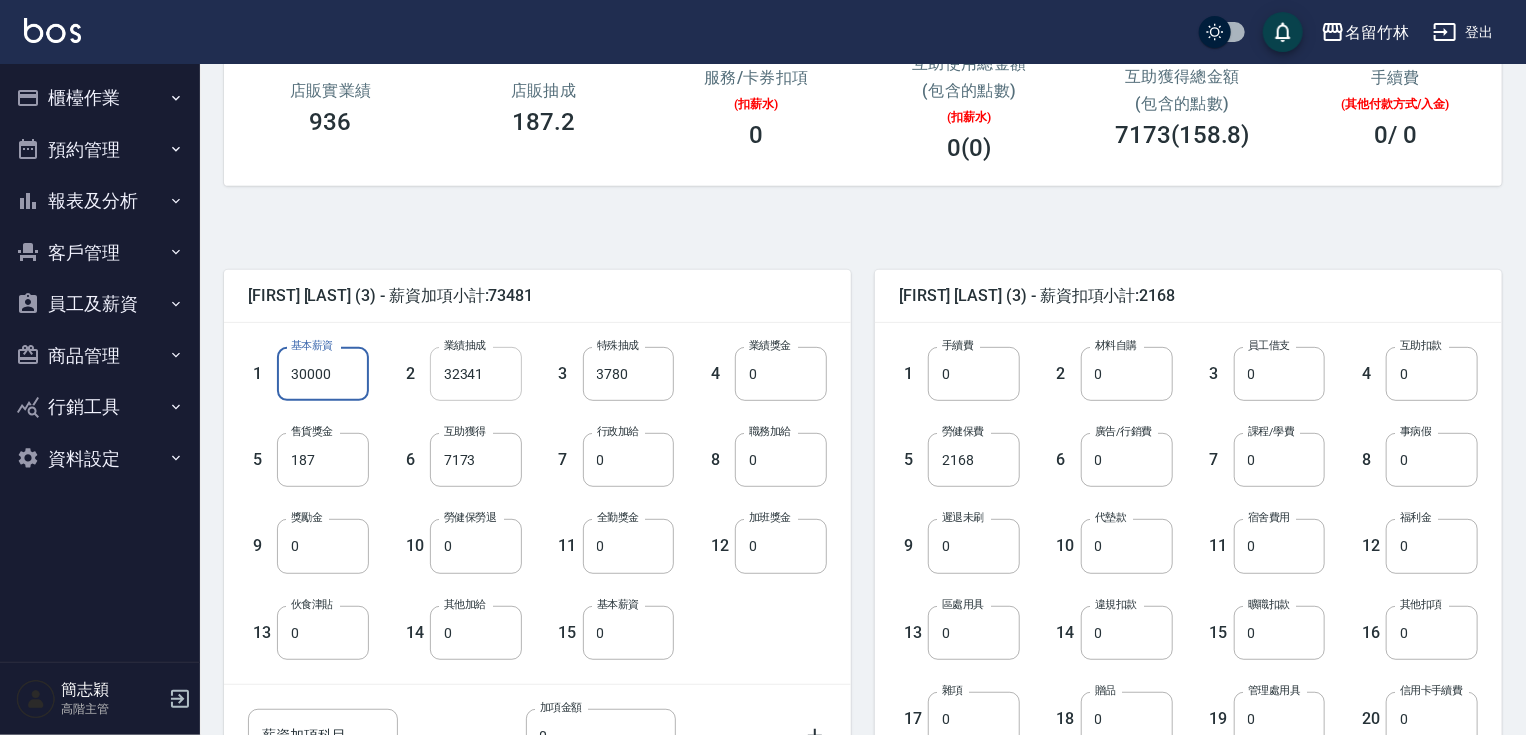 type on "30000" 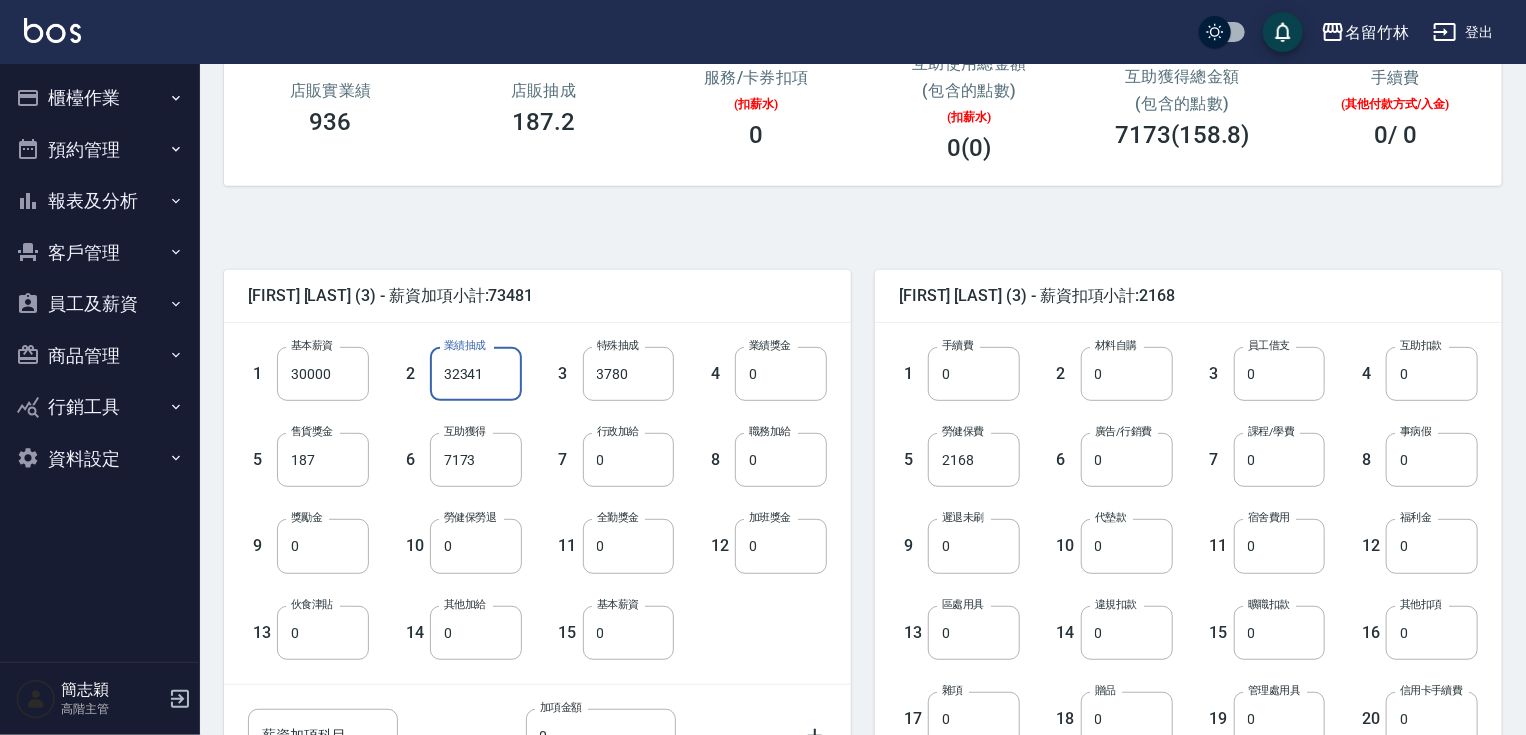 click on "32341" at bounding box center (476, 374) 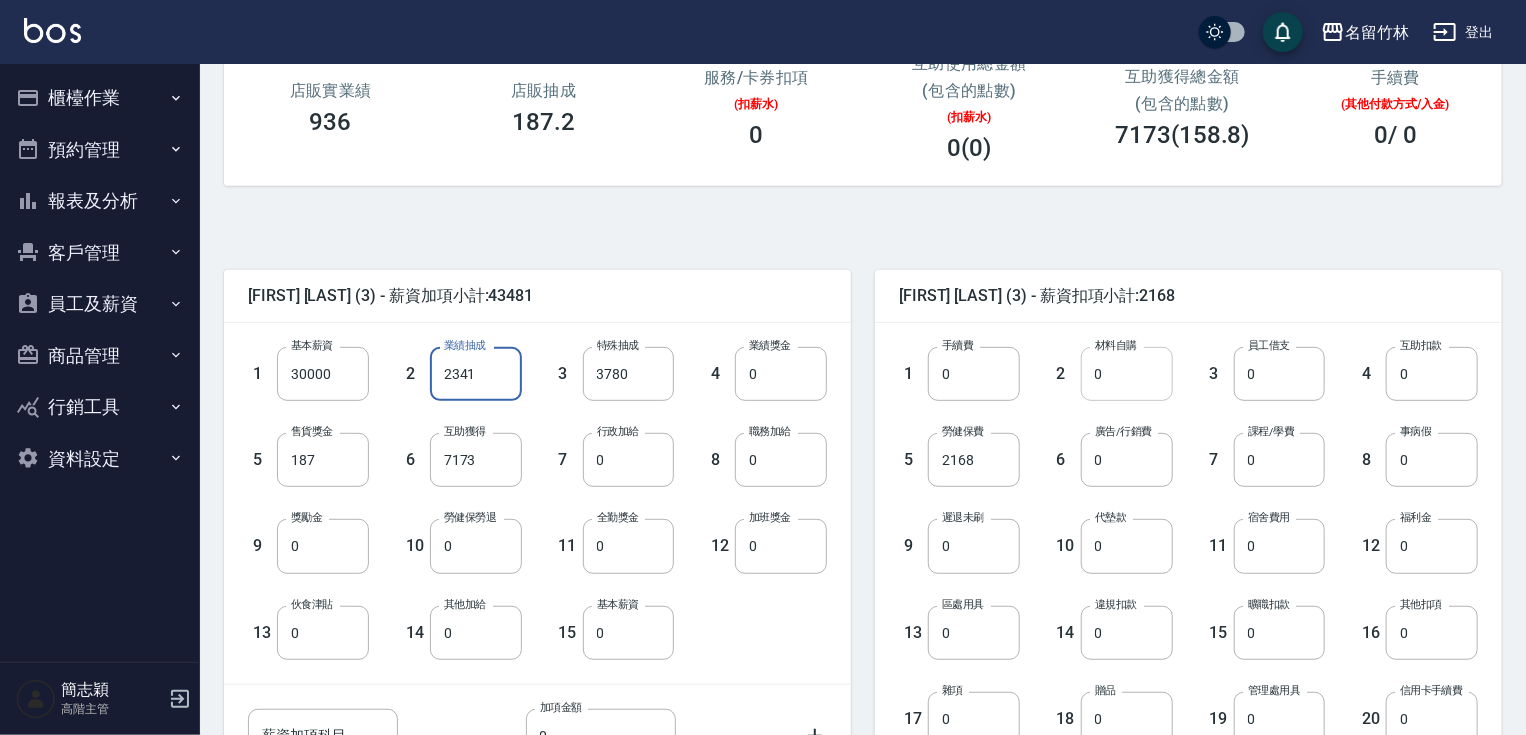 type on "2341" 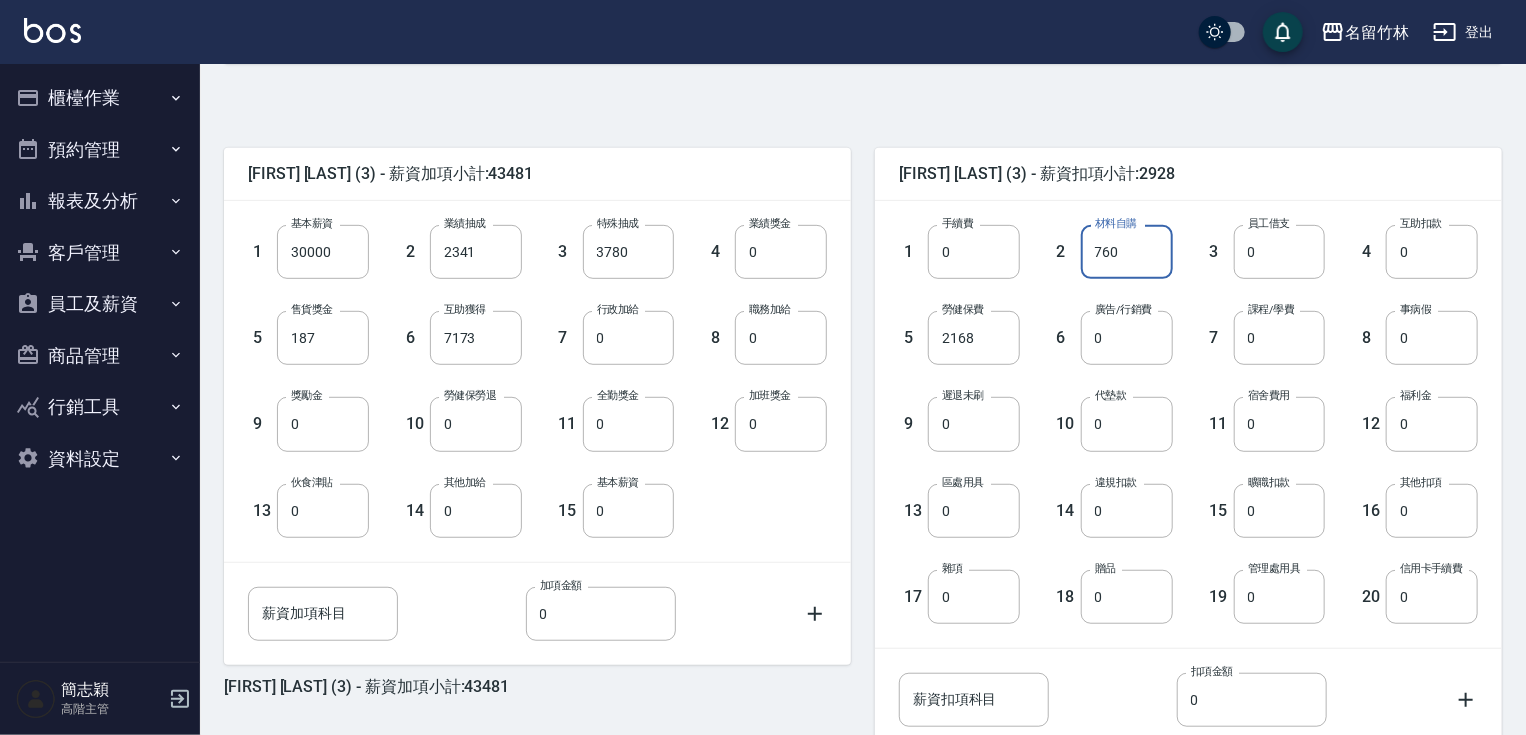 scroll, scrollTop: 564, scrollLeft: 0, axis: vertical 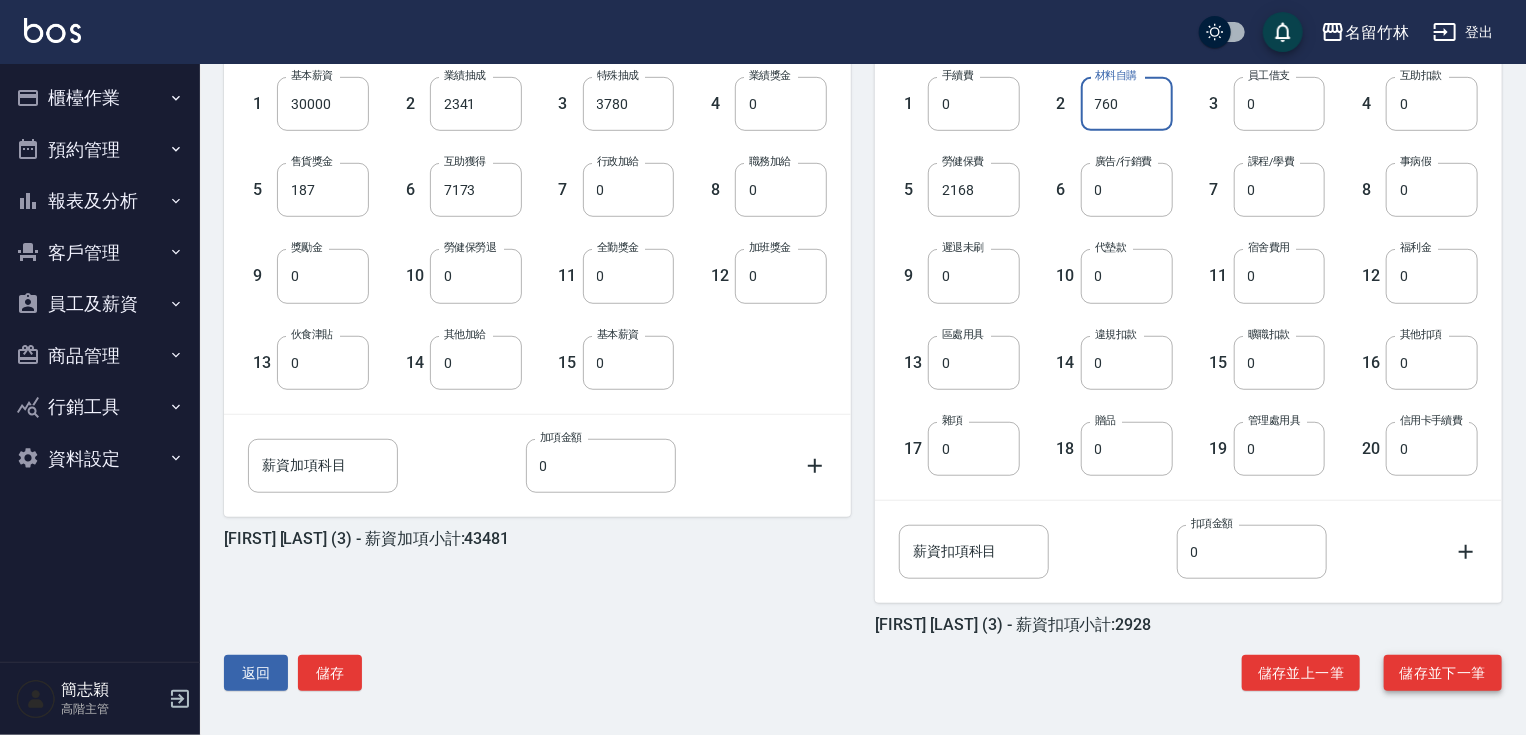 type on "760" 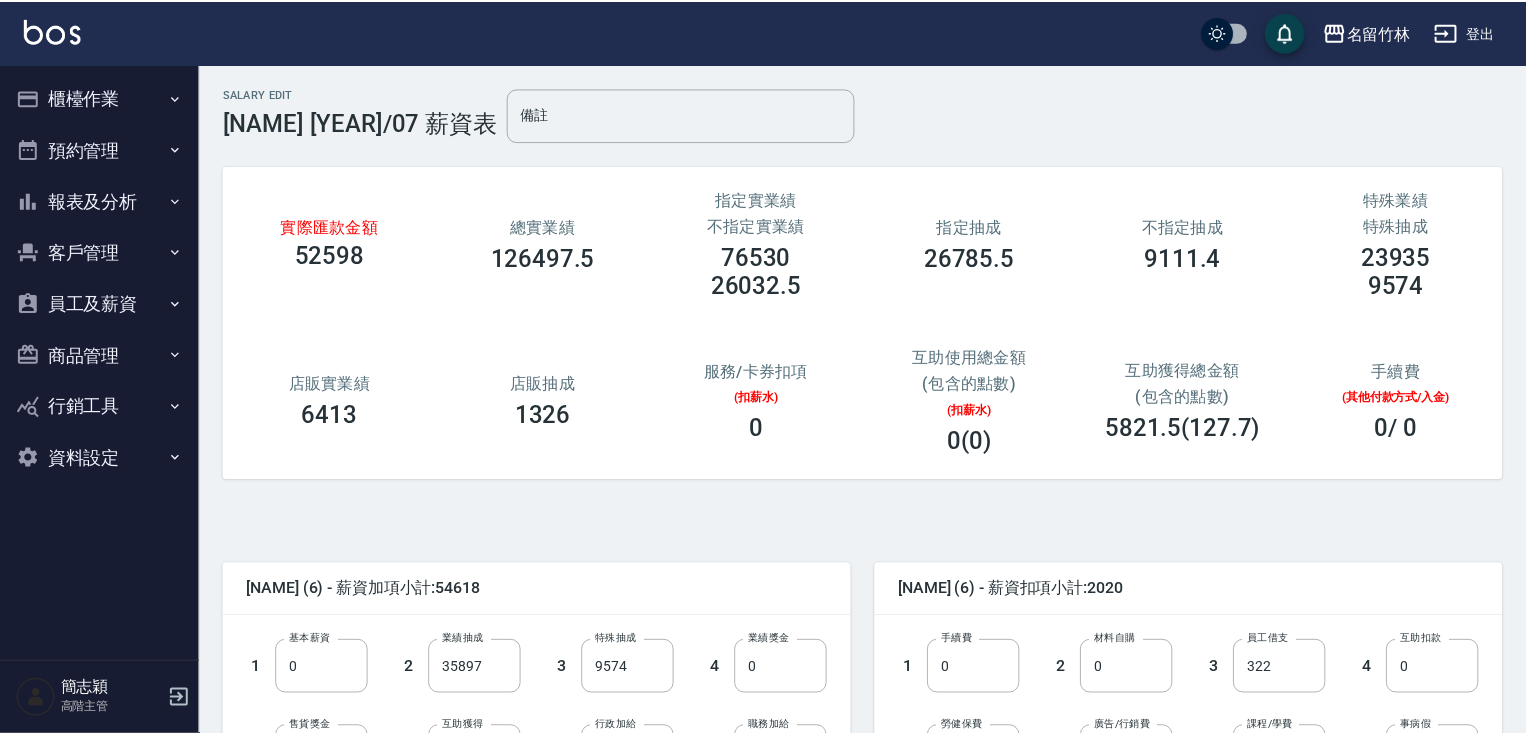 scroll, scrollTop: 0, scrollLeft: 0, axis: both 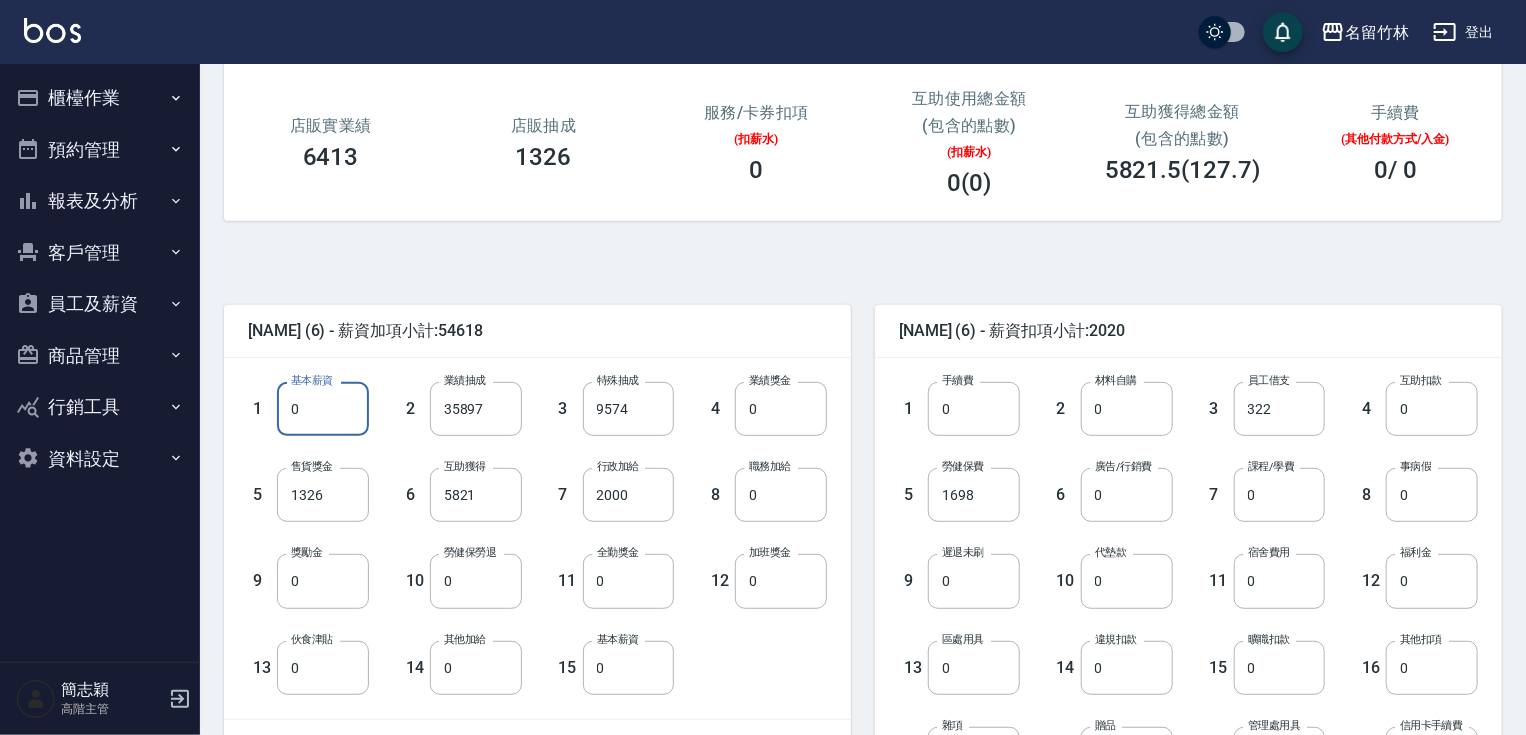 click on "0" at bounding box center [323, 409] 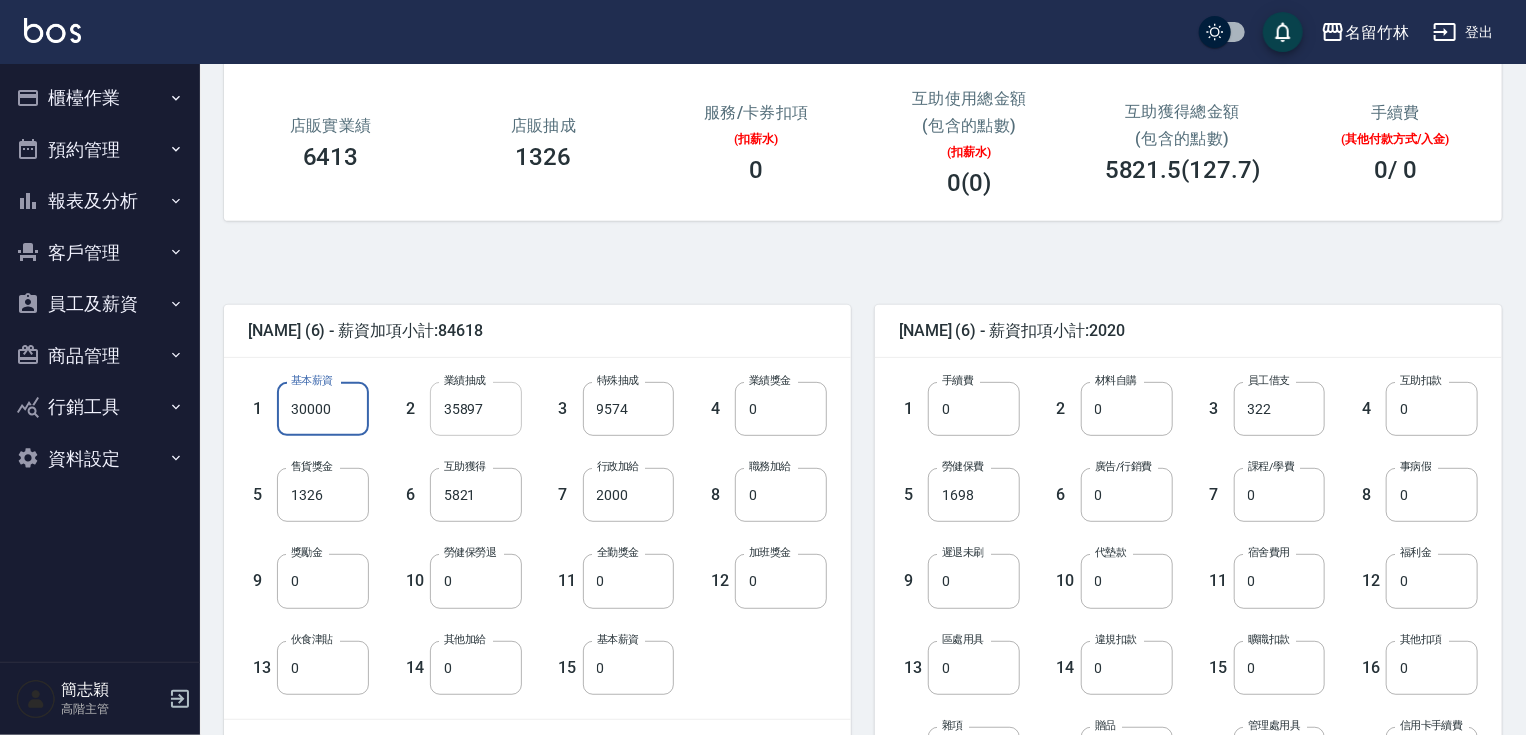 type on "30000" 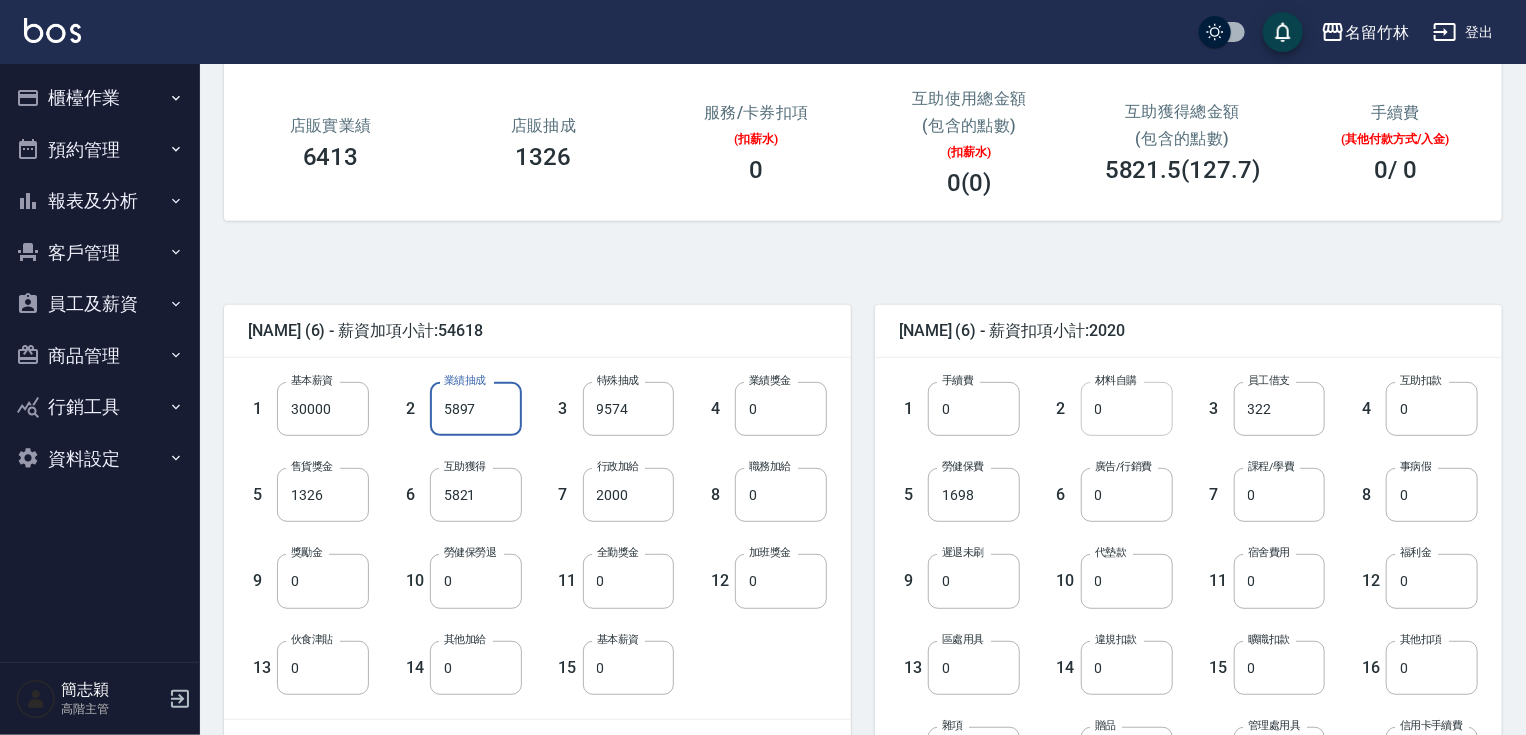 type on "5897" 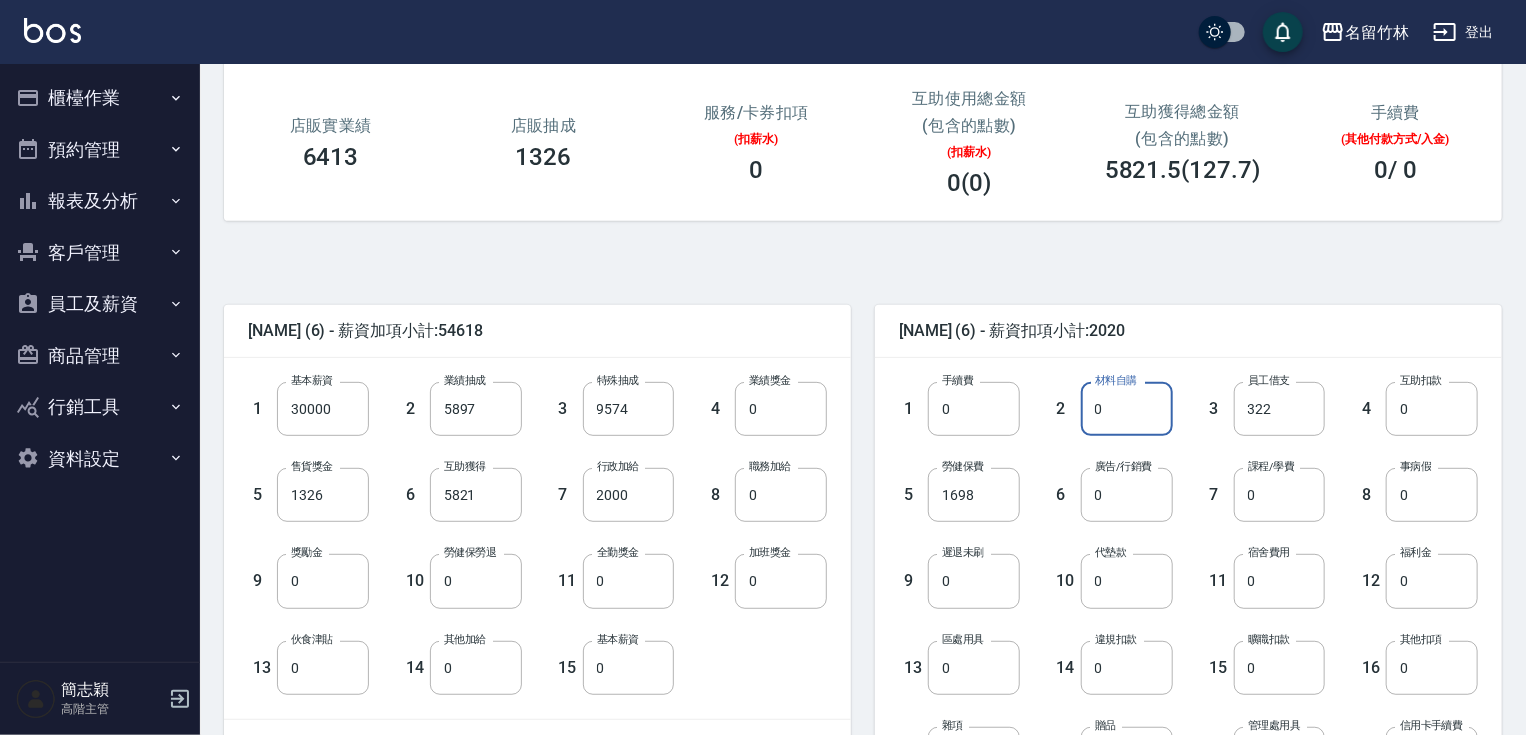 click on "0" at bounding box center [1127, 409] 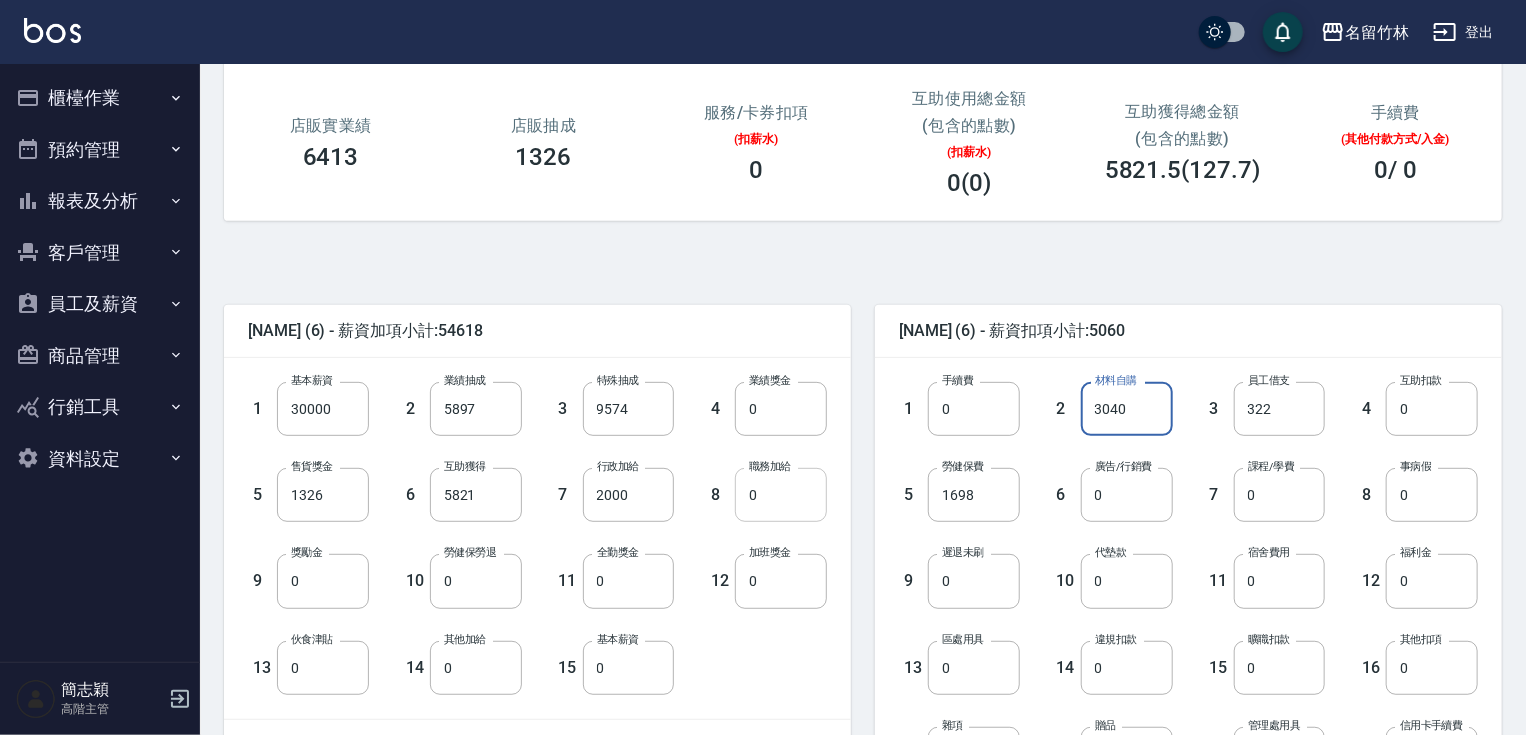 type on "3040" 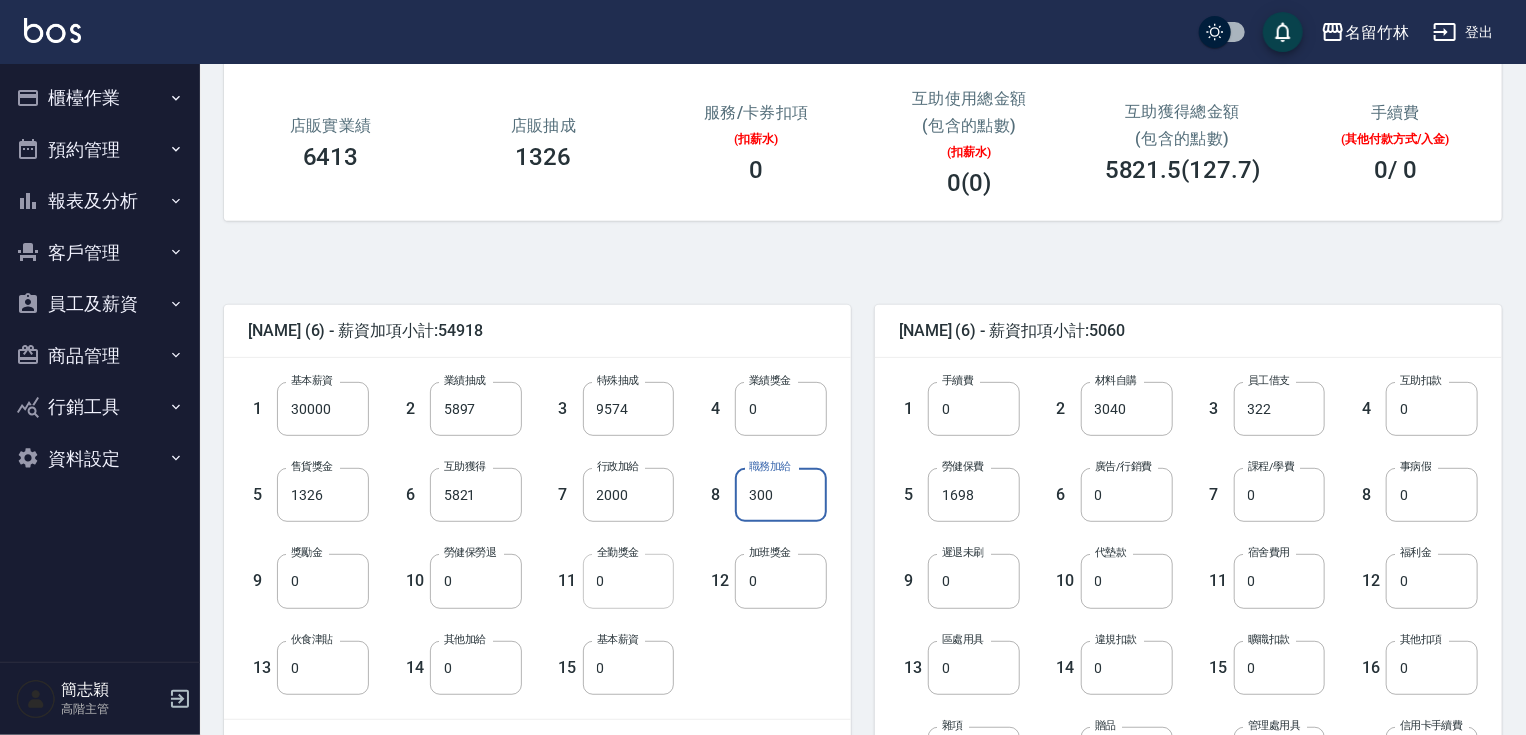 type on "300" 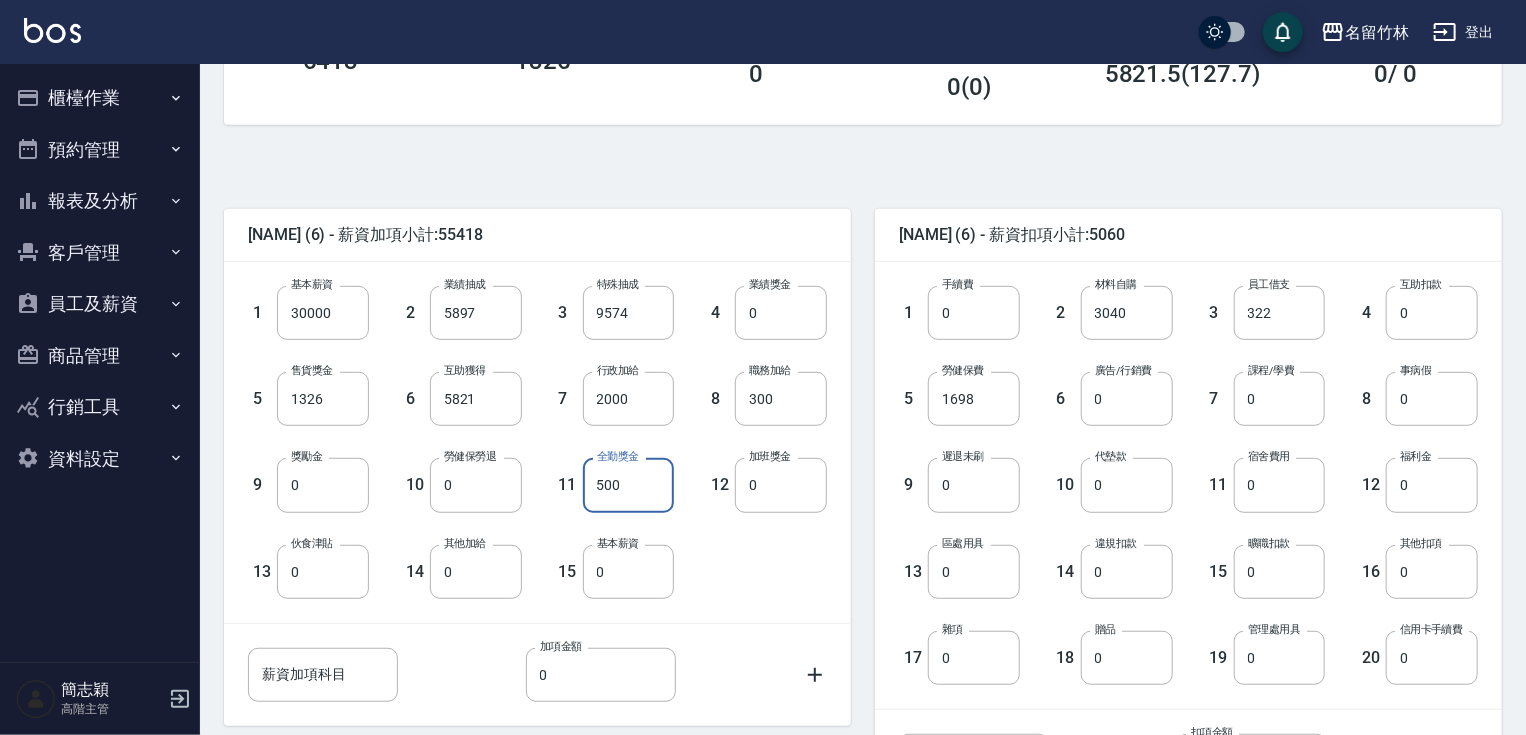 scroll, scrollTop: 564, scrollLeft: 0, axis: vertical 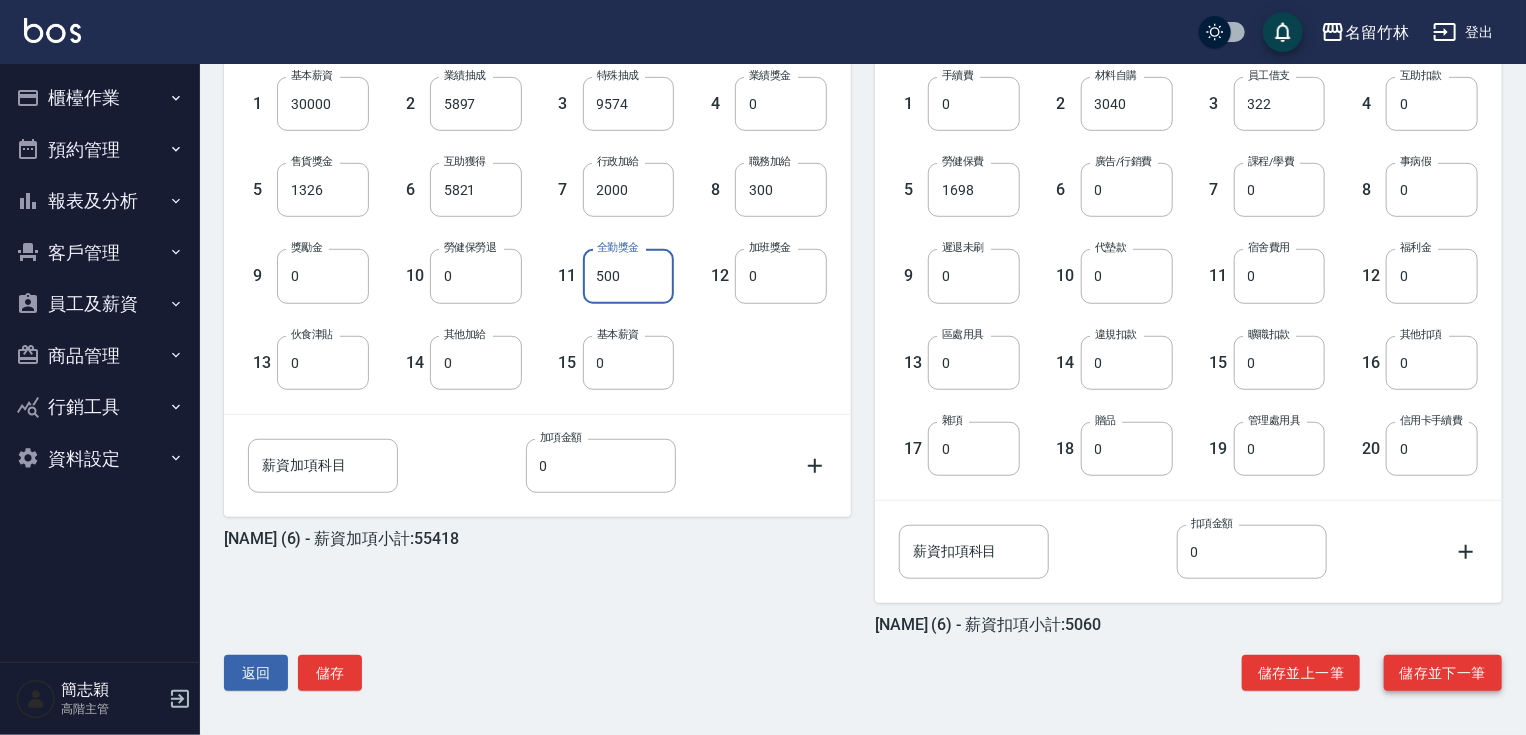 type on "500" 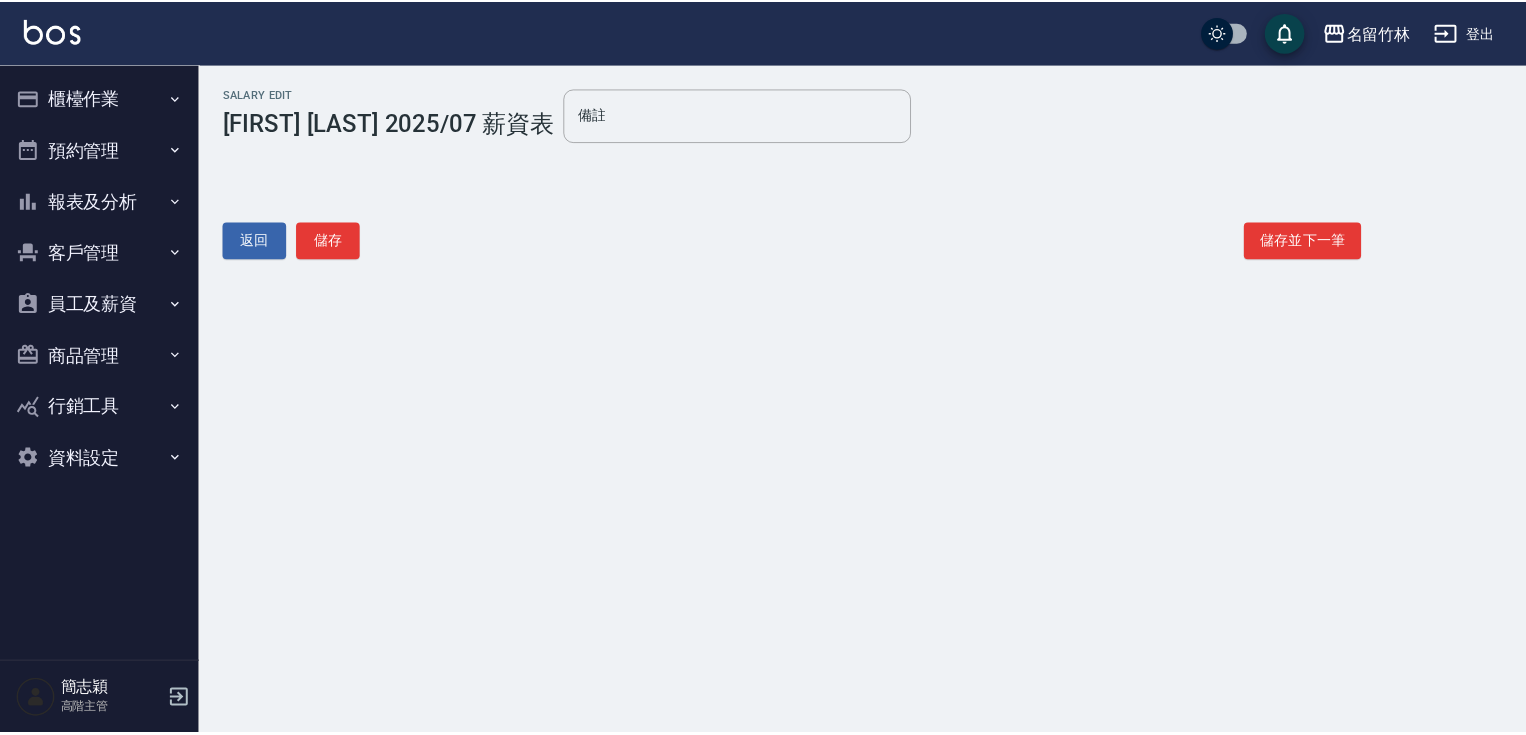 scroll, scrollTop: 0, scrollLeft: 0, axis: both 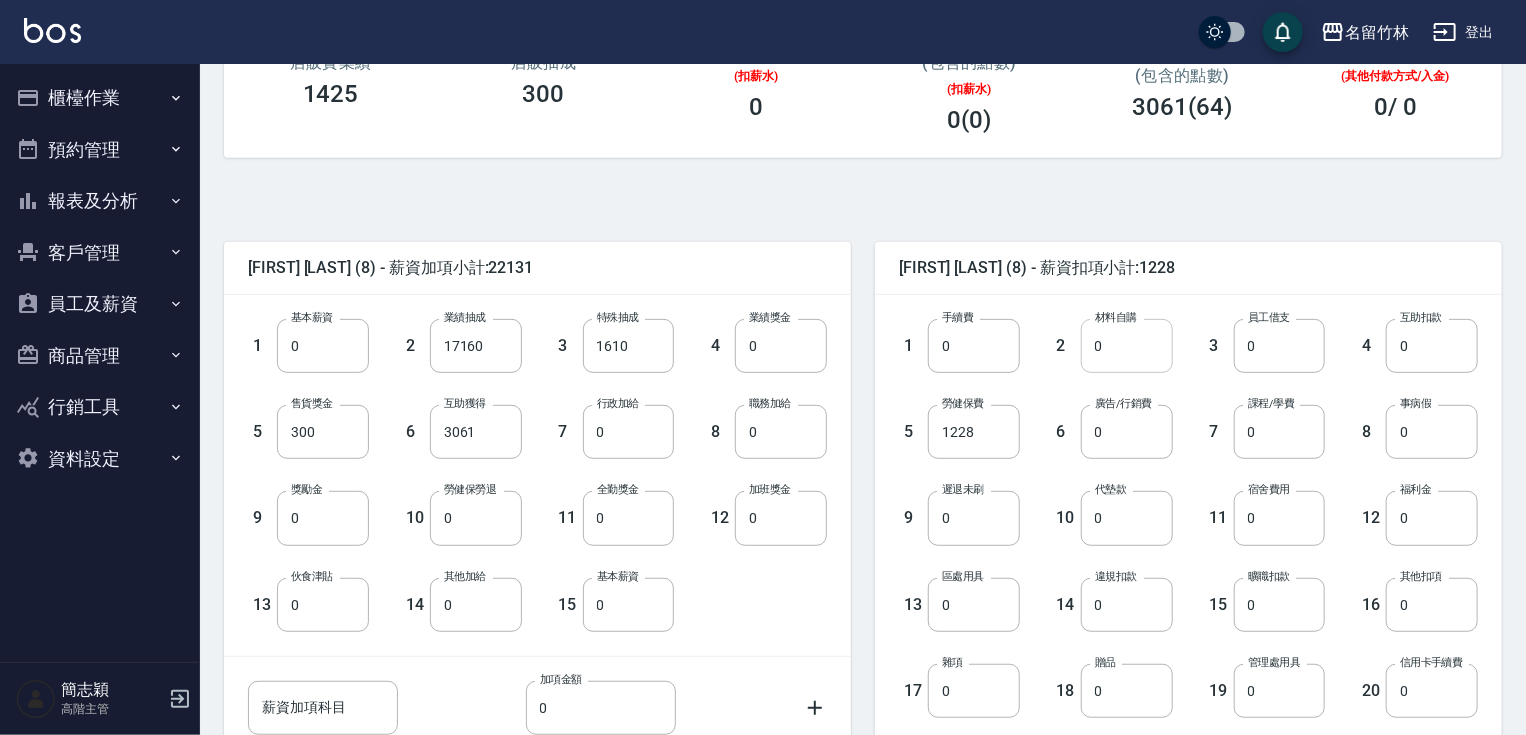 click on "0" at bounding box center (1127, 346) 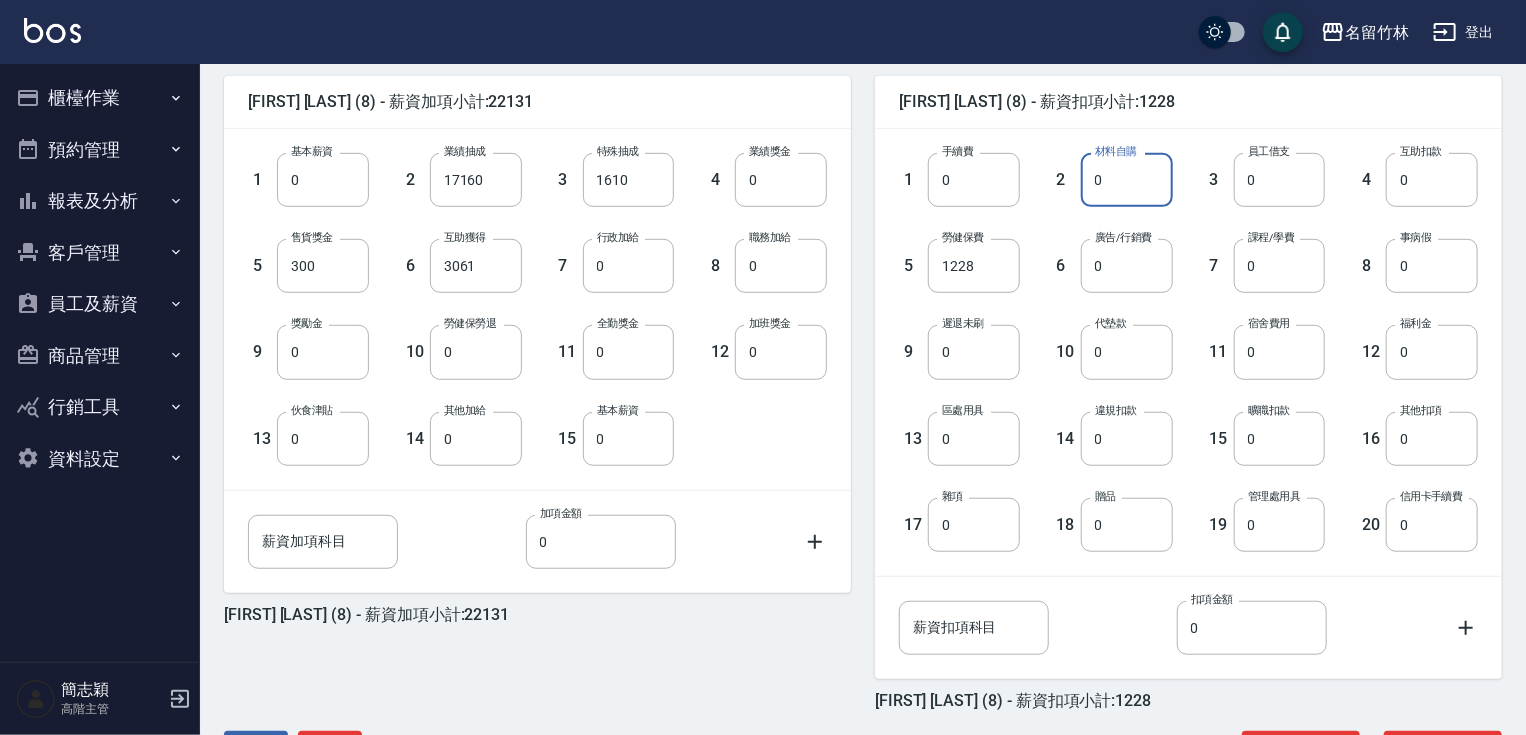 scroll, scrollTop: 528, scrollLeft: 0, axis: vertical 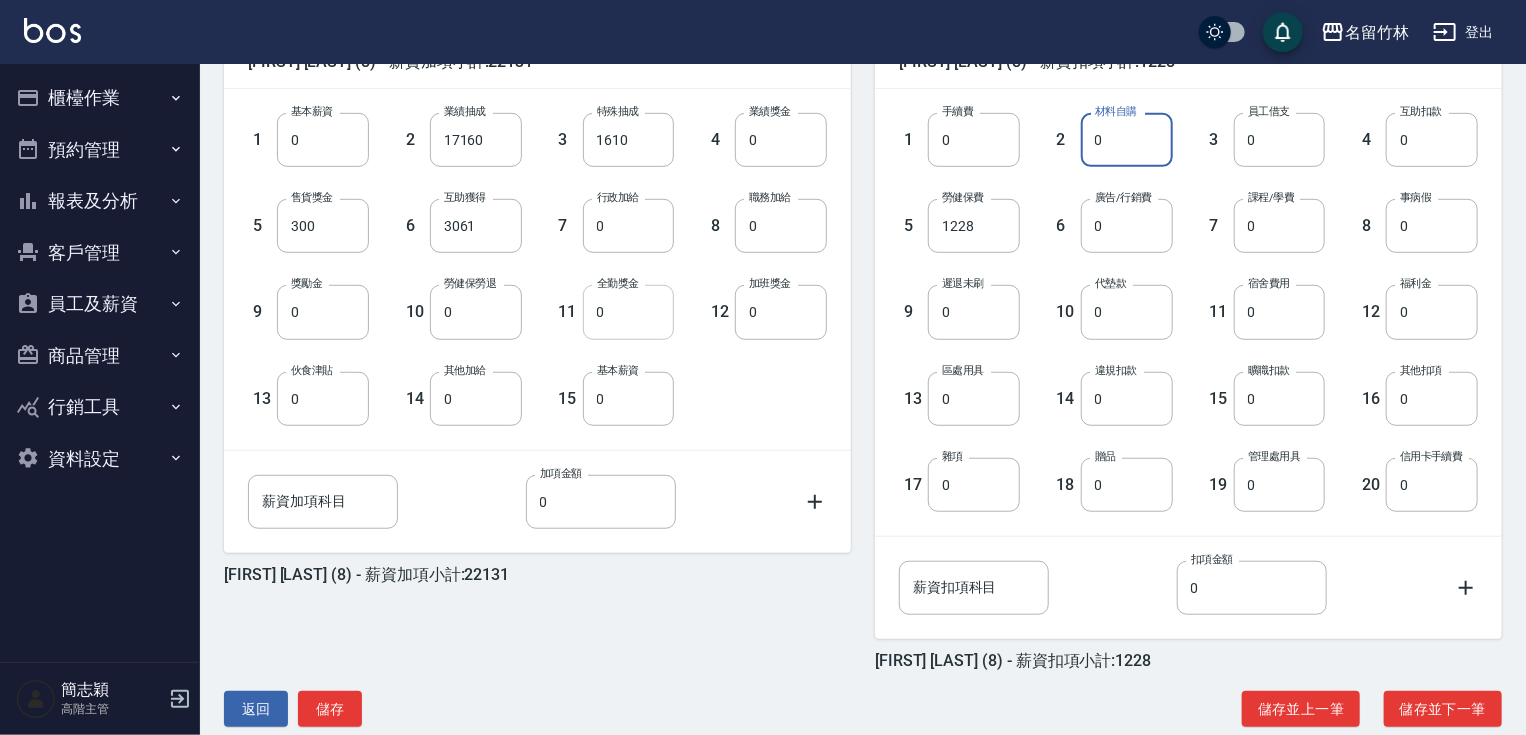 click on "0" at bounding box center (629, 312) 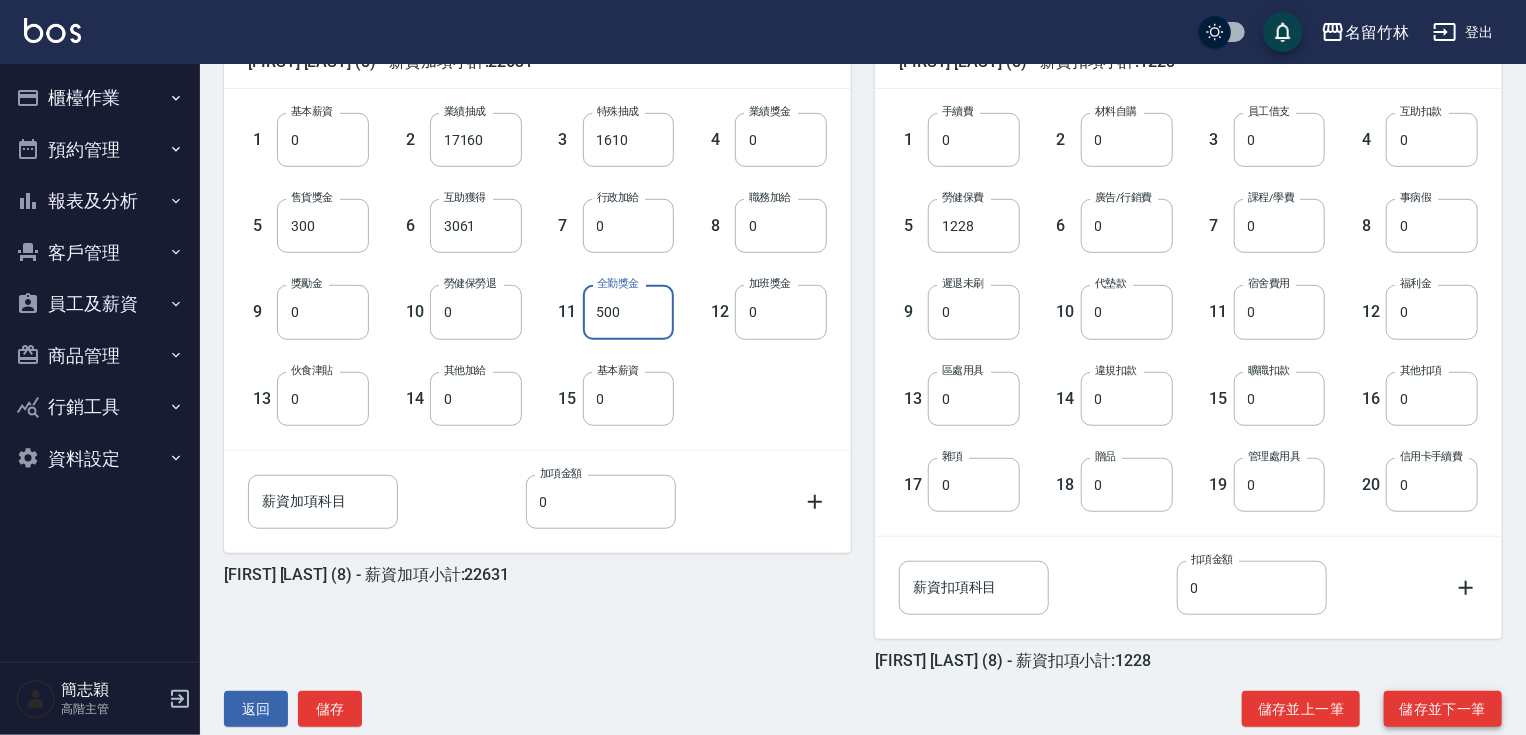 type on "500" 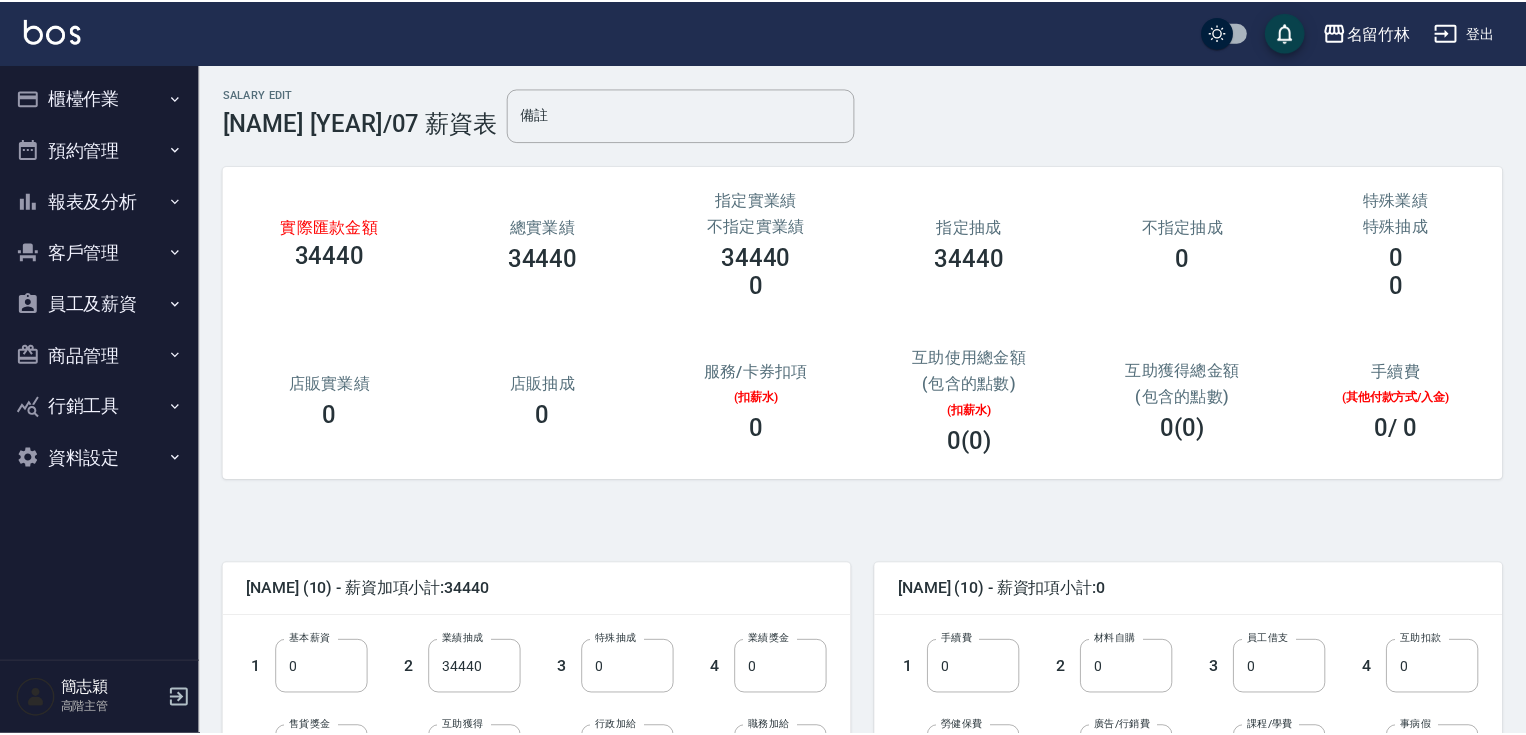 scroll, scrollTop: 0, scrollLeft: 0, axis: both 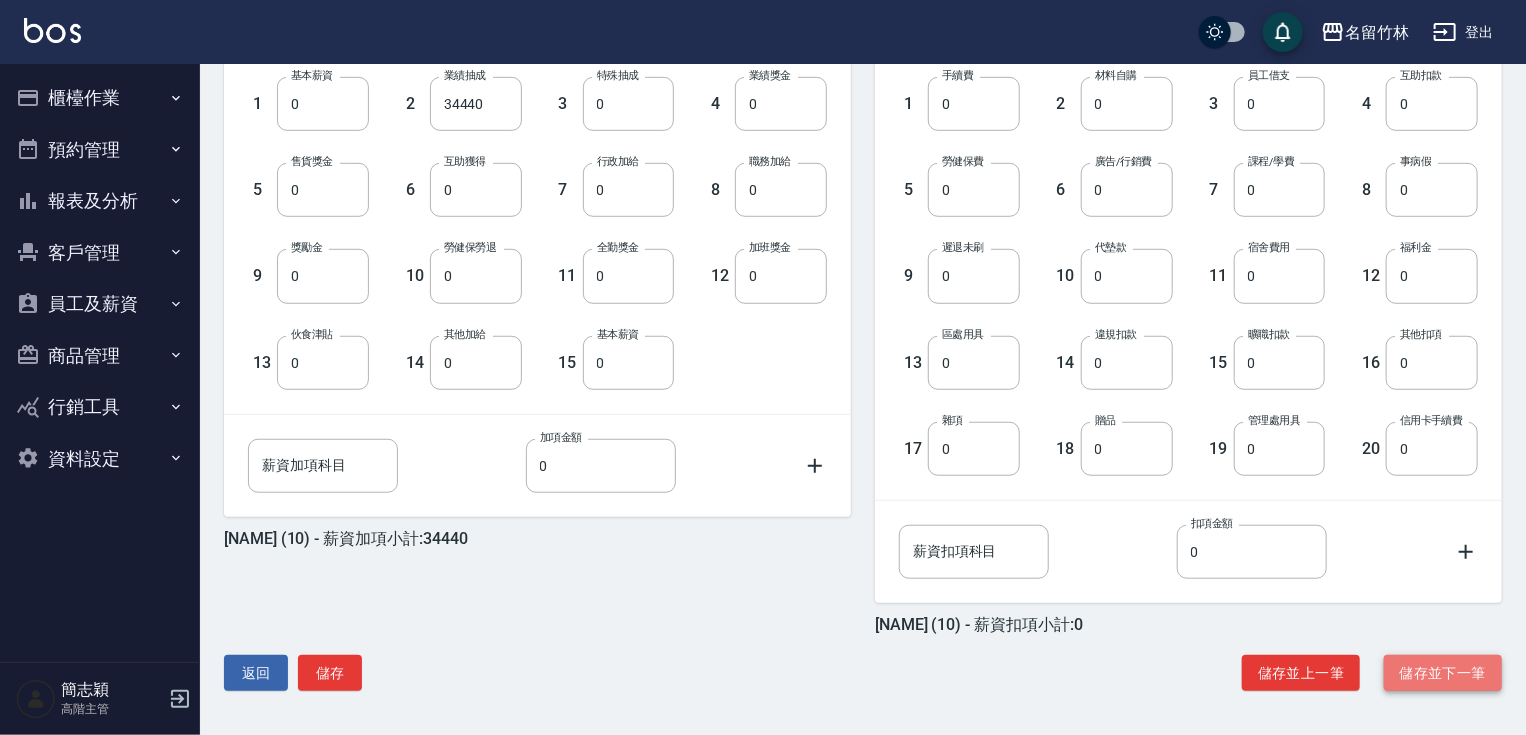 click on "儲存並下一筆" at bounding box center (1443, 673) 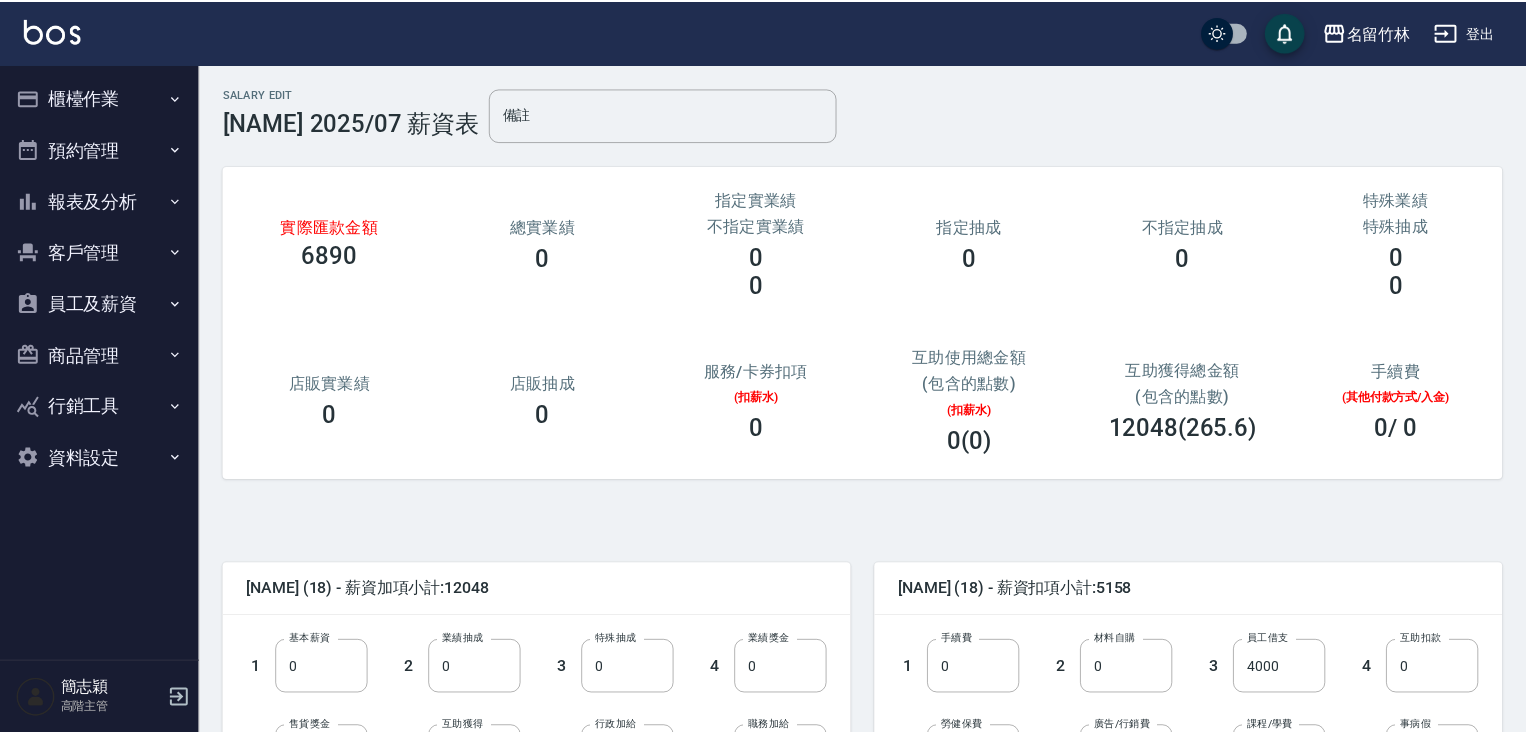 scroll, scrollTop: 0, scrollLeft: 0, axis: both 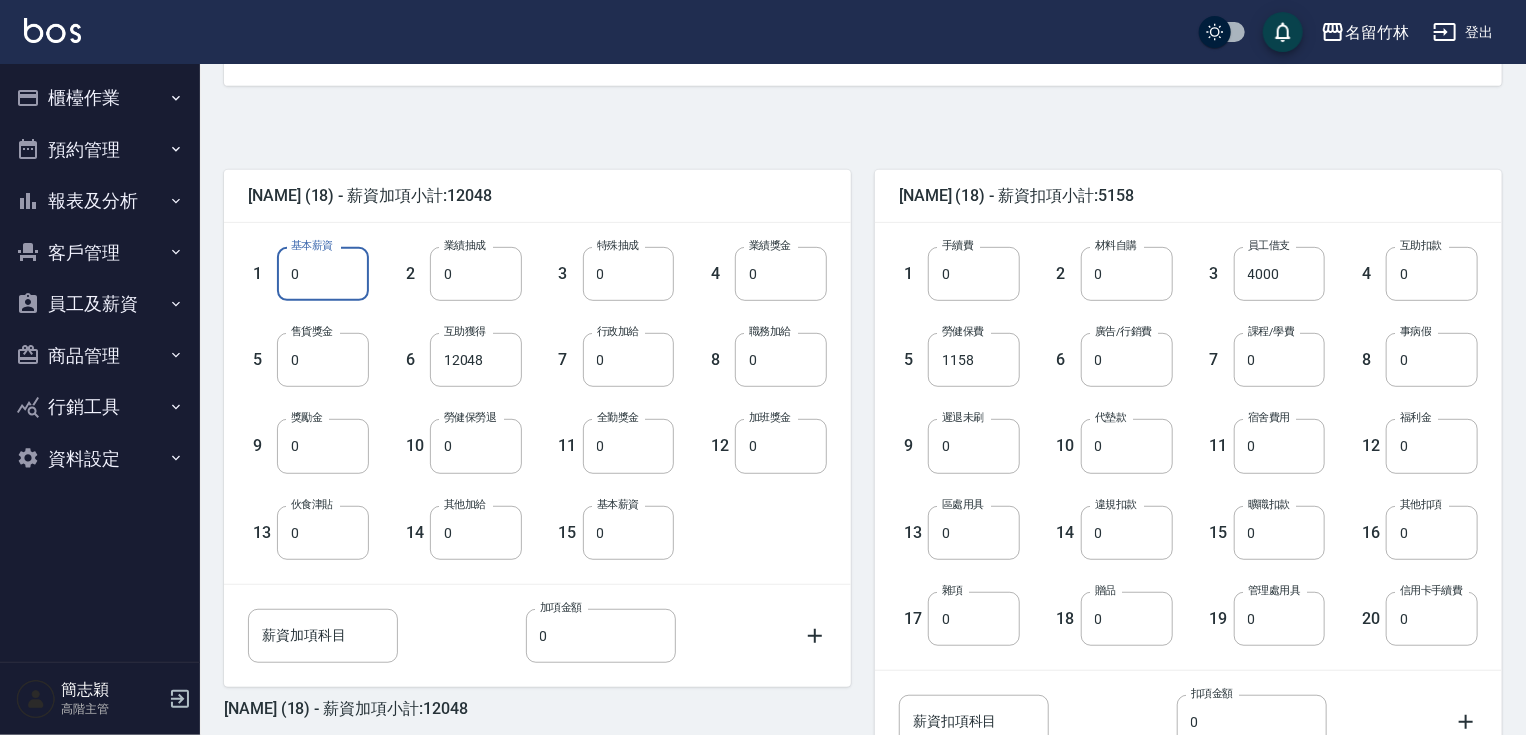 click on "0" at bounding box center (323, 274) 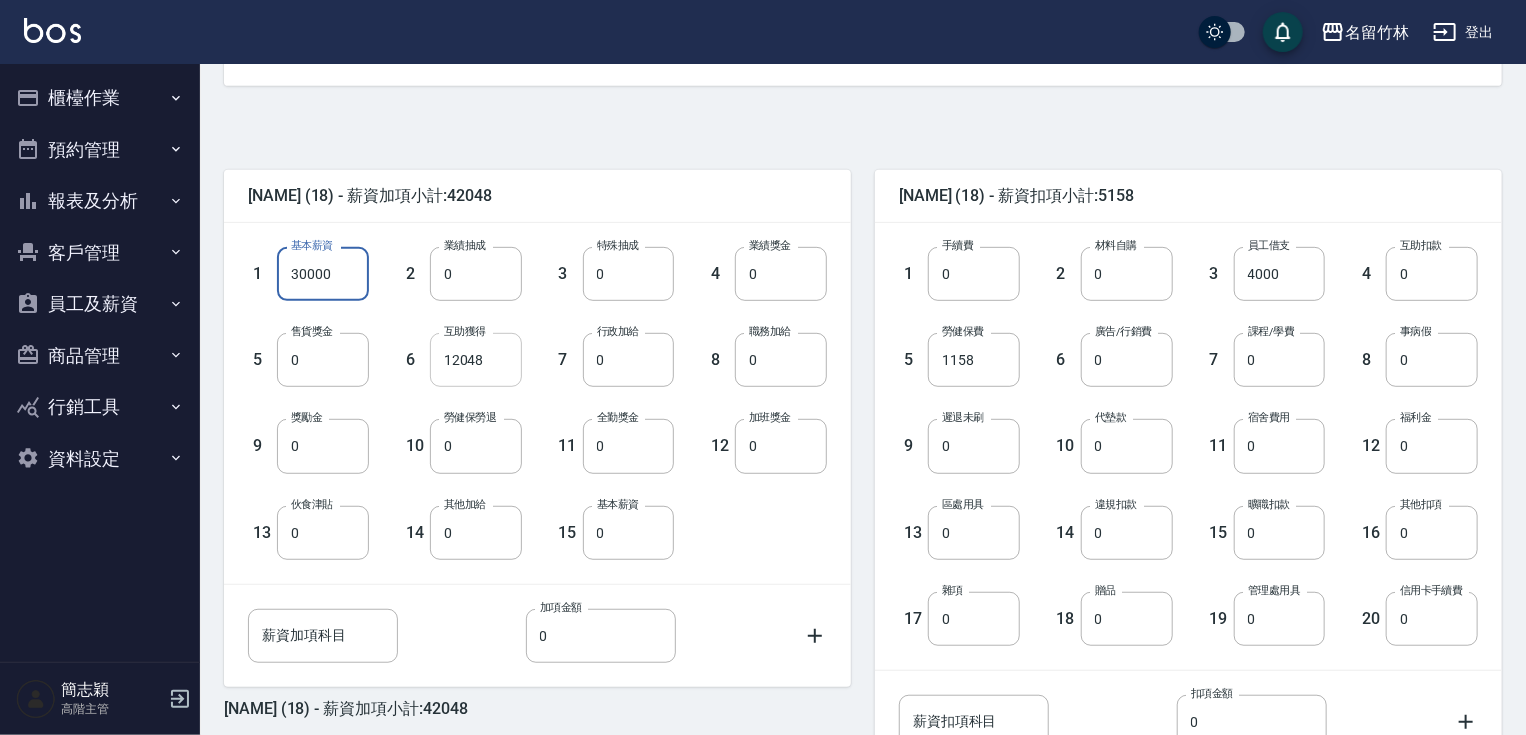 type on "30000" 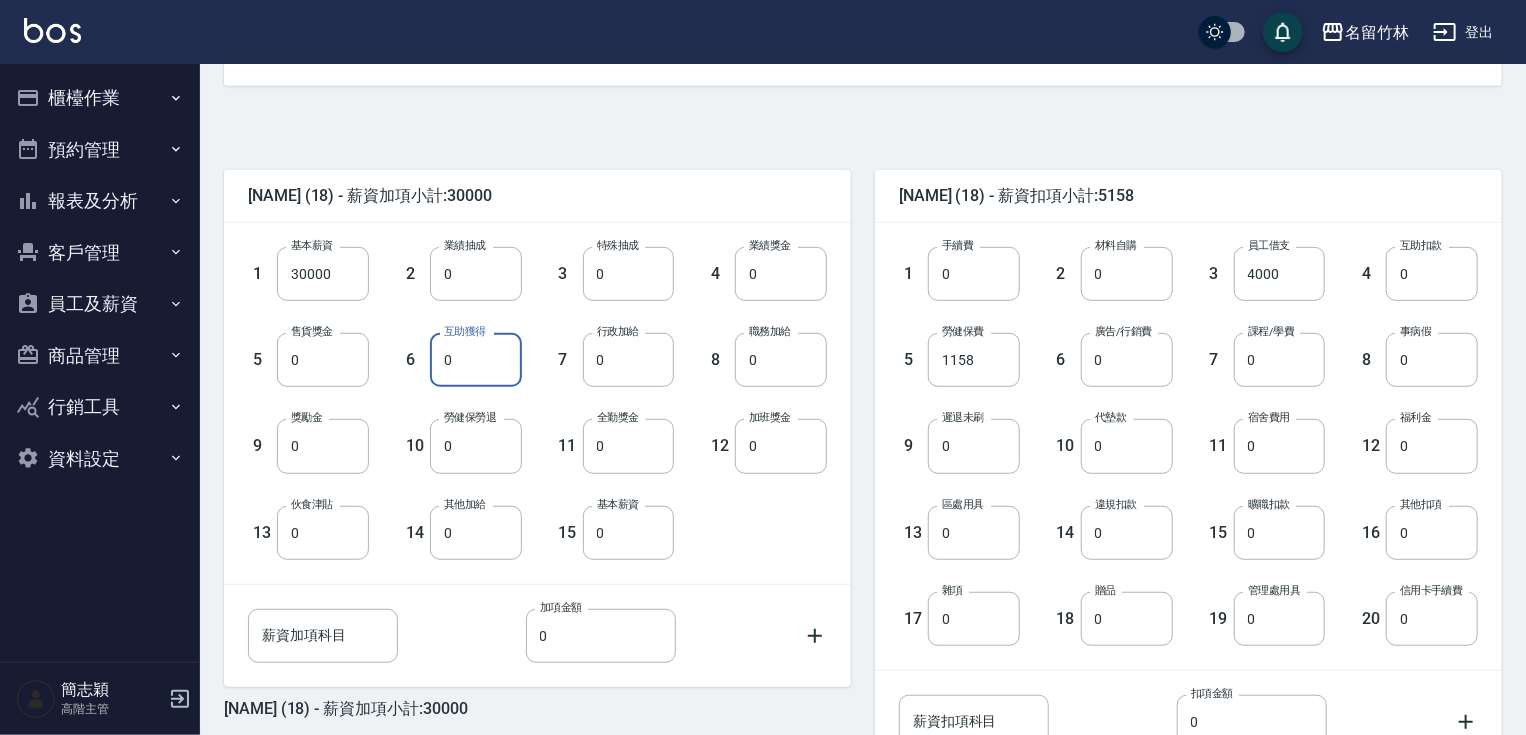 type on "0" 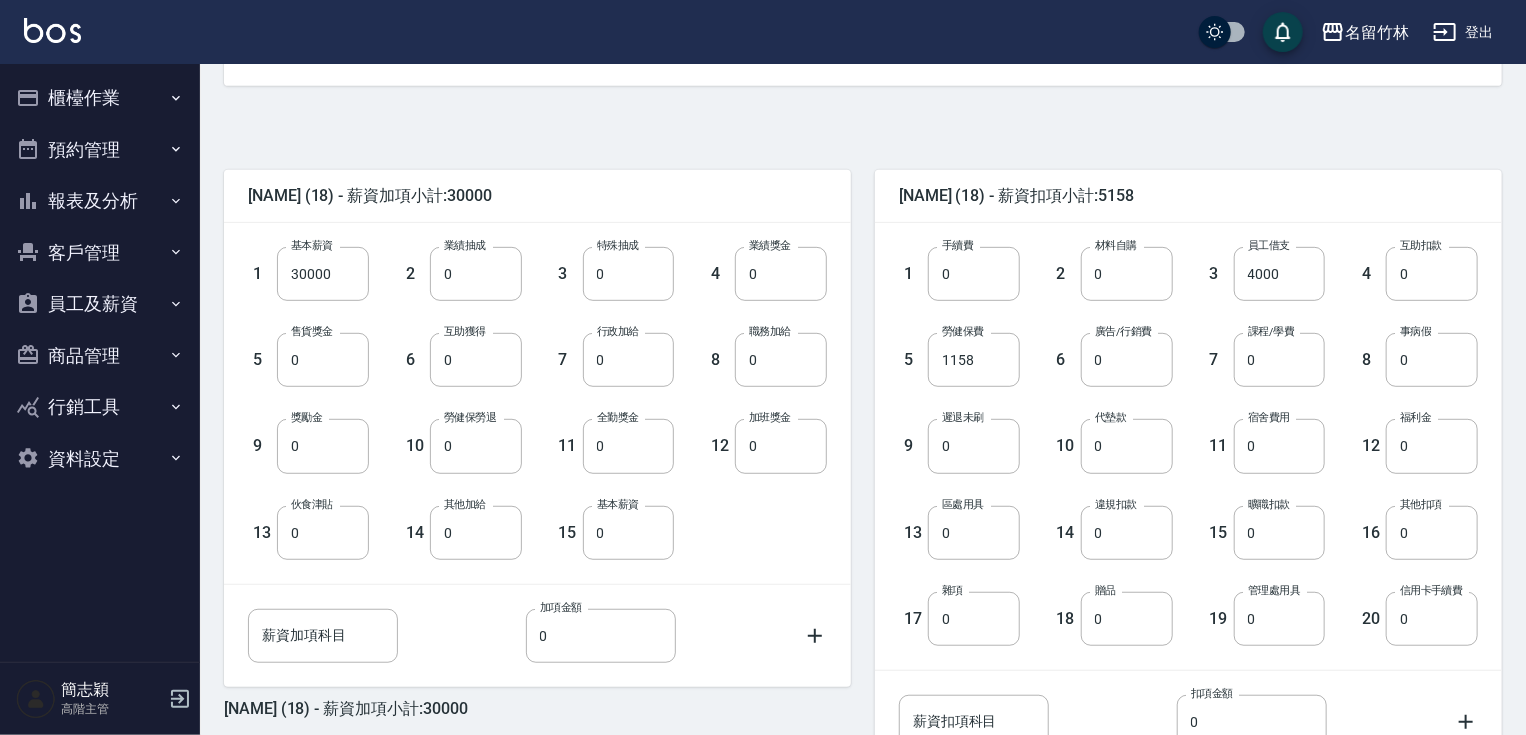 click on "2 材料自購 0 材料自購" at bounding box center (1096, 258) 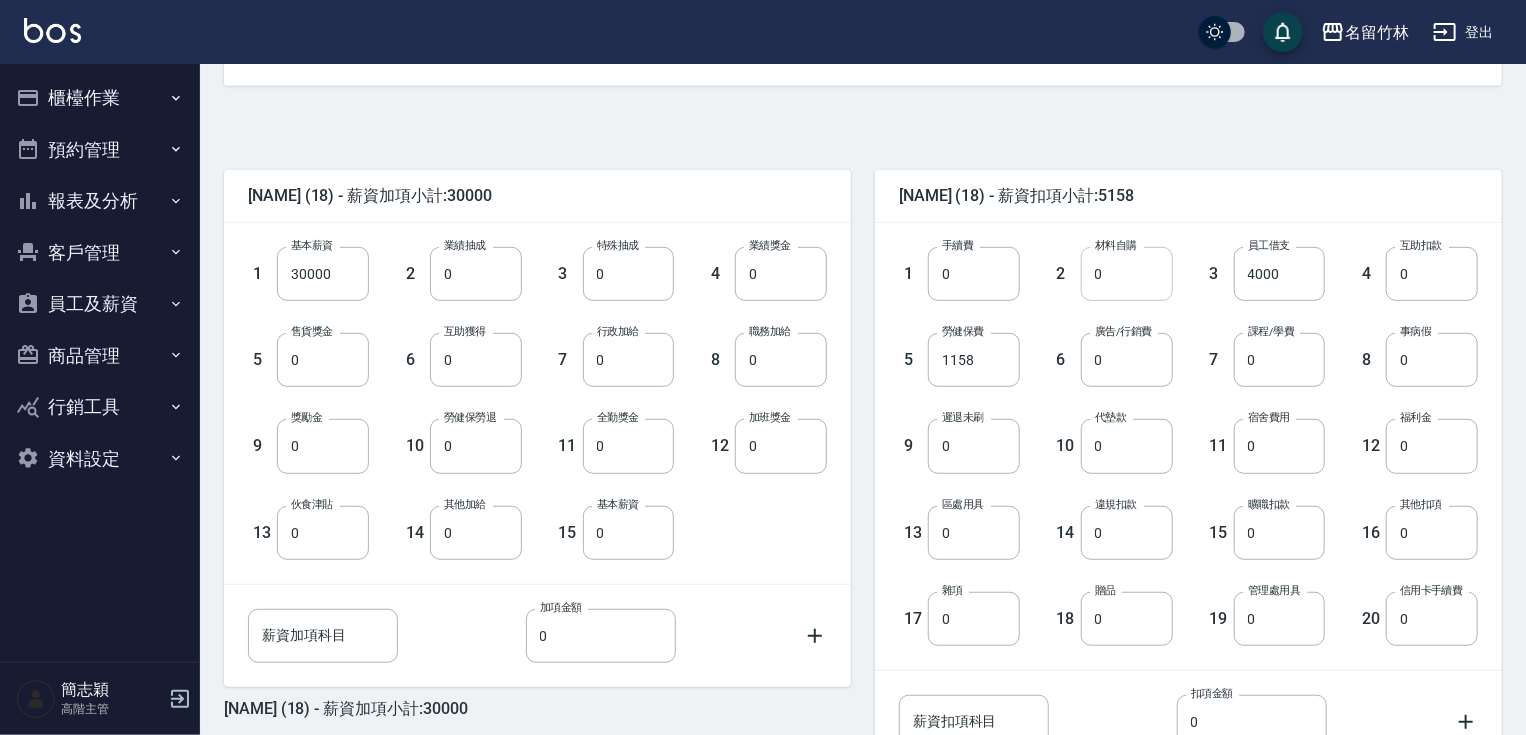click on "0" at bounding box center (1127, 274) 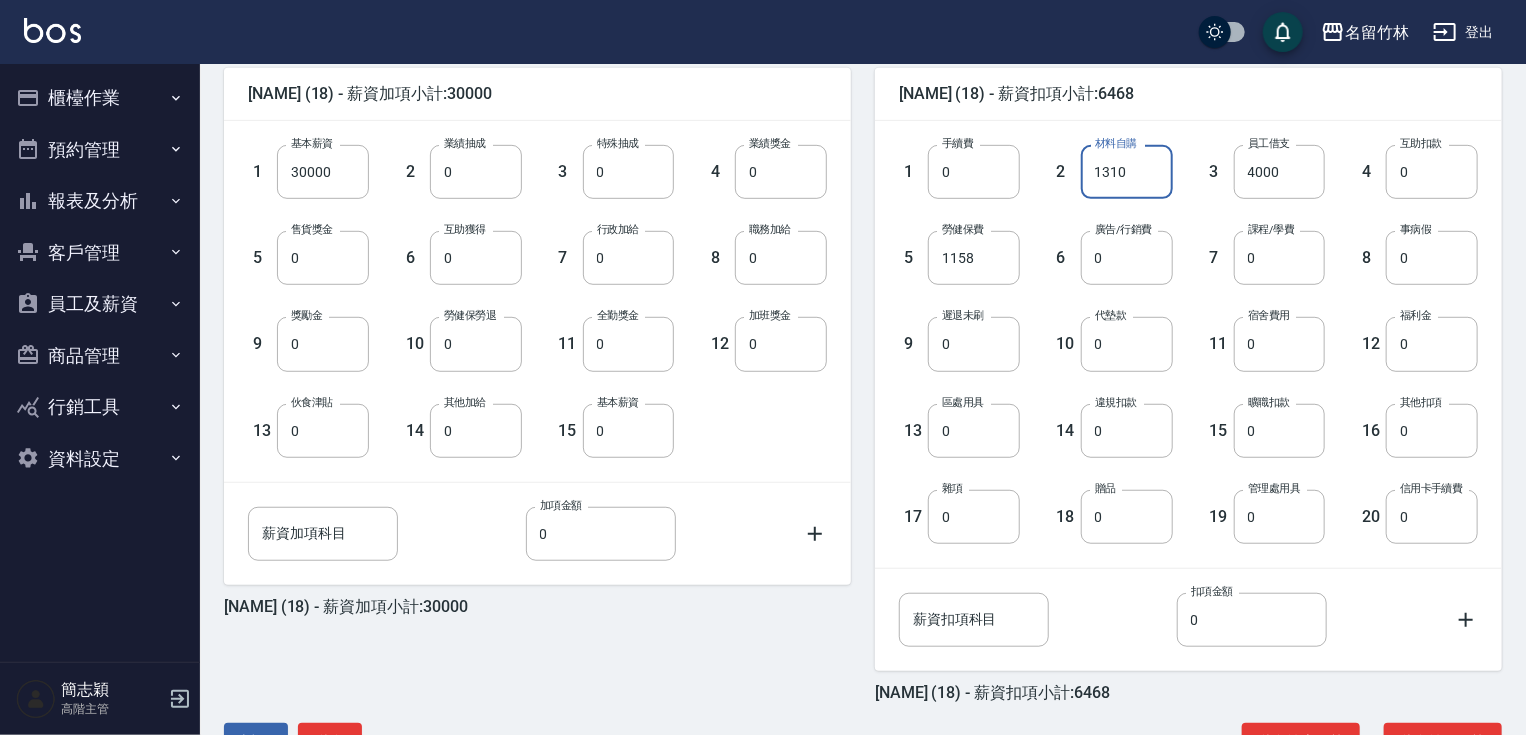 scroll, scrollTop: 564, scrollLeft: 0, axis: vertical 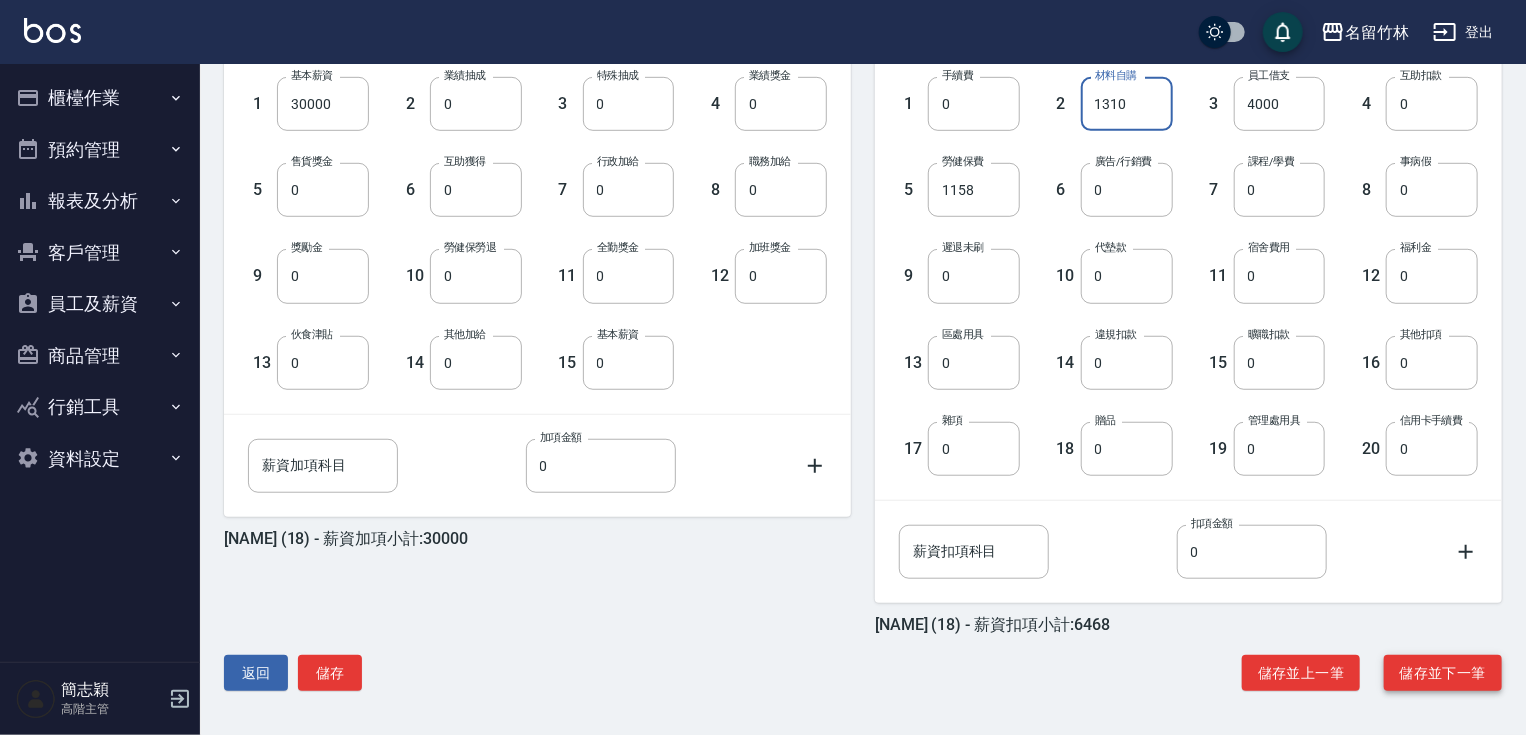 type on "1310" 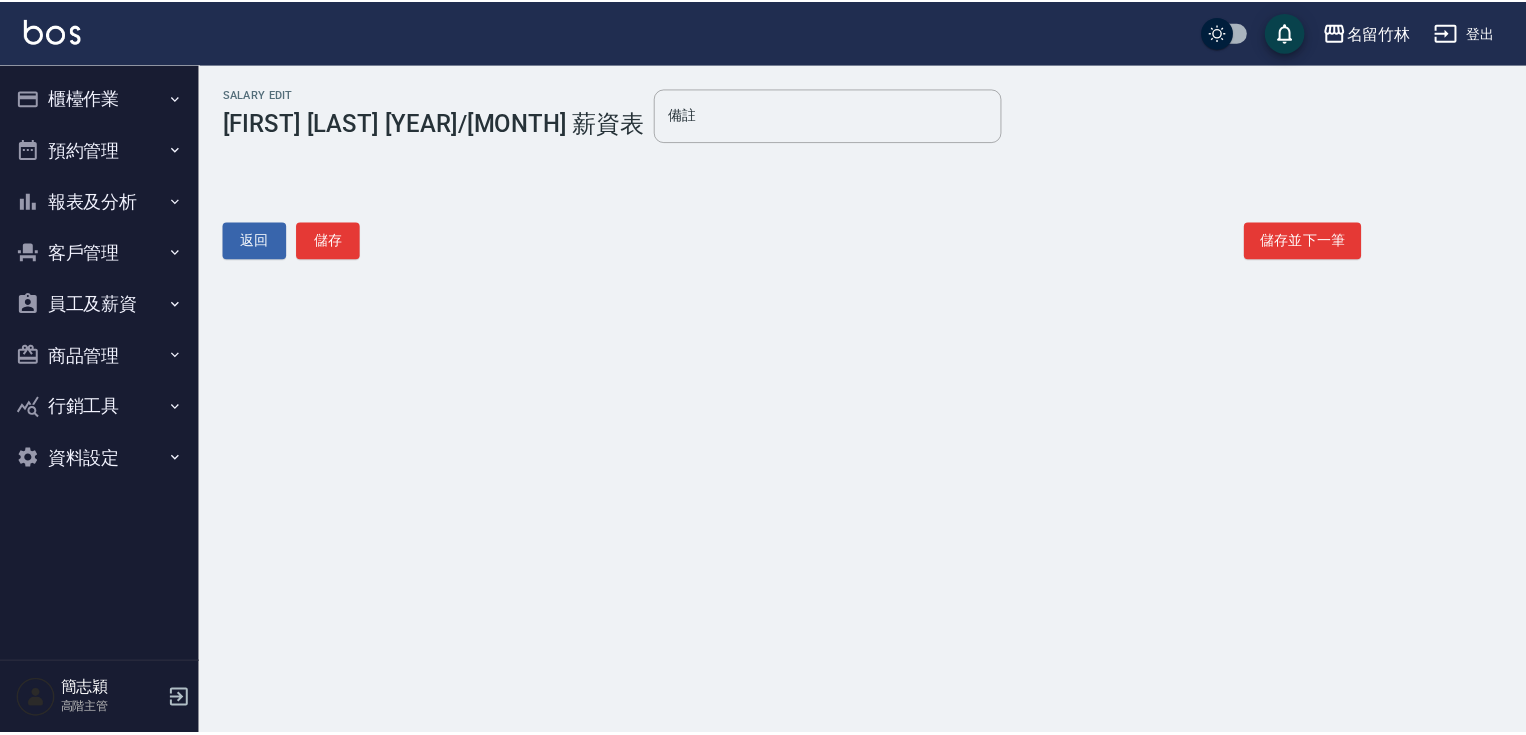 scroll, scrollTop: 0, scrollLeft: 0, axis: both 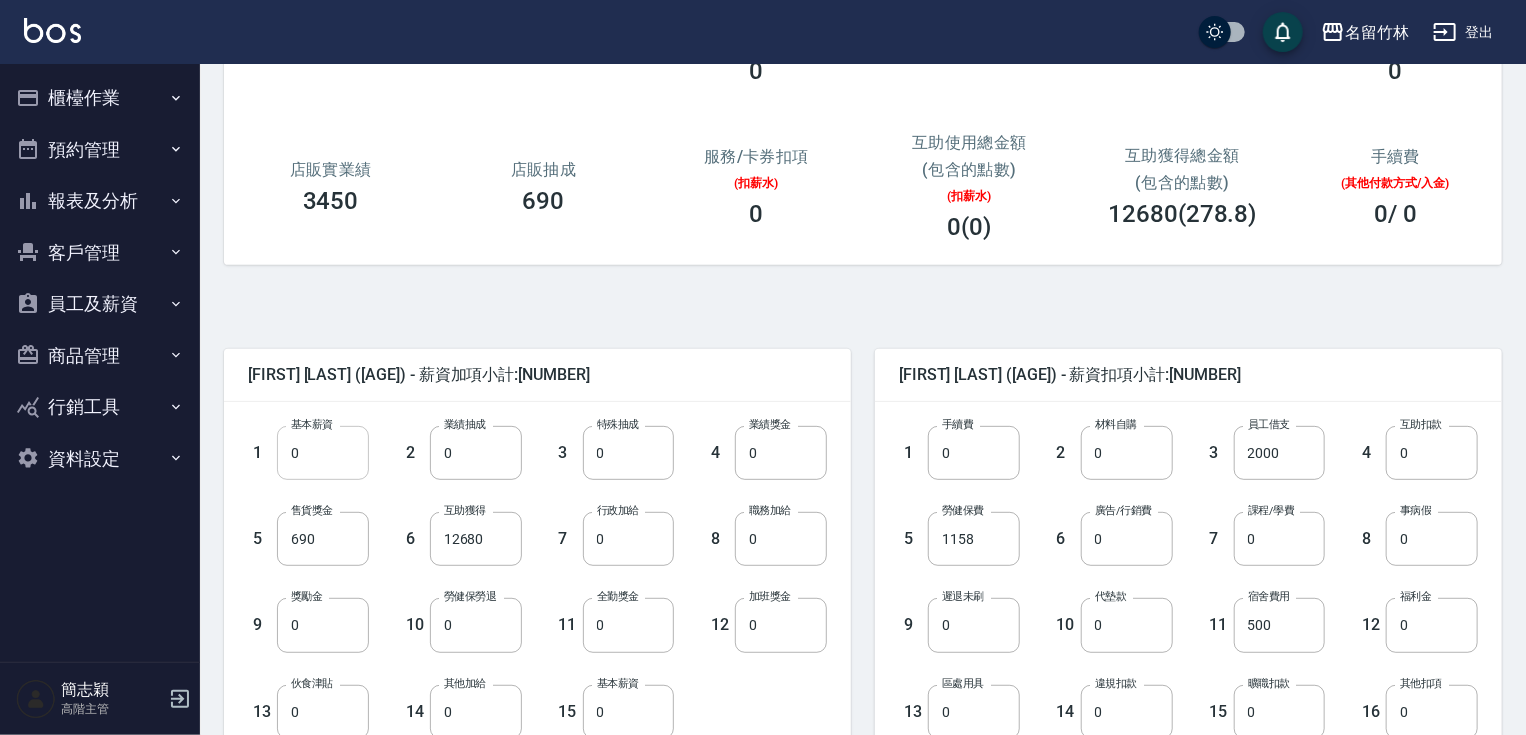 click on "0" at bounding box center [323, 453] 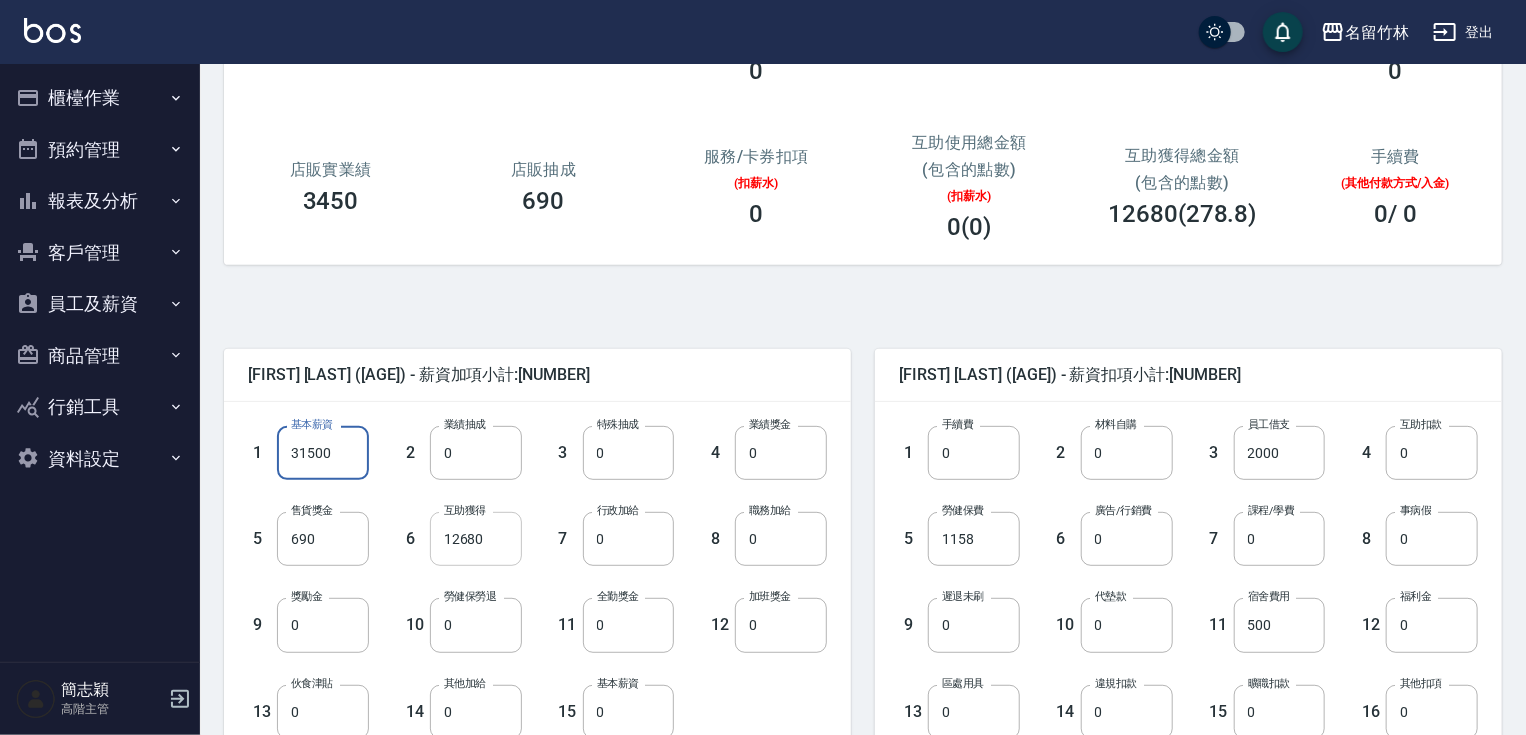 type on "31500" 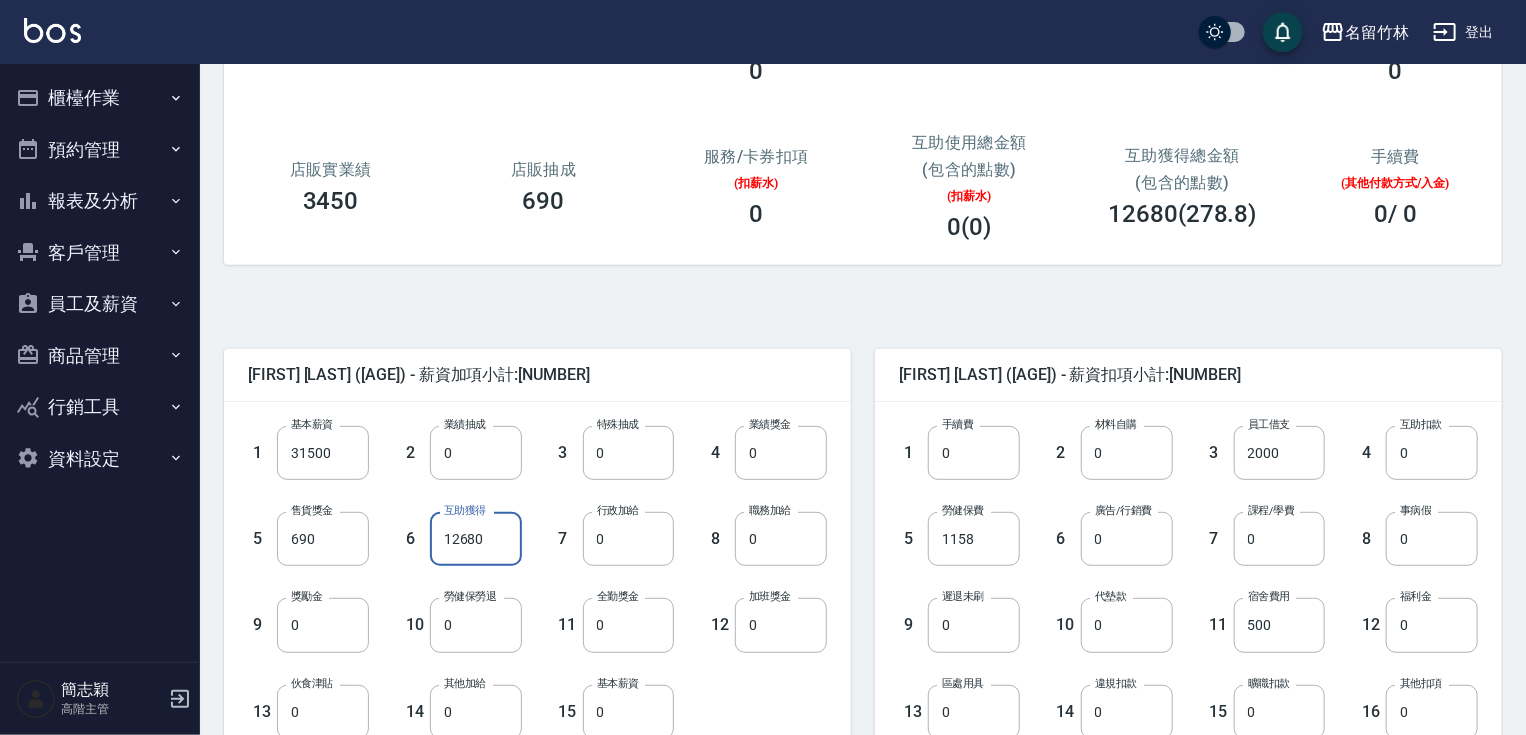 click on "12680" at bounding box center [476, 539] 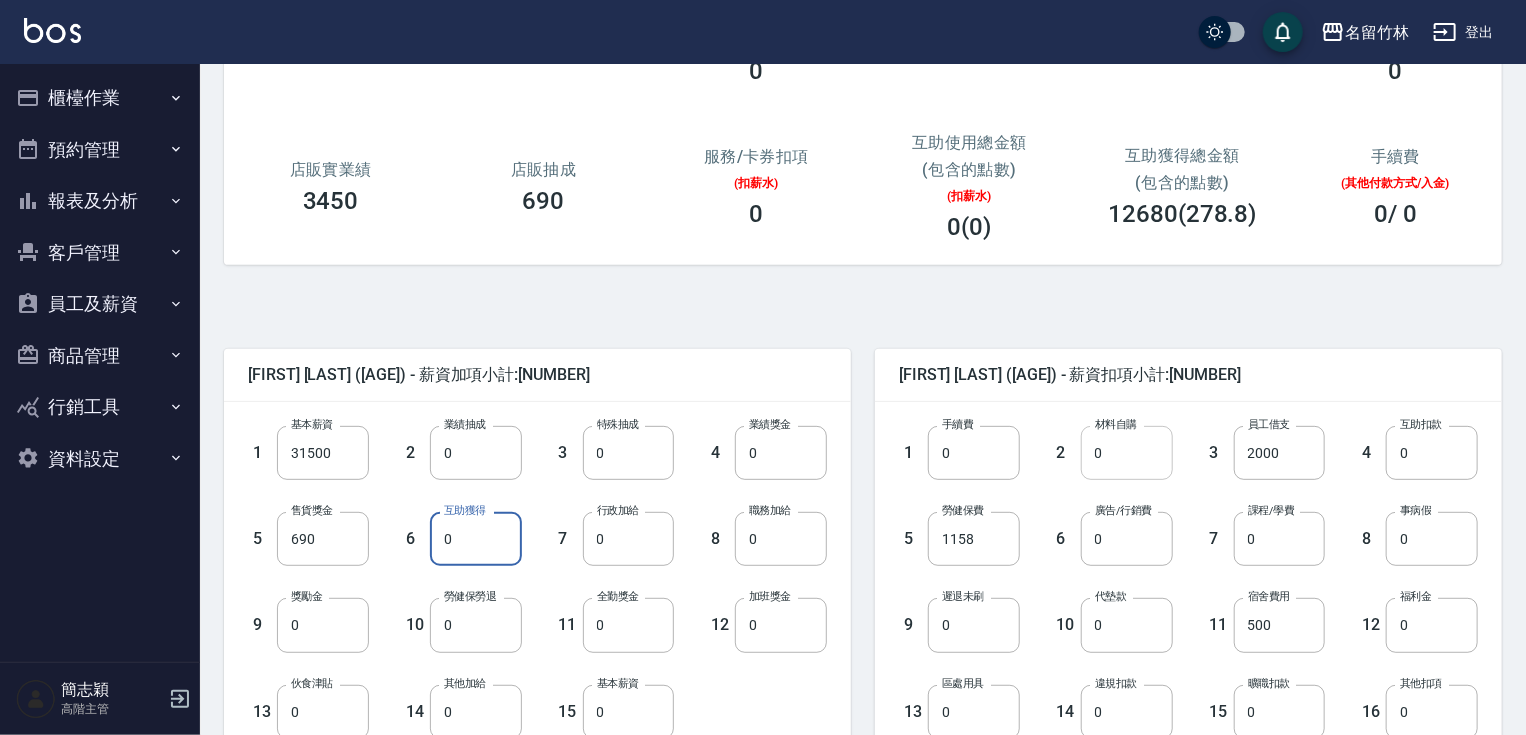 type on "0" 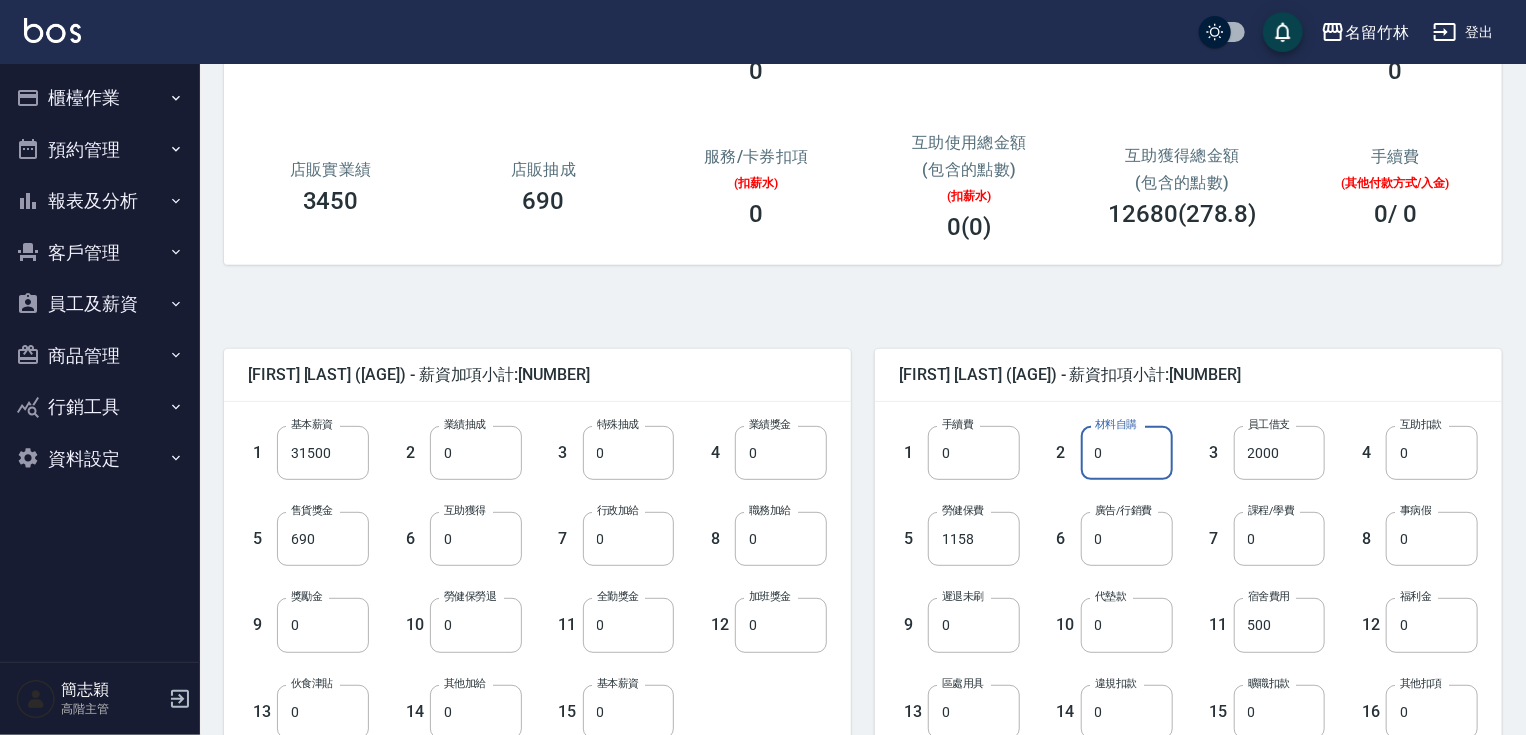 click on "0" at bounding box center [1127, 453] 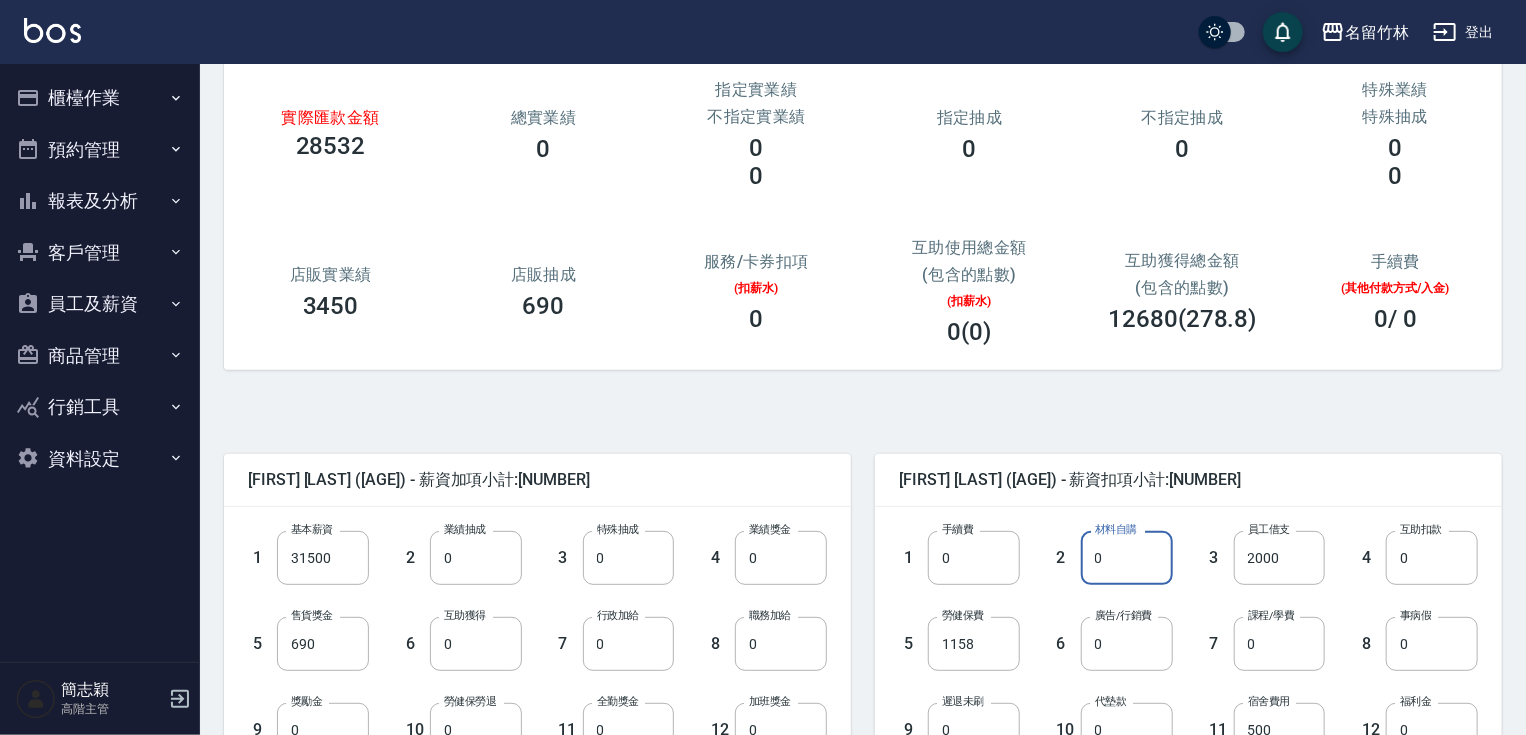 scroll, scrollTop: 564, scrollLeft: 0, axis: vertical 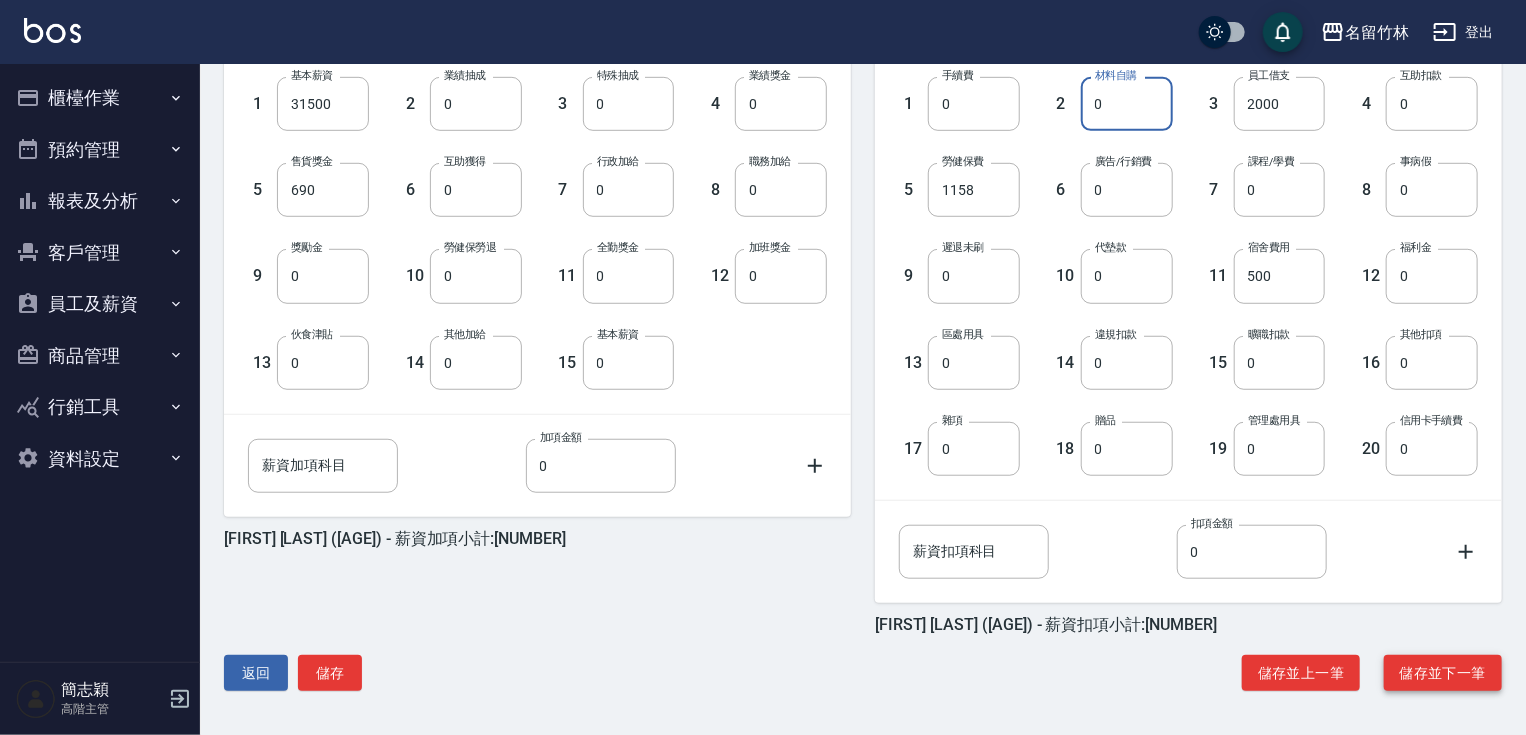 click on "儲存並下一筆" at bounding box center (1443, 673) 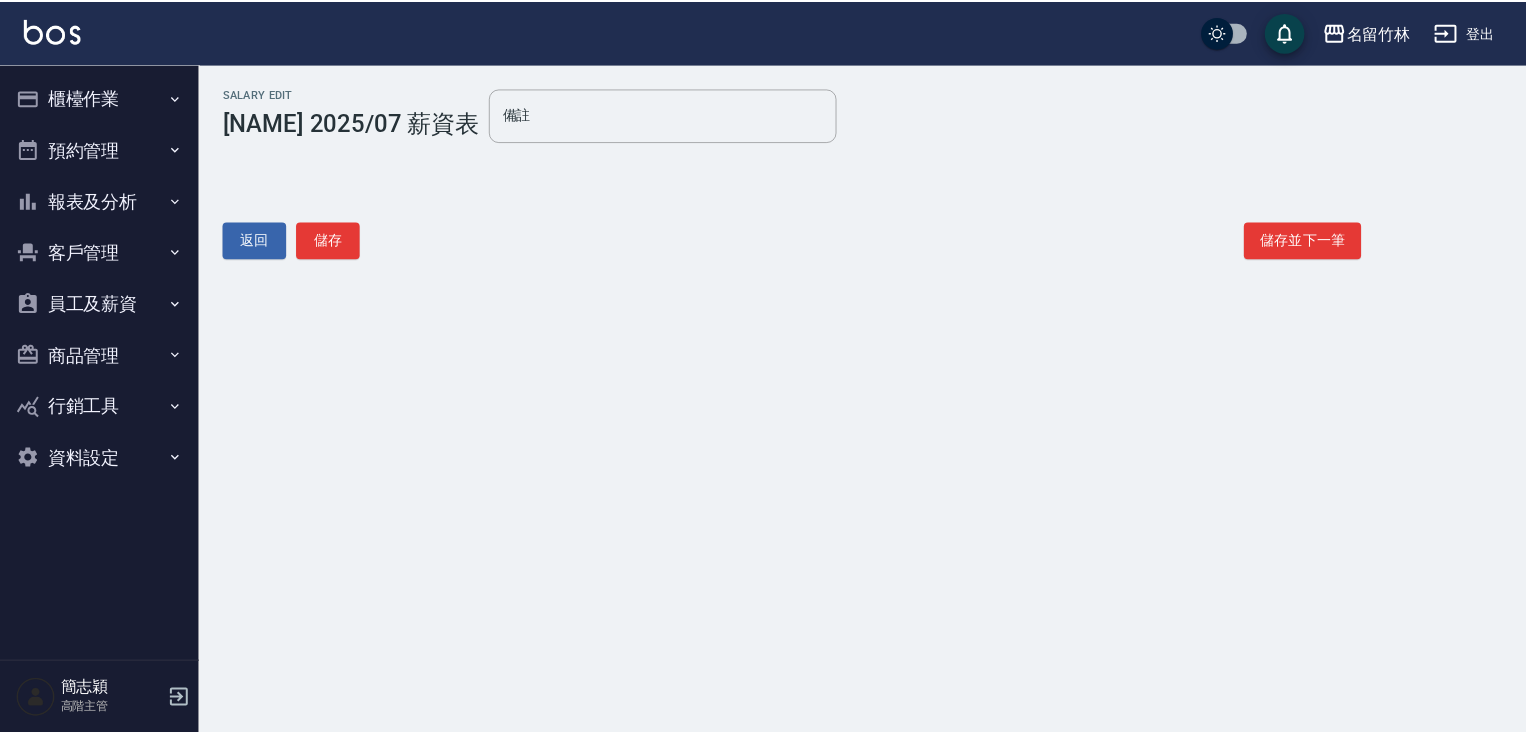 scroll, scrollTop: 0, scrollLeft: 0, axis: both 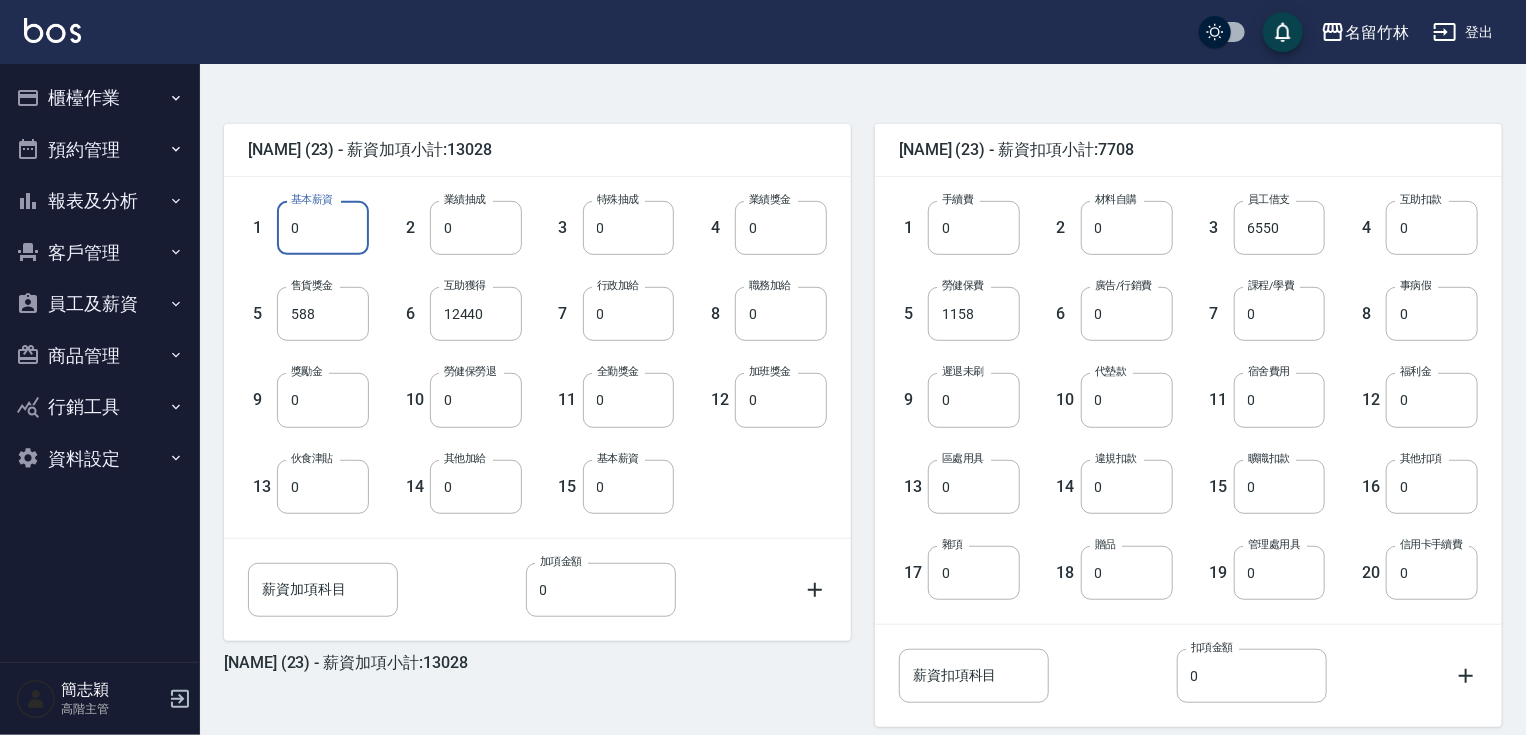 click on "0" at bounding box center (323, 228) 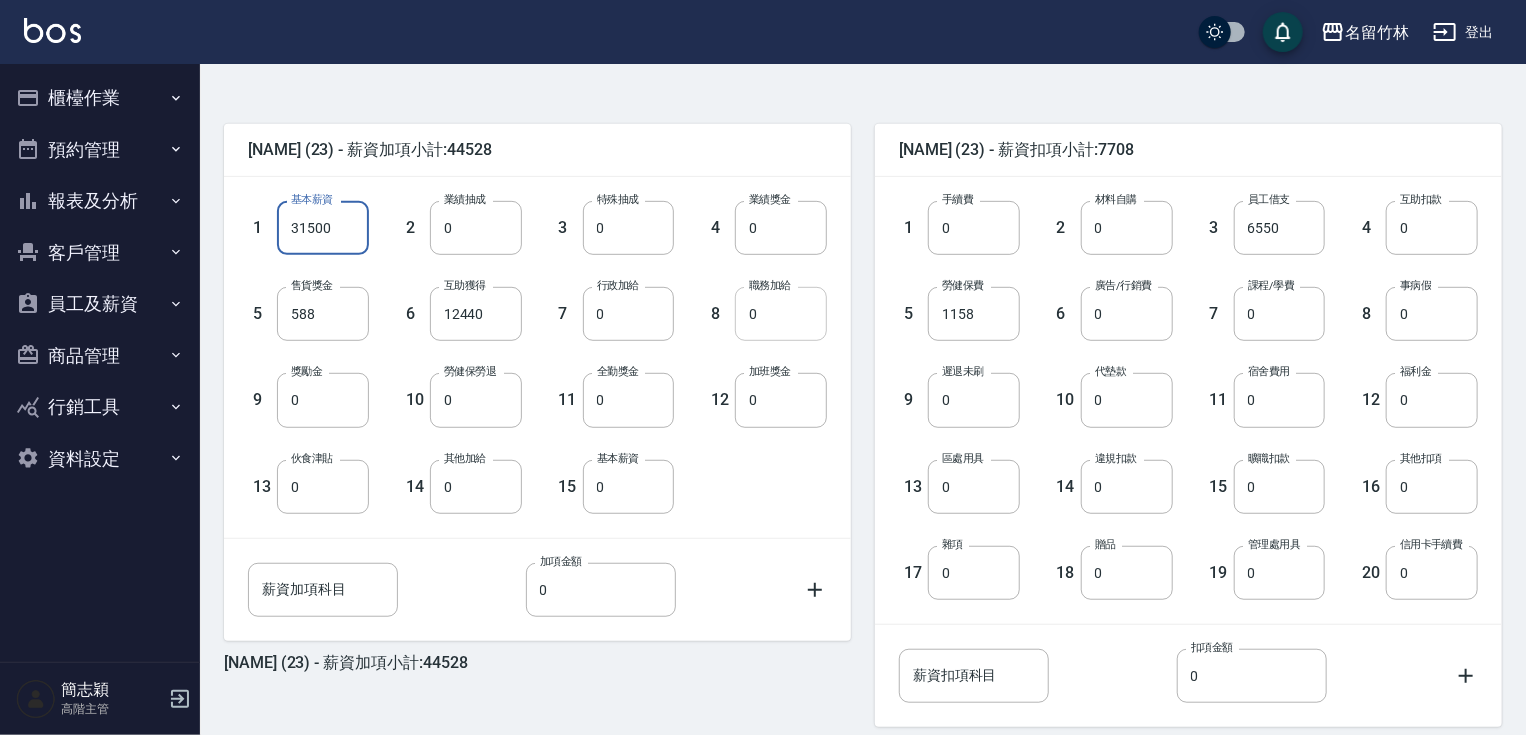 type on "31500" 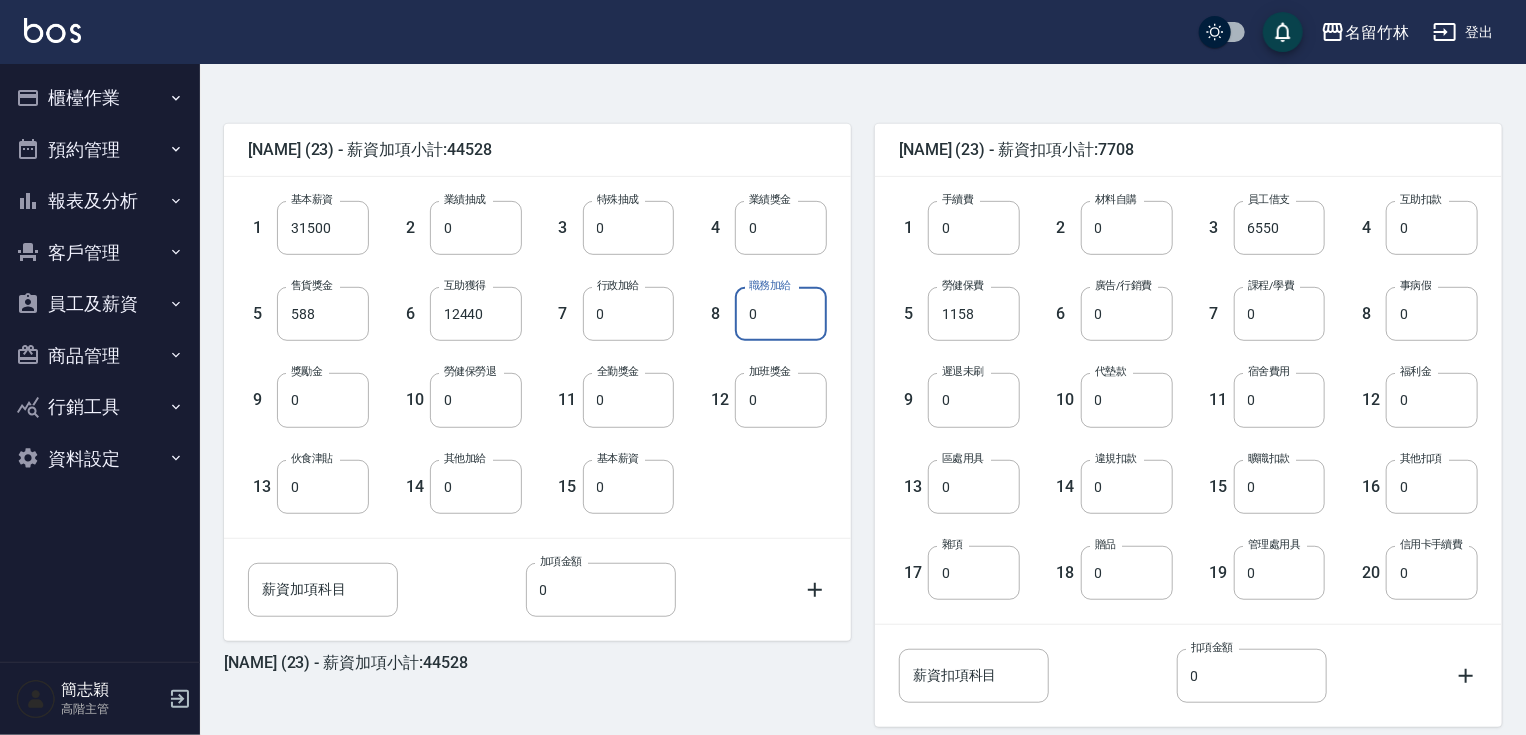 click on "0" at bounding box center [781, 314] 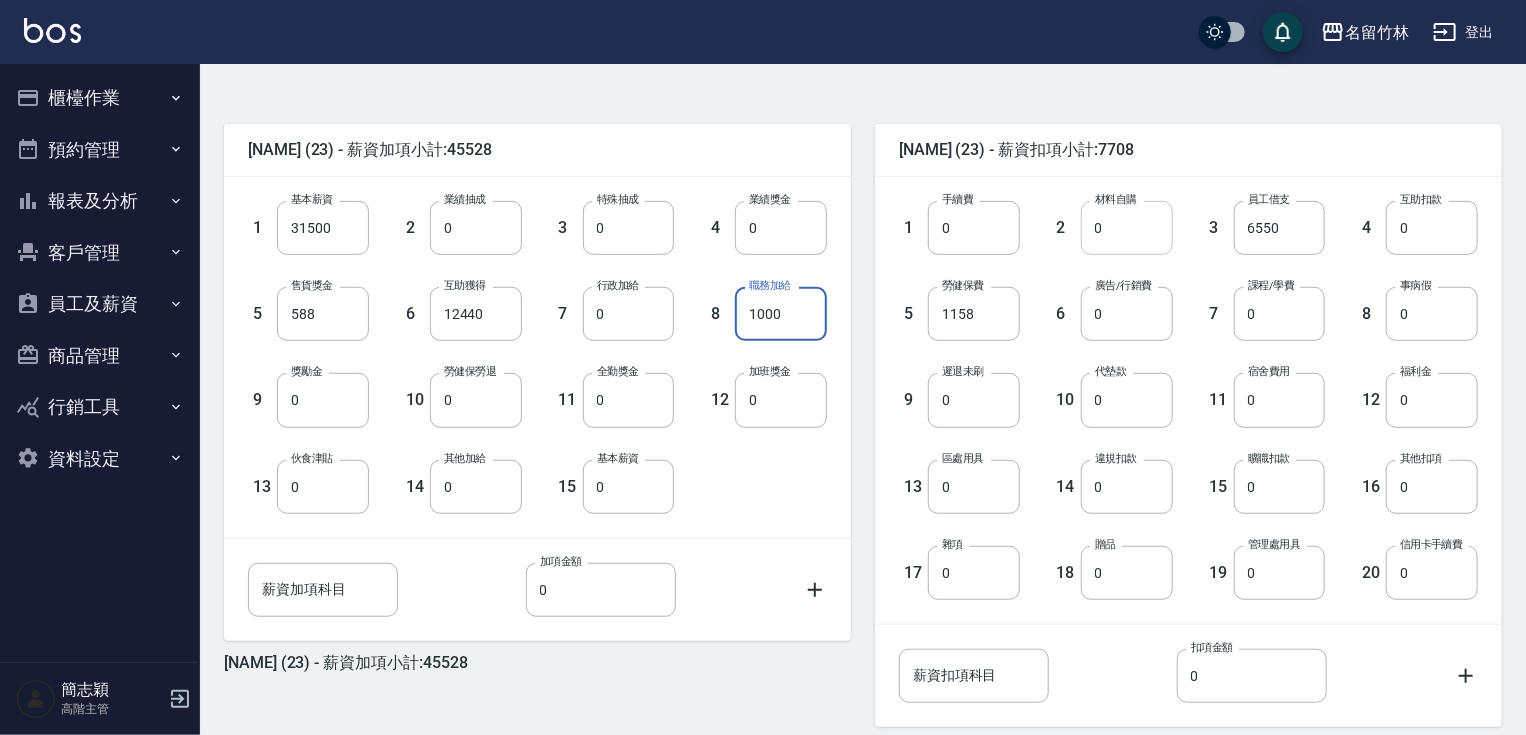 type on "1000" 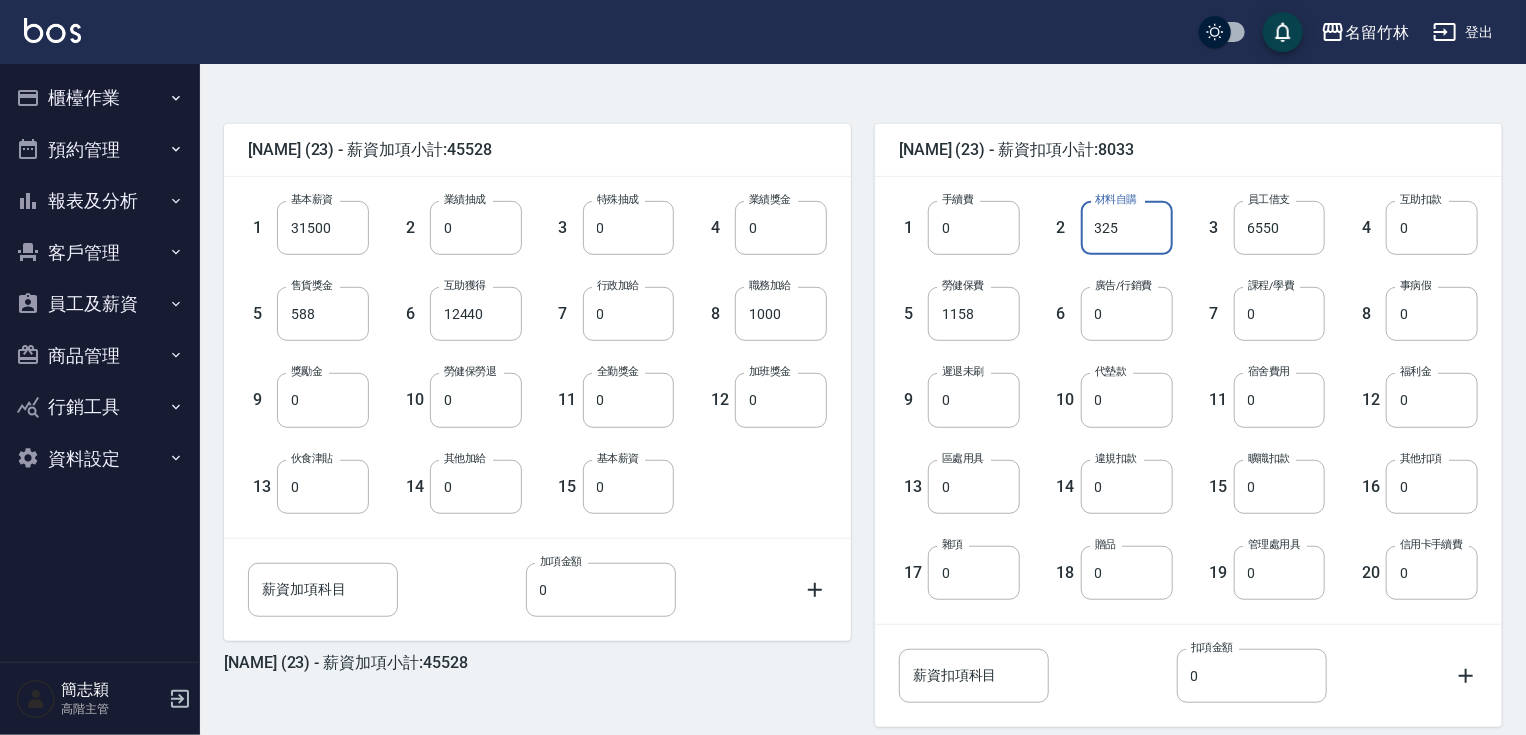 scroll, scrollTop: 564, scrollLeft: 0, axis: vertical 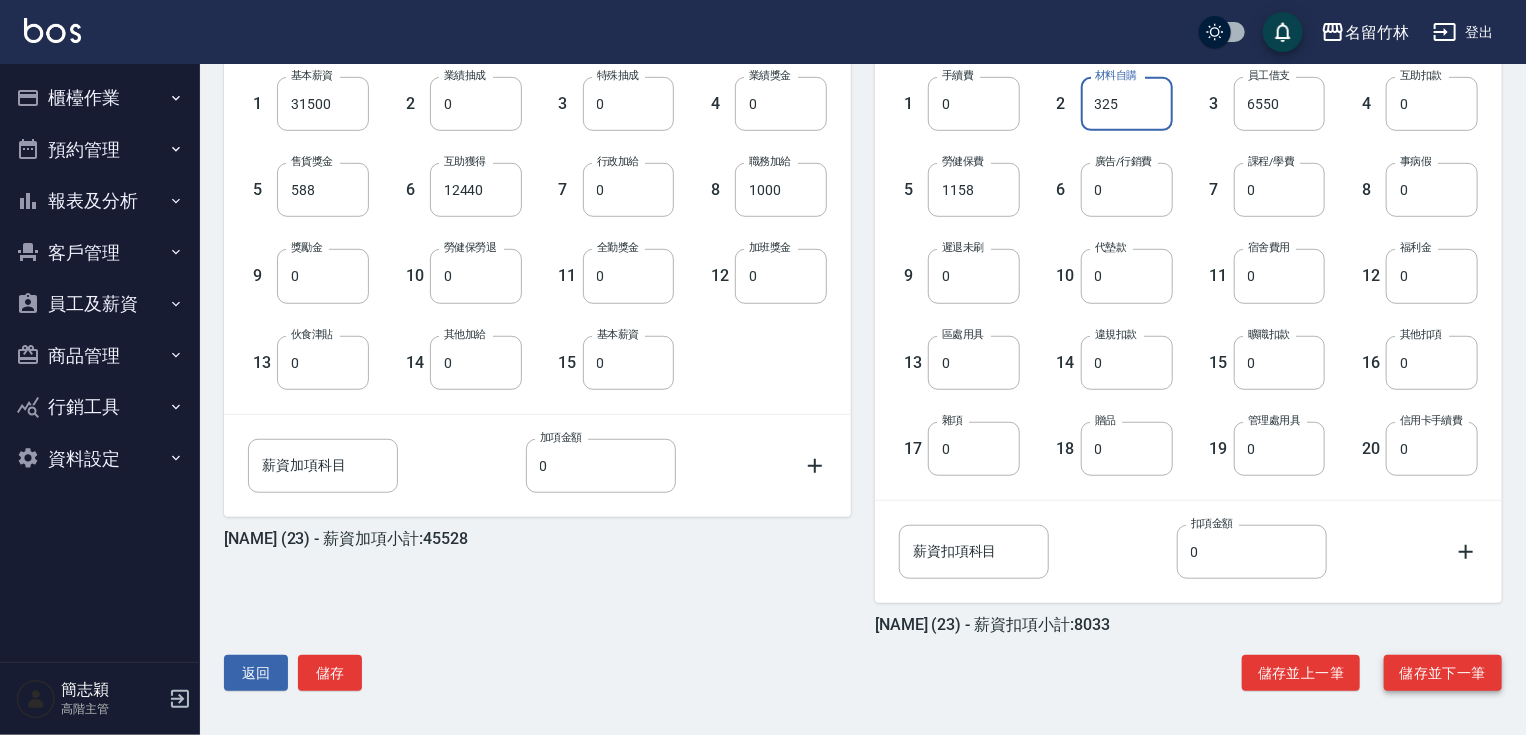 type on "325" 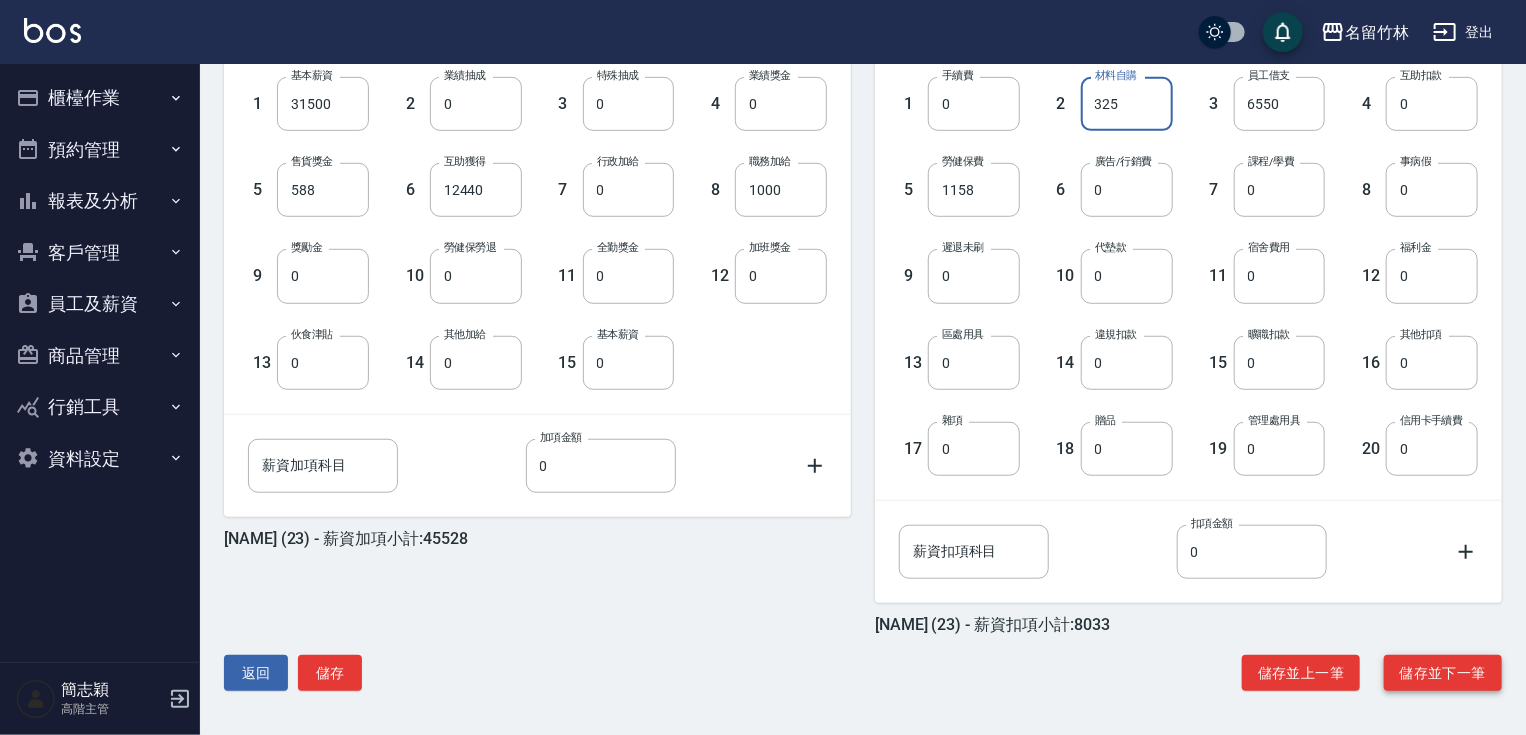 click on "儲存並下一筆" at bounding box center [1443, 673] 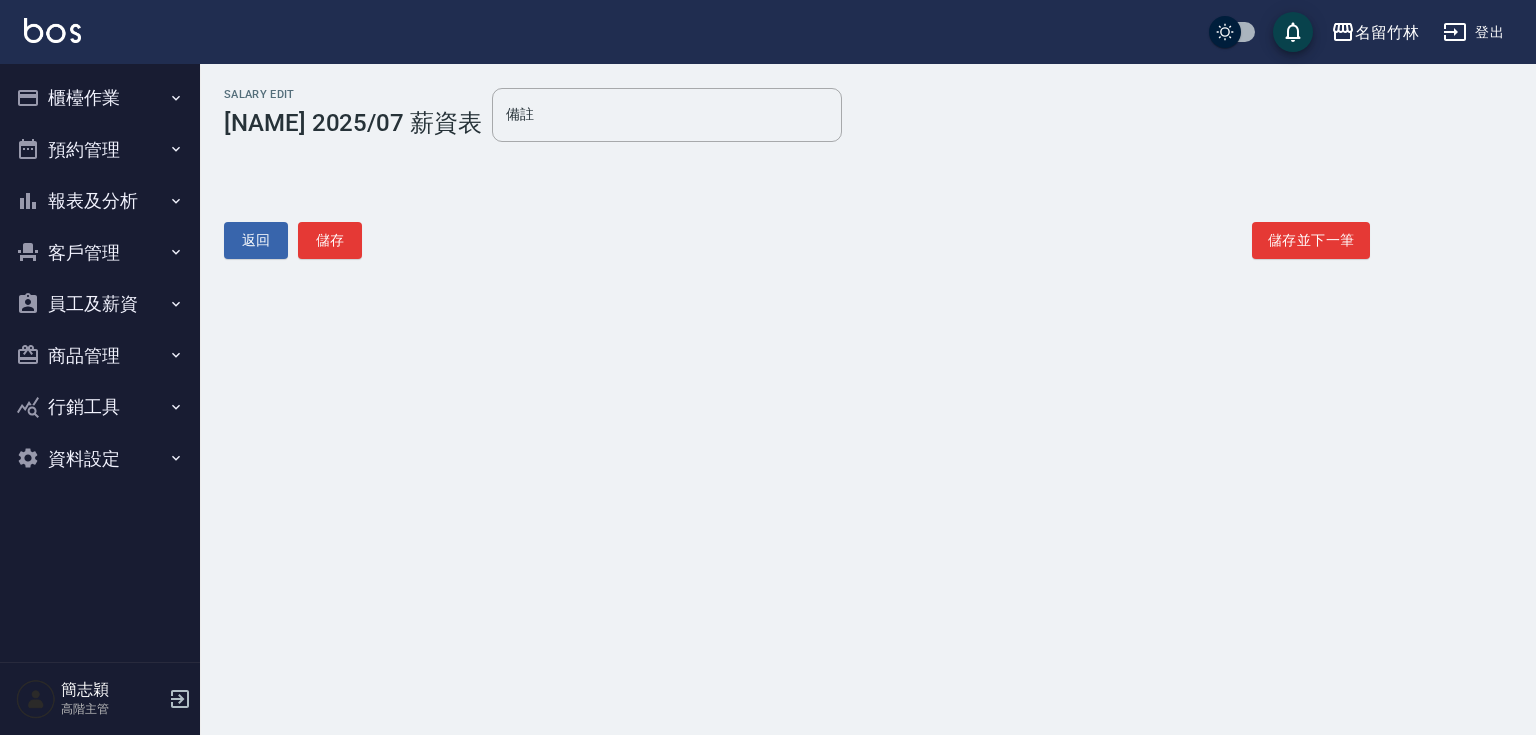 scroll, scrollTop: 0, scrollLeft: 0, axis: both 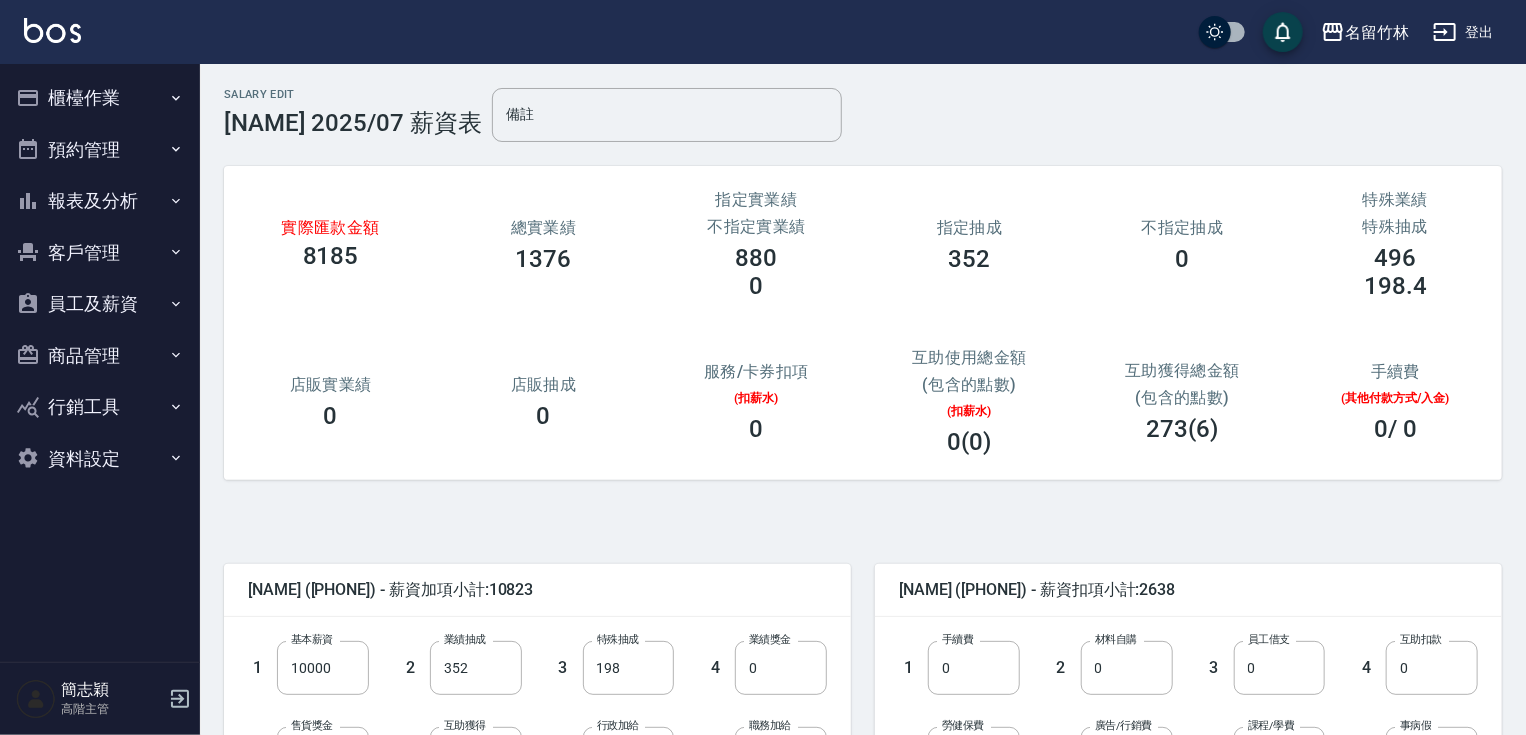 click on "員工及薪資" at bounding box center (100, 304) 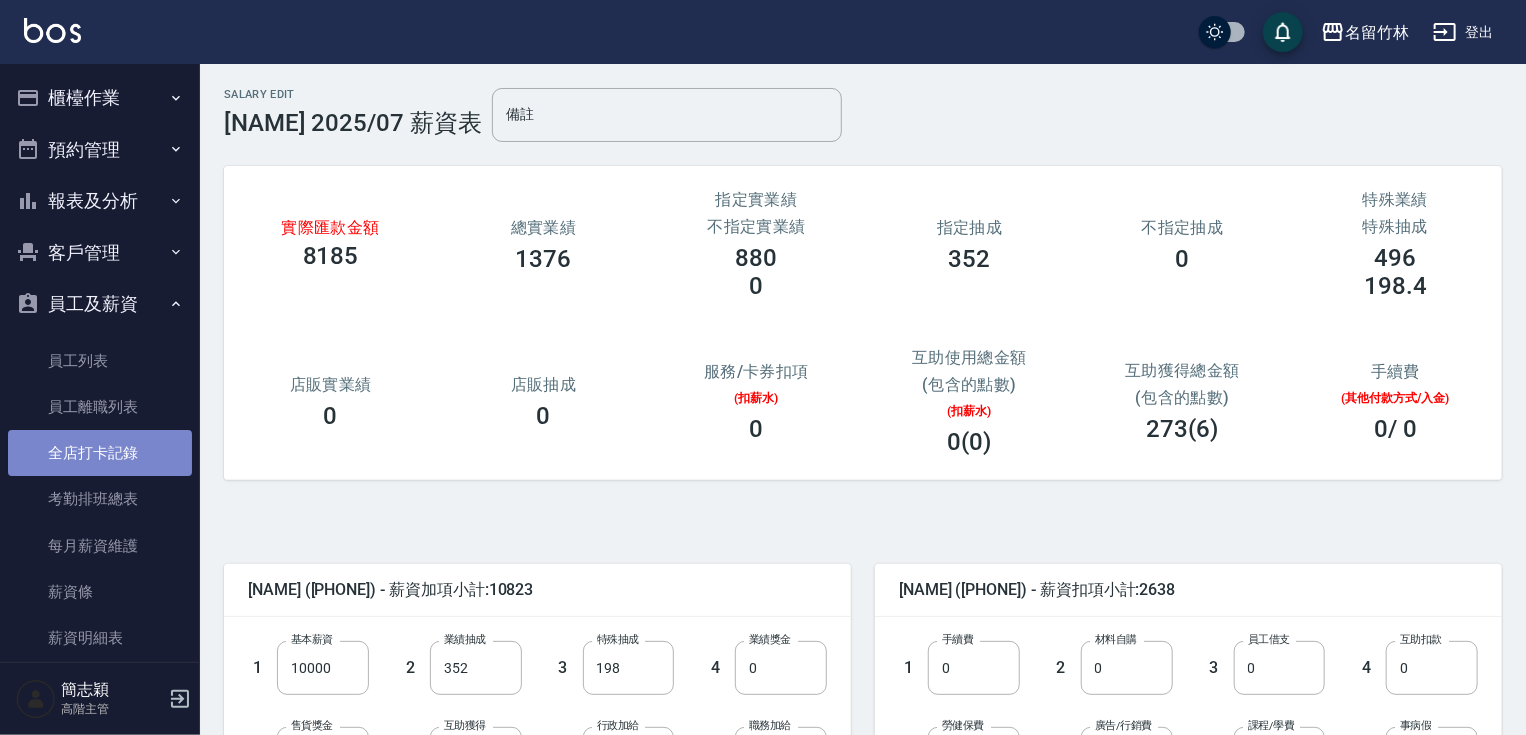 click on "全店打卡記錄" at bounding box center [100, 453] 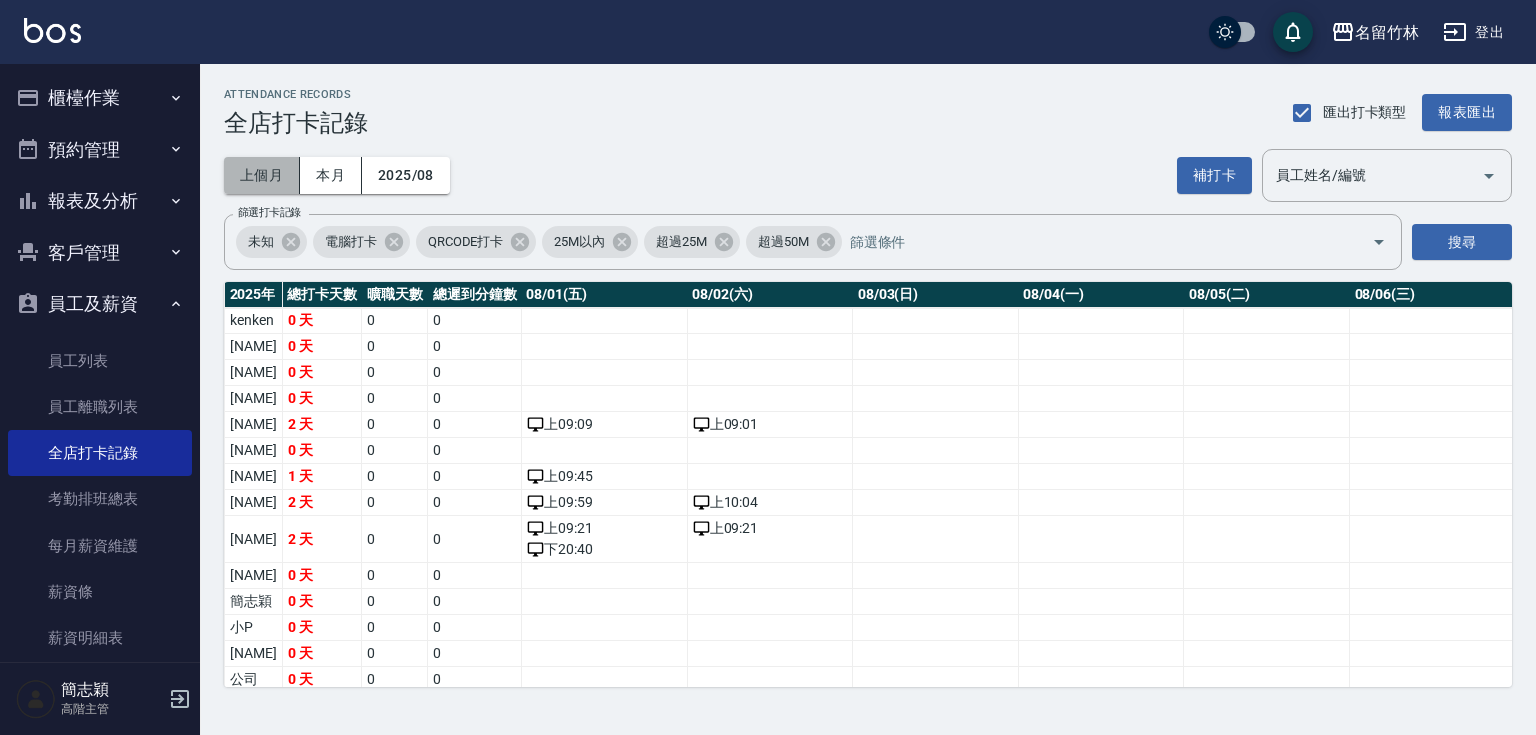 click on "上個月" at bounding box center (262, 175) 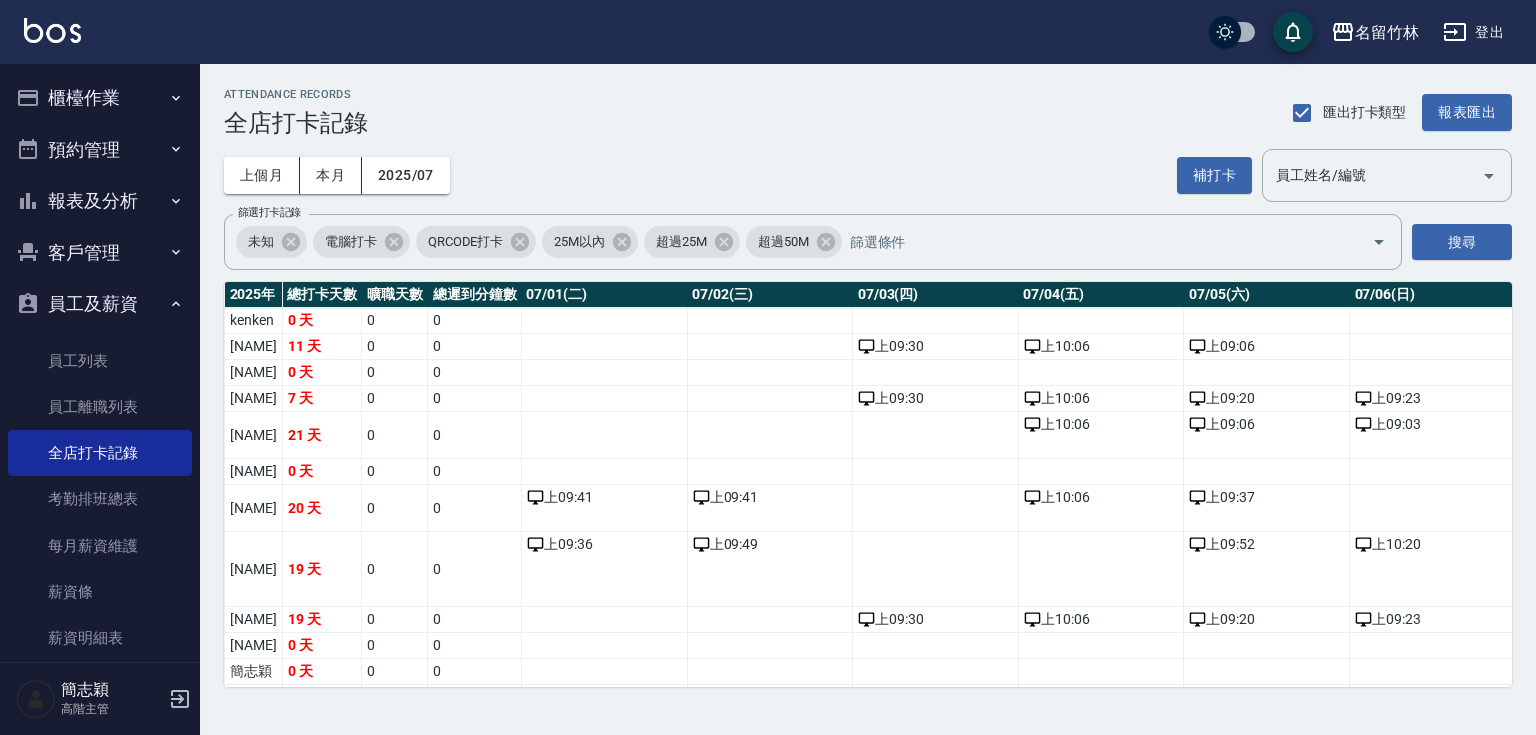 scroll, scrollTop: 0, scrollLeft: 7, axis: horizontal 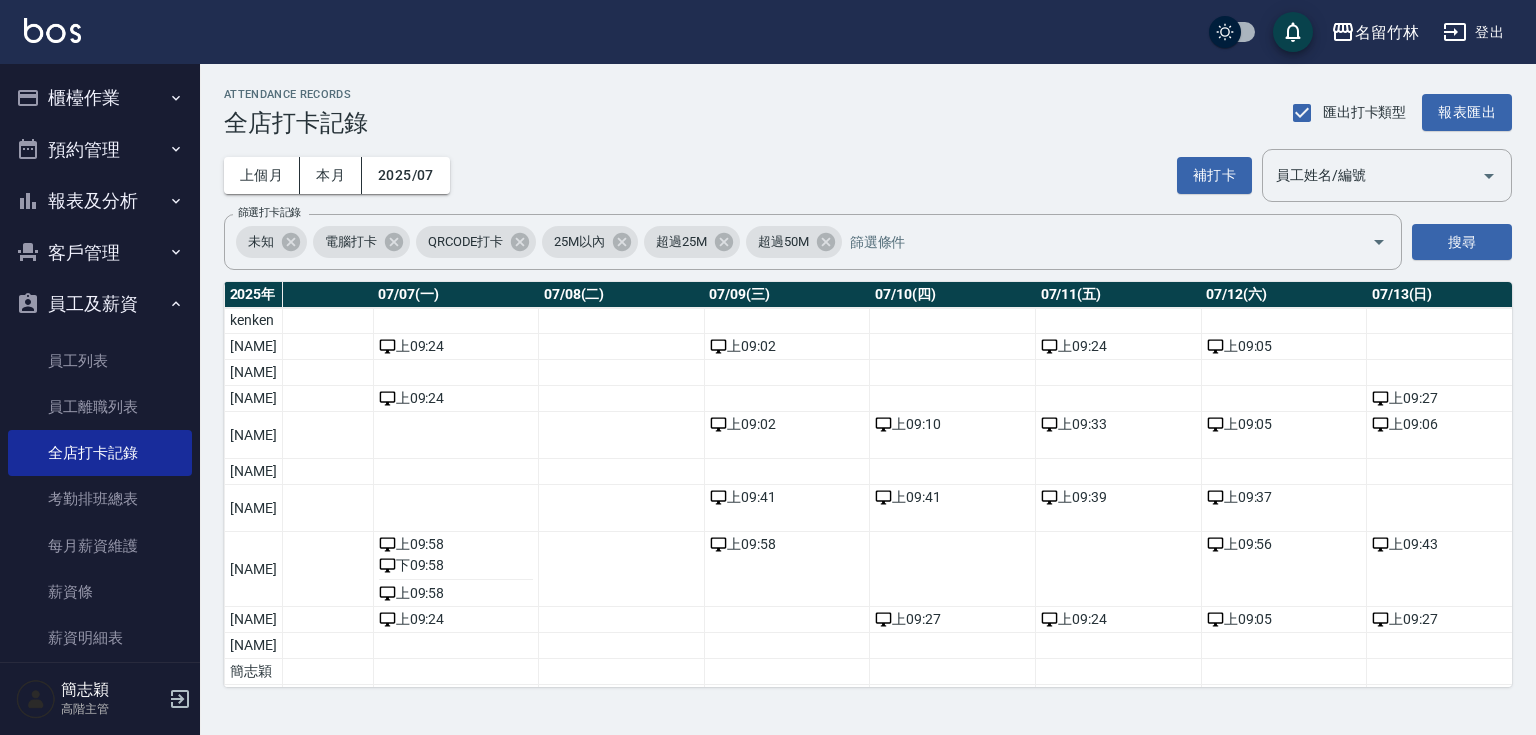 click on "ATTENDANCE RECORDS 全店打卡記錄 匯出打卡類型 報表匯出 上個月 本月 2025/07 補打卡 員工姓名/編號 員工姓名/編號 篩選打卡記錄 未知 電腦打卡 QRCODE打卡 25M以內 超過25M 超過50M 篩選打卡記錄 搜尋 2025 年 總打卡天數 曠職天數 總遲到分鐘數 07/01(二) 07/02(三) 07/03(四) 07/04(五) 07/05(六) 07/06(日) 07/07(一) 07/08(二) 07/09(三) 07/10(四) 07/11(五) 07/12(六) 07/13(日) 07/14(一) 07/15(二) 07/16(三) 07/17(四) 07/18(五) 07/19(六) 07/20(日) 07/21(一) 07/22(二) 07/23(三) 07/24(四) 07/25(五) 07/26(六) 07/27(日) 07/28(一) 07/29(二) 07/30(三) 07/31(四) kenken 0 天 0 0 范翠萍 11 天 0 0 上 09:30 上 10:06 上 09:06 上 09:24 上 09:02 上 09:24 上 09:05 上 09:06 上 09:00 上 09:02 上 09:26 李亞蓉 0 天 0 0 吳慧茹 7 天 0 0 上 09:30 上 10:06 上 09:20 上 09:23 上 09:24 上 09:27 上 09:26 王曉容 21 天 0 0 上 10:06 上 09:06 上 09:03 上 09:02 上 09:10 上 09:33 上 09:05 上 09:06 上 09:06 上" at bounding box center [868, 387] 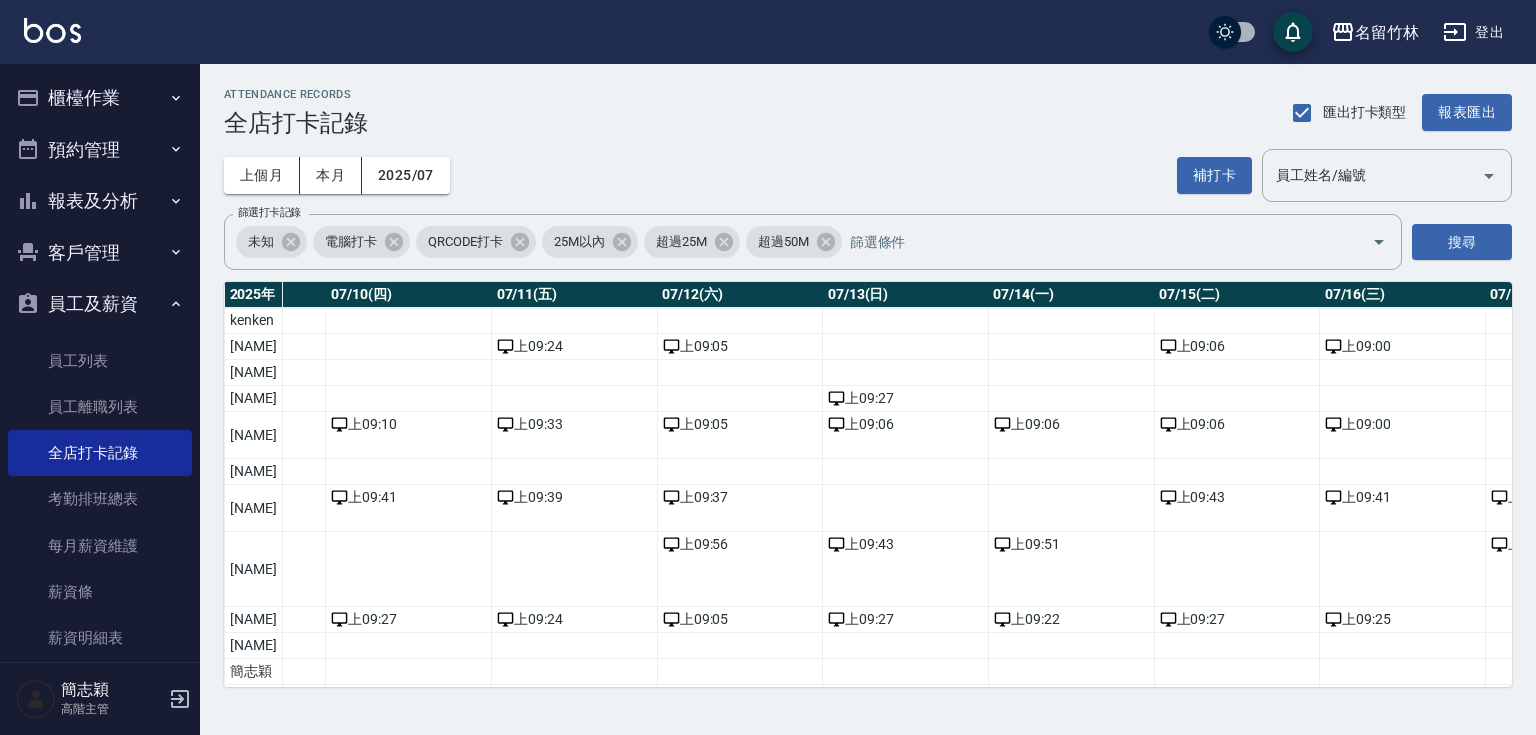 scroll, scrollTop: 0, scrollLeft: 1710, axis: horizontal 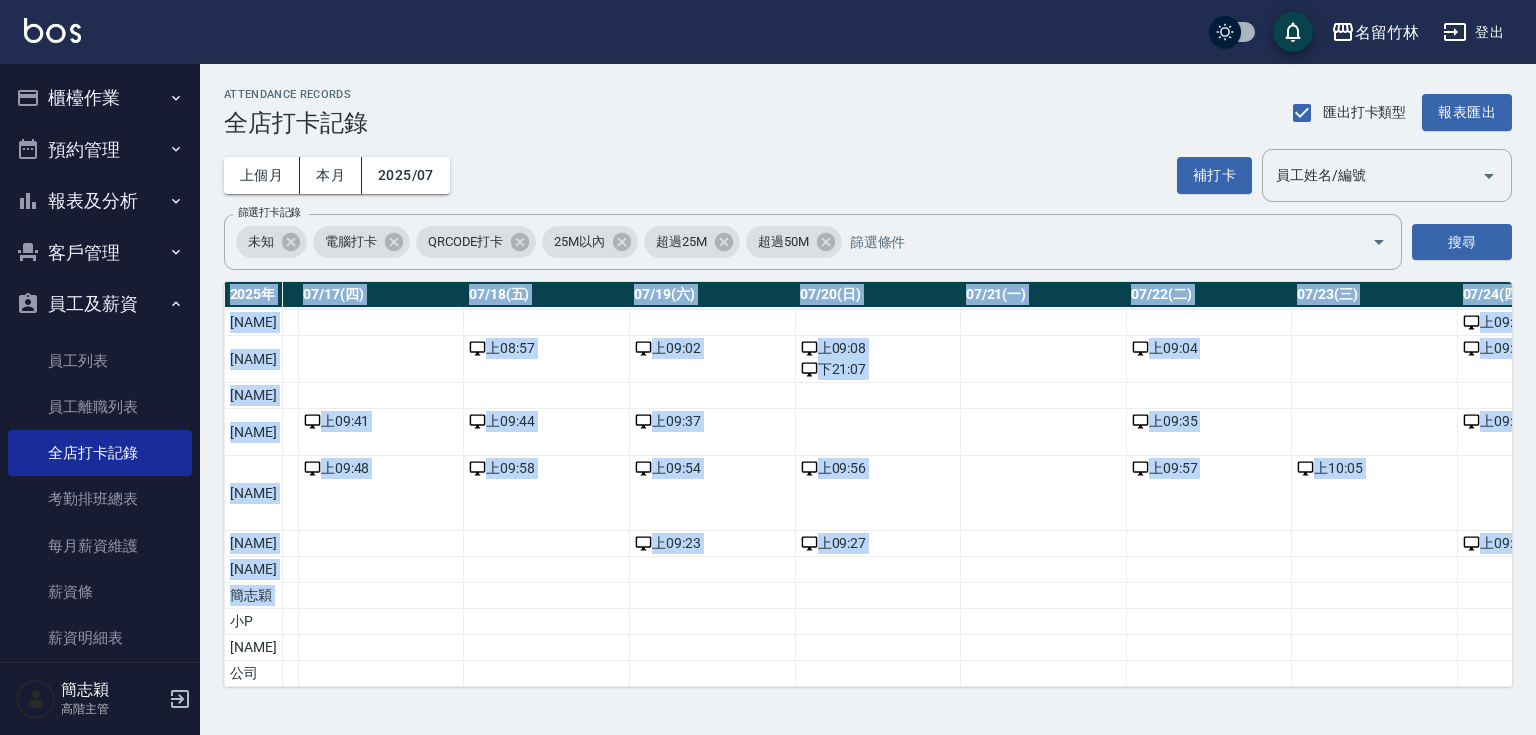 drag, startPoint x: 1156, startPoint y: 675, endPoint x: 1240, endPoint y: 684, distance: 84.48077 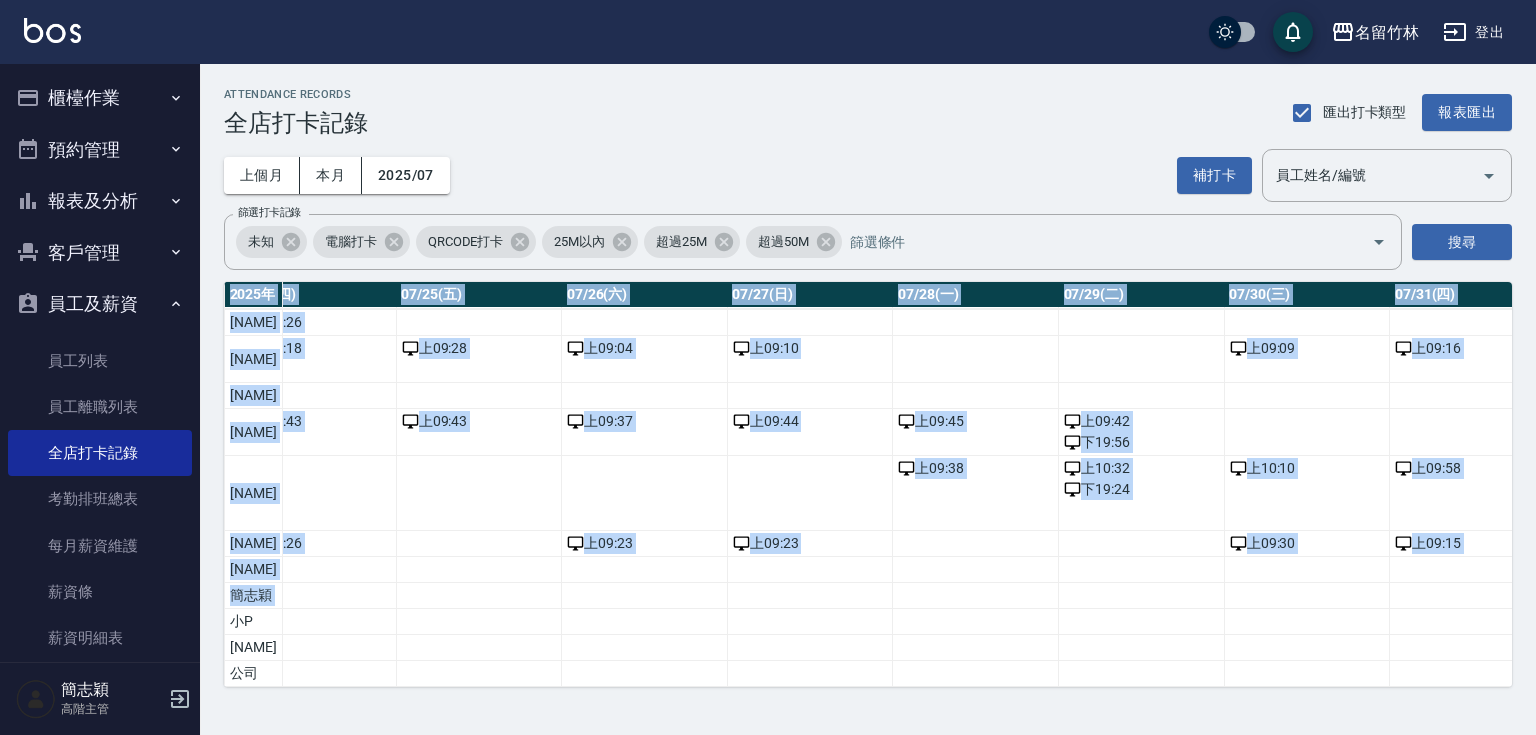 scroll, scrollTop: 84, scrollLeft: 4155, axis: both 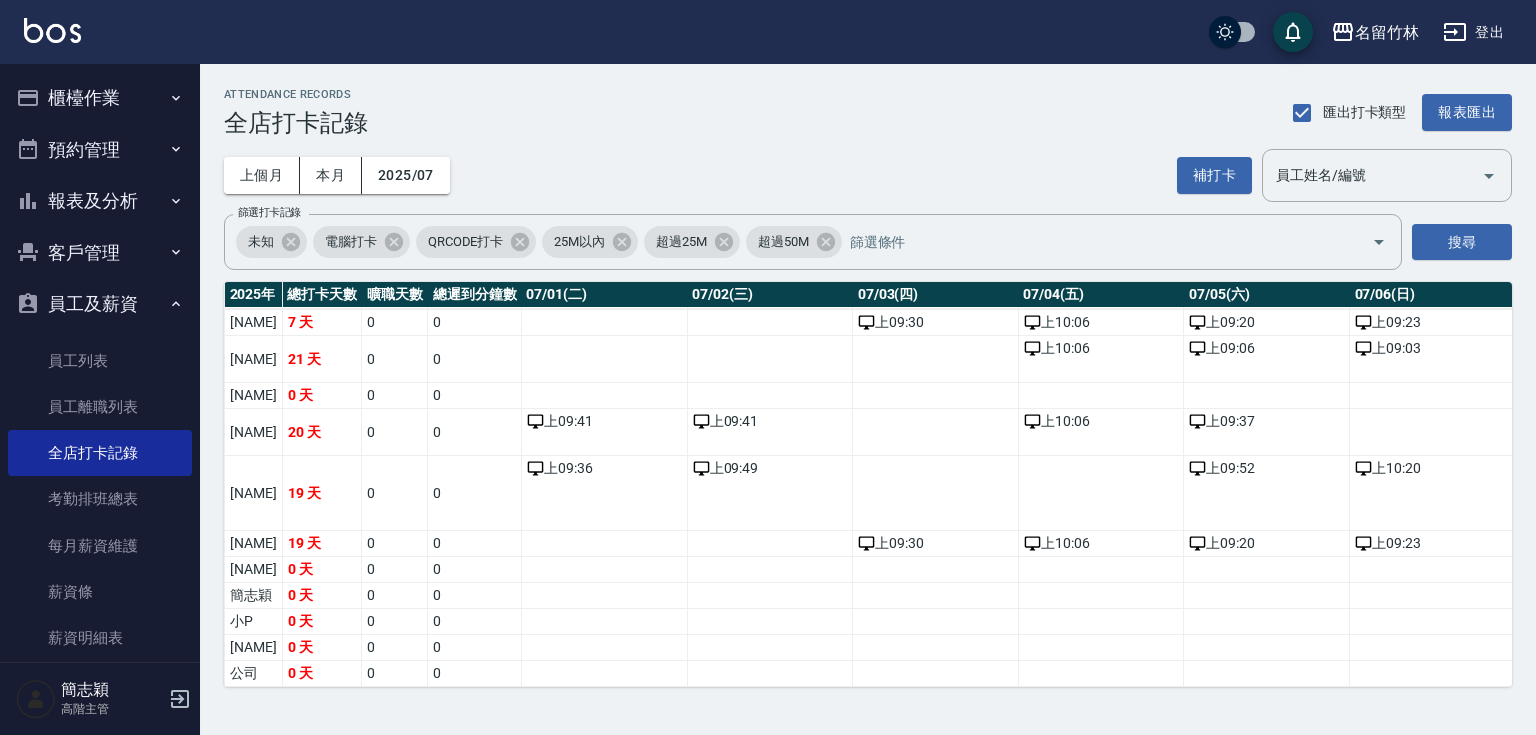 click at bounding box center [770, 544] 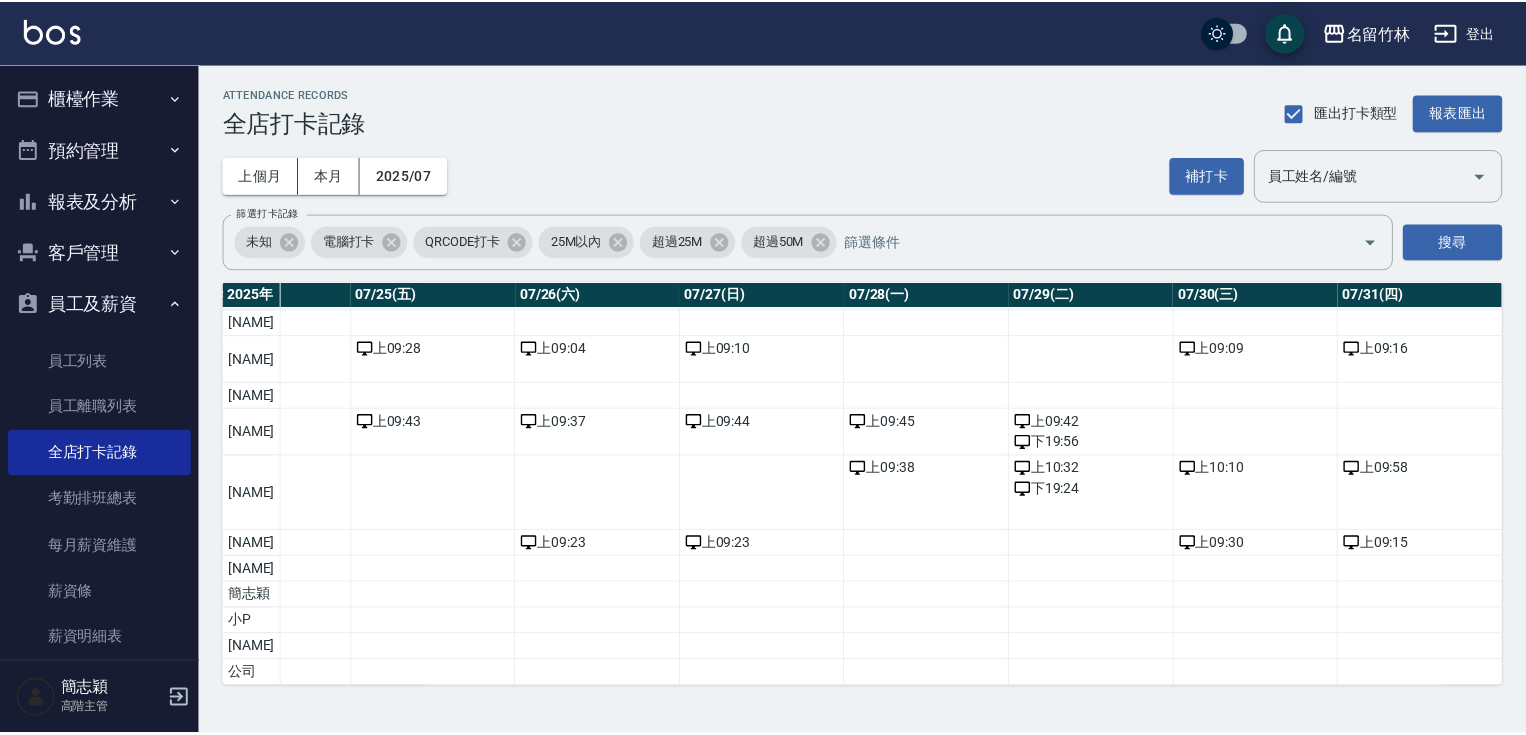 scroll, scrollTop: 84, scrollLeft: 0, axis: vertical 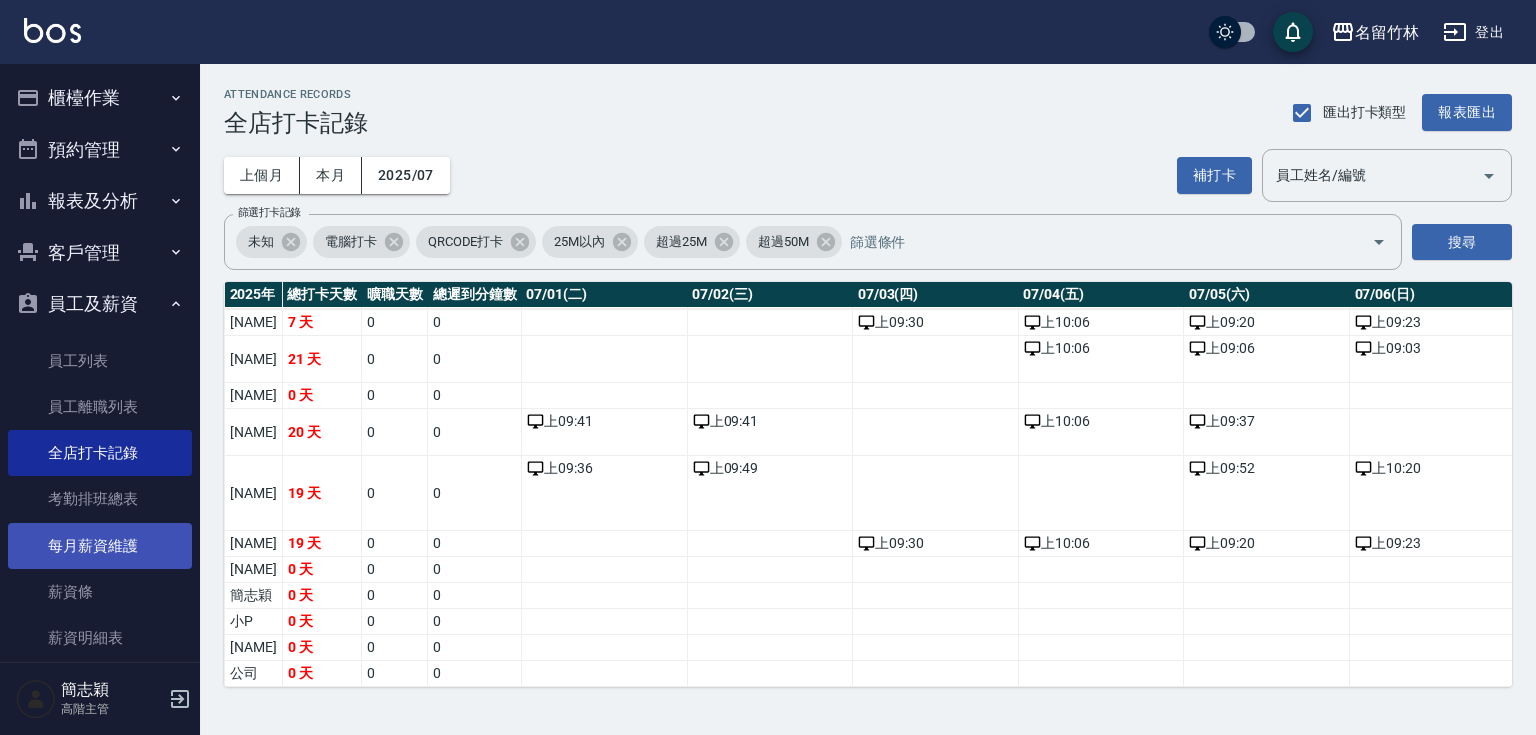 click on "每月薪資維護" at bounding box center (100, 546) 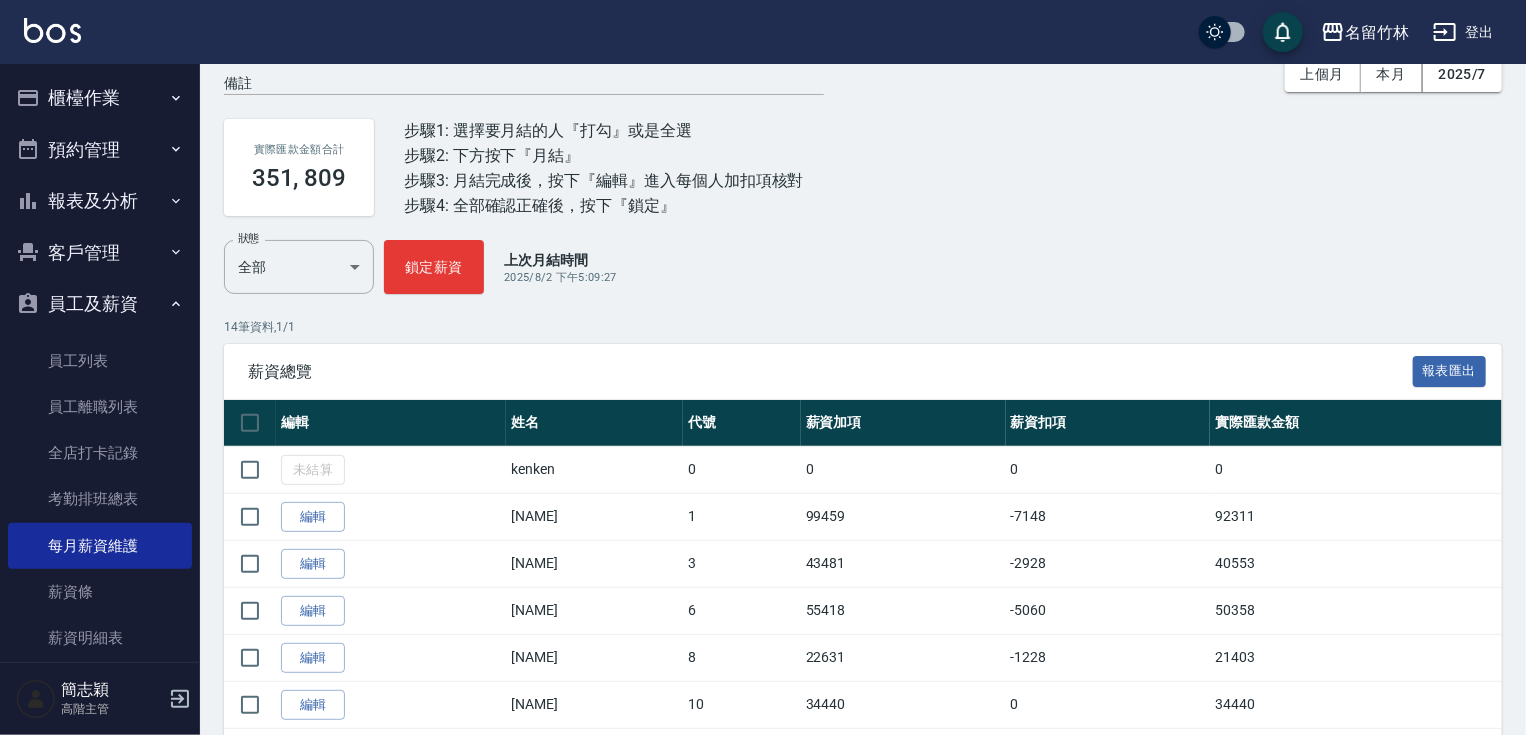 scroll, scrollTop: 428, scrollLeft: 0, axis: vertical 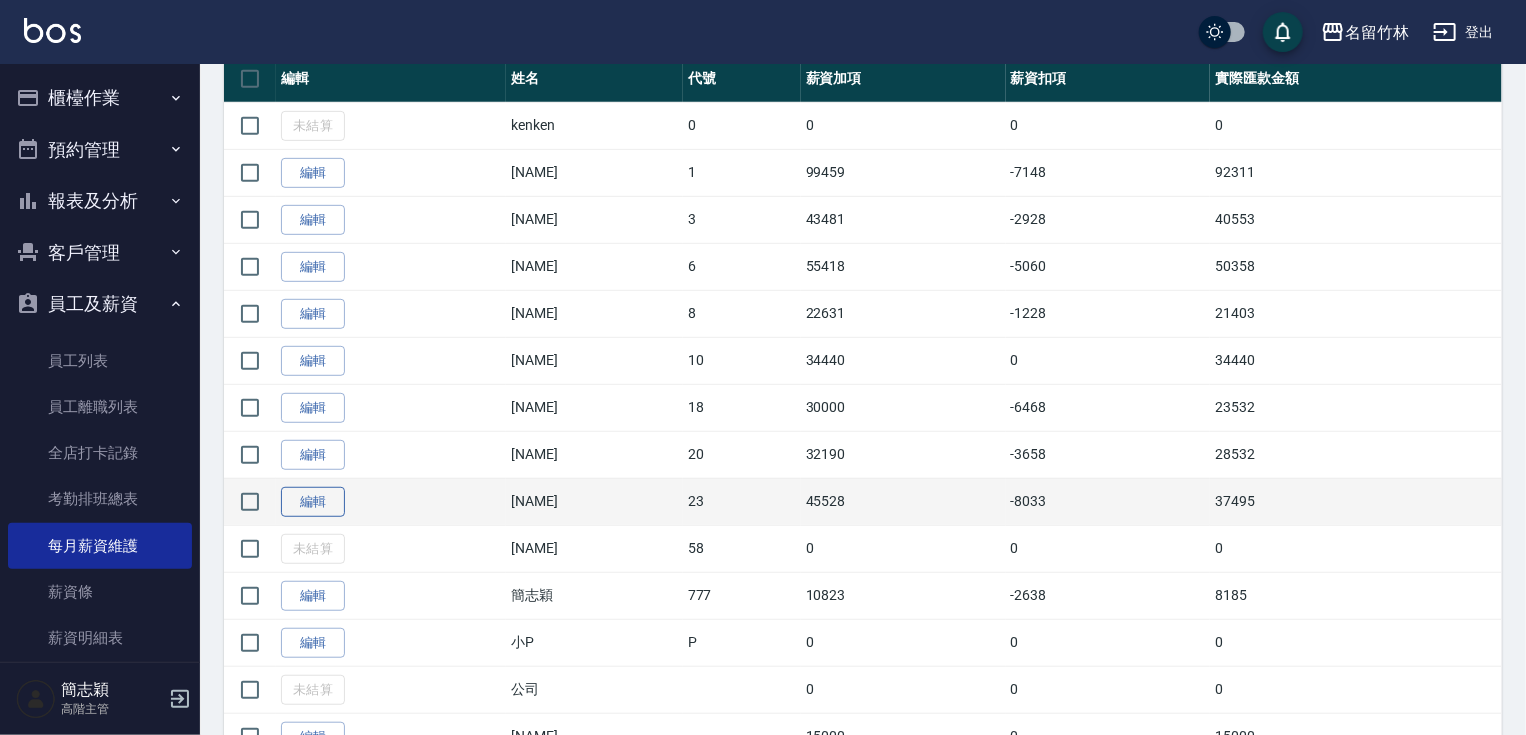 click on "編輯" at bounding box center (313, 502) 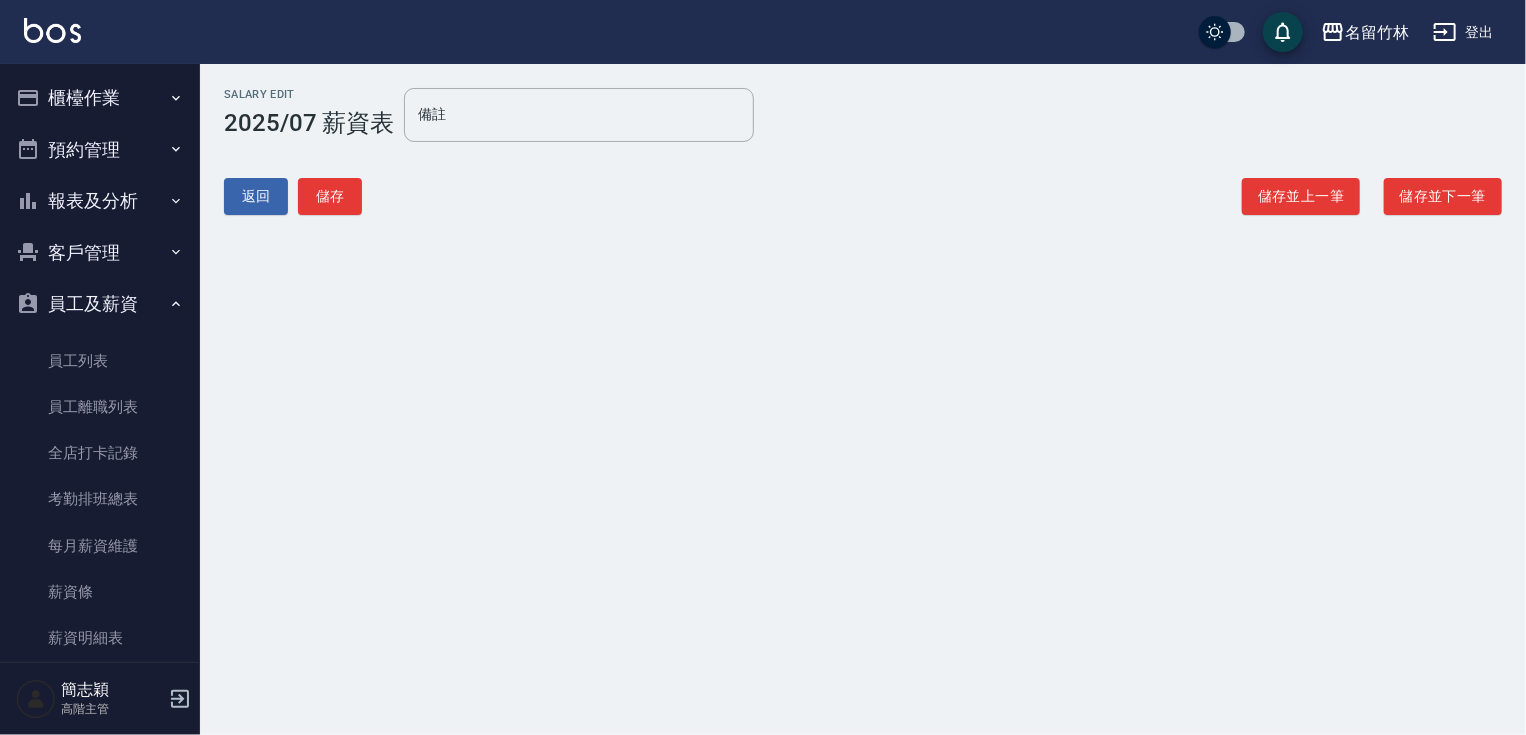 scroll, scrollTop: 0, scrollLeft: 0, axis: both 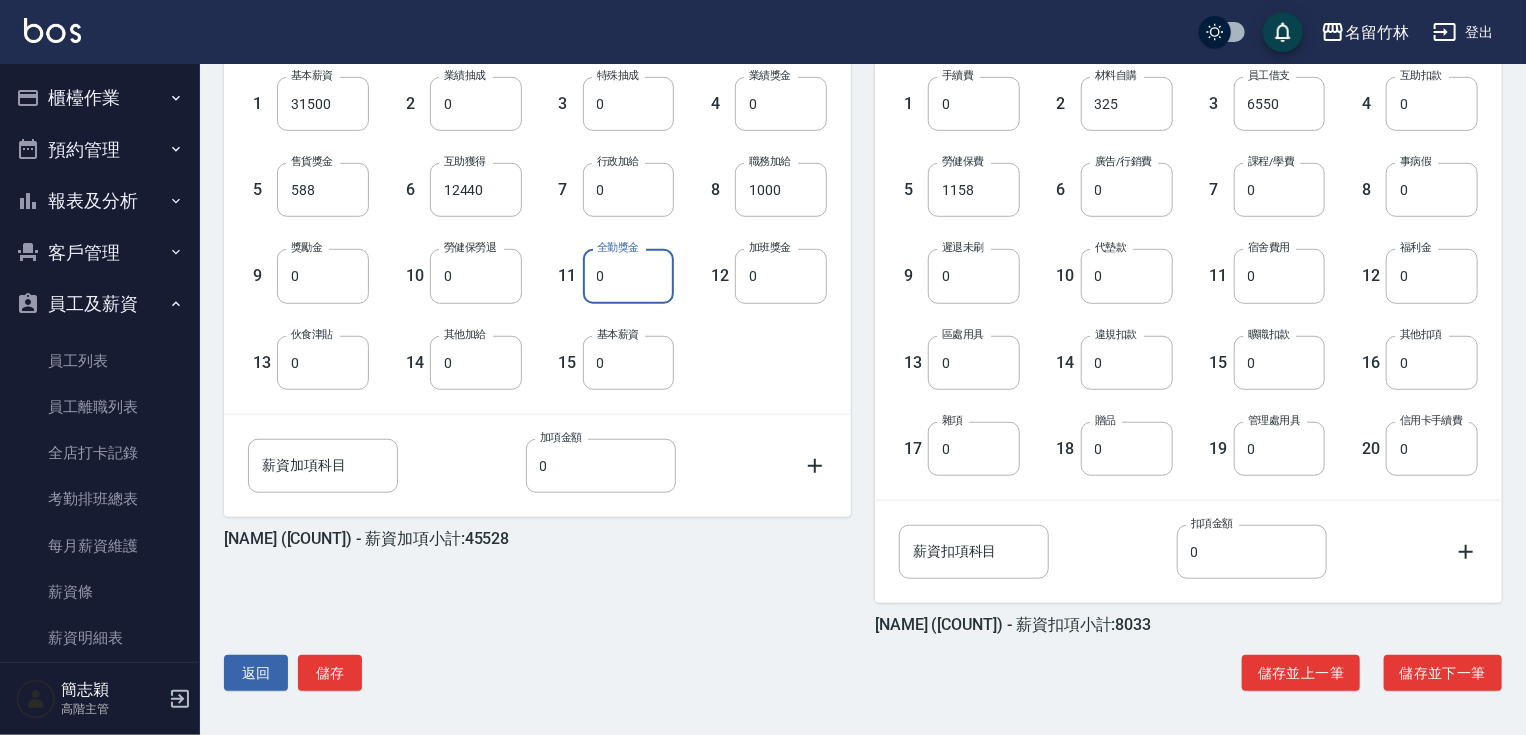 click on "0" at bounding box center [629, 276] 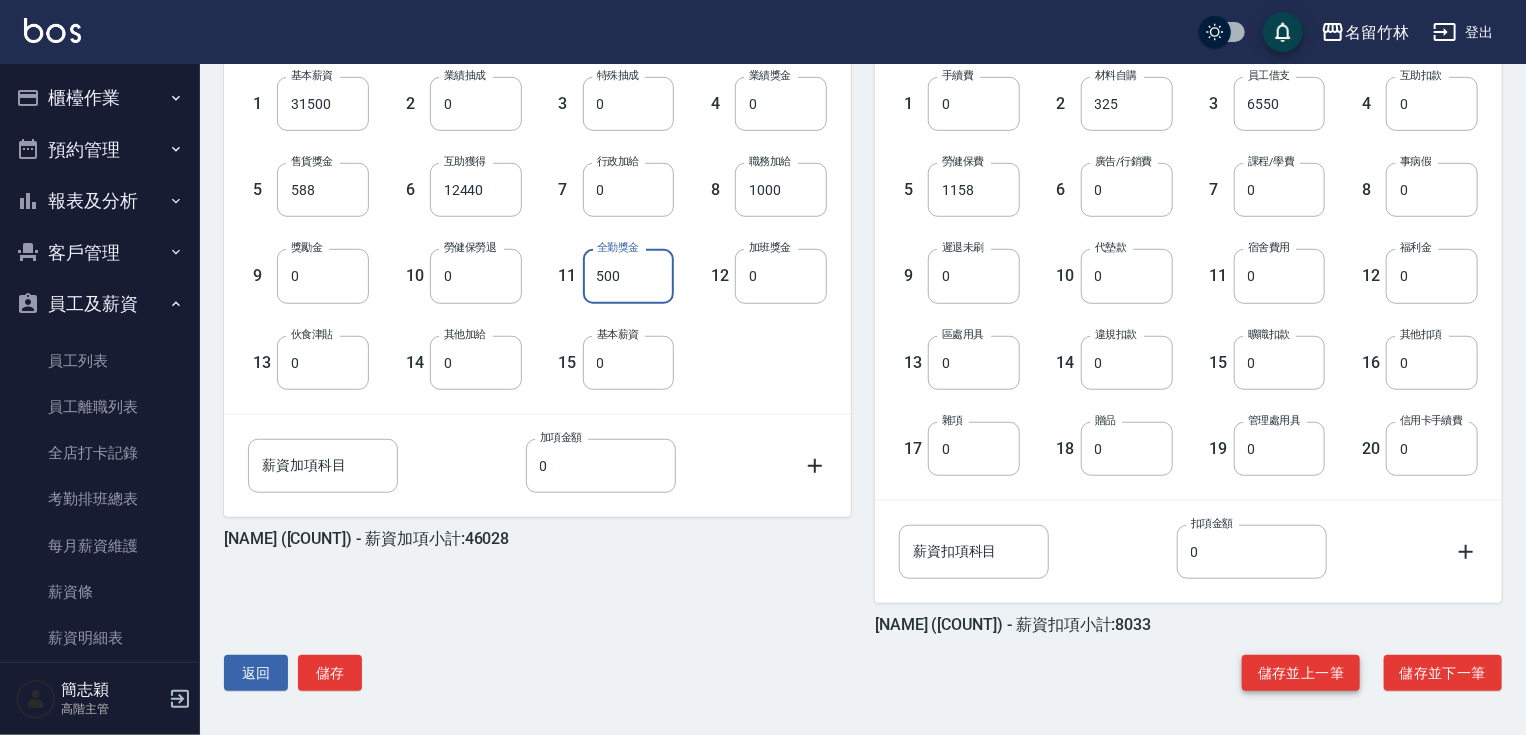 type on "500" 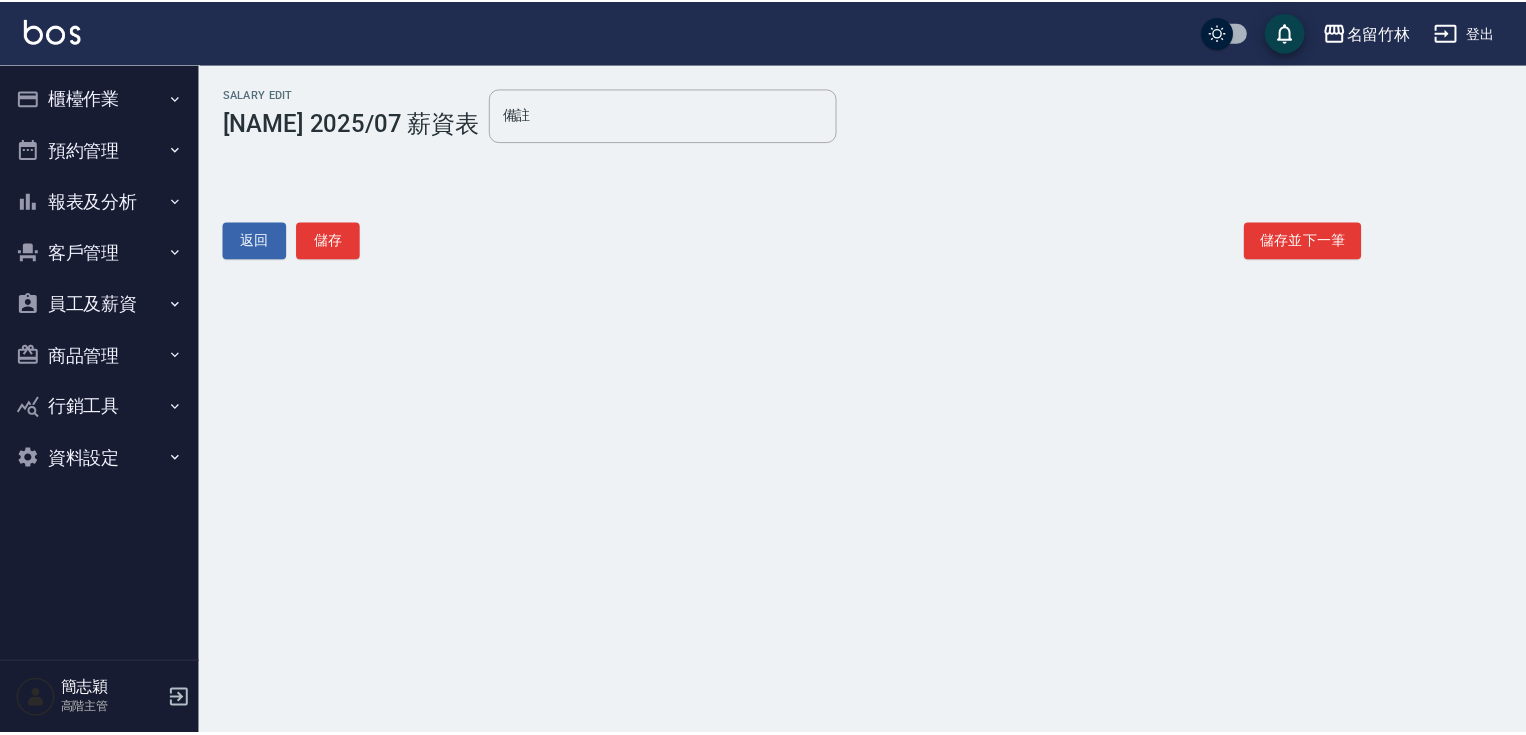 scroll, scrollTop: 0, scrollLeft: 0, axis: both 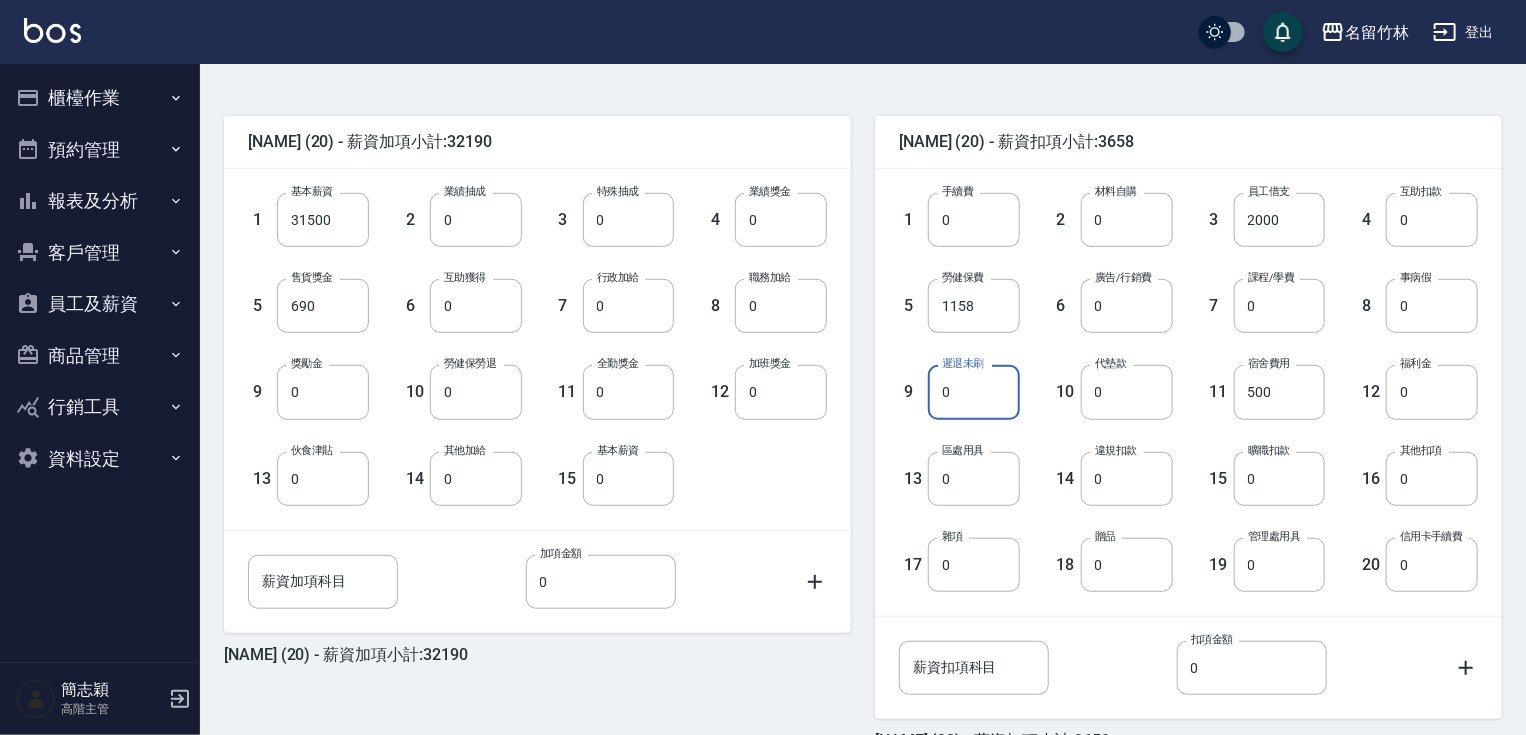 click on "0" at bounding box center [974, 392] 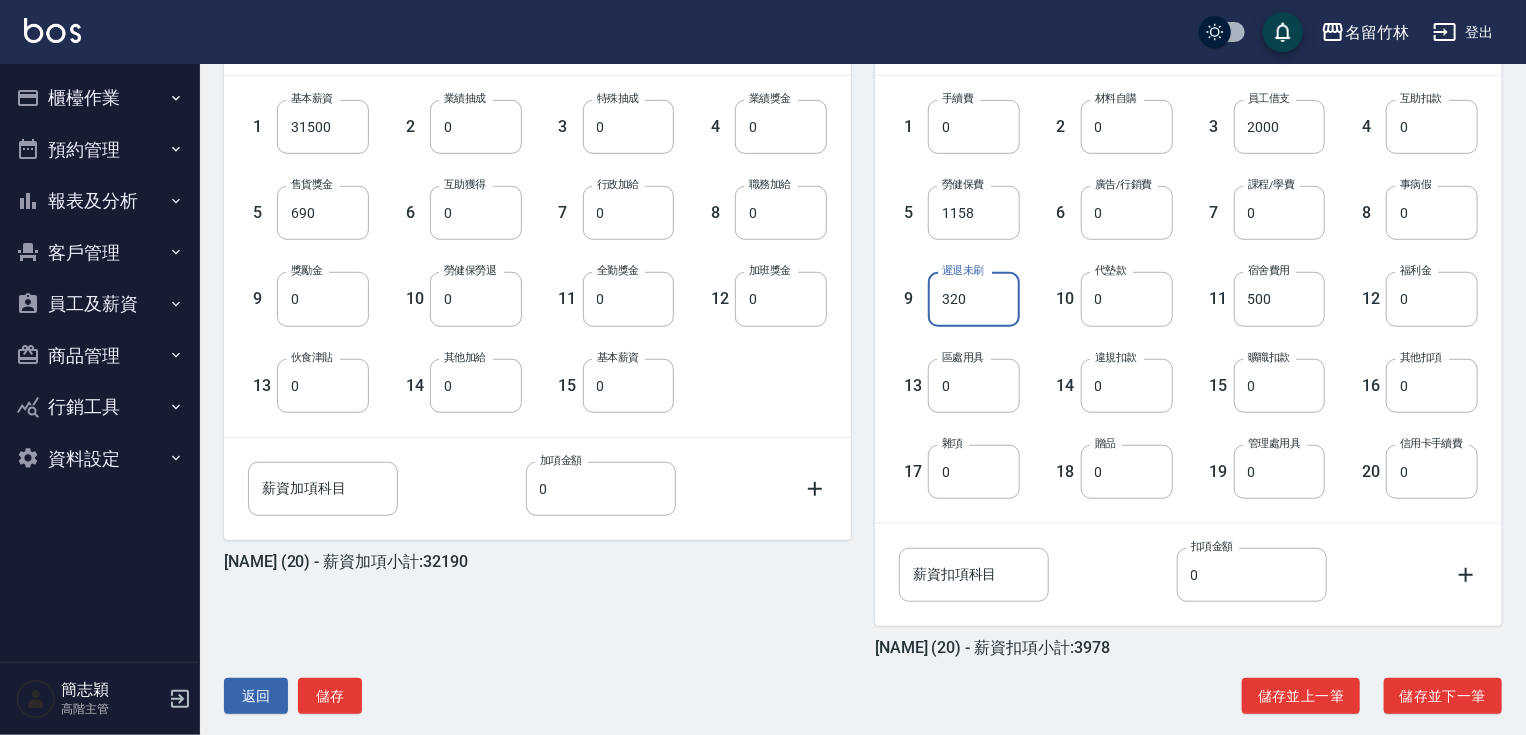 scroll, scrollTop: 564, scrollLeft: 0, axis: vertical 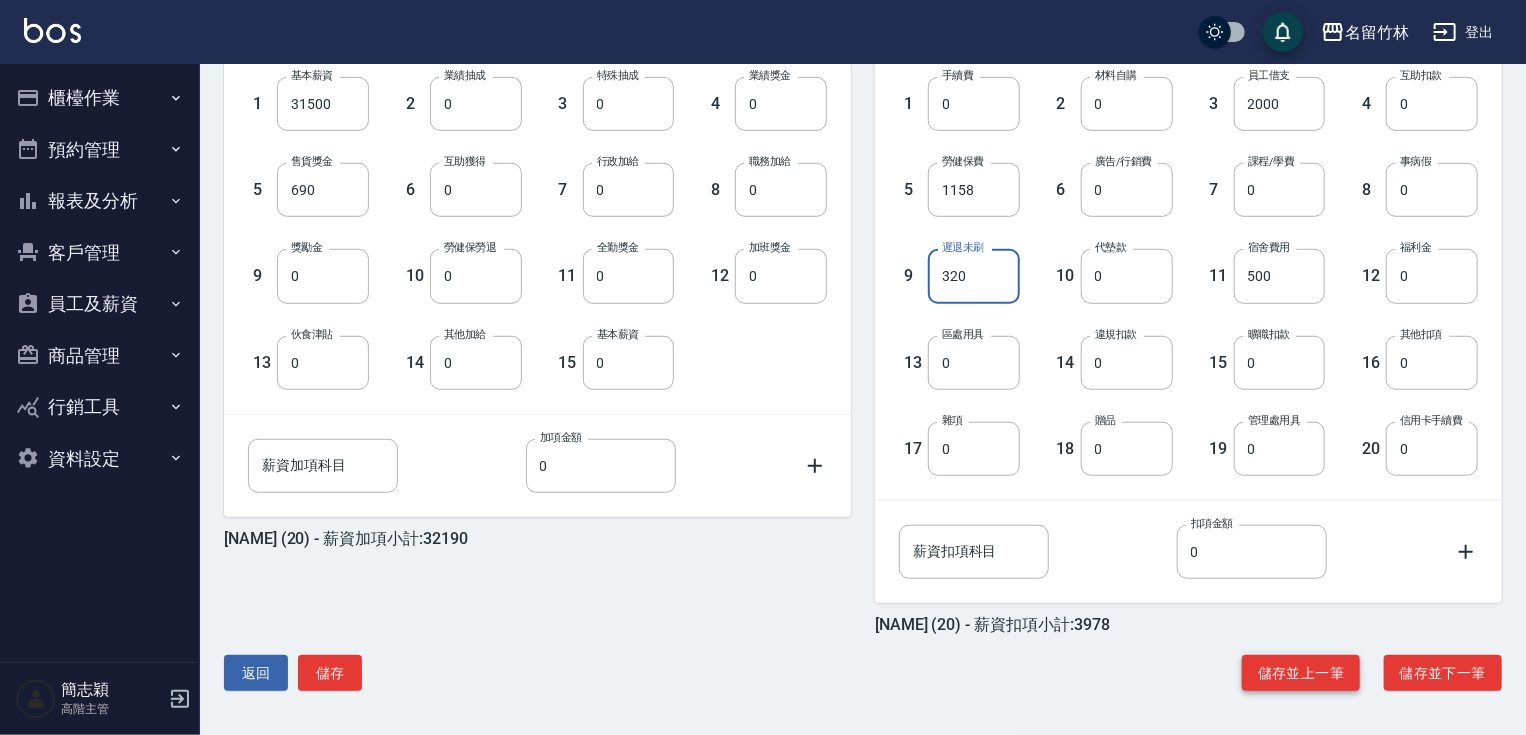 type on "320" 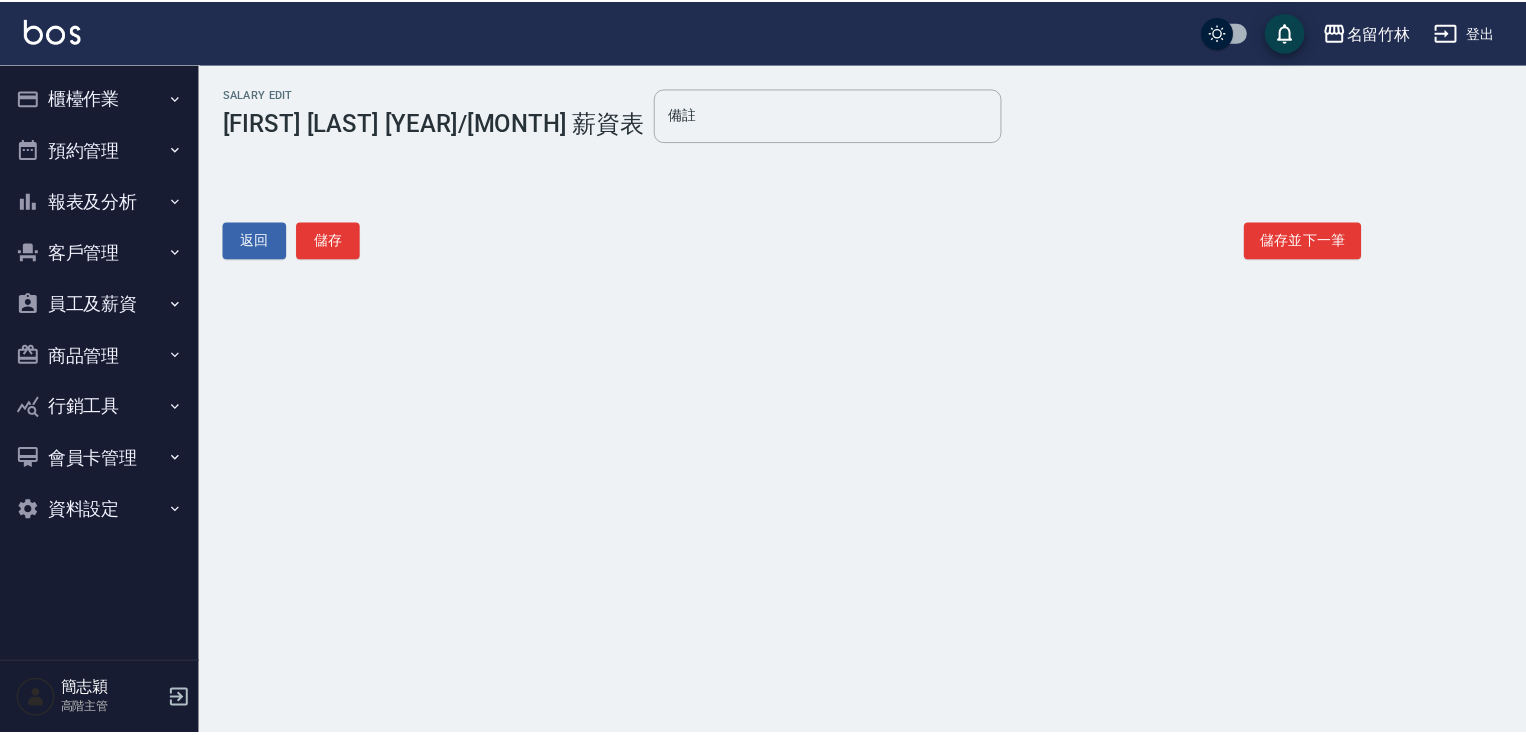 scroll, scrollTop: 0, scrollLeft: 0, axis: both 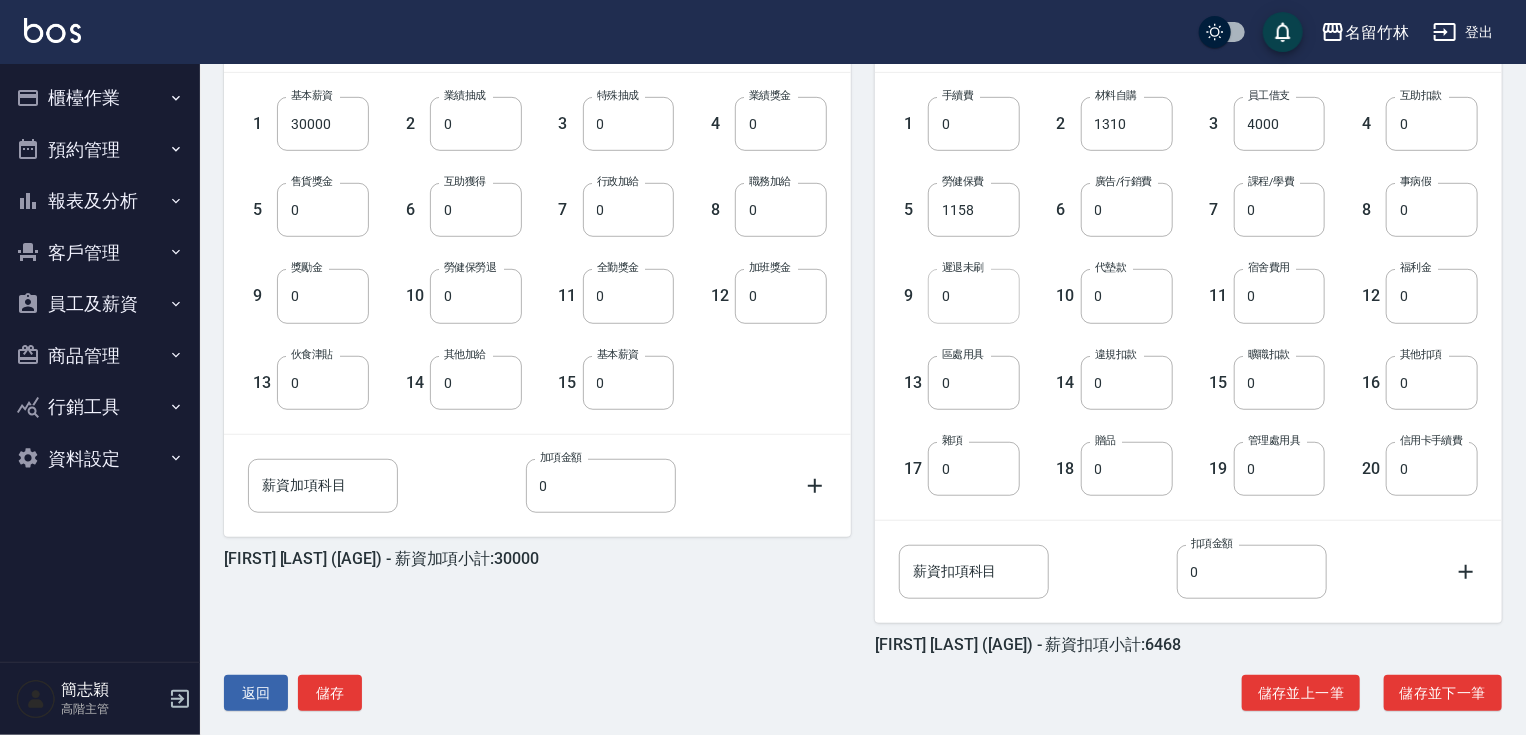 click on "0" at bounding box center [974, 296] 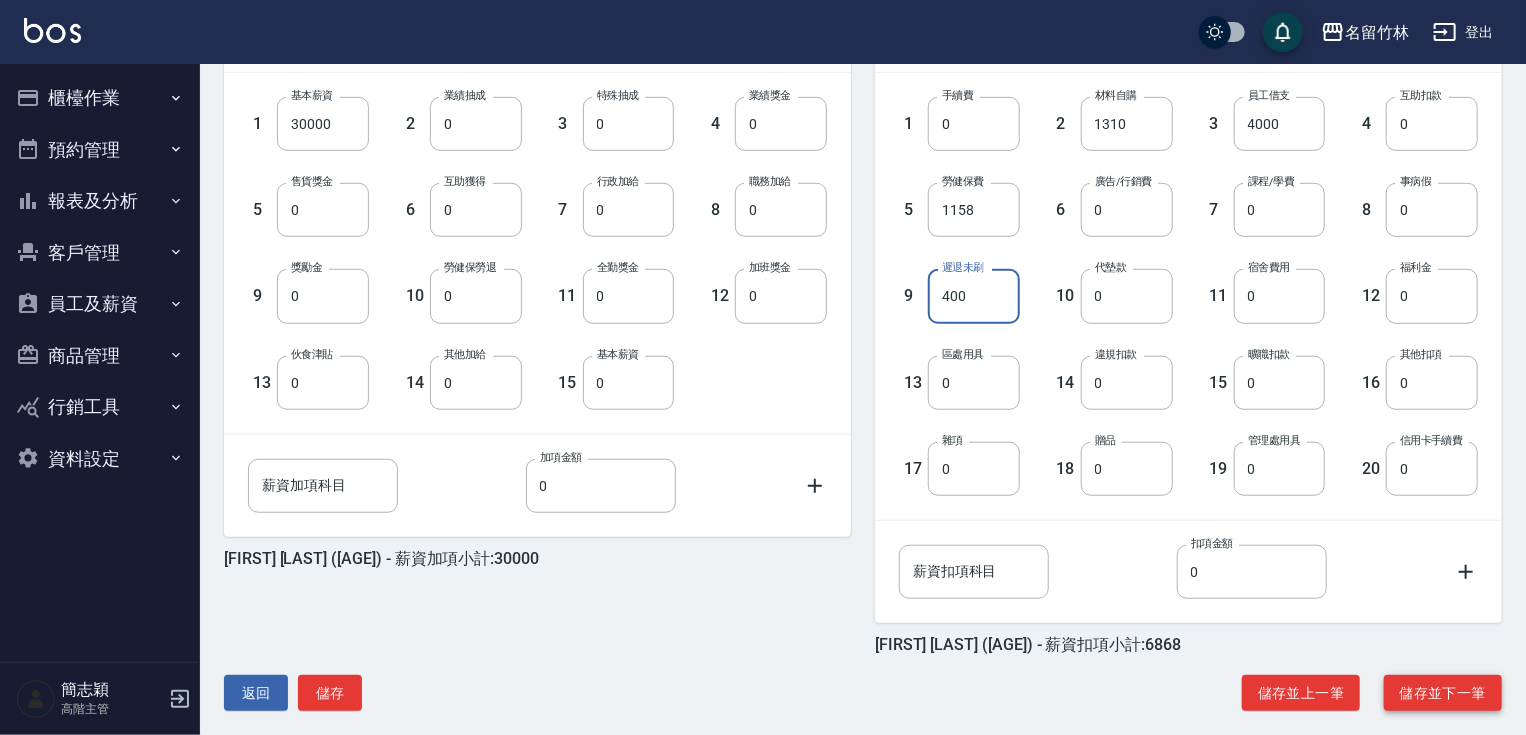 type on "400" 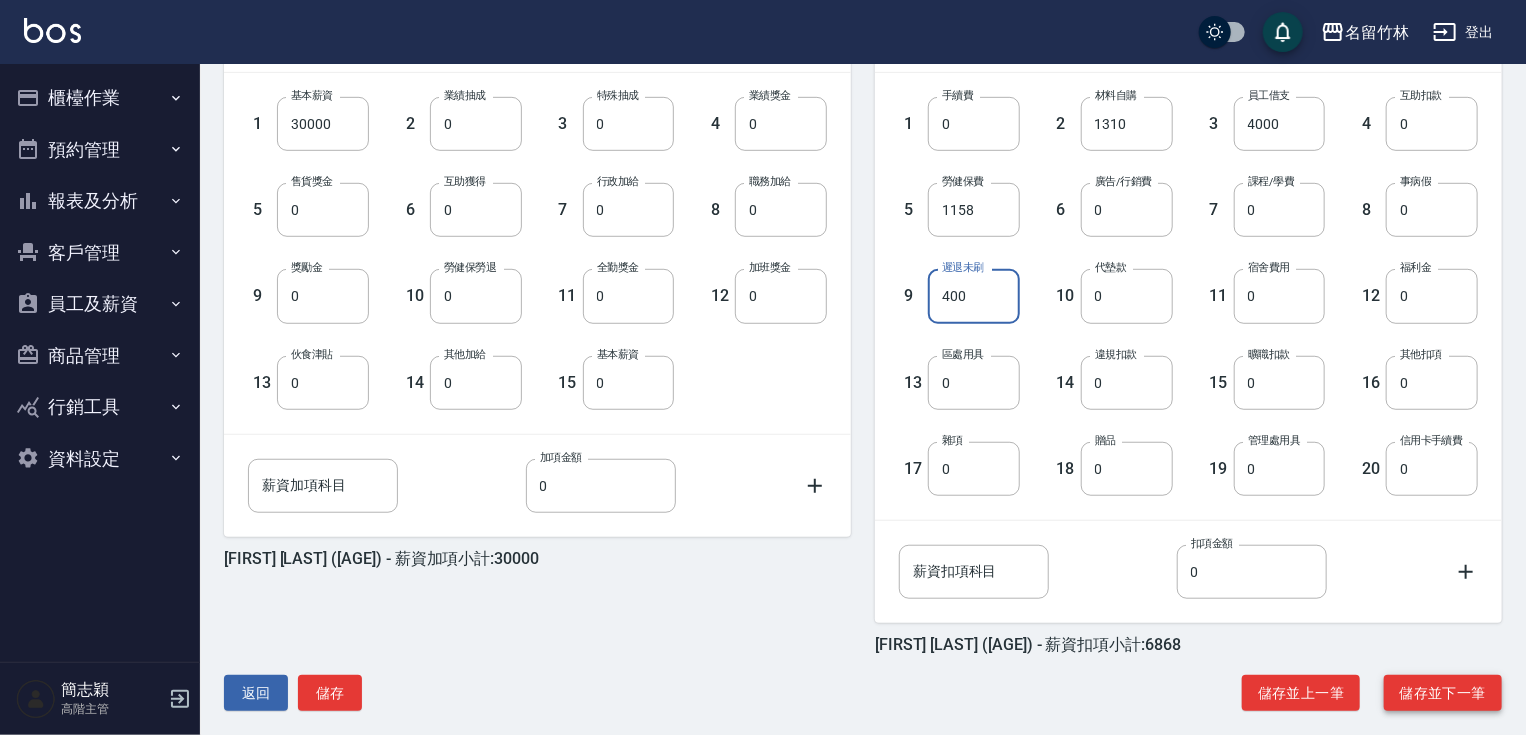 click on "儲存並下一筆" at bounding box center (1443, 693) 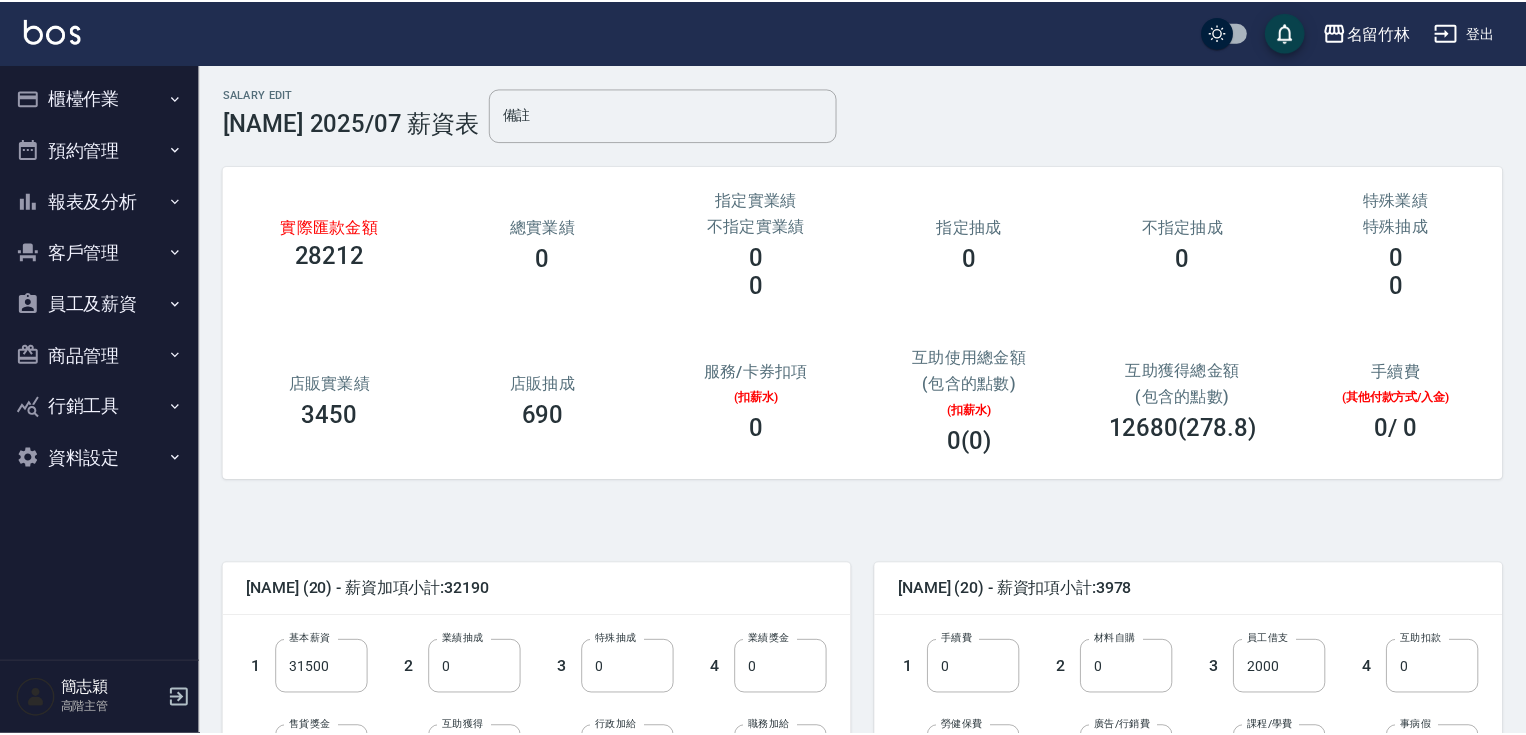scroll, scrollTop: 0, scrollLeft: 0, axis: both 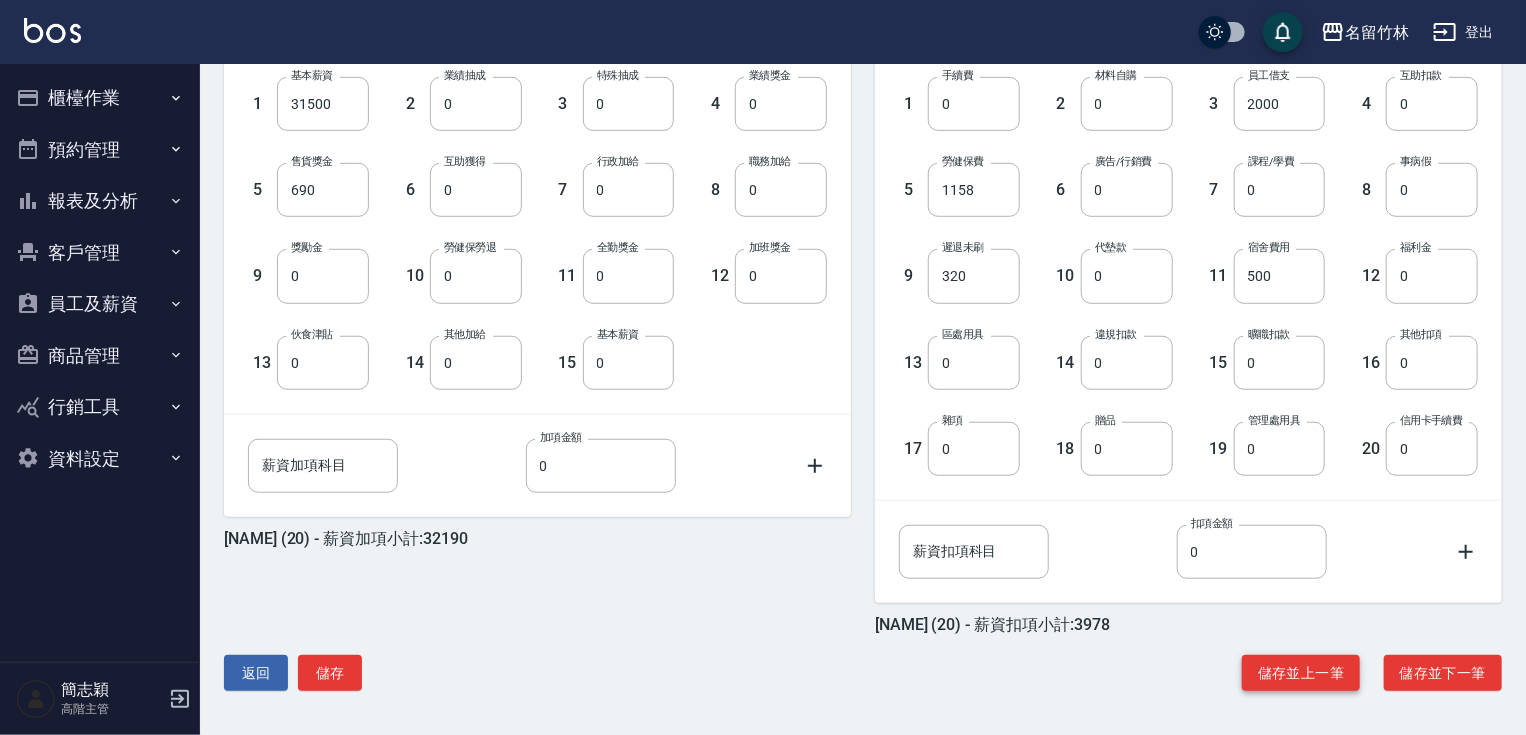 click on "儲存並上一筆" at bounding box center (1301, 673) 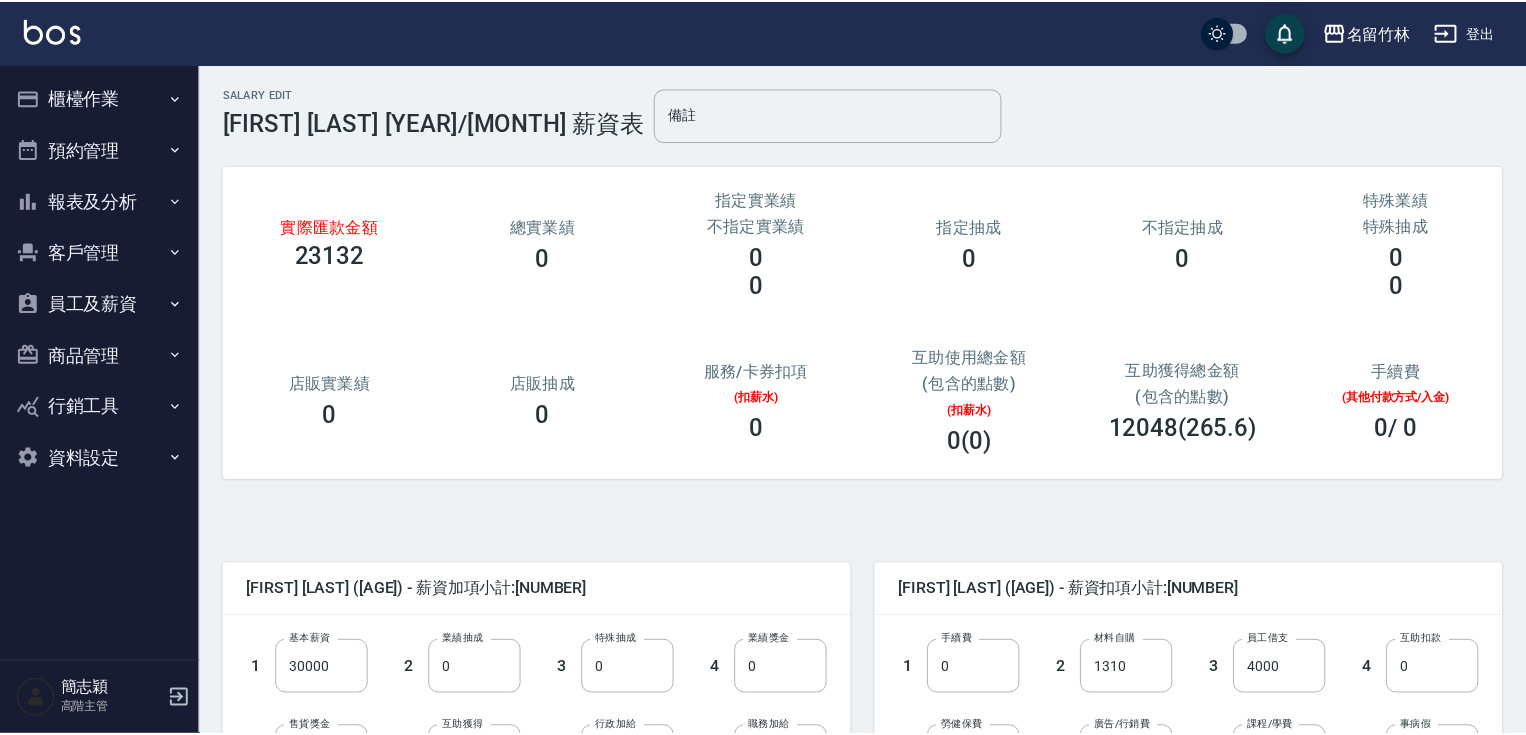 scroll, scrollTop: 0, scrollLeft: 0, axis: both 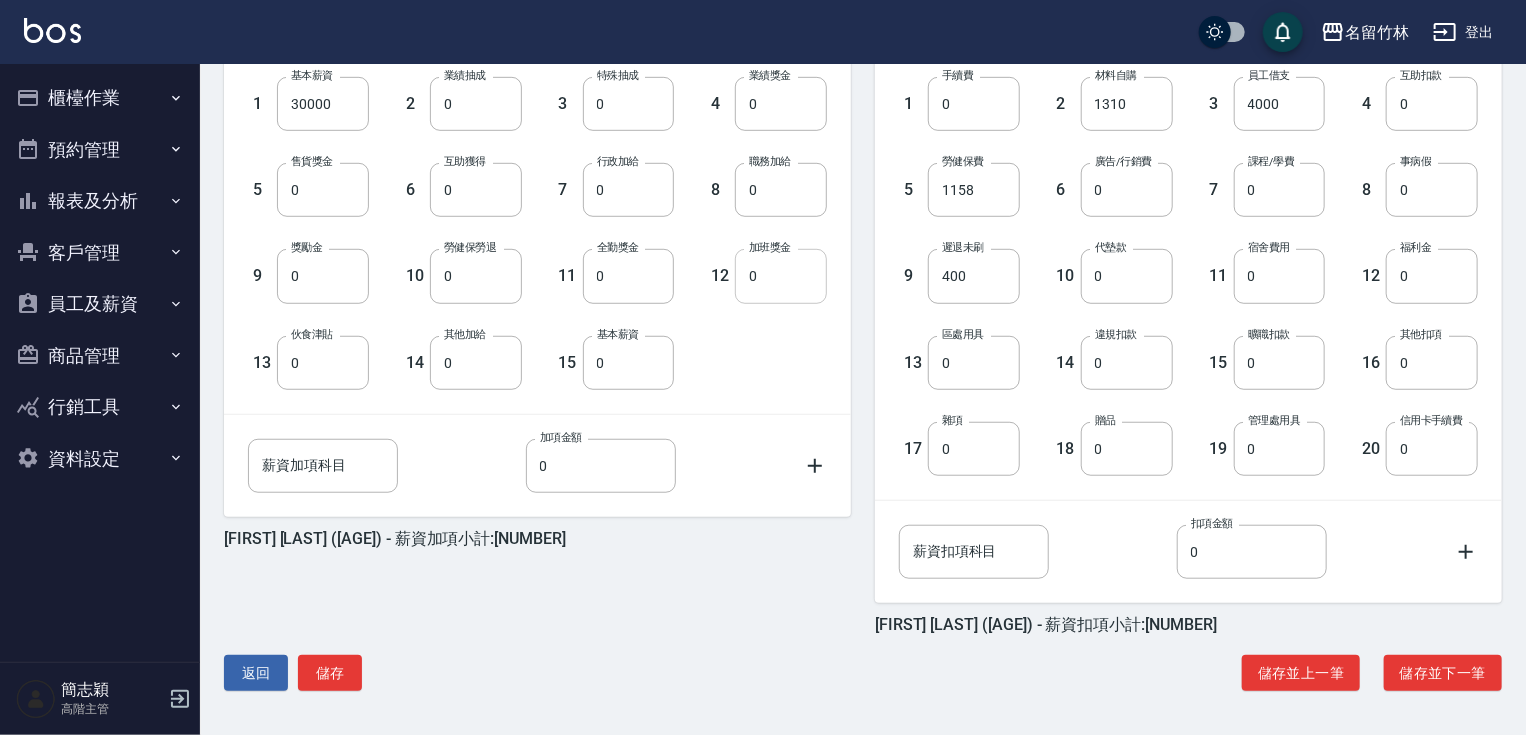 click on "0" at bounding box center (781, 276) 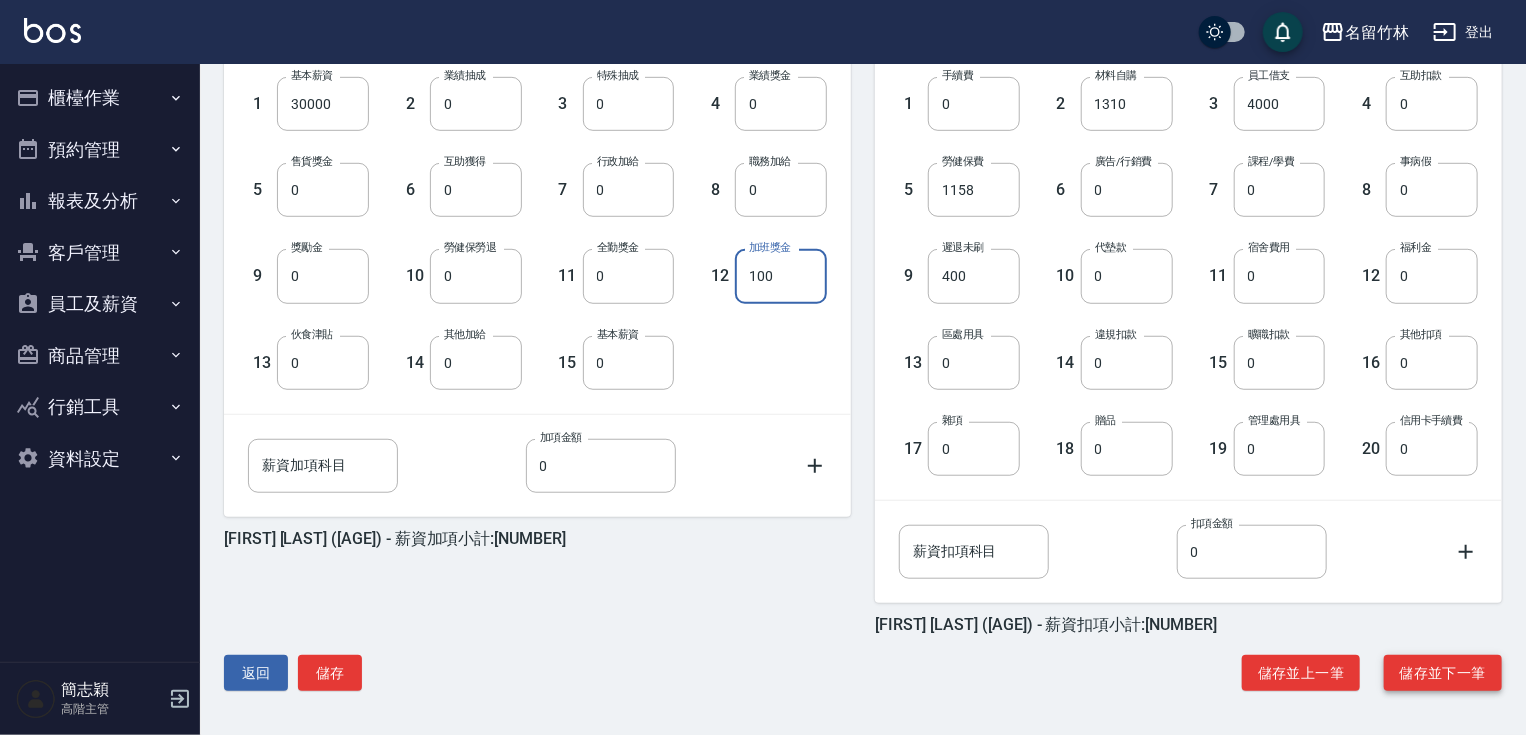type on "100" 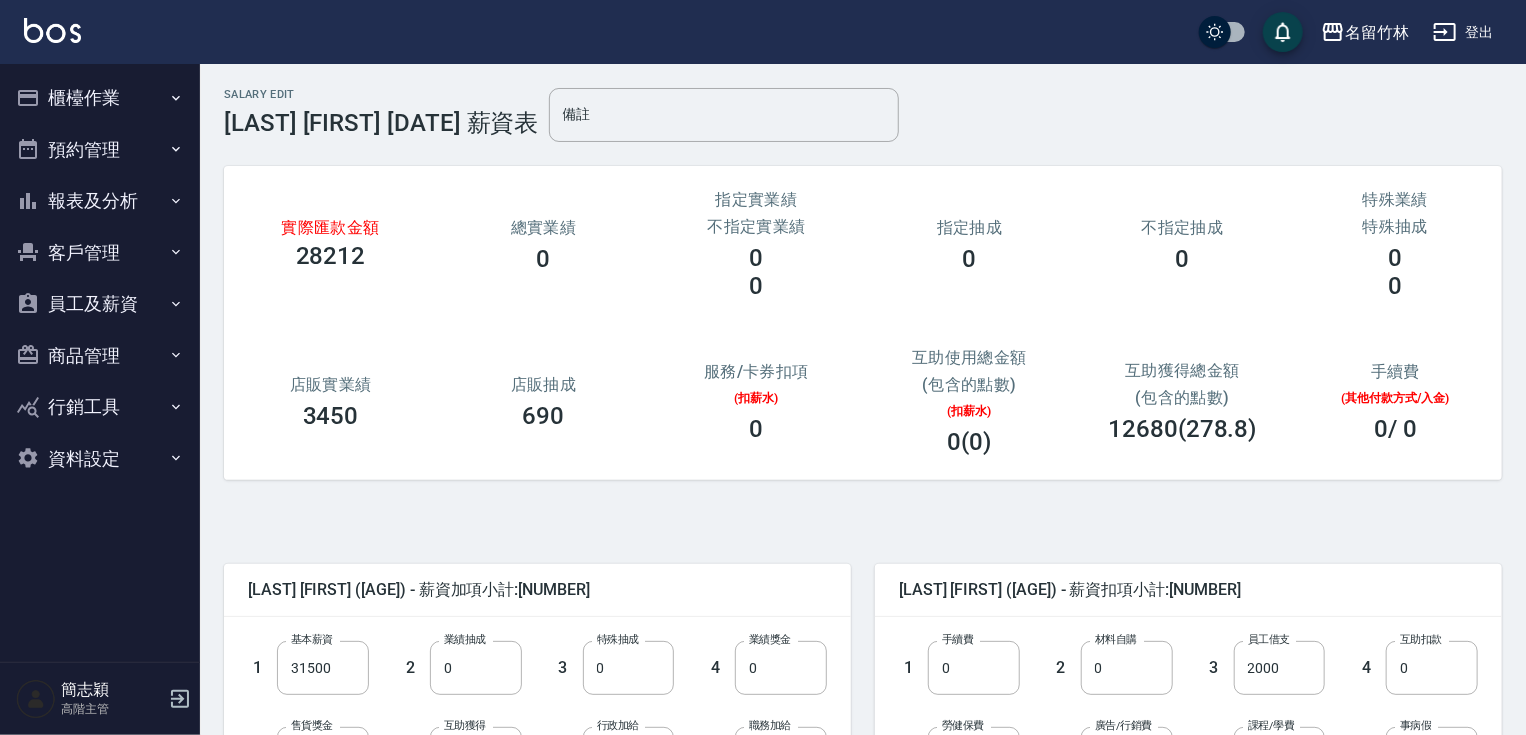 scroll, scrollTop: 80, scrollLeft: 0, axis: vertical 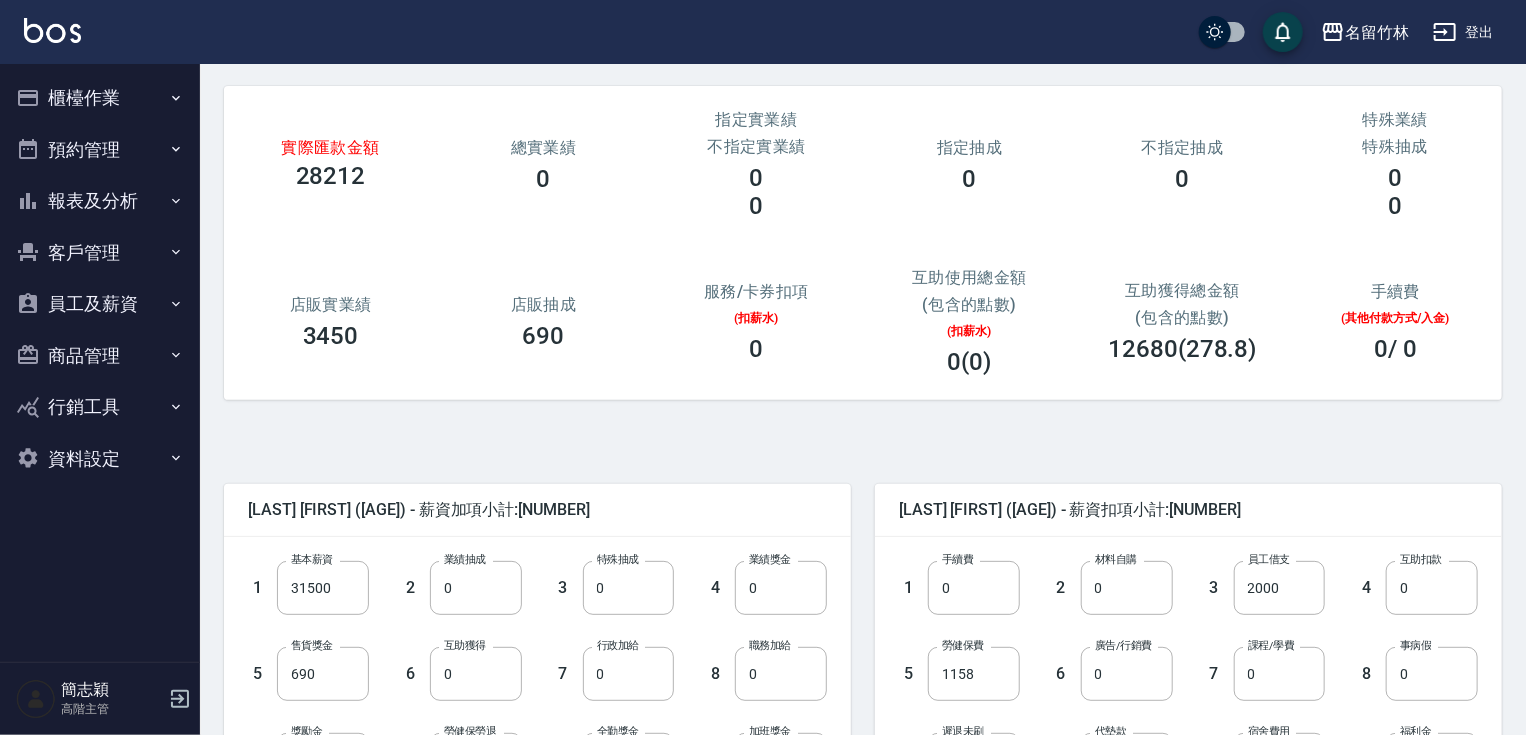 click on "員工及薪資" at bounding box center [100, 304] 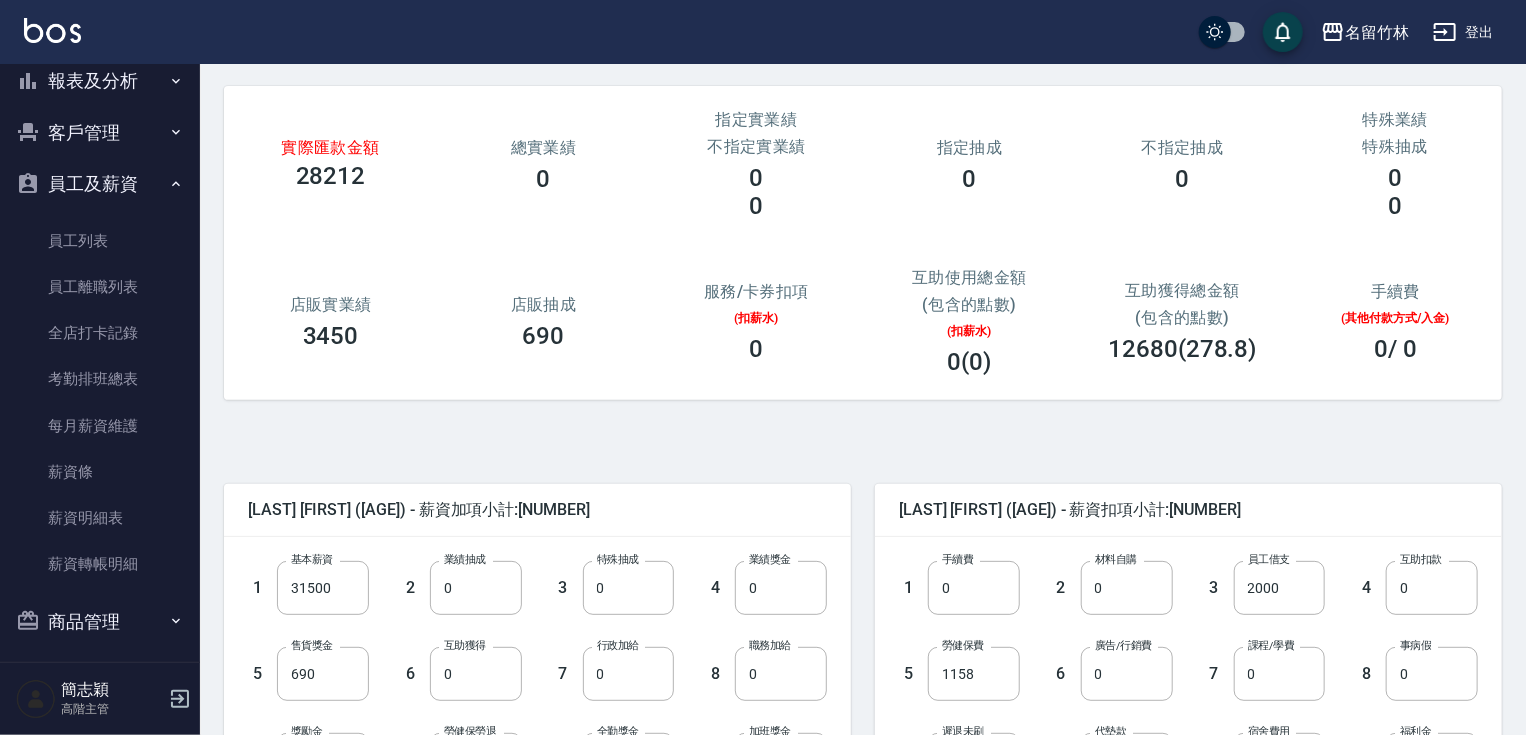 scroll, scrollTop: 124, scrollLeft: 0, axis: vertical 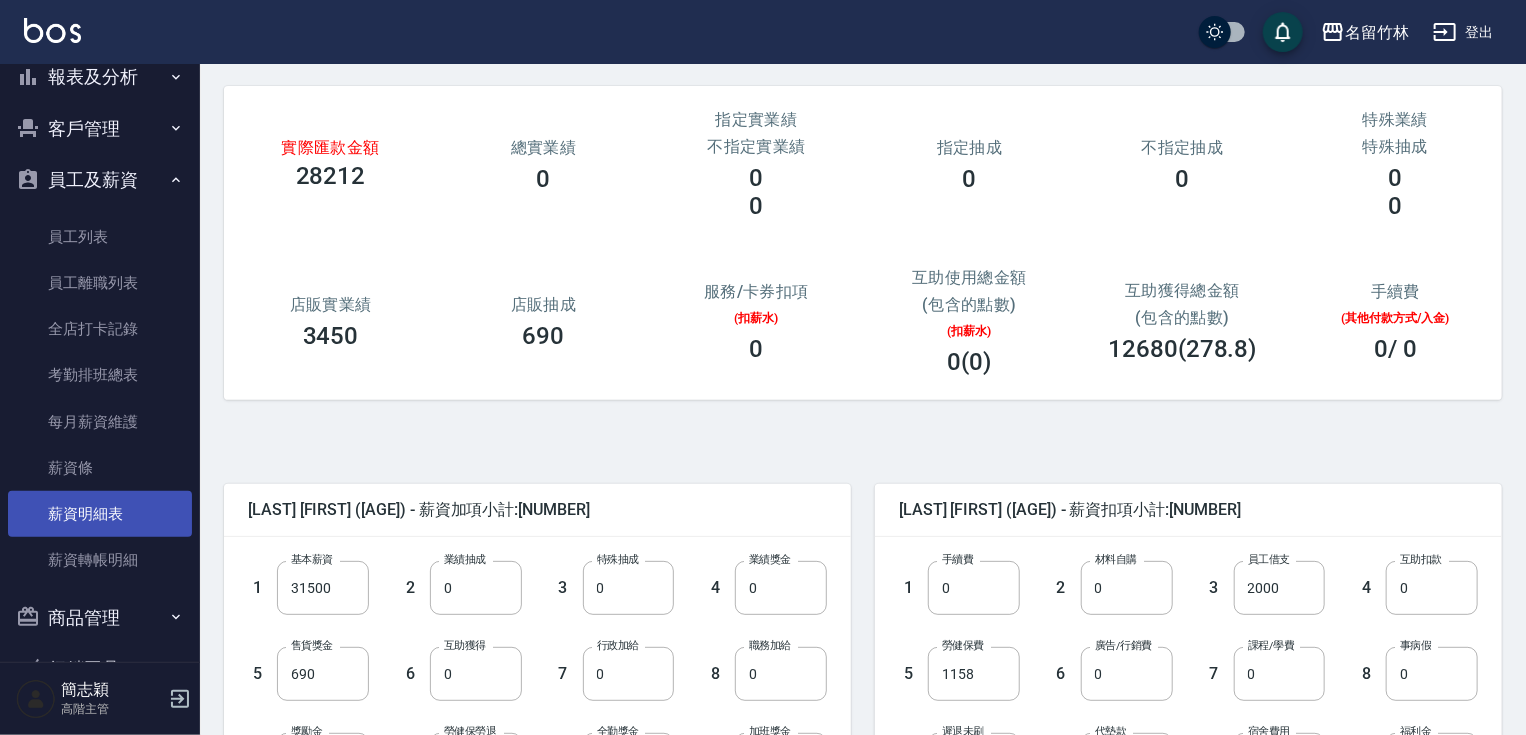 click on "薪資明細表" at bounding box center (100, 514) 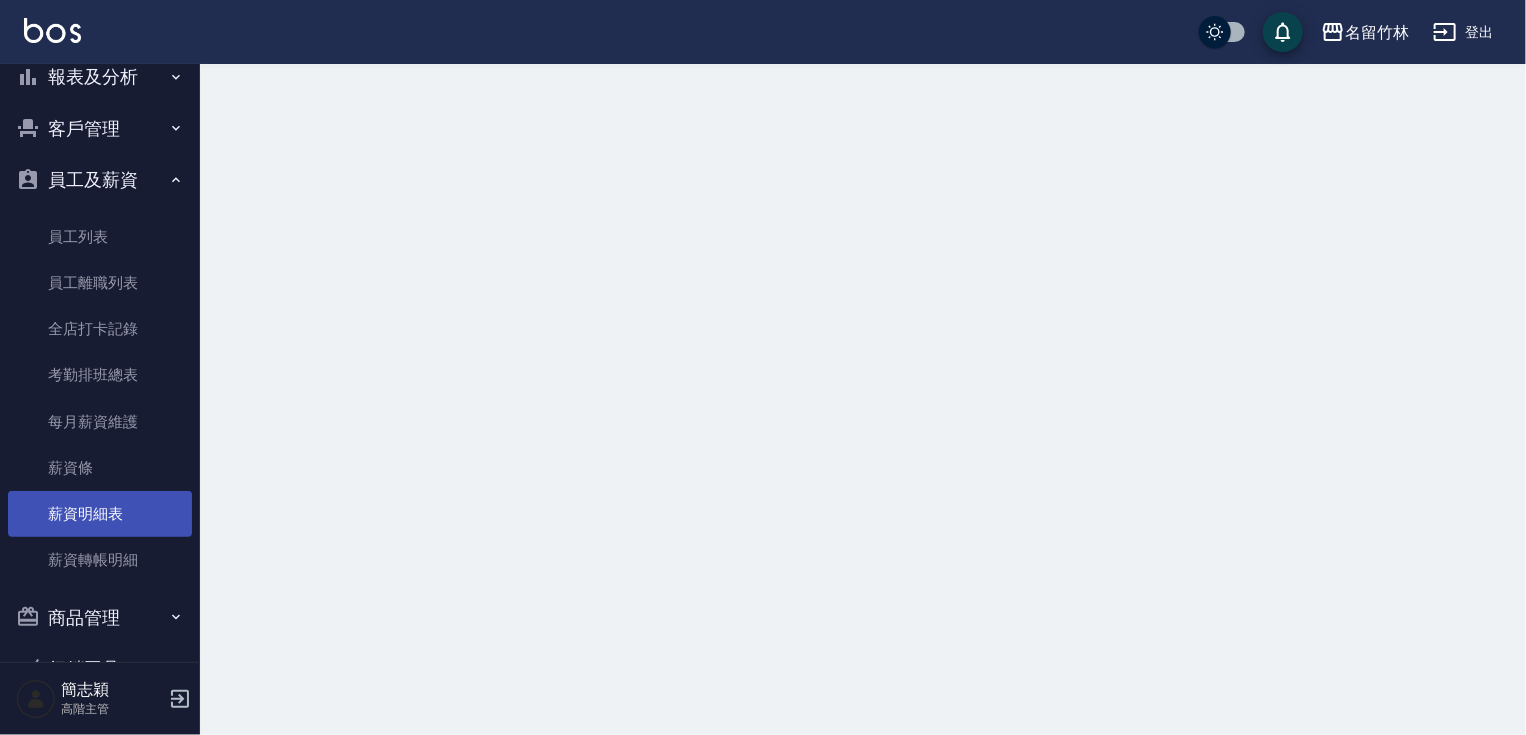 scroll, scrollTop: 0, scrollLeft: 0, axis: both 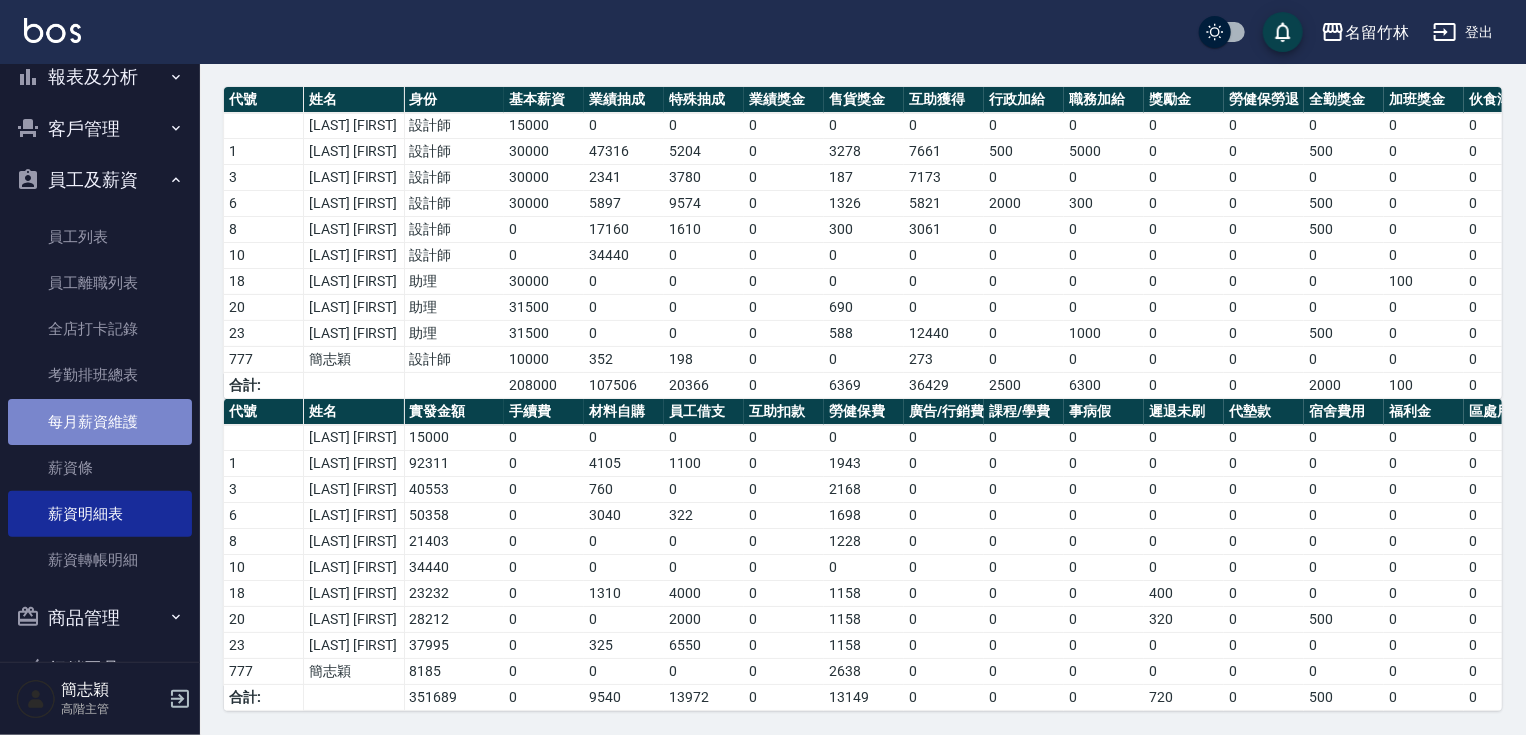 click on "每月薪資維護" at bounding box center (100, 422) 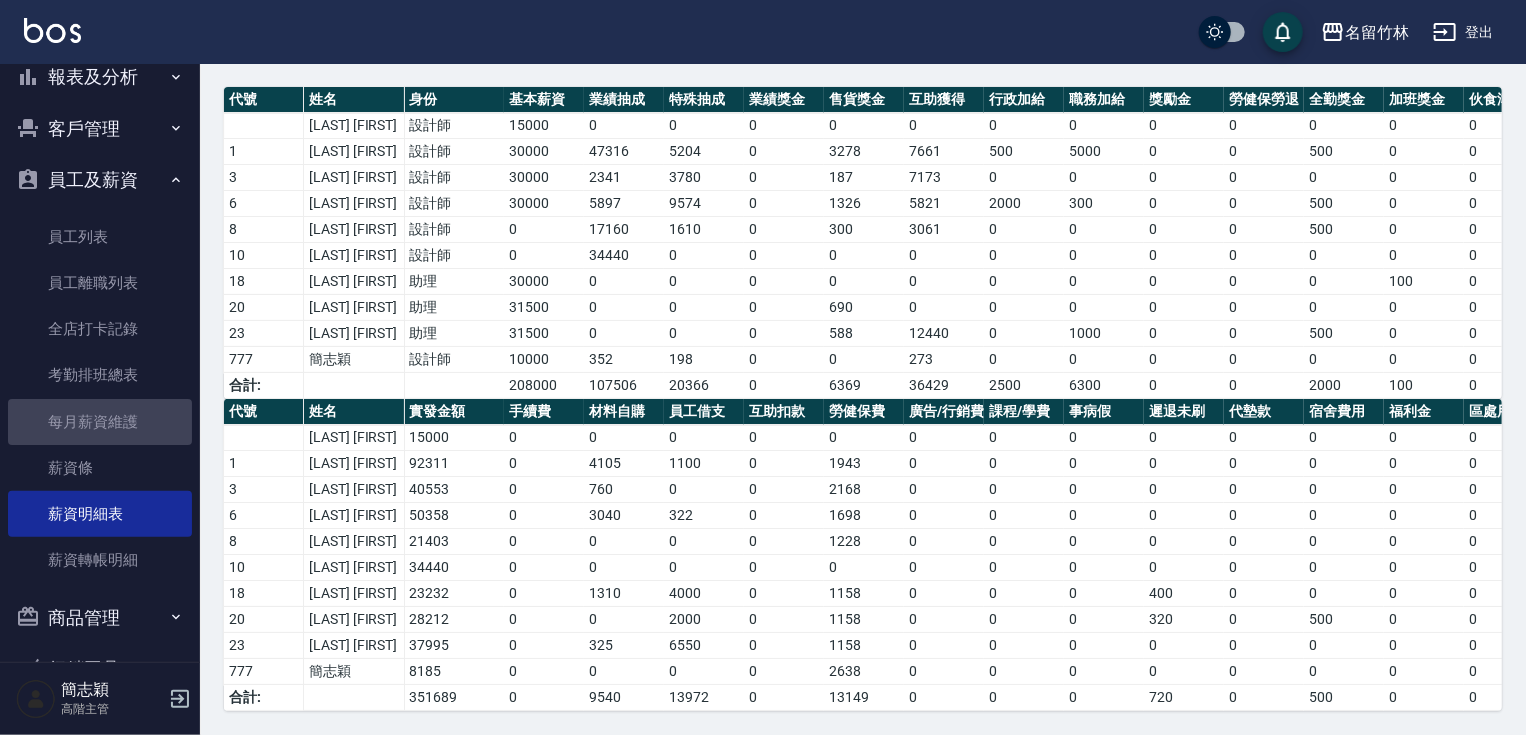scroll, scrollTop: 0, scrollLeft: 0, axis: both 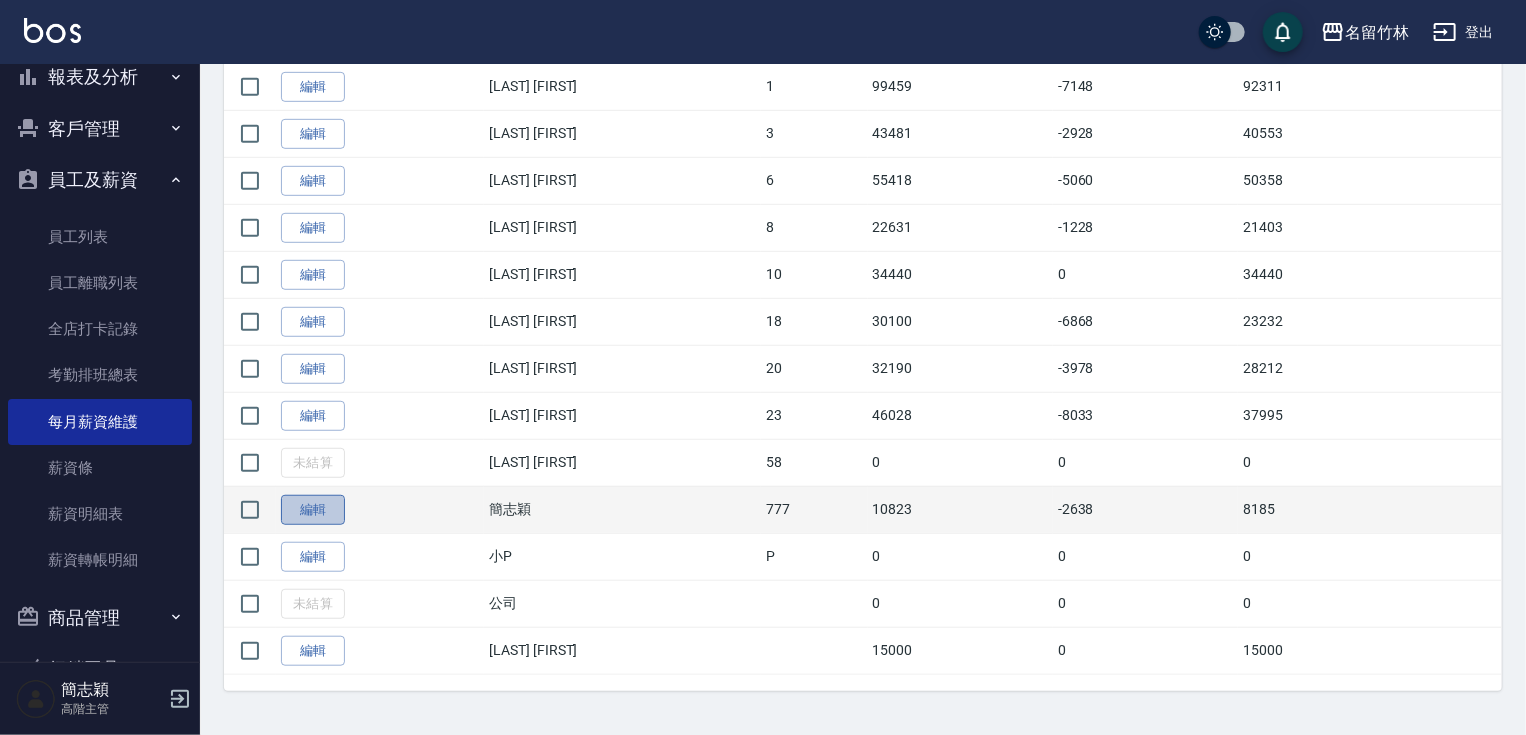 click on "編輯" at bounding box center (313, 510) 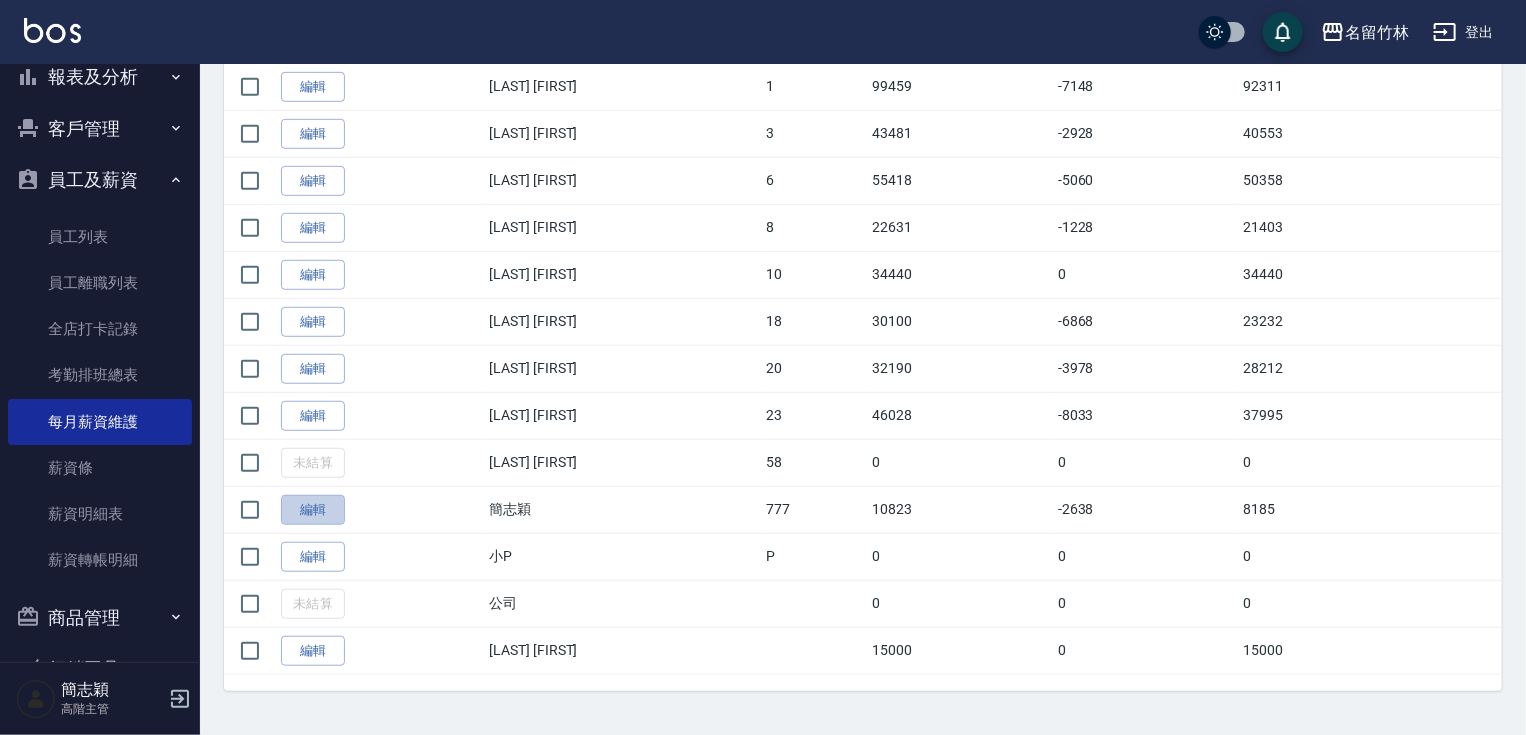 scroll, scrollTop: 0, scrollLeft: 0, axis: both 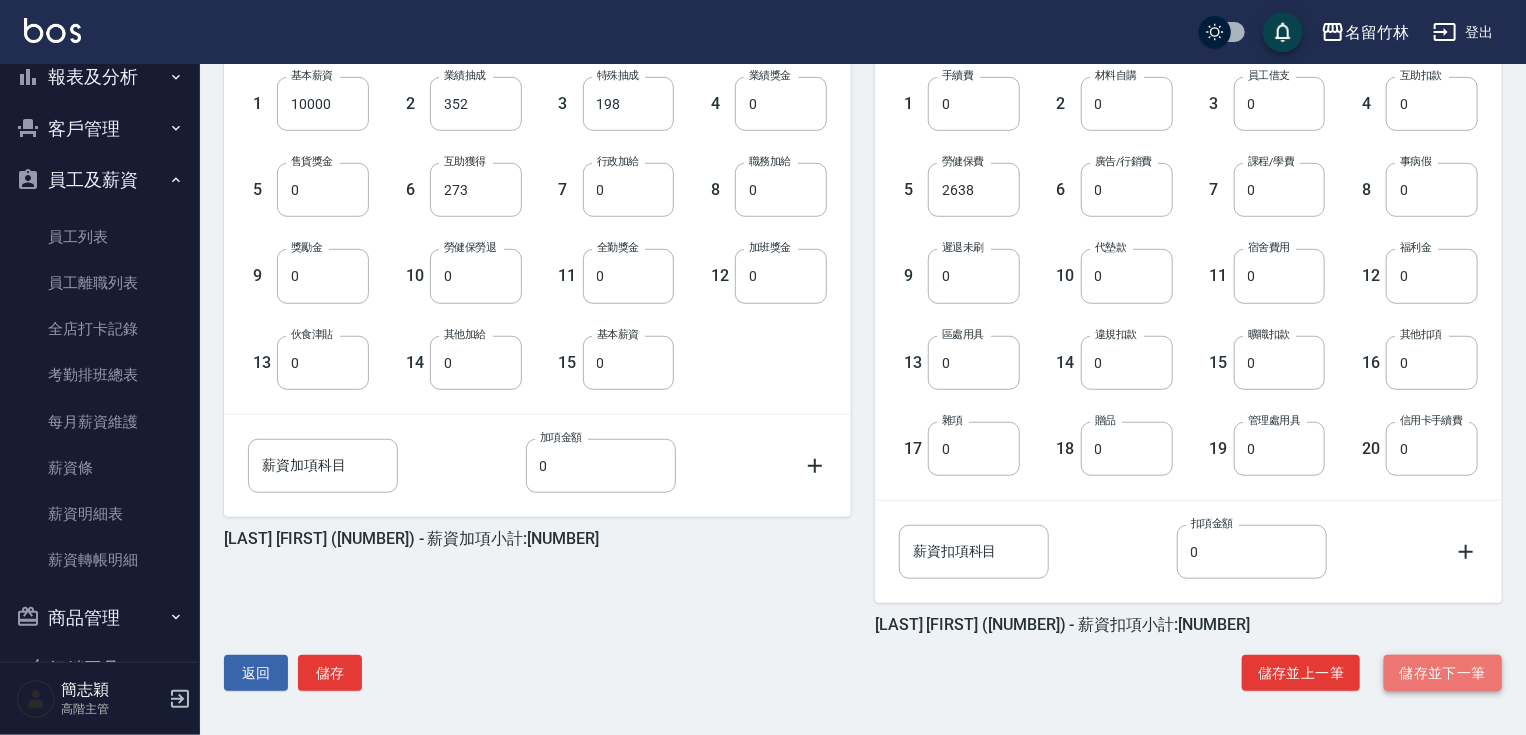 click on "儲存並下一筆" at bounding box center [1443, 673] 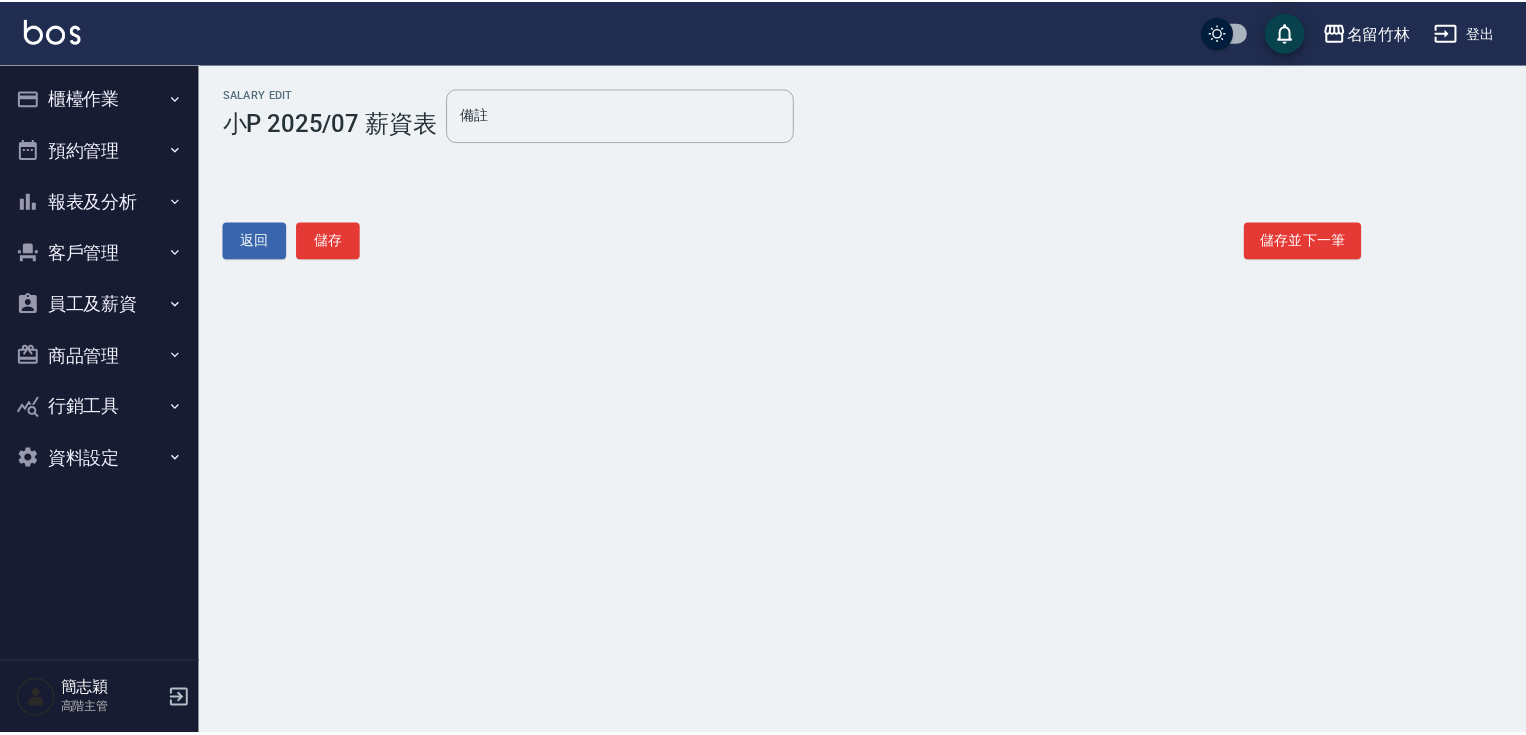 scroll, scrollTop: 0, scrollLeft: 0, axis: both 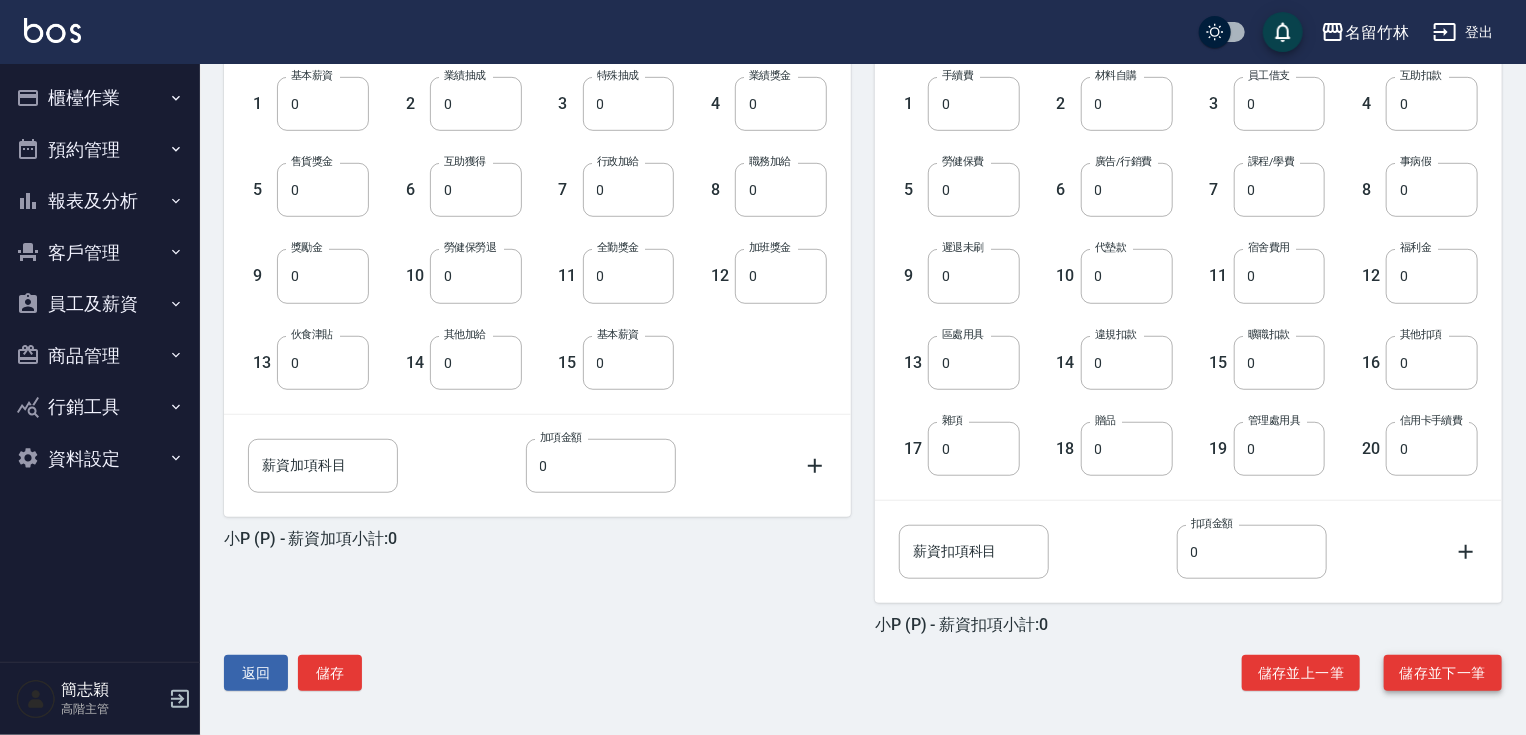 click on "儲存並下一筆" at bounding box center (1443, 673) 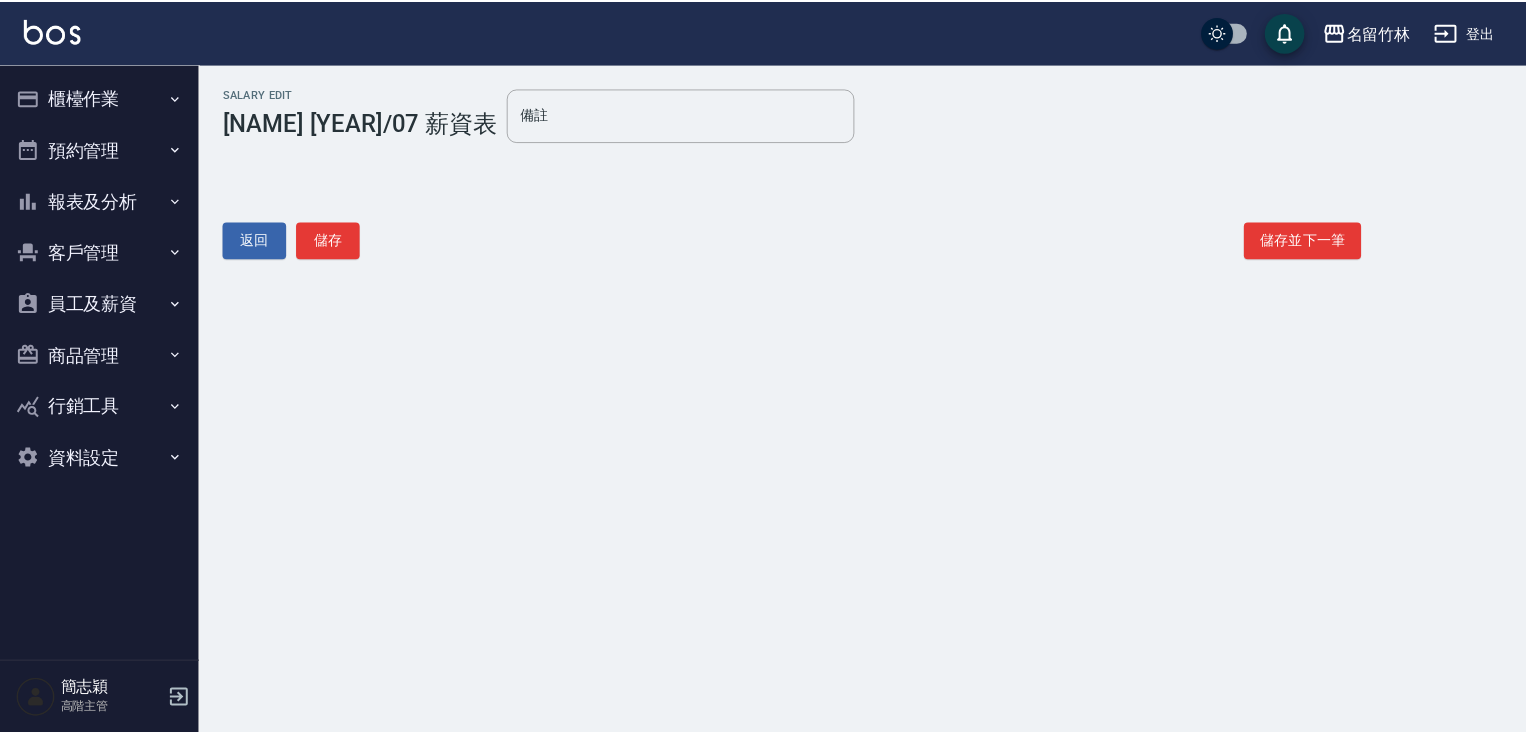 scroll, scrollTop: 0, scrollLeft: 0, axis: both 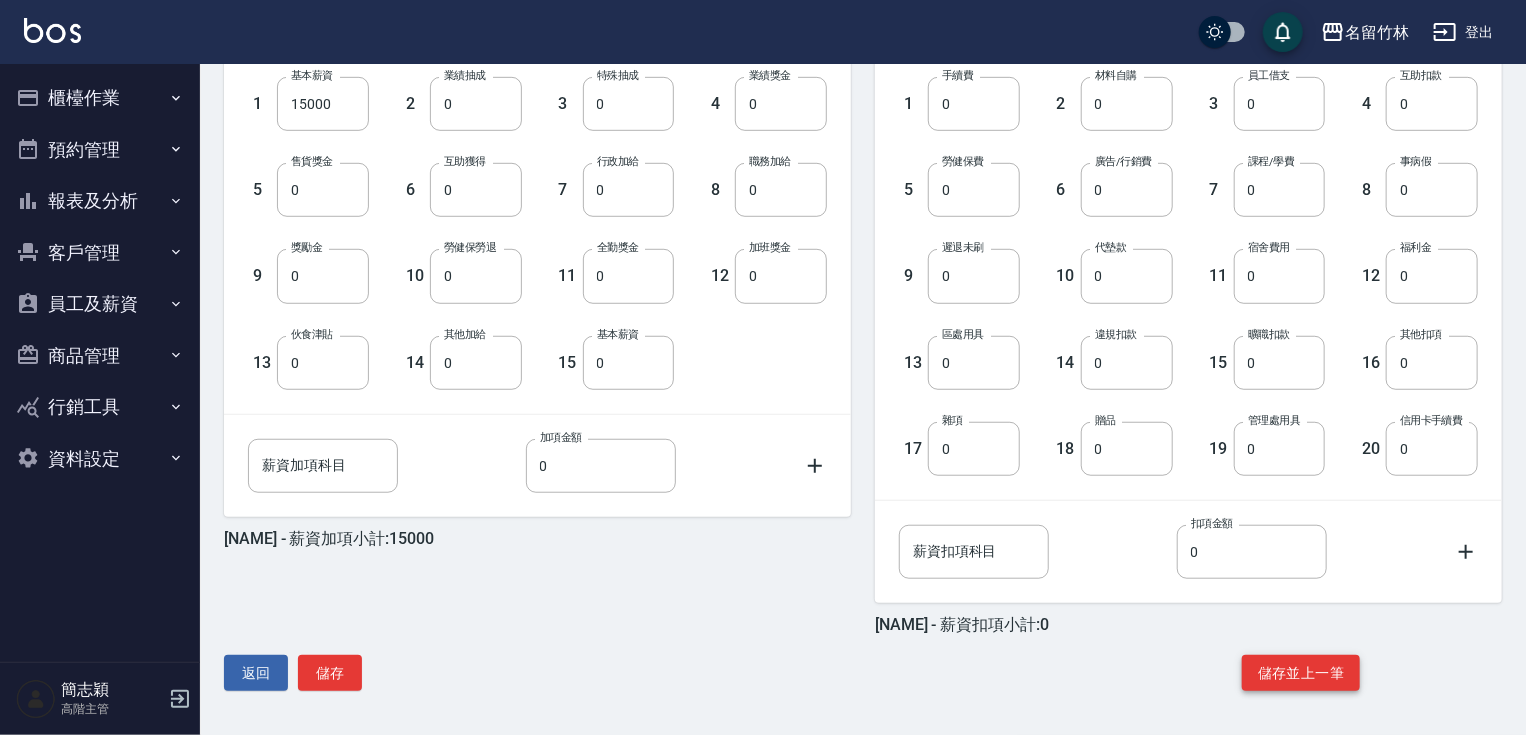click on "儲存並上一筆" at bounding box center (1301, 673) 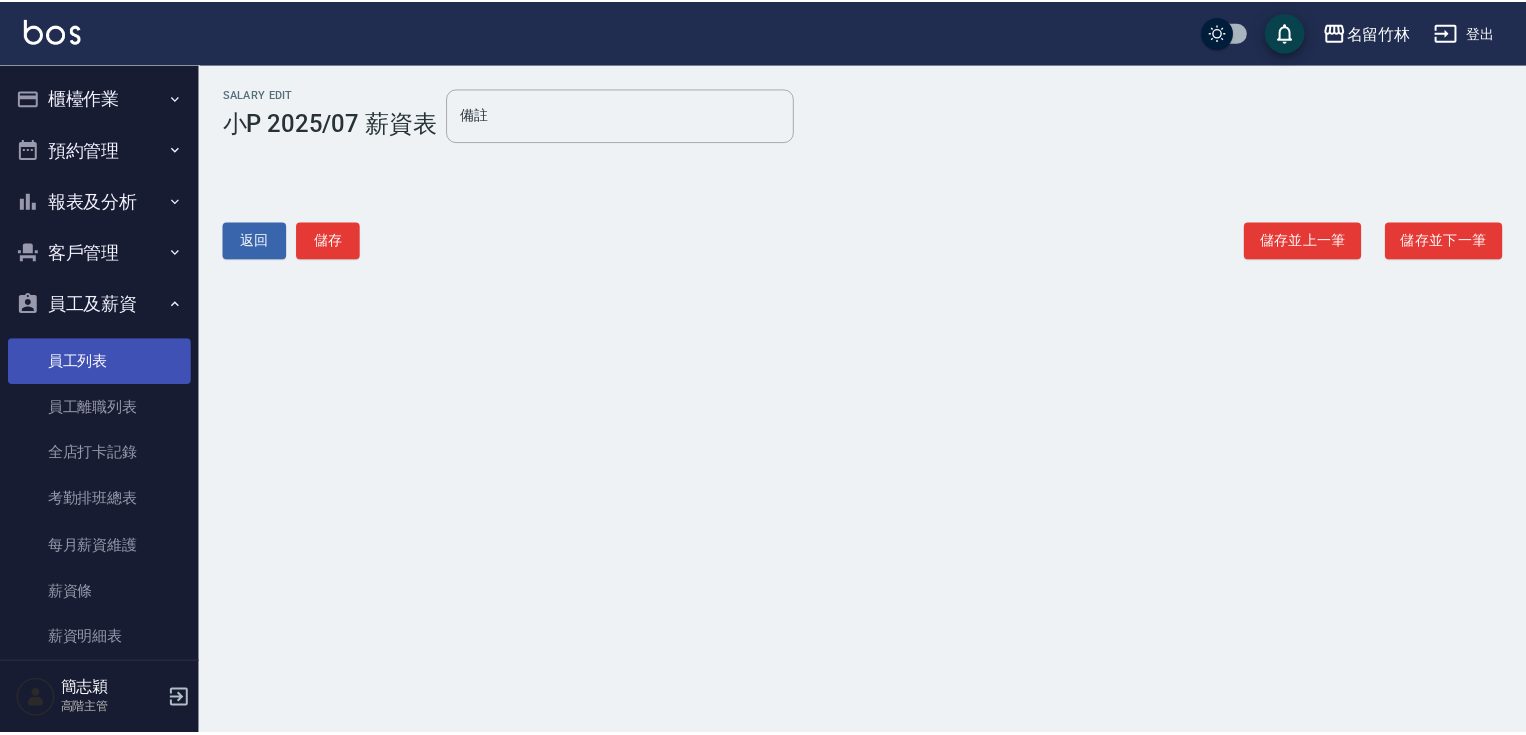 scroll, scrollTop: 0, scrollLeft: 0, axis: both 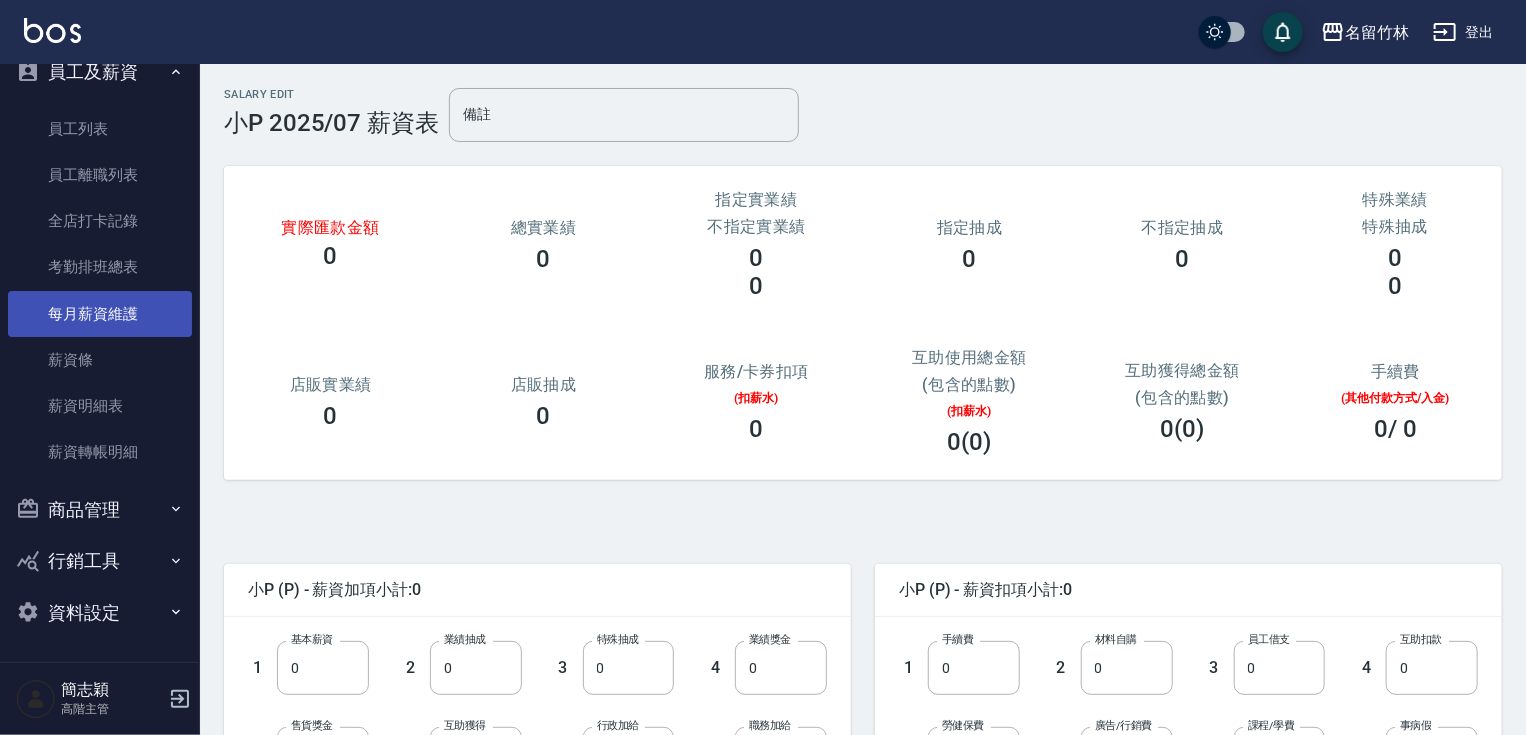 click on "每月薪資維護" at bounding box center (100, 314) 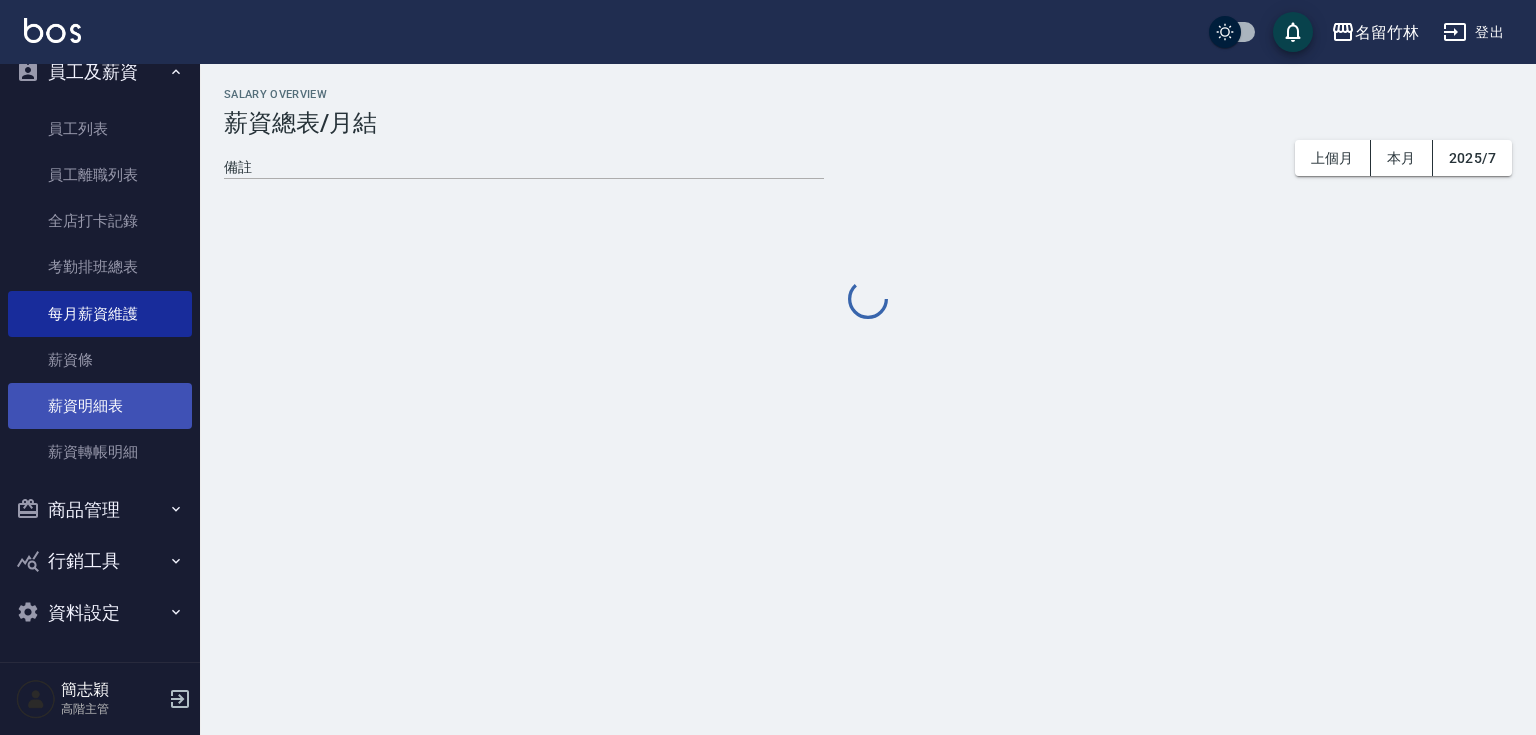 click on "薪資明細表" at bounding box center [100, 406] 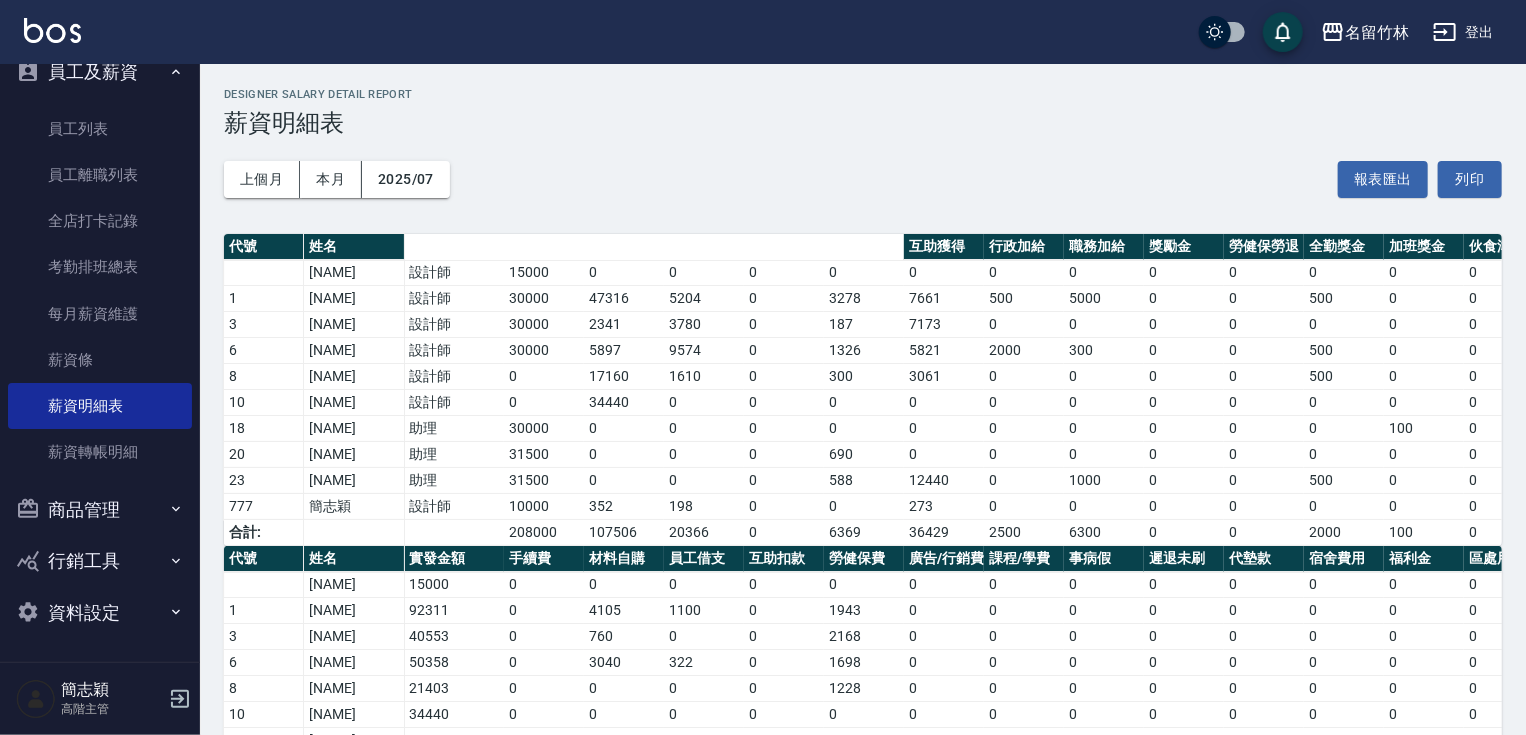 scroll, scrollTop: 0, scrollLeft: 601, axis: horizontal 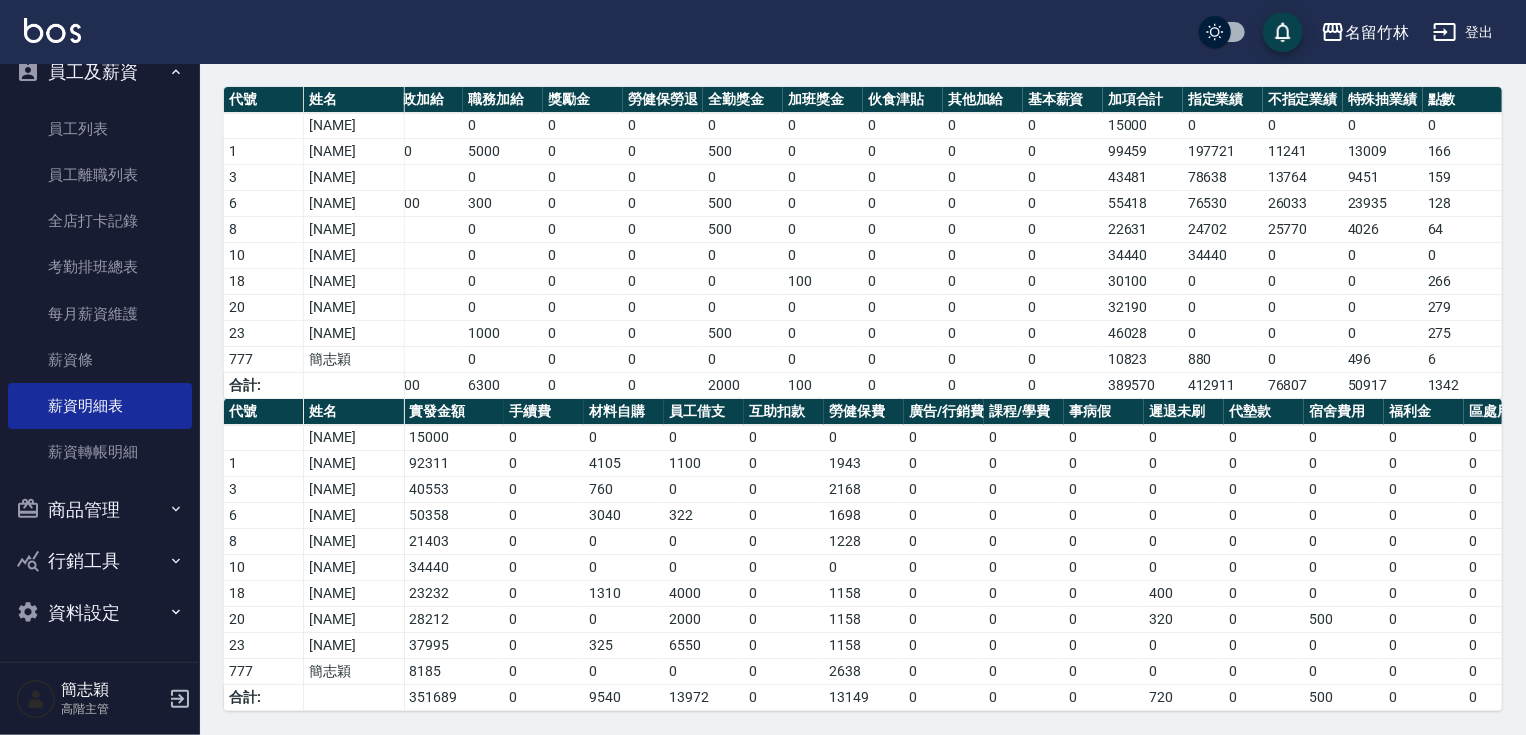 click on "櫃檯作業 打帳單 帳單列表 掛單列表 座位開單 營業儀表板 現金收支登錄 高階收支登錄 材料自購登錄 每日結帳 排班表 現場電腦打卡 掃碼打卡 預約管理 預約管理 單日預約紀錄 單週預約紀錄 報表及分析 報表目錄 消費分析儀表板 店家區間累計表 店家日報表 店家排行榜 互助日報表 互助月報表 互助排行榜 互助點數明細 互助業績報表 全店業績分析表 每日業績分析表 營業統計分析表 營業項目月分析表 設計師業績表 設計師日報表 設計師業績分析表 設計師業績月報表 設計師抽成報表 設計師排行榜 商品銷售排行榜 商品消耗明細 商品進銷貨報表 商品庫存表 商品庫存盤點表 會員卡銷售報表 服務扣項明細表 單一服務項目查詢 店販抽成明細 店販分類抽成明細 顧客入金餘額表 顧客卡券餘額表 每日非現金明細 每日收支明細 收支分類明細表 收支匯款表 費用分析表" at bounding box center (100, 363) 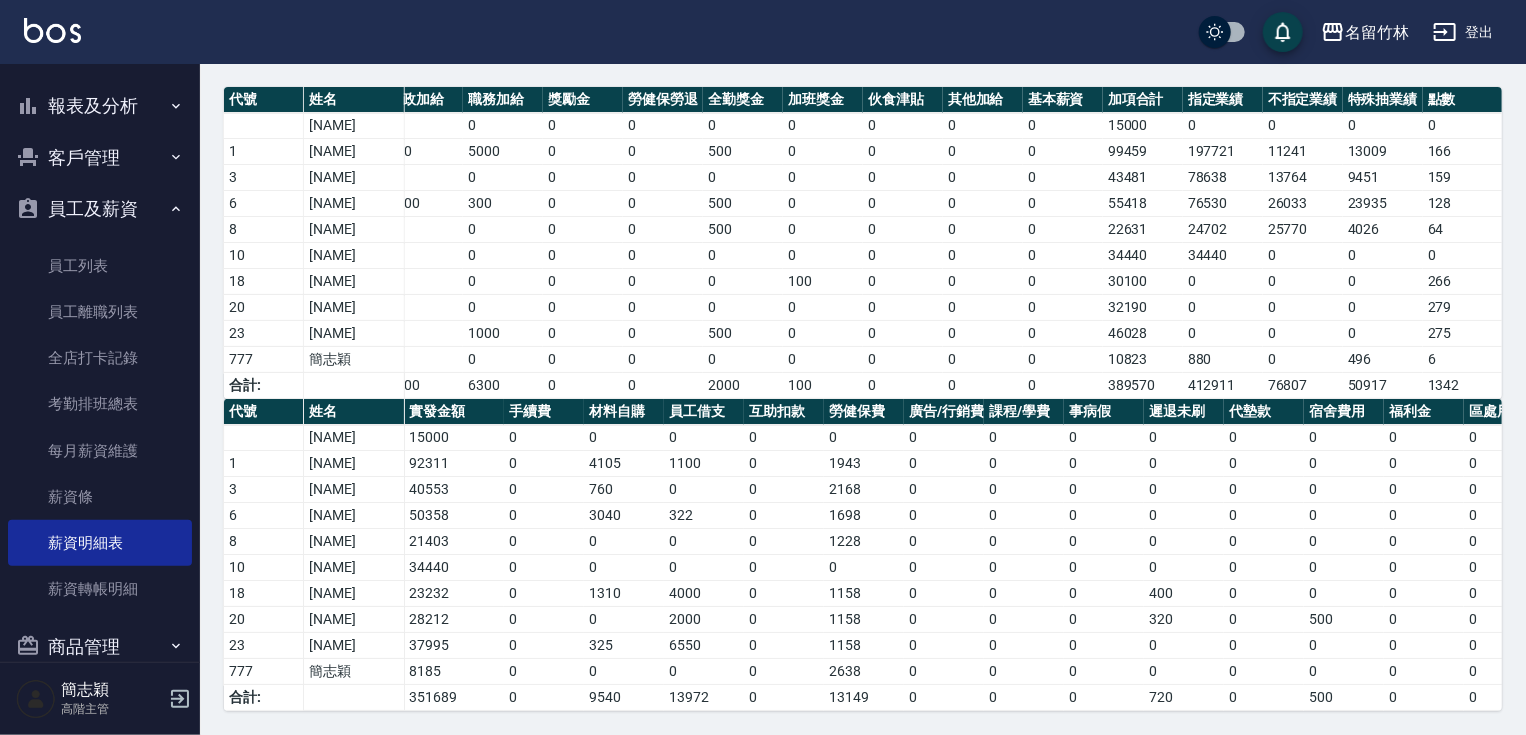 scroll, scrollTop: 88, scrollLeft: 0, axis: vertical 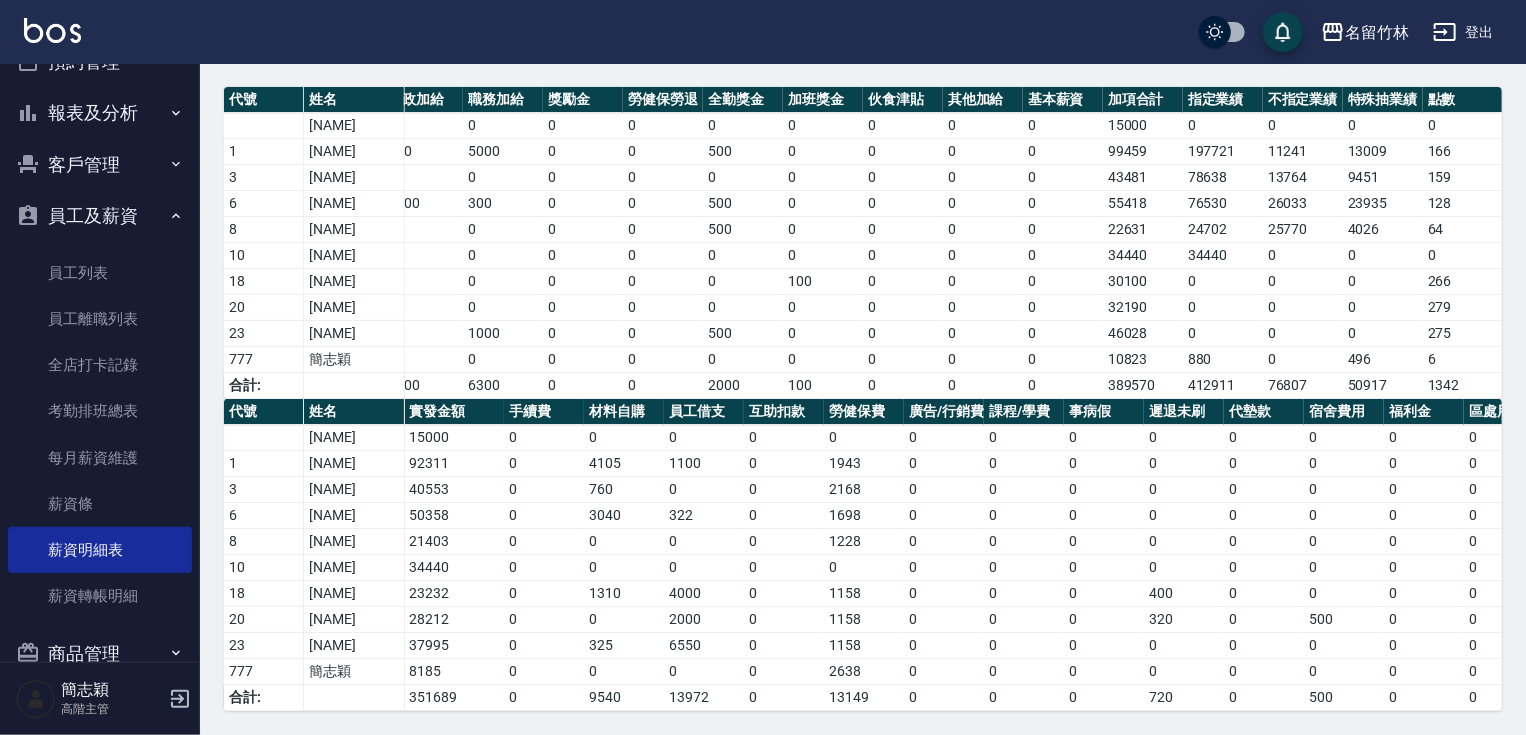 click on "員工及薪資" at bounding box center (100, 216) 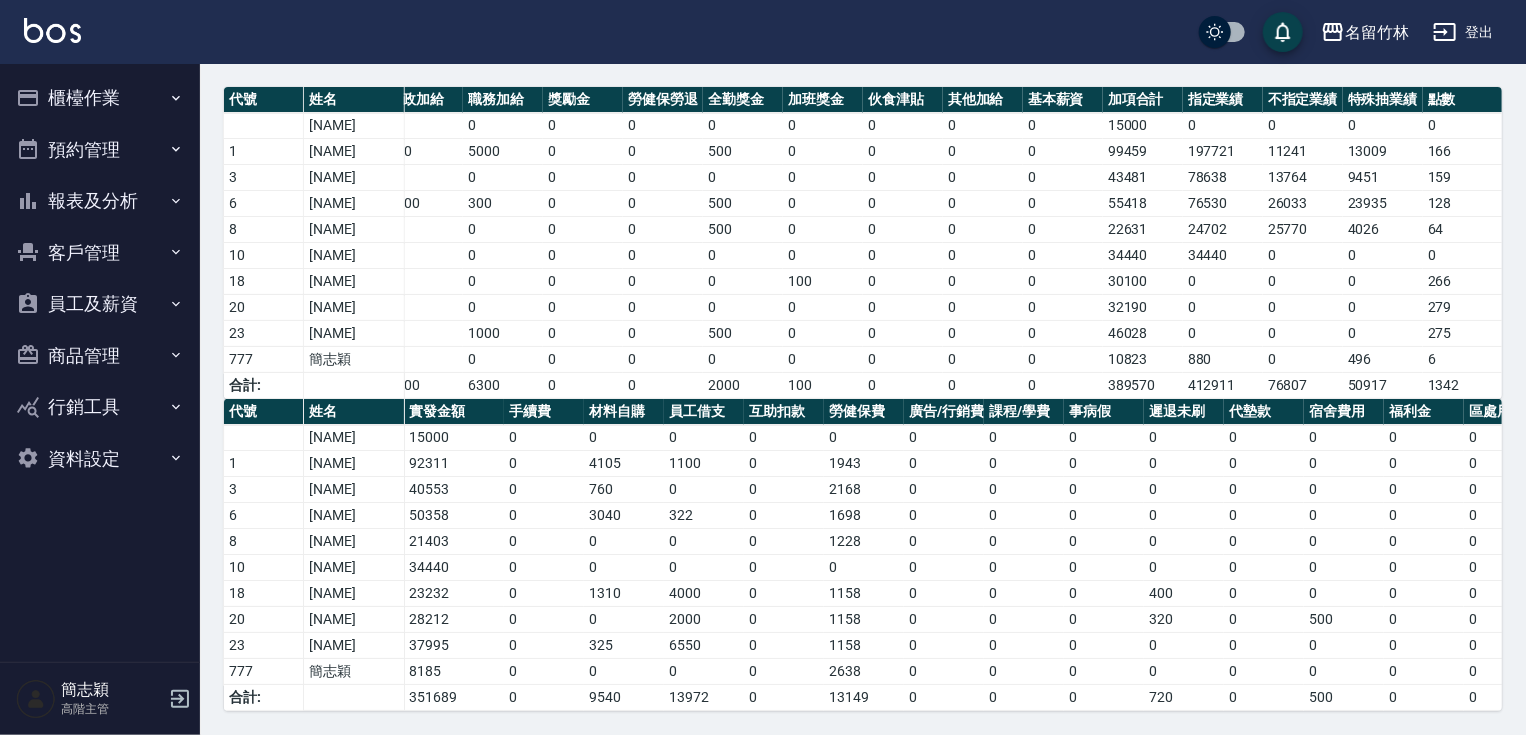 scroll, scrollTop: 0, scrollLeft: 0, axis: both 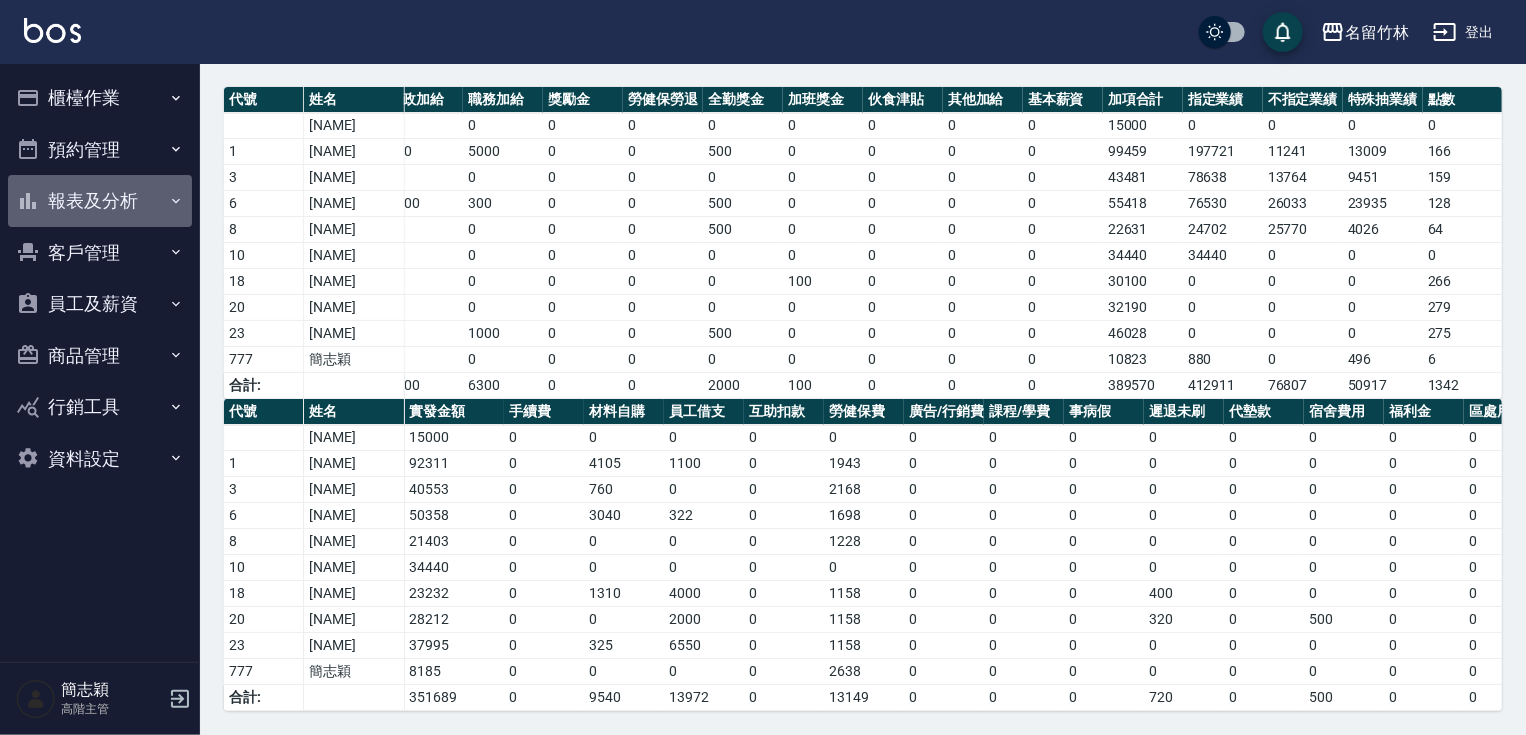 click on "報表及分析" at bounding box center (100, 201) 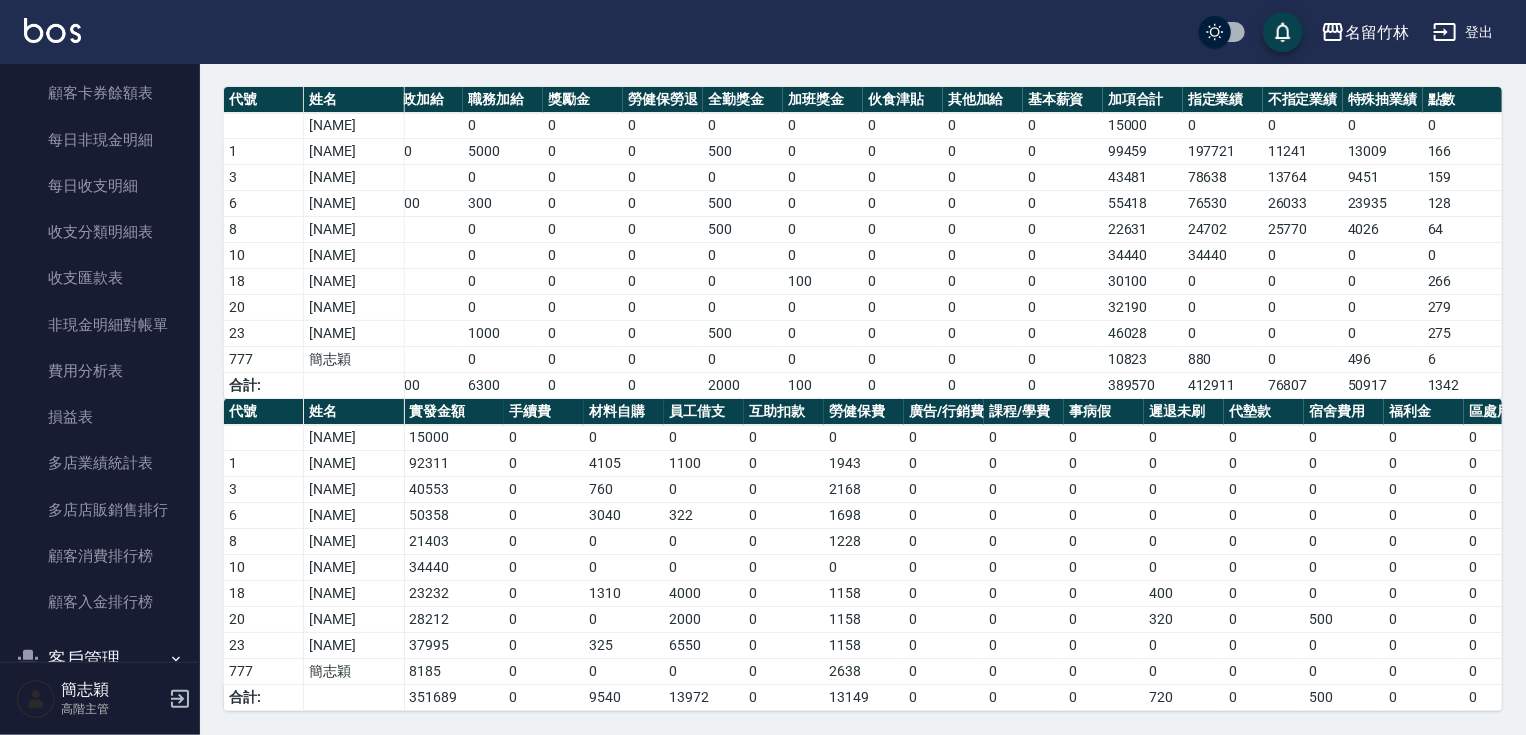 scroll, scrollTop: 1840, scrollLeft: 0, axis: vertical 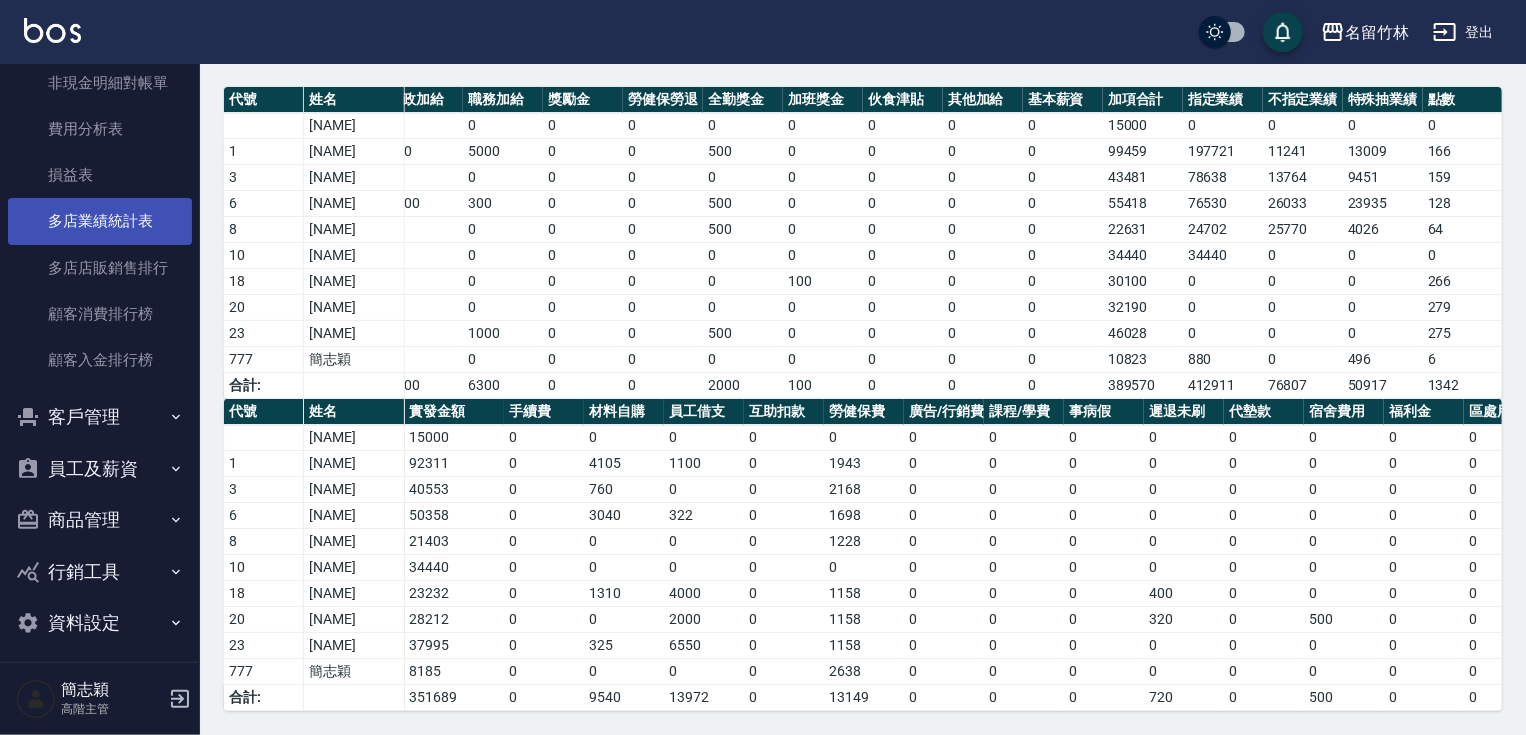click on "多店業績統計表" at bounding box center (100, 221) 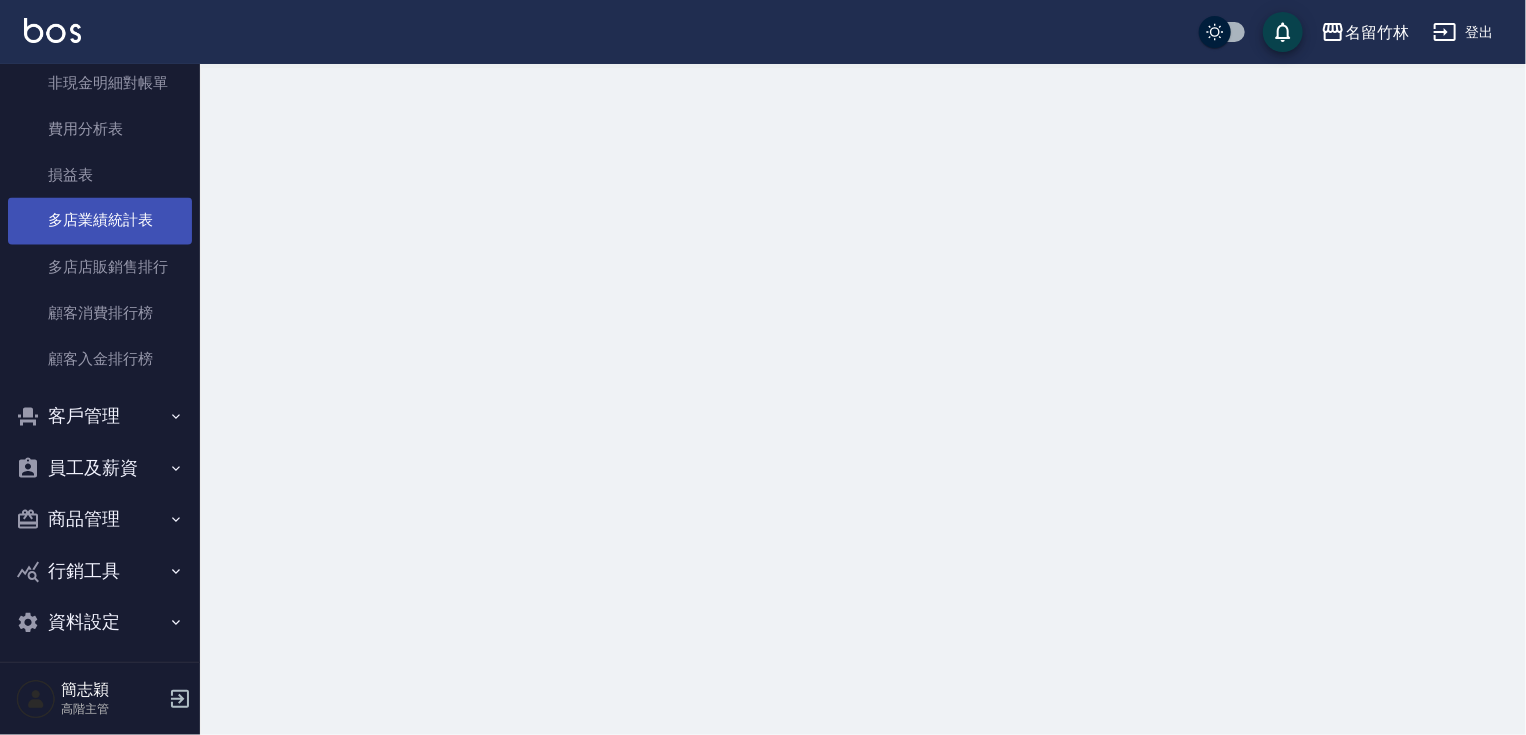 scroll, scrollTop: 0, scrollLeft: 0, axis: both 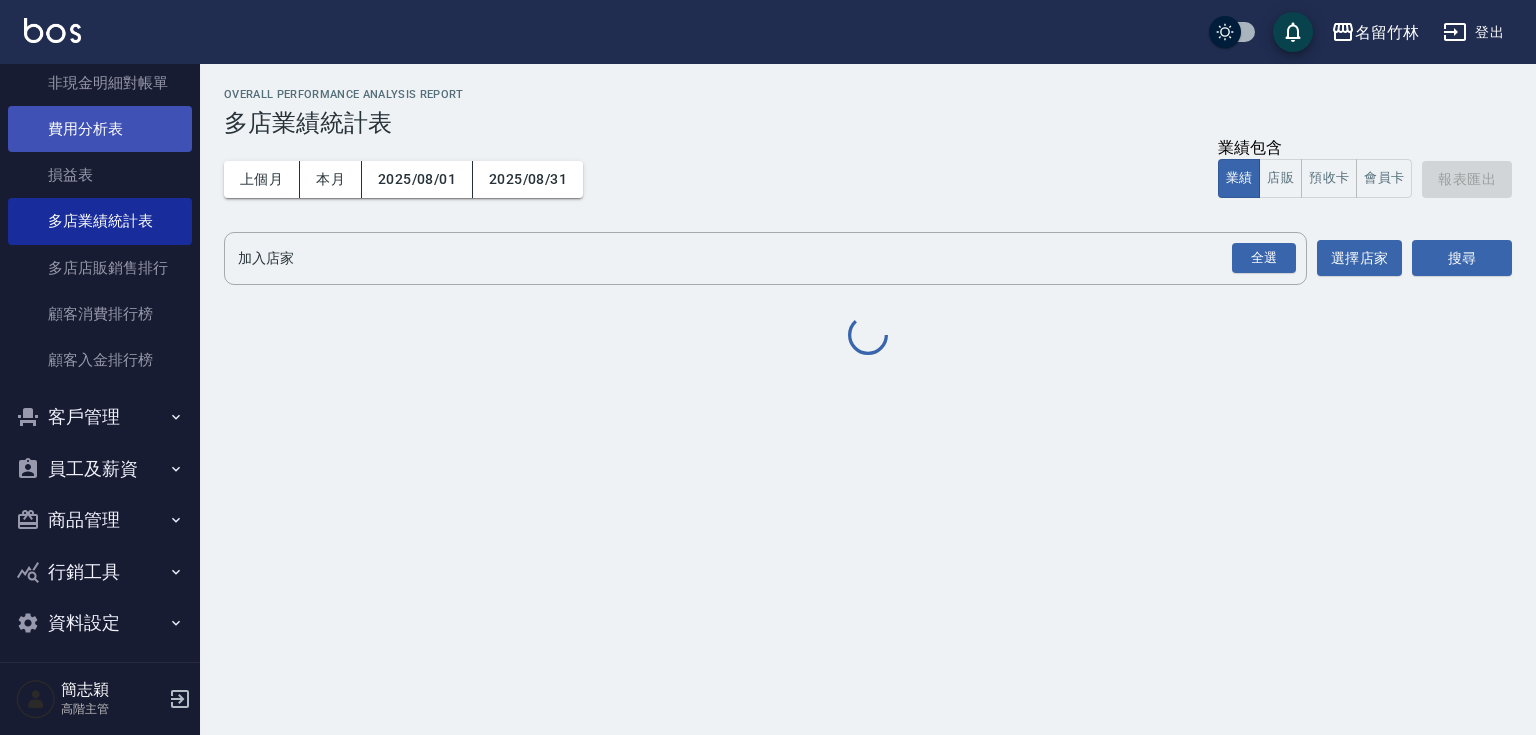 click on "費用分析表" at bounding box center (100, 129) 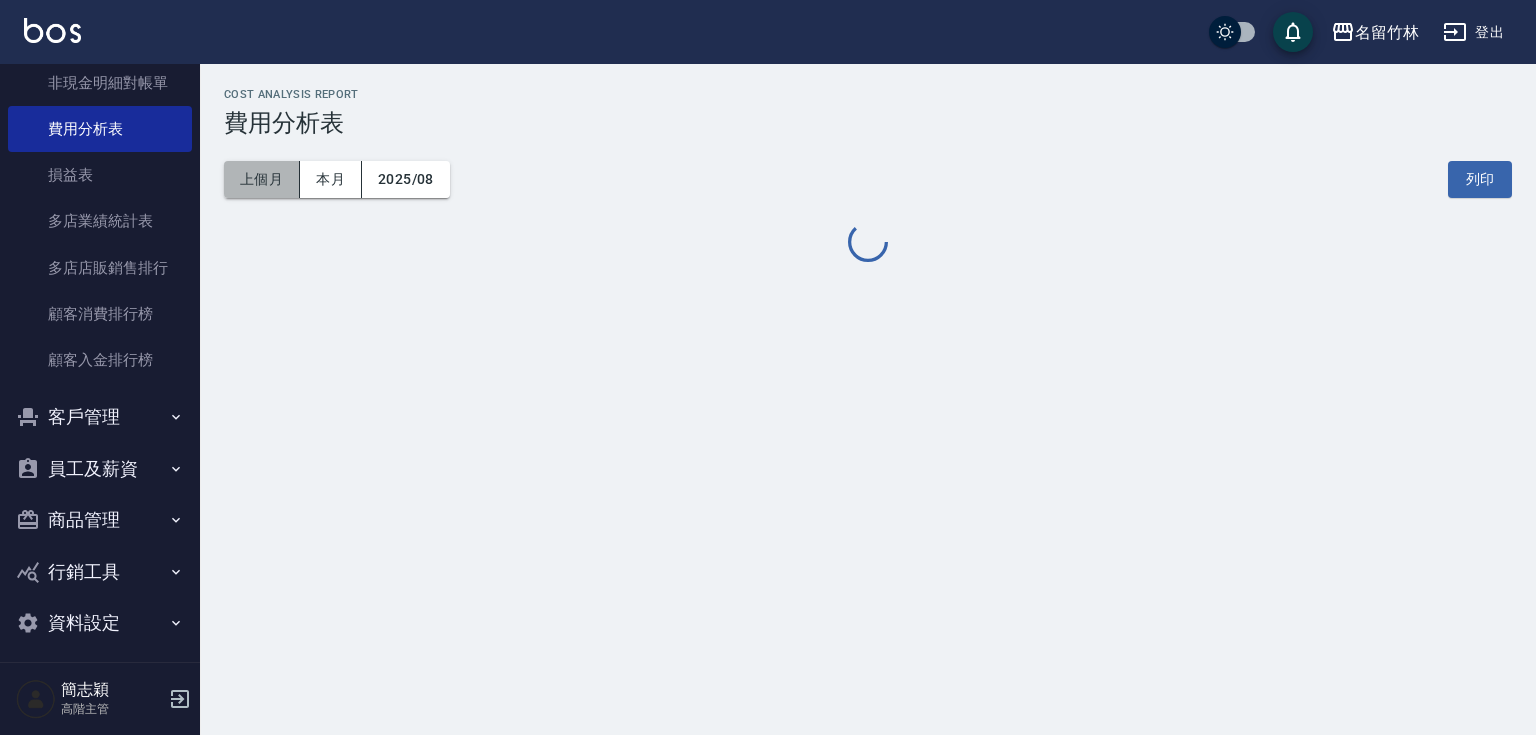 click on "上個月" at bounding box center [262, 179] 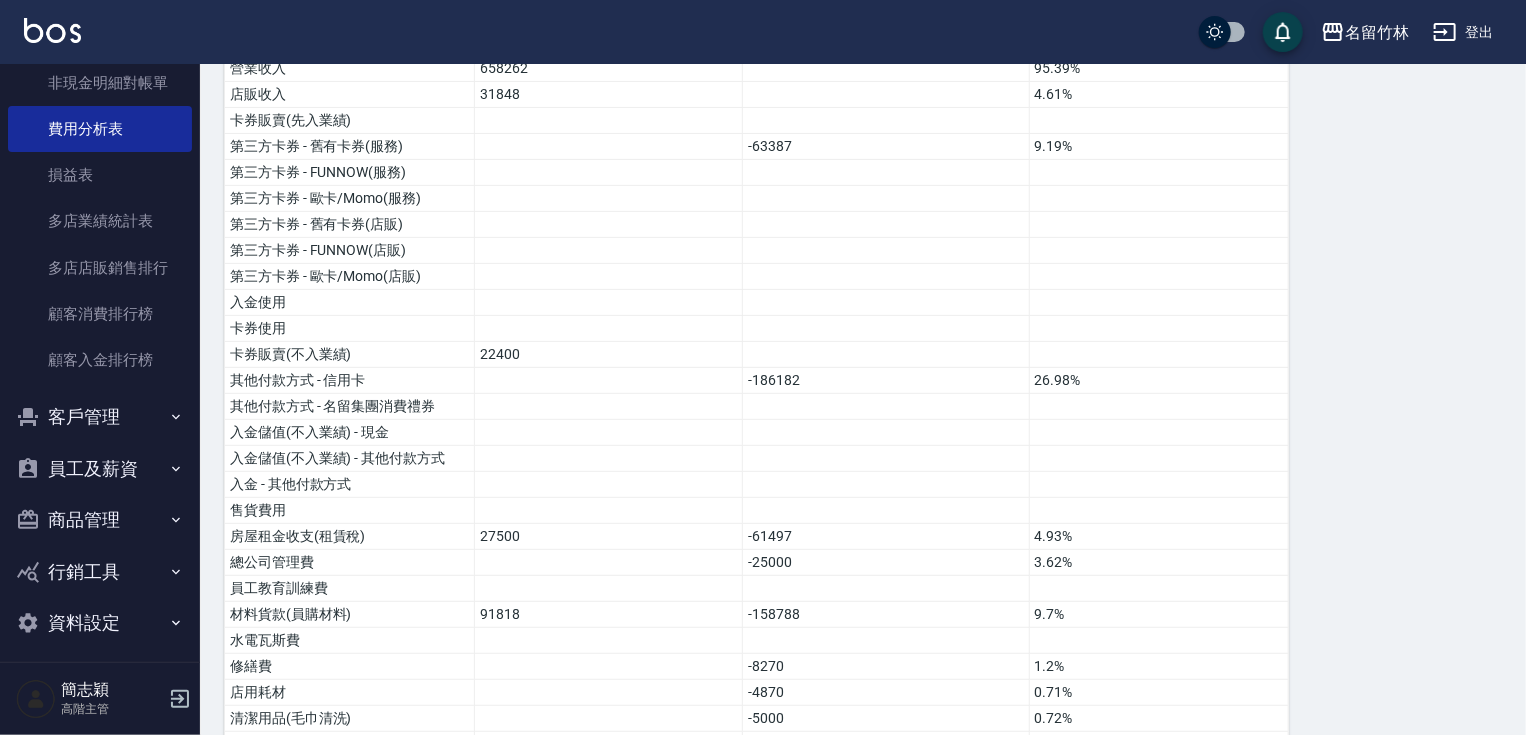scroll, scrollTop: 1016, scrollLeft: 0, axis: vertical 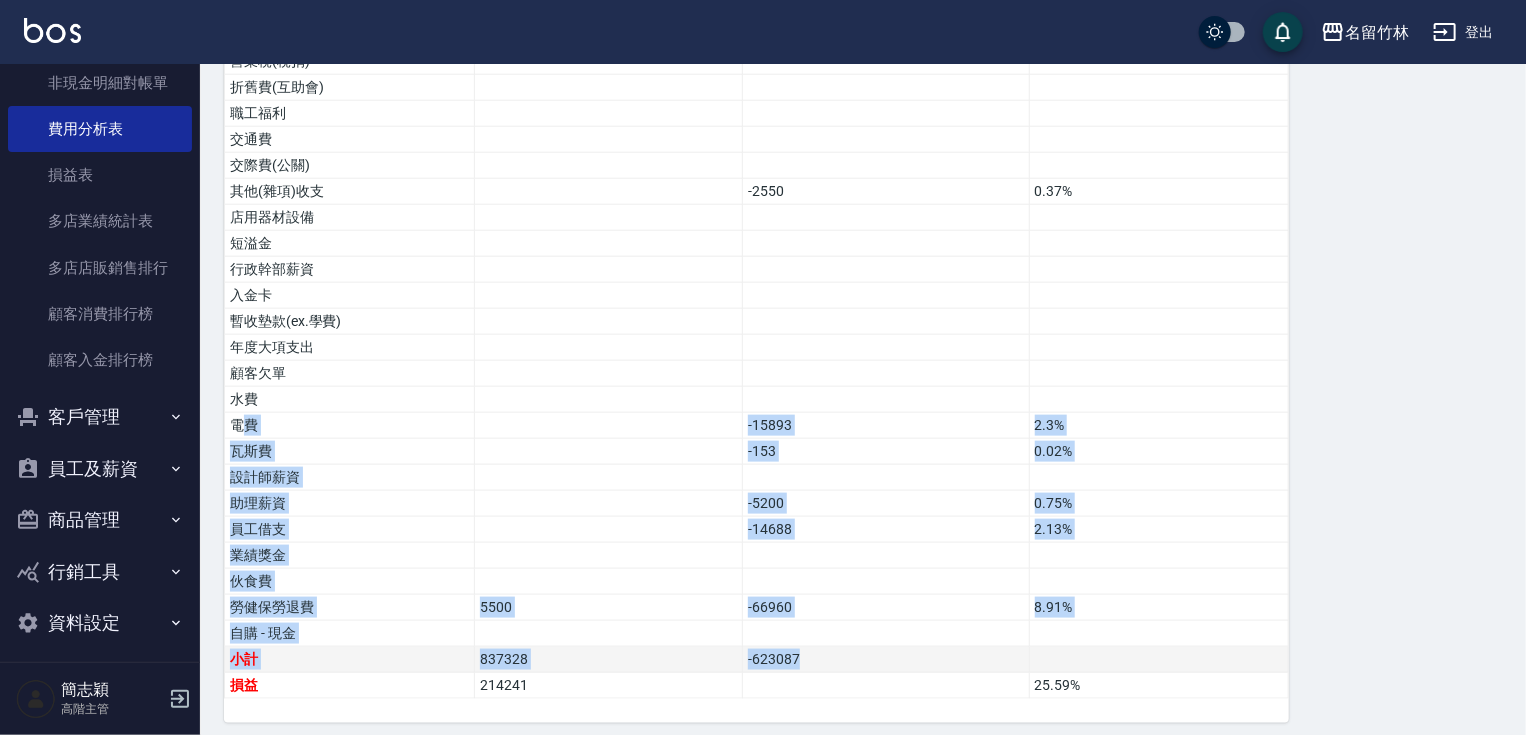 drag, startPoint x: 243, startPoint y: 420, endPoint x: 832, endPoint y: 659, distance: 635.643 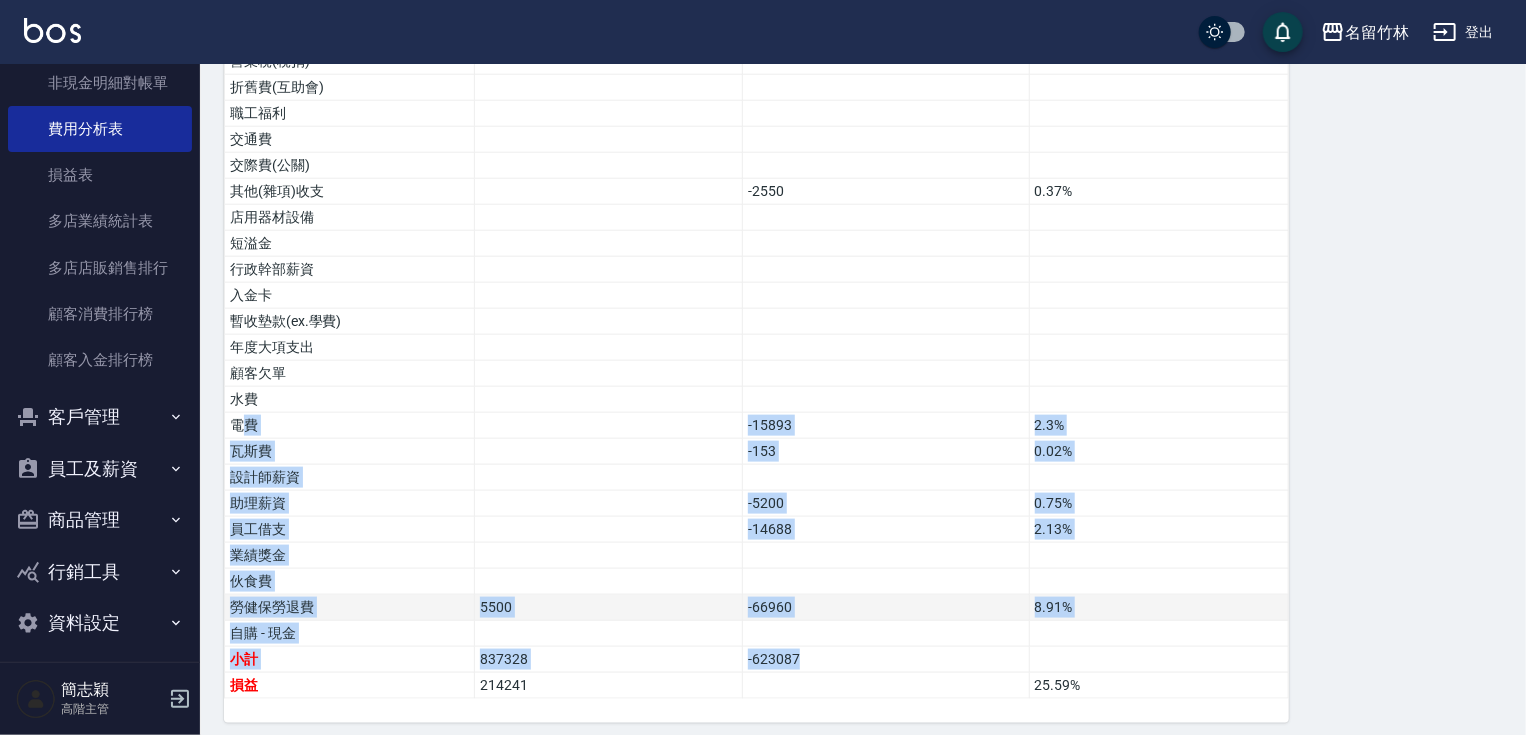 click on "-66960" at bounding box center [886, 608] 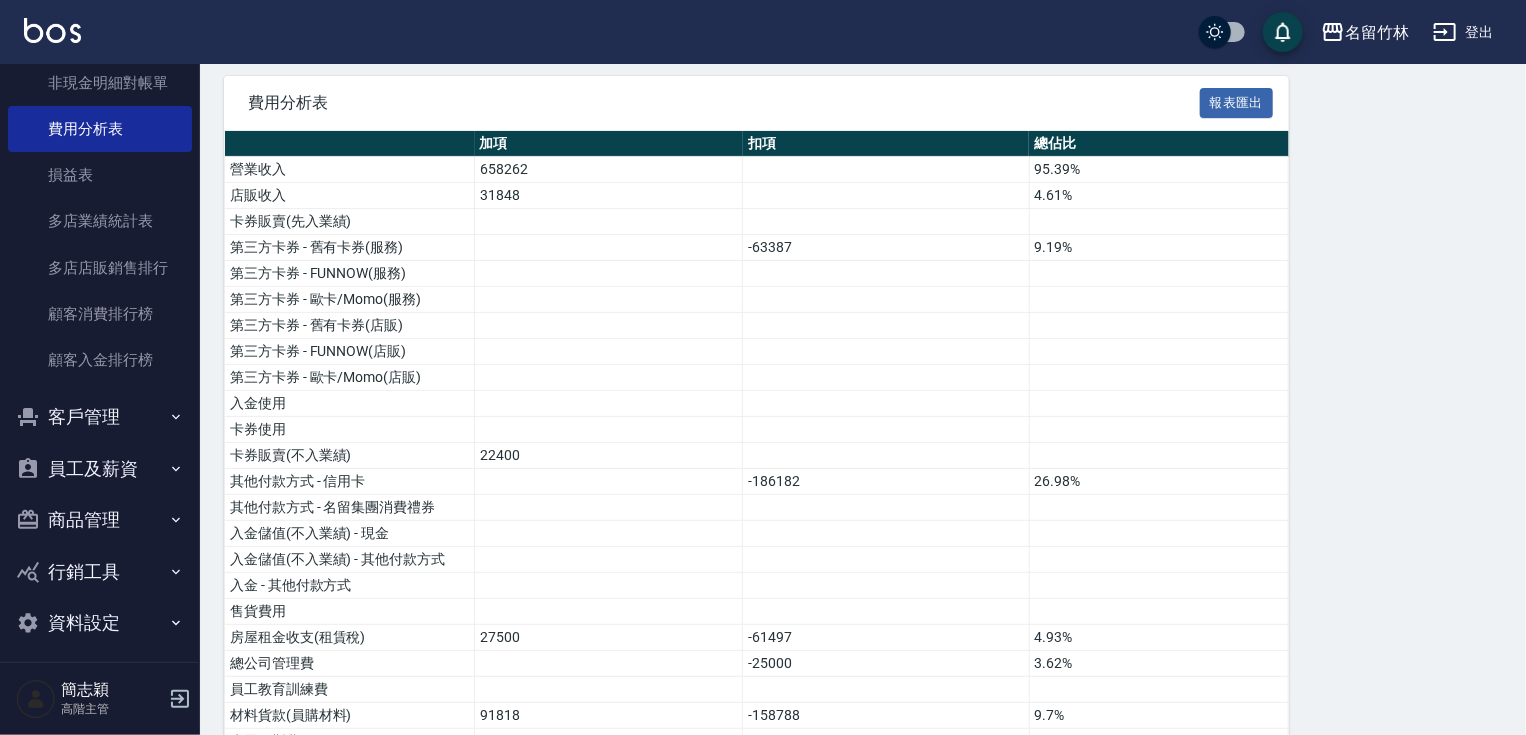 scroll, scrollTop: 0, scrollLeft: 0, axis: both 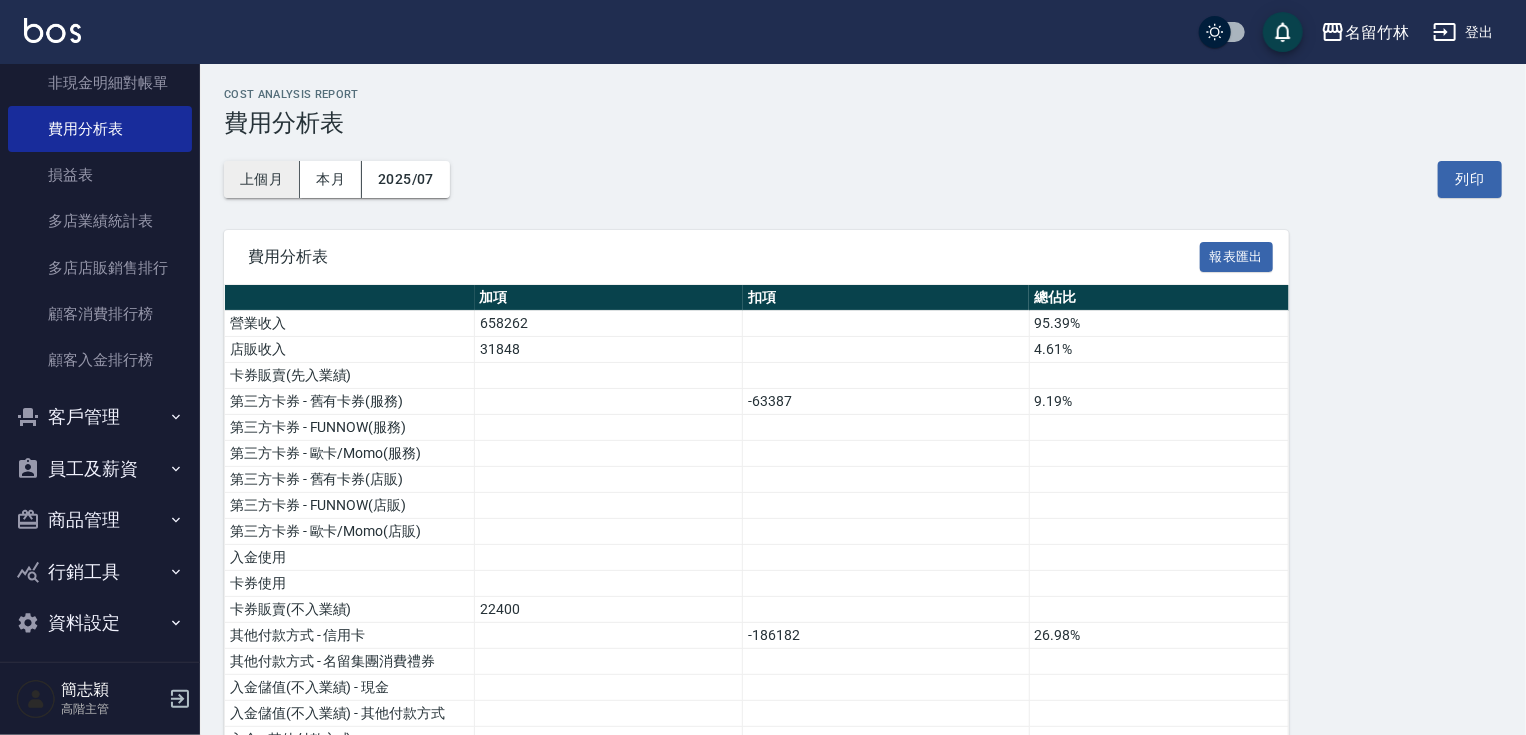 click on "上個月" at bounding box center (262, 179) 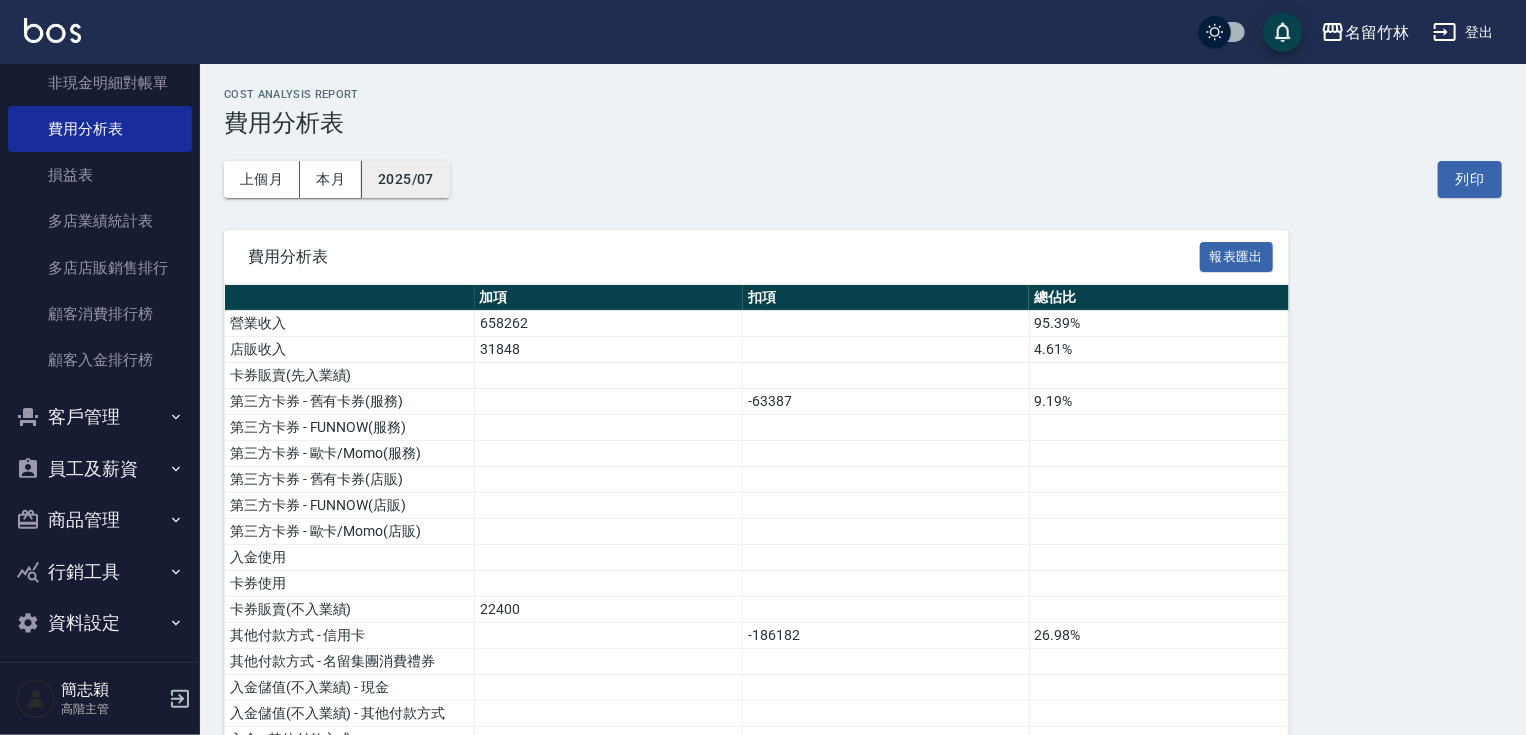 click on "2025/07" at bounding box center [406, 179] 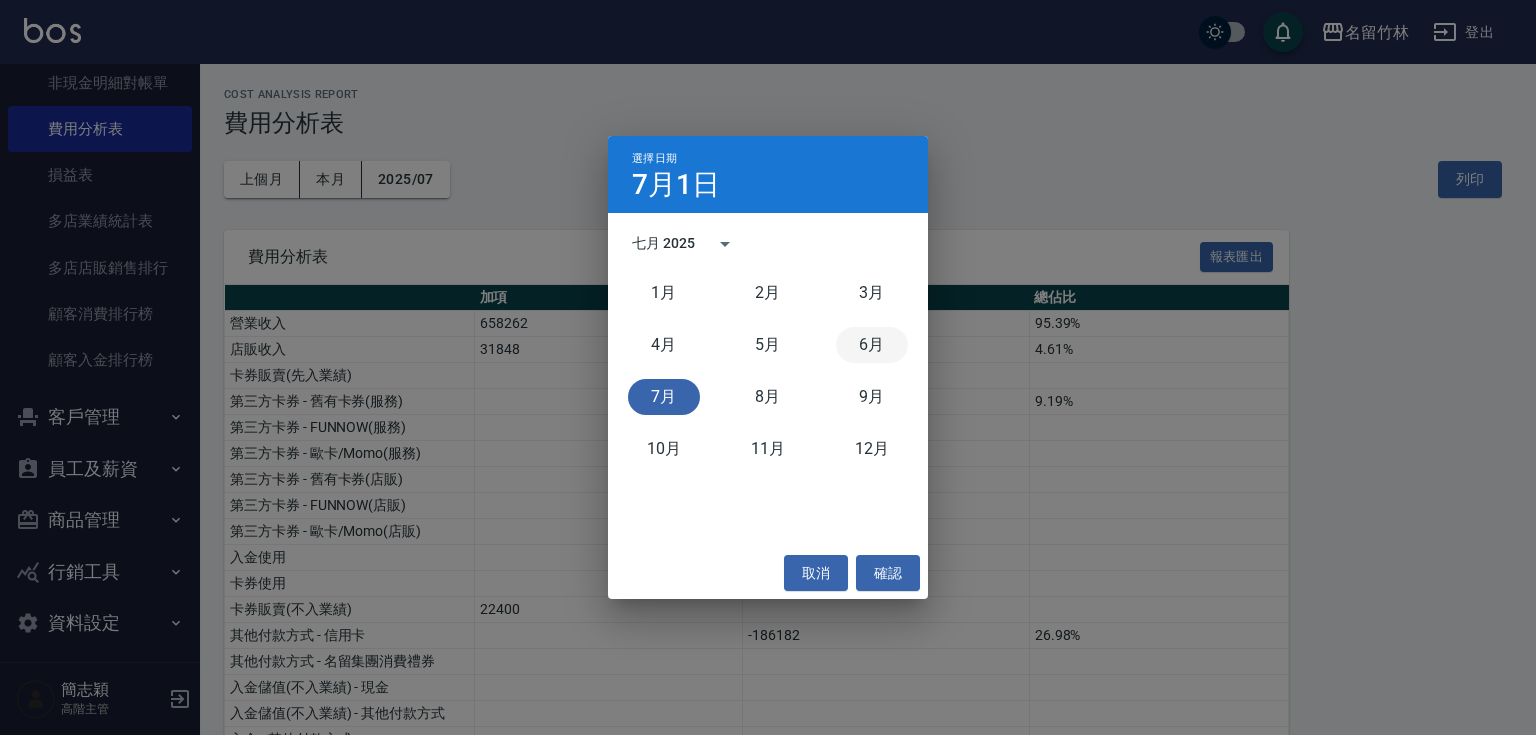 click on "6月" at bounding box center (872, 345) 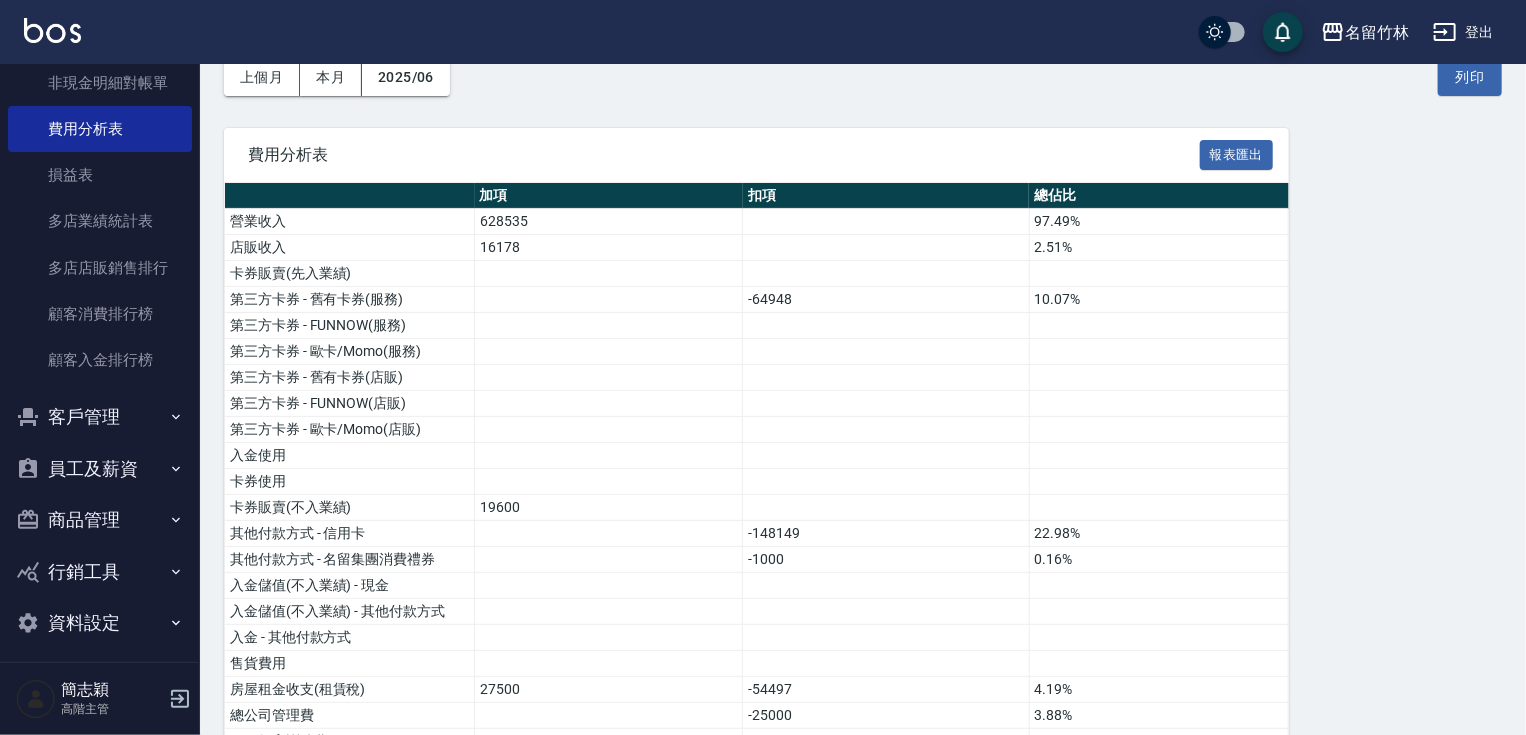 scroll, scrollTop: 0, scrollLeft: 0, axis: both 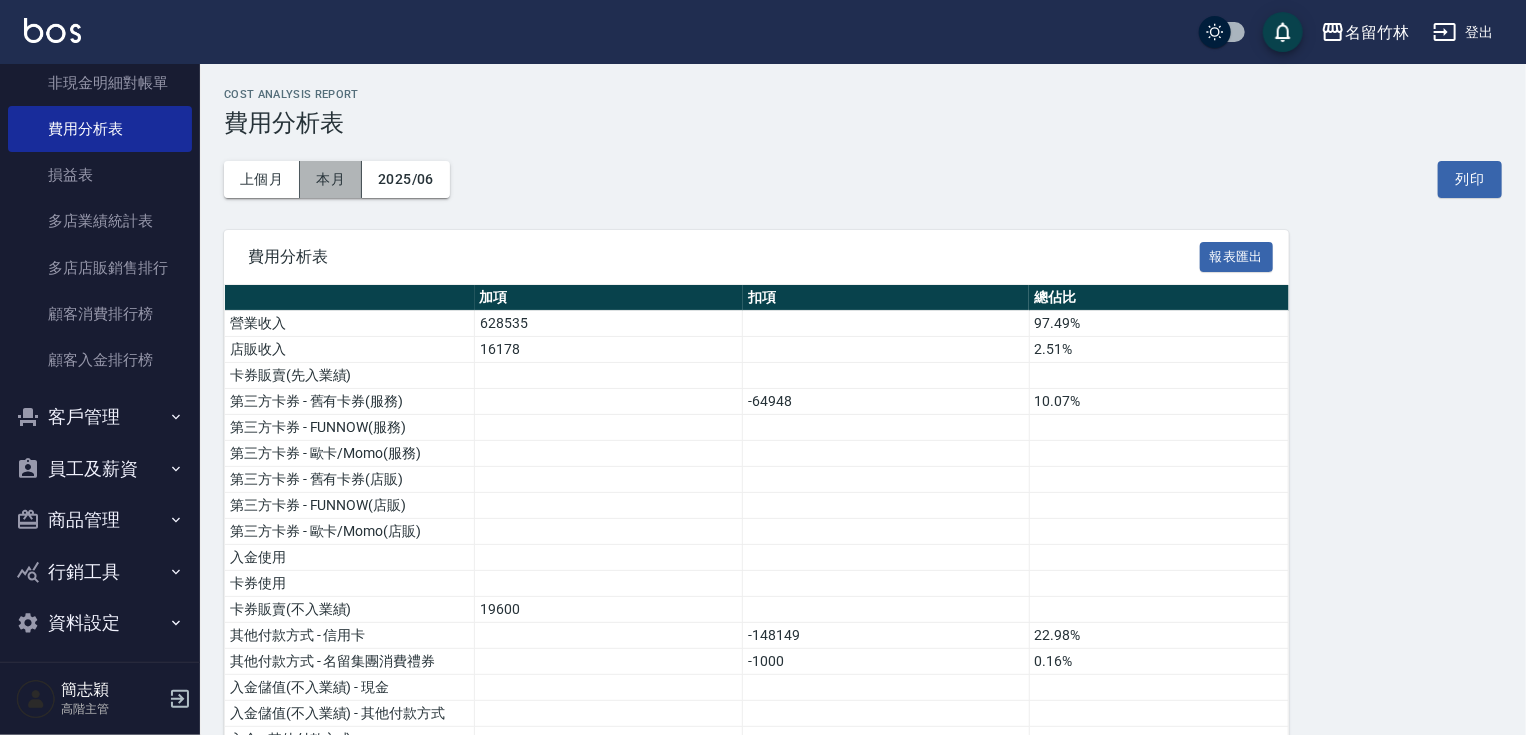 click on "本月" at bounding box center [331, 179] 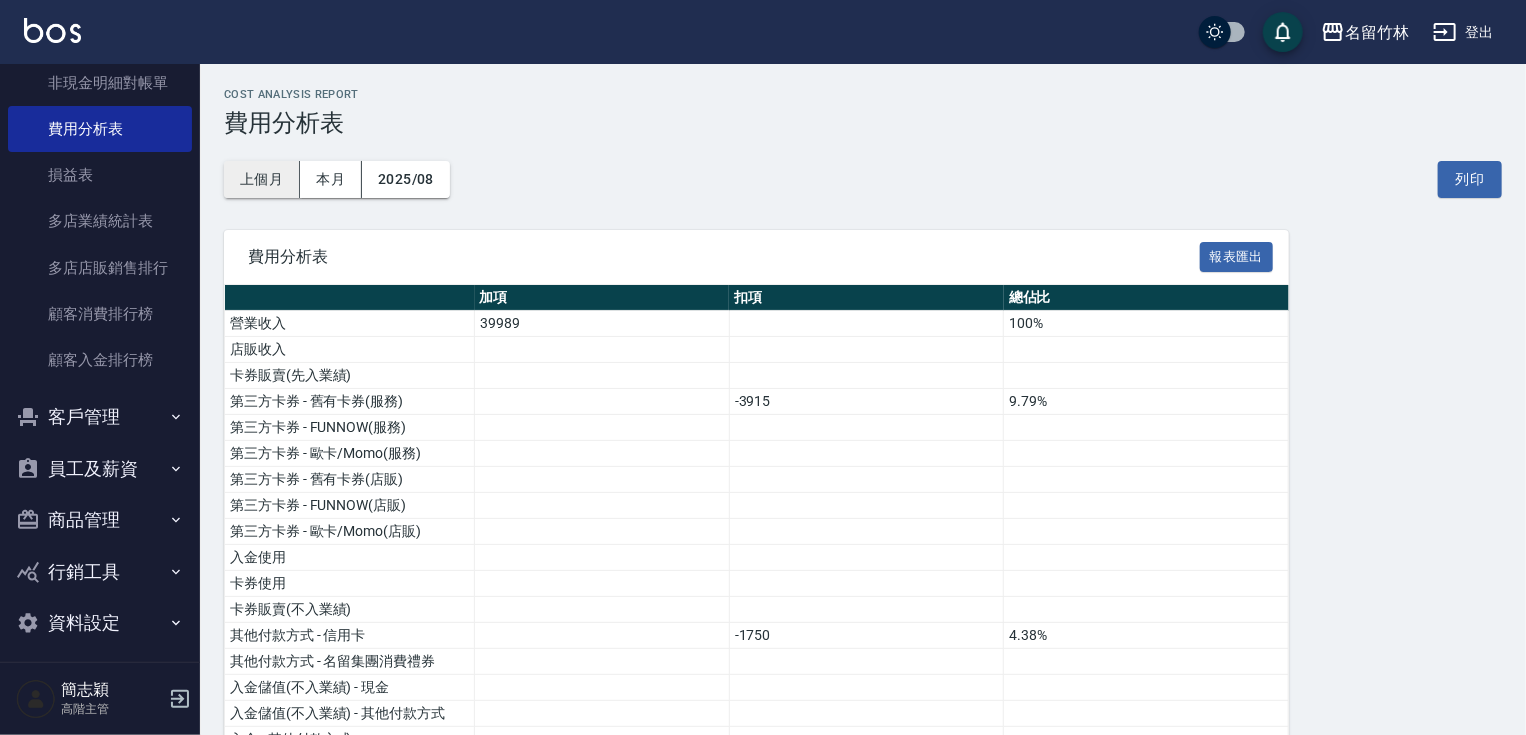 click on "上個月" at bounding box center (262, 179) 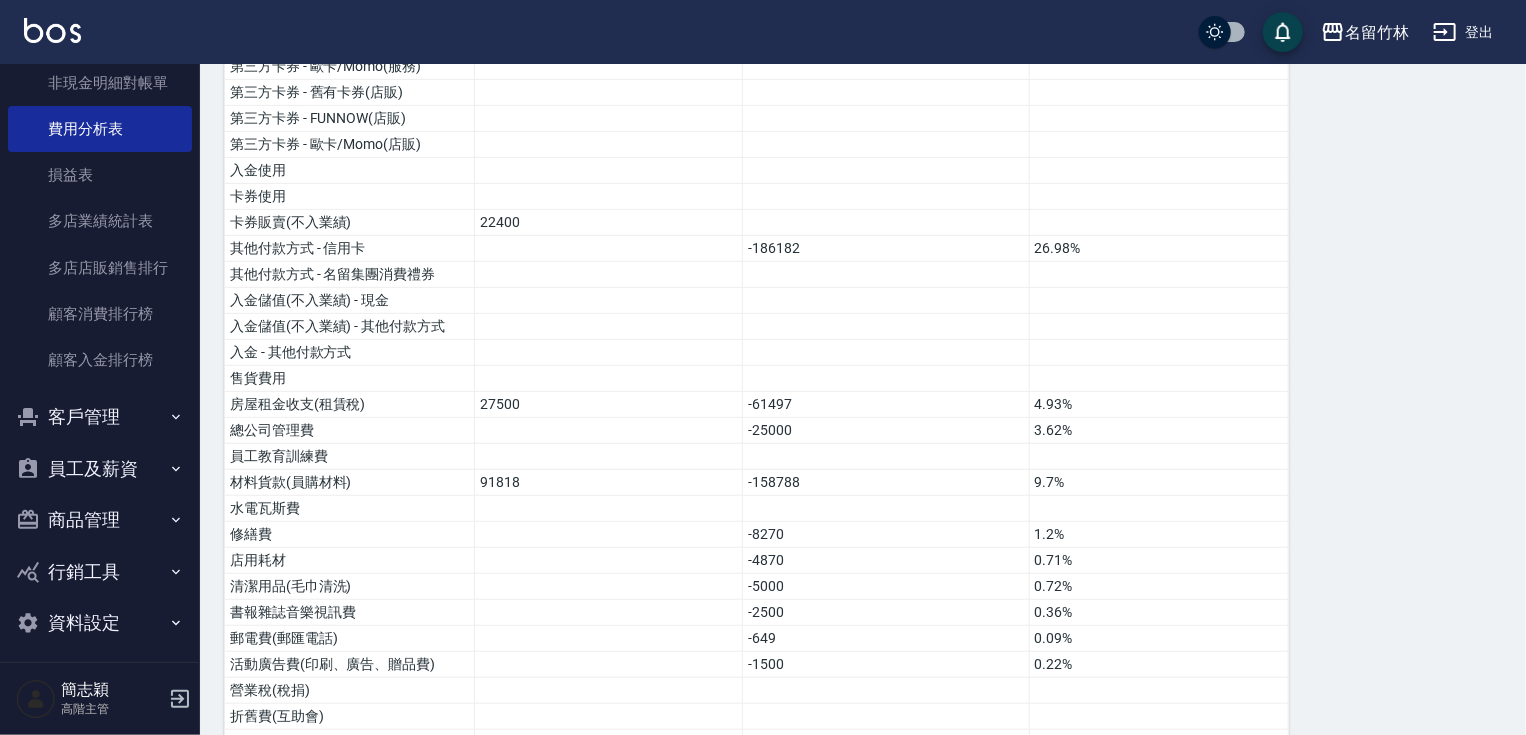 scroll, scrollTop: 0, scrollLeft: 0, axis: both 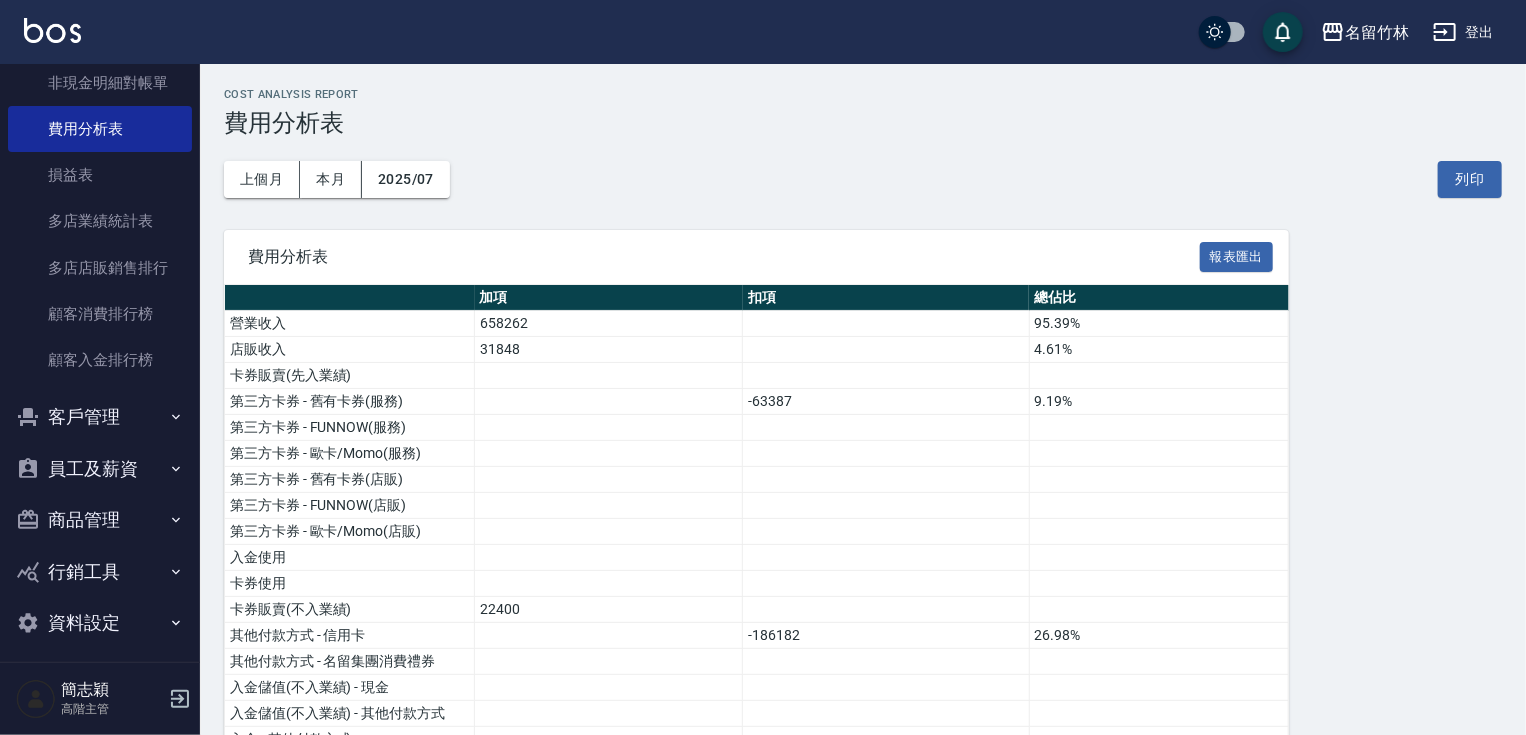 drag, startPoint x: 205, startPoint y: 595, endPoint x: 205, endPoint y: 571, distance: 24 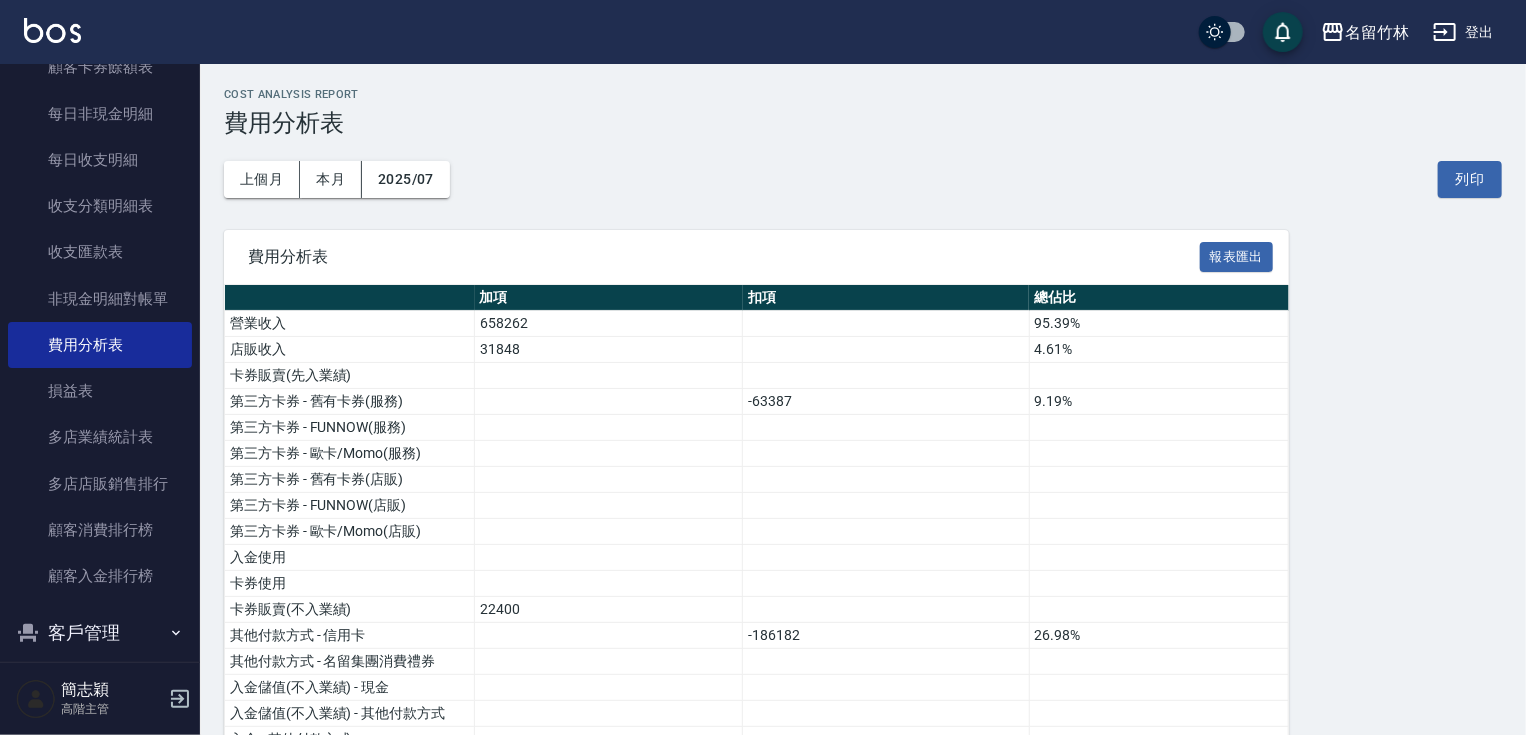 scroll, scrollTop: 1565, scrollLeft: 0, axis: vertical 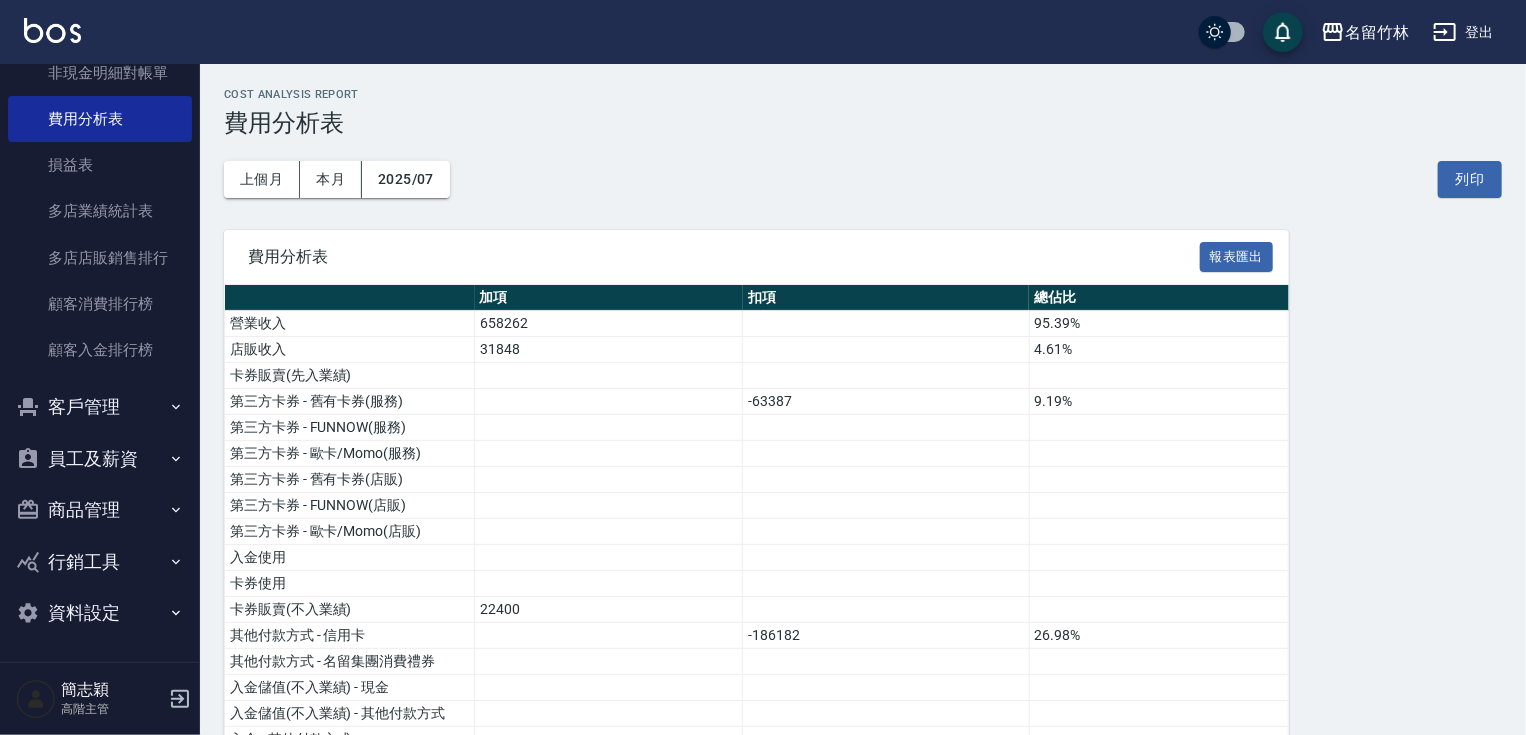 click on "員工及薪資" at bounding box center (100, 459) 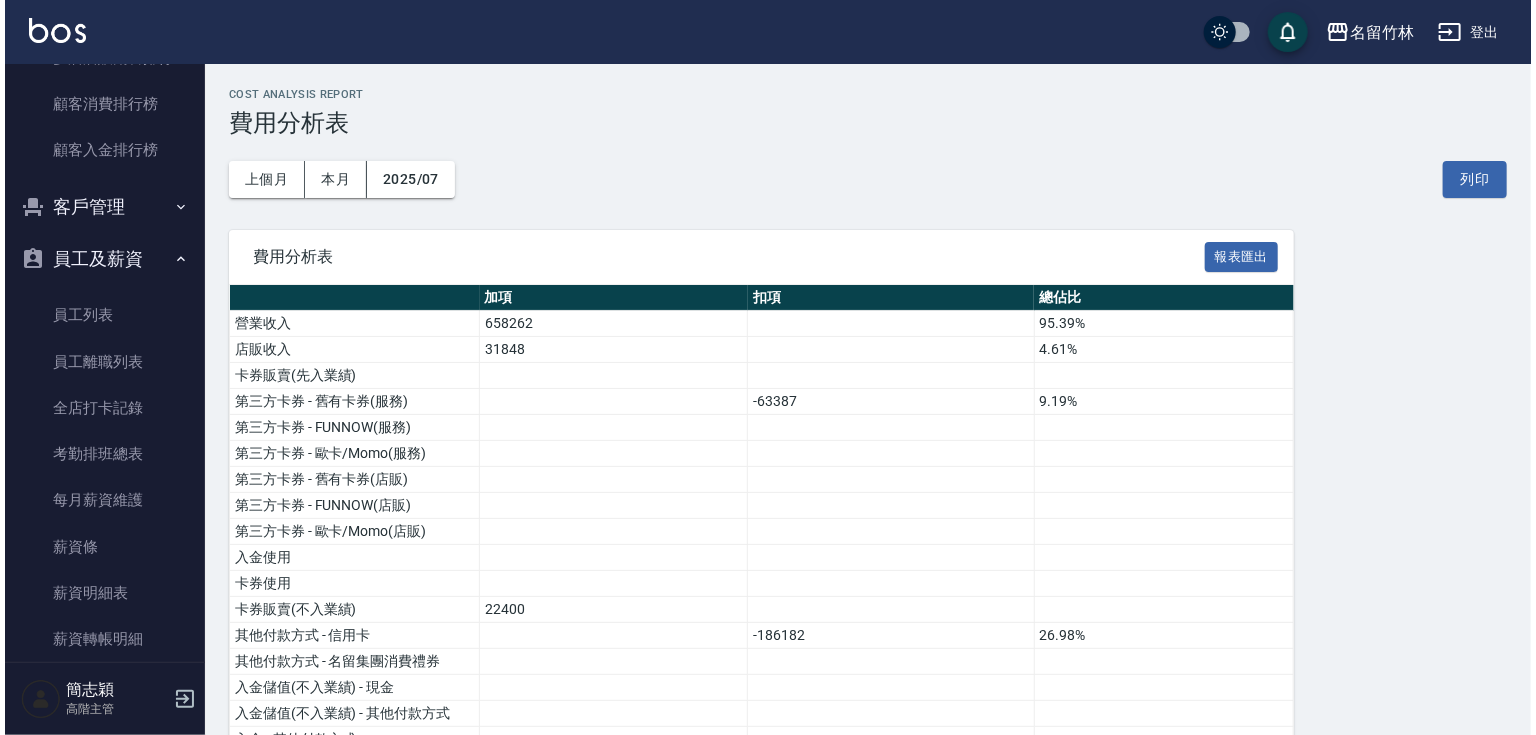 scroll, scrollTop: 2175, scrollLeft: 0, axis: vertical 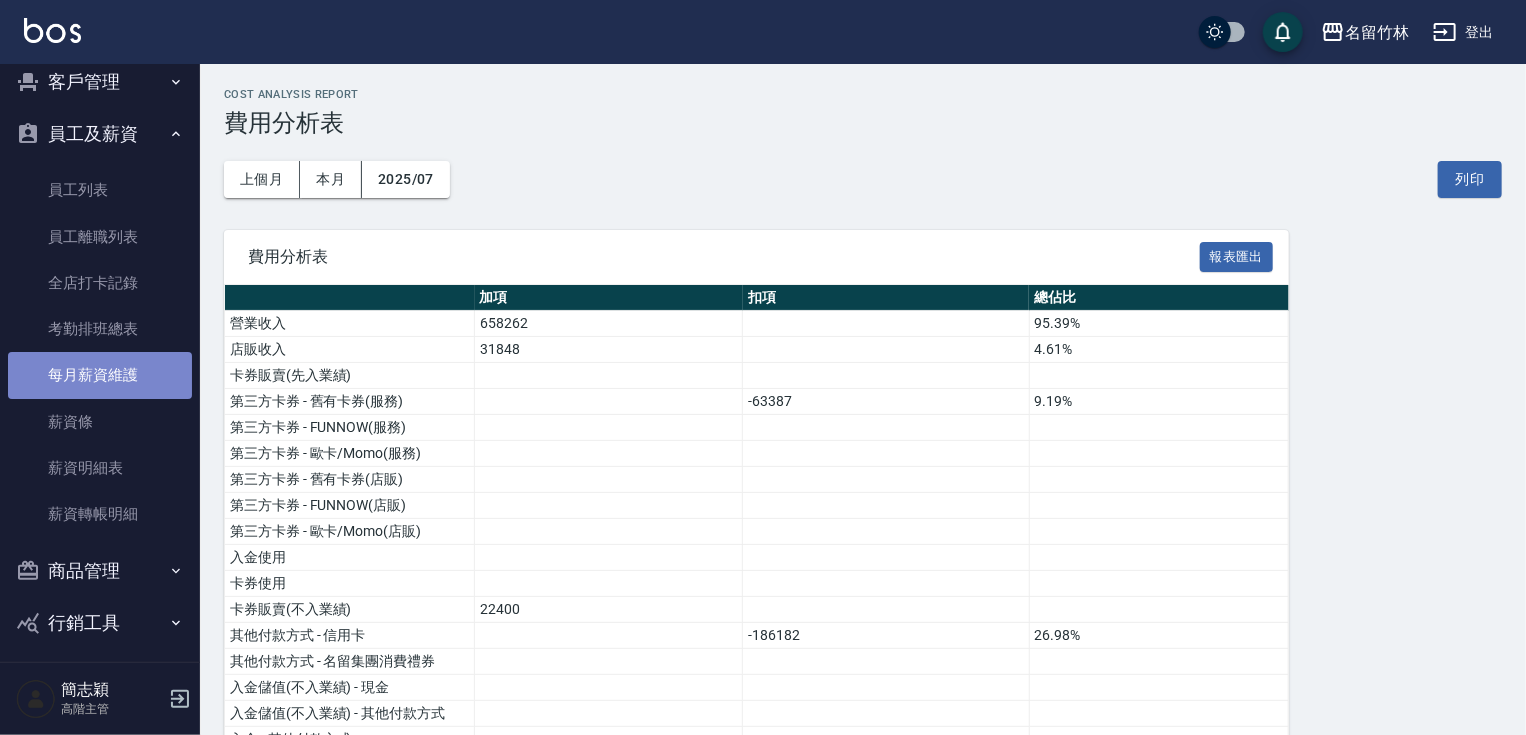 click on "每月薪資維護" at bounding box center [100, 375] 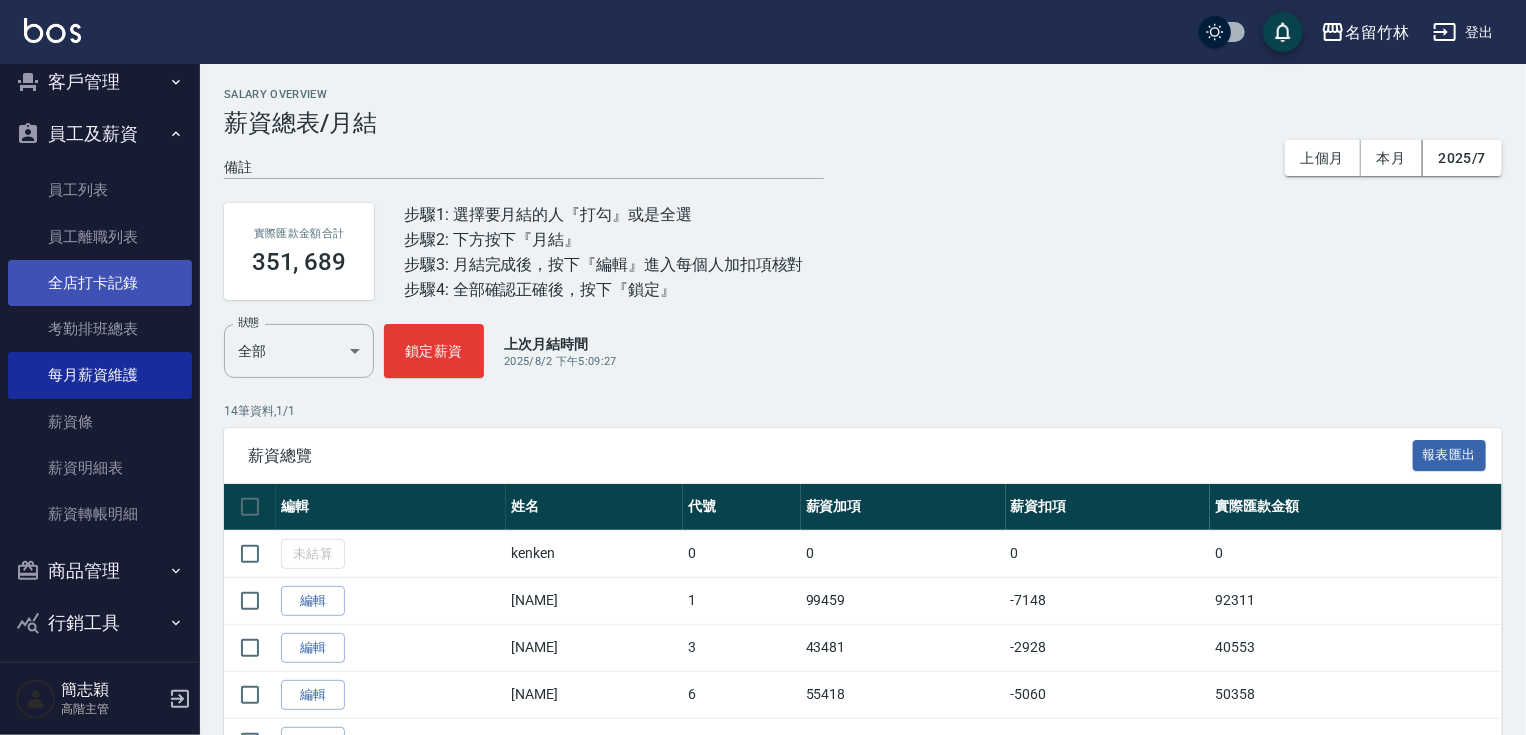 click on "全店打卡記錄" at bounding box center [100, 283] 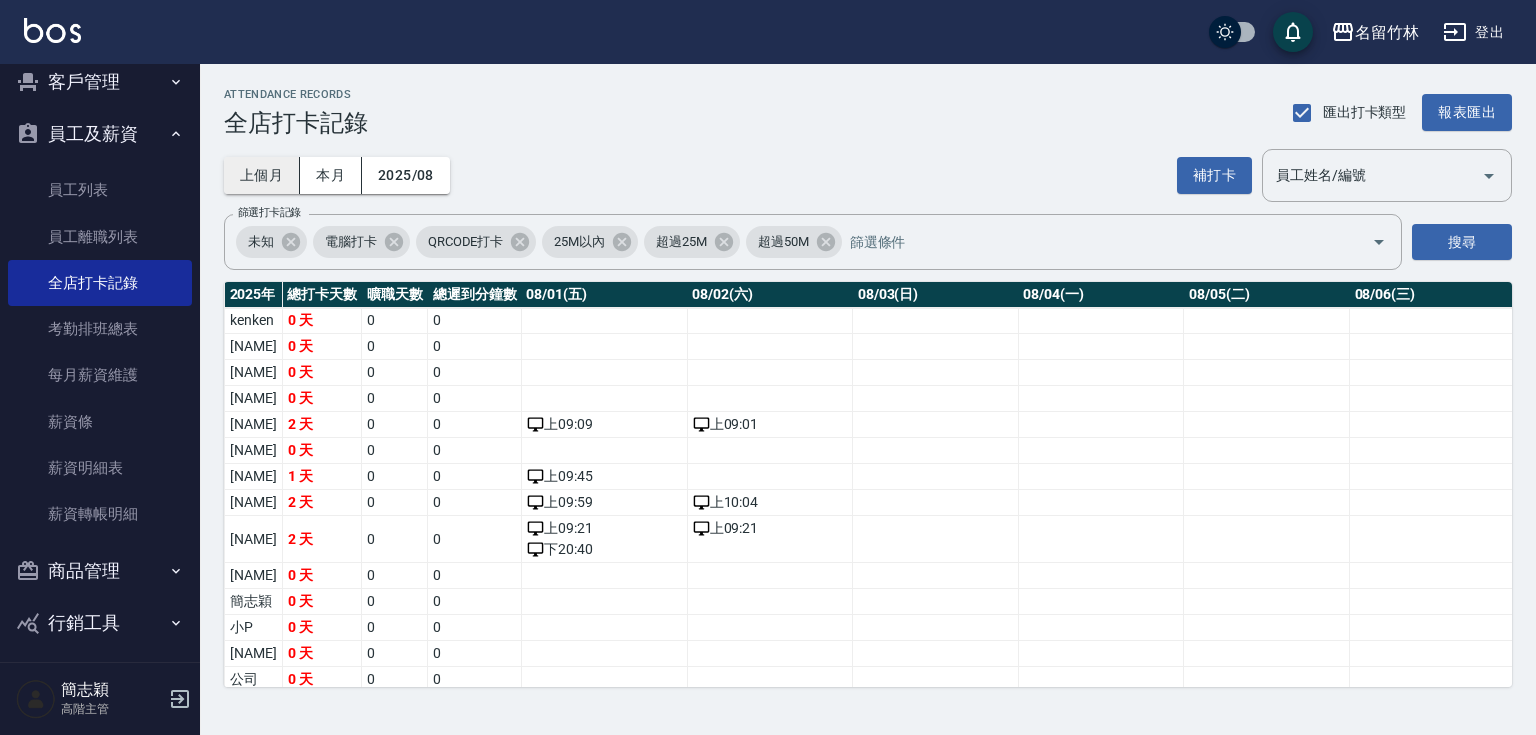 click on "上個月" at bounding box center [262, 175] 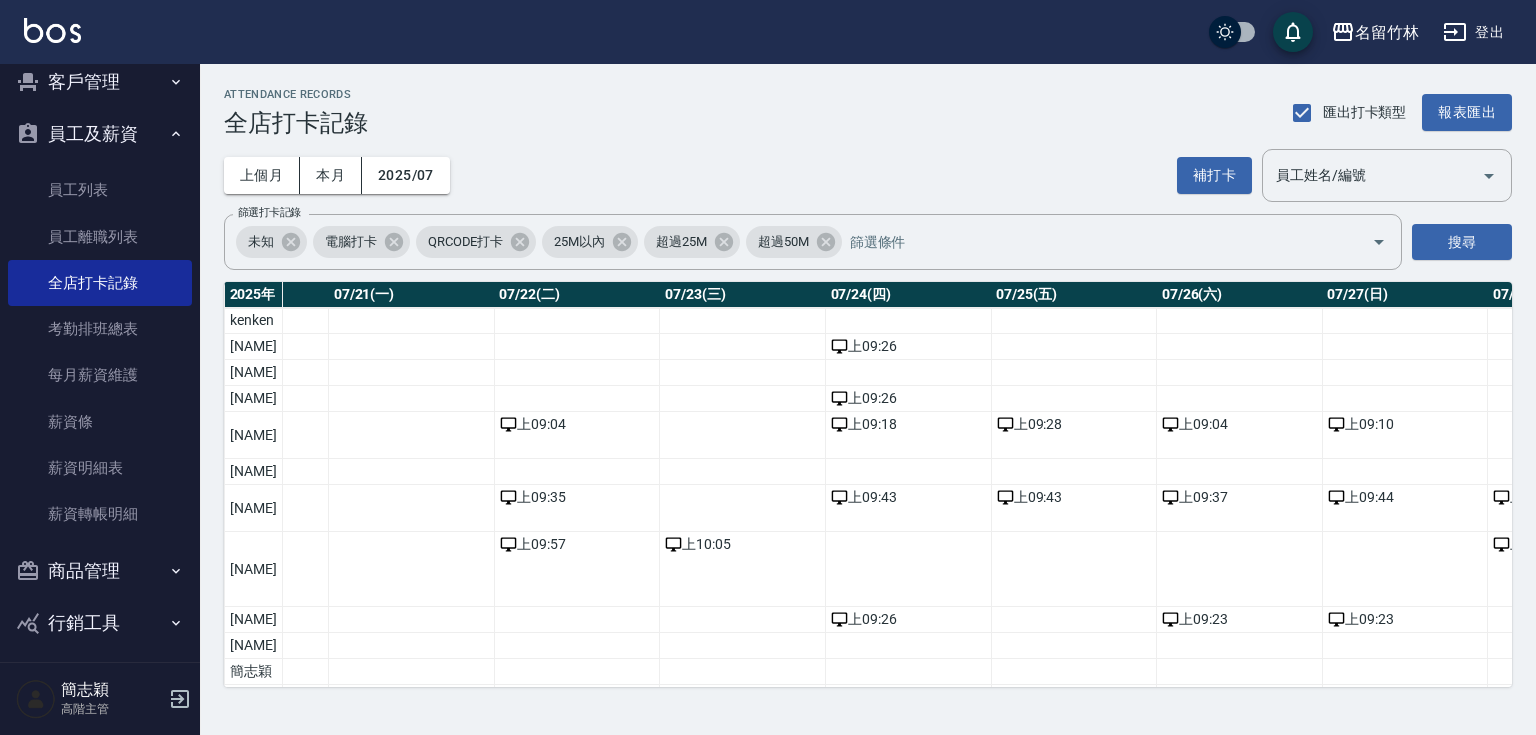 scroll, scrollTop: 0, scrollLeft: 3437, axis: horizontal 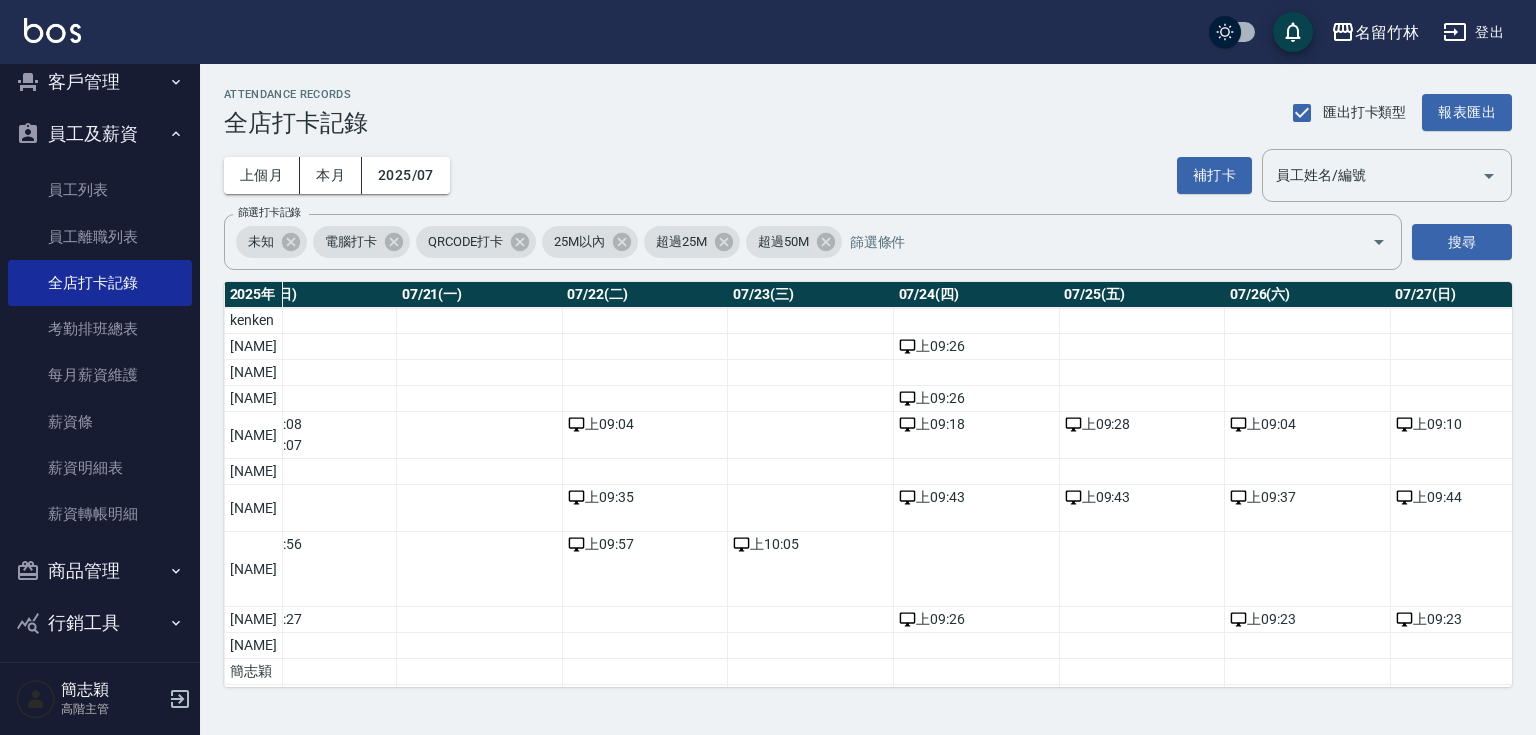 drag, startPoint x: 1287, startPoint y: 669, endPoint x: 1226, endPoint y: 660, distance: 61.66036 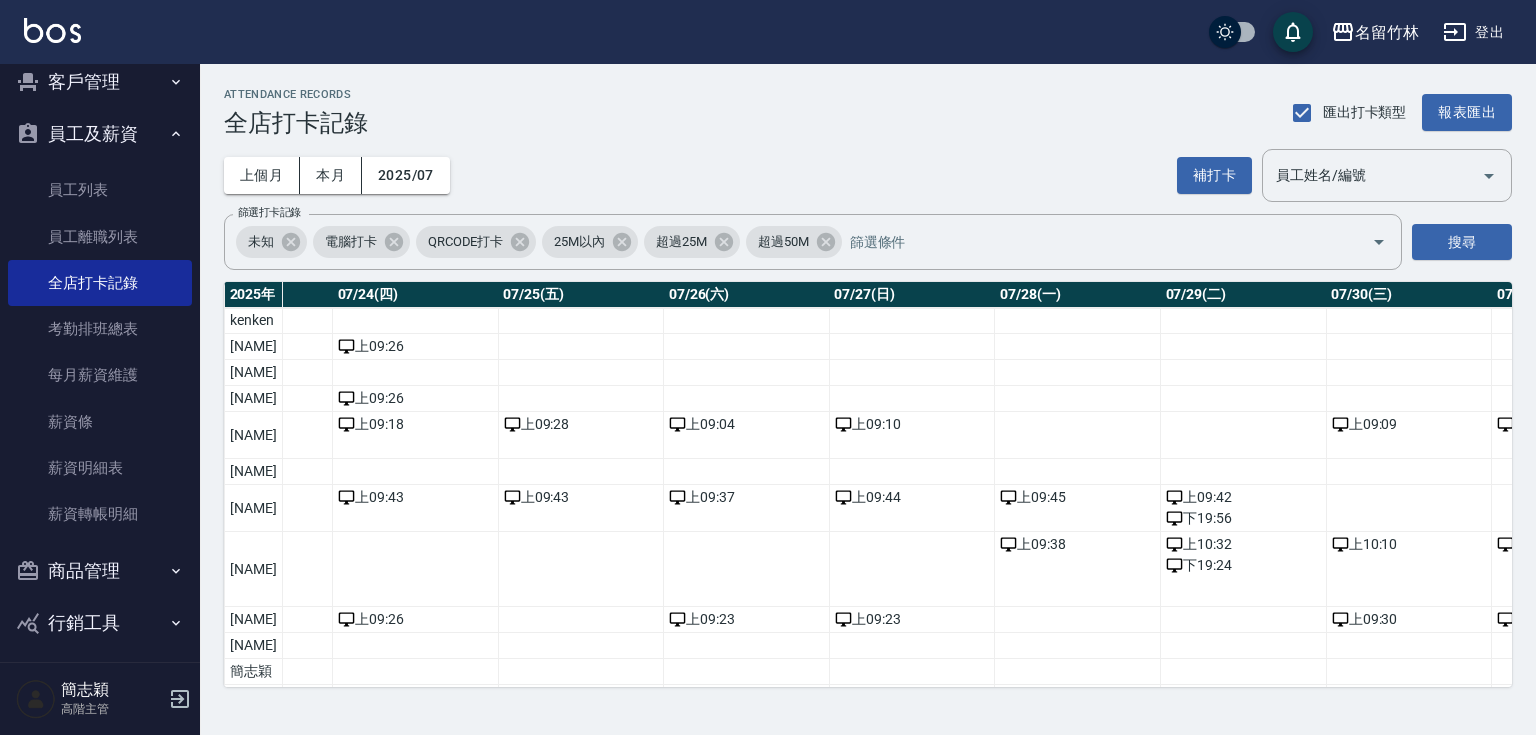 scroll, scrollTop: 0, scrollLeft: 4155, axis: horizontal 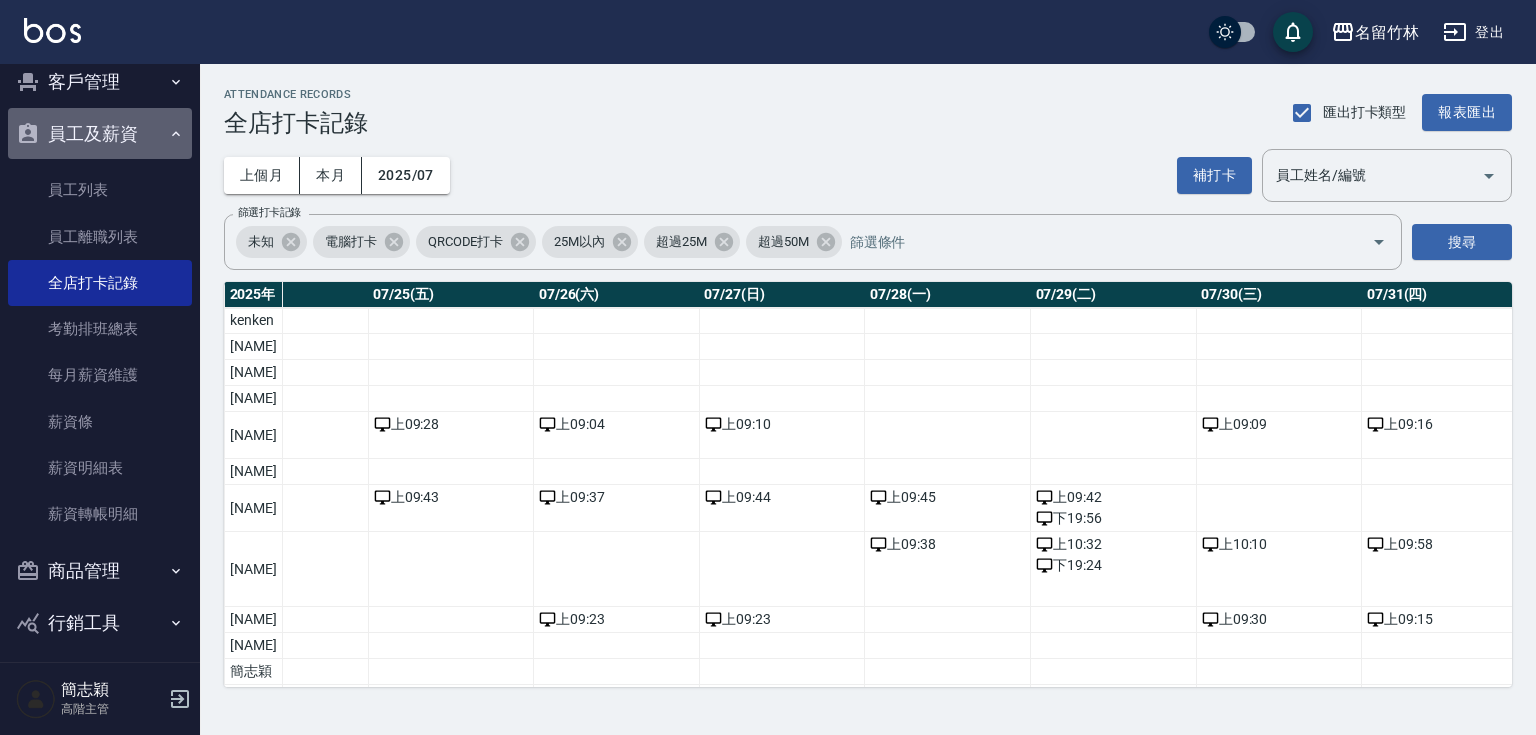 click on "員工及薪資" at bounding box center (100, 134) 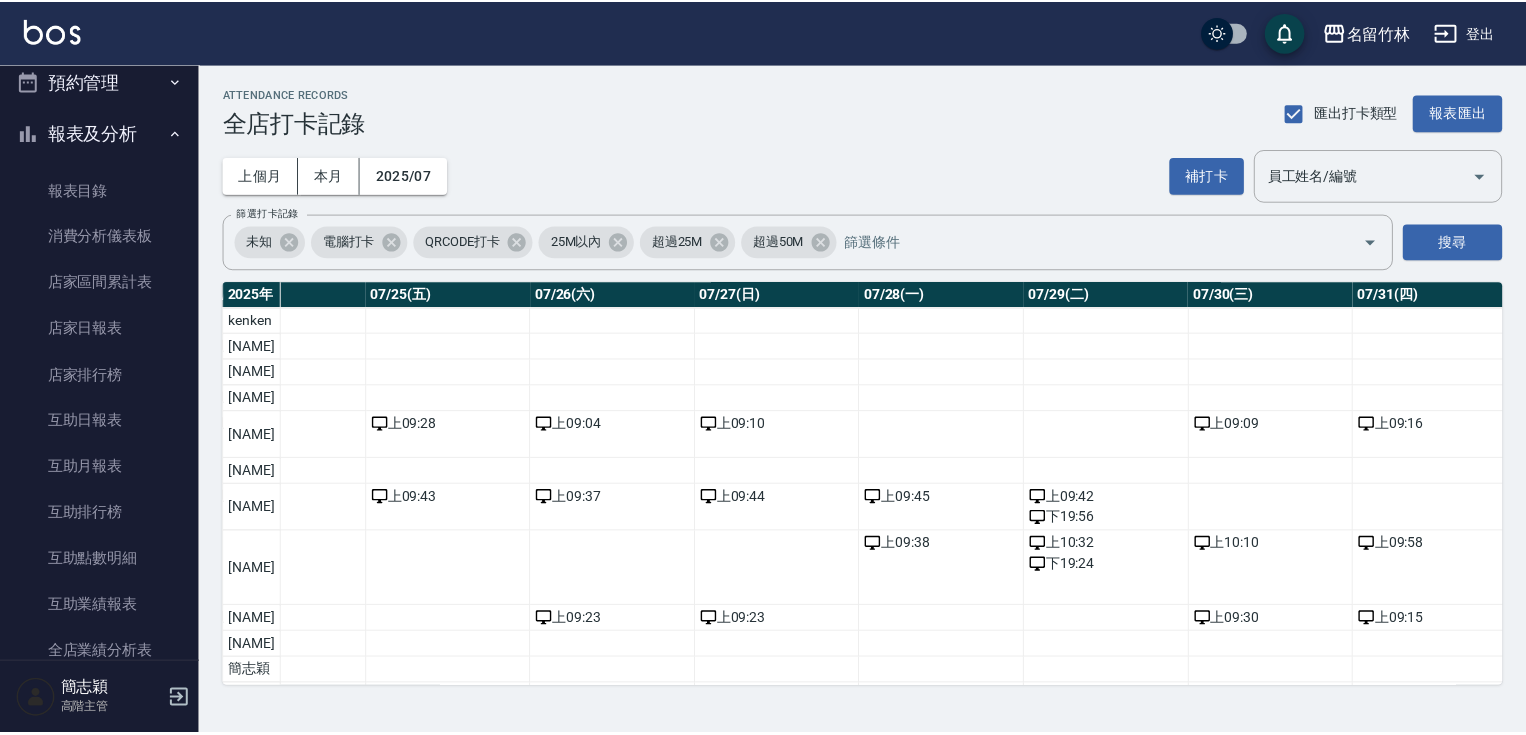 scroll, scrollTop: 0, scrollLeft: 0, axis: both 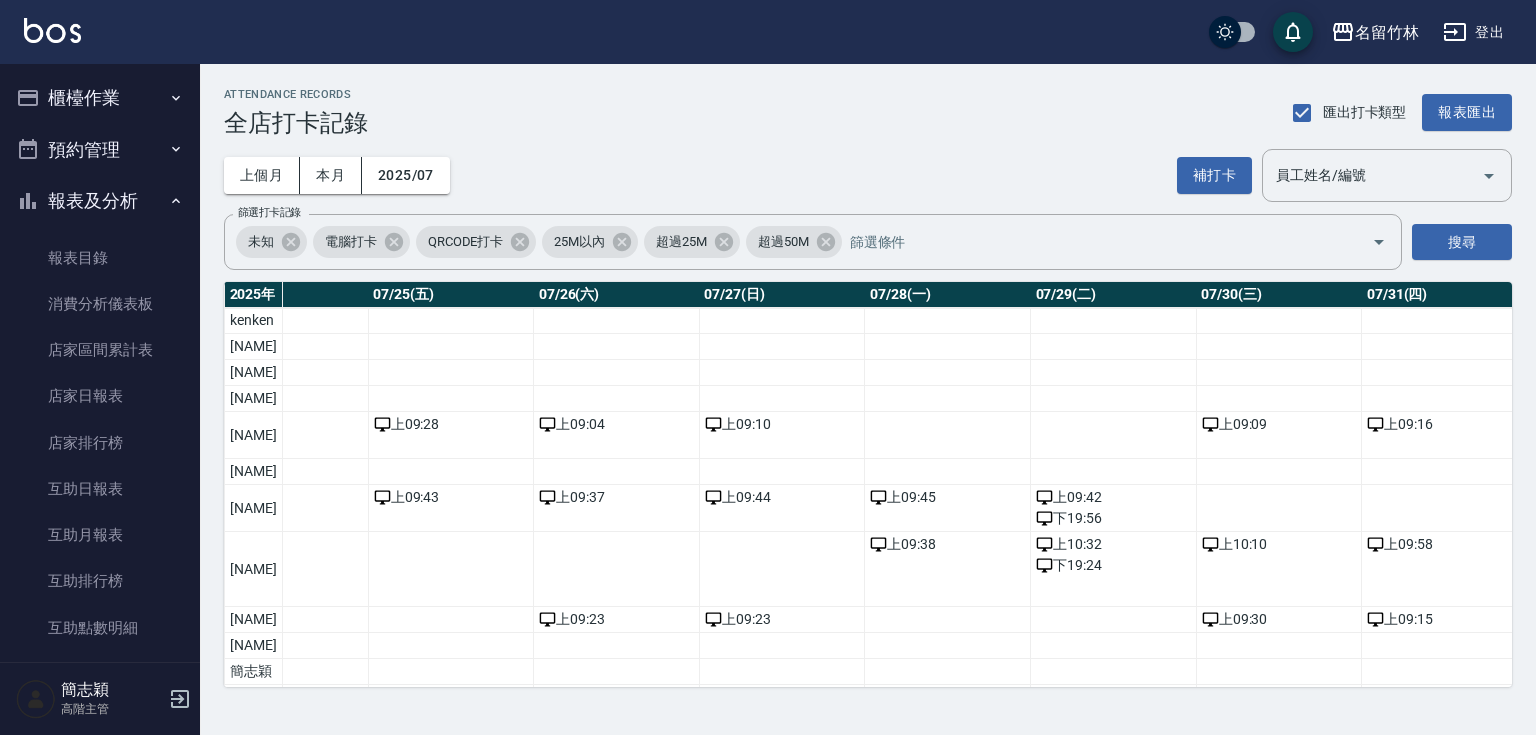 click on "報表及分析" at bounding box center [100, 201] 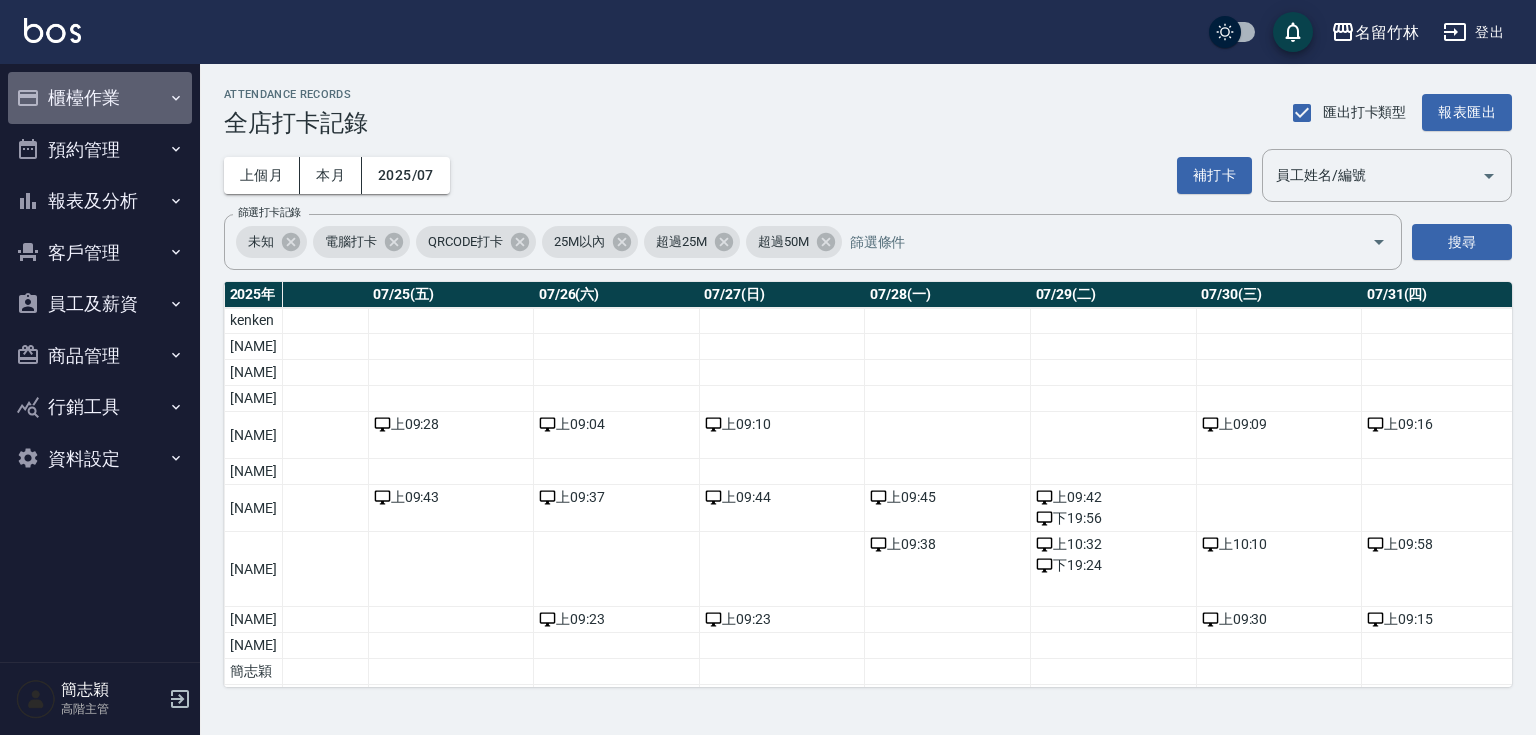 click on "櫃檯作業" at bounding box center [100, 98] 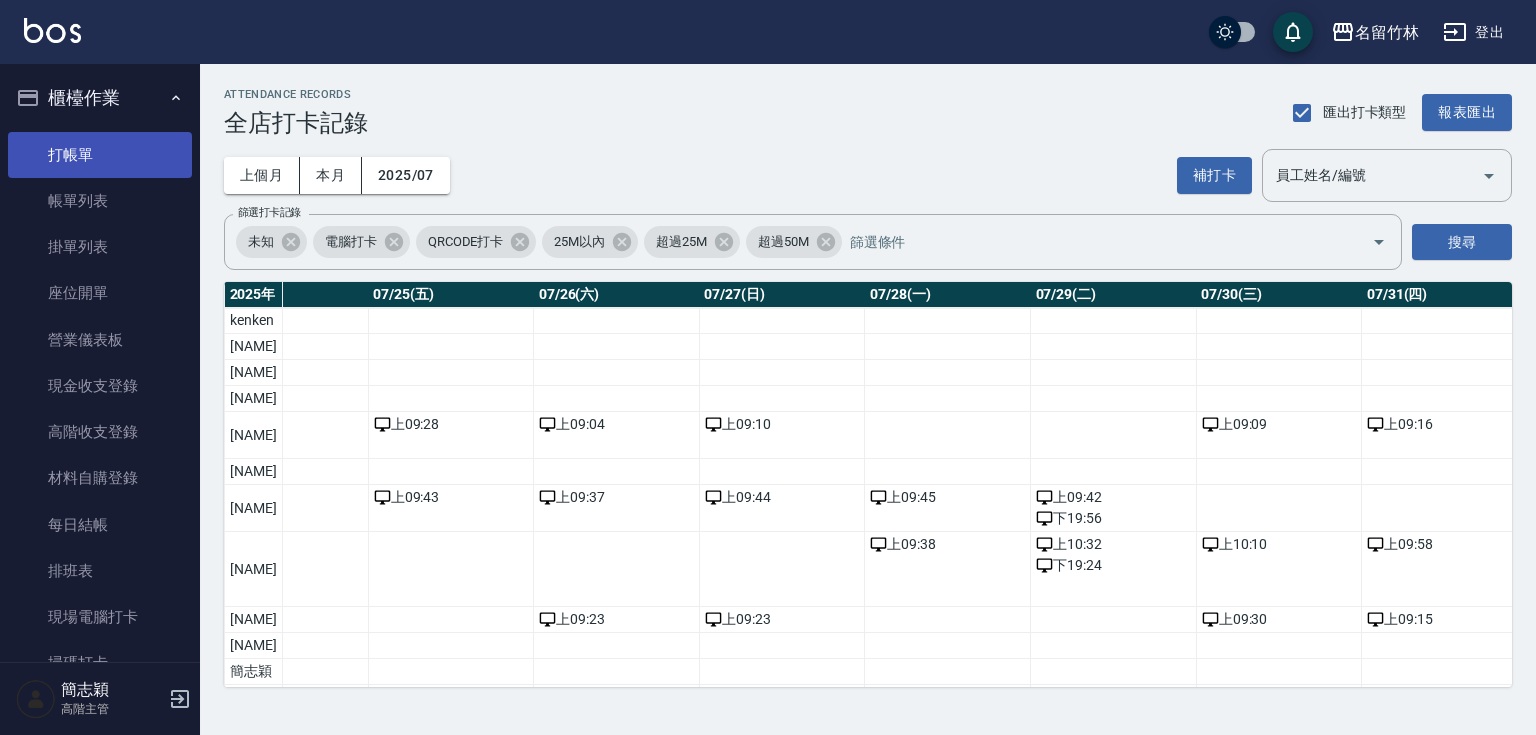 click on "打帳單" at bounding box center (100, 155) 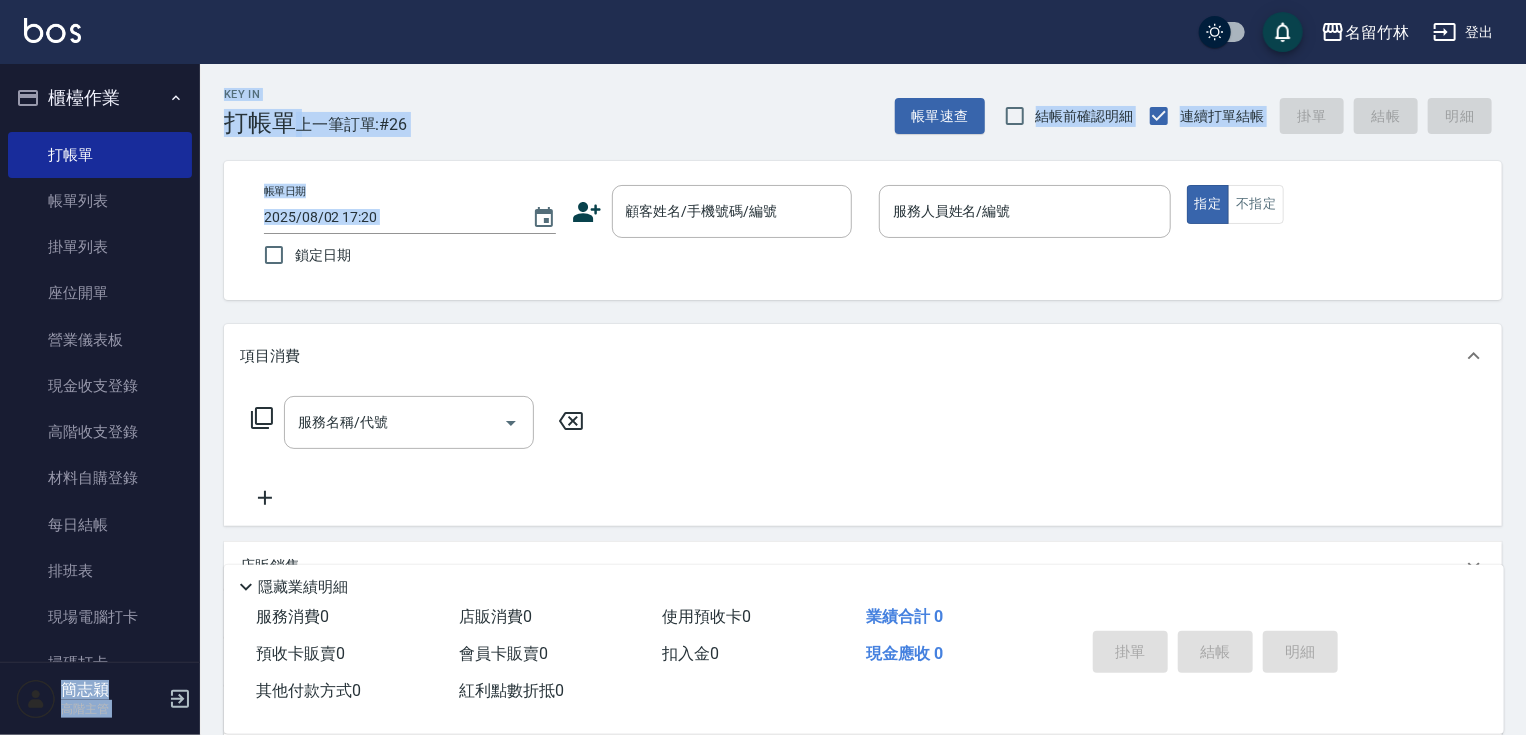 drag, startPoint x: 202, startPoint y: 292, endPoint x: 196, endPoint y: 316, distance: 24.738634 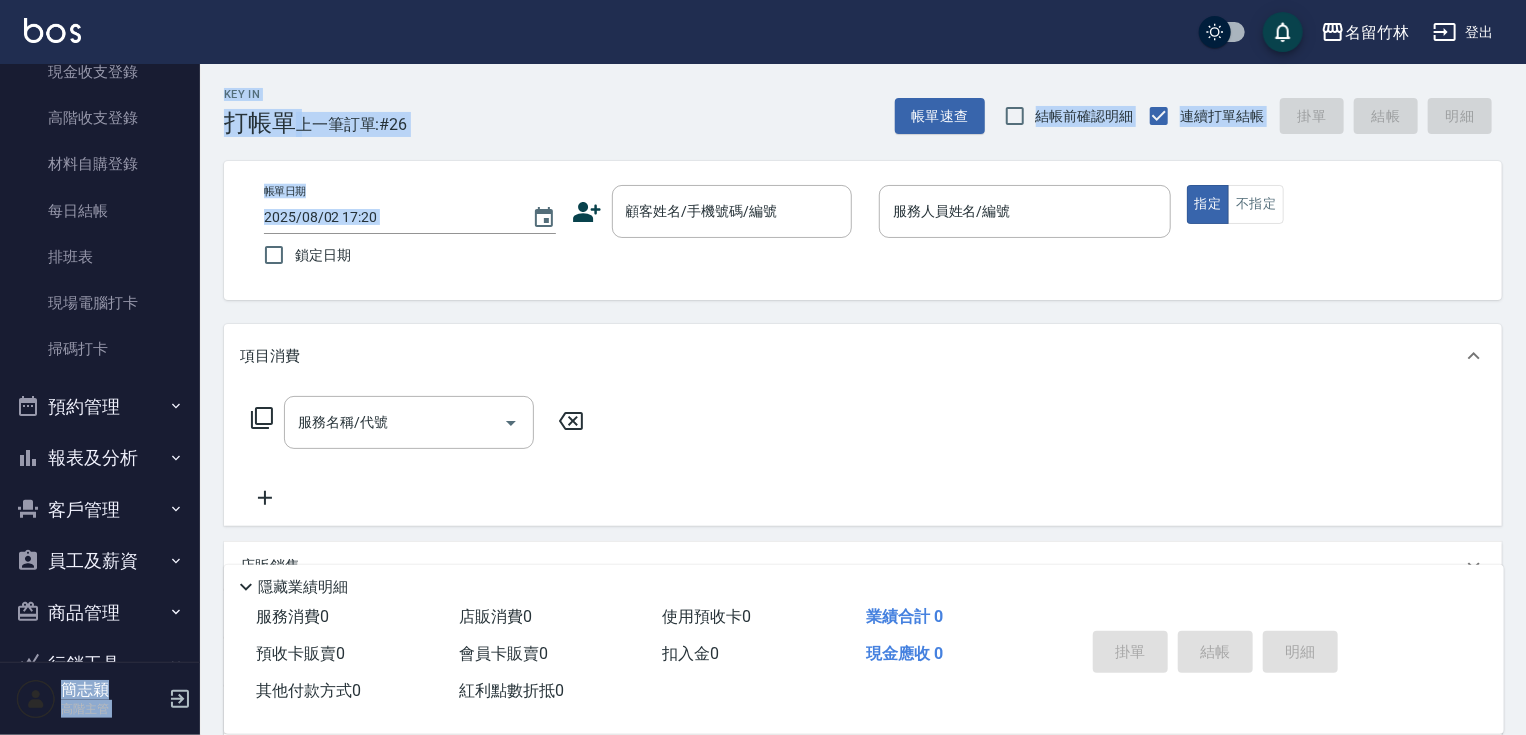scroll, scrollTop: 416, scrollLeft: 0, axis: vertical 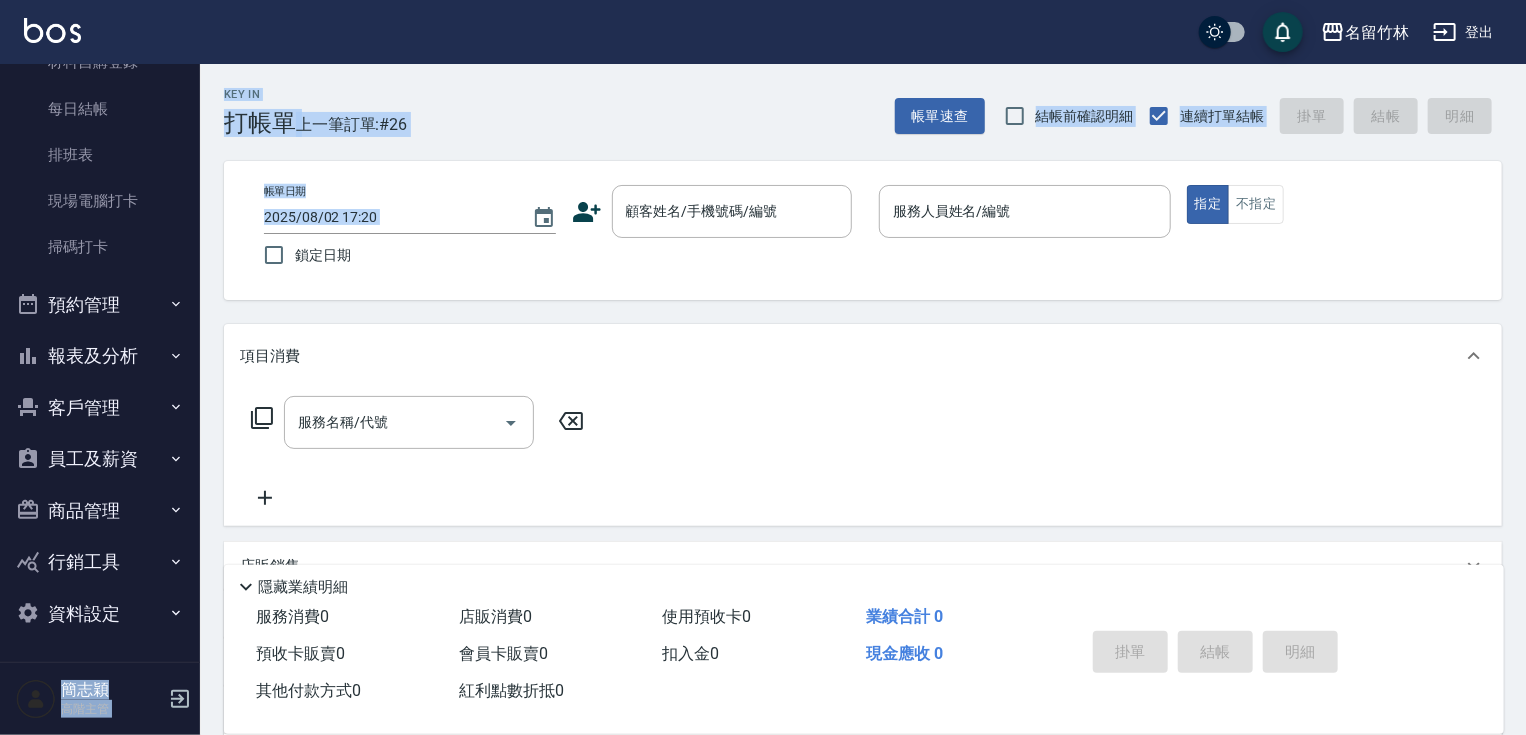 click on "報表及分析" at bounding box center (100, 356) 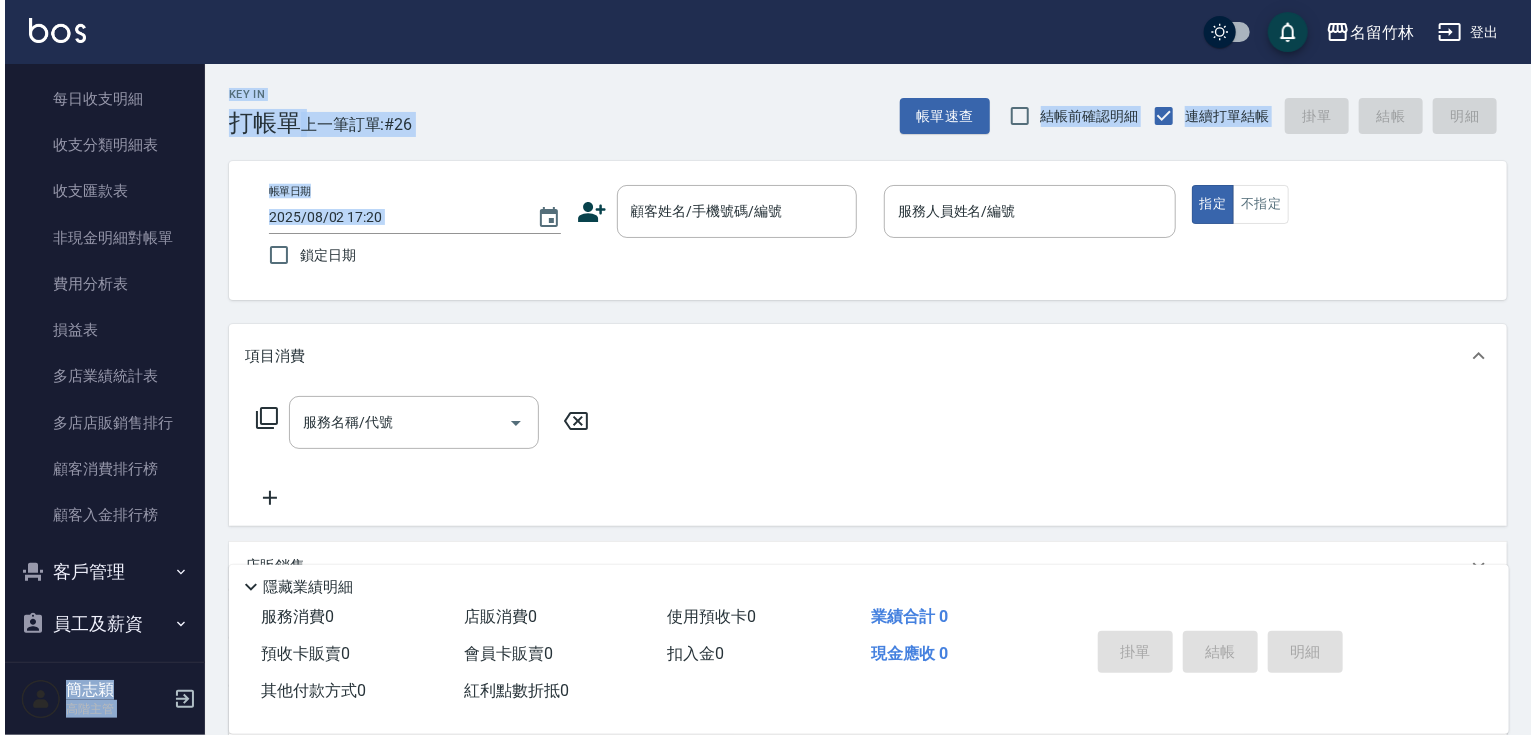 scroll, scrollTop: 2296, scrollLeft: 0, axis: vertical 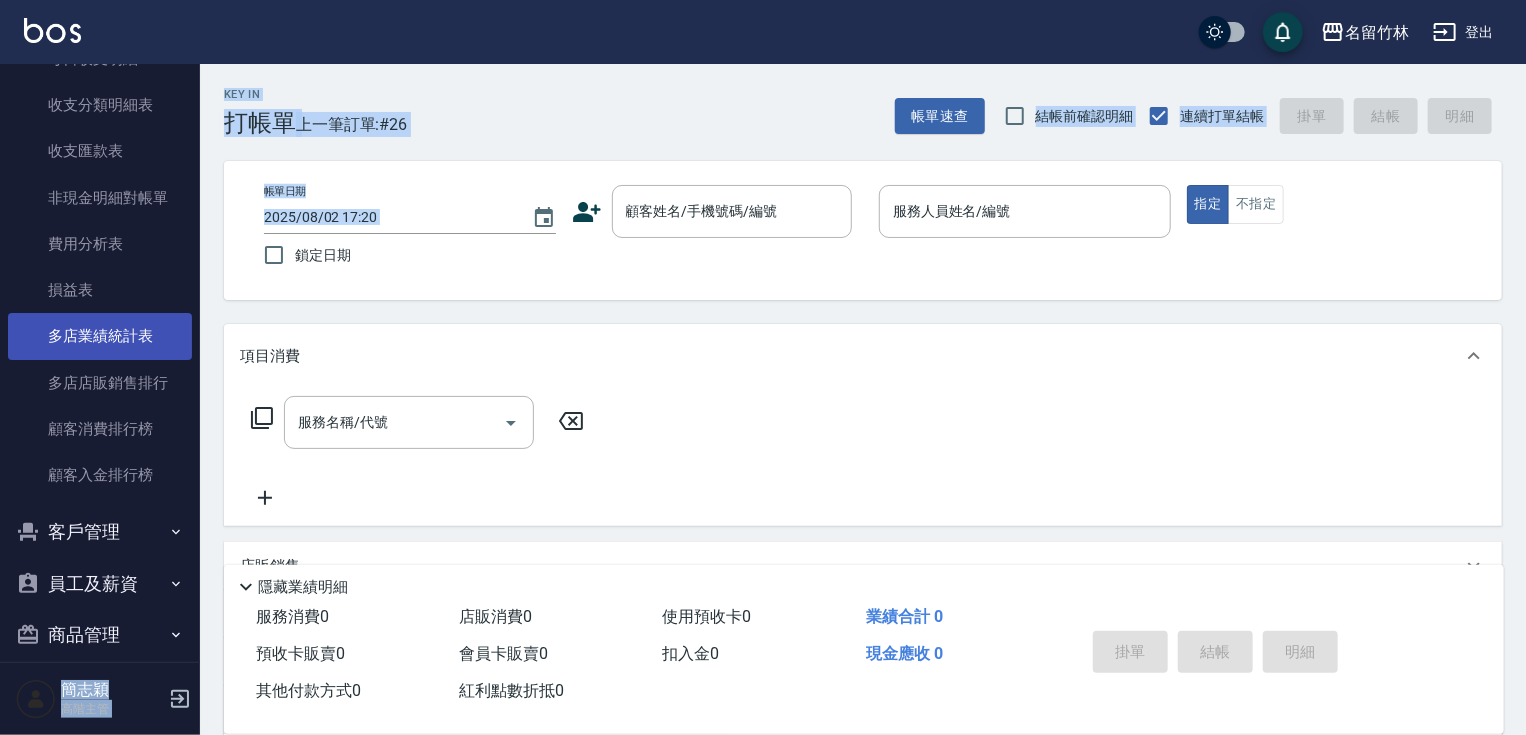 click on "多店業績統計表" at bounding box center (100, 336) 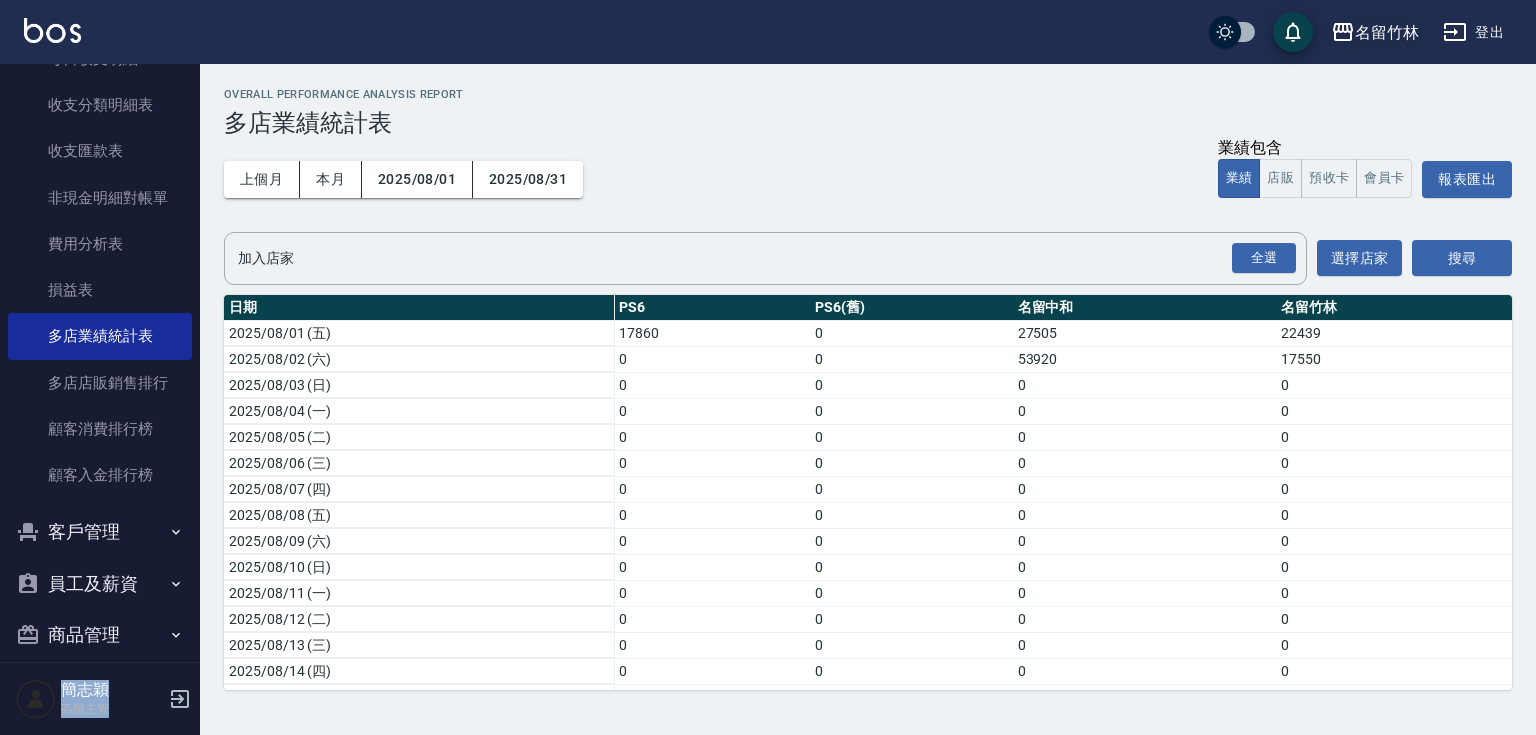 click on "名留竹林" at bounding box center (1387, 32) 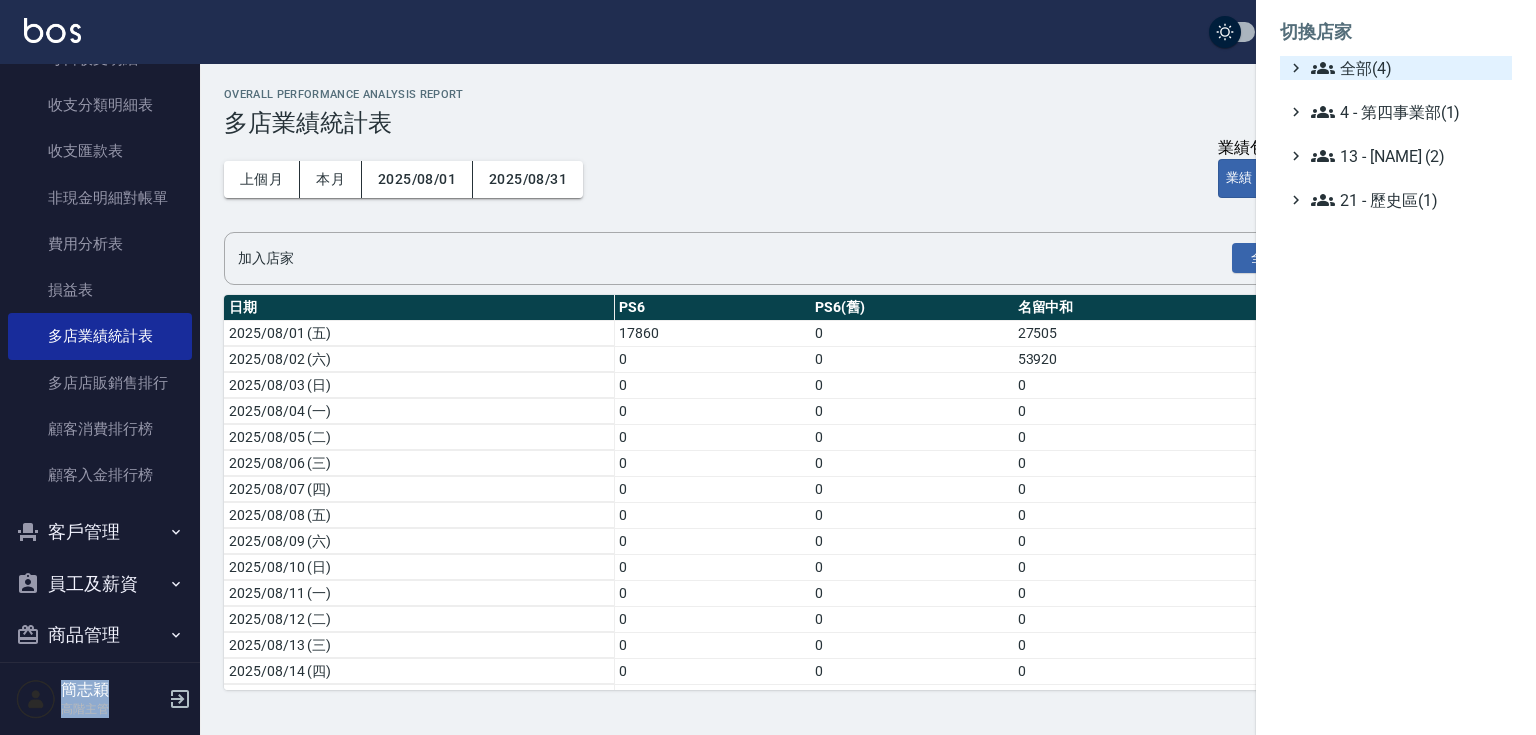 click on "全部(4)" at bounding box center [1407, 68] 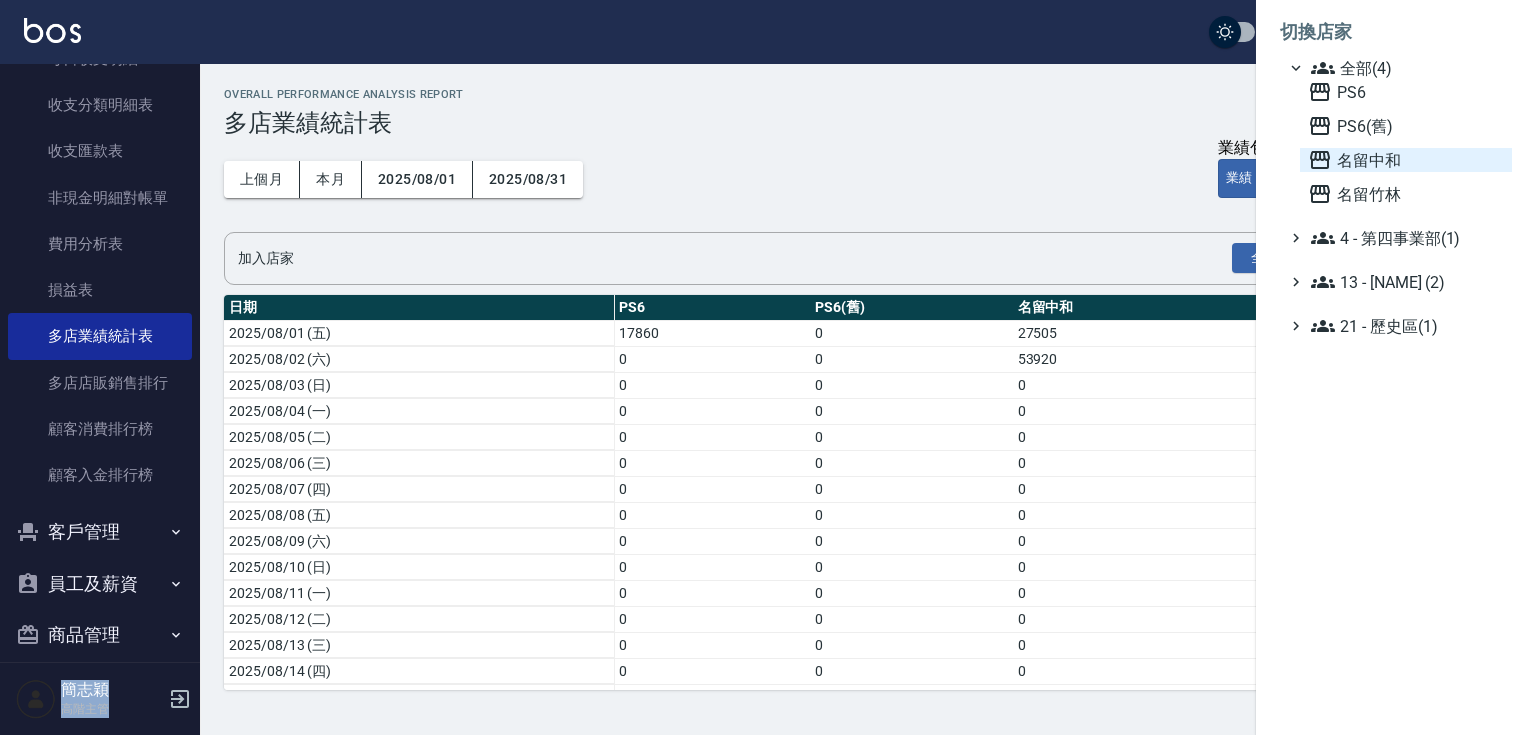 click on "名留中和" at bounding box center (1406, 160) 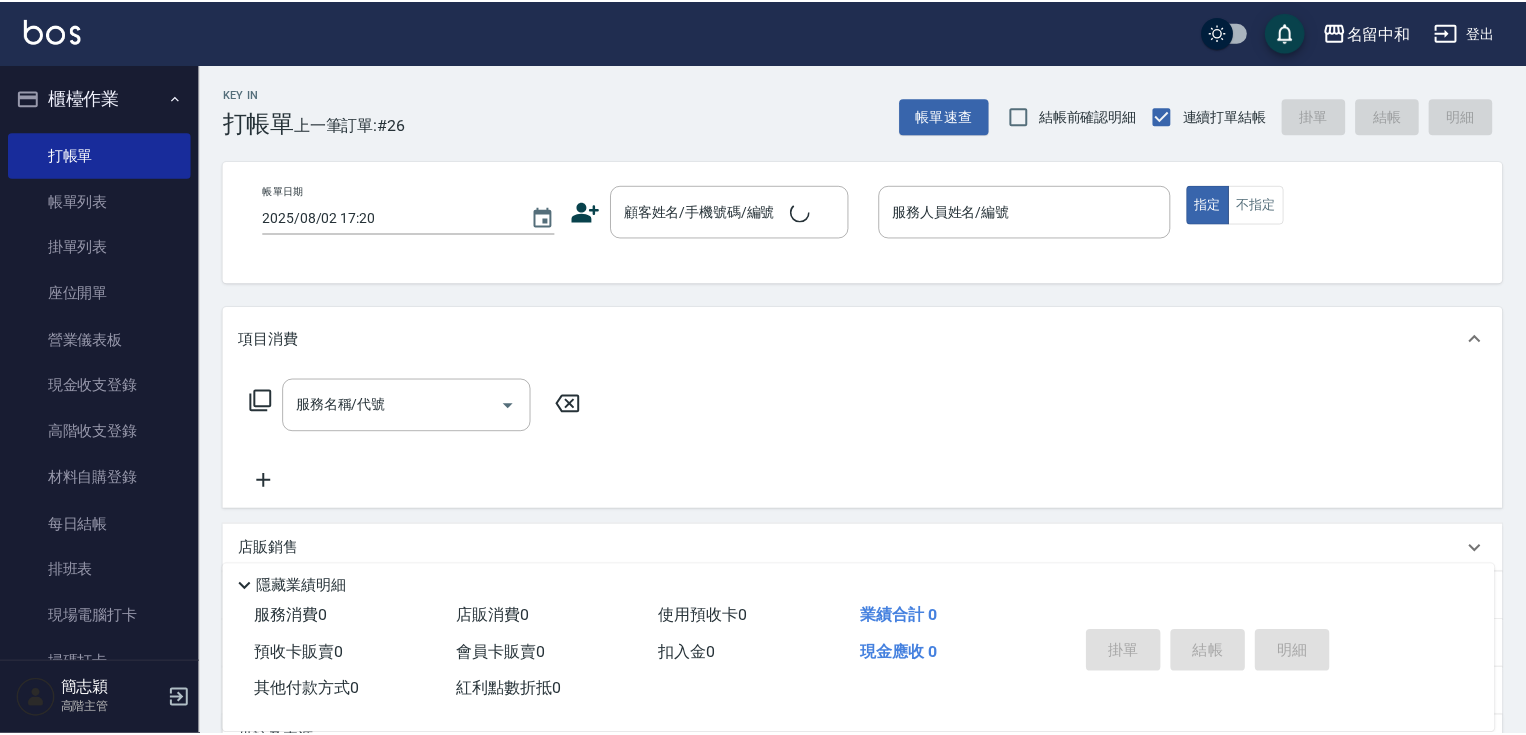 scroll, scrollTop: 0, scrollLeft: 0, axis: both 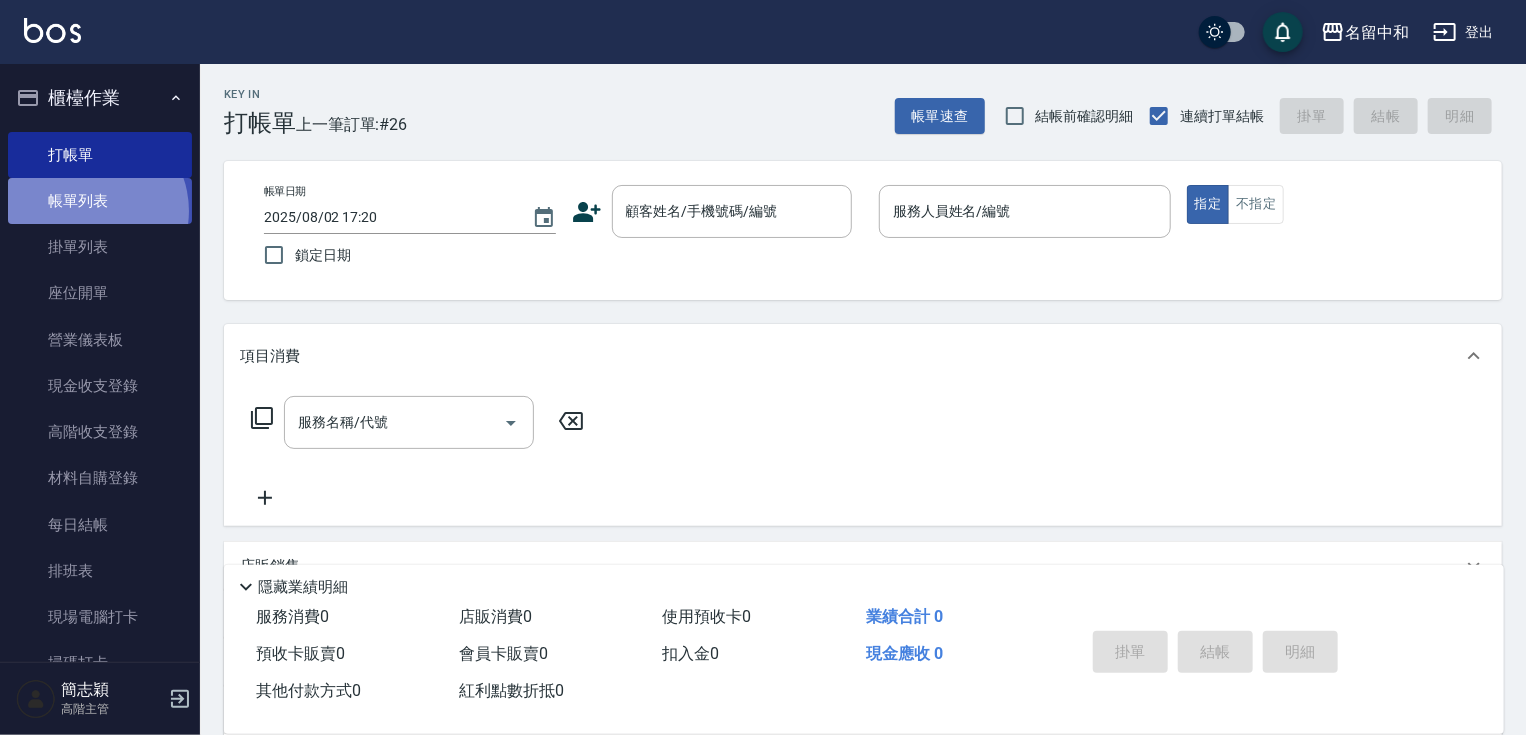 click on "帳單列表" at bounding box center (100, 201) 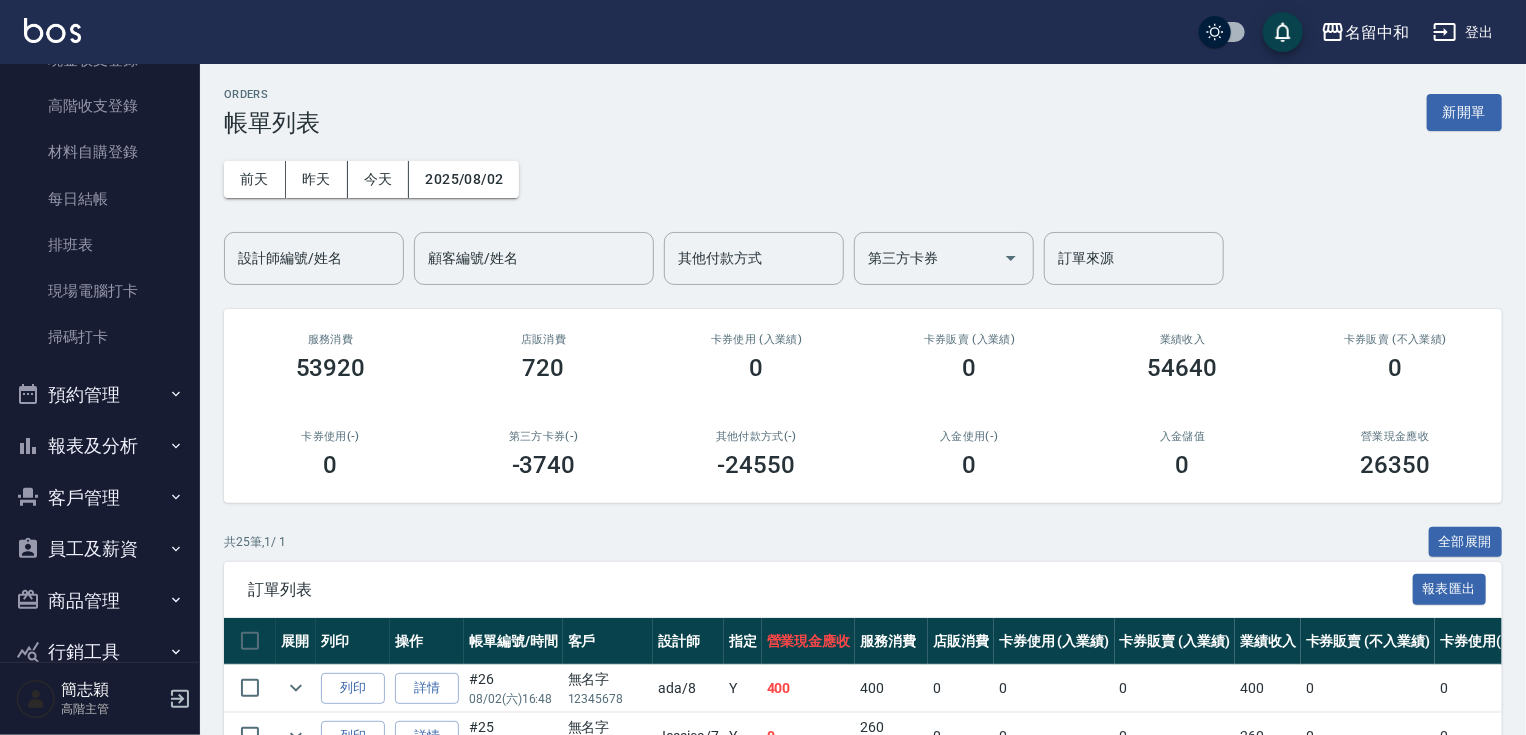 scroll, scrollTop: 351, scrollLeft: 0, axis: vertical 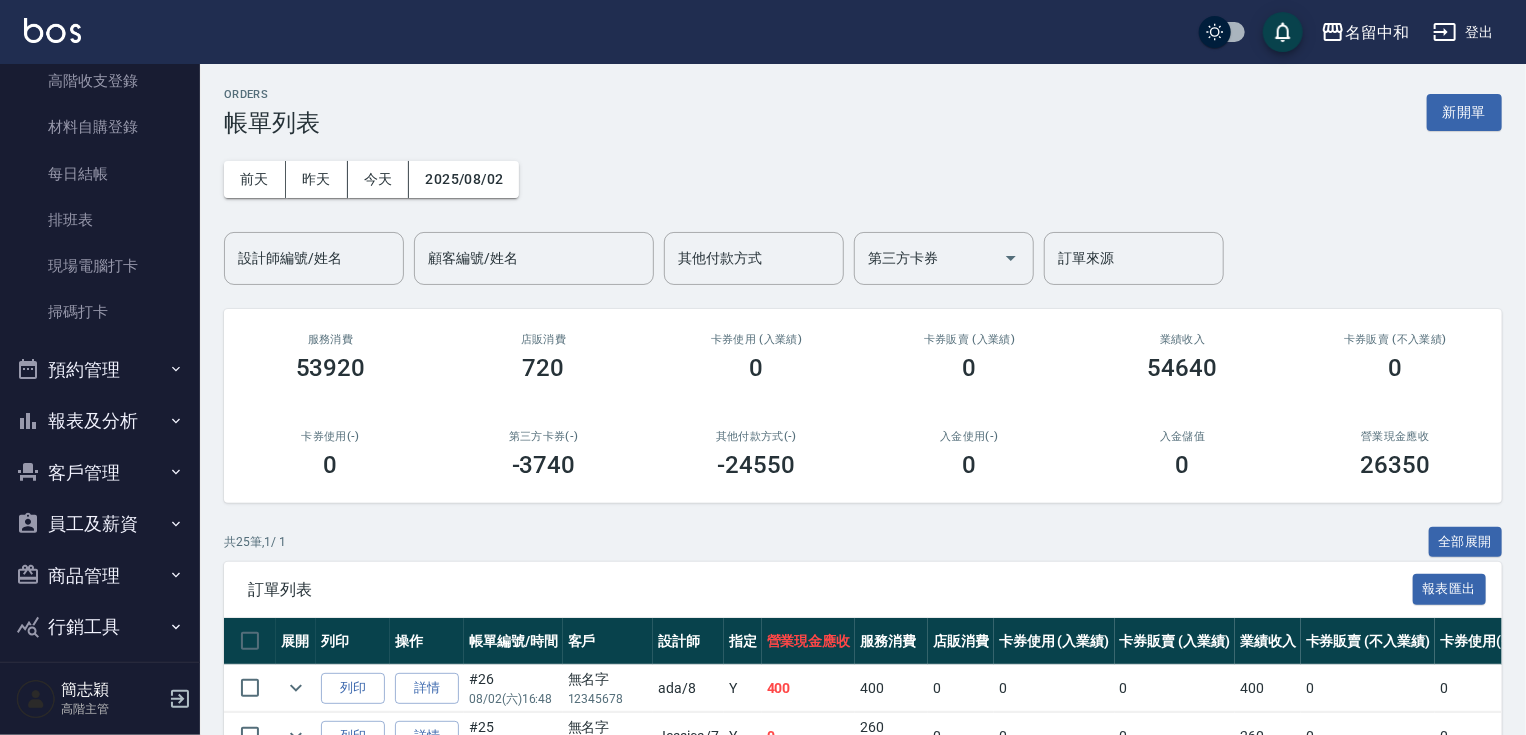 click on "報表及分析" at bounding box center (100, 421) 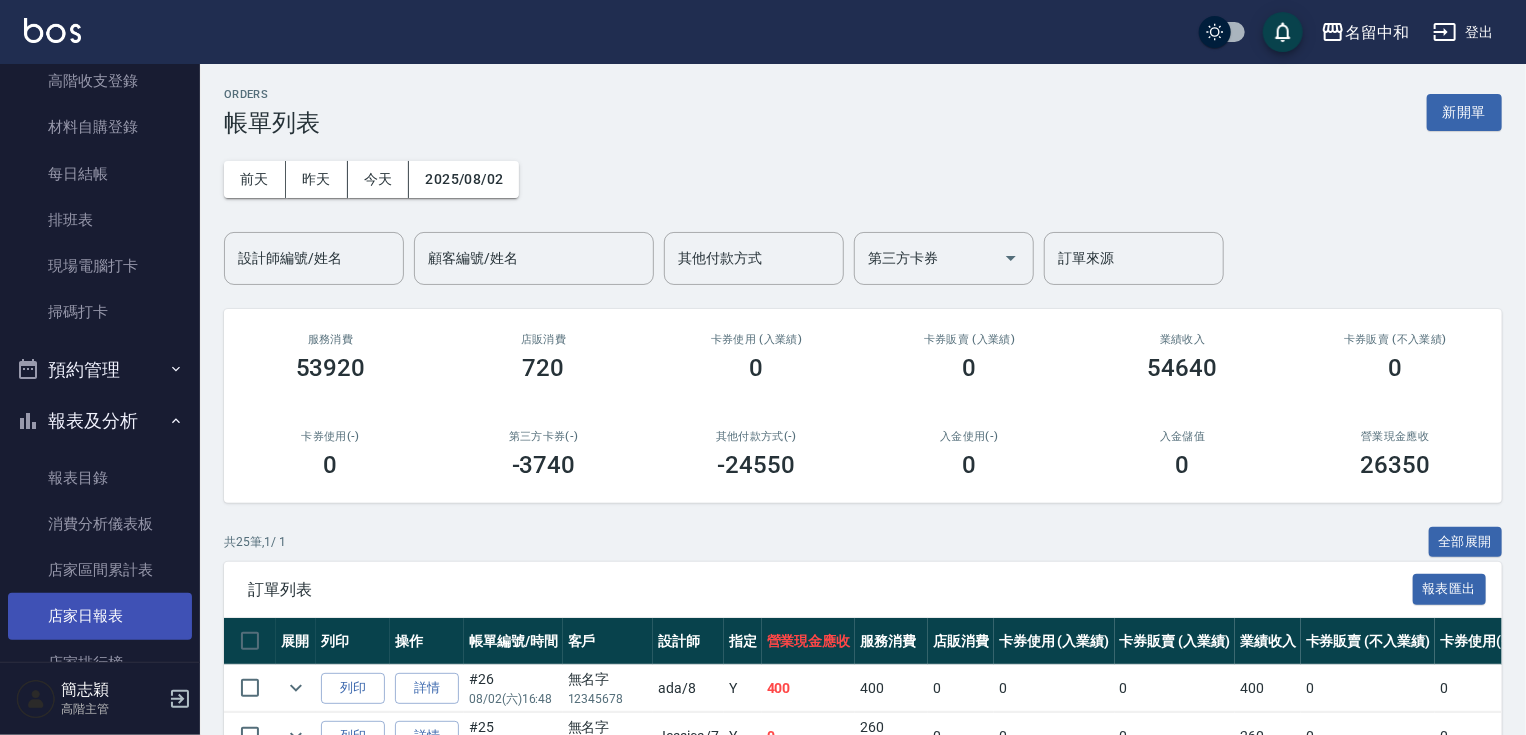 click on "店家日報表" at bounding box center (100, 616) 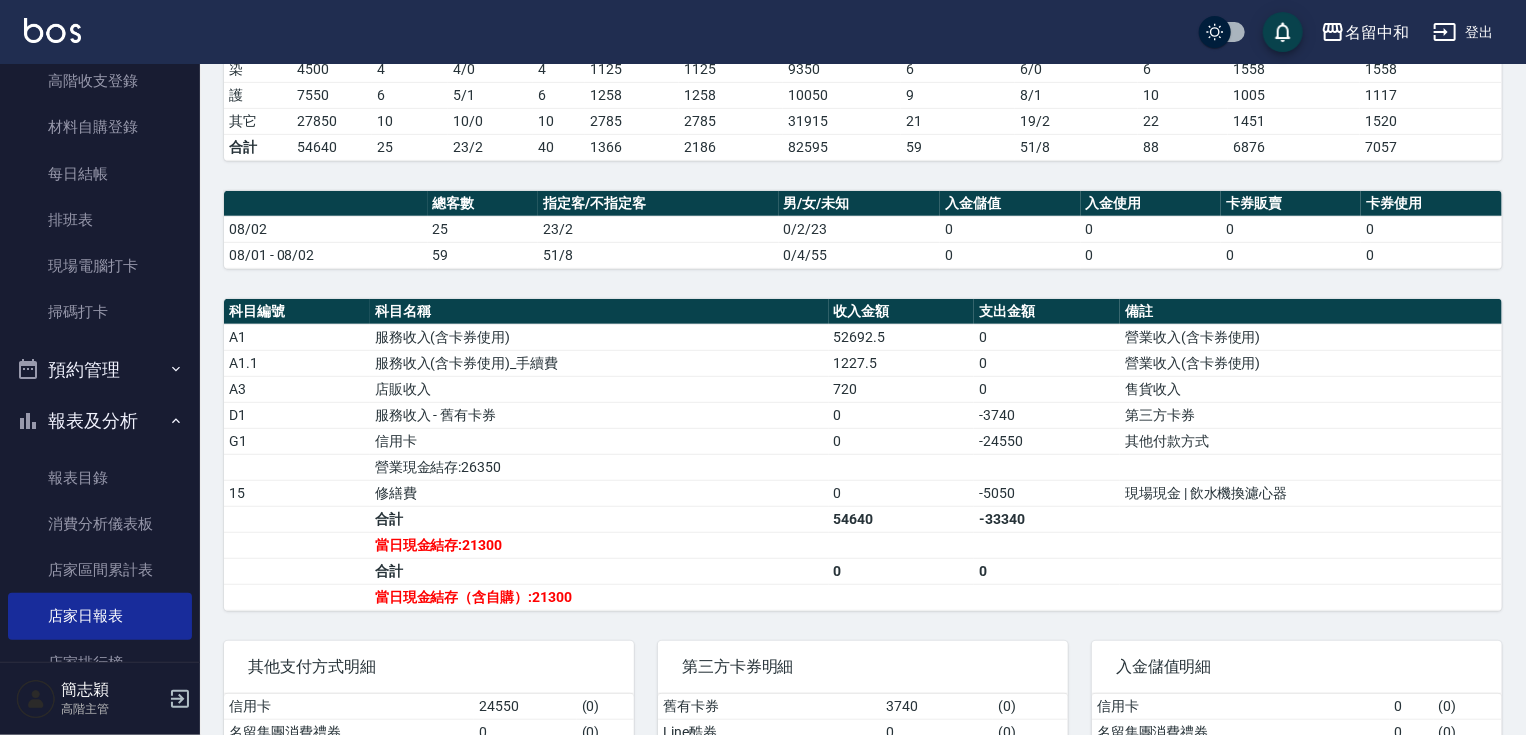scroll, scrollTop: 468, scrollLeft: 0, axis: vertical 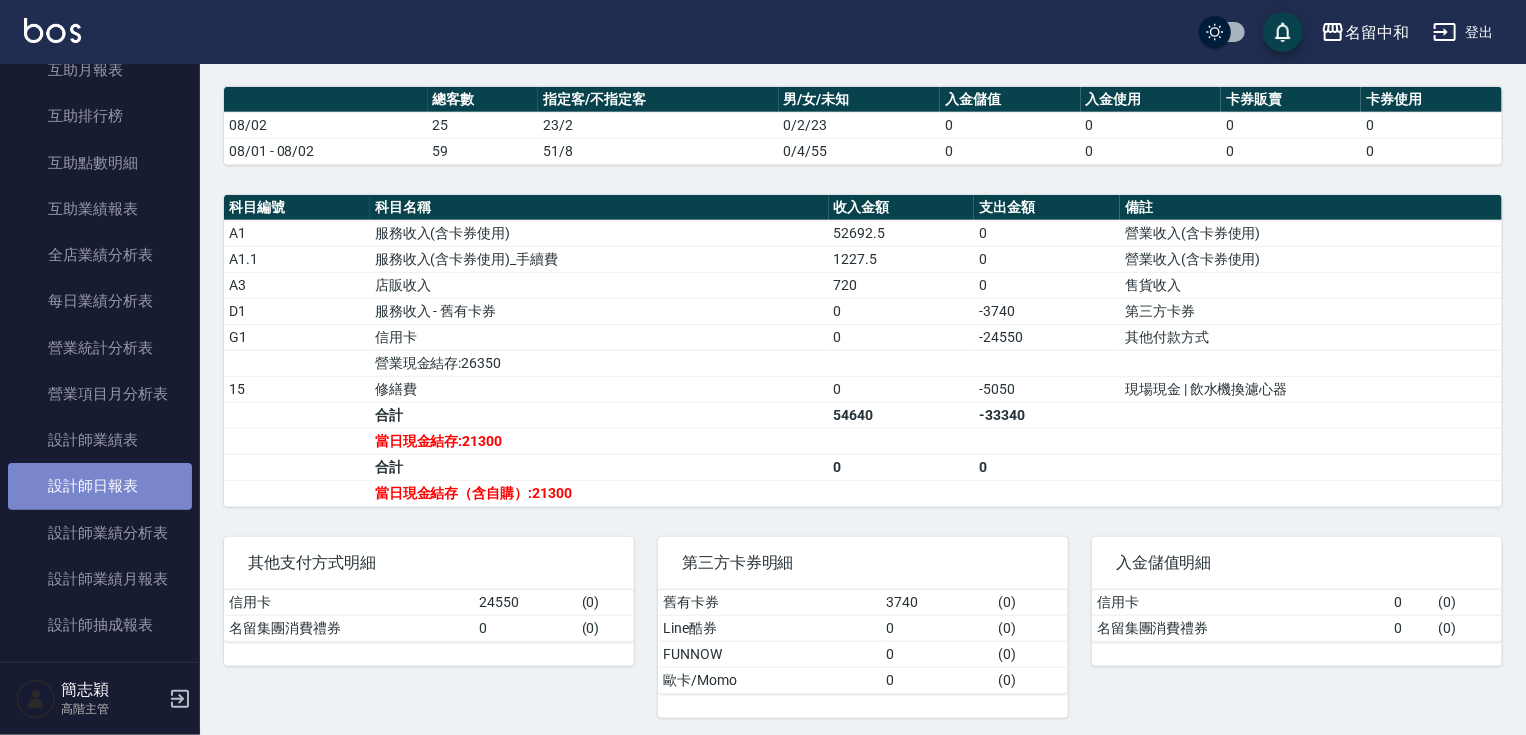 click on "設計師日報表" at bounding box center (100, 486) 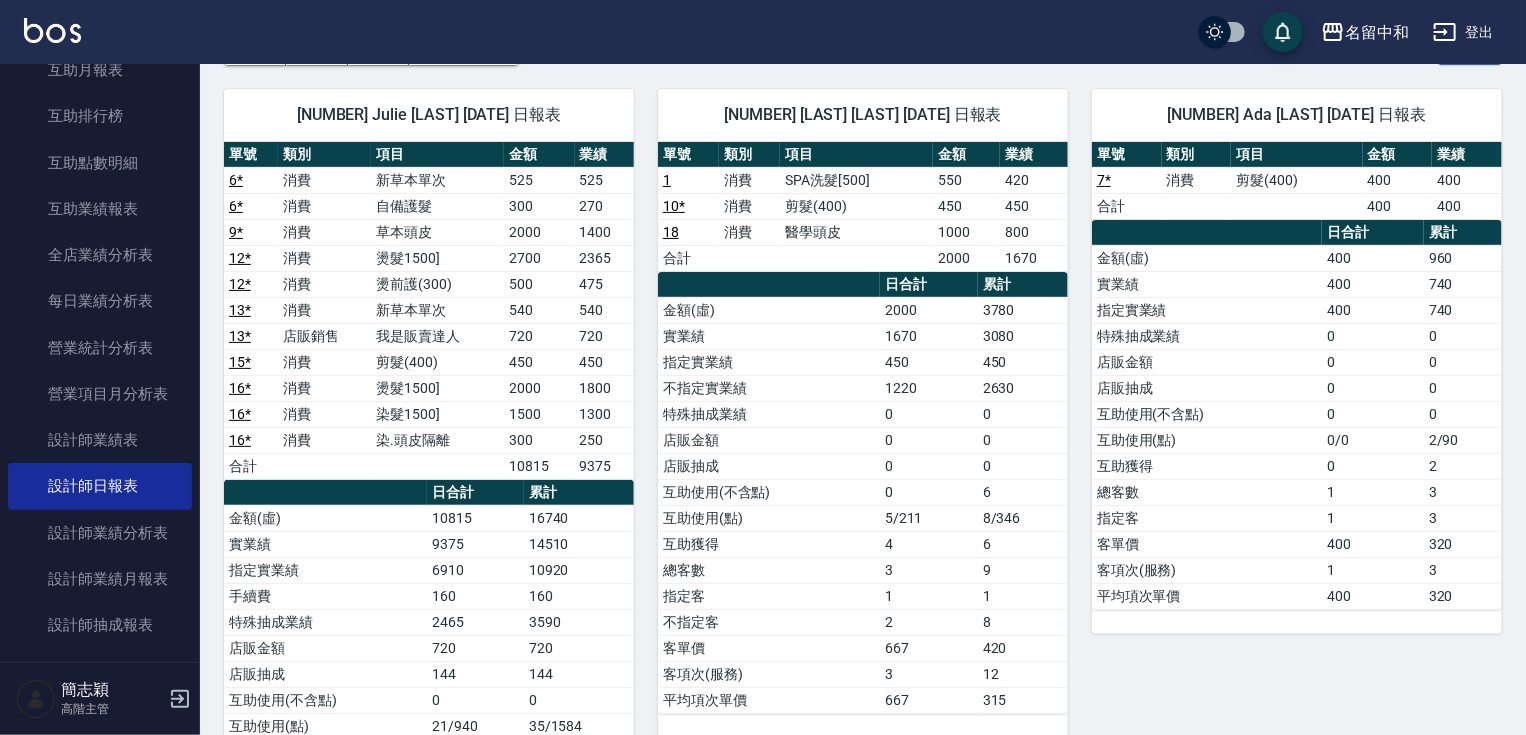 scroll, scrollTop: 128, scrollLeft: 0, axis: vertical 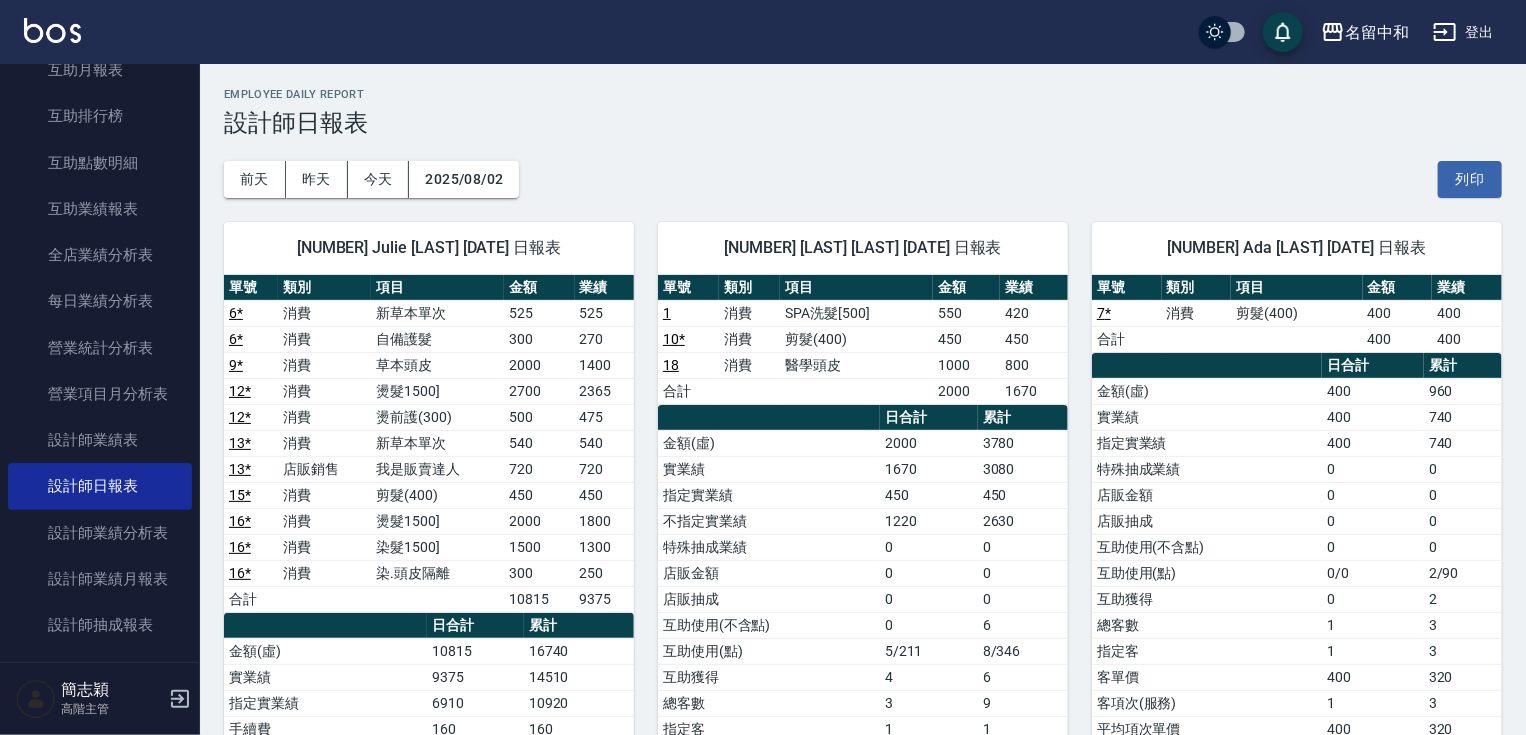 click on "2 Julie 傅英芳 08/02/2025 日報表  單號 類別 項目 金額 業績 6 * 消費 新草本單次 525 525 6 * 消費 自備護髮 300 270 9 * 消費 草本頭皮 2000 1400 12 * 消費 燙髮1500] 2700 2365 12 * 消費 燙前護(300) 500 475 13 * 消費 新草本單次 540 540 13 * 店販銷售 我是販賣達人 720 720 15 * 消費 剪髮(400) 450 450 16 * 消費 燙髮1500] 2000 1800 16 * 消費 染髮1500] 1500 1300 16 * 消費 染.頭皮隔離 300 250 合計 10815 9375 日合計 累計 金額(虛) 10815 16740 實業績 9375 14510 指定實業績 6910 10920 手續費 160 160 特殊抽成業績 2465 3590 店販金額 720 720 店販抽成 144 144 互助使用(不含點) 0 0 互助使用(點) 21/940 35/1584 互助獲得 4 9 總客數 6 12 指定客 6 12 客單價 1803 1395 客項次(服務) 10 19 平均項次單價 1082 881" at bounding box center [417, 625] 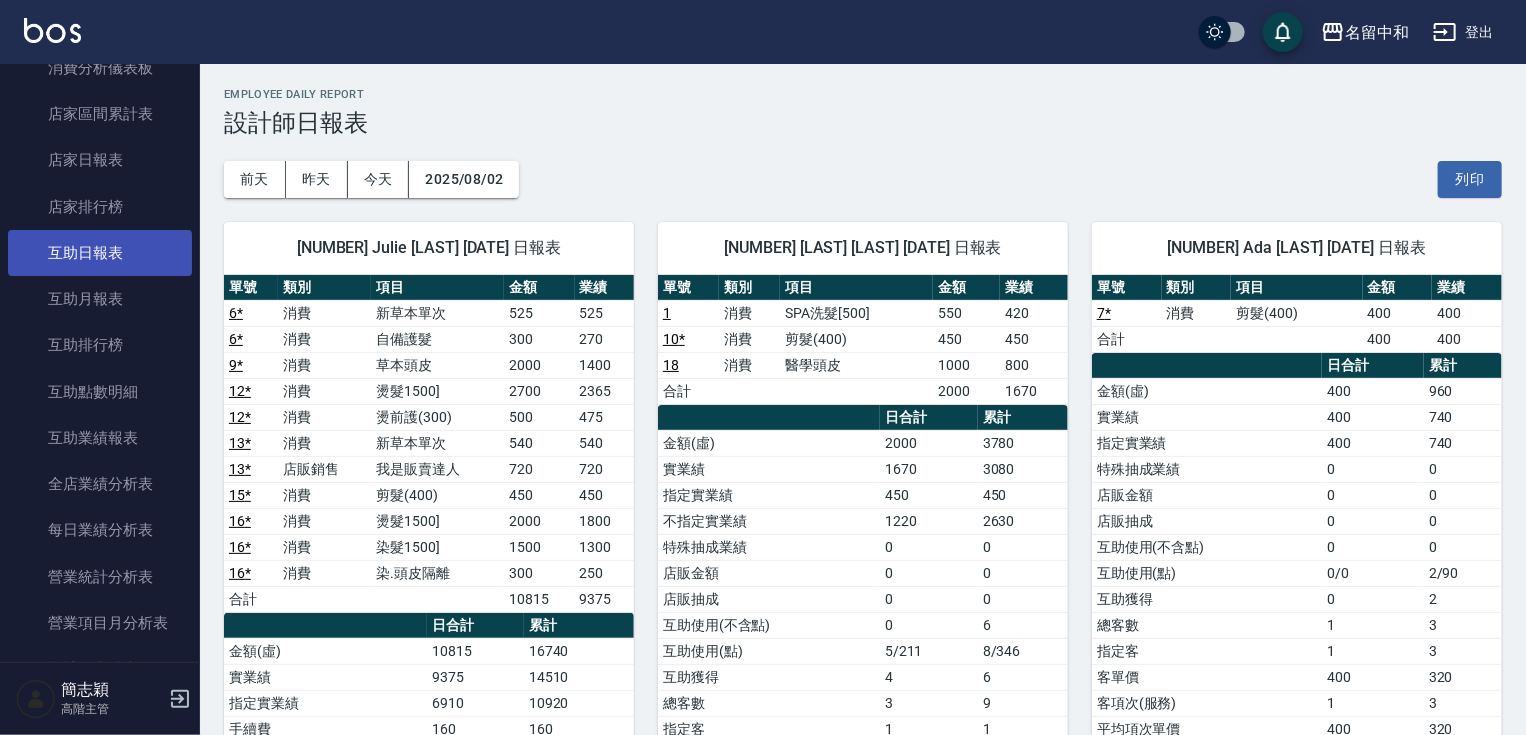 click on "互助日報表" at bounding box center (100, 253) 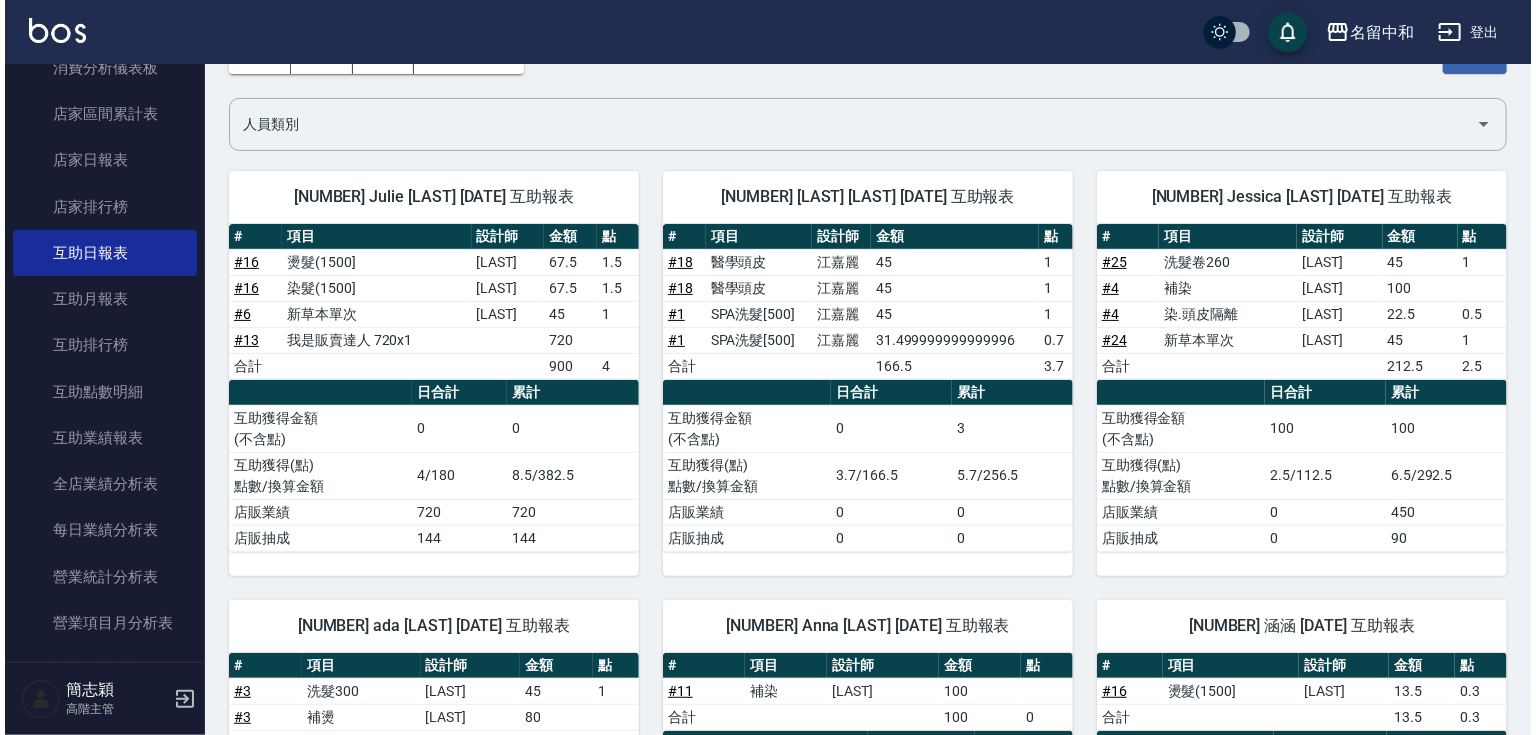 scroll, scrollTop: 0, scrollLeft: 0, axis: both 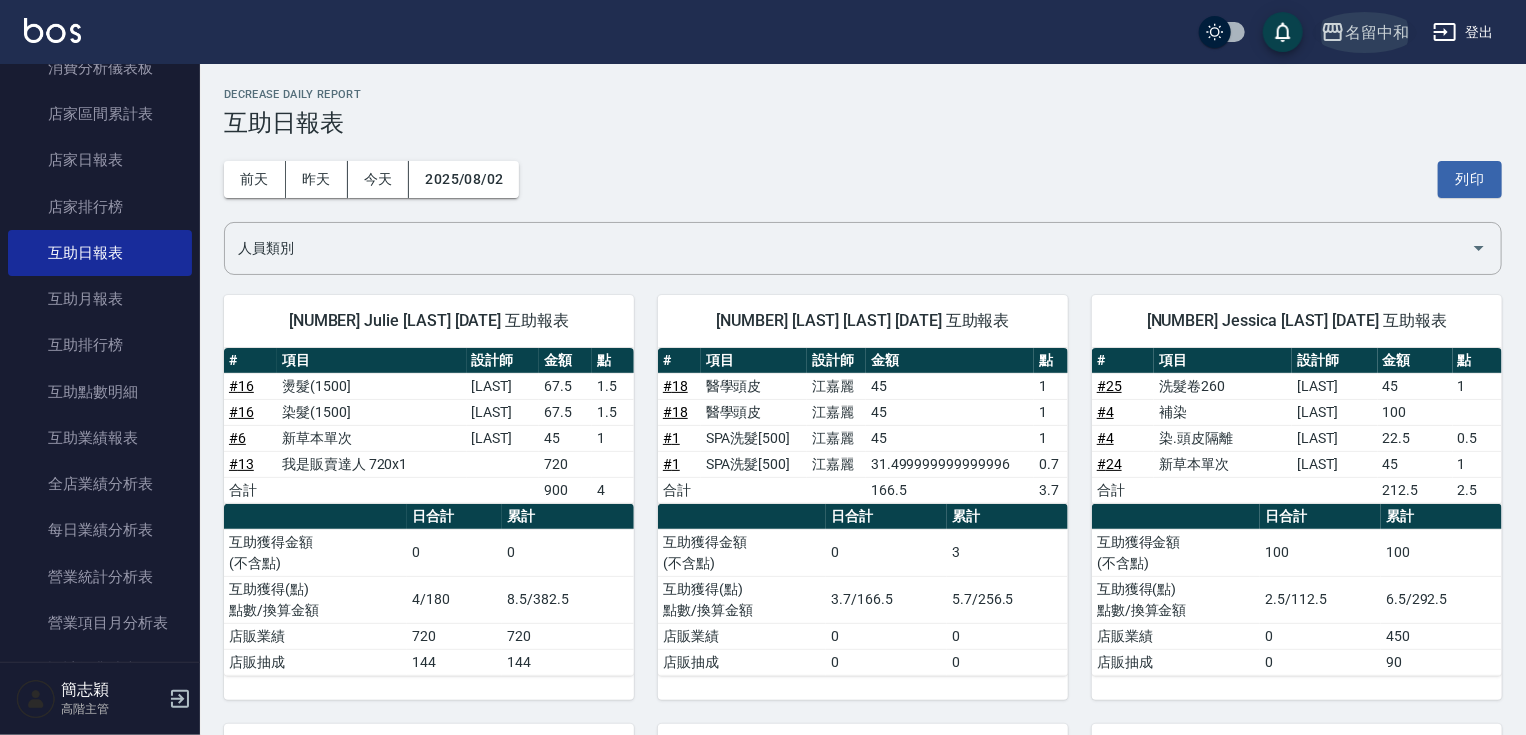 click 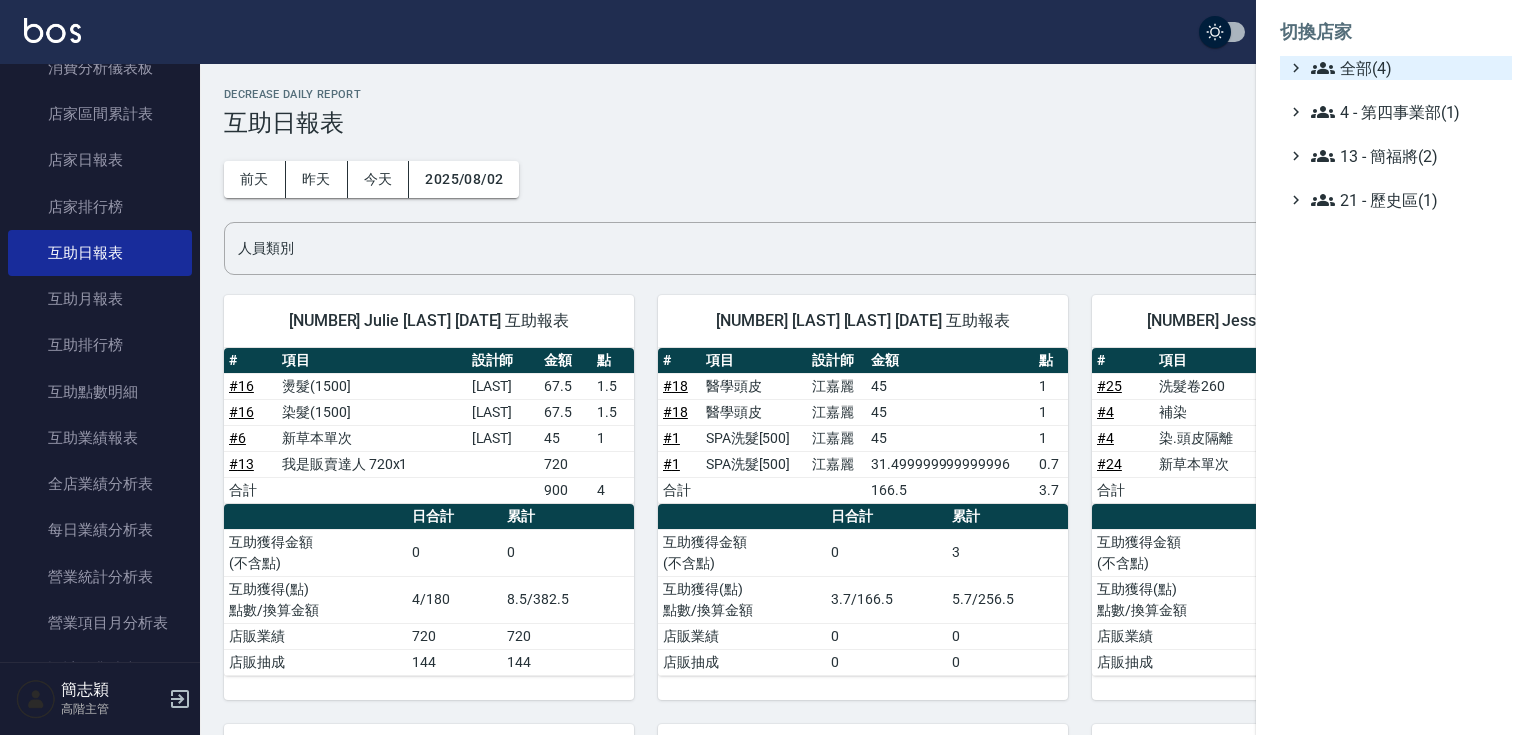 click on "全部(4)" at bounding box center (1407, 68) 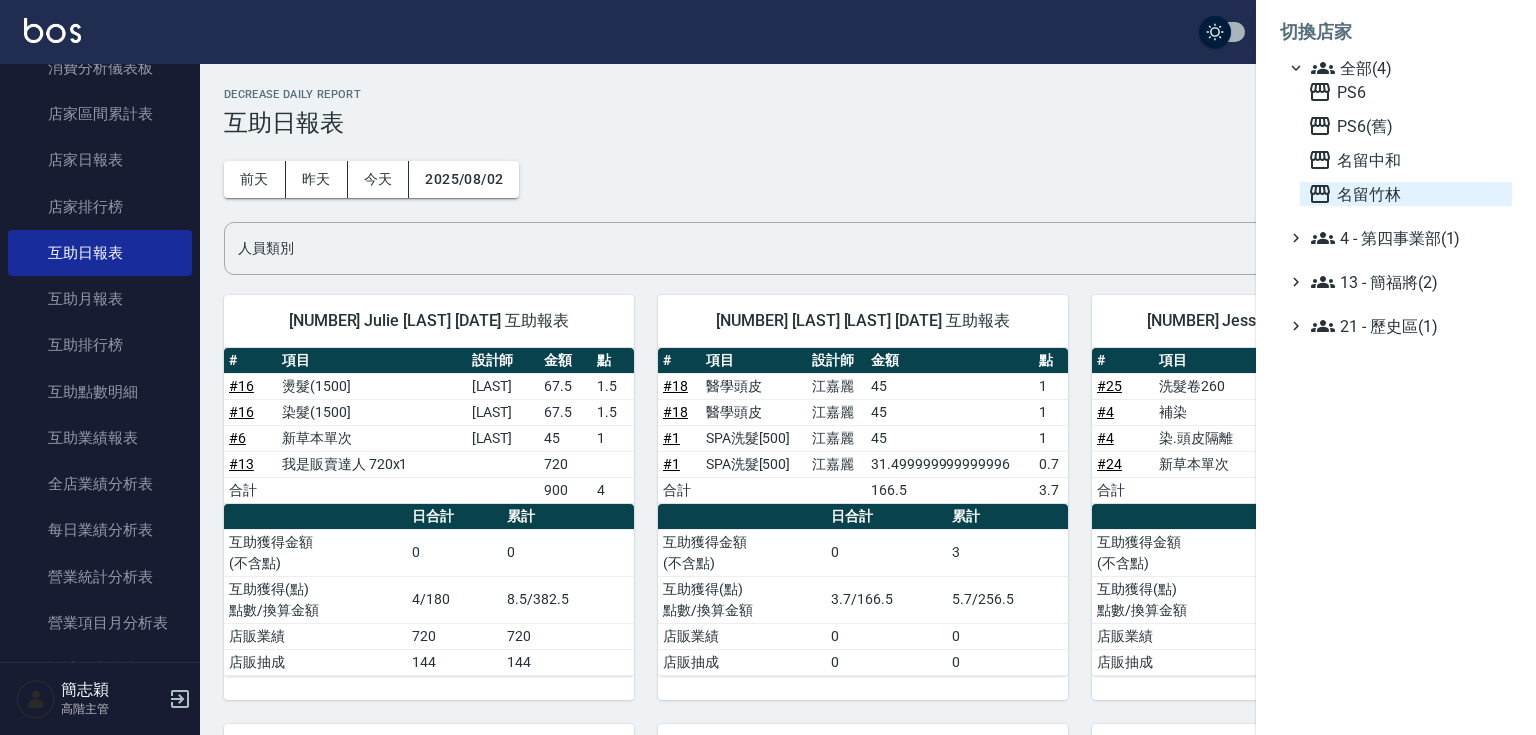 click on "名留竹林" at bounding box center [1406, 194] 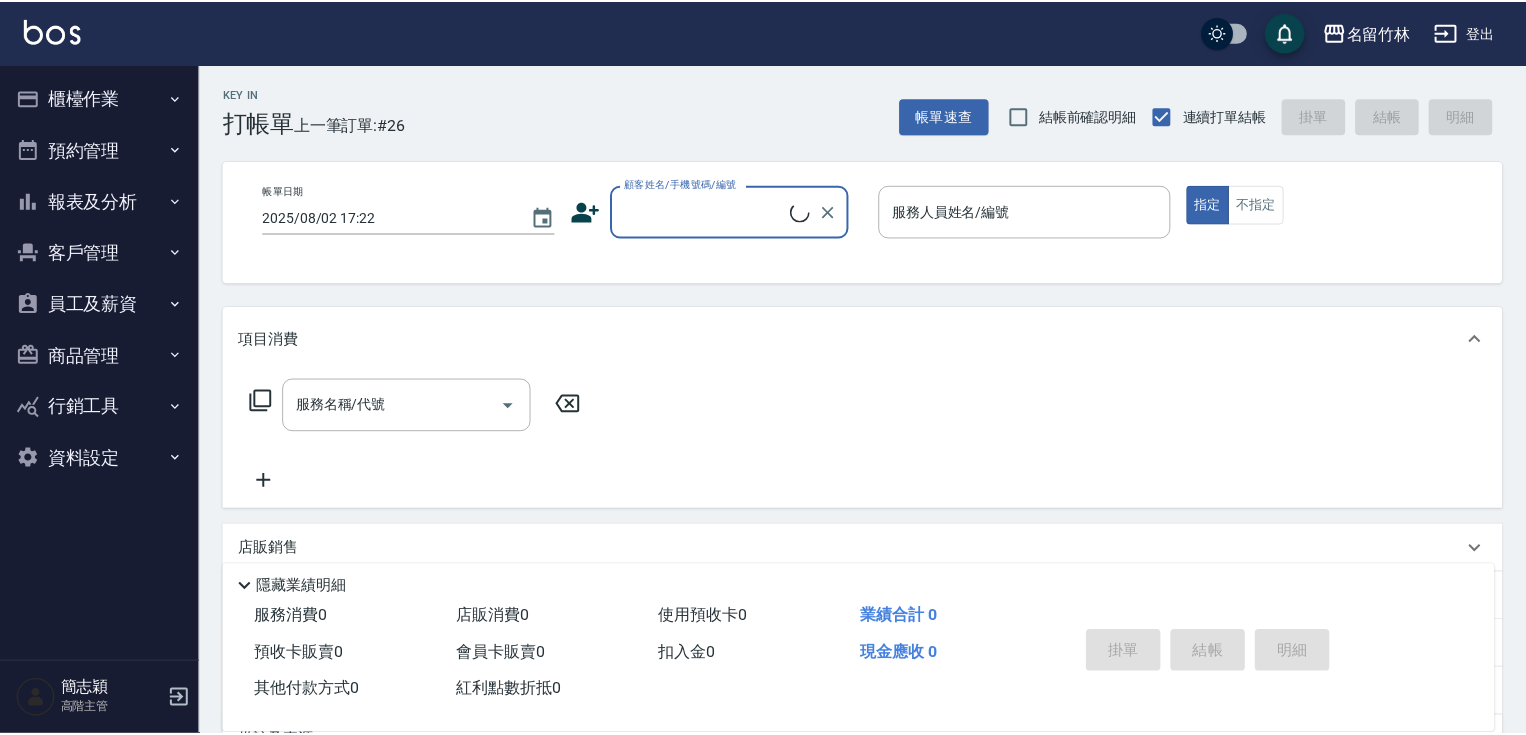 scroll, scrollTop: 0, scrollLeft: 0, axis: both 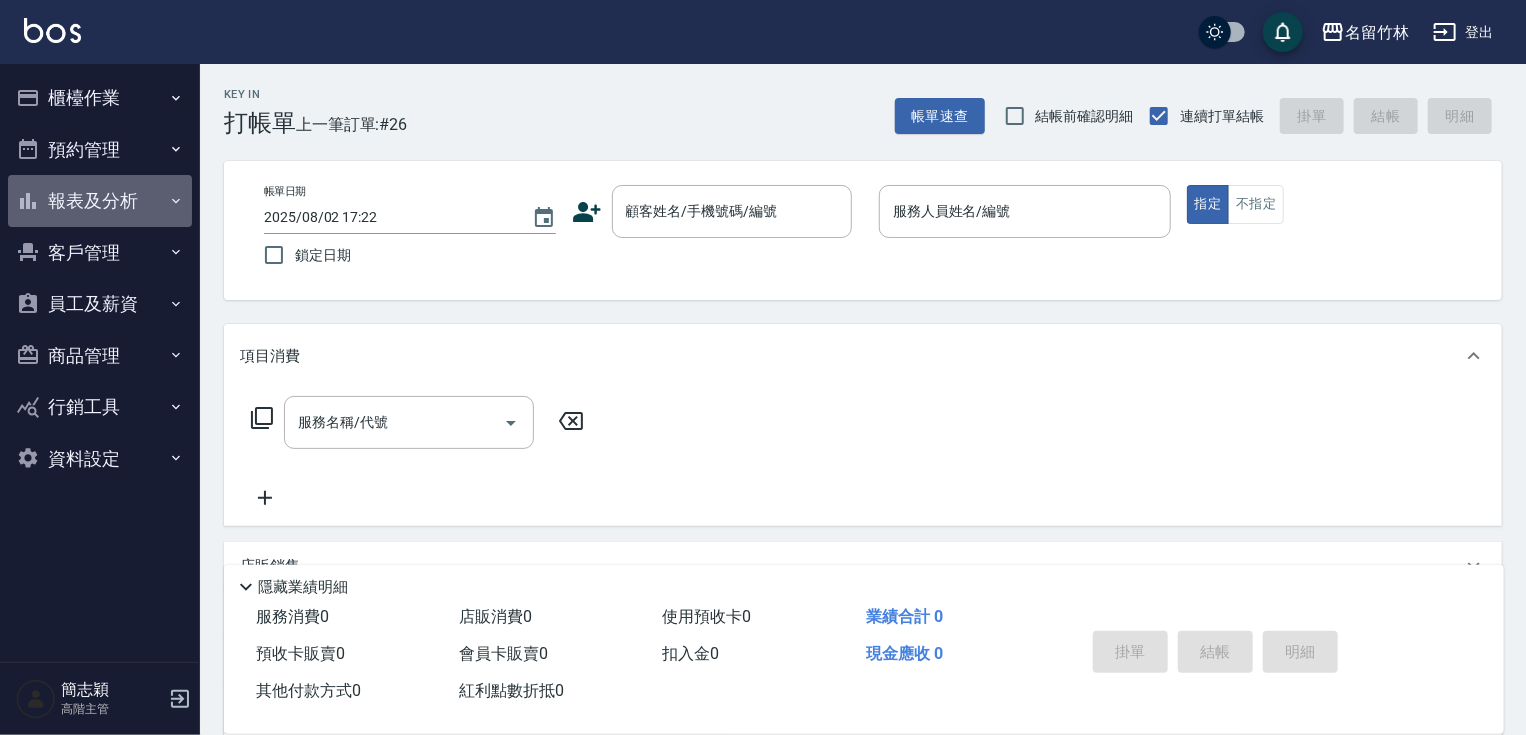 click on "報表及分析" at bounding box center [100, 201] 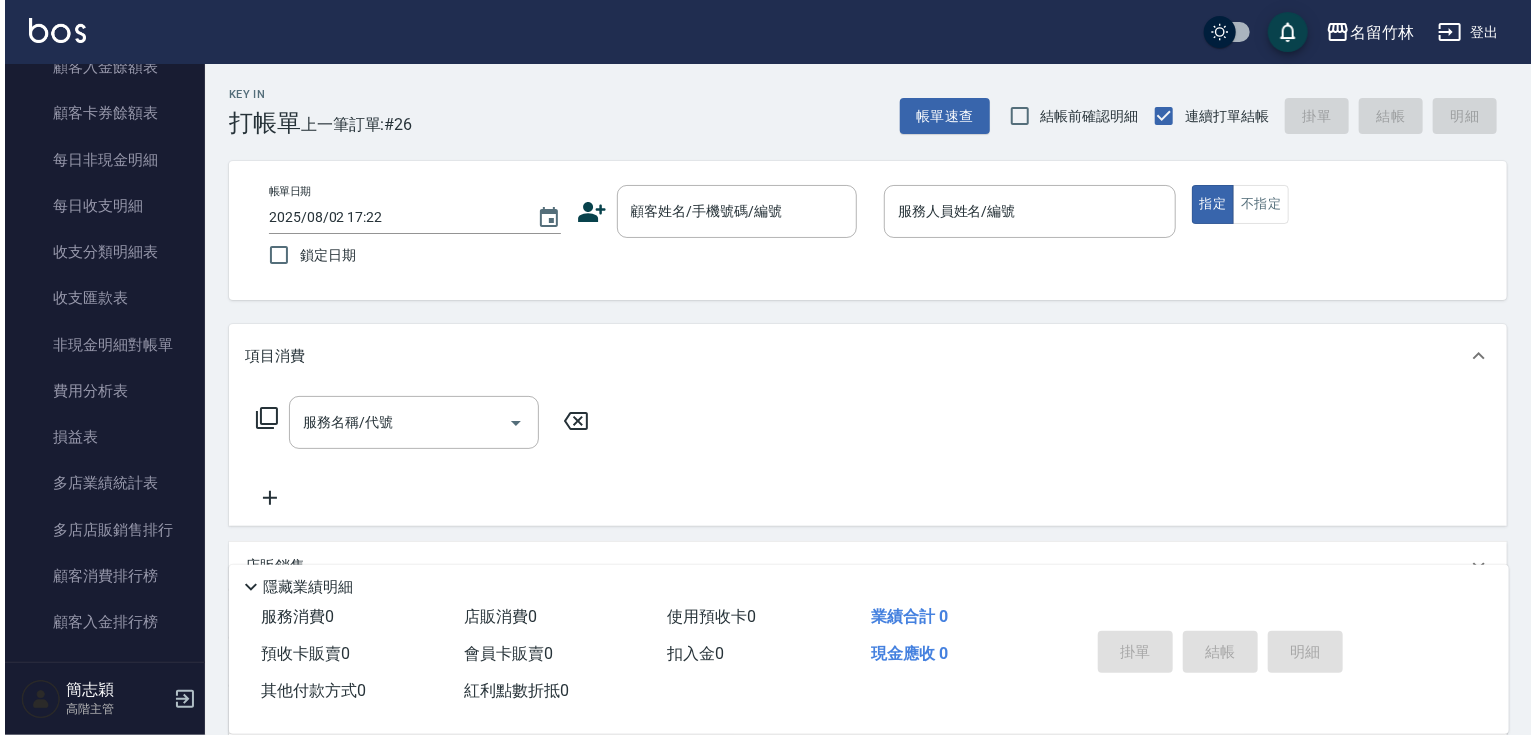 scroll, scrollTop: 1618, scrollLeft: 0, axis: vertical 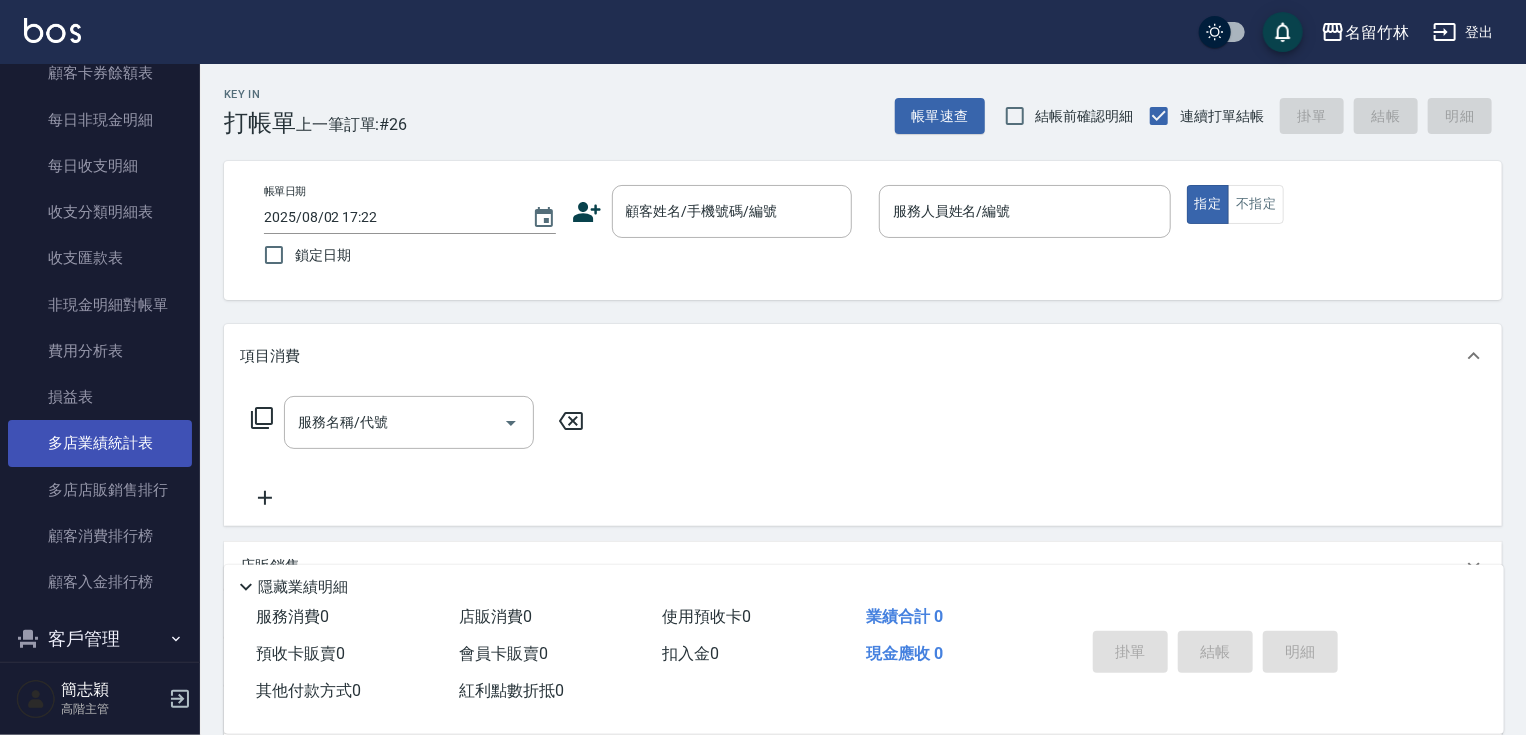 click on "多店業績統計表" at bounding box center (100, 443) 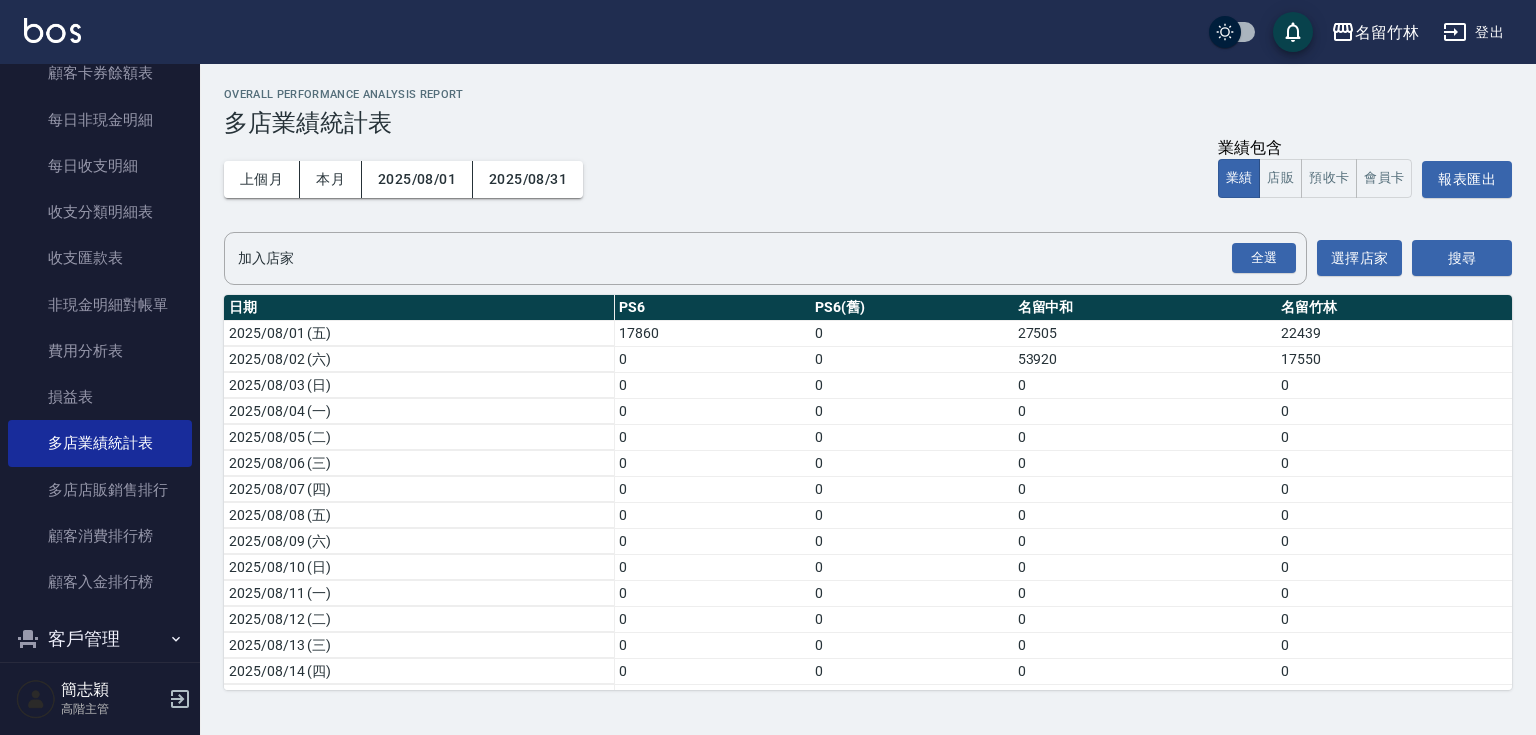 drag, startPoint x: 188, startPoint y: 482, endPoint x: 191, endPoint y: 187, distance: 295.01526 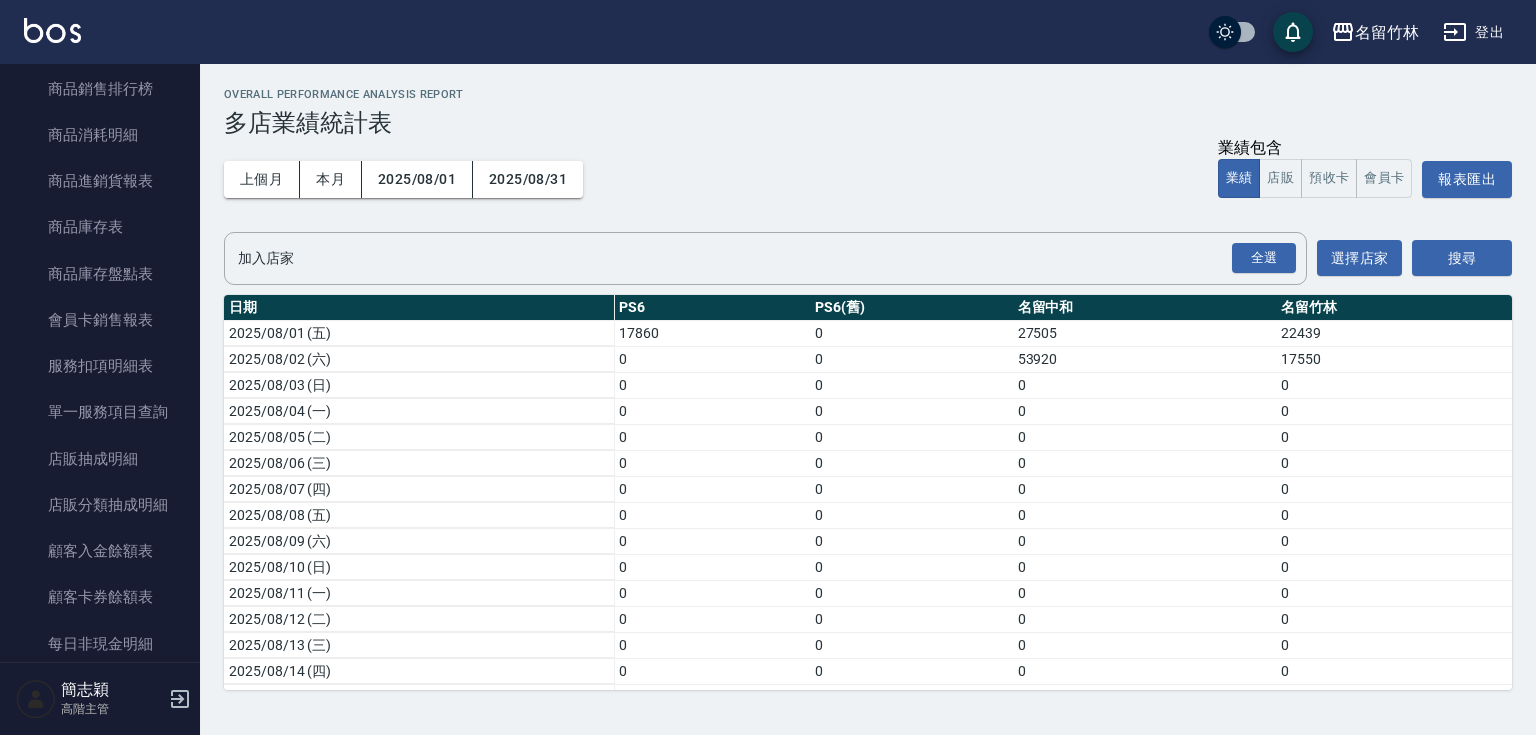 click on "Overall Performance Analysis Report 多店業績統計表 上個月 本月 2025/08/01 2025/08/31 業績包含 業績 店販 預收卡 會員卡 報表匯出 加入店家 全選 加入店家 選擇店家 搜尋 日期 PS6 PS6(舊) 名留中和 名留竹林 2025/08/01  (五) 17860 0 27505 22439 2025/08/02  (六) 0 0 53920 17550 2025/08/03  (日) 0 0 0 0 2025/08/04  (一) 0 0 0 0 2025/08/05  (二) 0 0 0 0 2025/08/06  (三) 0 0 0 0 2025/08/07  (四) 0 0 0 0 2025/08/08  (五) 0 0 0 0 2025/08/09  (六) 0 0 0 0 2025/08/10  (日) 0 0 0 0 2025/08/11  (一) 0 0 0 0 2025/08/12  (二) 0 0 0 0 2025/08/13  (三) 0 0 0 0 2025/08/14  (四) 0 0 0 0 2025/08/15  (五) 0 0 0 0 2025/08/16  (六) 0 0 0 0 2025/08/17  (日) 0 0 0 0 2025/08/18  (一) 0 0 0 0 2025/08/19  (二) 0 0 0 0 2025/08/20  (三) 0 0 0 0 2025/08/21  (四) 0 0 0 0 2025/08/22  (五) 0 0 0 0 2025/08/23  (六) 0 0 0 0 2025/08/24  (日) 0 0 0 0 2025/08/25  (一) 0 0 0 0 2025/08/26  (二) 0 0 0 0 2025/08/27  (三) 0 0 0 0 2025/08/28  (四) 0 0 0 0 2025/08/29  (五) 0" at bounding box center [868, 389] 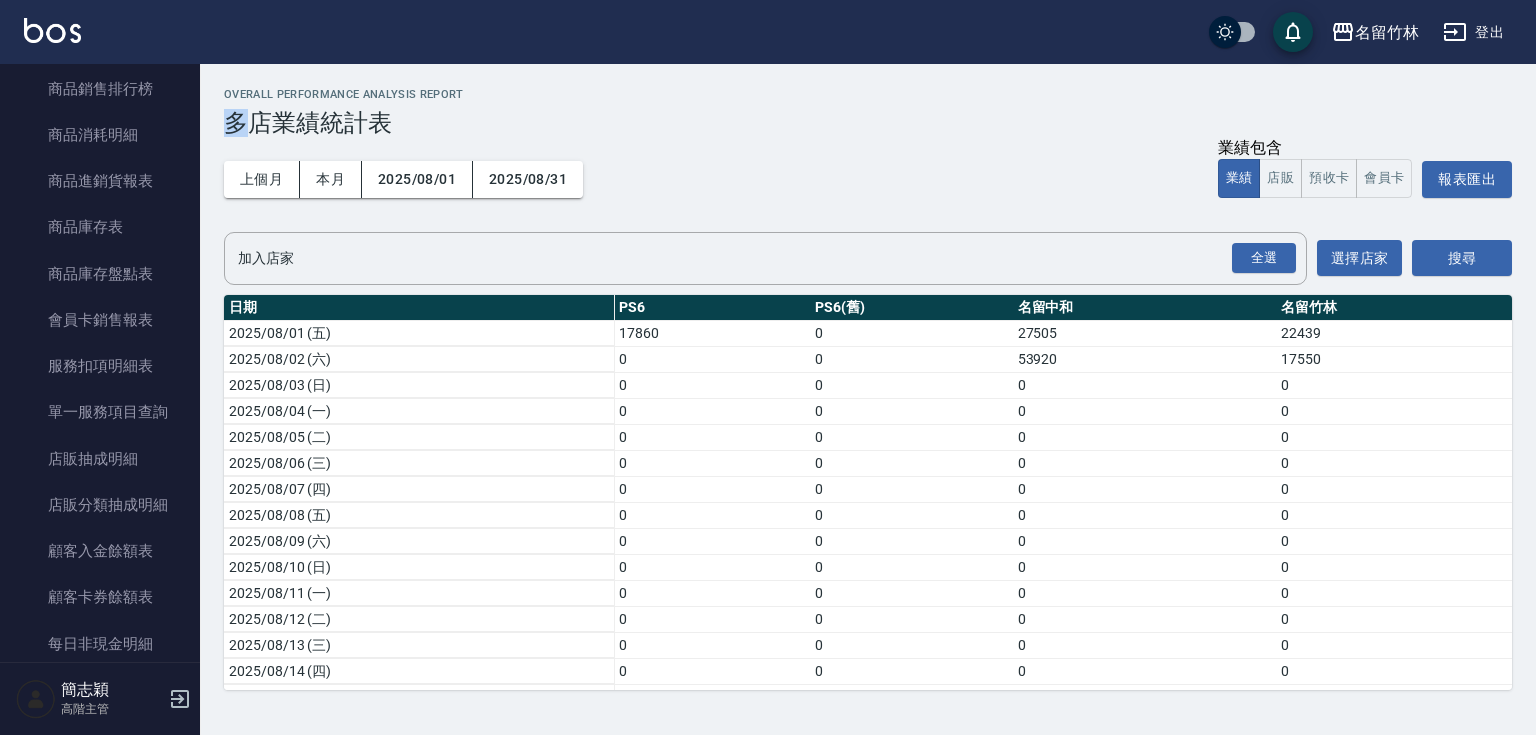 click on "Overall Performance Analysis Report 多店業績統計表 上個月 本月 2025/08/01 2025/08/31 業績包含 業績 店販 預收卡 會員卡 報表匯出 加入店家 全選 加入店家 選擇店家 搜尋 日期 PS6 PS6(舊) 名留中和 名留竹林 2025/08/01  (五) 17860 0 27505 22439 2025/08/02  (六) 0 0 53920 17550 2025/08/03  (日) 0 0 0 0 2025/08/04  (一) 0 0 0 0 2025/08/05  (二) 0 0 0 0 2025/08/06  (三) 0 0 0 0 2025/08/07  (四) 0 0 0 0 2025/08/08  (五) 0 0 0 0 2025/08/09  (六) 0 0 0 0 2025/08/10  (日) 0 0 0 0 2025/08/11  (一) 0 0 0 0 2025/08/12  (二) 0 0 0 0 2025/08/13  (三) 0 0 0 0 2025/08/14  (四) 0 0 0 0 2025/08/15  (五) 0 0 0 0 2025/08/16  (六) 0 0 0 0 2025/08/17  (日) 0 0 0 0 2025/08/18  (一) 0 0 0 0 2025/08/19  (二) 0 0 0 0 2025/08/20  (三) 0 0 0 0 2025/08/21  (四) 0 0 0 0 2025/08/22  (五) 0 0 0 0 2025/08/23  (六) 0 0 0 0 2025/08/24  (日) 0 0 0 0 2025/08/25  (一) 0 0 0 0 2025/08/26  (二) 0 0 0 0 2025/08/27  (三) 0 0 0 0 2025/08/28  (四) 0 0 0 0 2025/08/29  (五) 0" at bounding box center (868, 389) 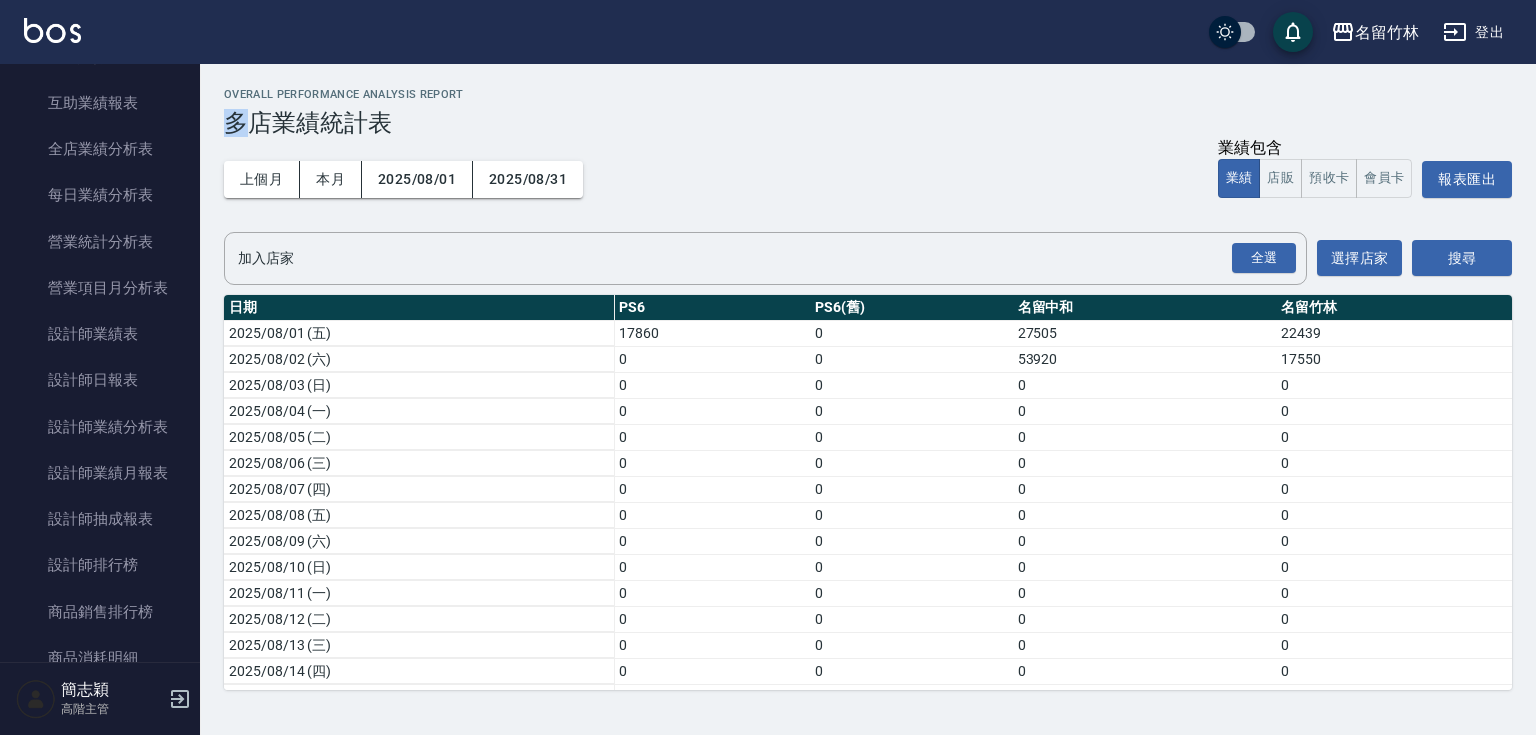 scroll, scrollTop: 47, scrollLeft: 0, axis: vertical 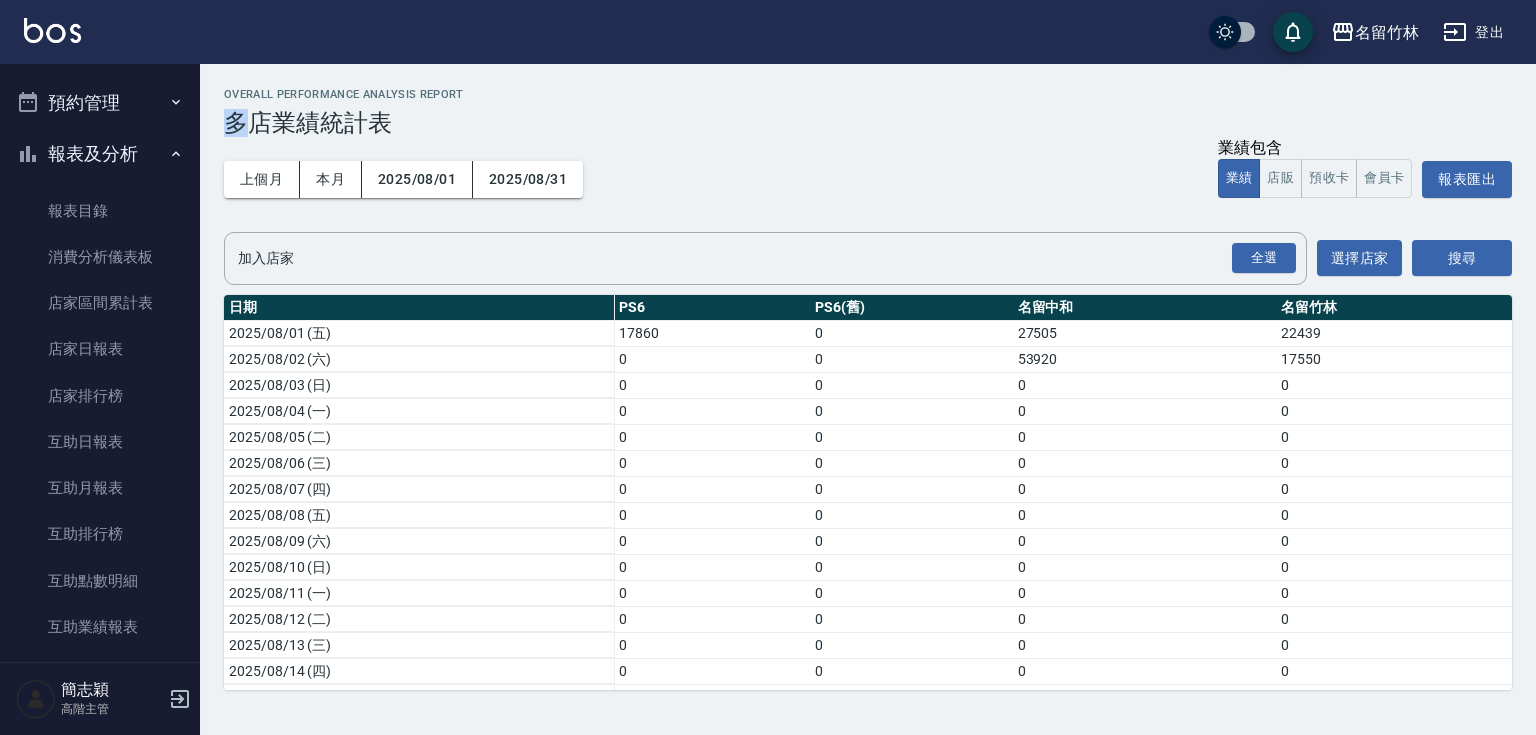 click on "報表及分析" at bounding box center (100, 154) 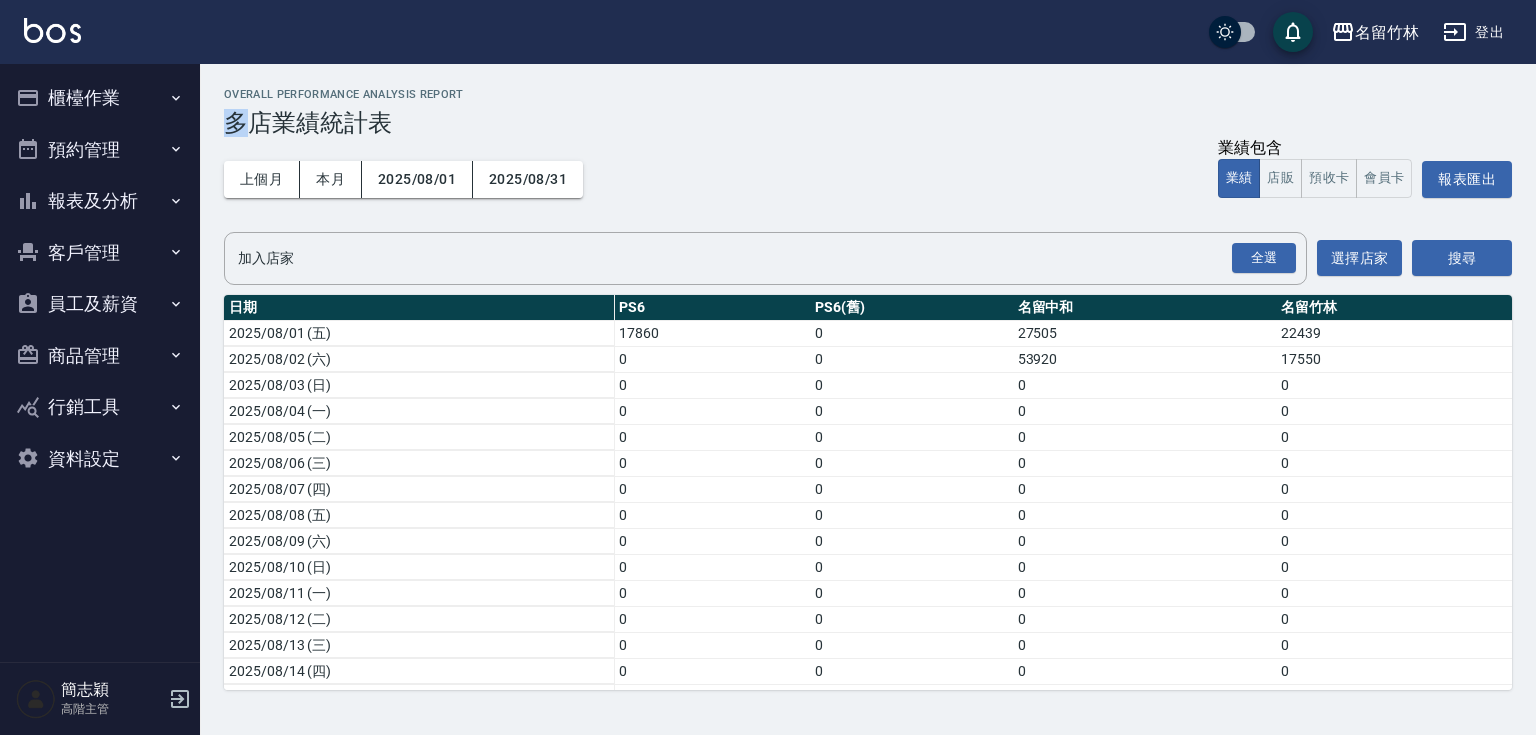 scroll, scrollTop: 0, scrollLeft: 0, axis: both 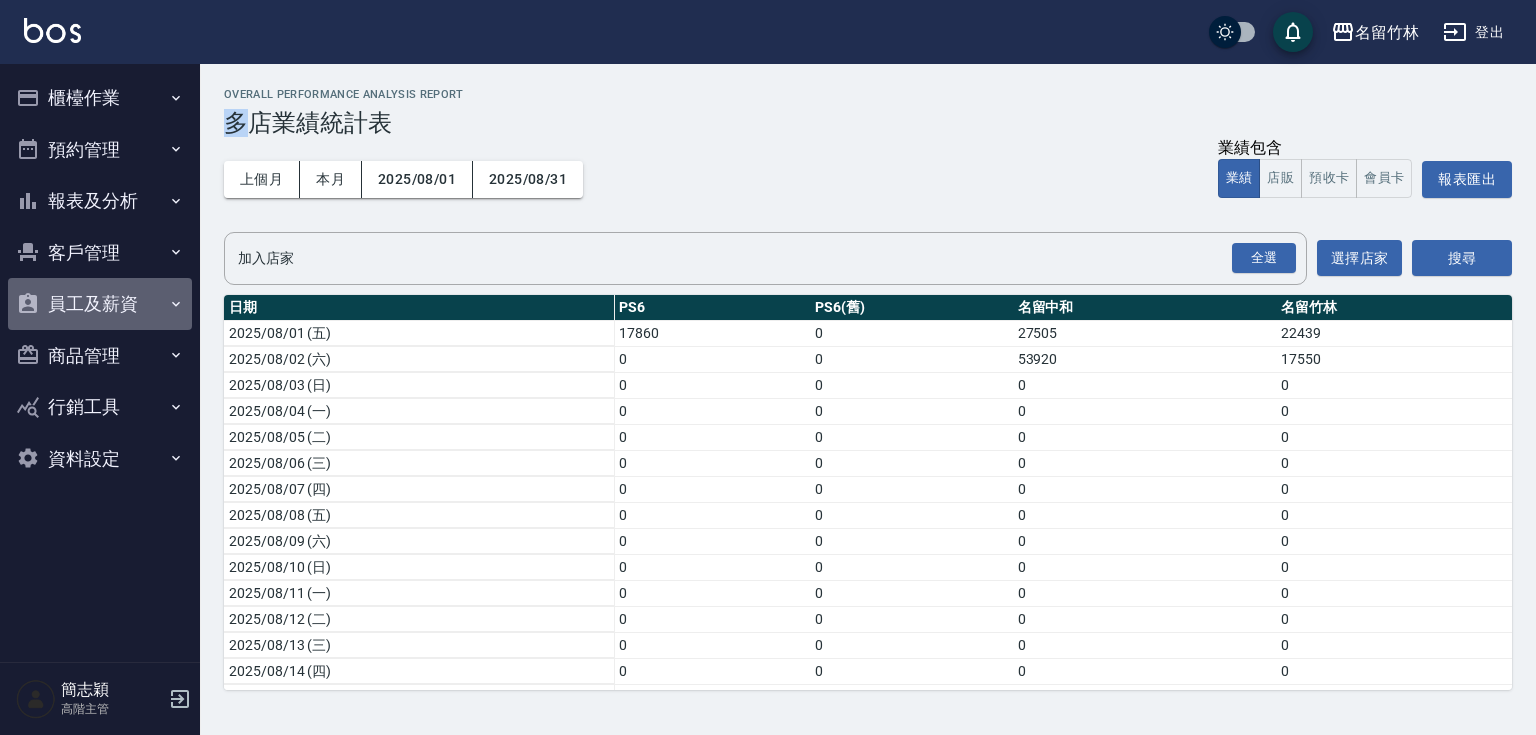 click on "員工及薪資" at bounding box center [100, 304] 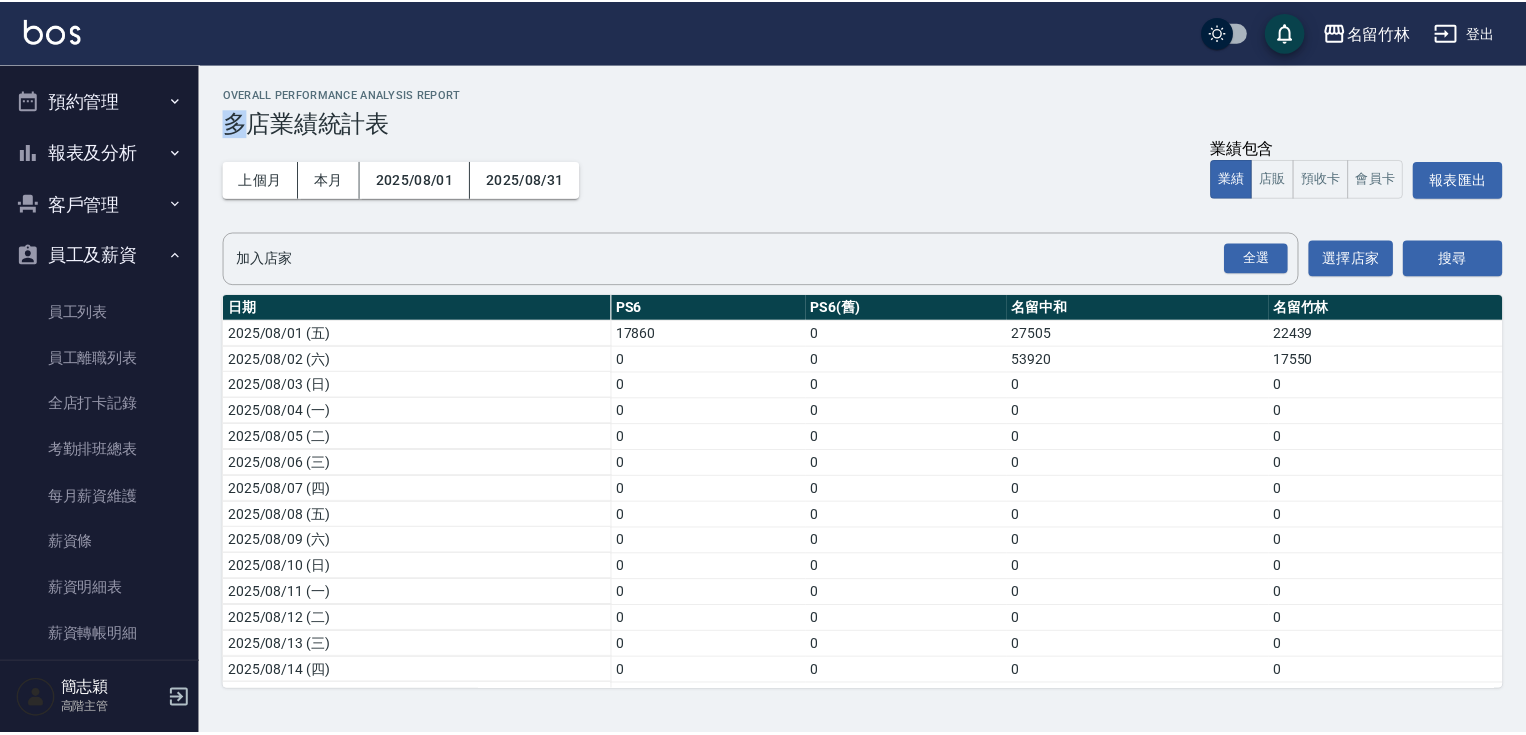 scroll, scrollTop: 232, scrollLeft: 0, axis: vertical 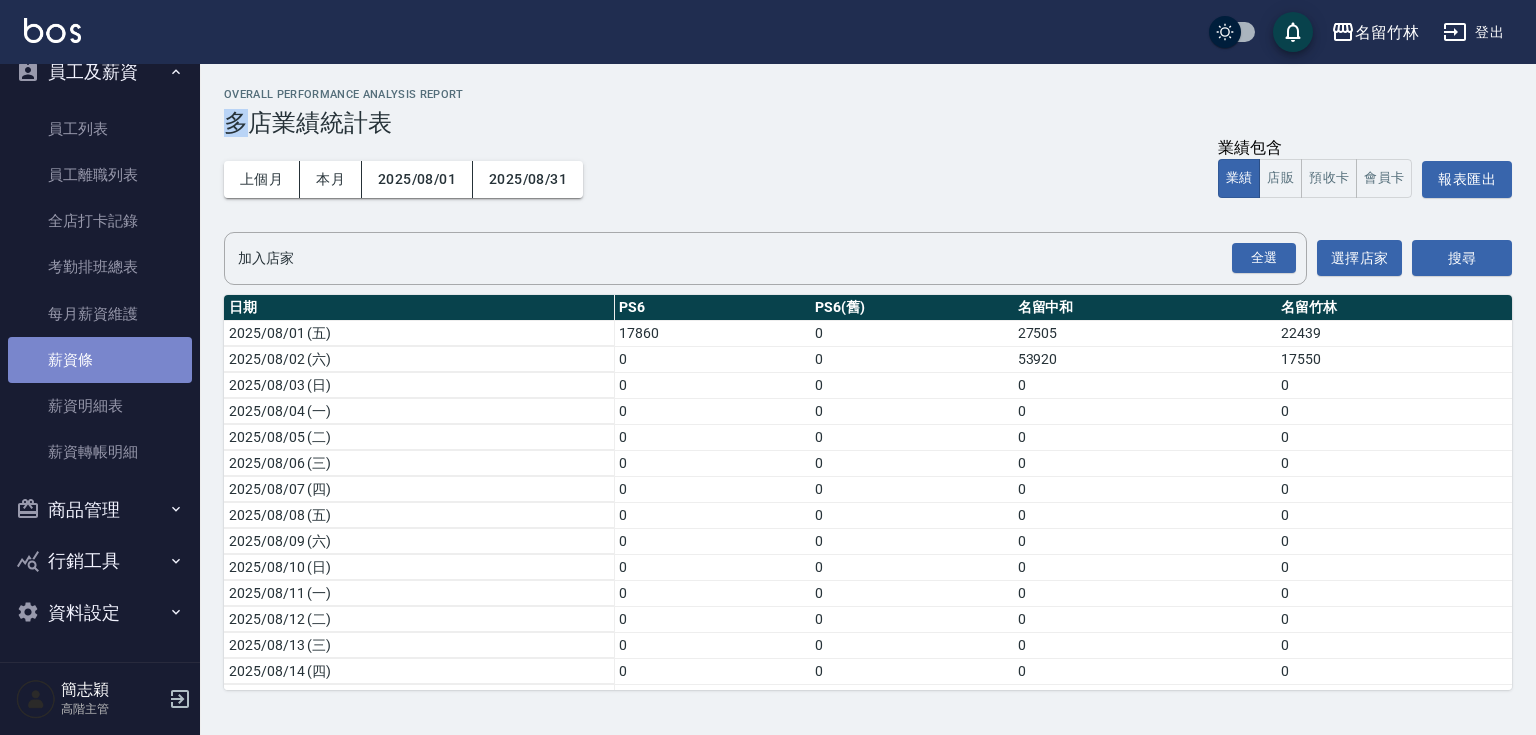 click on "薪資條" at bounding box center (100, 360) 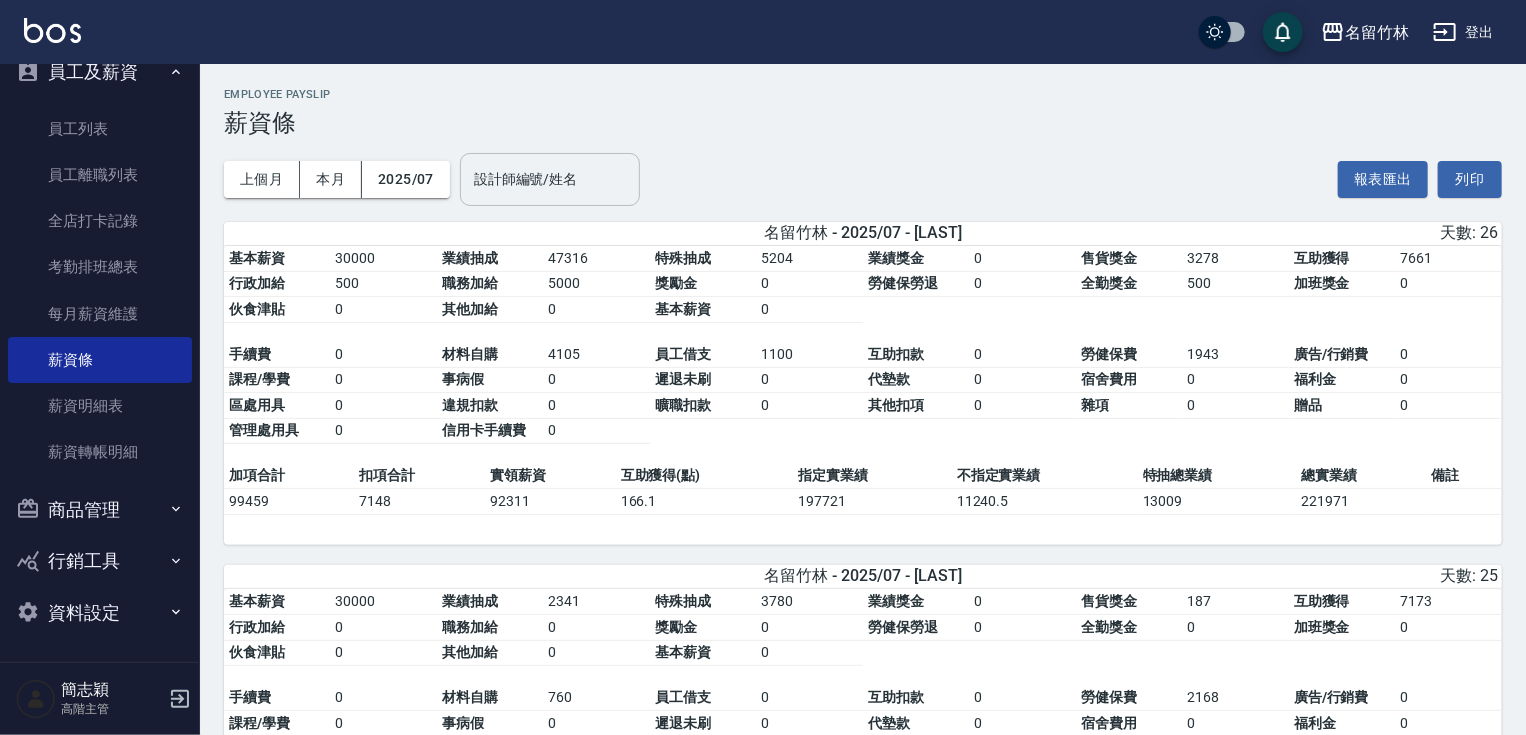 click on "設計師編號/姓名 設計師編號/姓名" at bounding box center (550, 179) 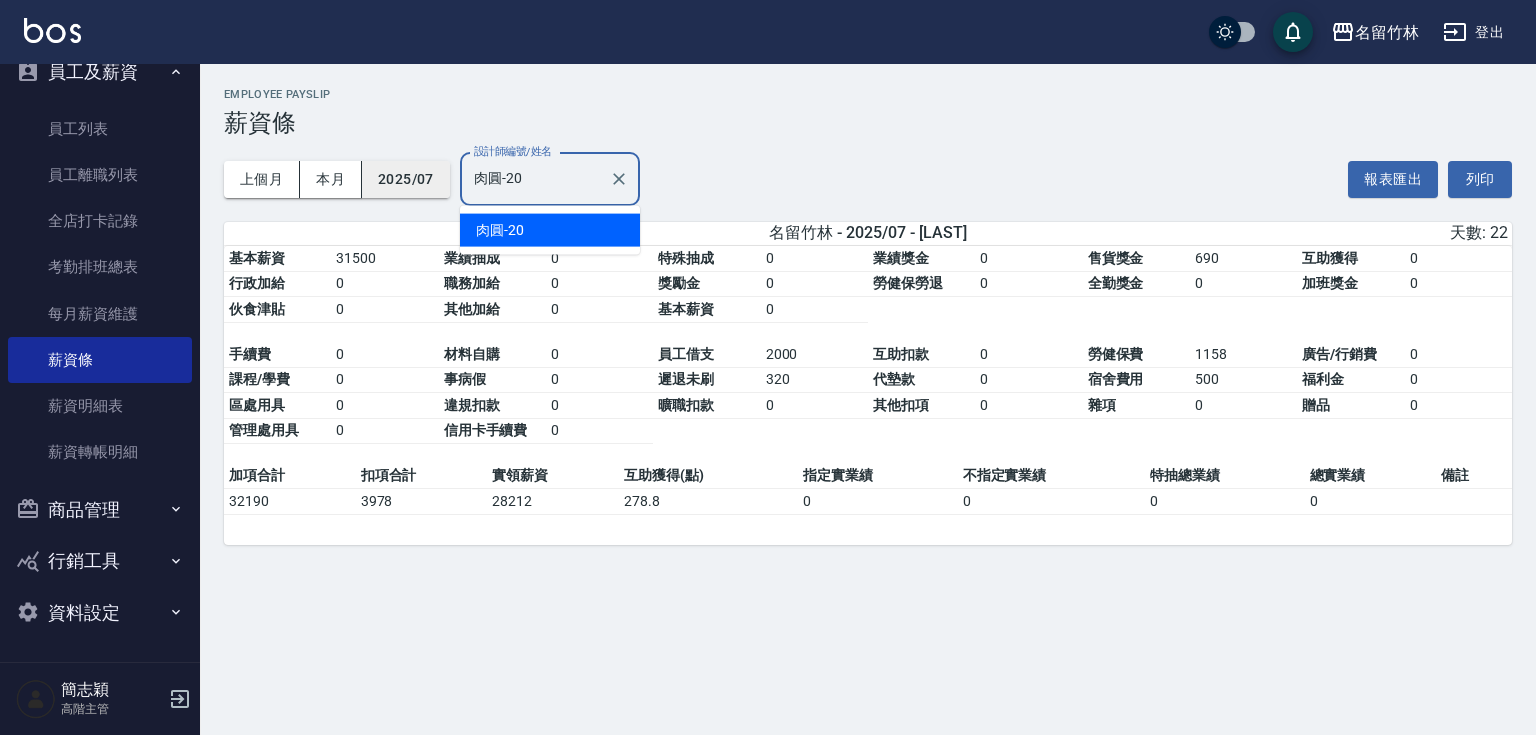 drag, startPoint x: 539, startPoint y: 175, endPoint x: 394, endPoint y: 173, distance: 145.0138 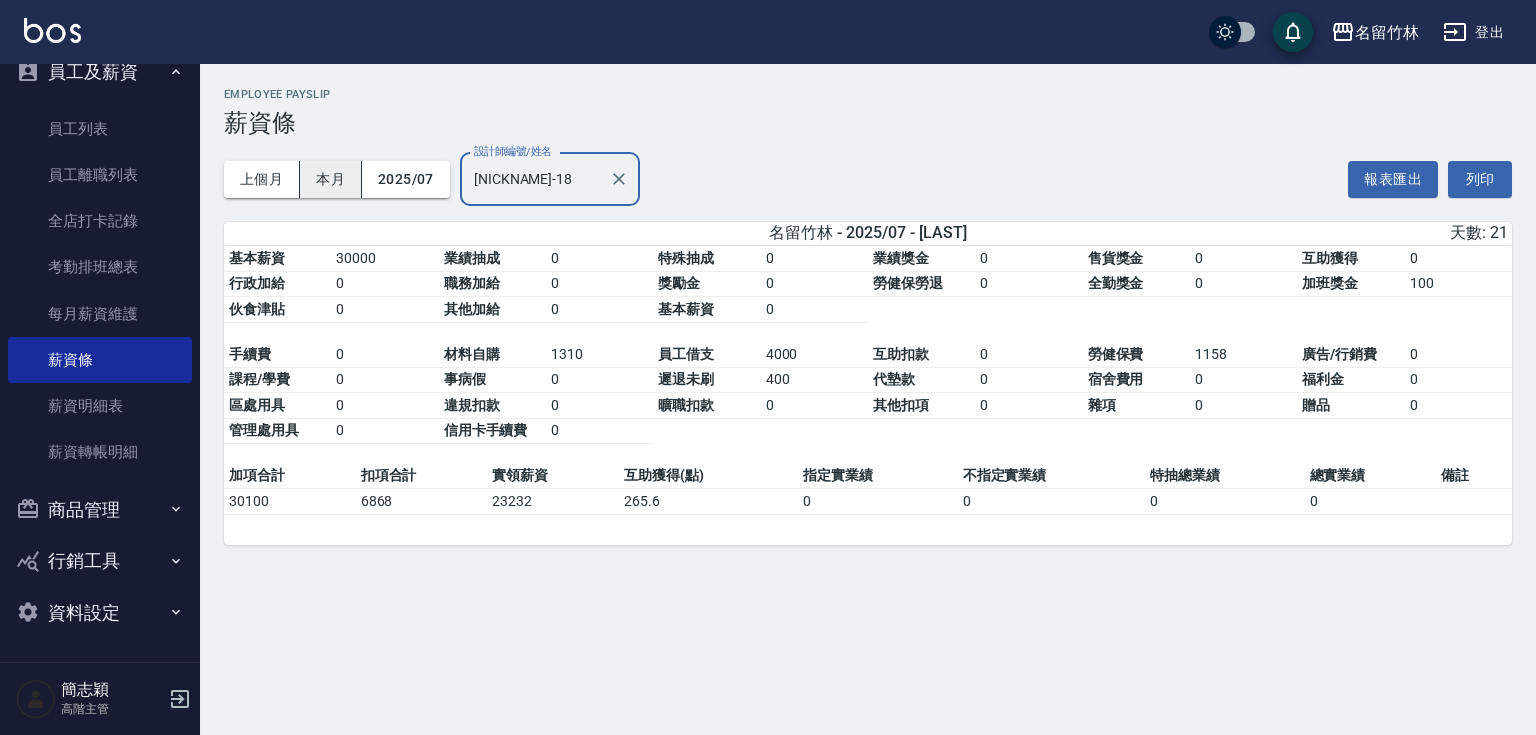drag, startPoint x: 553, startPoint y: 190, endPoint x: 332, endPoint y: 192, distance: 221.00905 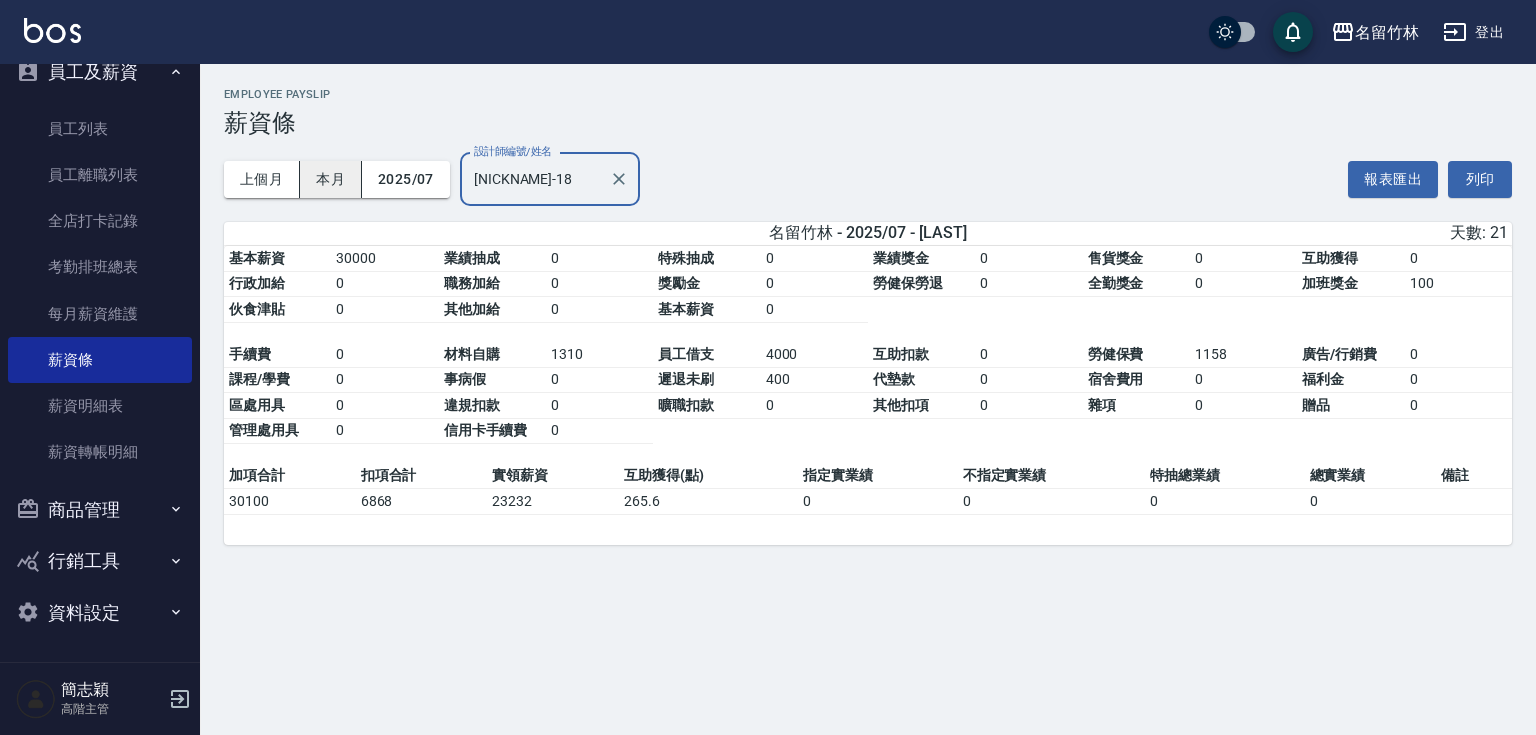 click on "上個月 本月 2025/07 設計師編號/姓名 小慧-18 設計師編號/姓名" at bounding box center [432, 179] 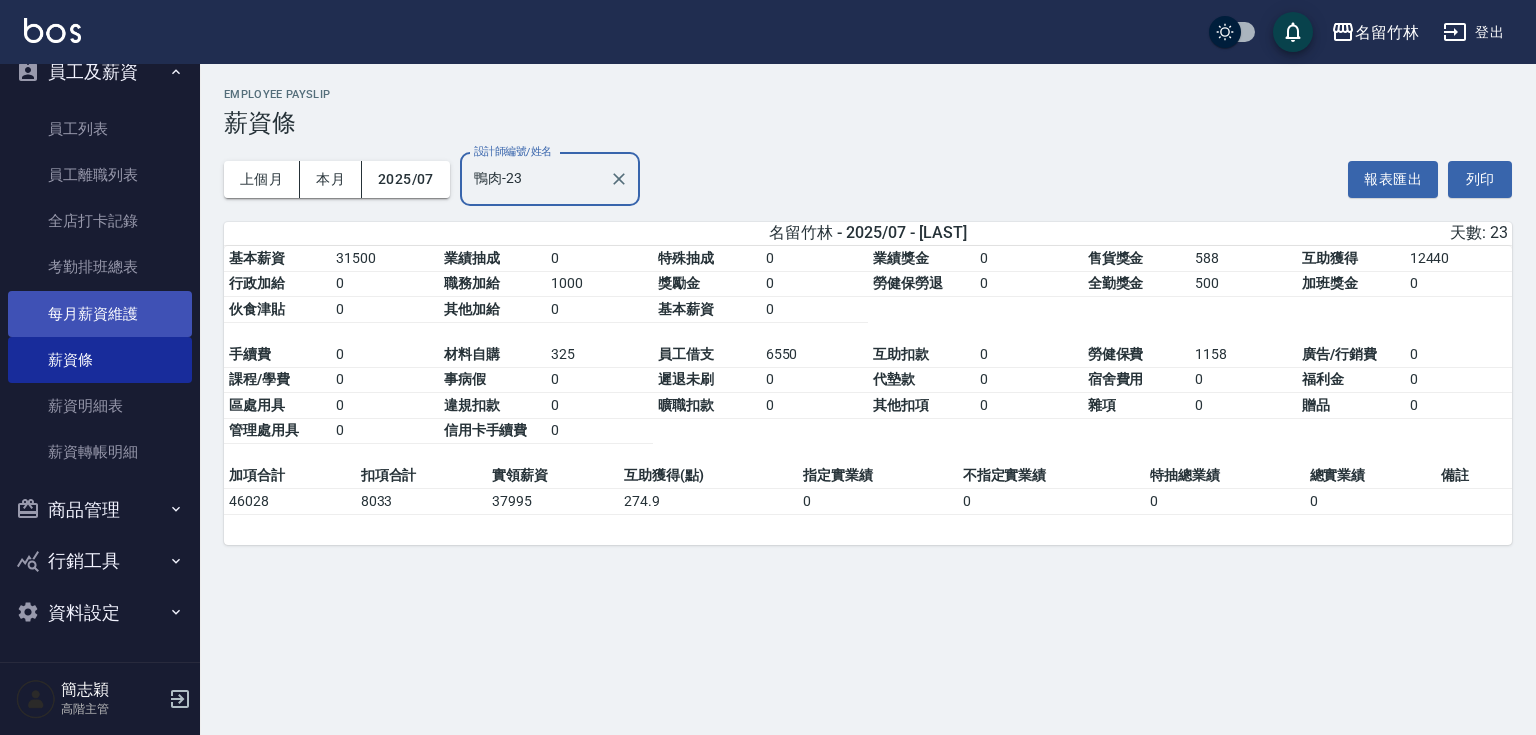 type on "鴨肉-23" 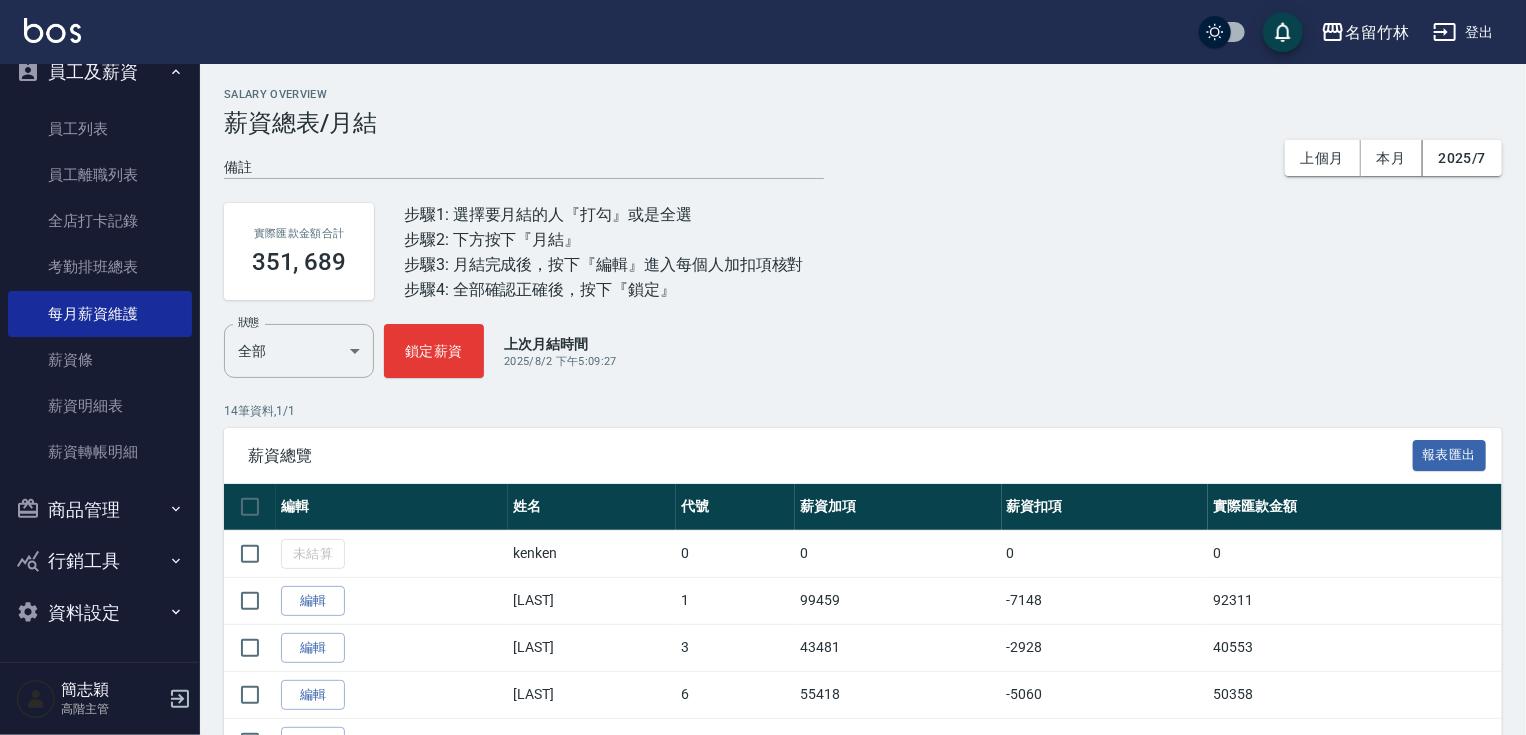 scroll, scrollTop: 514, scrollLeft: 0, axis: vertical 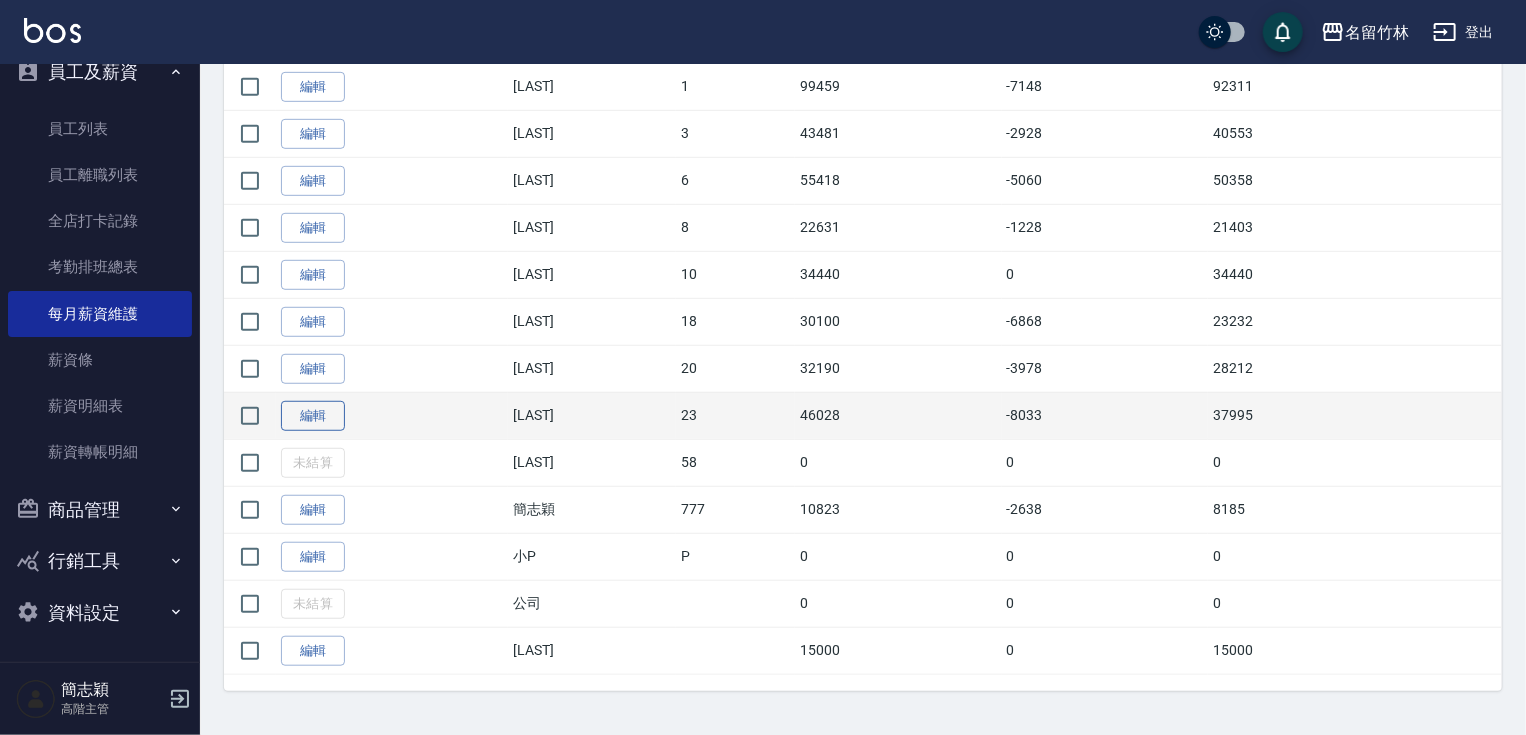 click on "編輯" at bounding box center (313, 416) 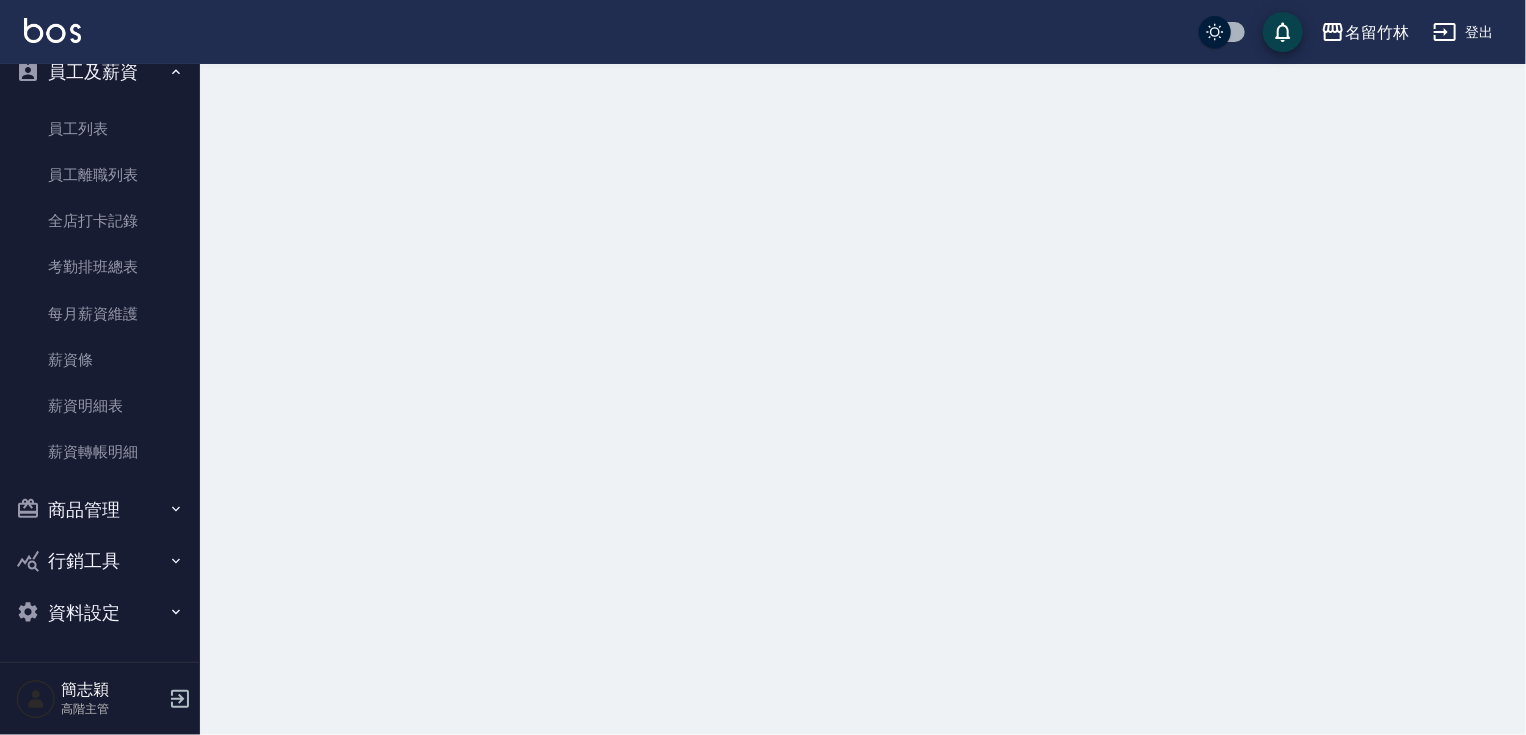 scroll, scrollTop: 0, scrollLeft: 0, axis: both 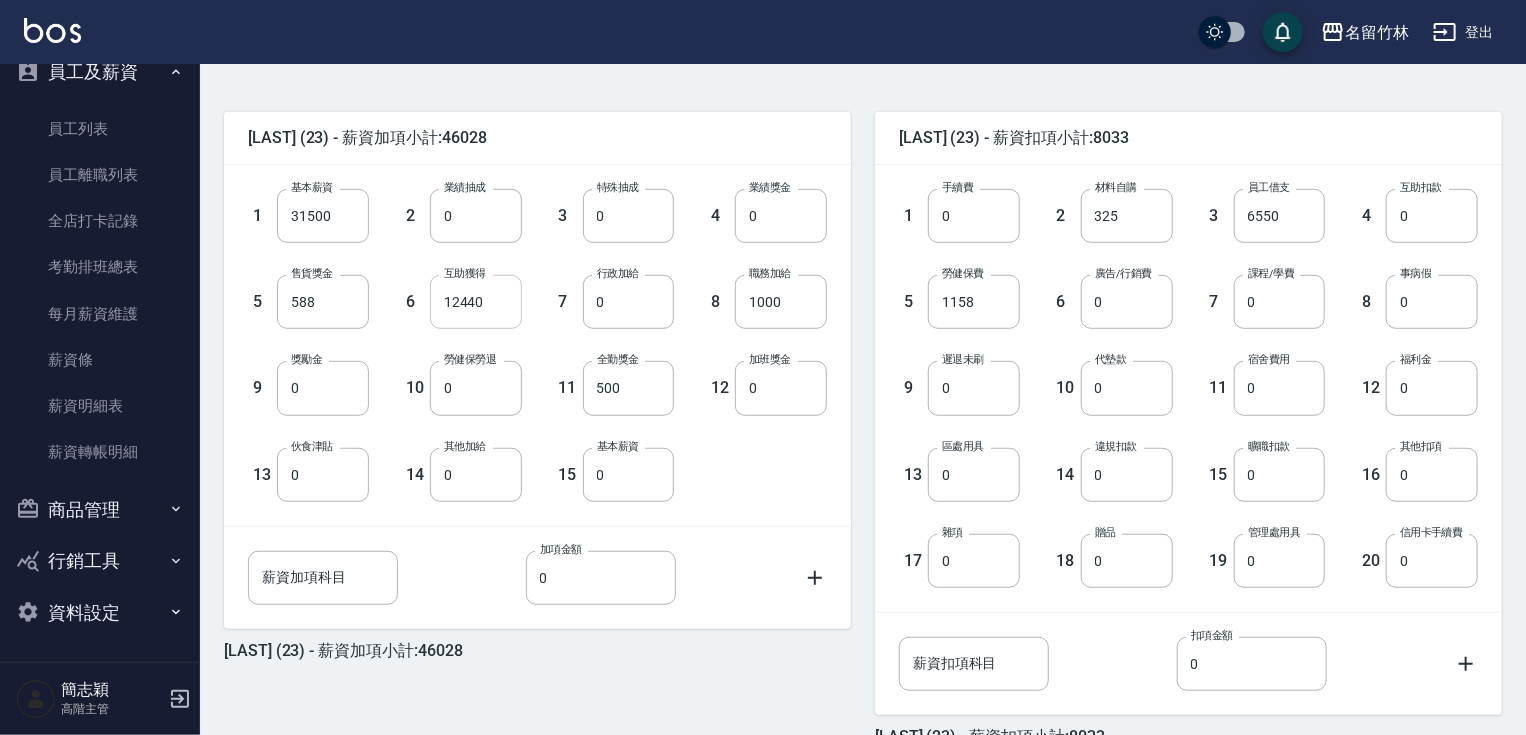 click on "12440" at bounding box center (476, 302) 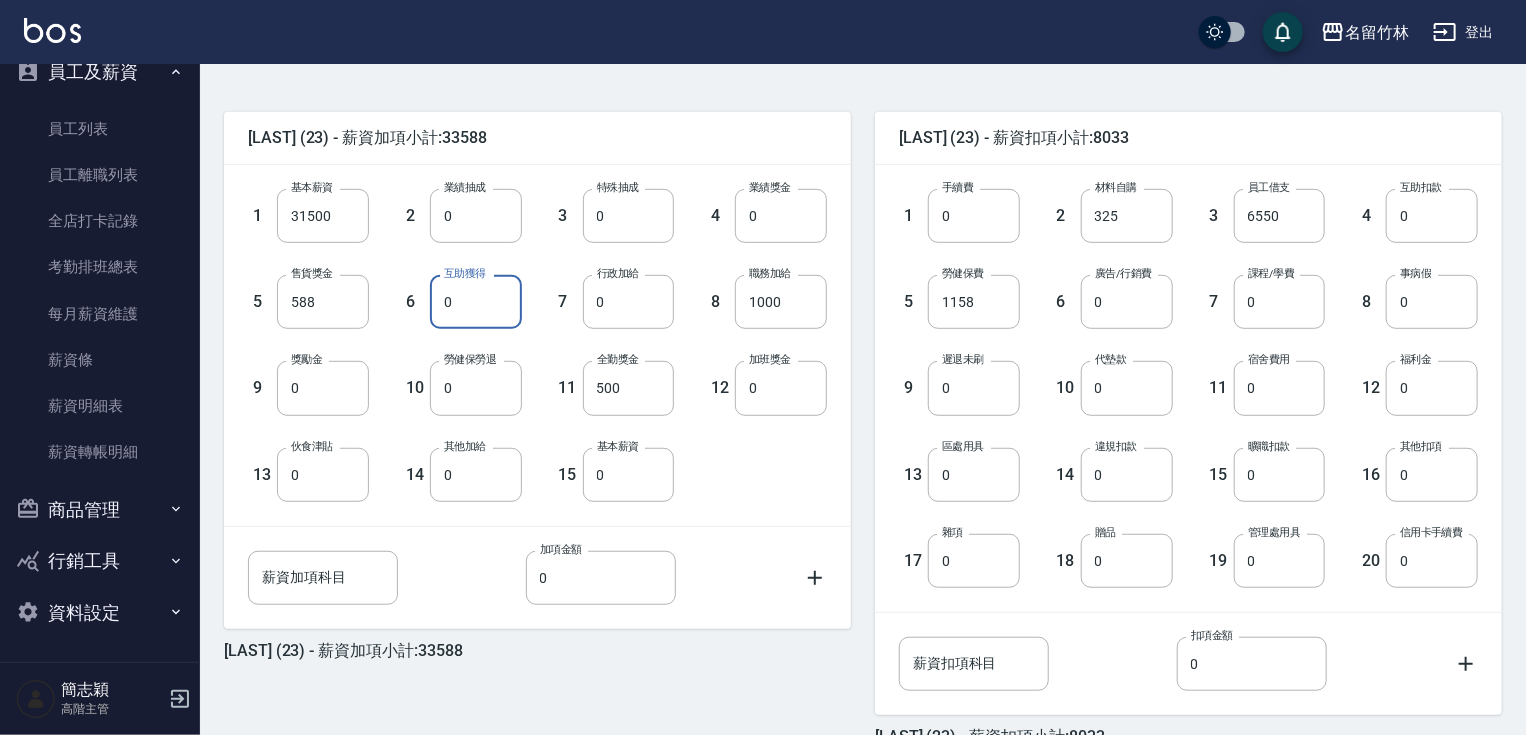 scroll, scrollTop: 564, scrollLeft: 0, axis: vertical 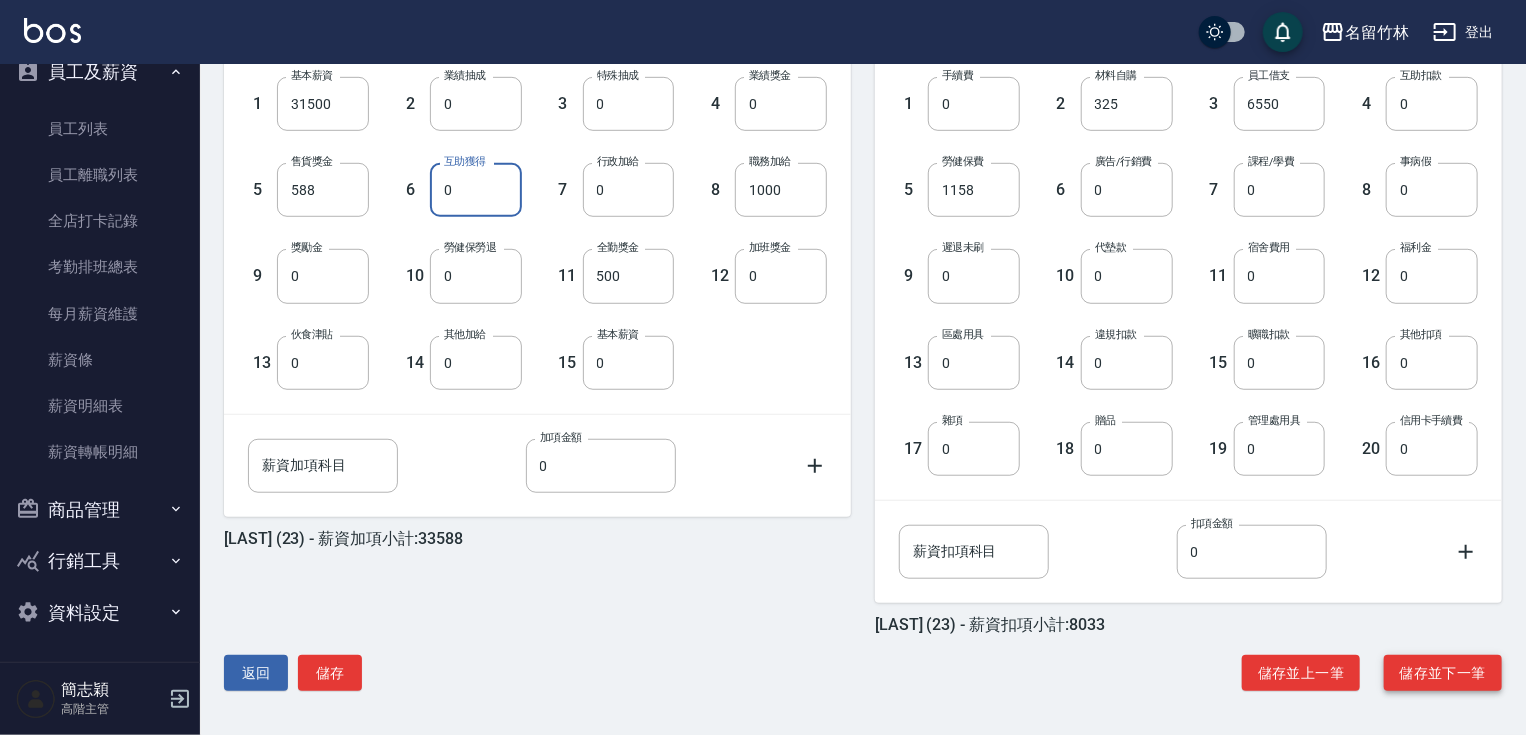 type on "0" 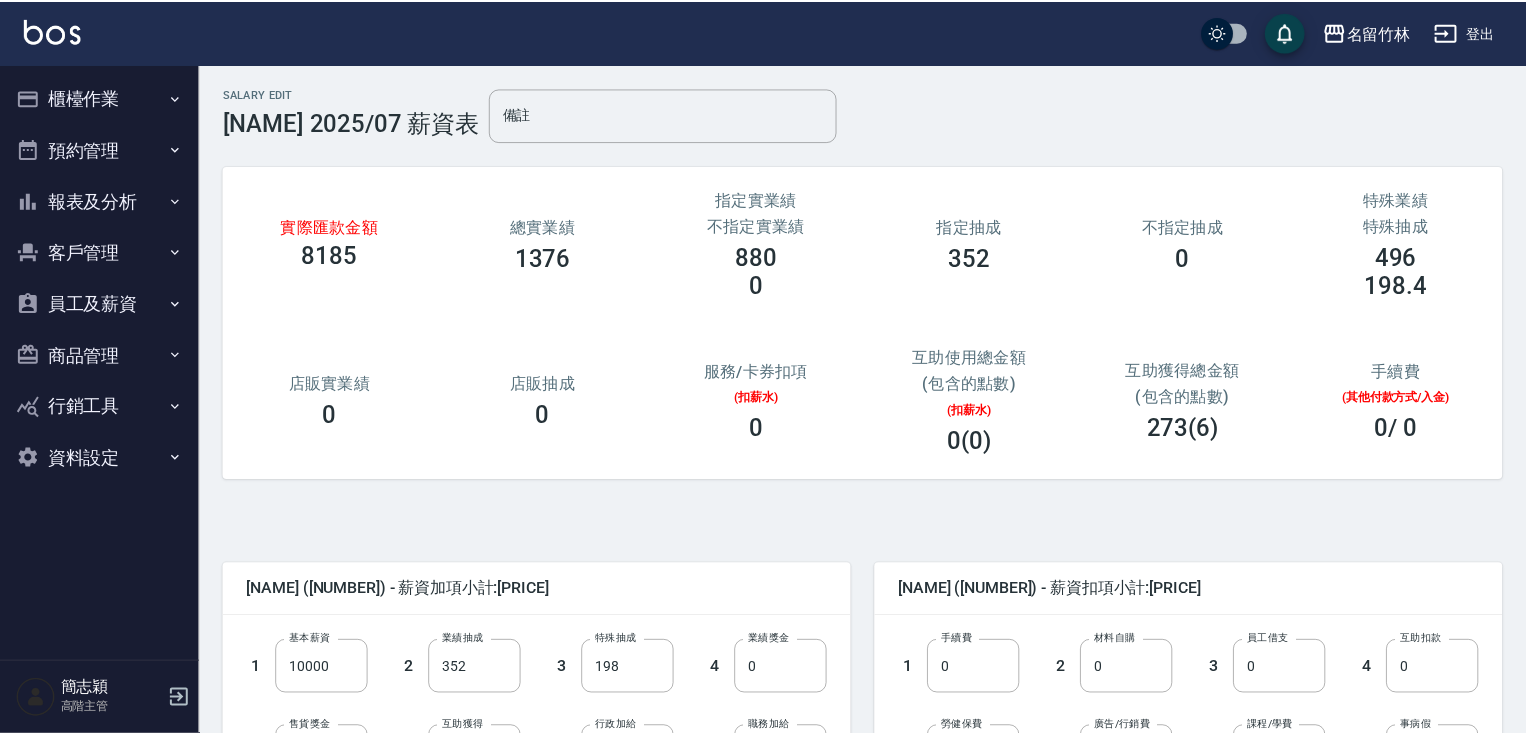 scroll, scrollTop: 0, scrollLeft: 0, axis: both 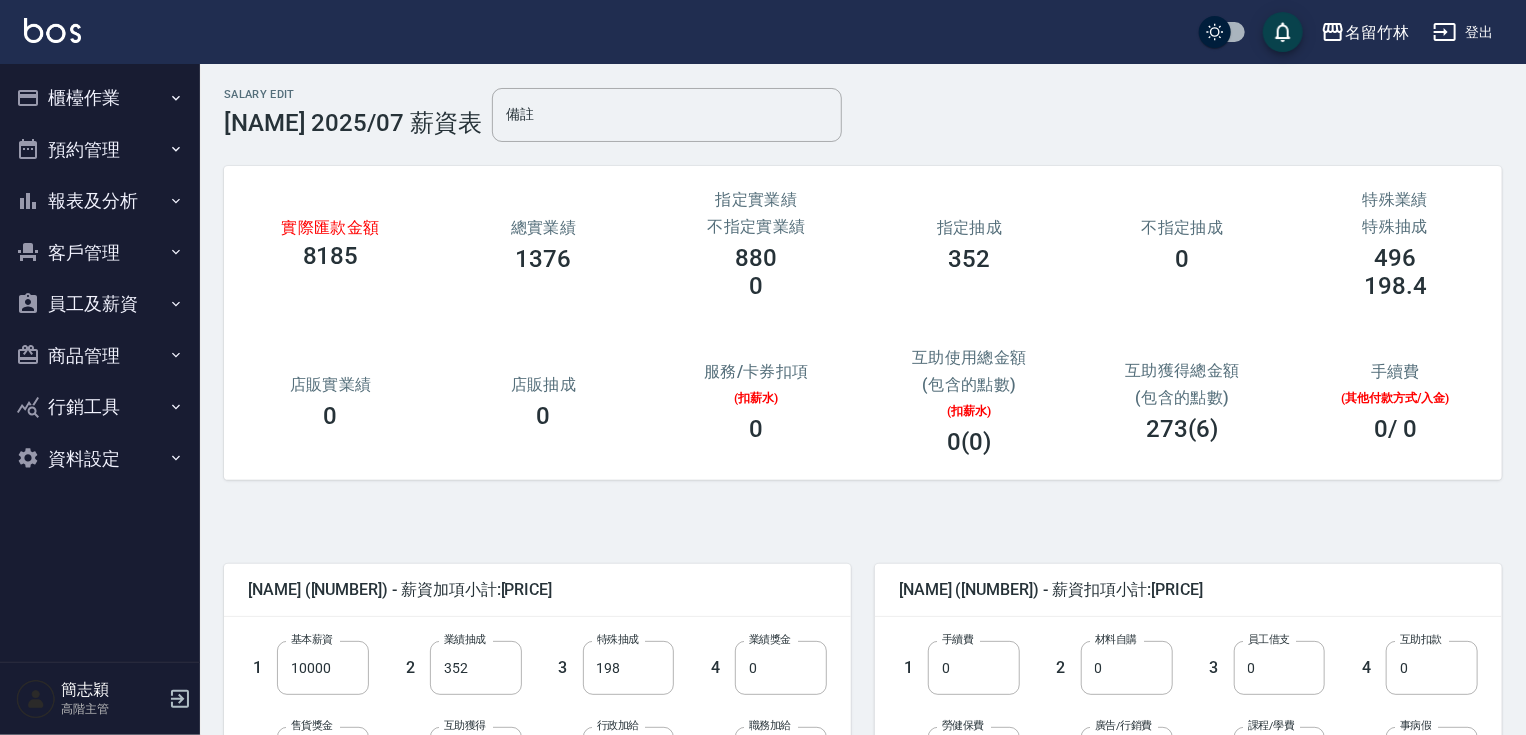 click on "員工及薪資" at bounding box center [100, 304] 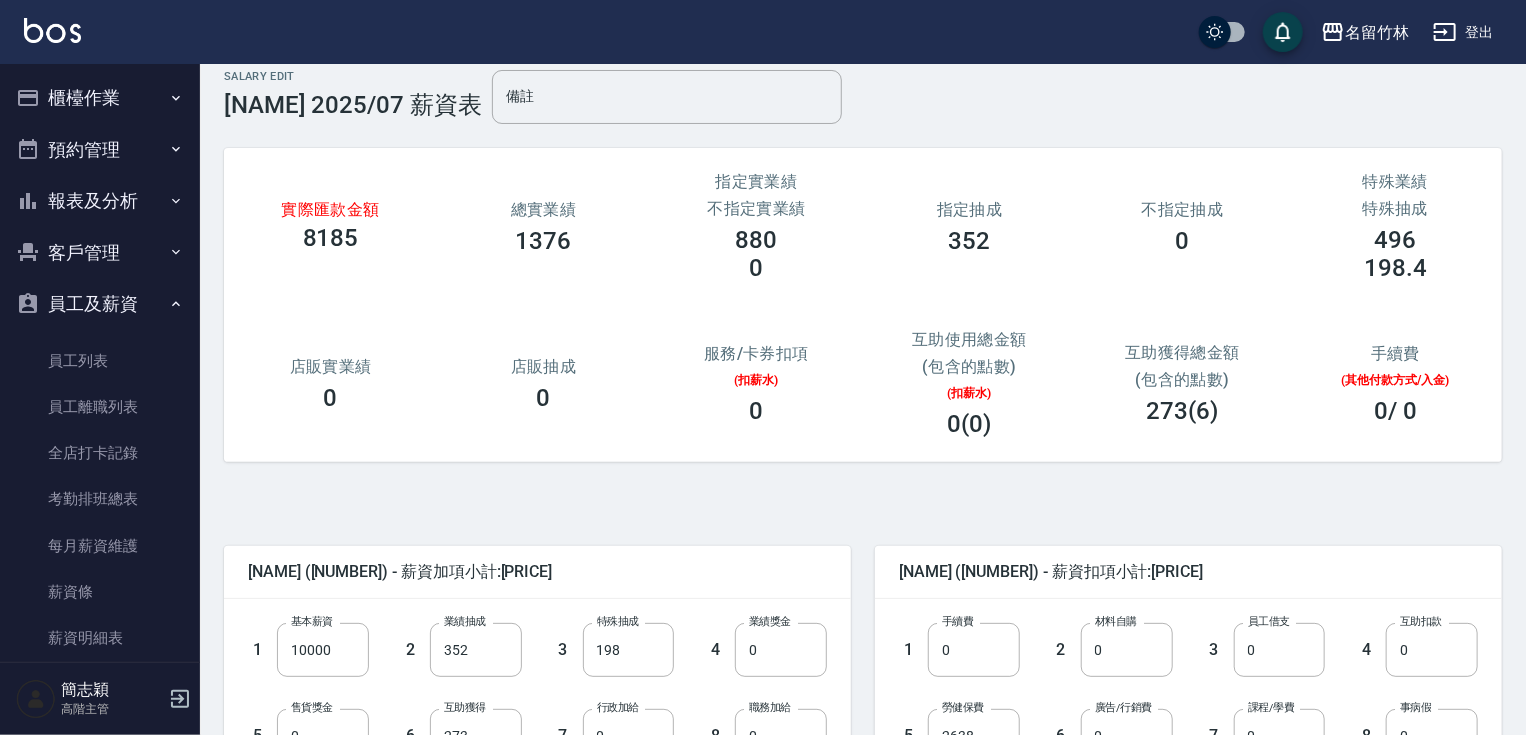 scroll, scrollTop: 7, scrollLeft: 0, axis: vertical 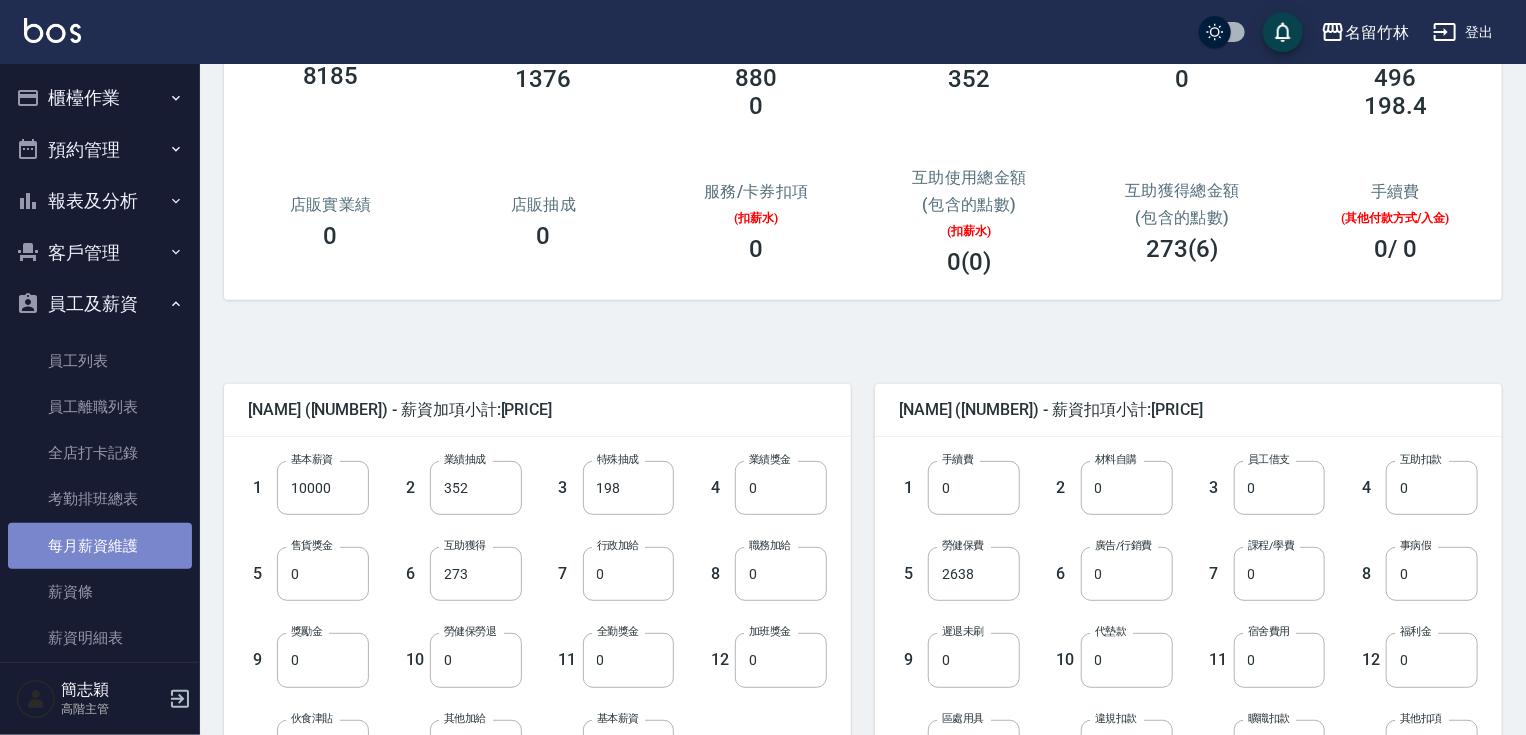 click on "每月薪資維護" at bounding box center (100, 546) 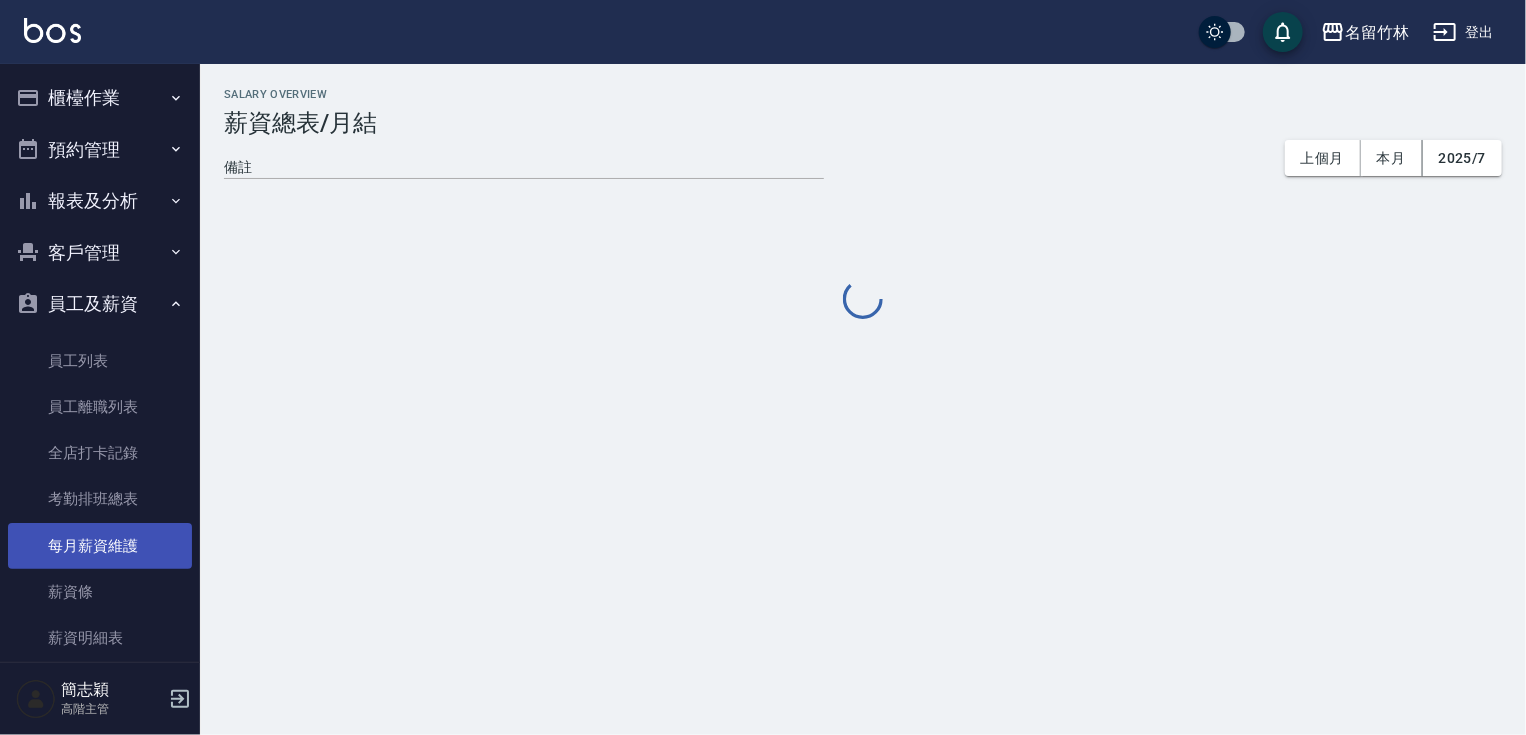 scroll, scrollTop: 0, scrollLeft: 0, axis: both 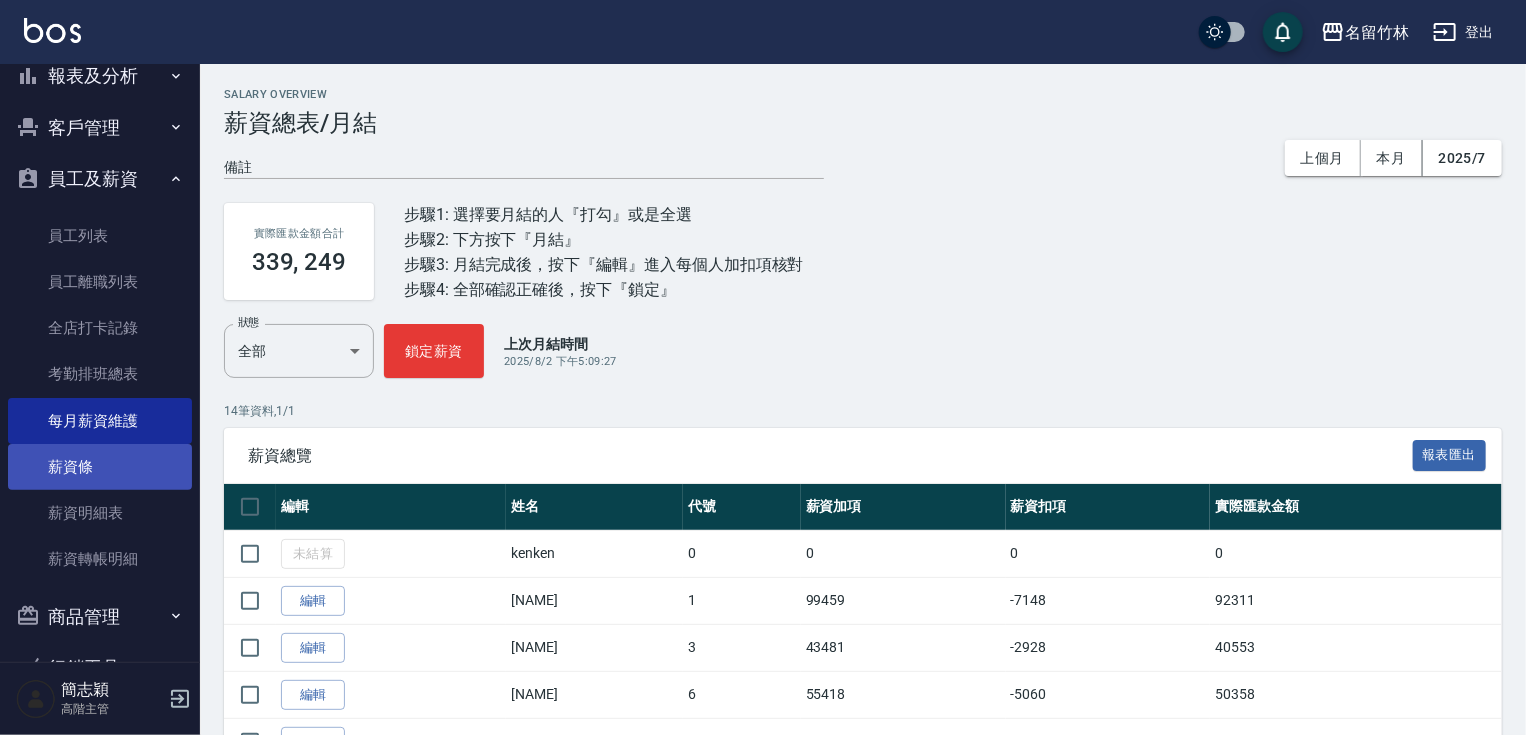 click on "薪資條" at bounding box center [100, 467] 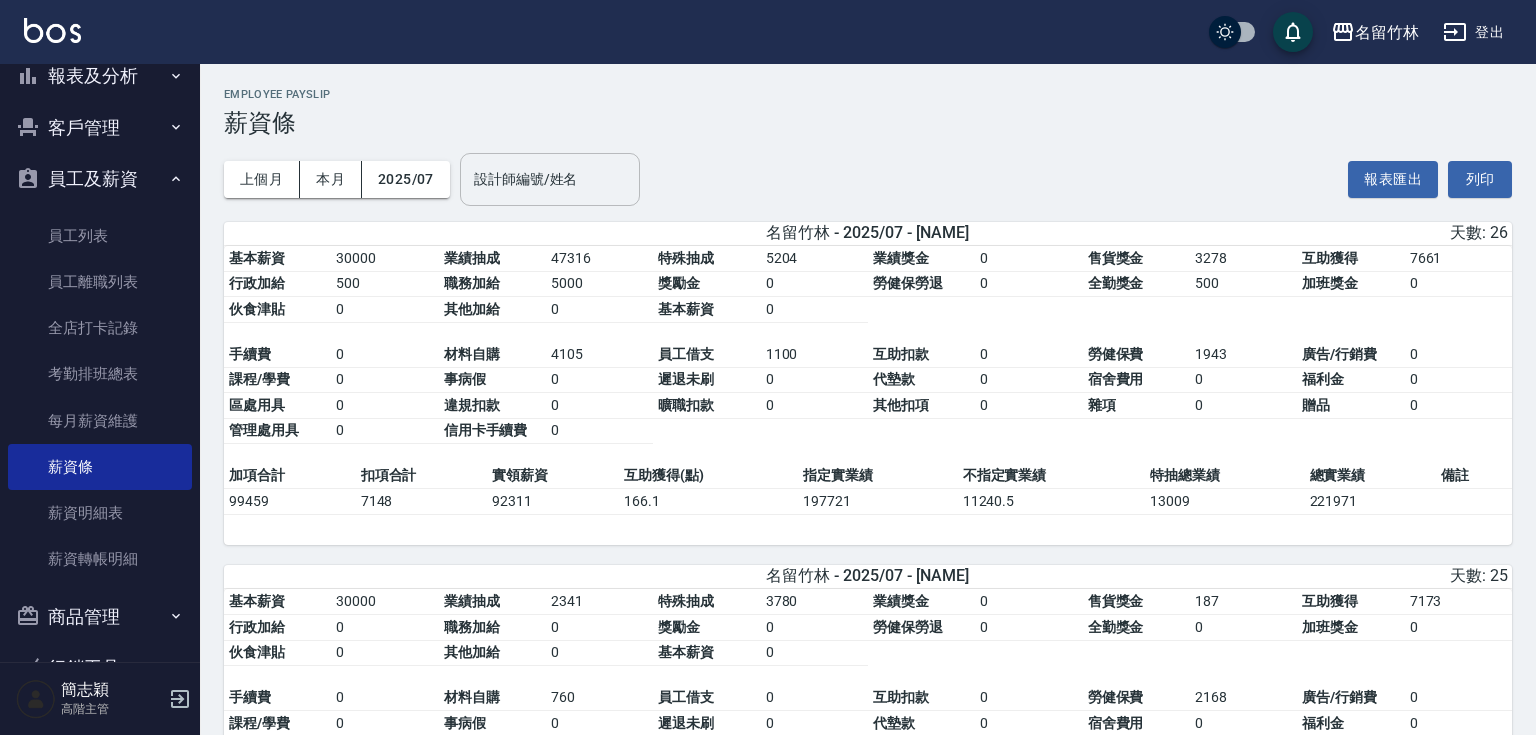 click on "設計師編號/姓名" at bounding box center [550, 179] 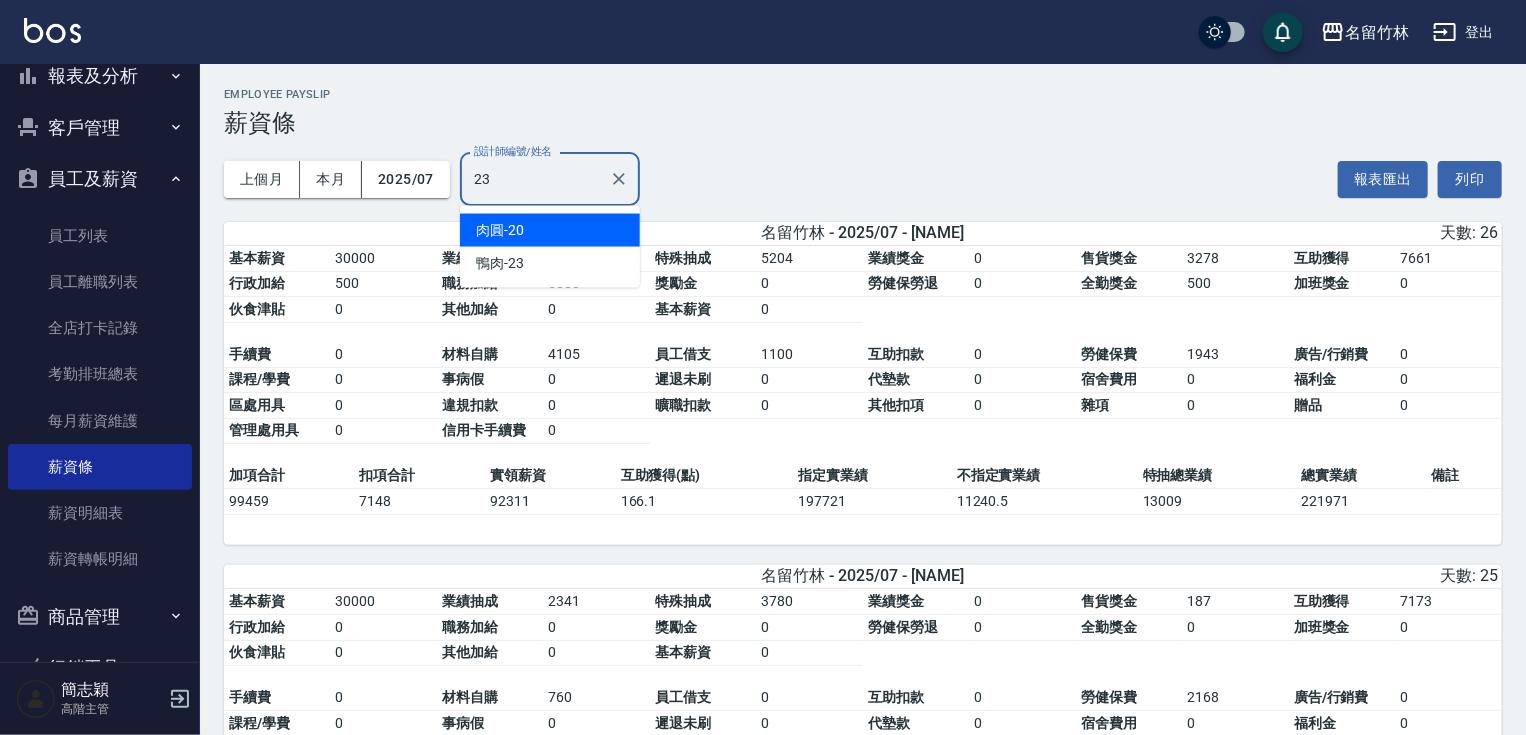 type on "鴨肉-23" 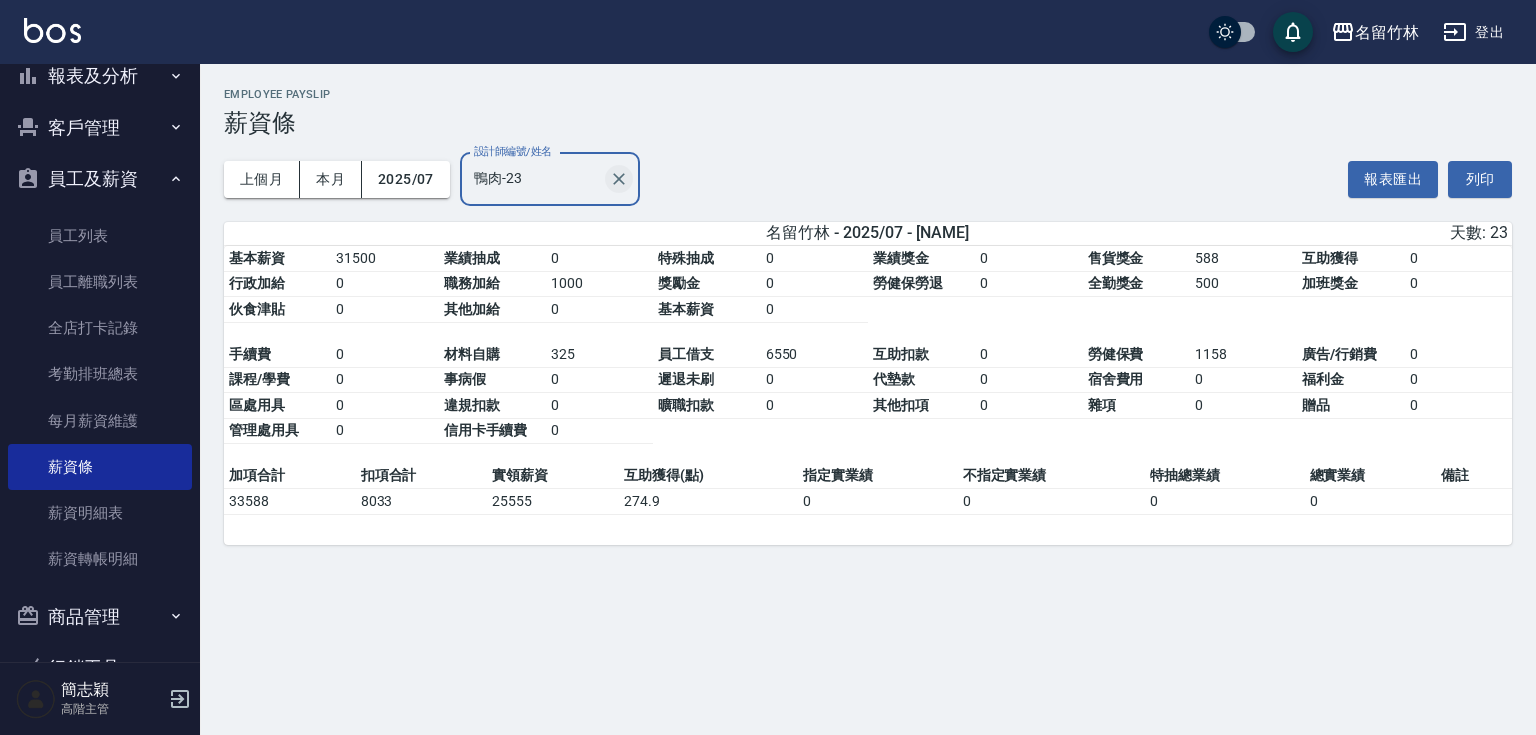 click at bounding box center [619, 179] 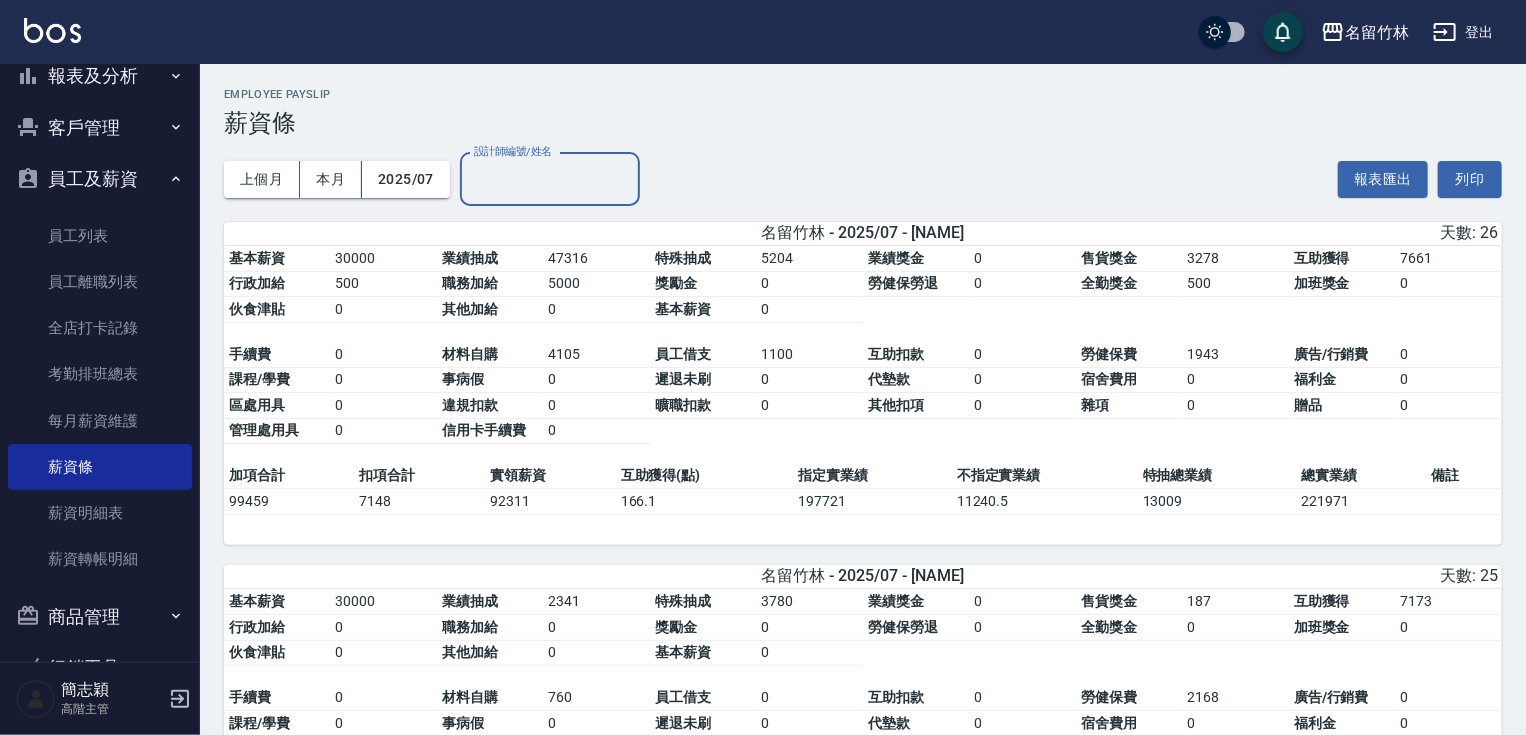 click on "設計師編號/姓名" at bounding box center [550, 179] 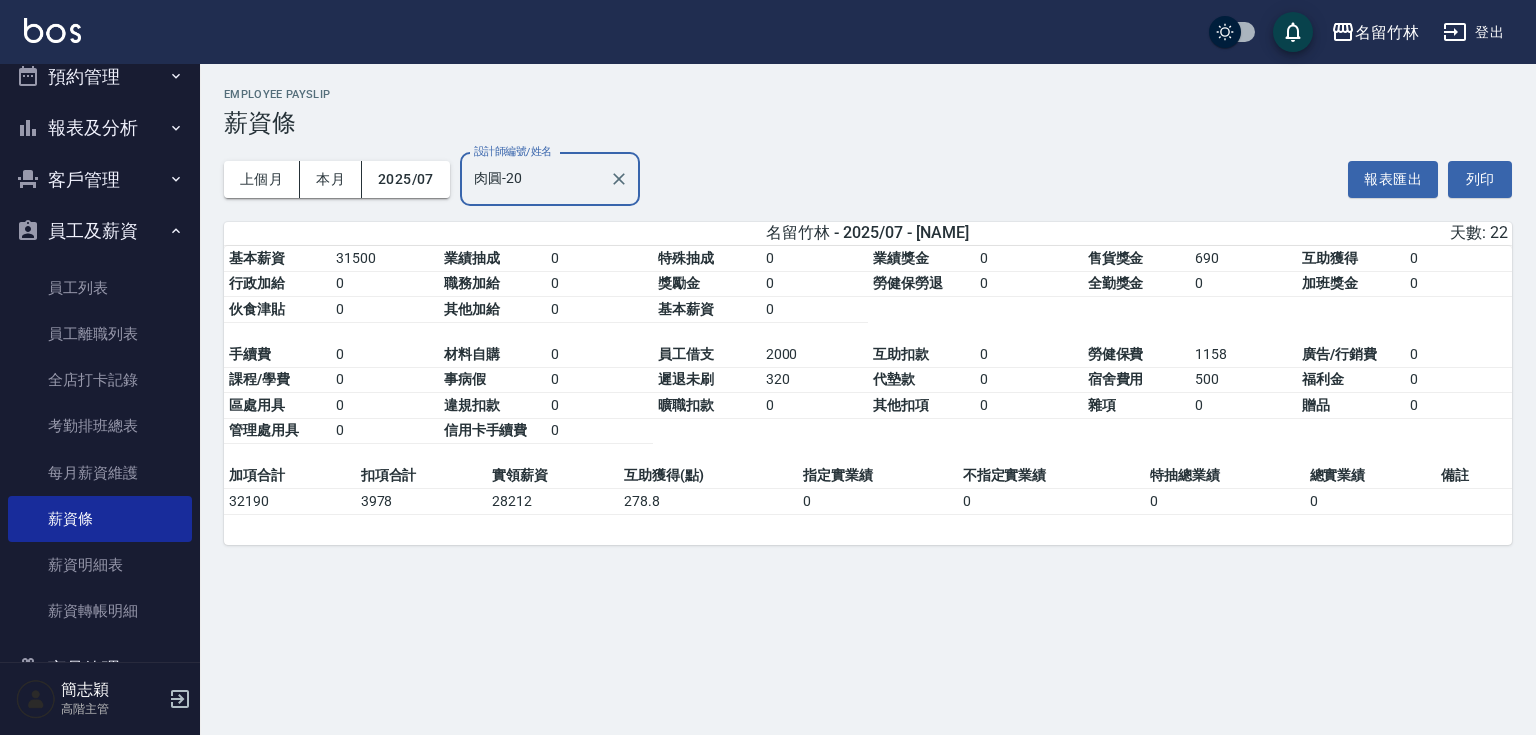 scroll, scrollTop: 77, scrollLeft: 0, axis: vertical 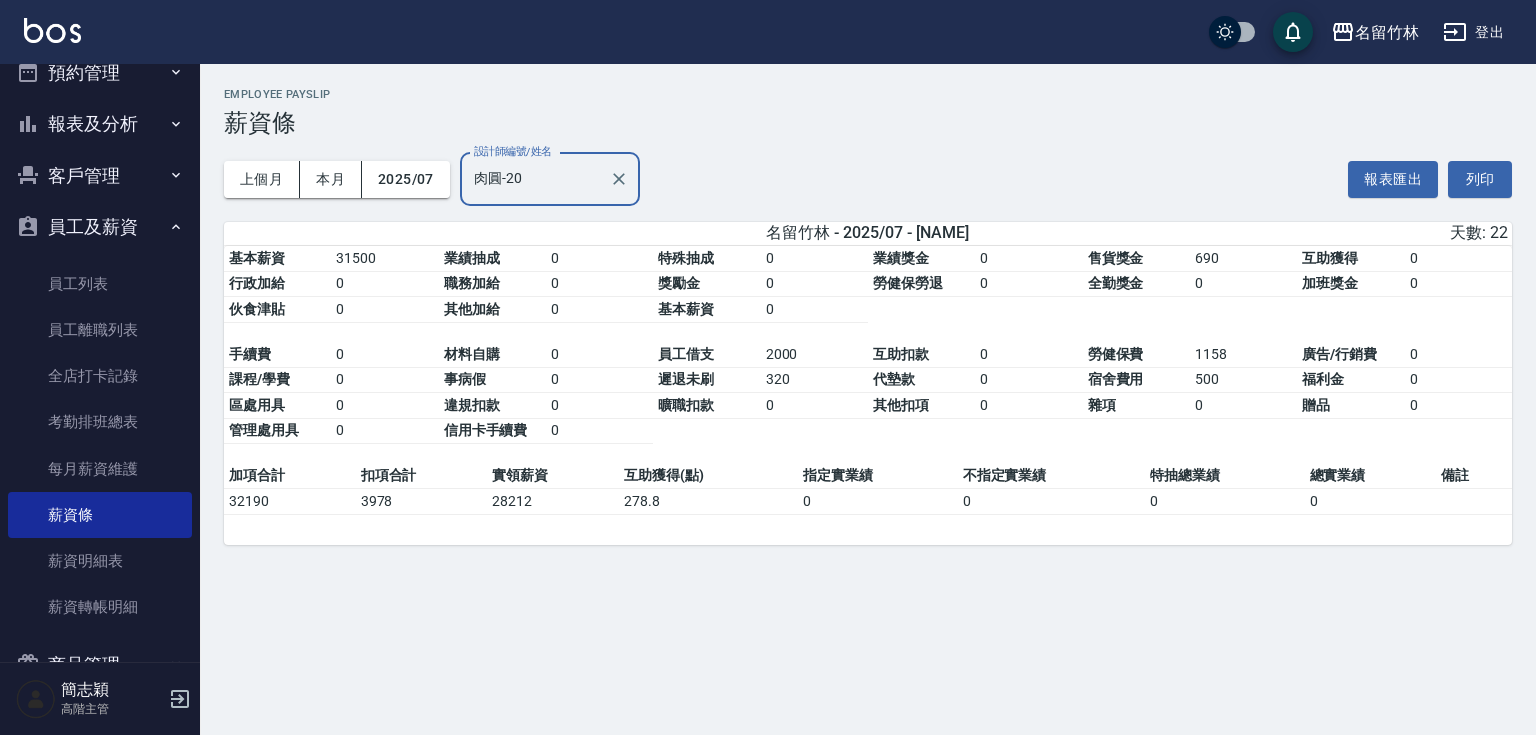 type on "肉圓-20" 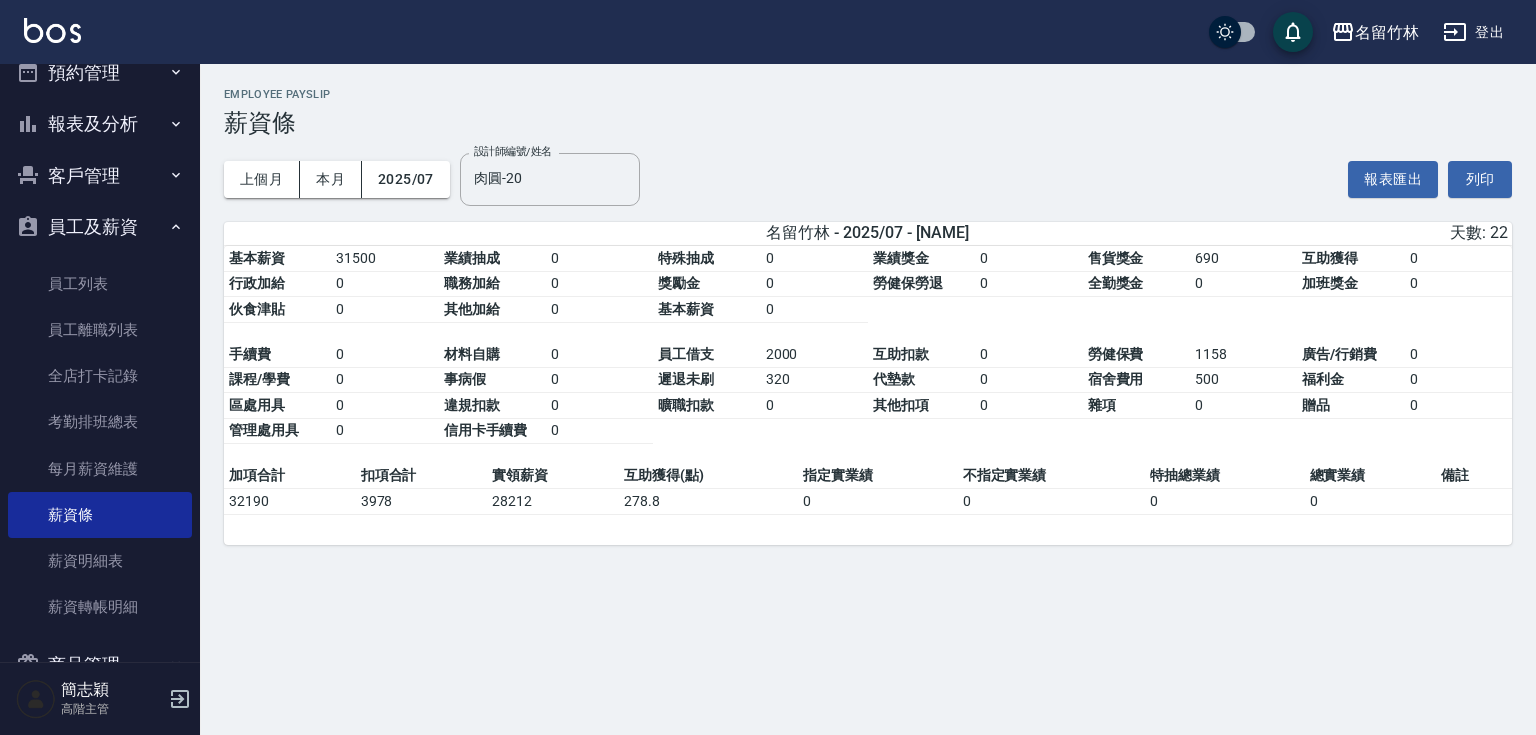drag, startPoint x: 188, startPoint y: 390, endPoint x: 184, endPoint y: 466, distance: 76.105194 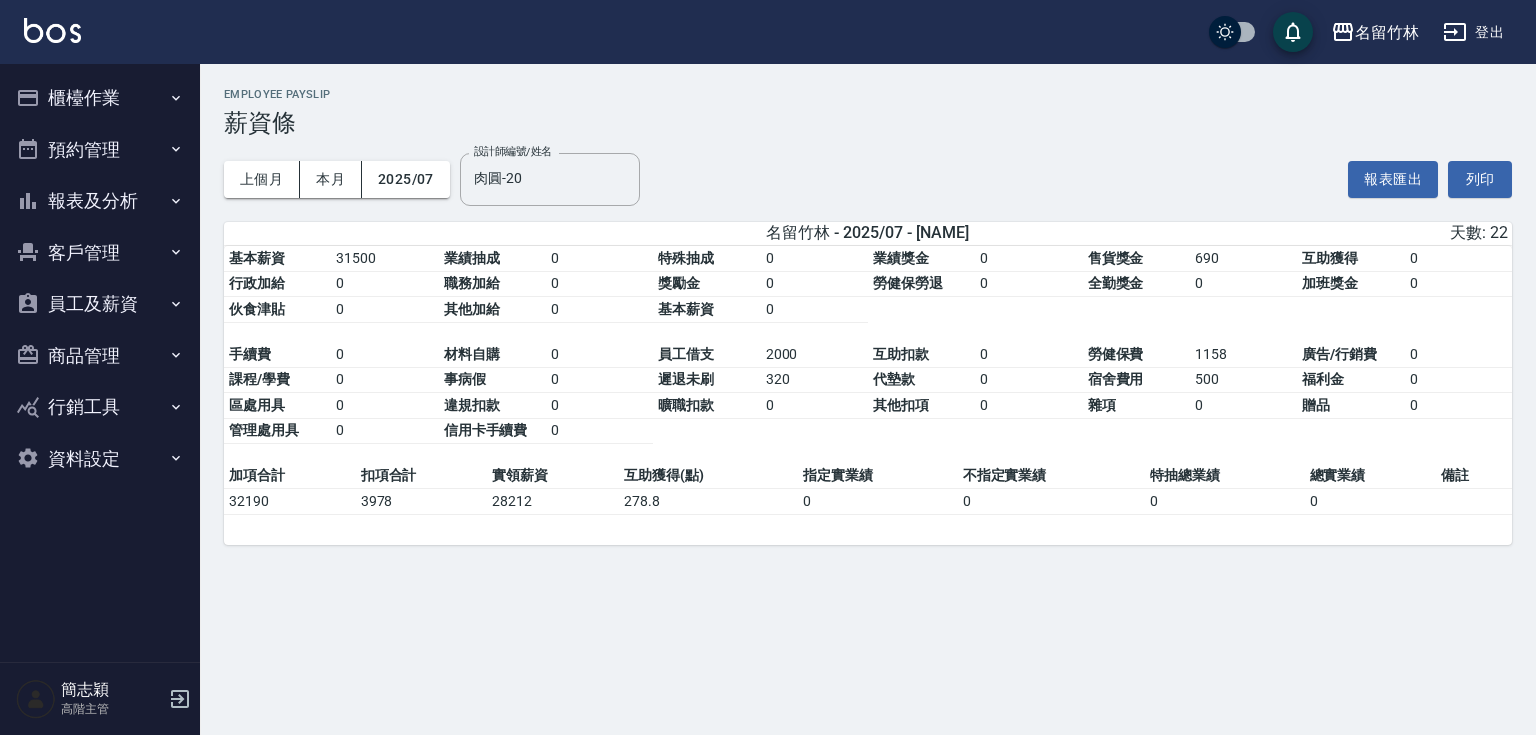 scroll, scrollTop: 0, scrollLeft: 0, axis: both 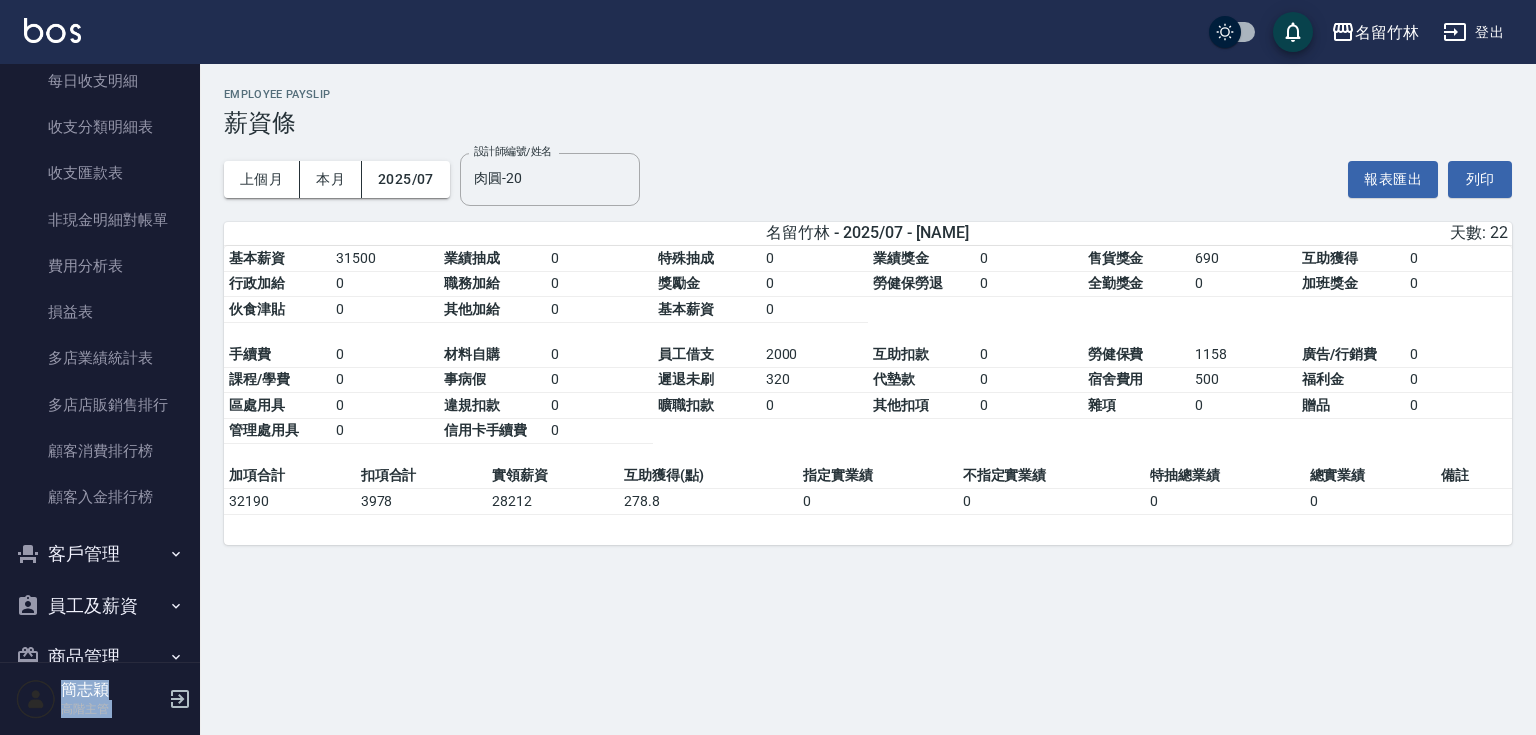 drag, startPoint x: 190, startPoint y: 596, endPoint x: 200, endPoint y: 676, distance: 80.622574 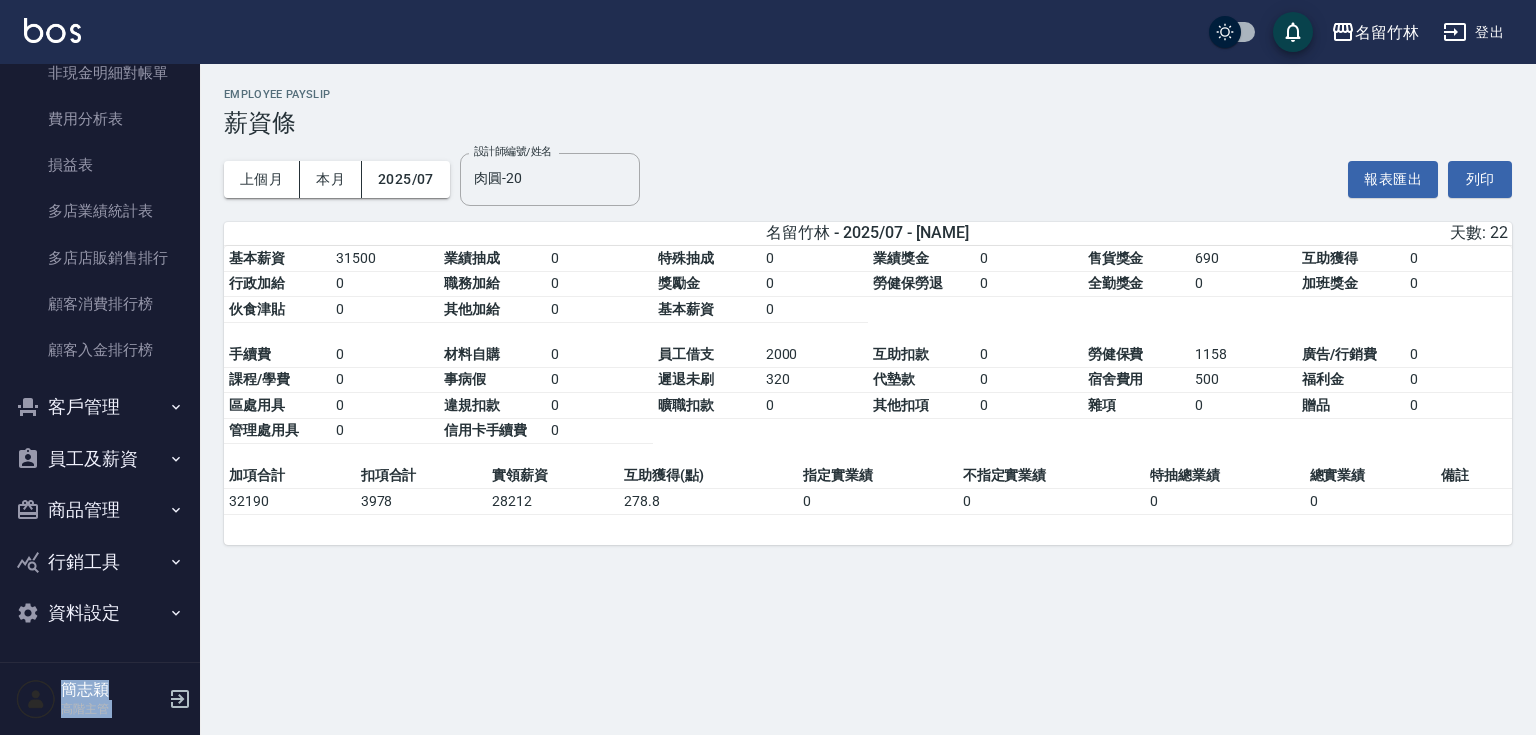click on "員工及薪資" at bounding box center [100, 459] 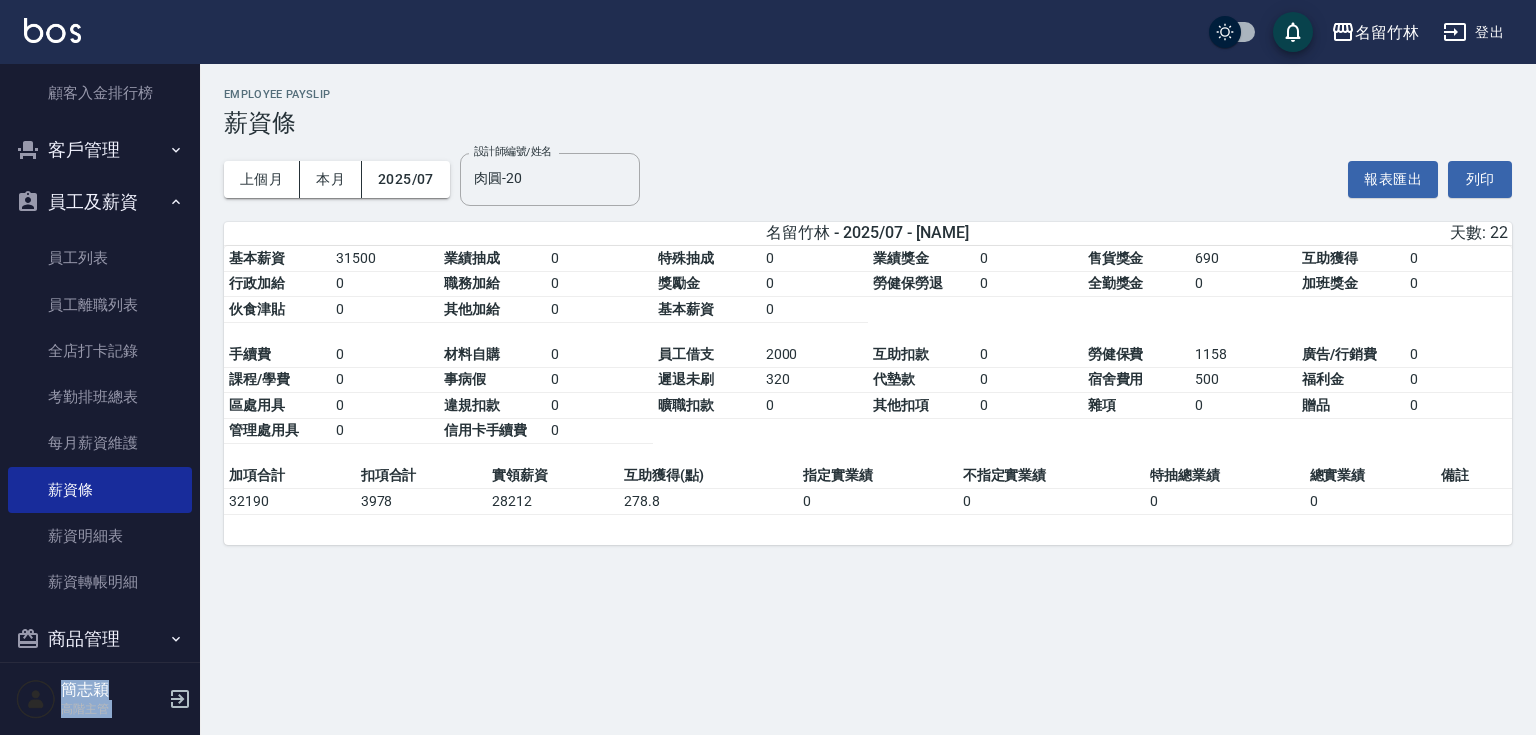 scroll, scrollTop: 2141, scrollLeft: 0, axis: vertical 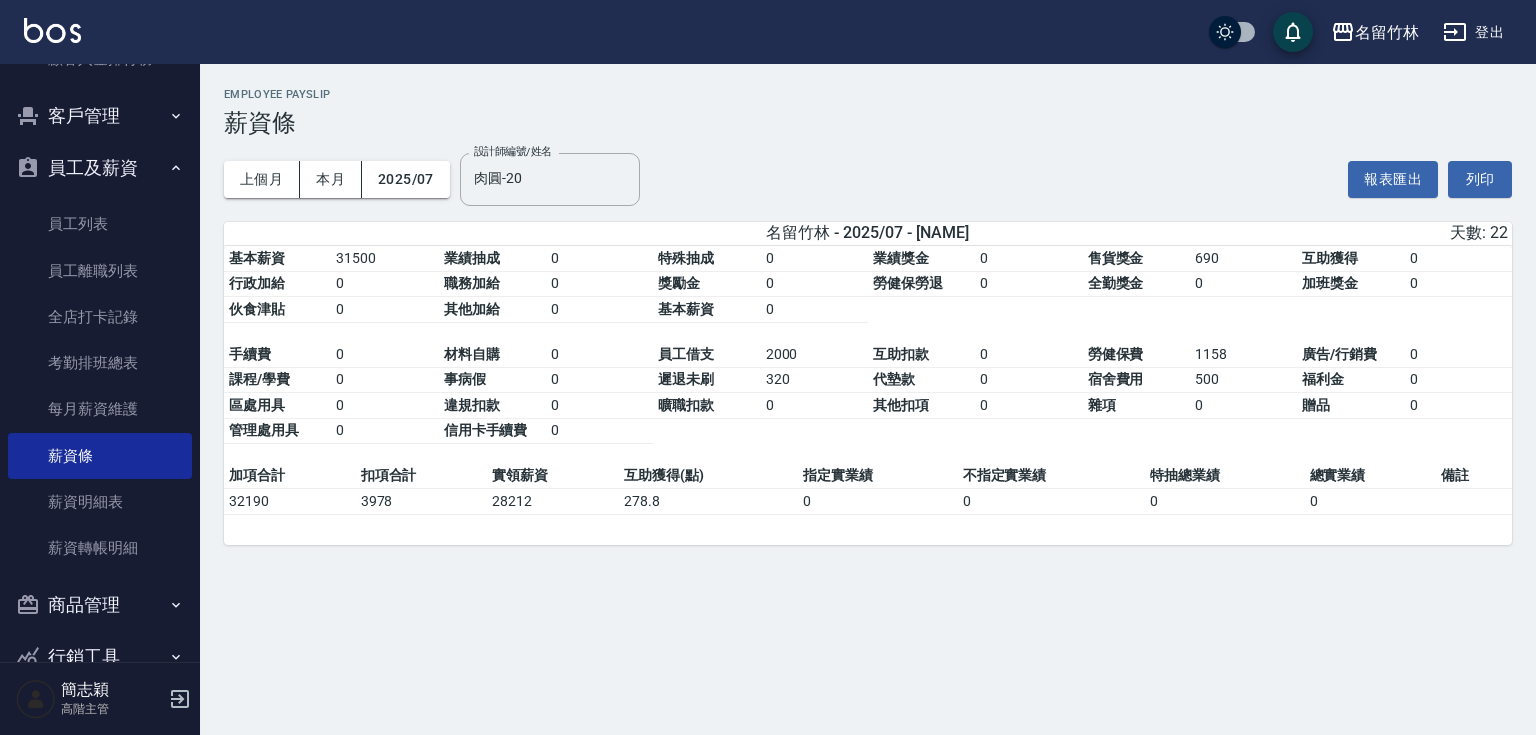drag, startPoint x: 188, startPoint y: 560, endPoint x: 192, endPoint y: 612, distance: 52.153618 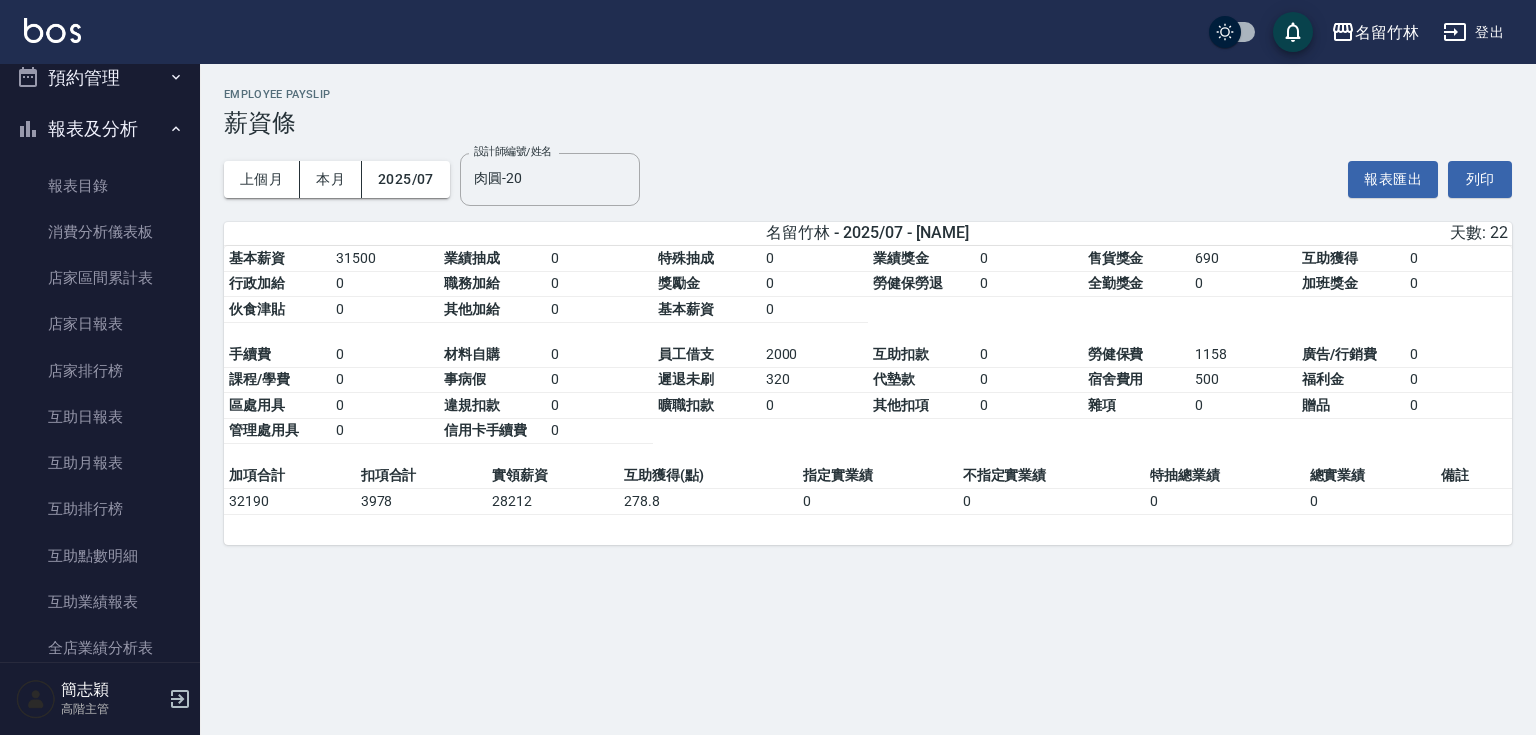 scroll, scrollTop: 41, scrollLeft: 0, axis: vertical 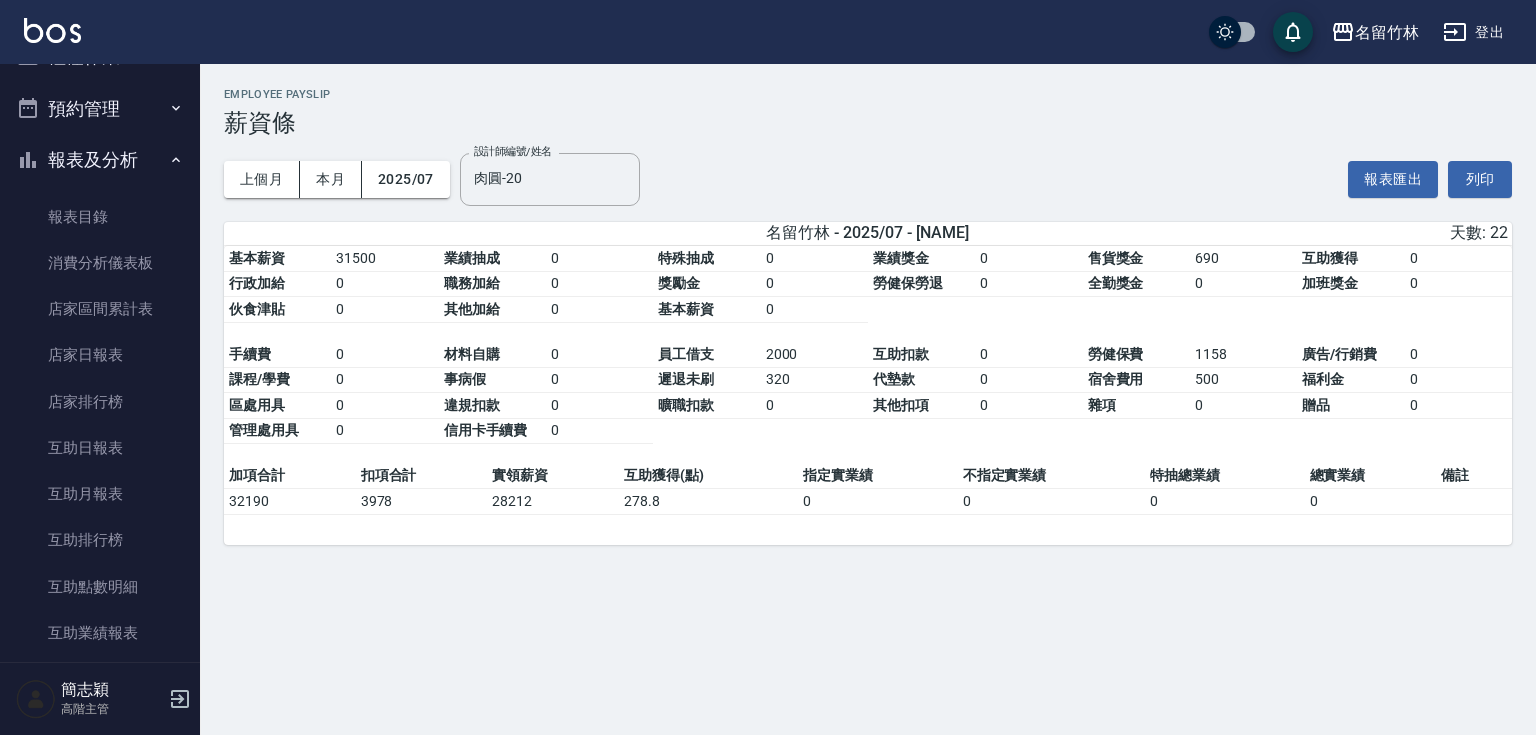 click on "預約管理" at bounding box center [100, 109] 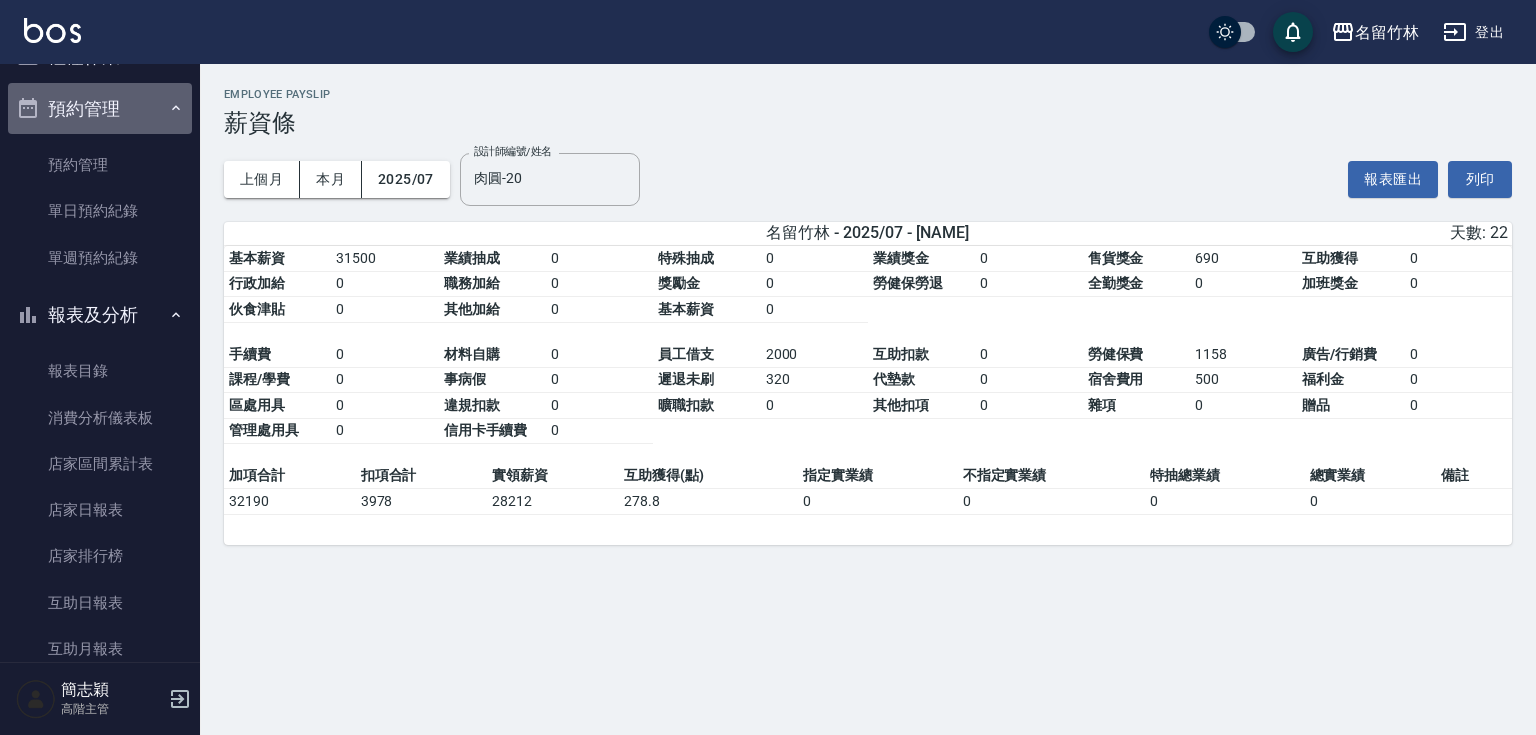 click on "預約管理" at bounding box center [100, 109] 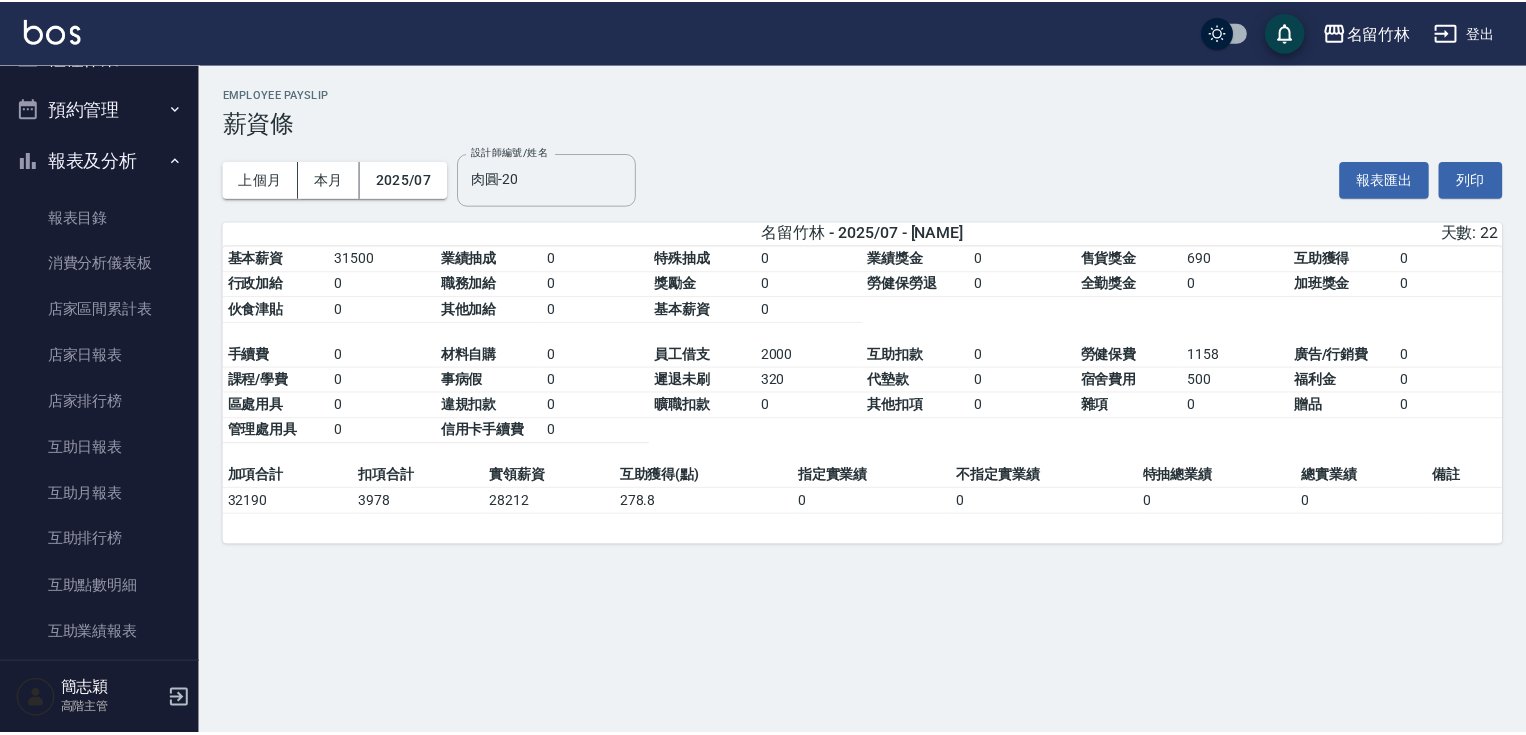 scroll, scrollTop: 0, scrollLeft: 0, axis: both 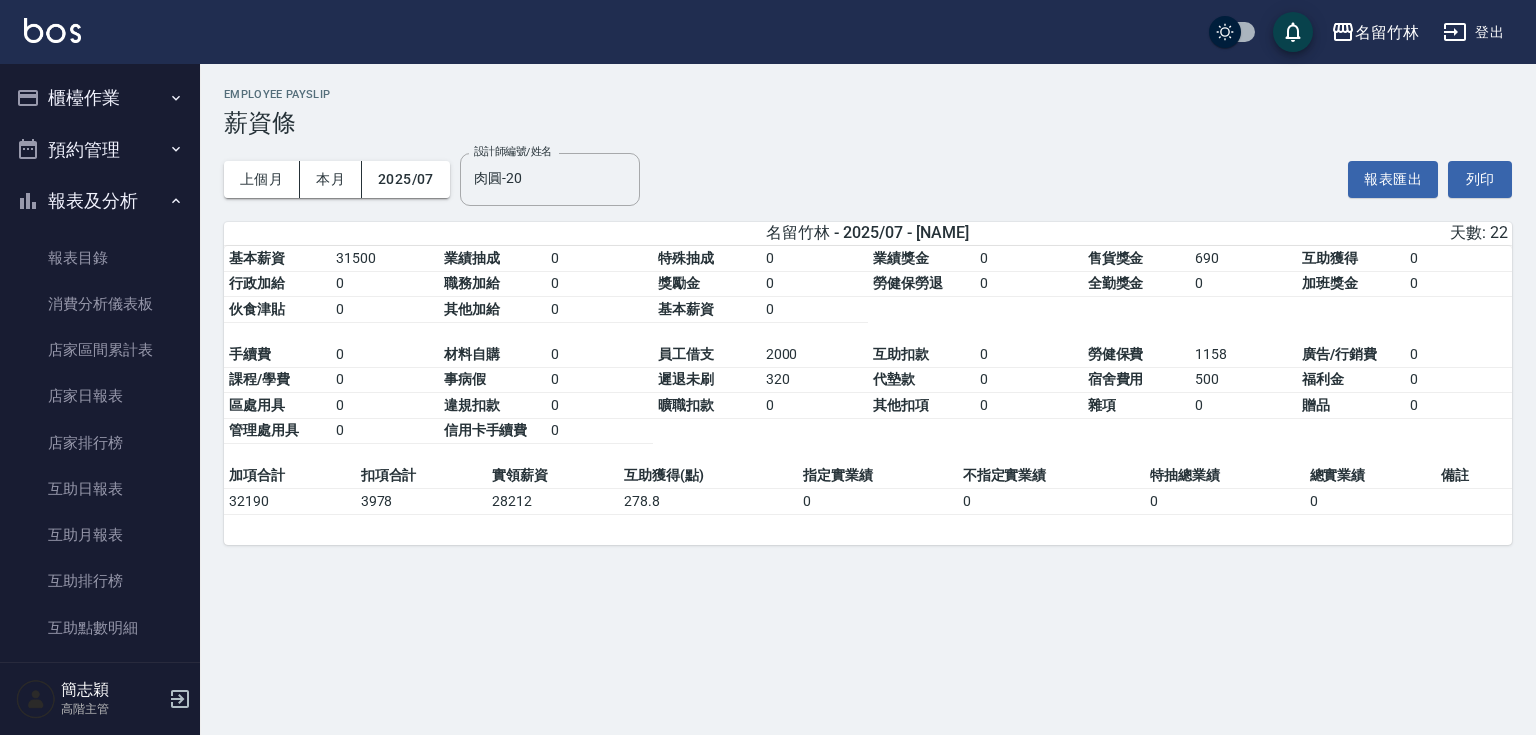 click on "櫃檯作業" at bounding box center (100, 98) 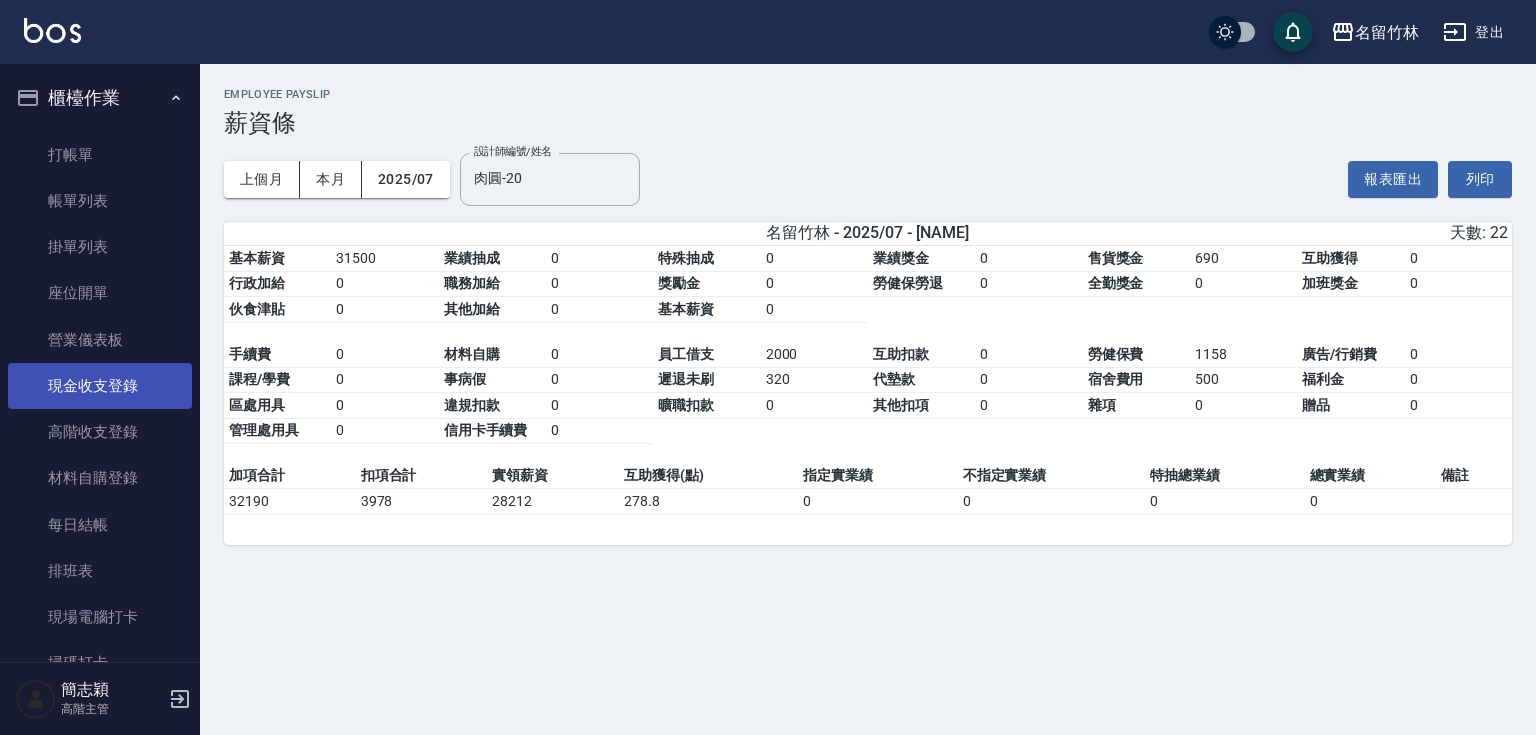 click on "現金收支登錄" at bounding box center [100, 386] 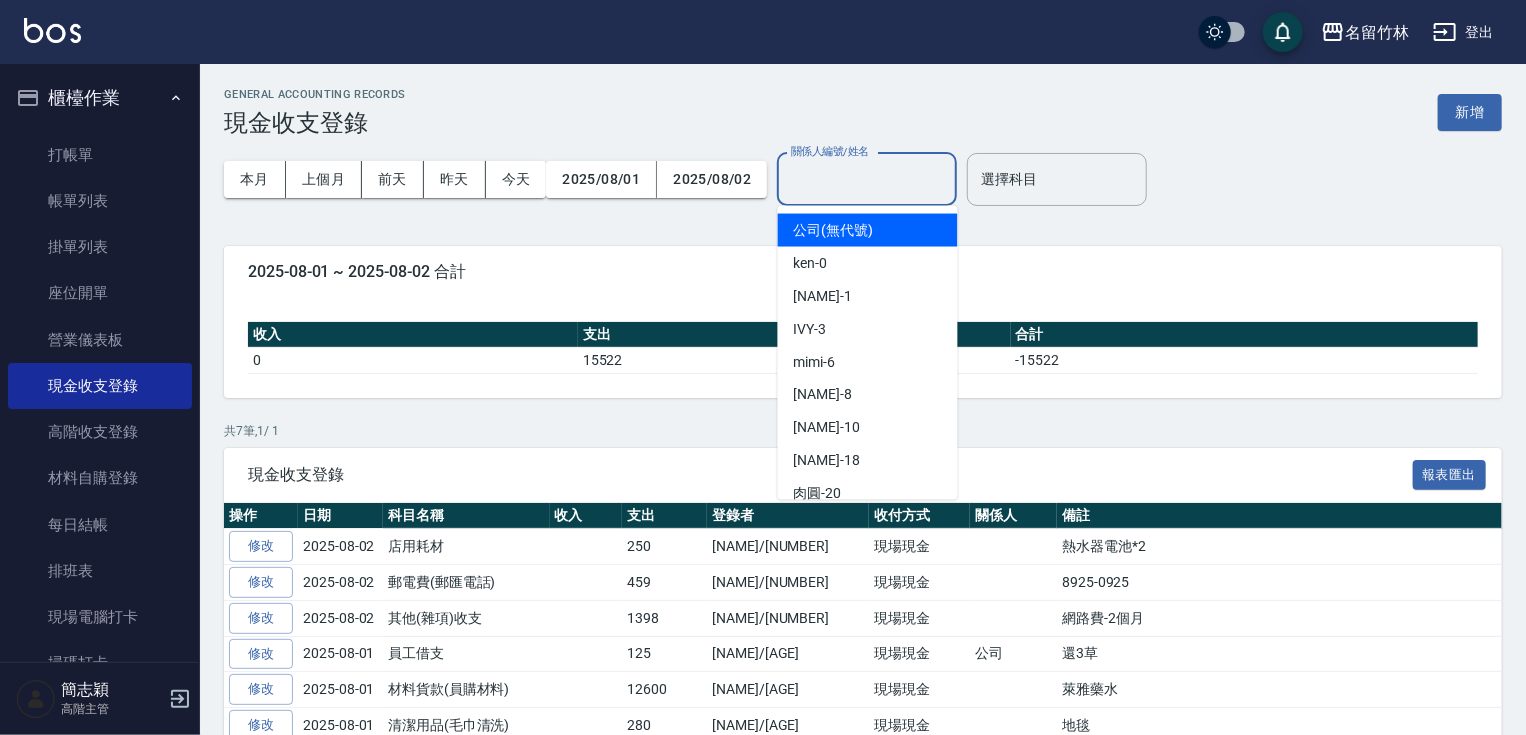 click on "關係人編號/姓名" at bounding box center (867, 179) 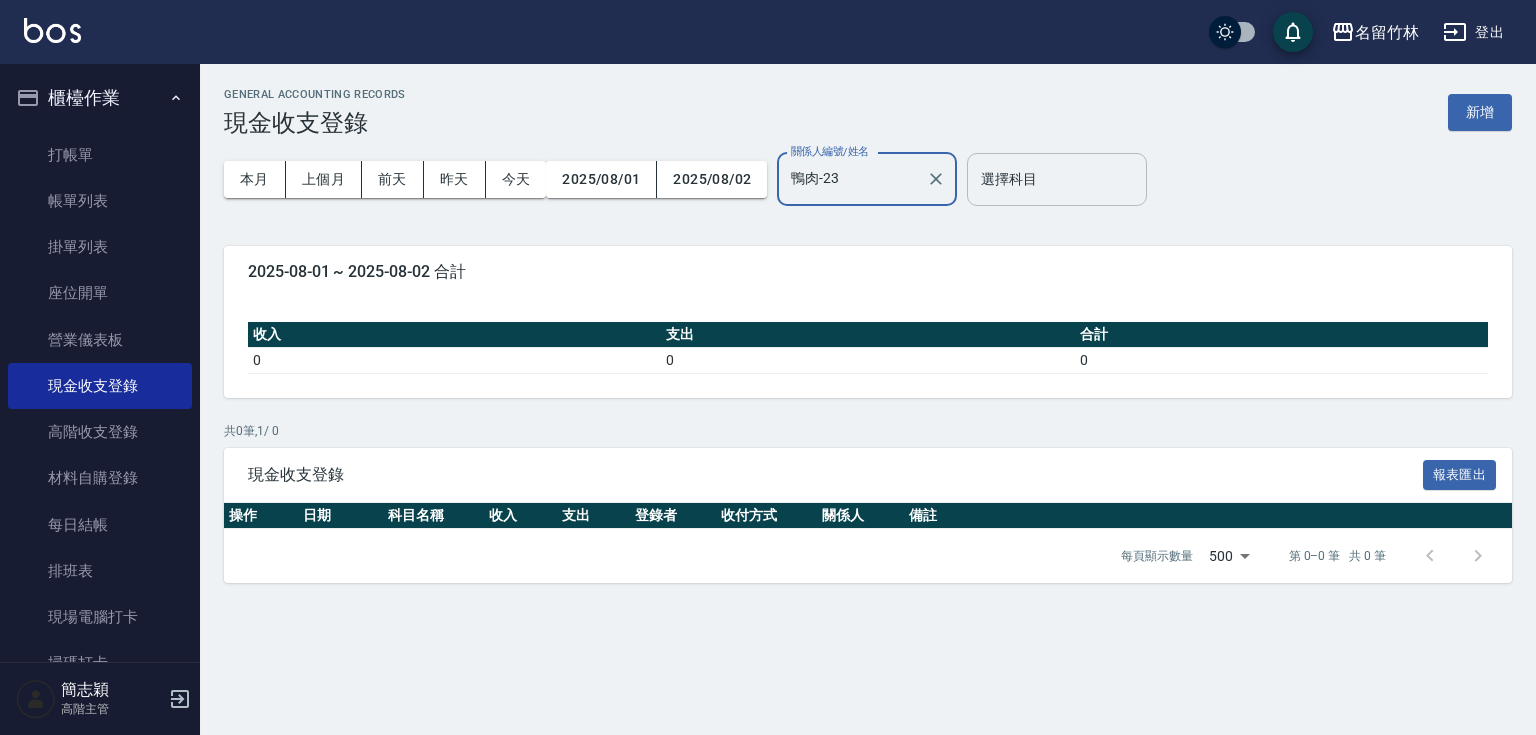 type on "鴨肉-23" 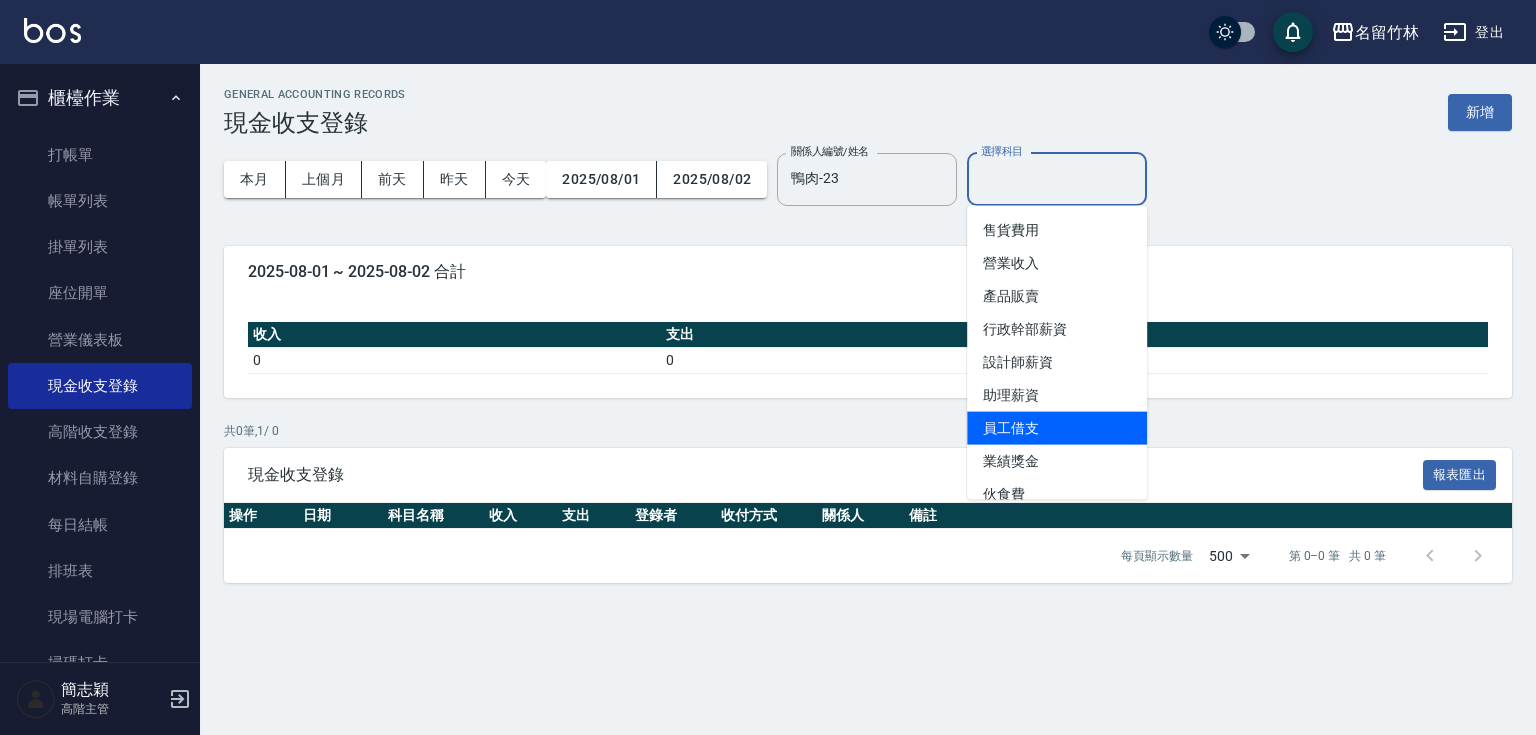 click on "員工借支" at bounding box center (1057, 428) 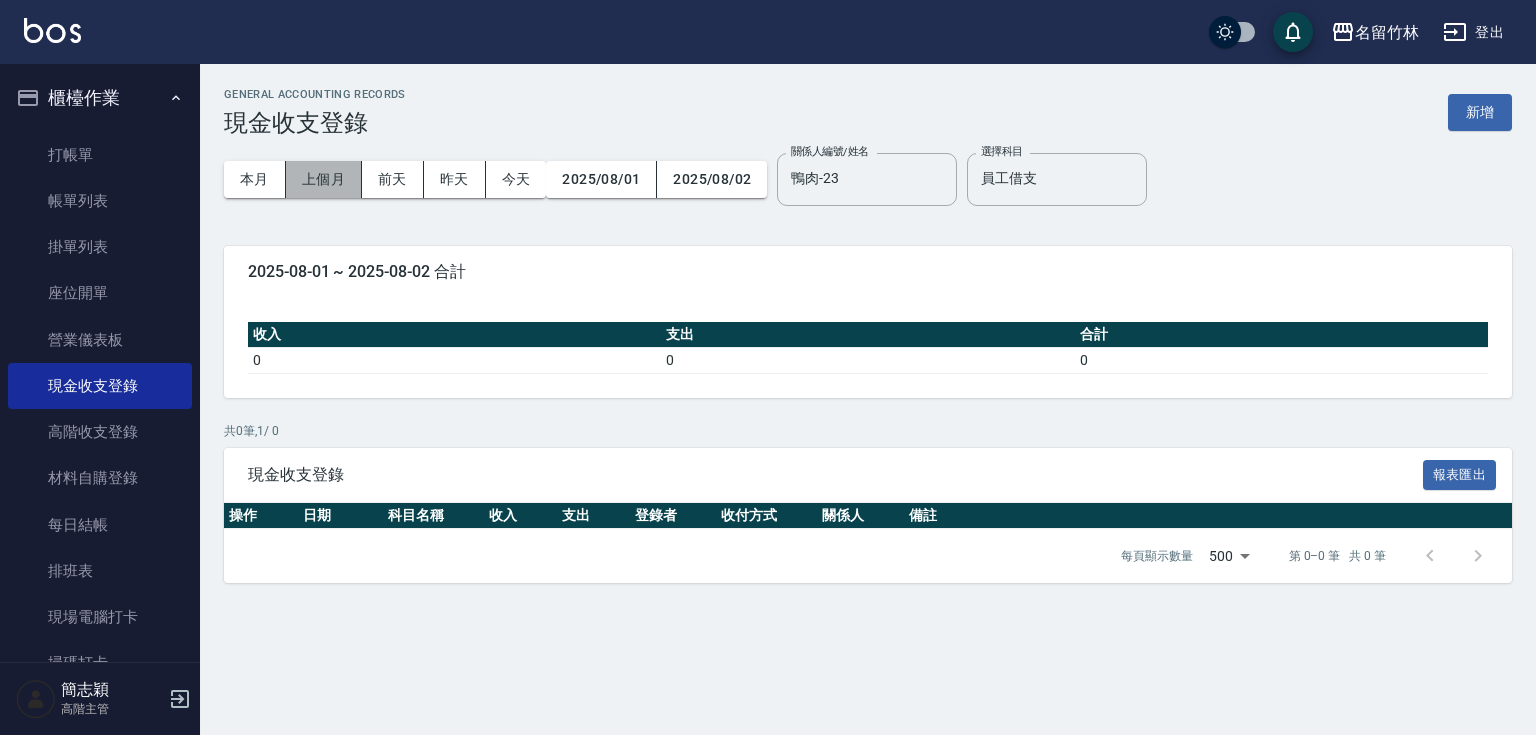 click on "上個月" at bounding box center [324, 179] 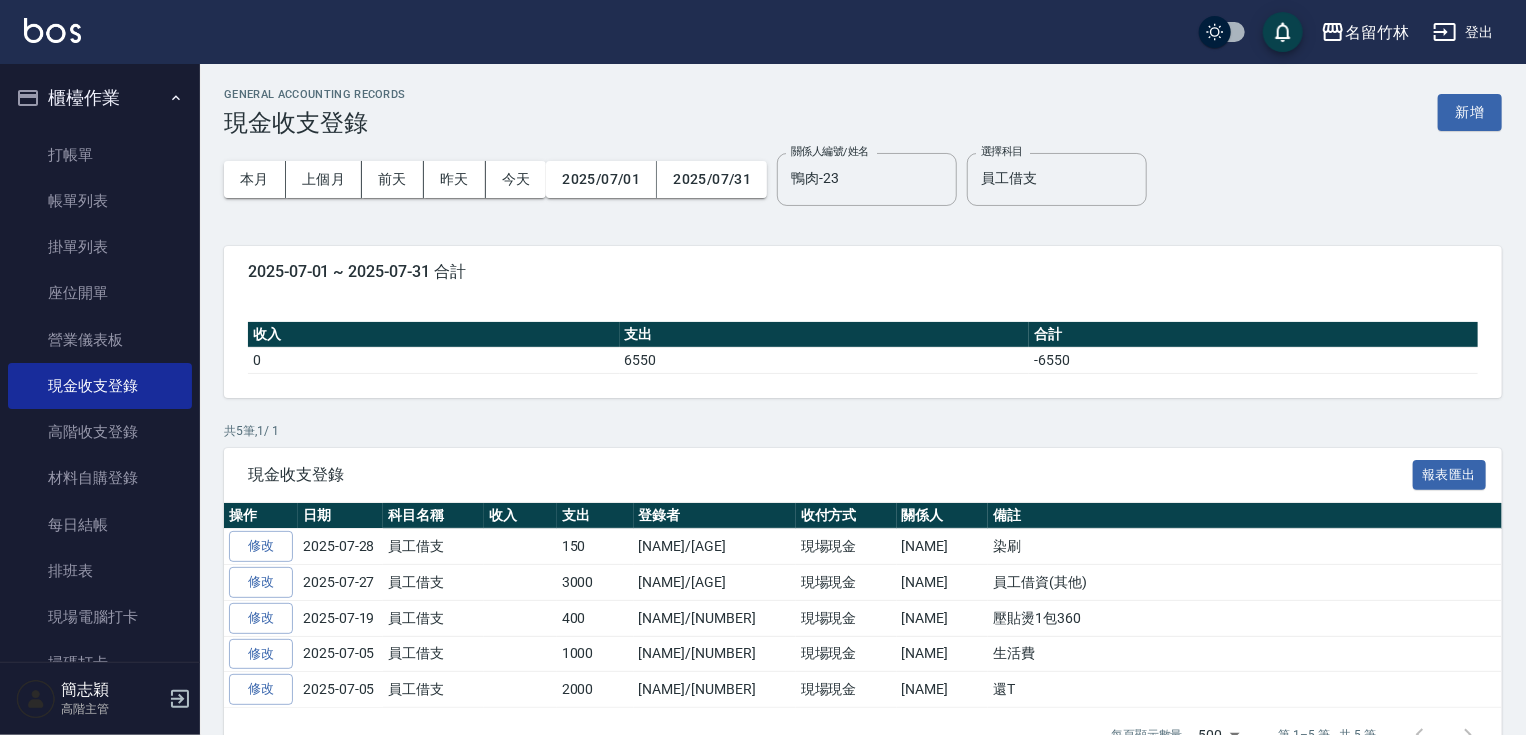 scroll, scrollTop: 47, scrollLeft: 0, axis: vertical 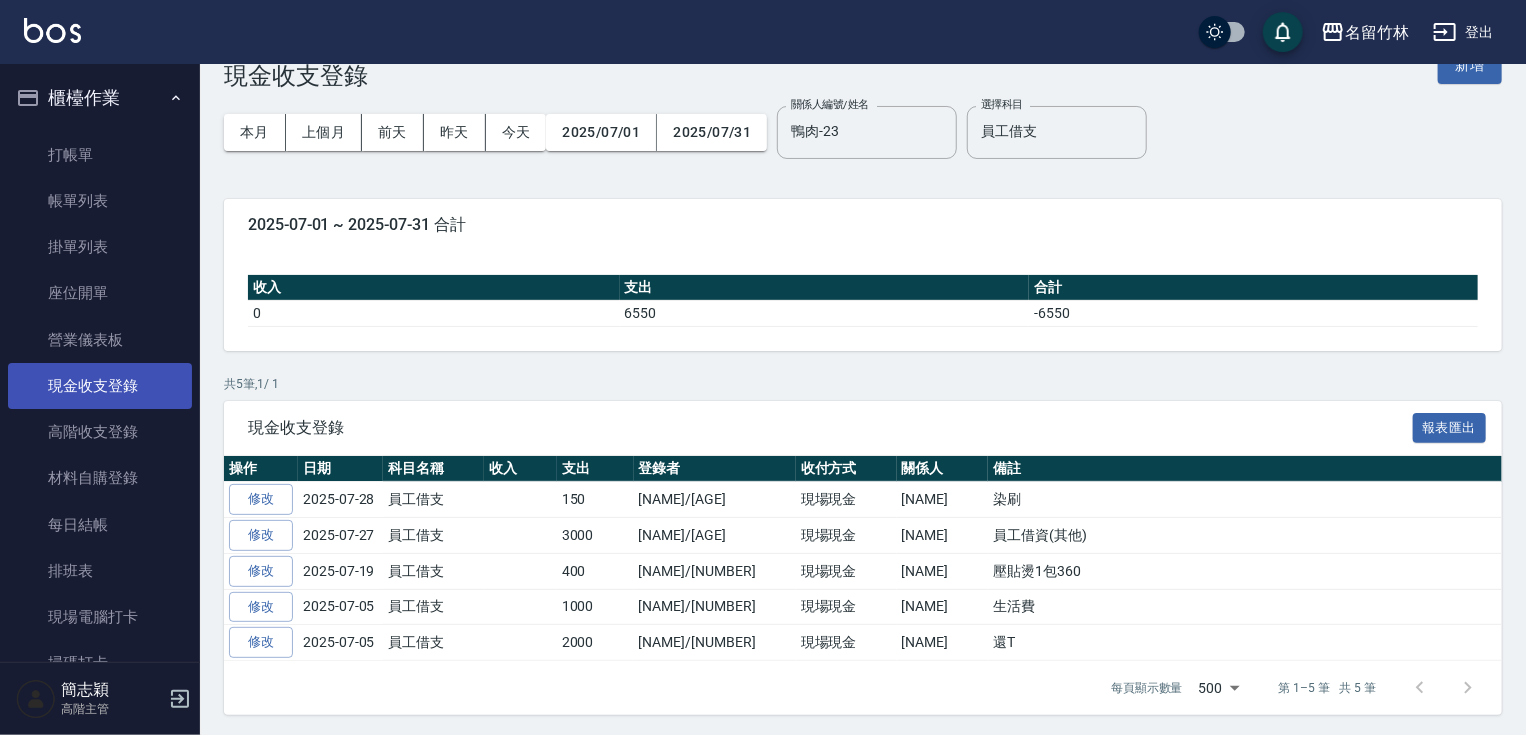 click on "現金收支登錄" at bounding box center [100, 386] 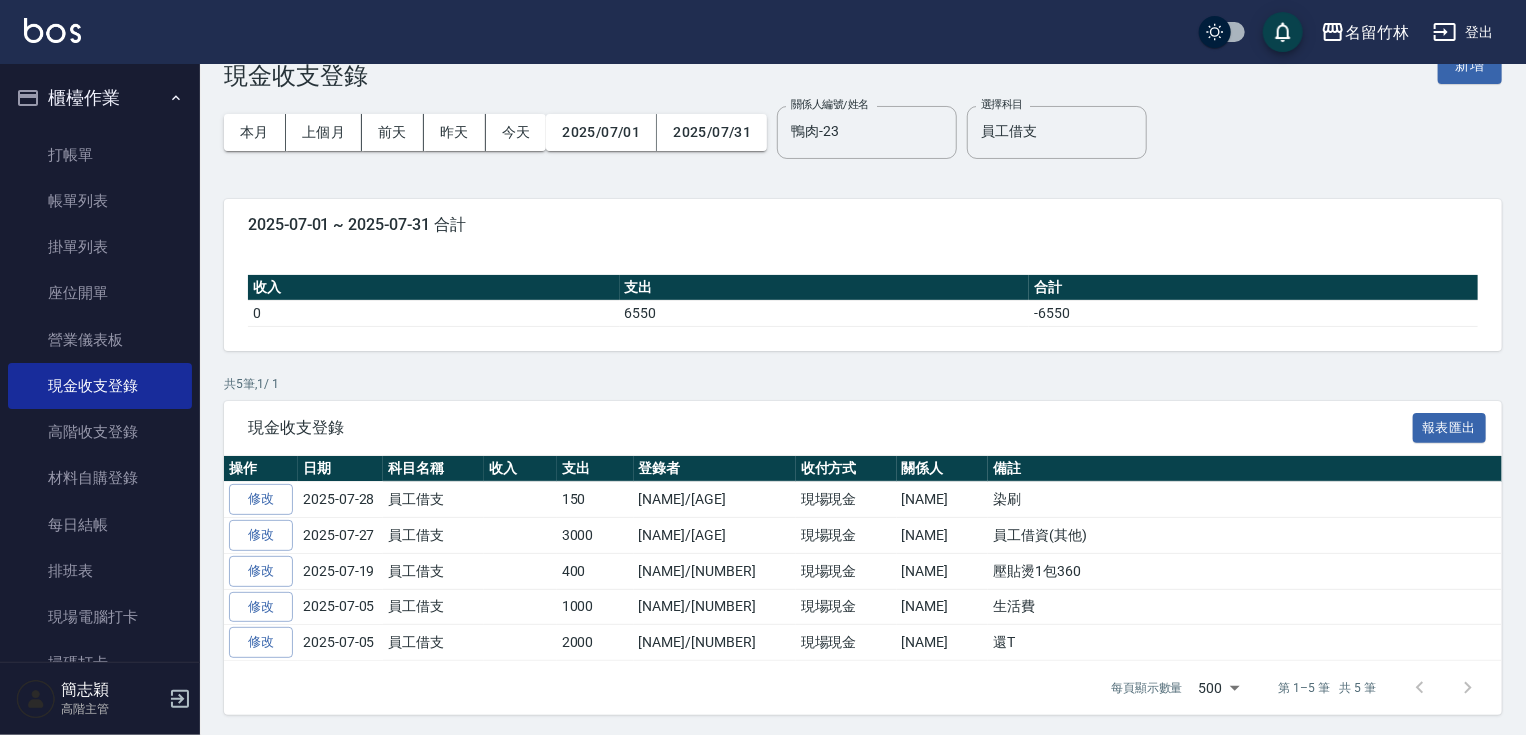 scroll, scrollTop: 0, scrollLeft: 0, axis: both 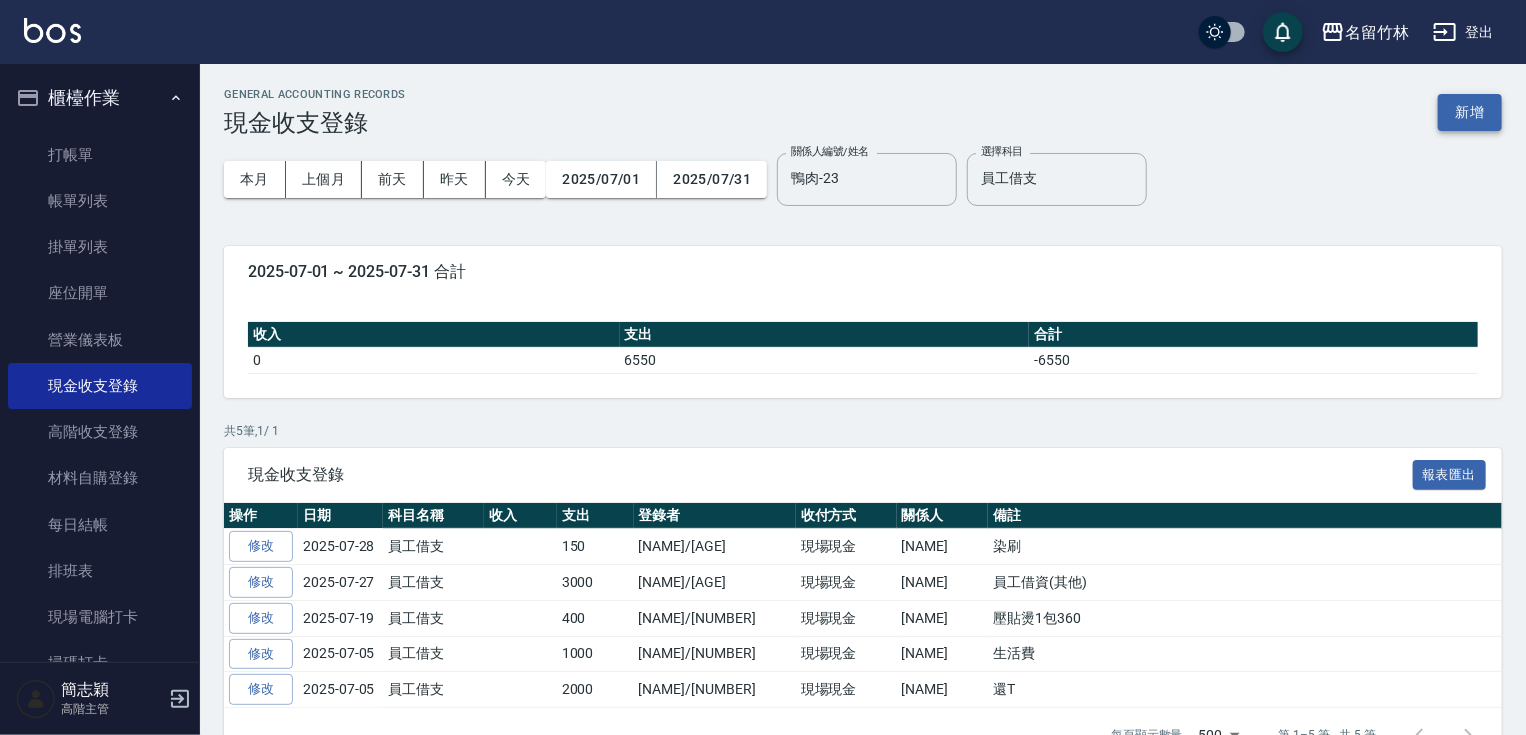 click on "新增" at bounding box center [1470, 112] 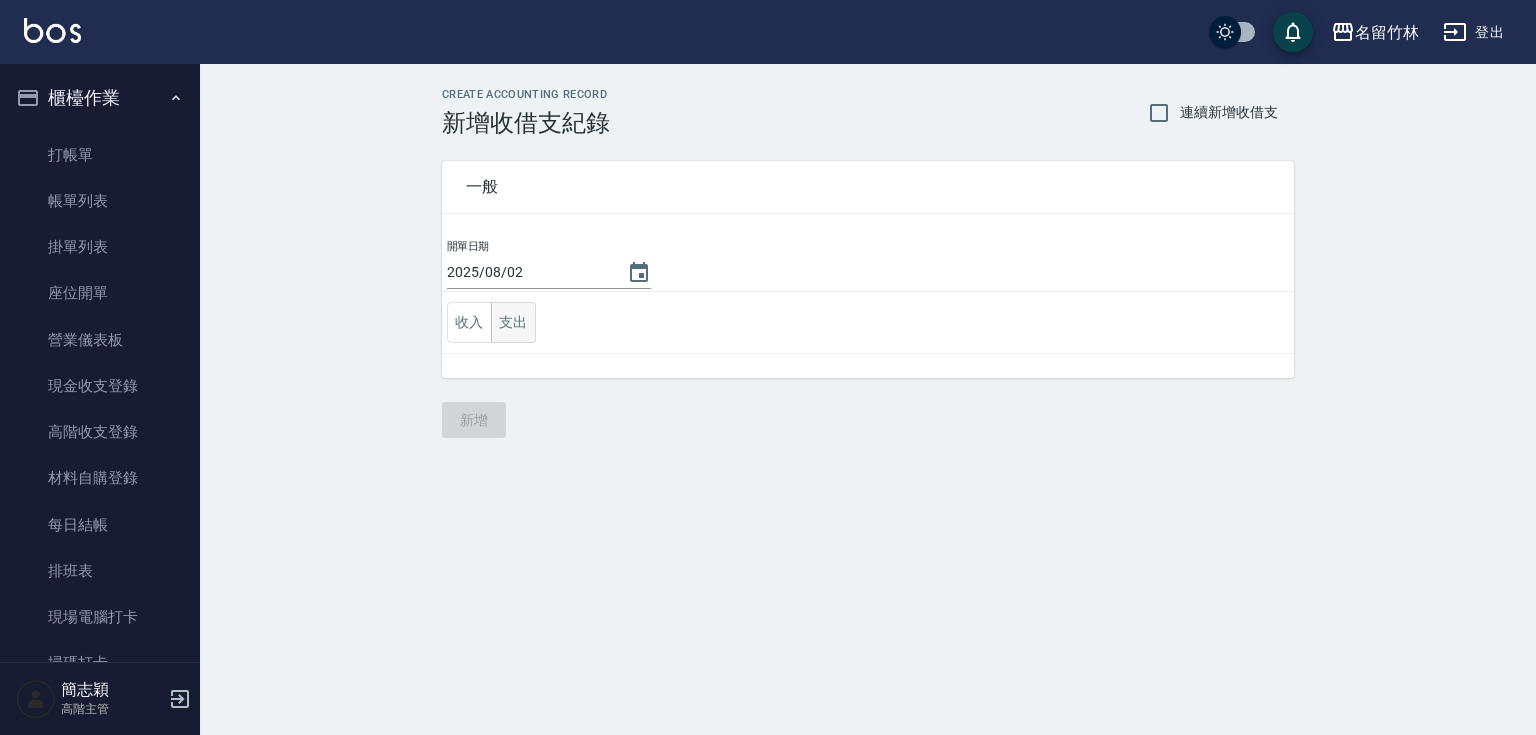 click on "支出" at bounding box center [513, 322] 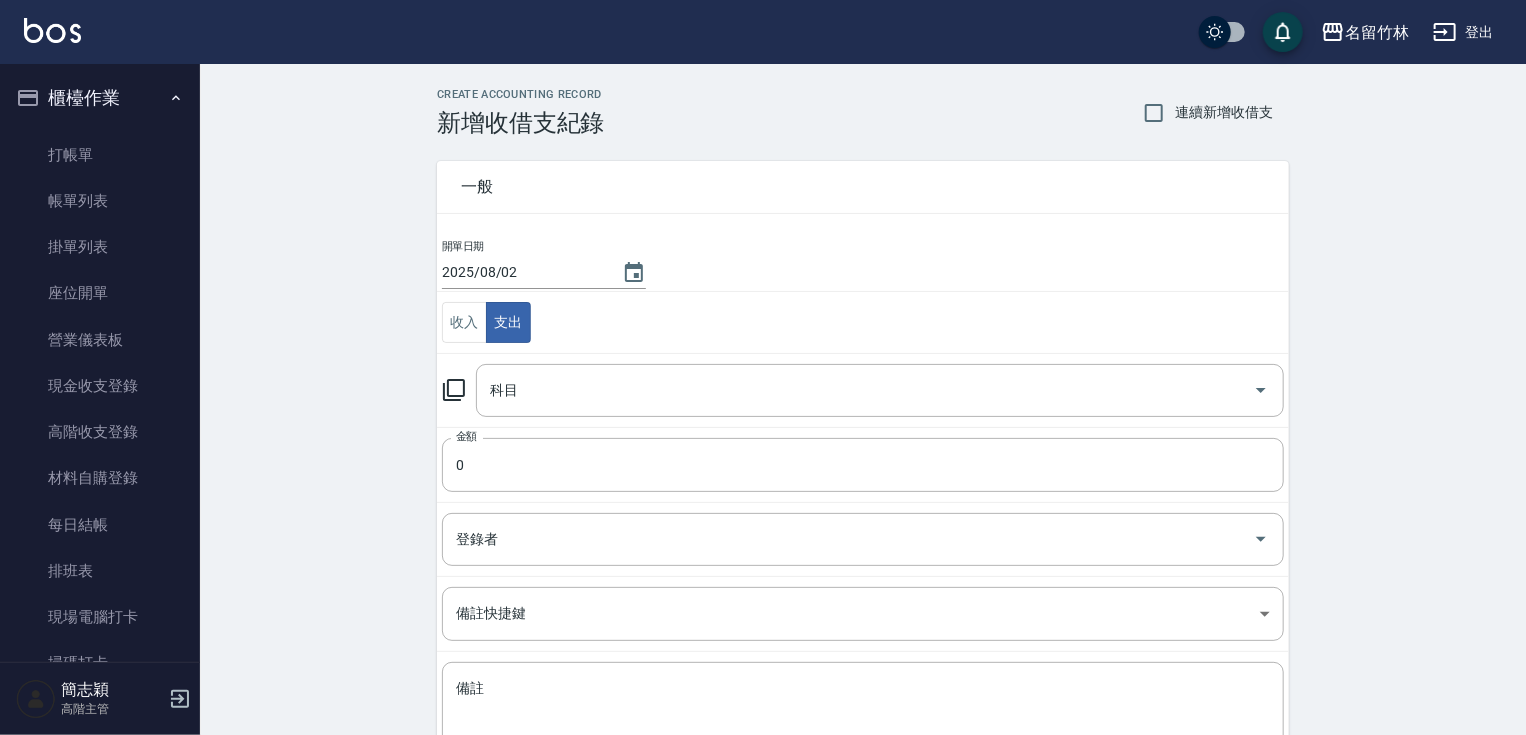 click on "科目 科目" at bounding box center [863, 390] 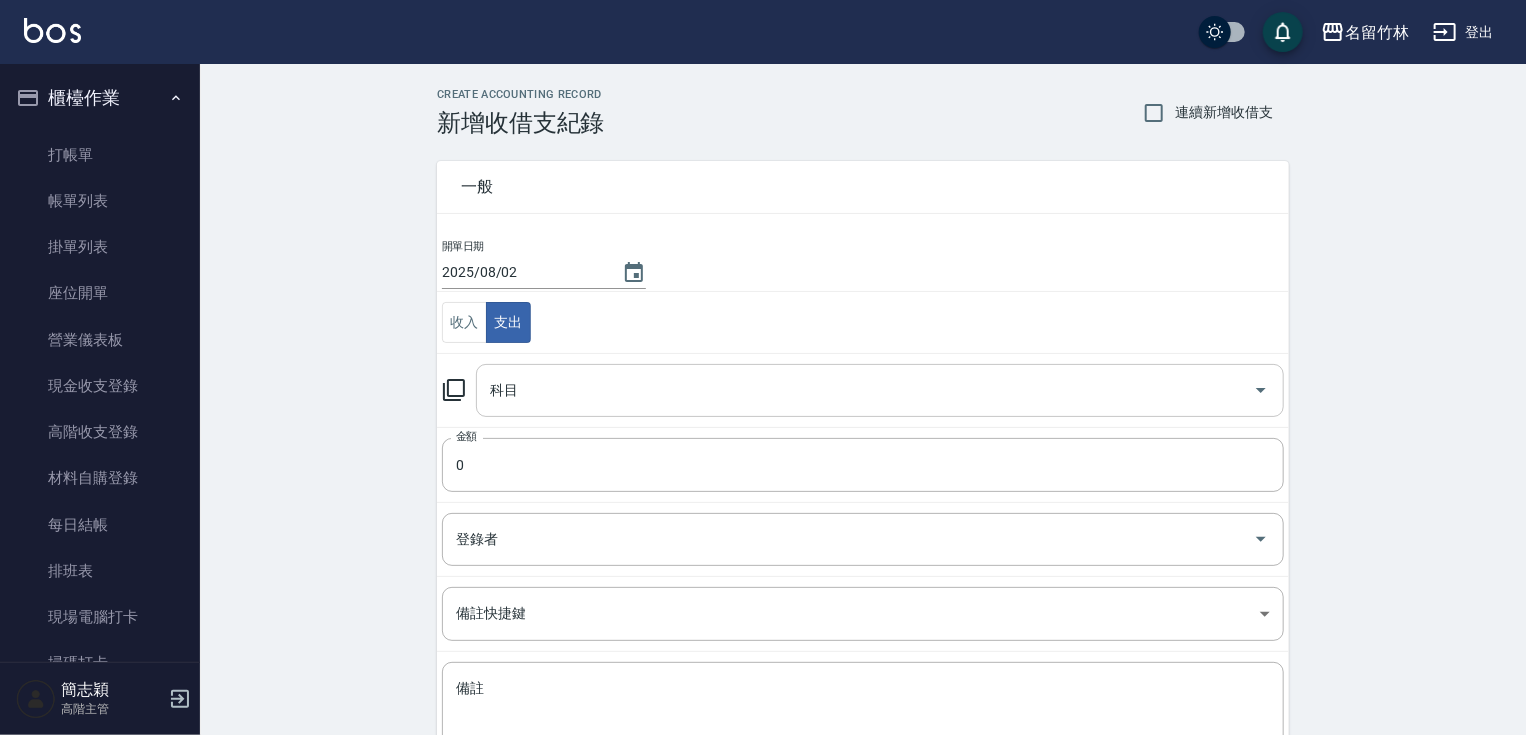 click 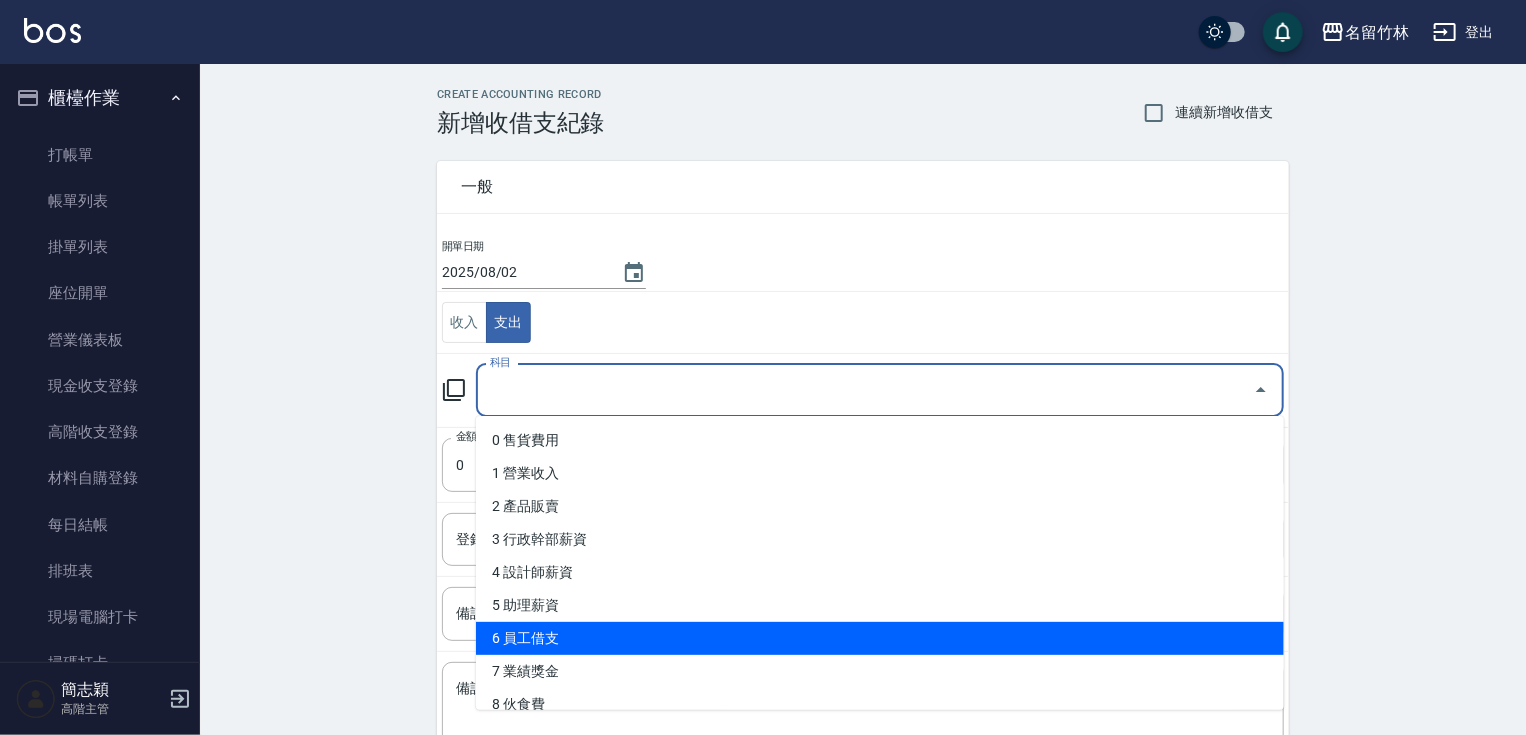 click on "6 員工借支" at bounding box center [880, 638] 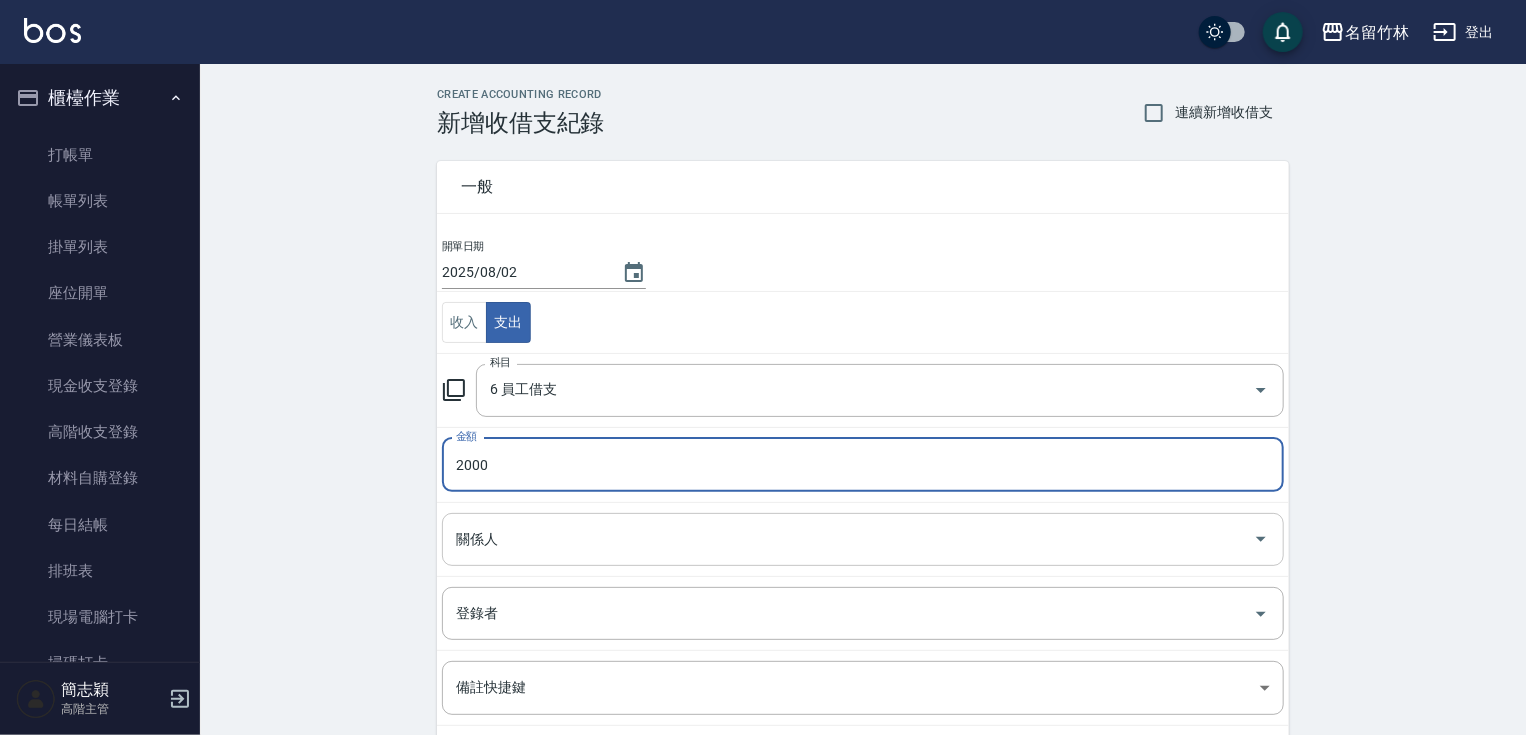 type on "2000" 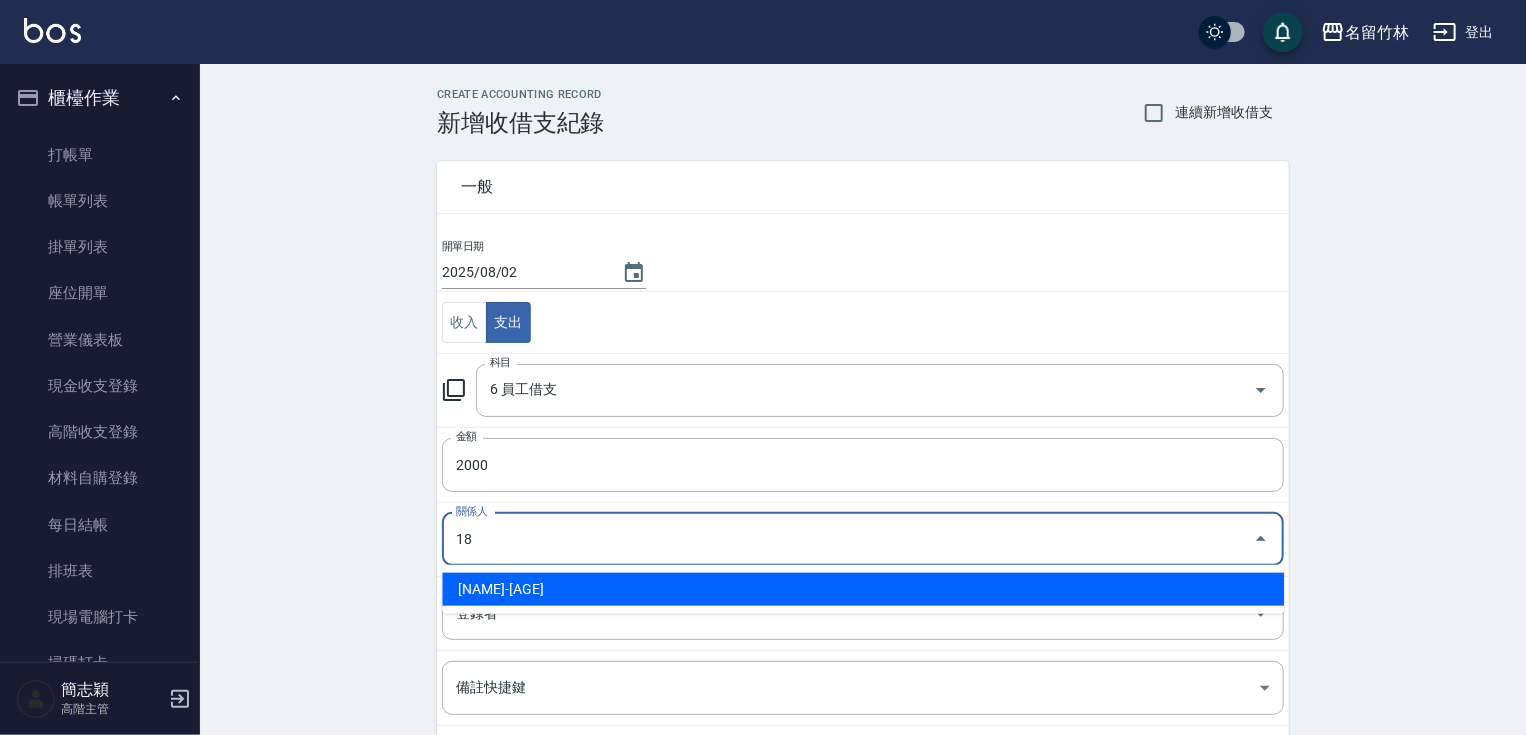 type on "郭書慧-18" 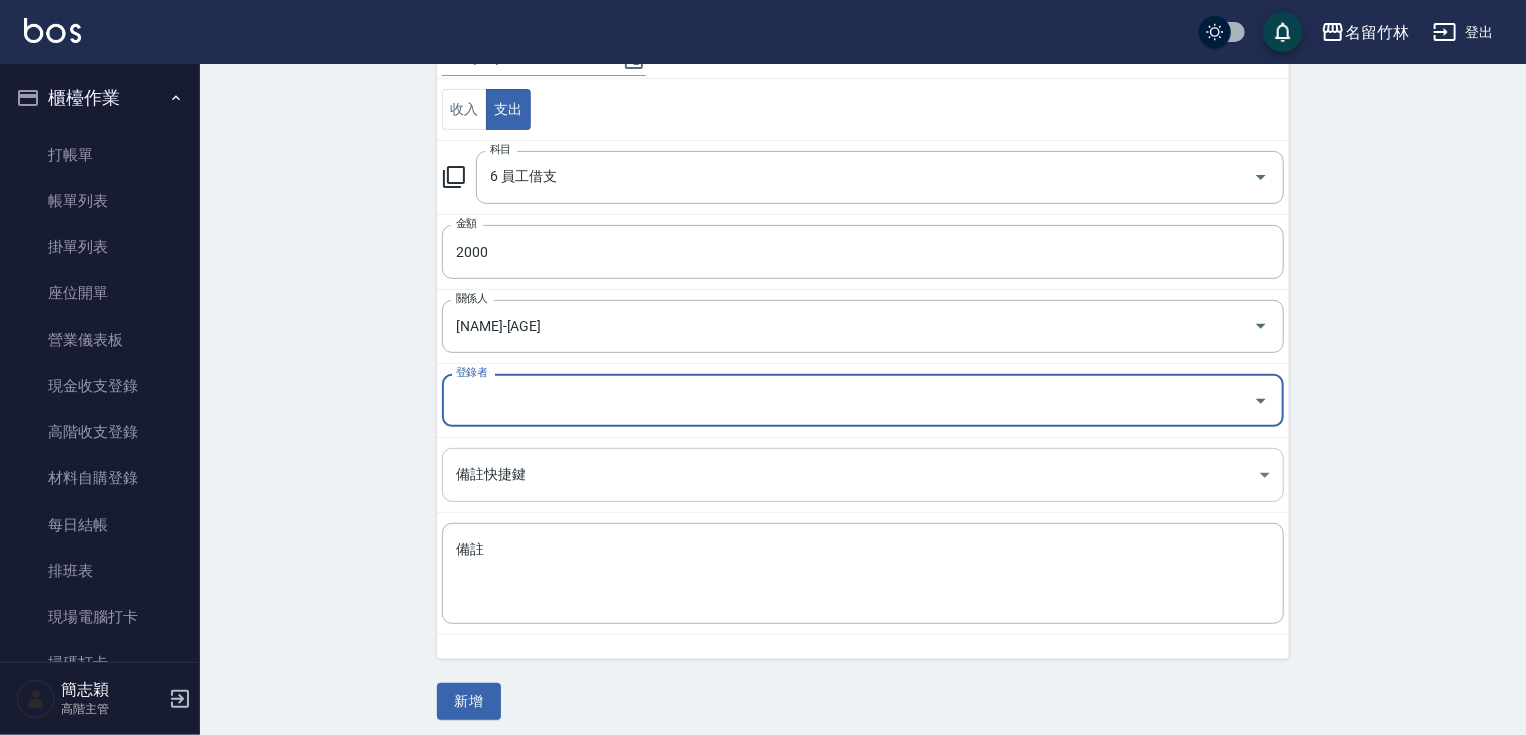 scroll, scrollTop: 215, scrollLeft: 0, axis: vertical 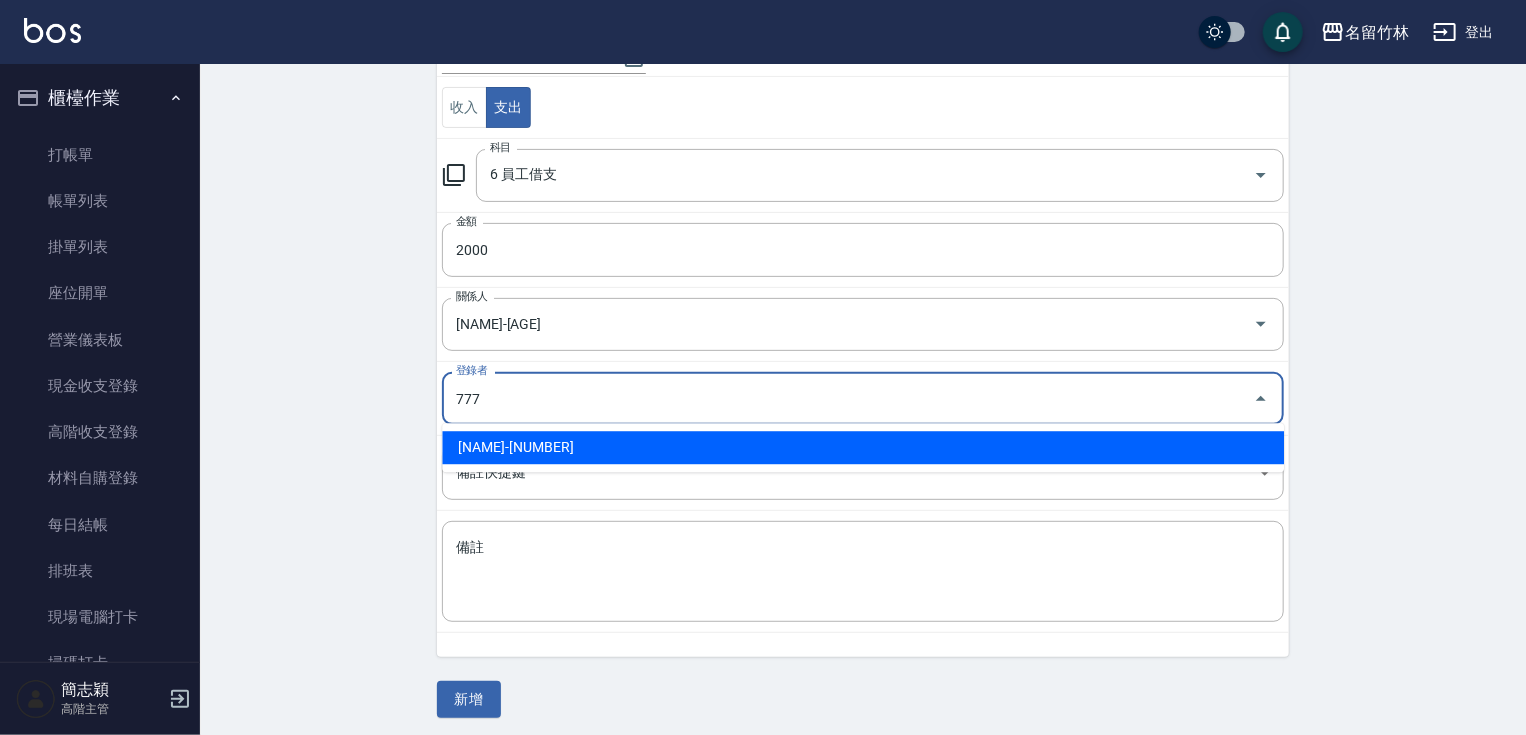type on "簡志穎-777" 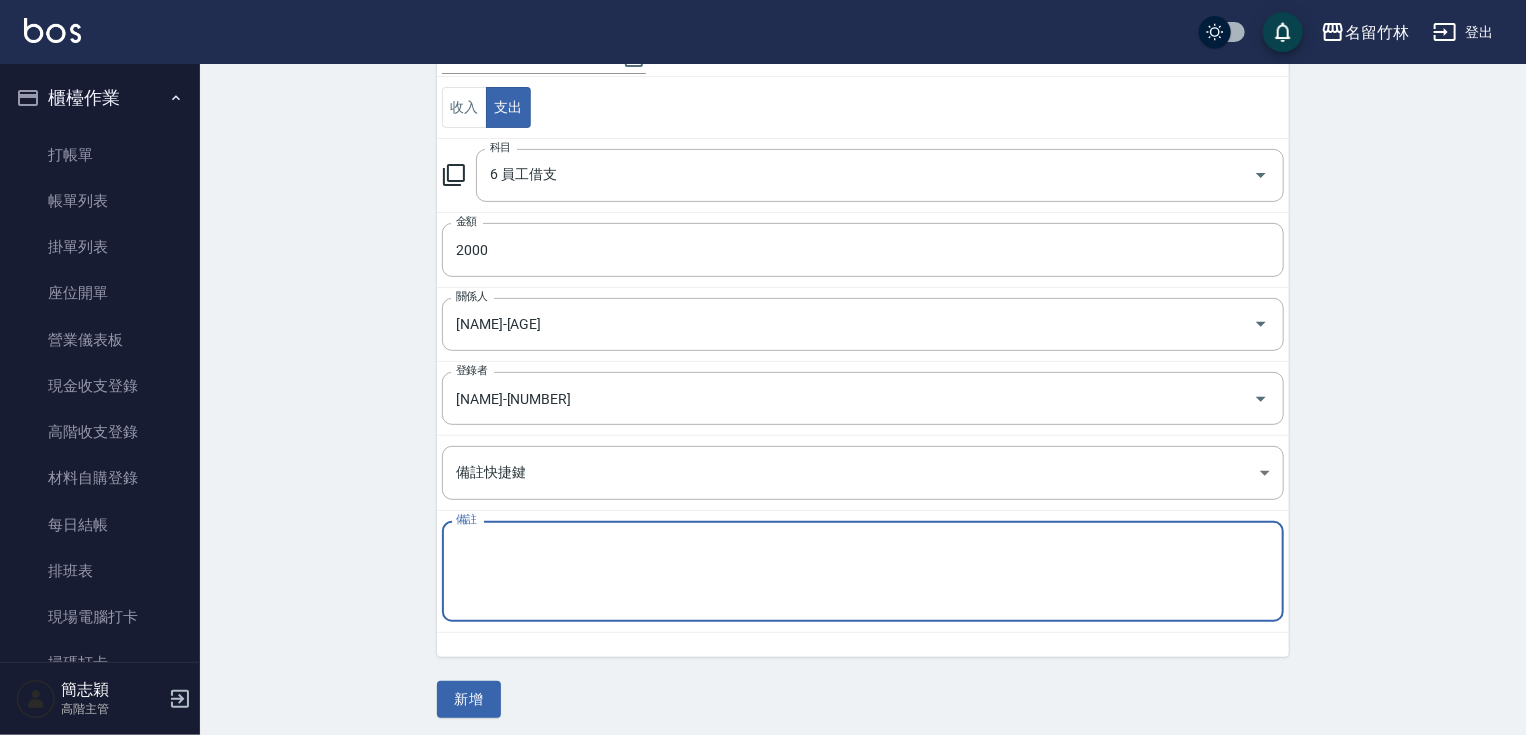click on "備註" at bounding box center (863, 572) 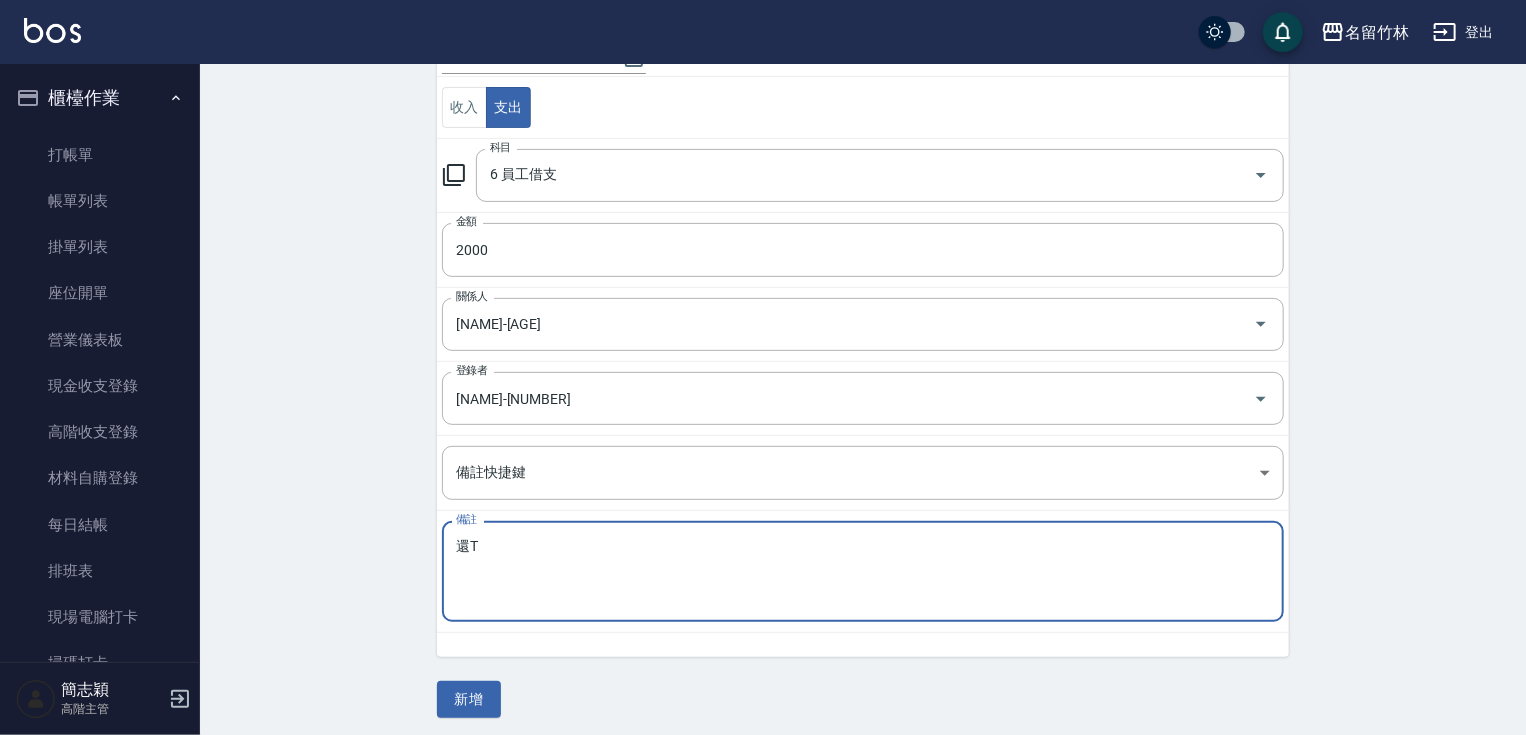drag, startPoint x: 504, startPoint y: 547, endPoint x: 191, endPoint y: 529, distance: 313.51715 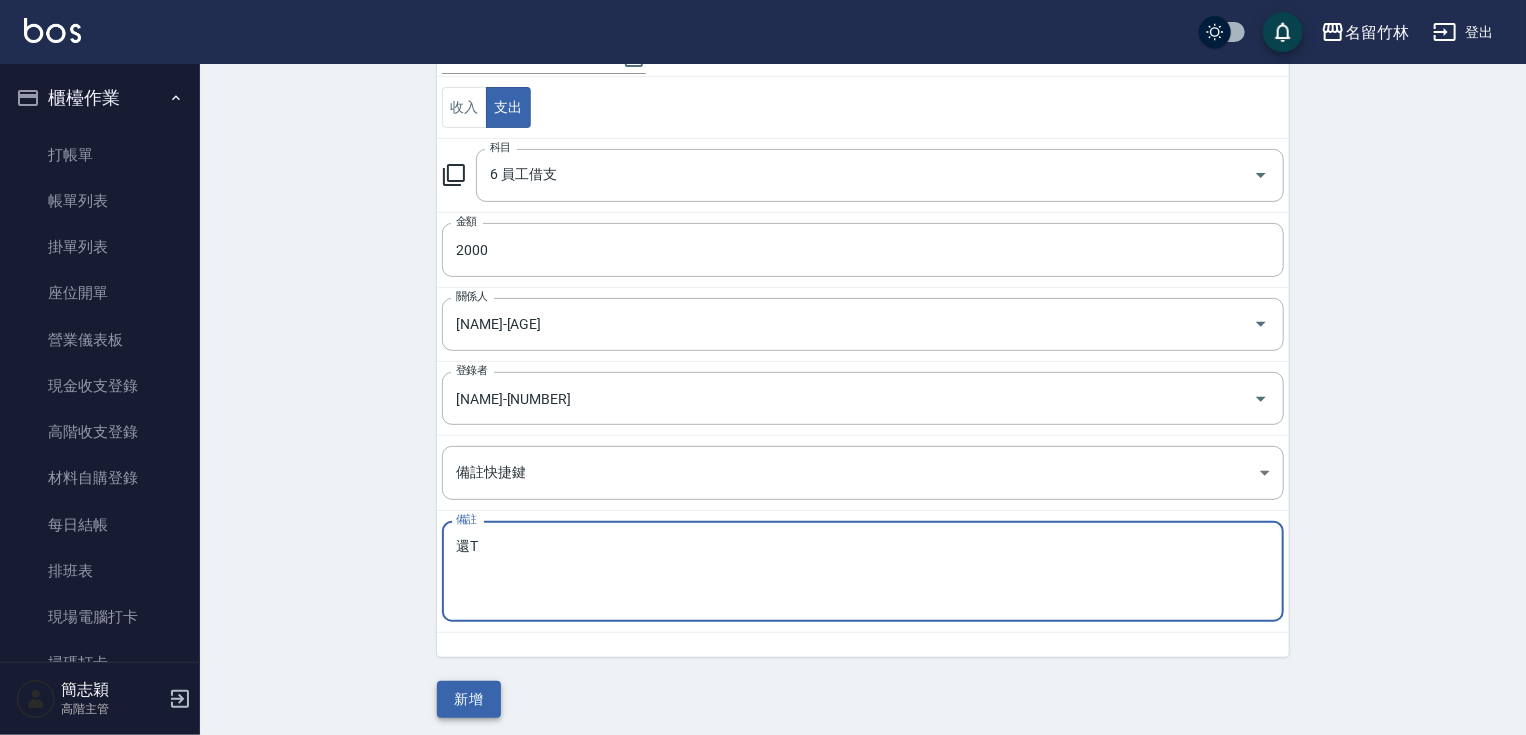 type on "還T" 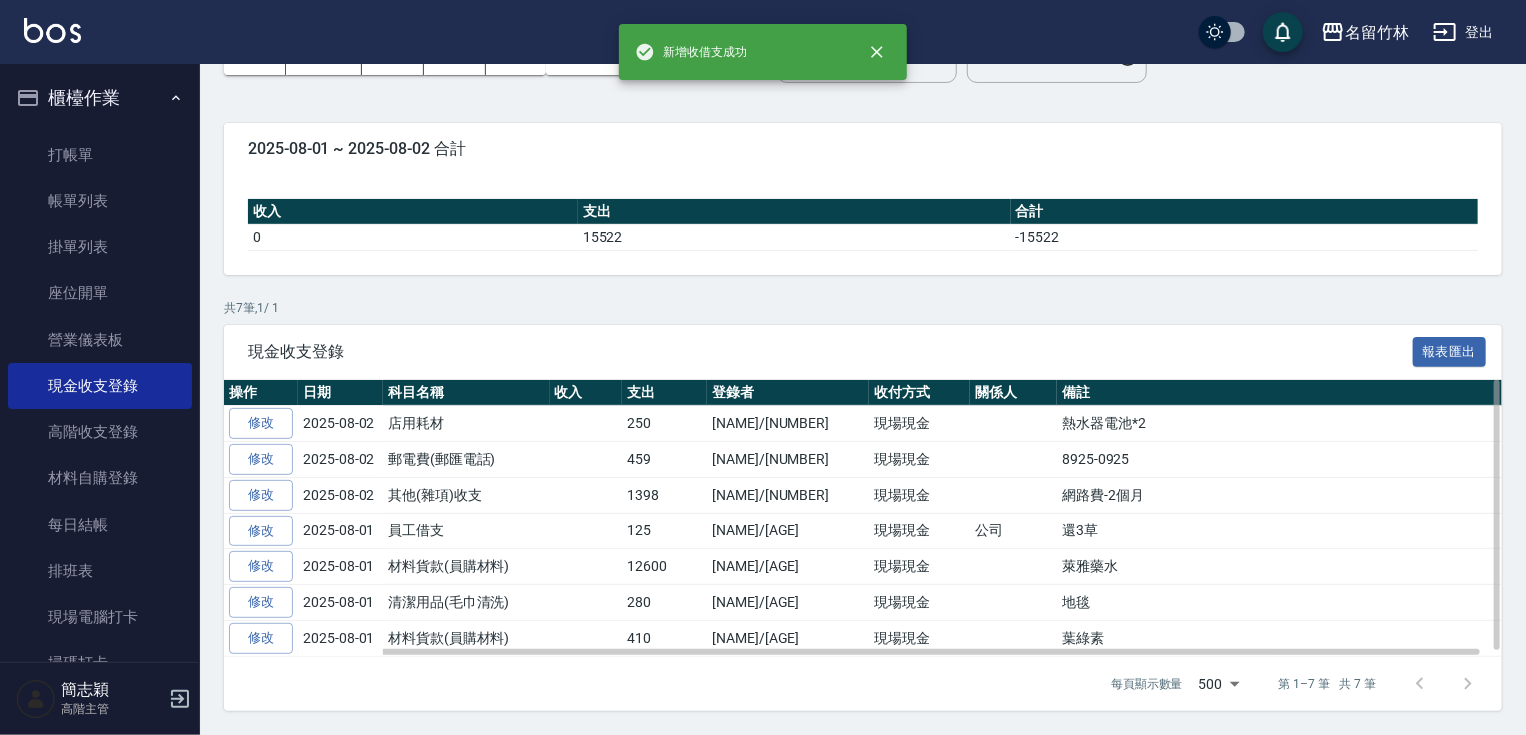 scroll, scrollTop: 0, scrollLeft: 0, axis: both 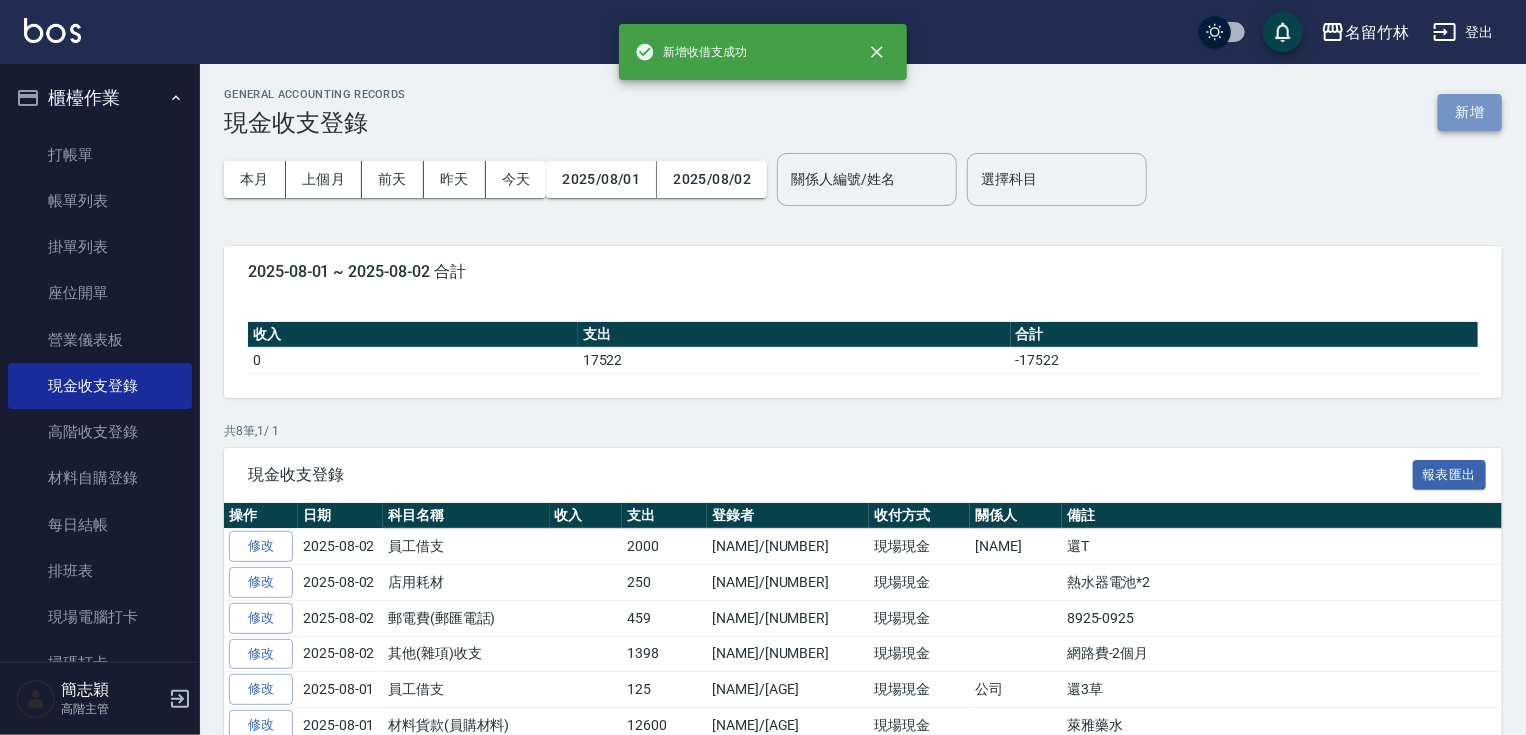 click on "新增" at bounding box center (1470, 112) 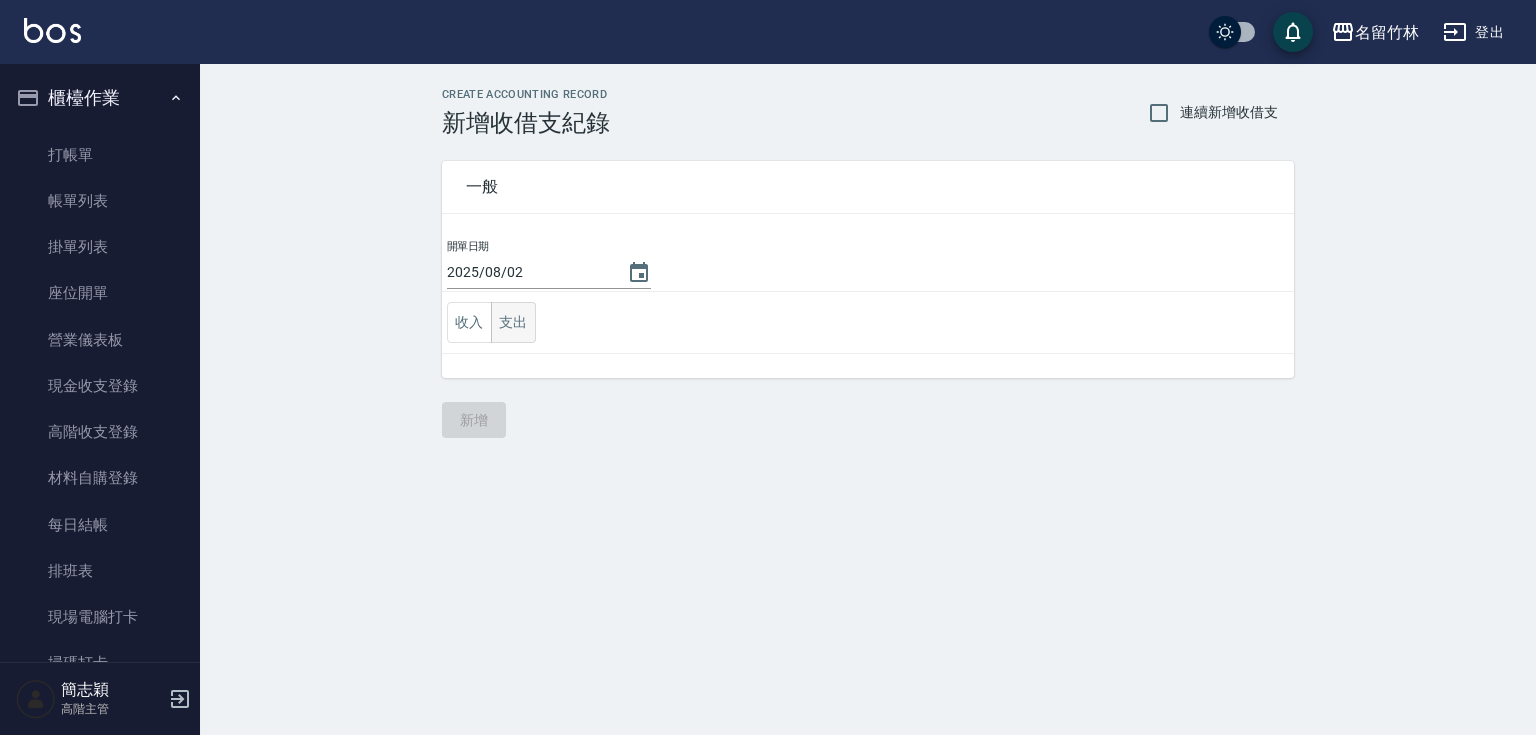 click on "支出" at bounding box center (513, 322) 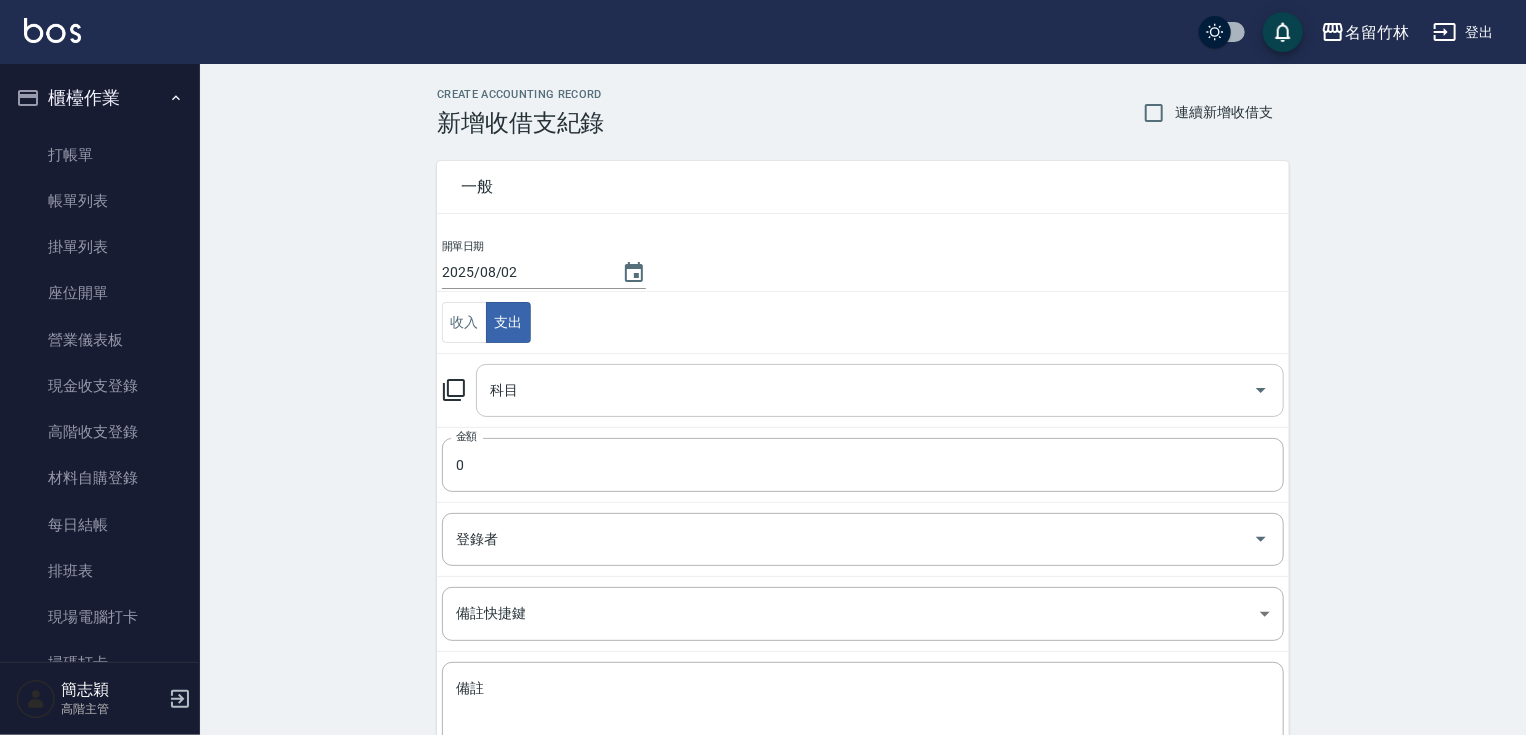 click on "科目" at bounding box center [865, 390] 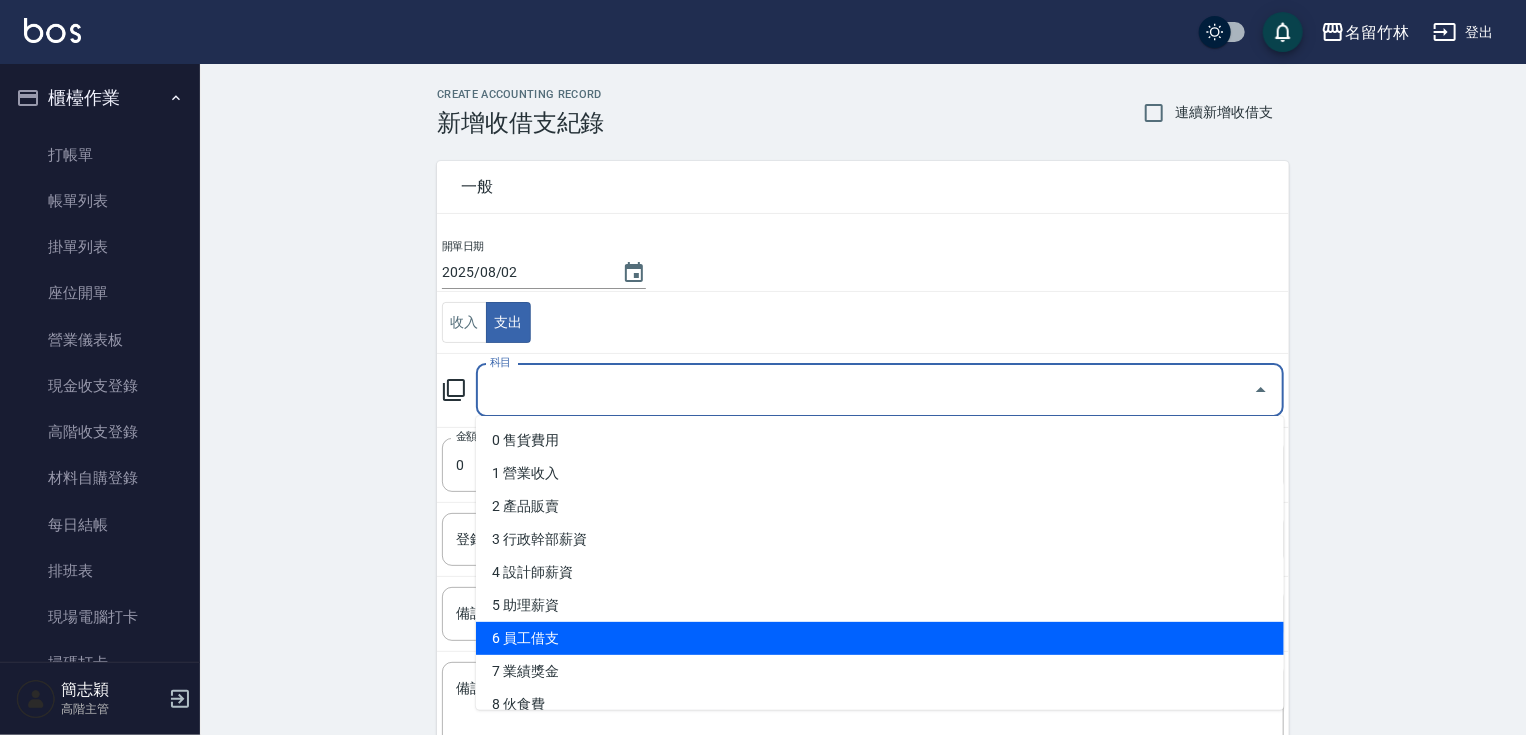 click on "6 員工借支" at bounding box center [880, 638] 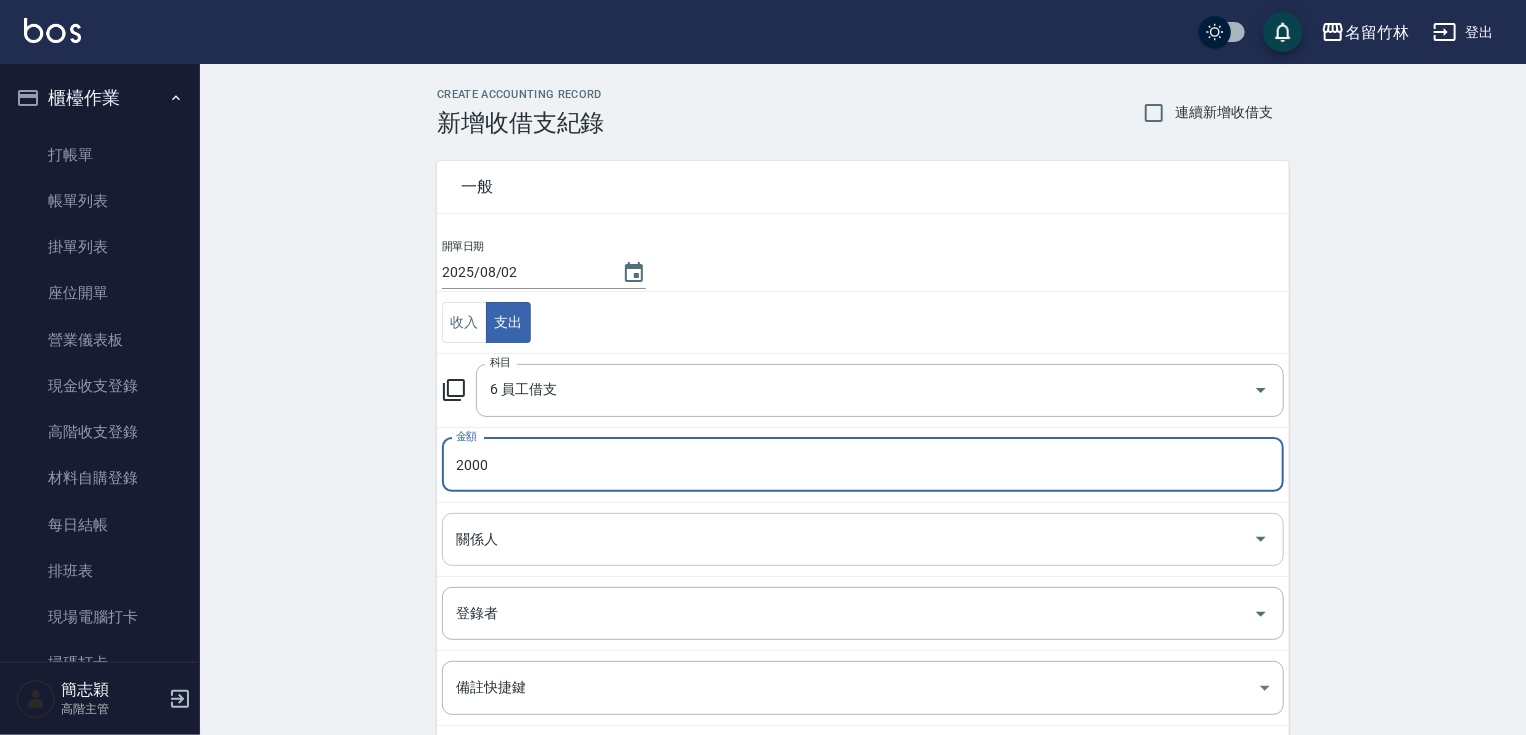type on "2000" 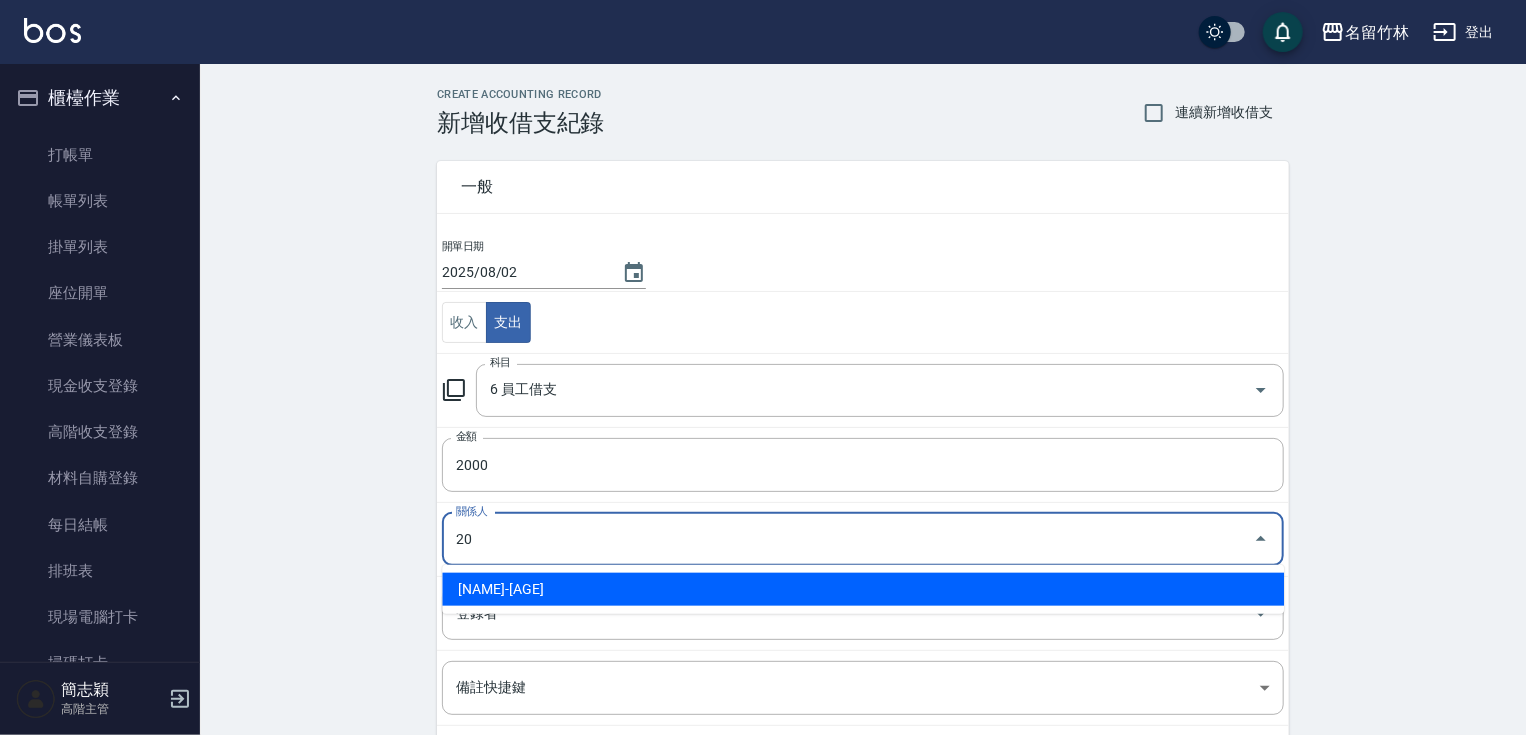 type on "朱霈芸-20" 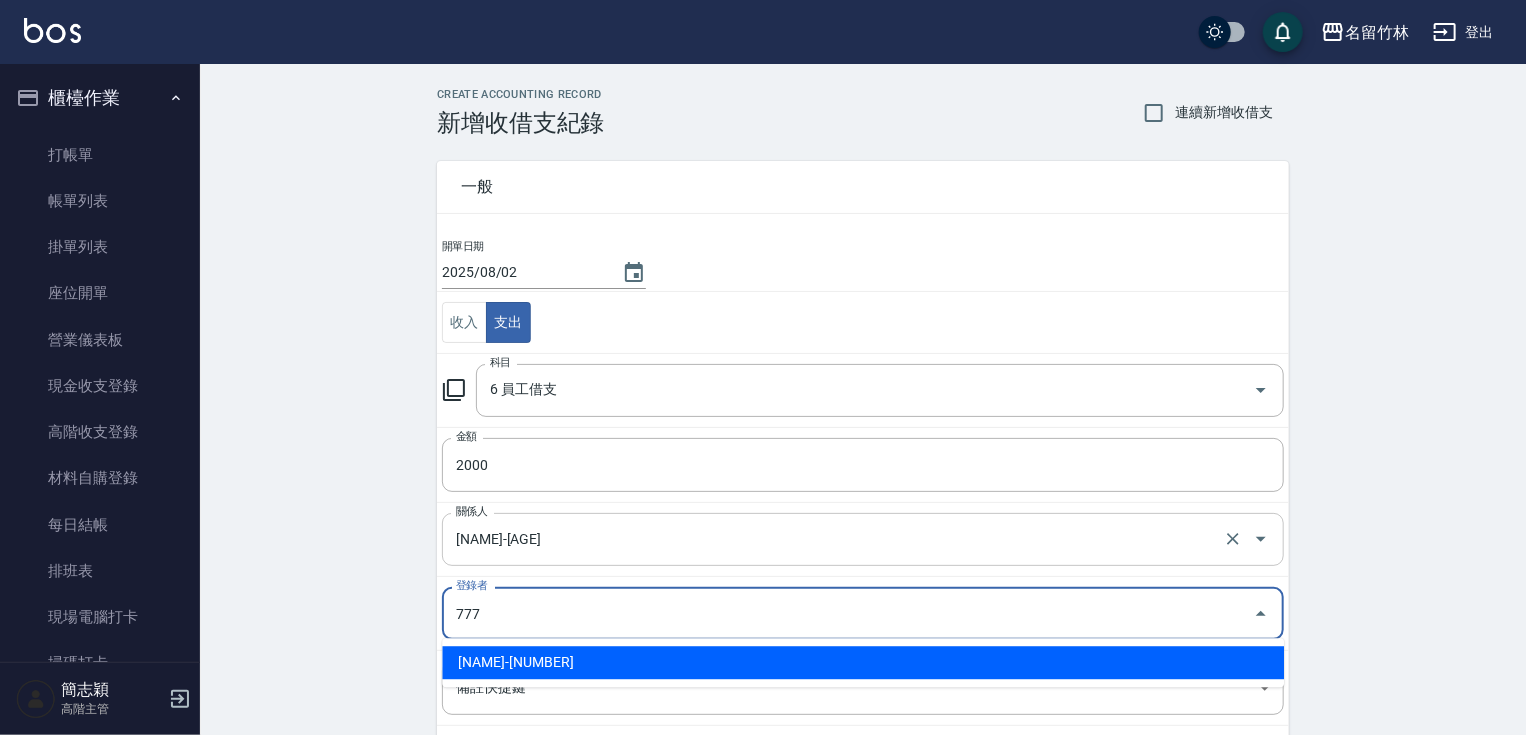 type on "簡志穎-777" 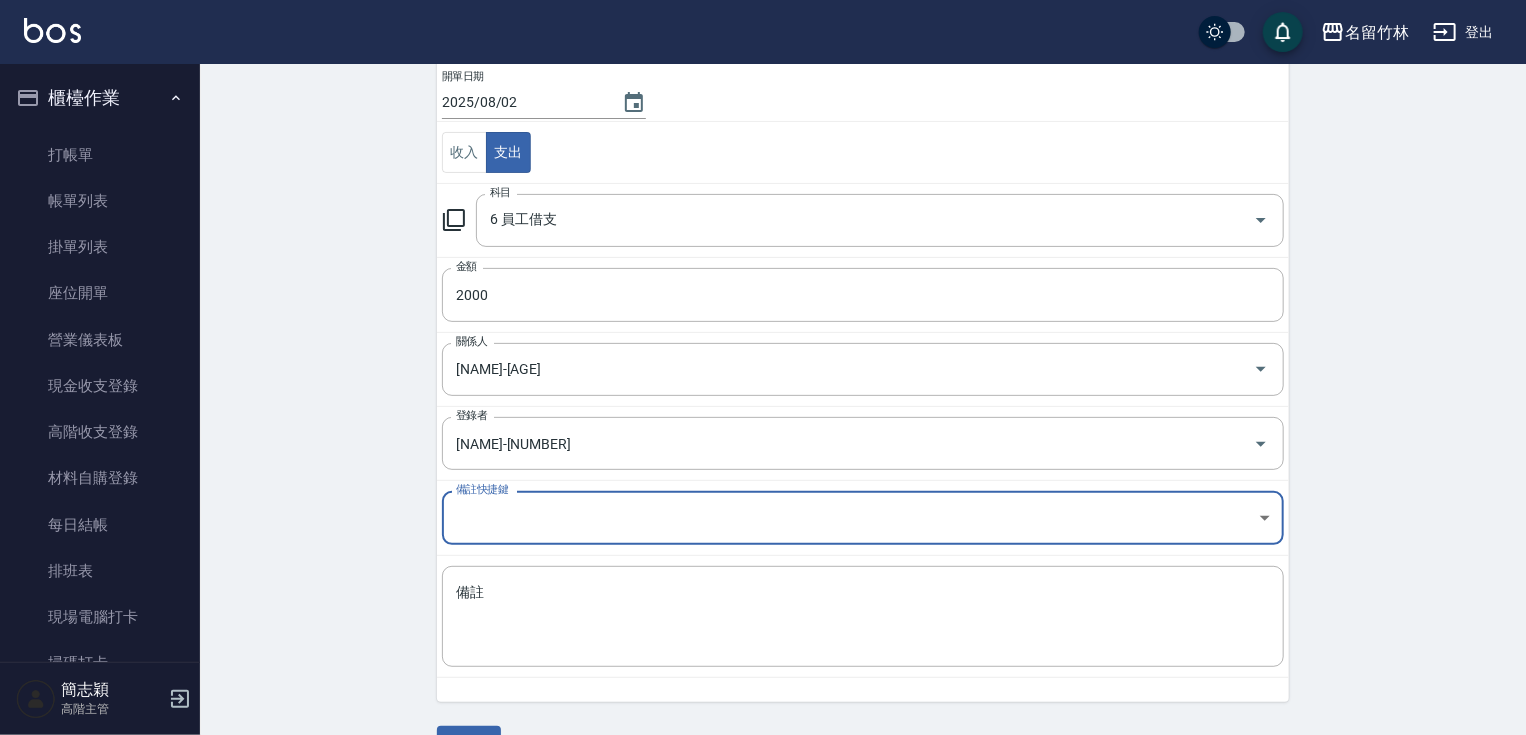 scroll, scrollTop: 219, scrollLeft: 0, axis: vertical 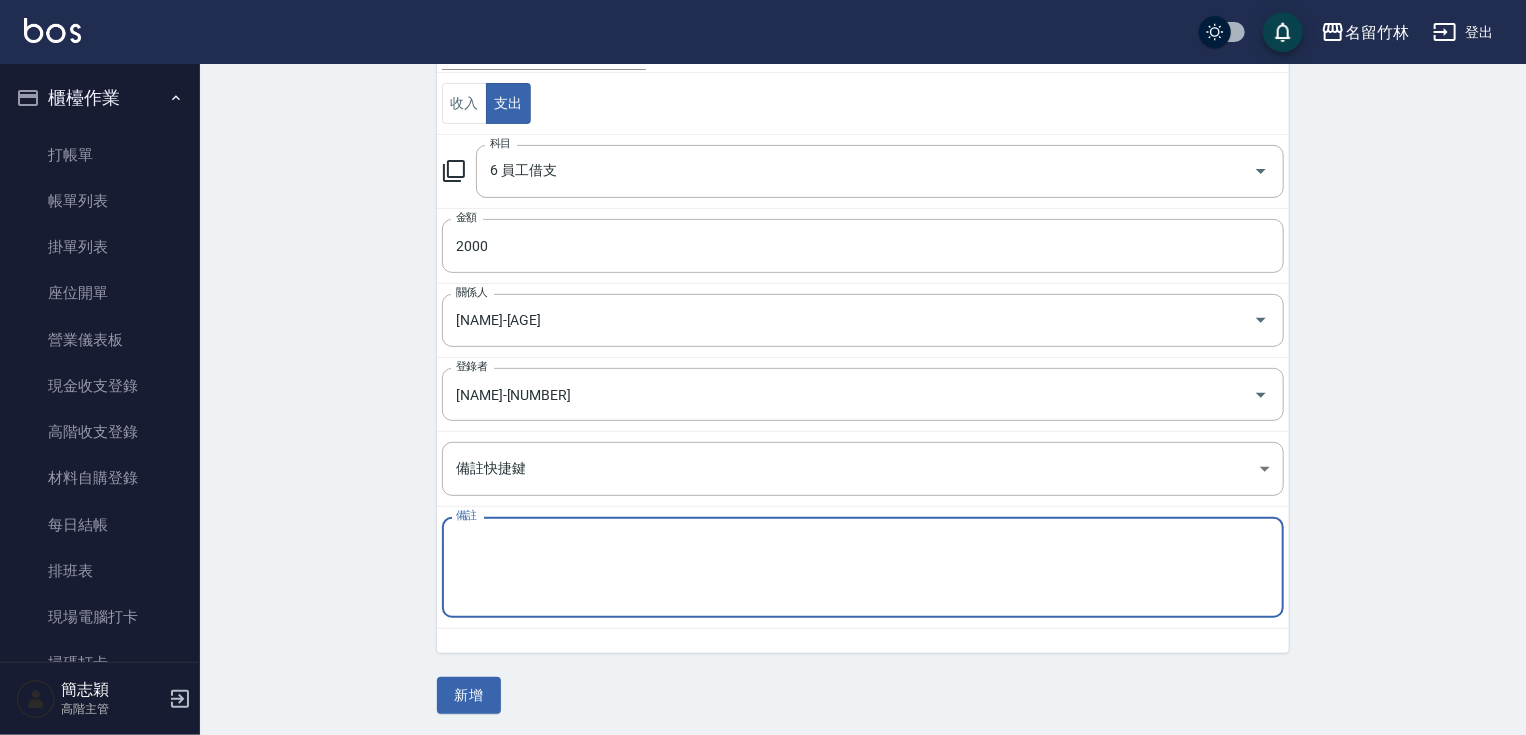 click on "備註" at bounding box center (863, 568) 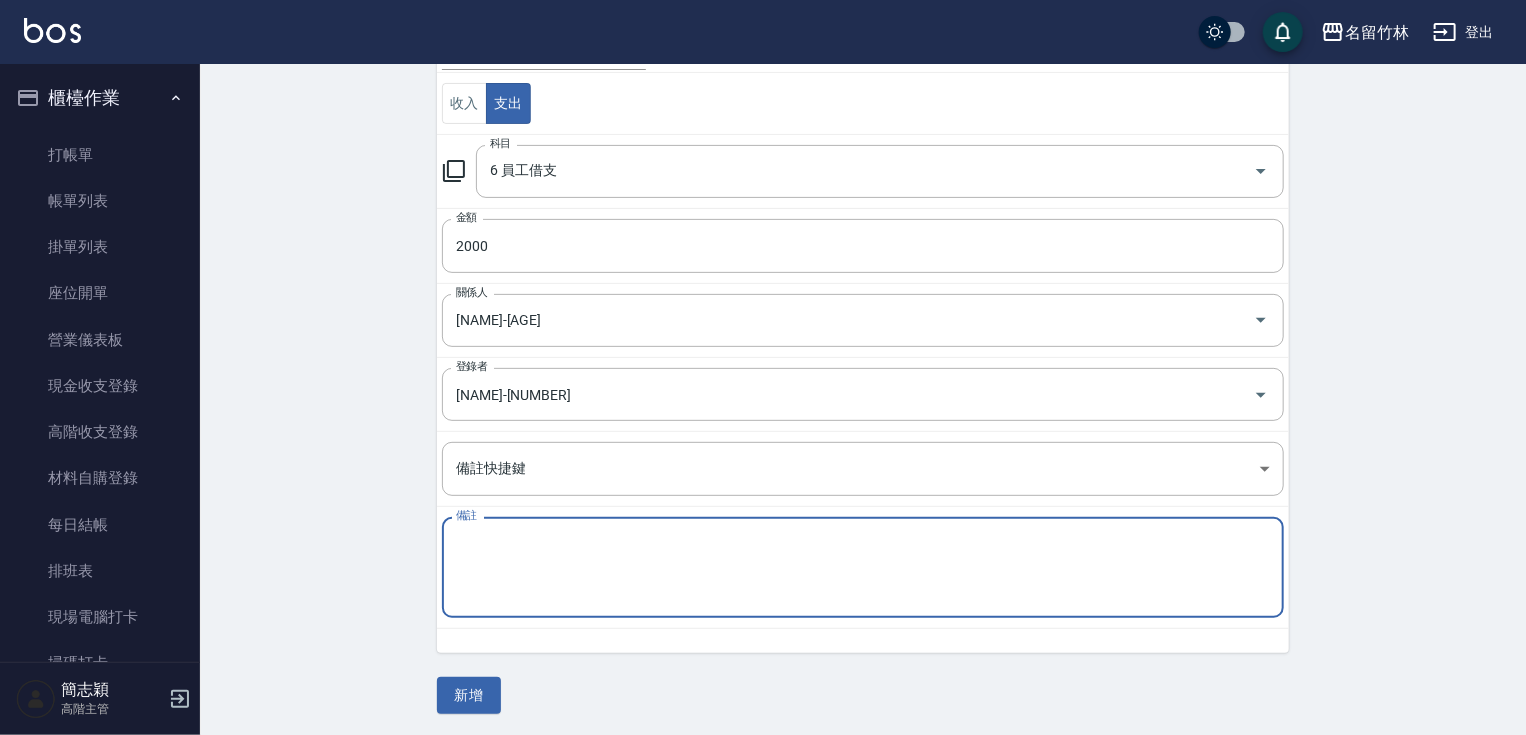 paste on "還T" 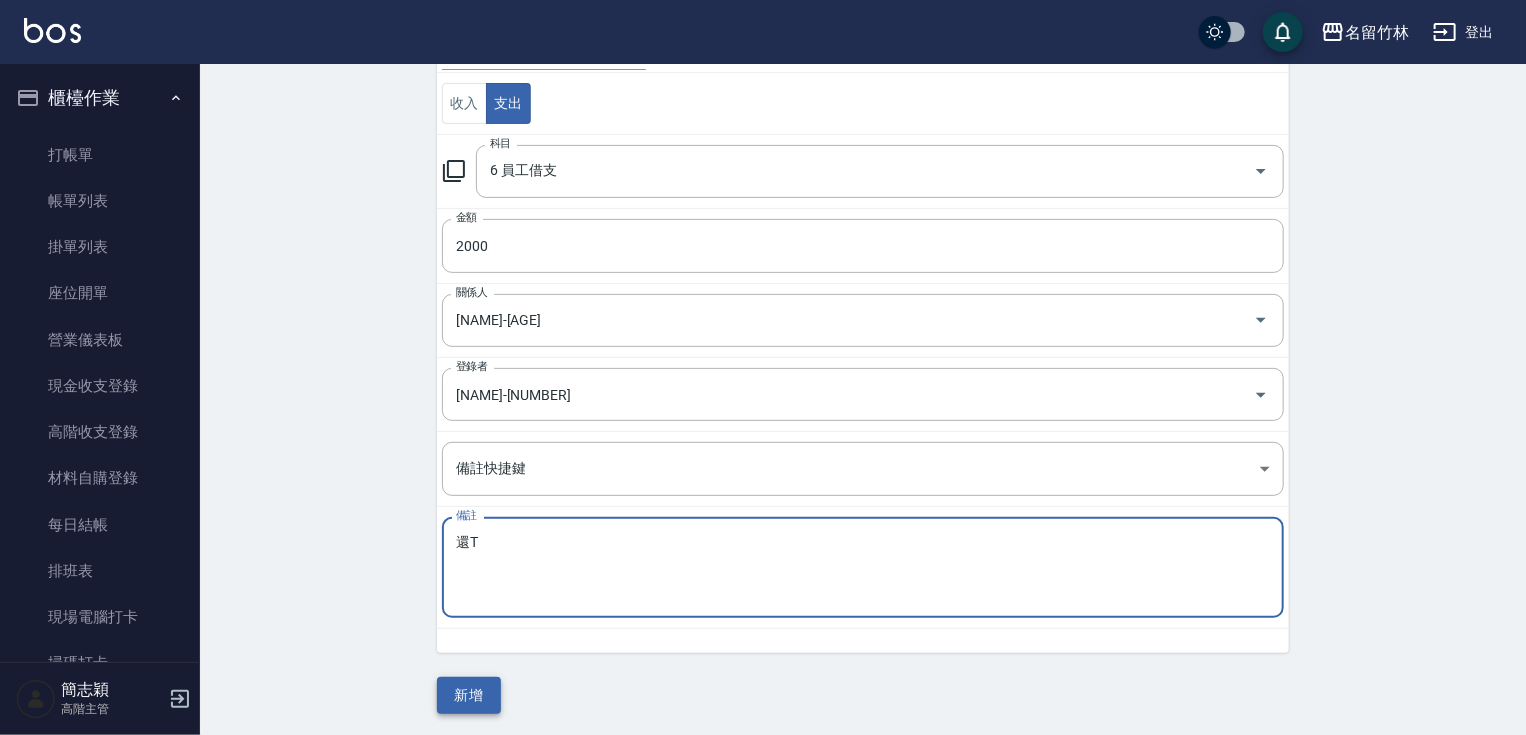 type on "還T" 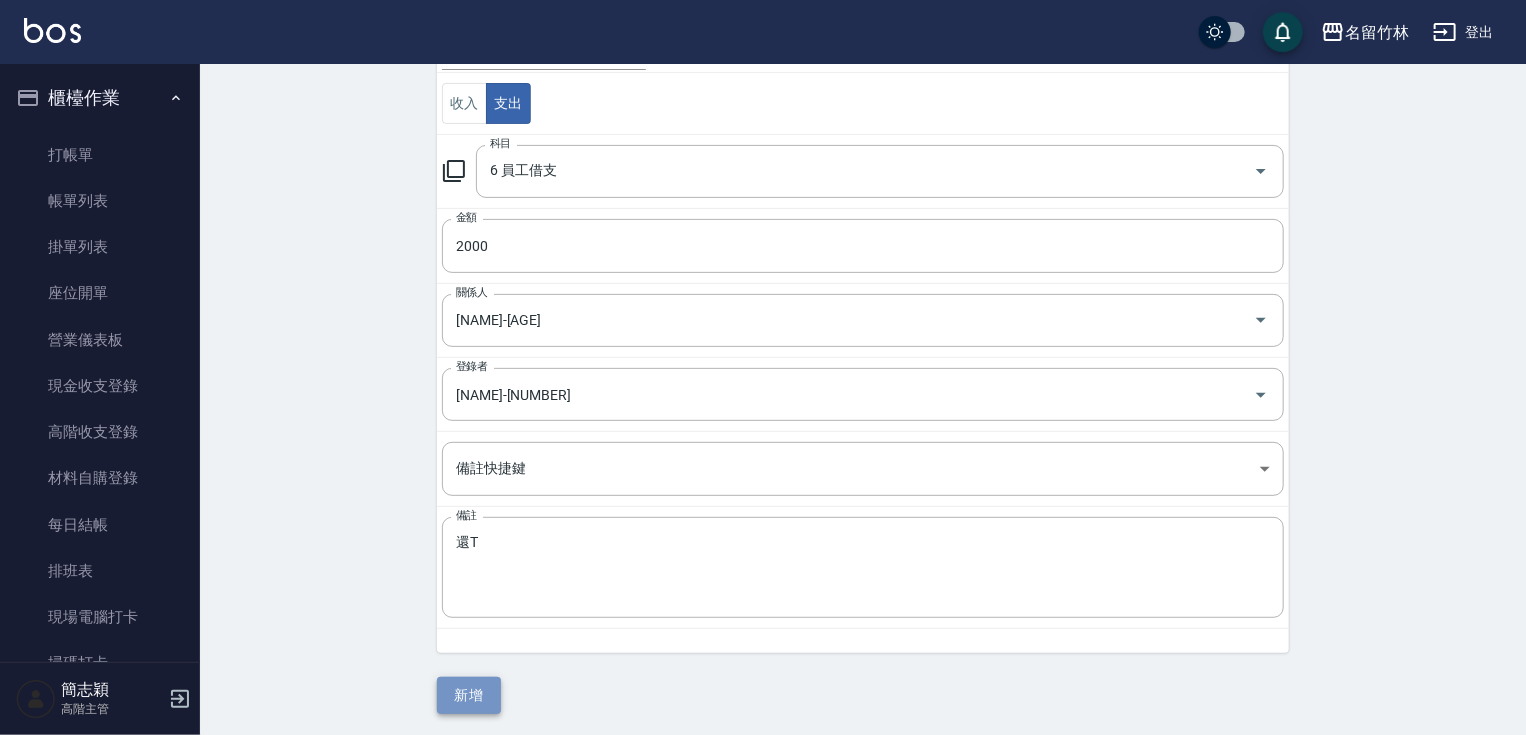 click on "新增" at bounding box center (469, 695) 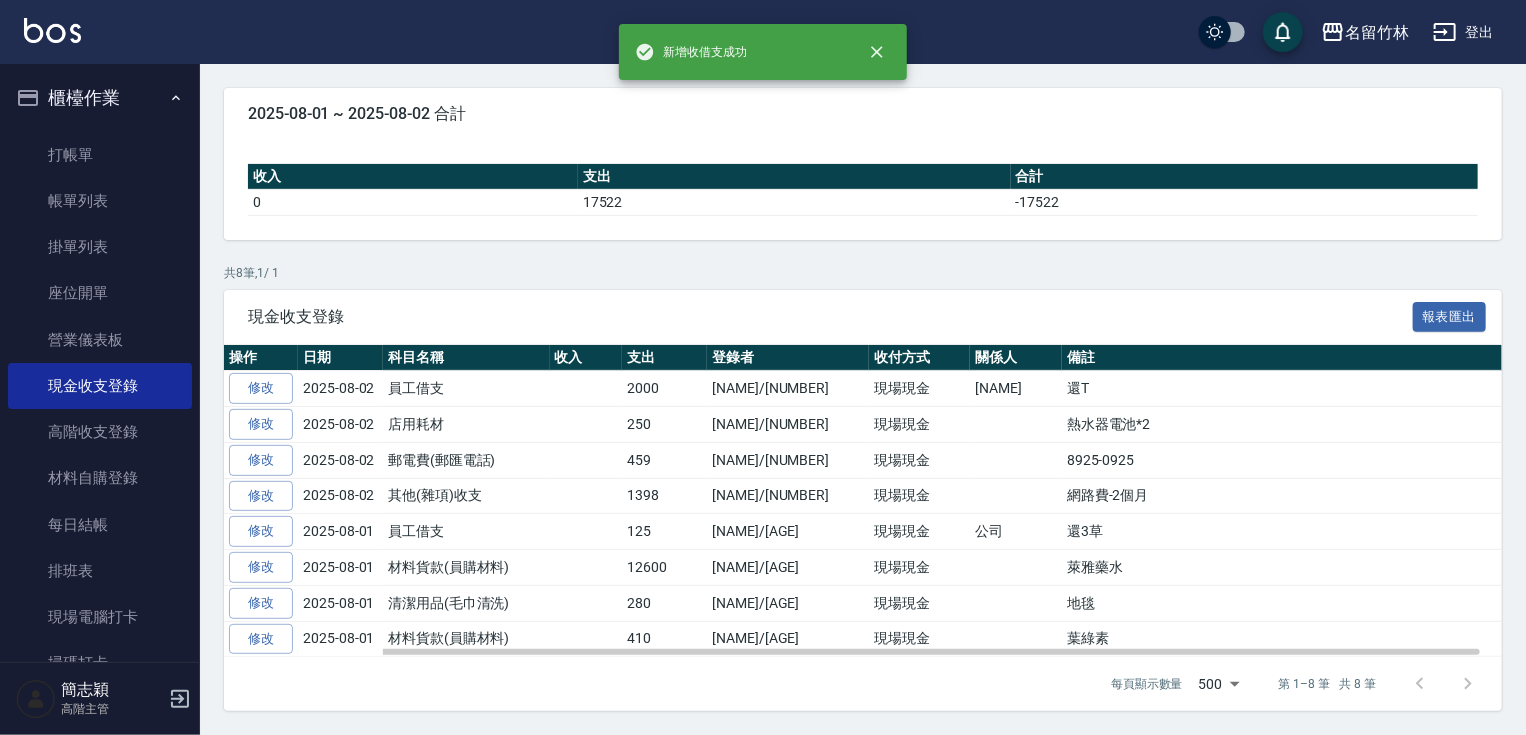 scroll, scrollTop: 0, scrollLeft: 0, axis: both 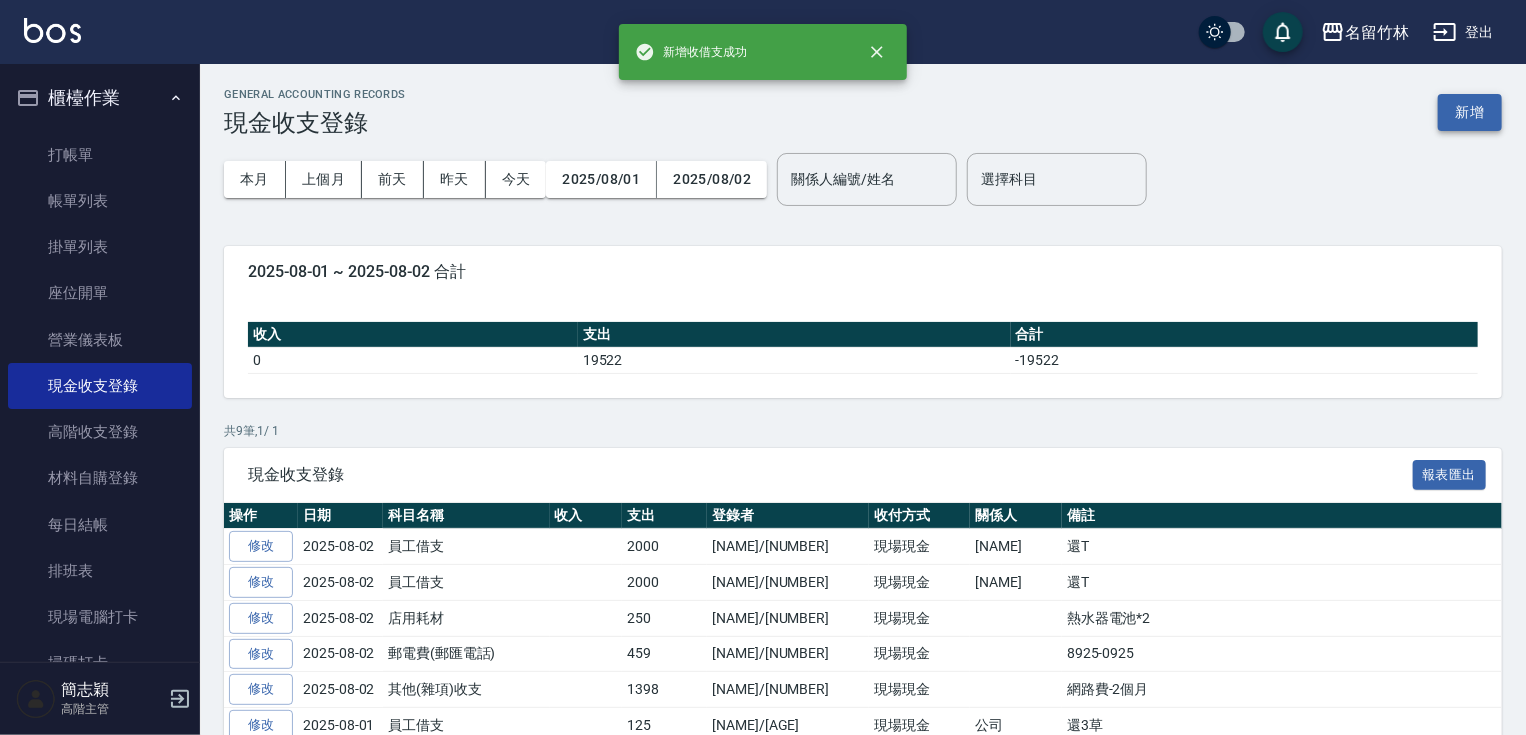 click on "新增" at bounding box center [1470, 112] 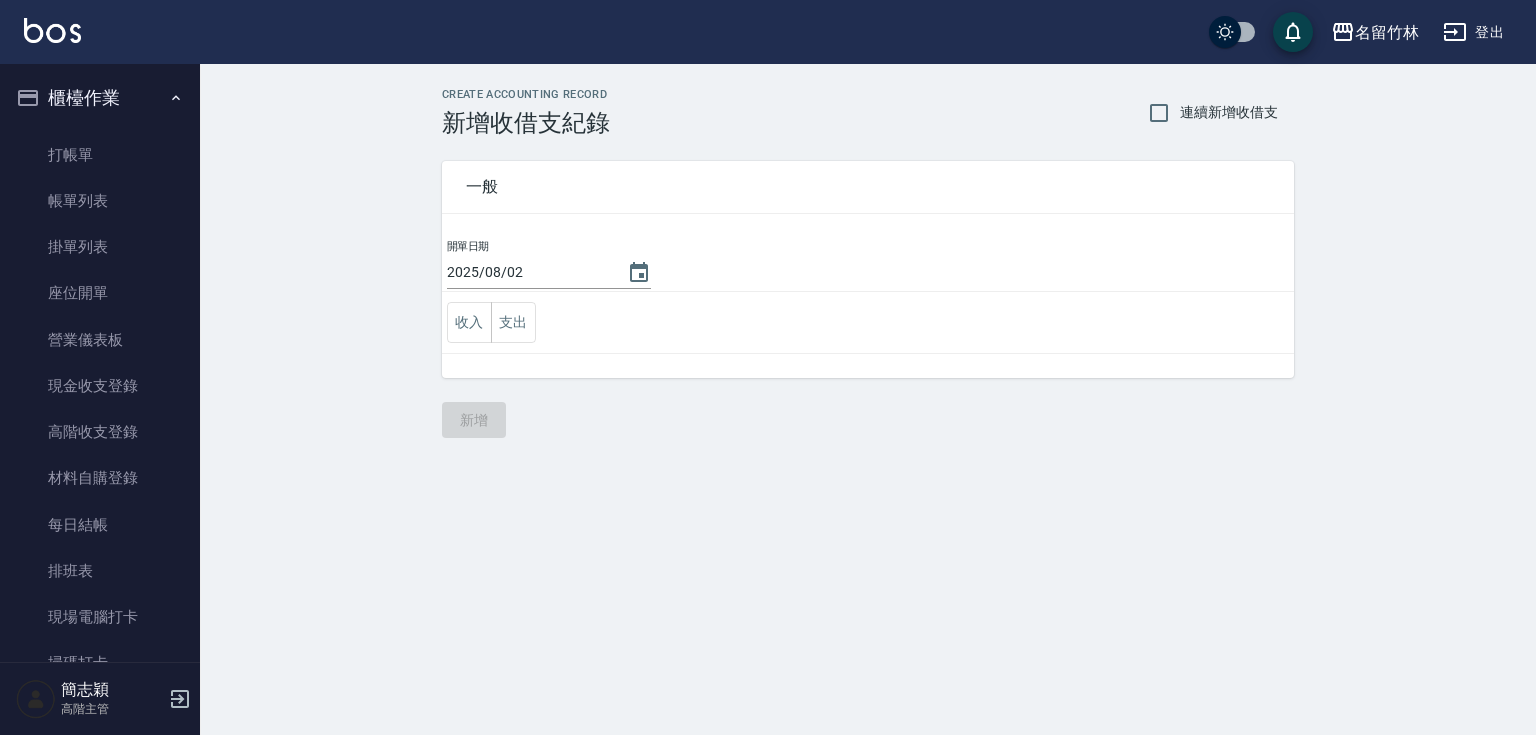 click on "收入 支出" at bounding box center [868, 323] 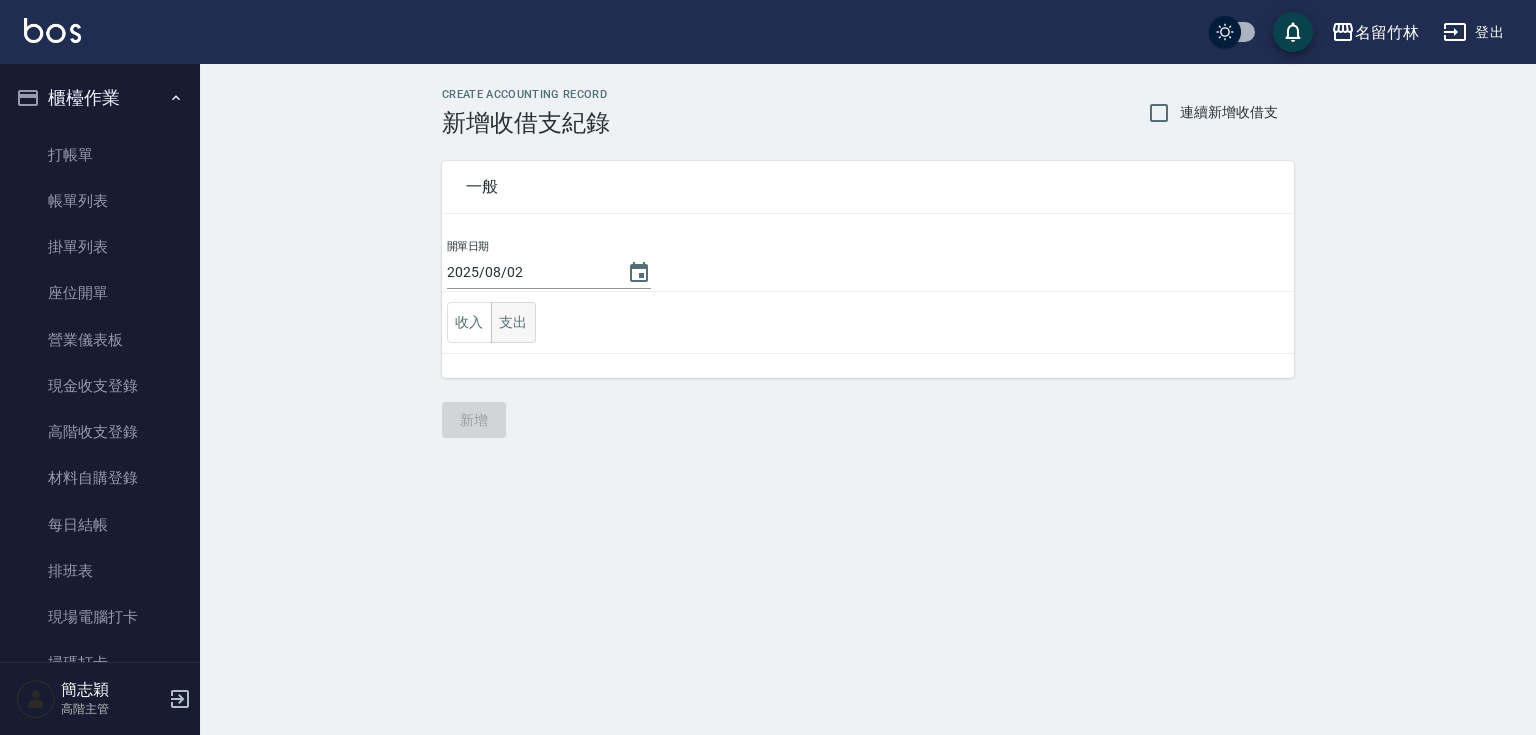 click on "支出" at bounding box center (513, 322) 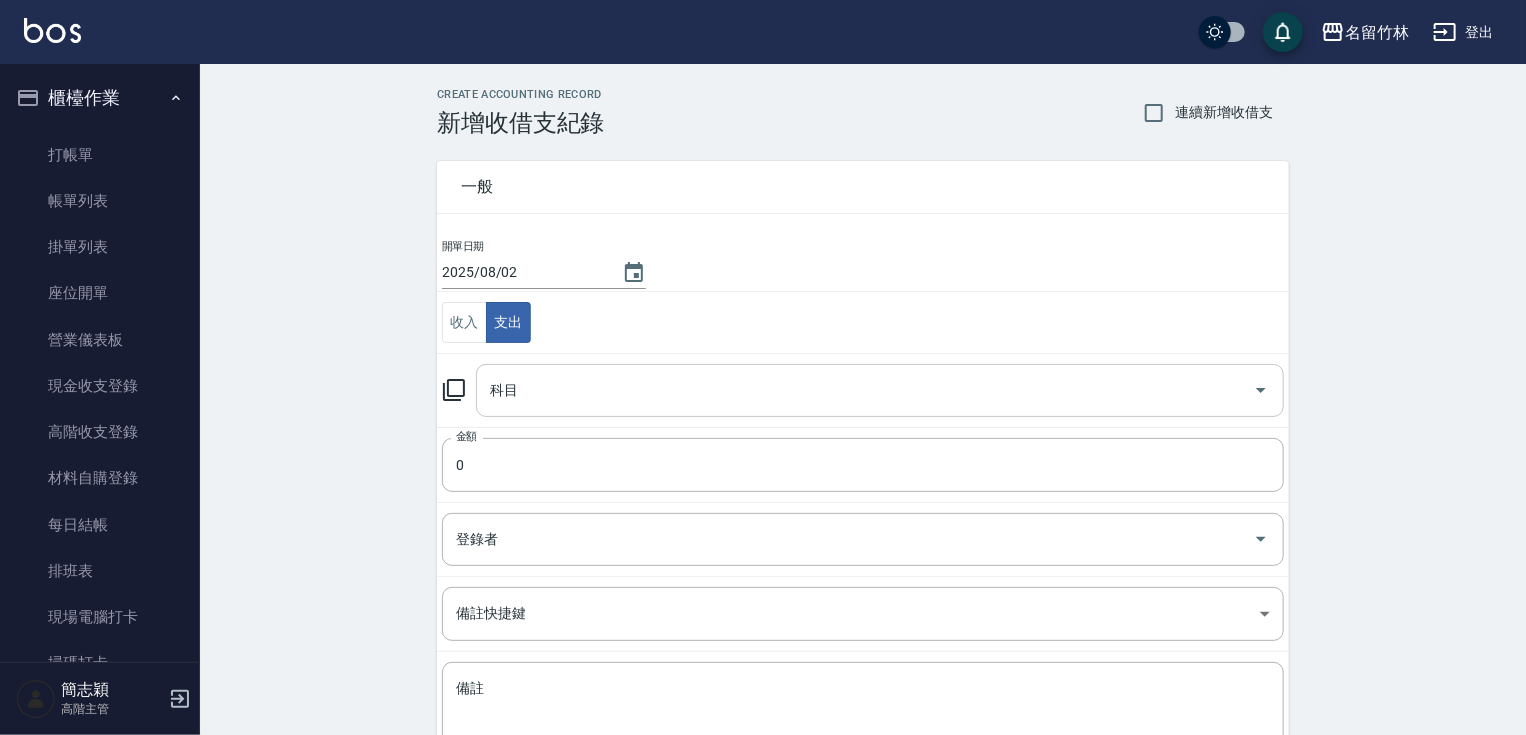 click on "科目" at bounding box center [865, 390] 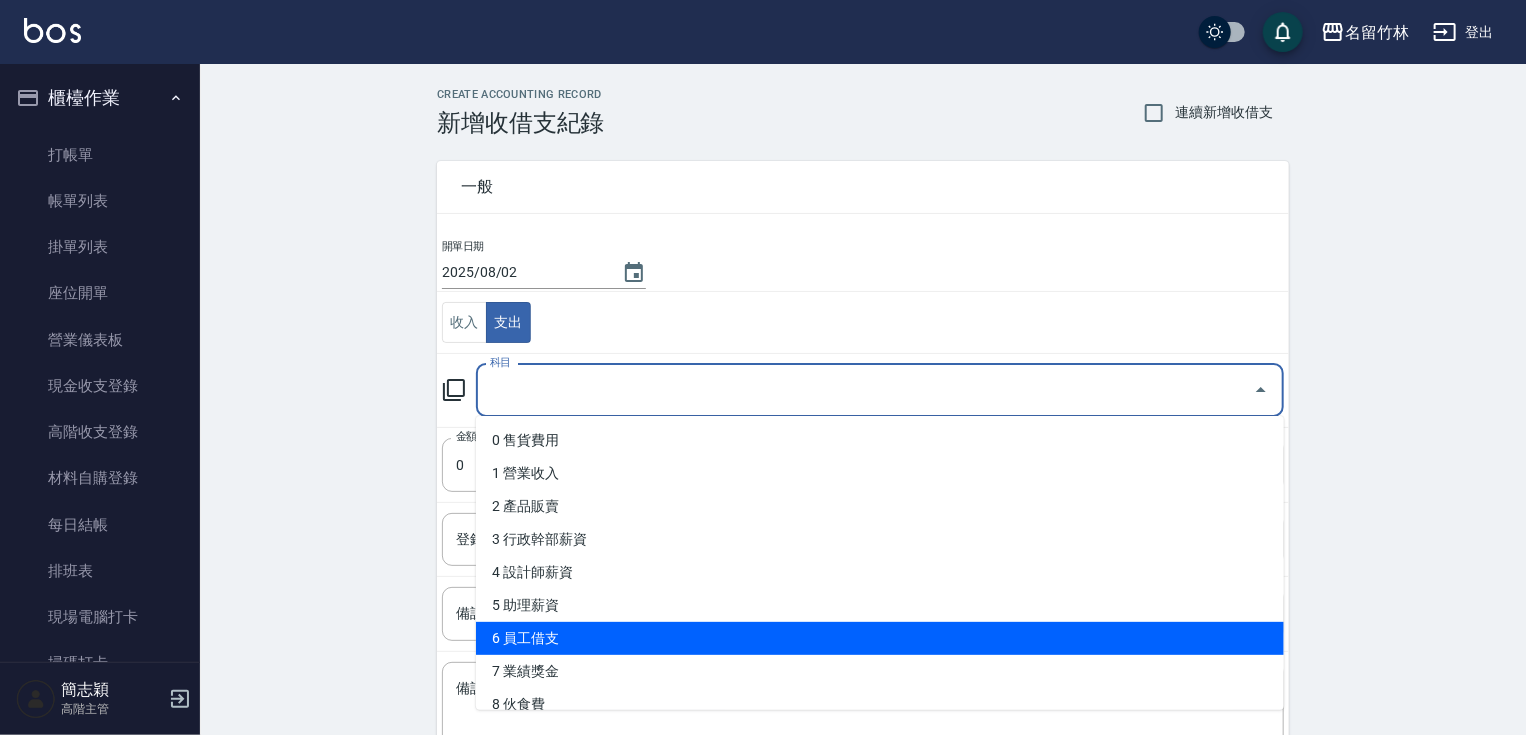 click on "6 員工借支" at bounding box center (880, 638) 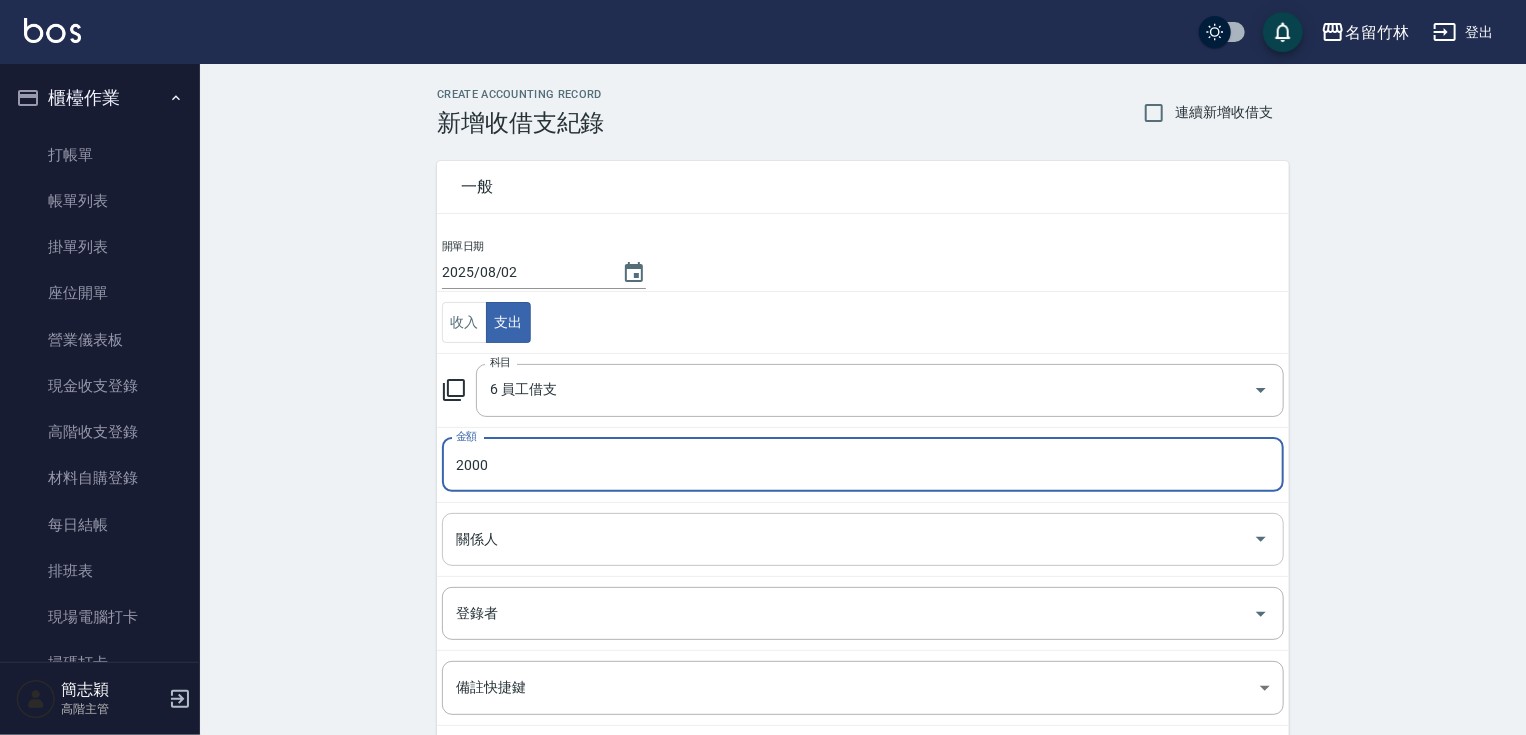 type on "2000" 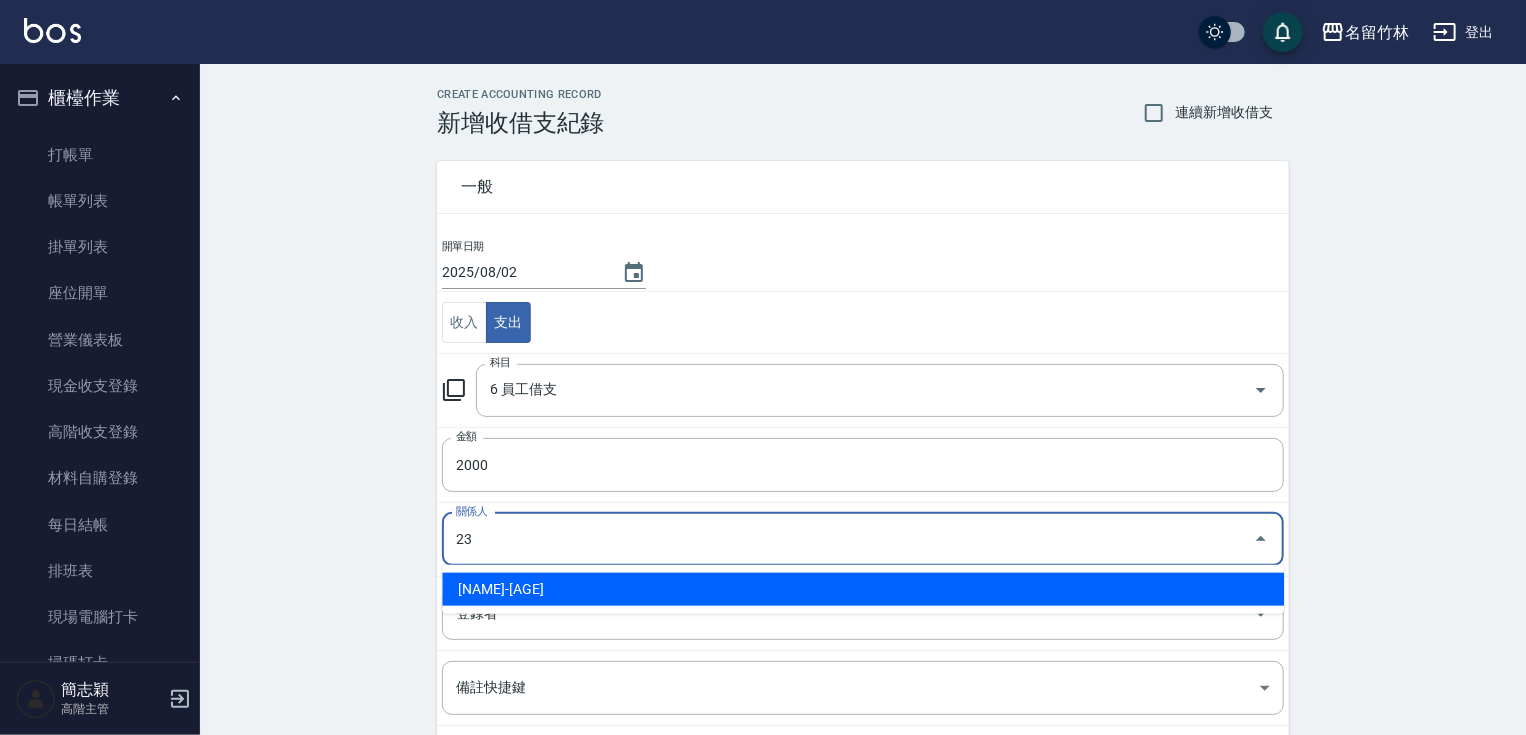 type on "[FIRST] [LAST]-23" 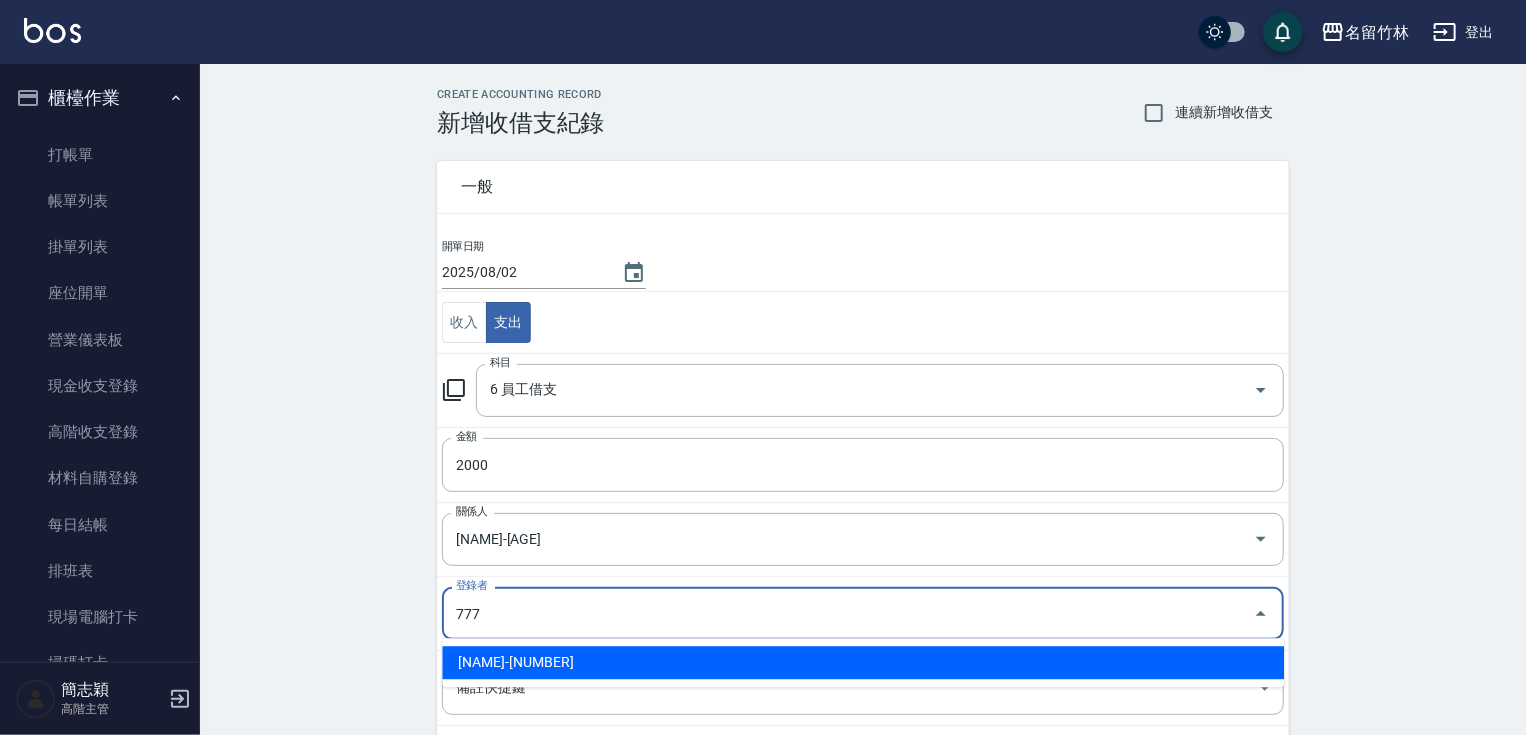 type on "[FIRST] [LAST]-777" 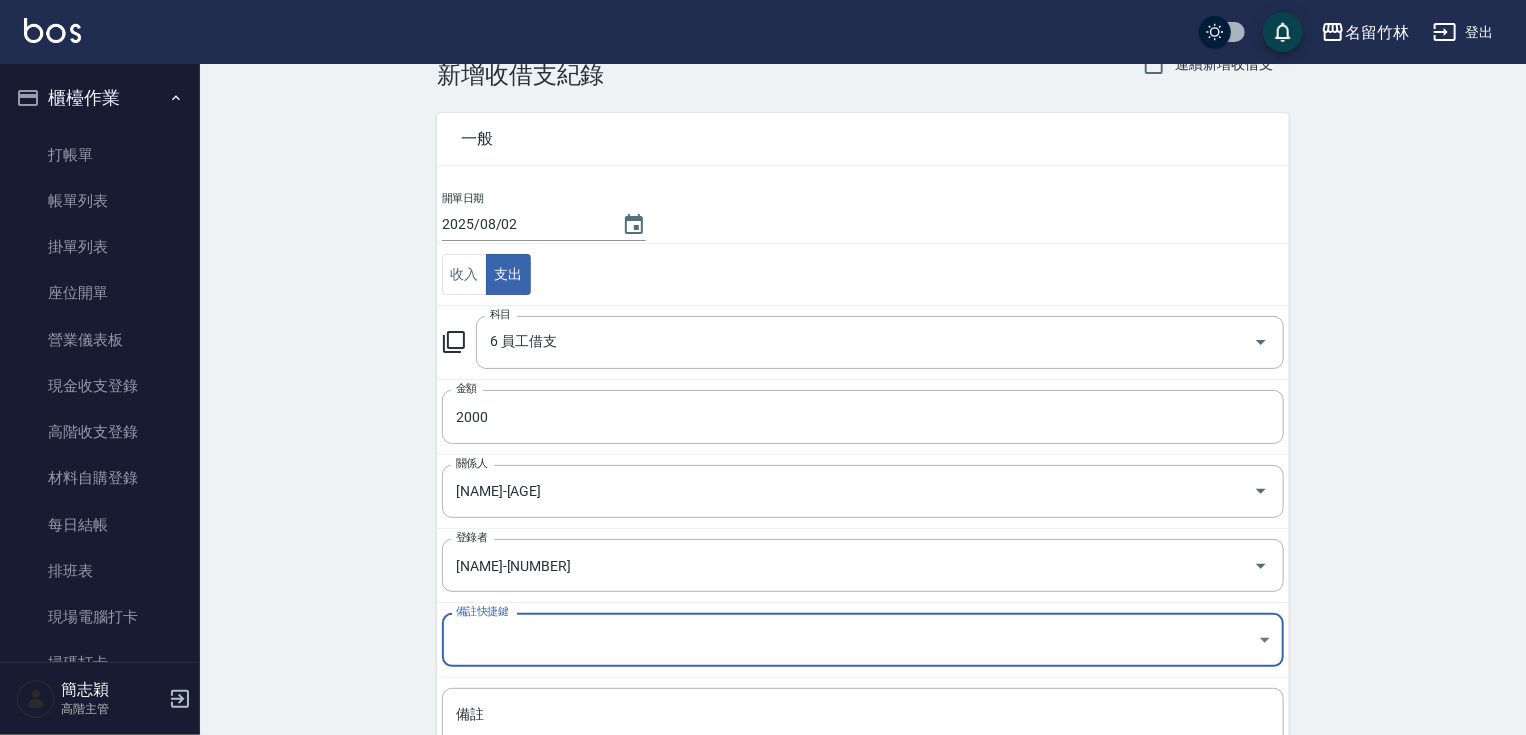 scroll, scrollTop: 219, scrollLeft: 0, axis: vertical 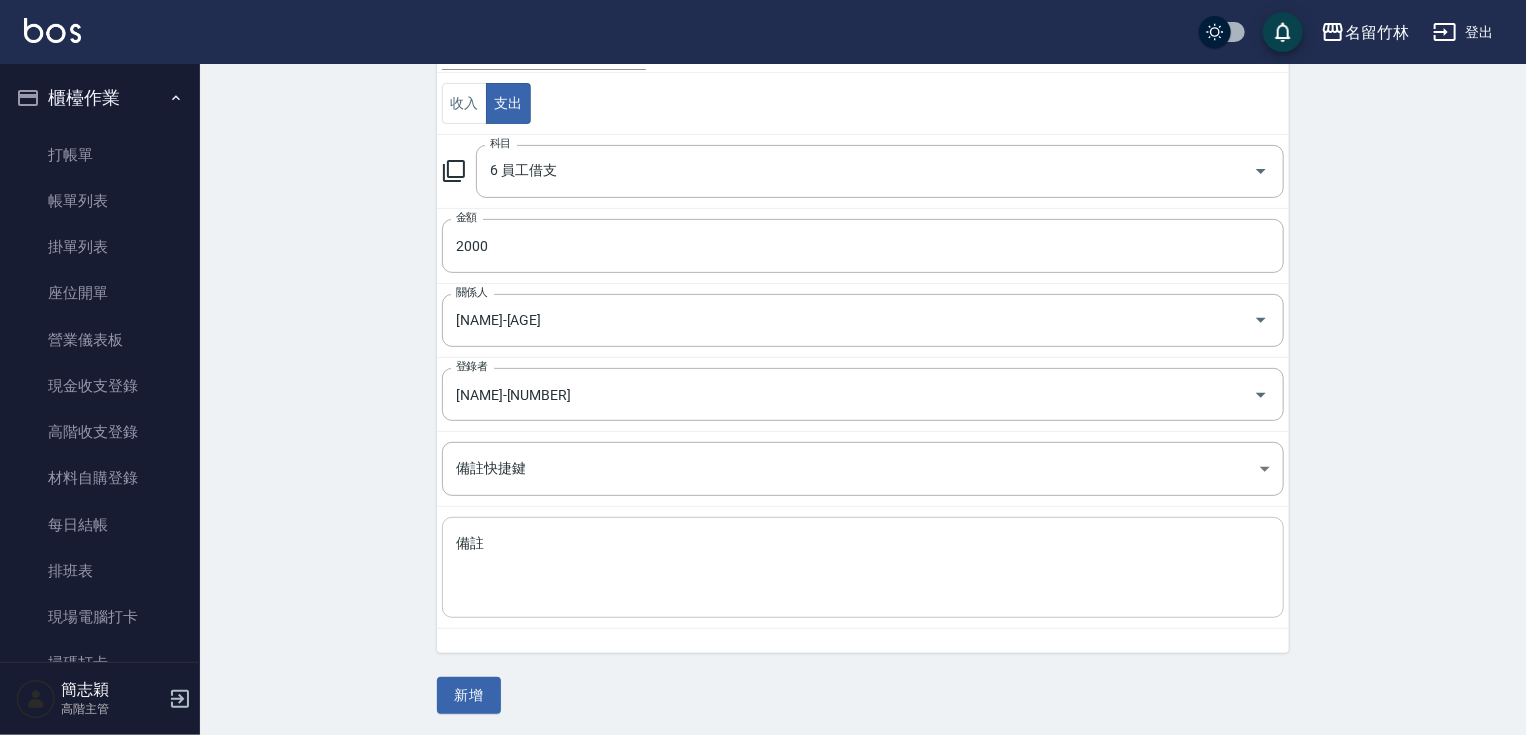 click on "x 備註" at bounding box center [863, 567] 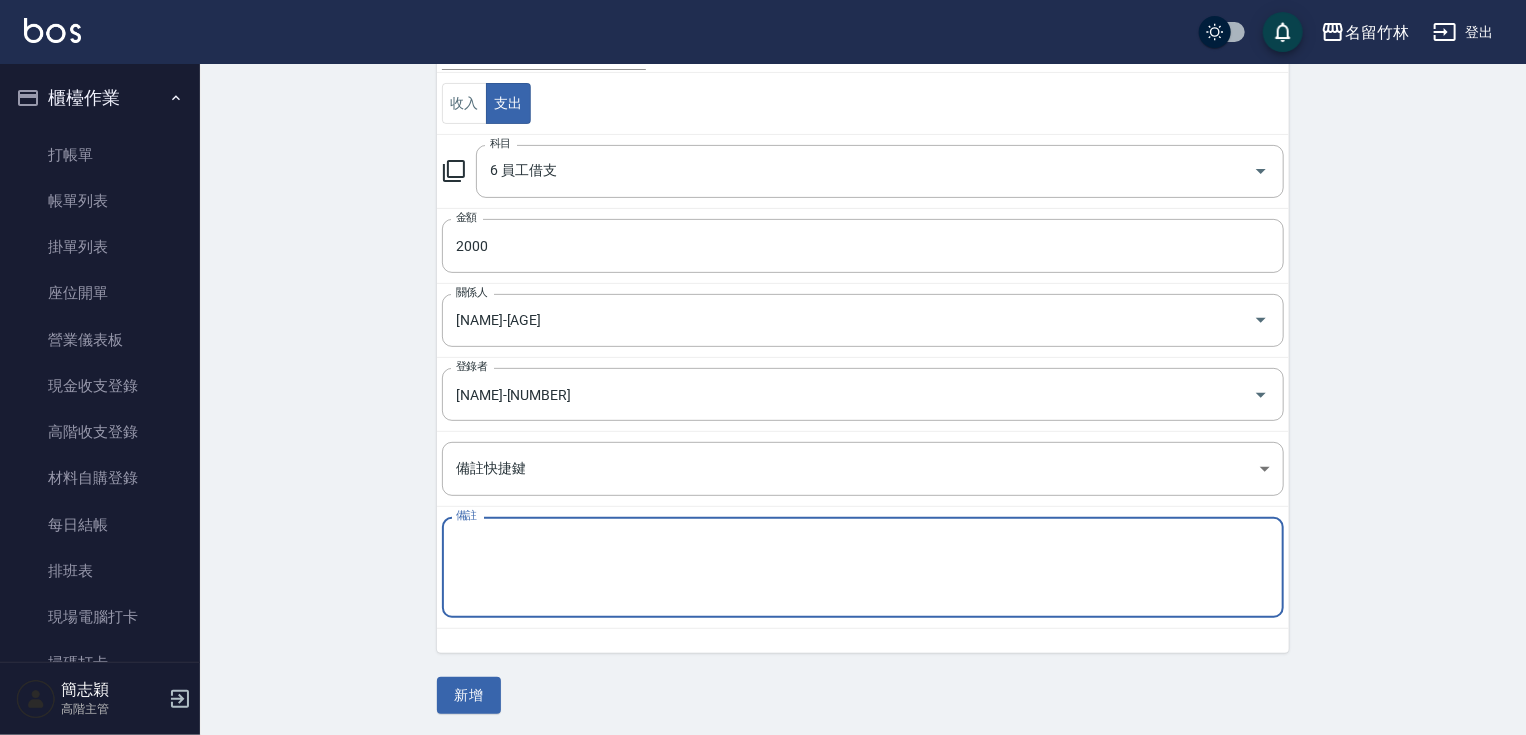 click on "備註" at bounding box center (863, 568) 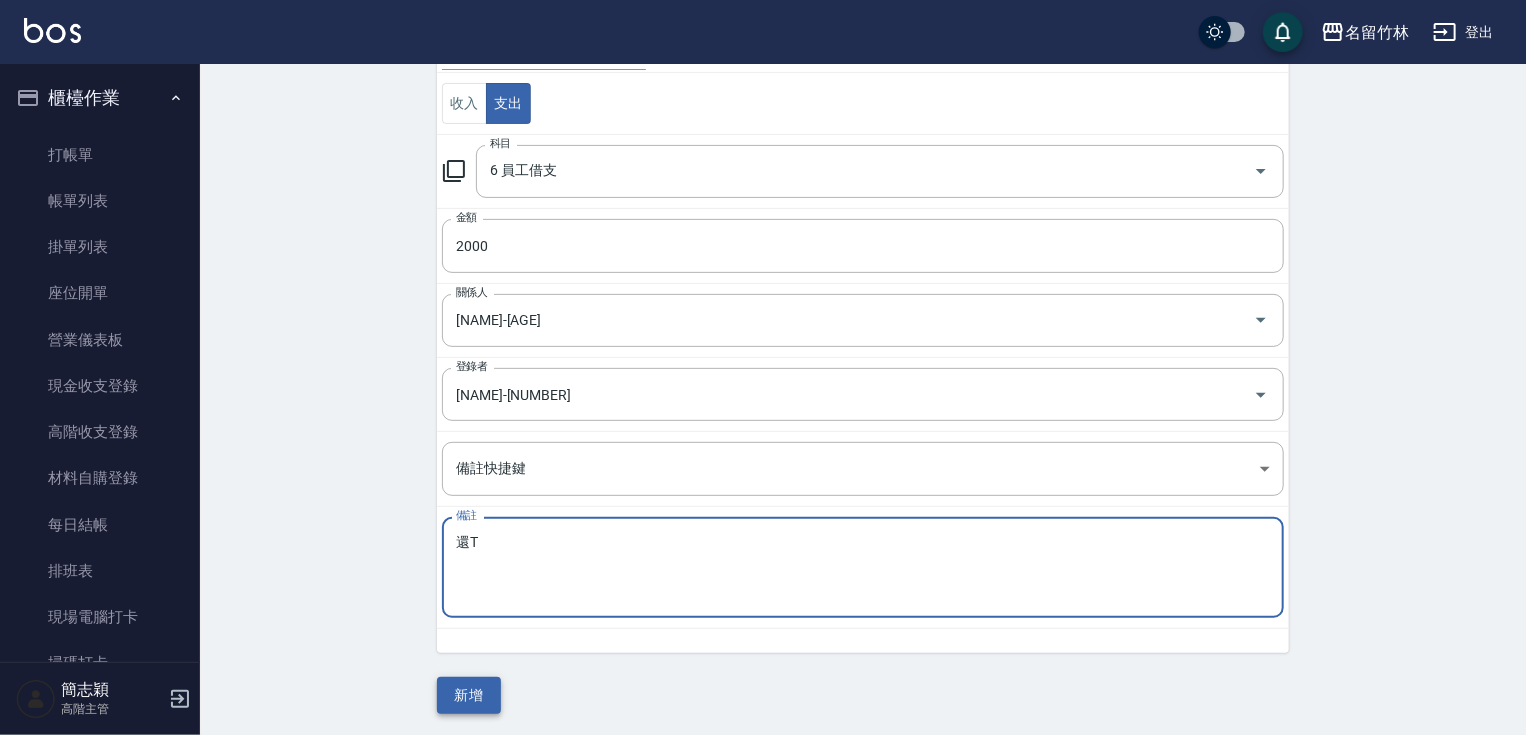 type on "還T" 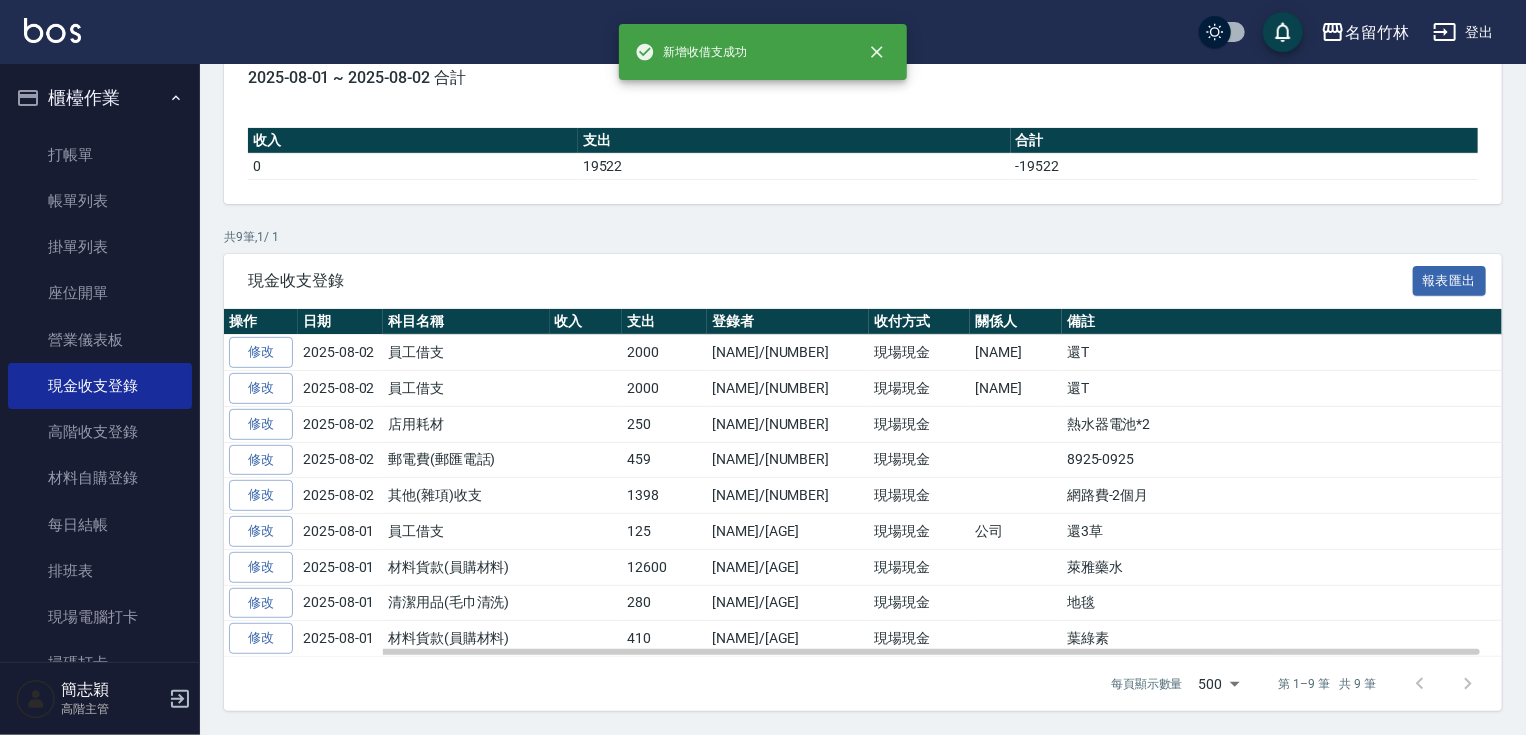 scroll, scrollTop: 0, scrollLeft: 0, axis: both 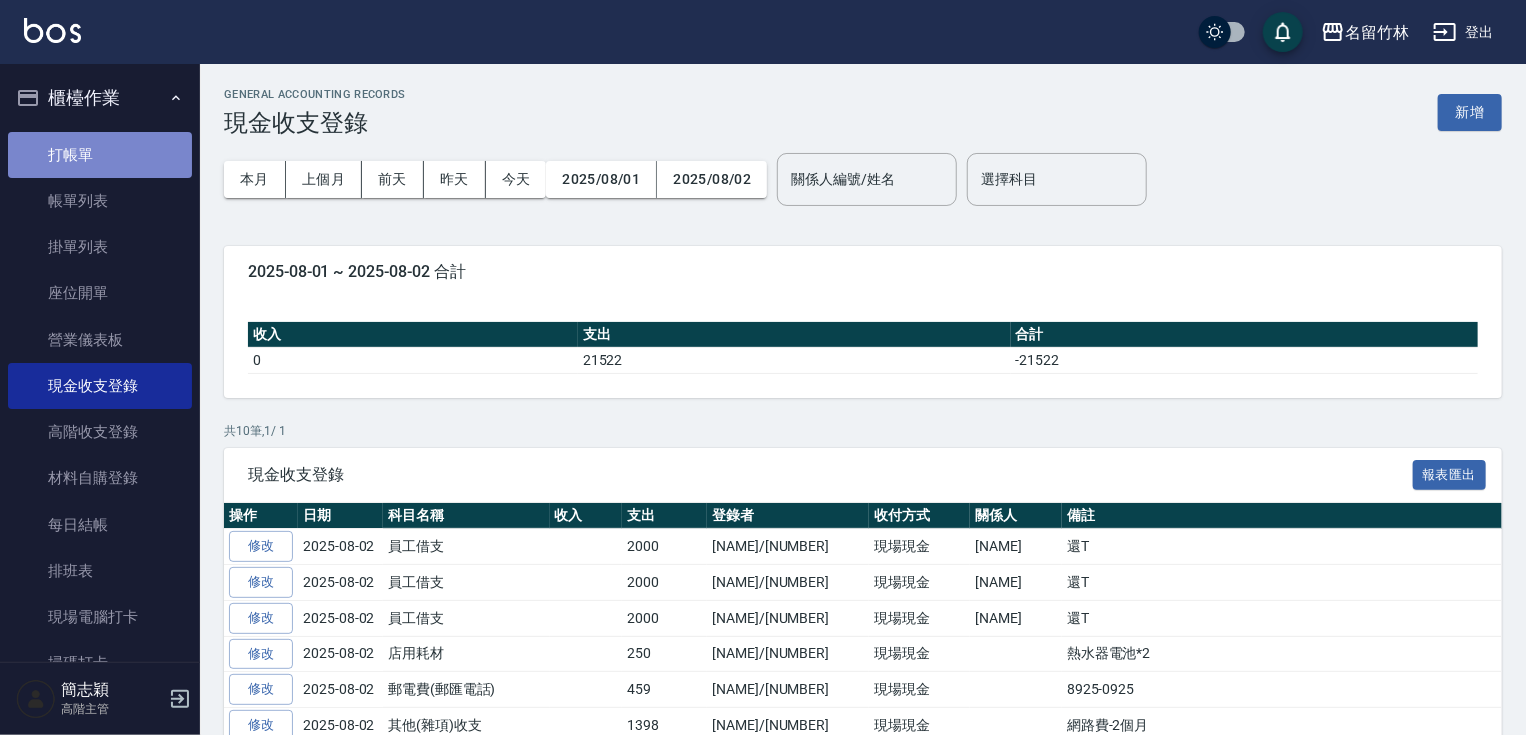 click on "打帳單" at bounding box center (100, 155) 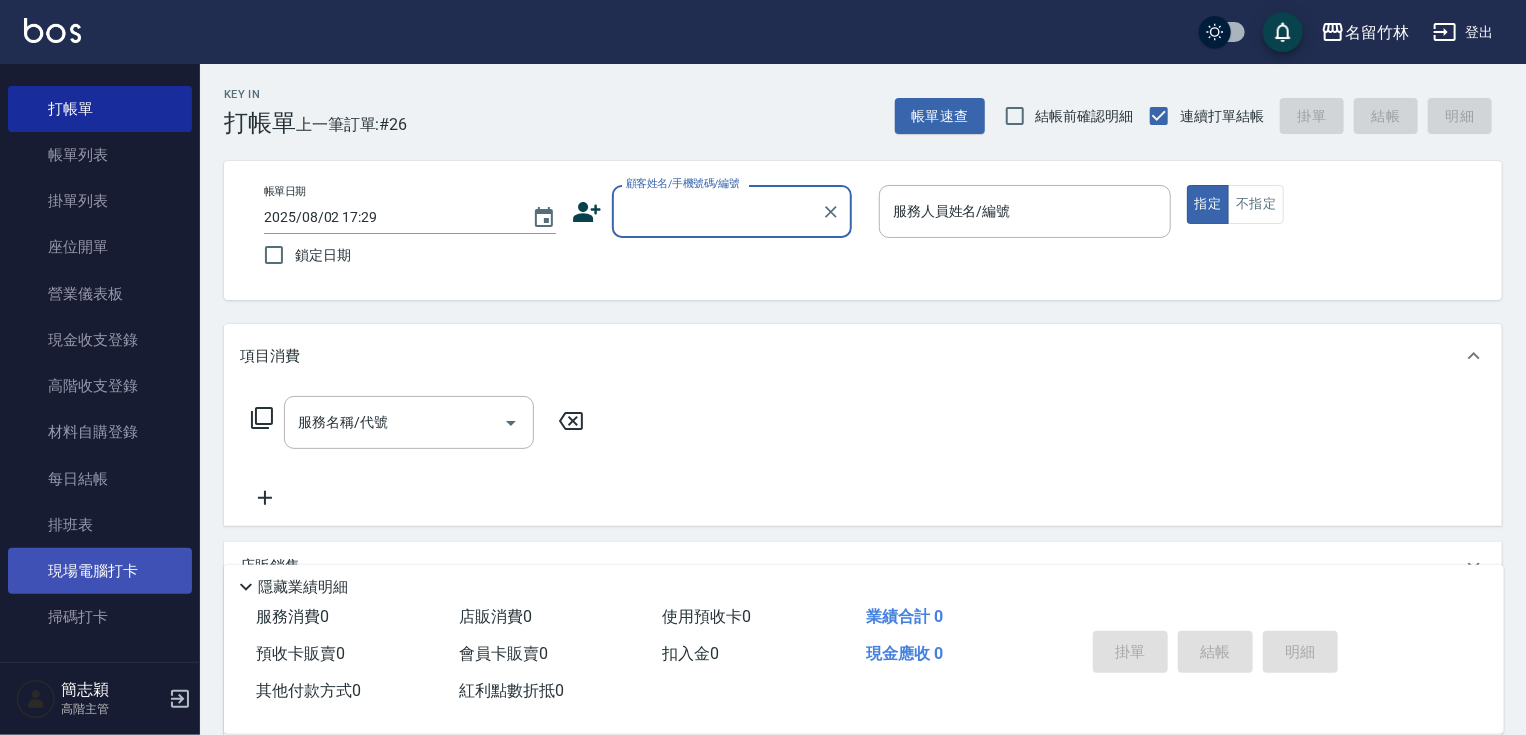 scroll, scrollTop: 0, scrollLeft: 0, axis: both 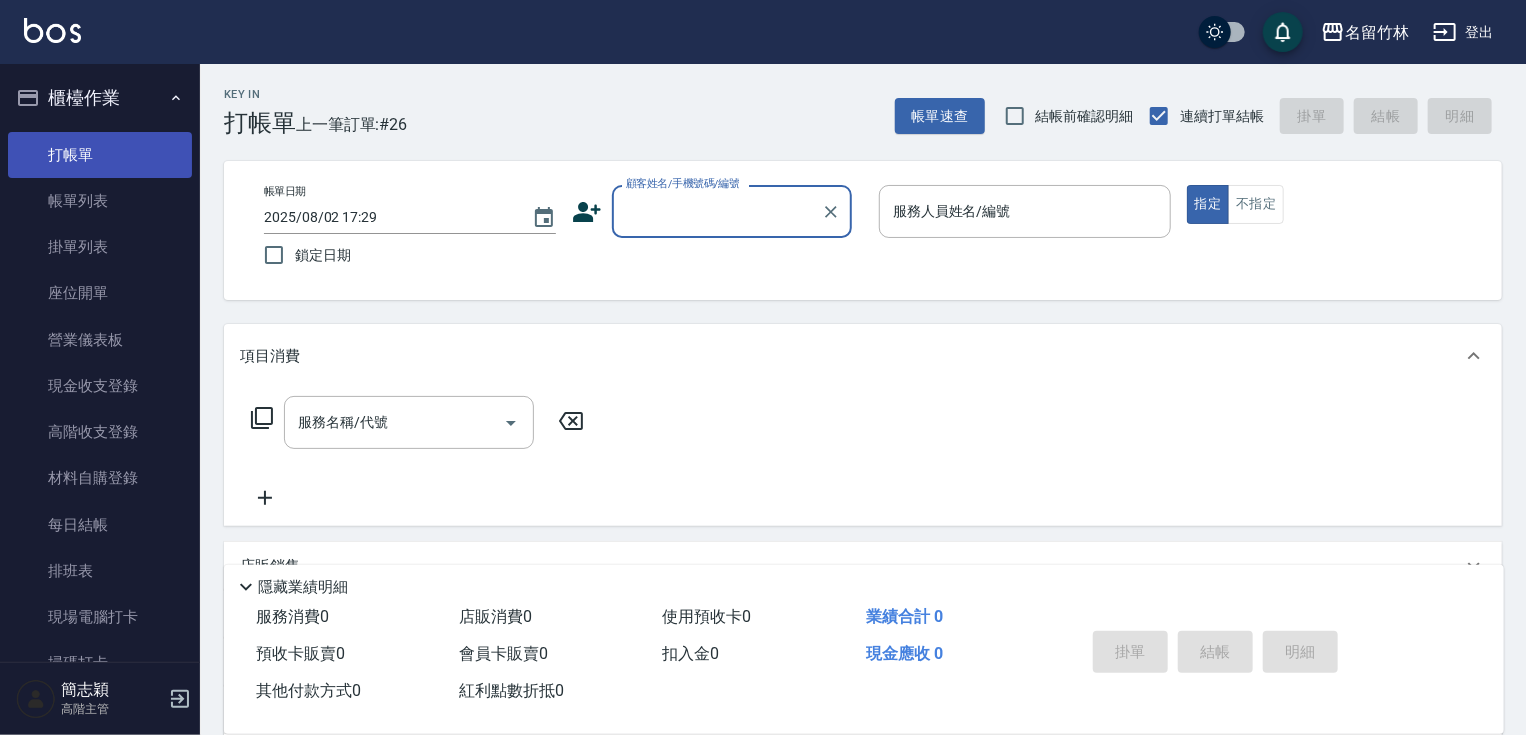 click on "打帳單" at bounding box center (100, 155) 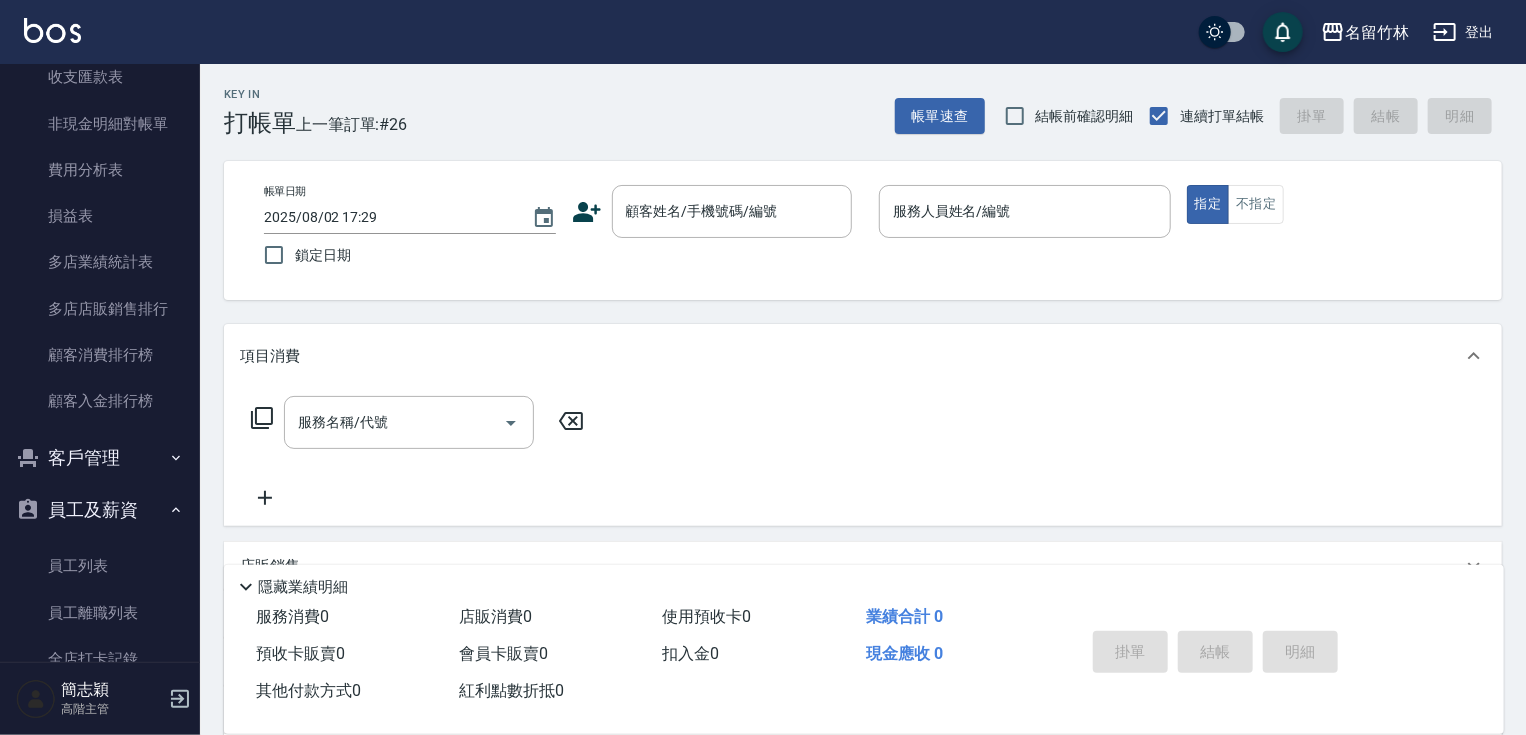 scroll, scrollTop: 2448, scrollLeft: 0, axis: vertical 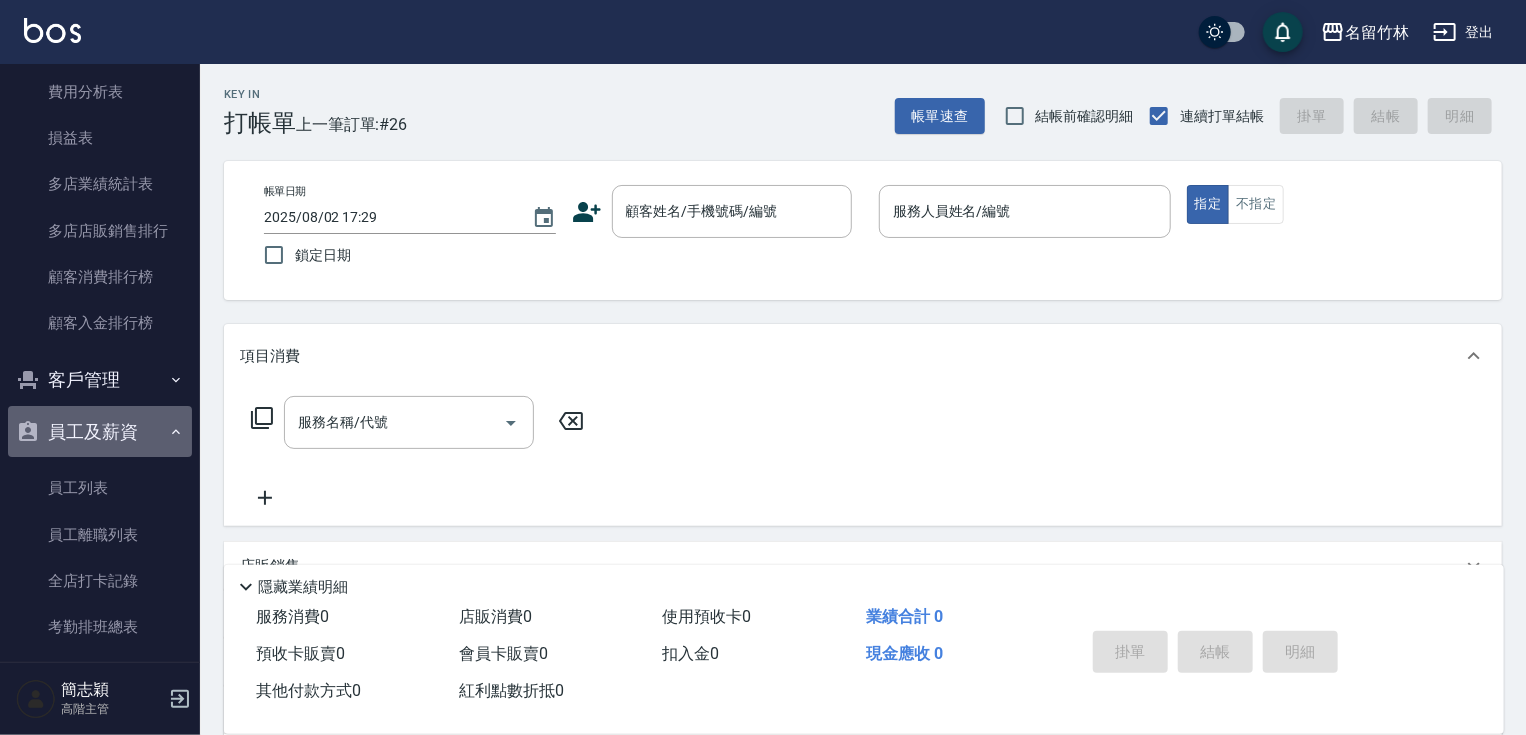 click on "員工及薪資" at bounding box center (100, 432) 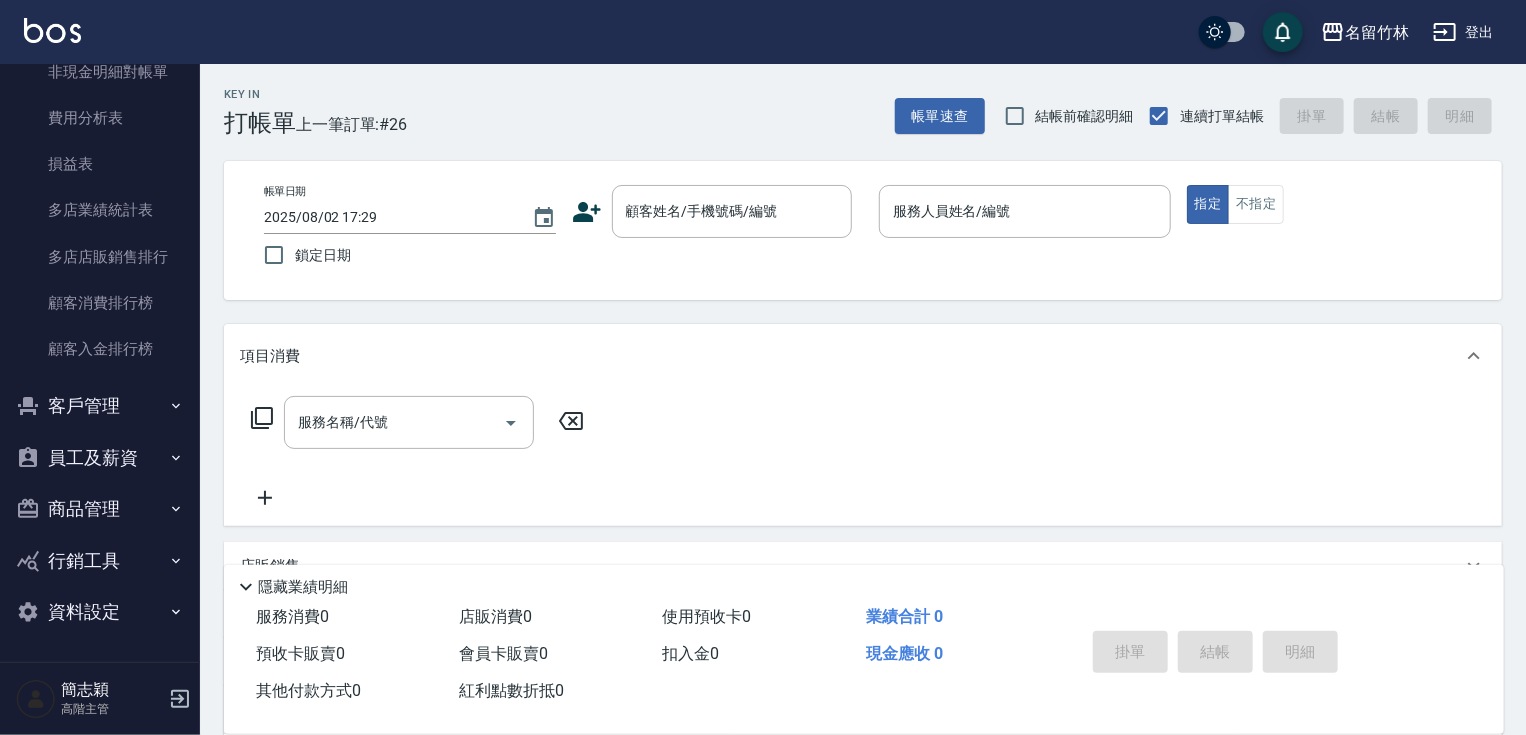 scroll, scrollTop: 2421, scrollLeft: 0, axis: vertical 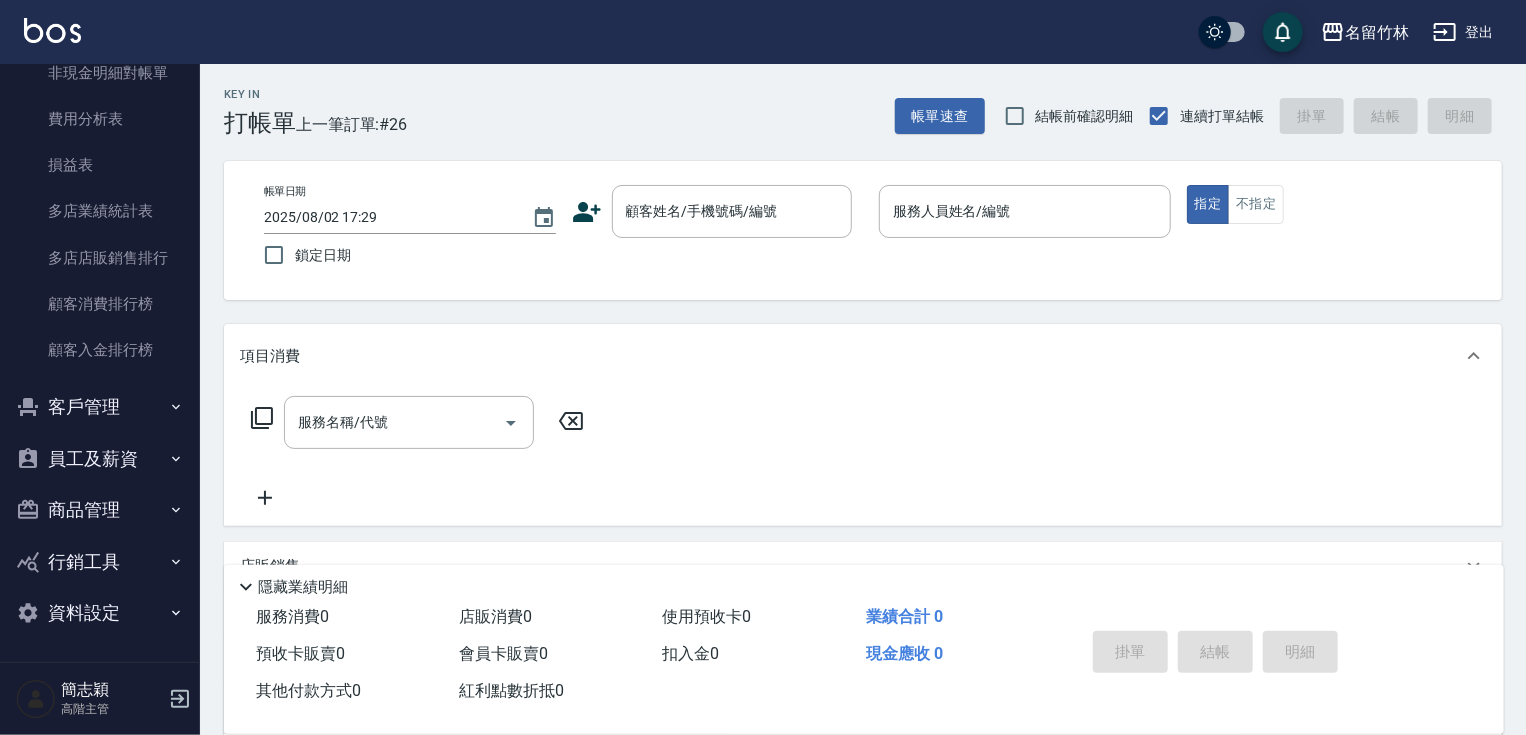 click on "員工及薪資" at bounding box center [100, 459] 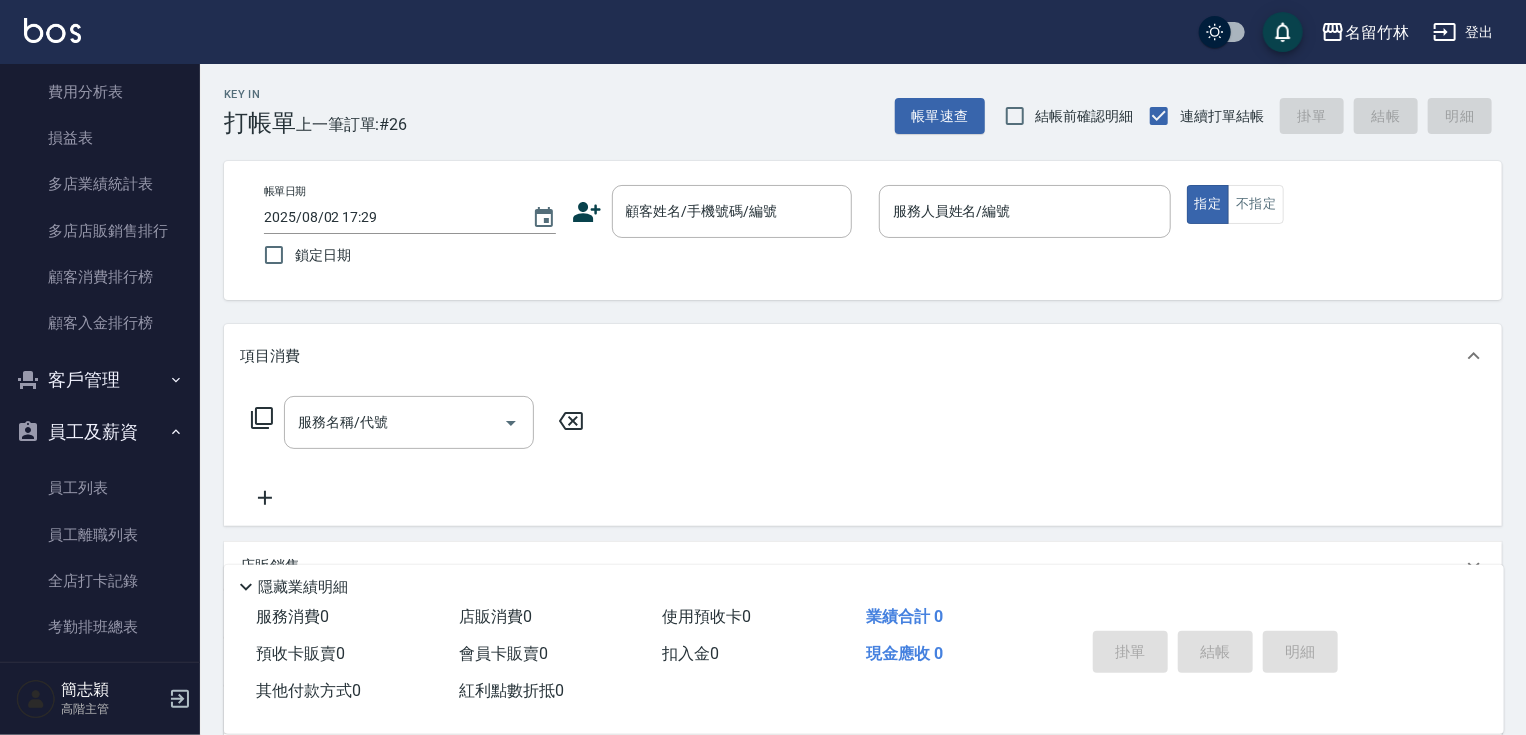 drag, startPoint x: 200, startPoint y: 530, endPoint x: 200, endPoint y: 553, distance: 23 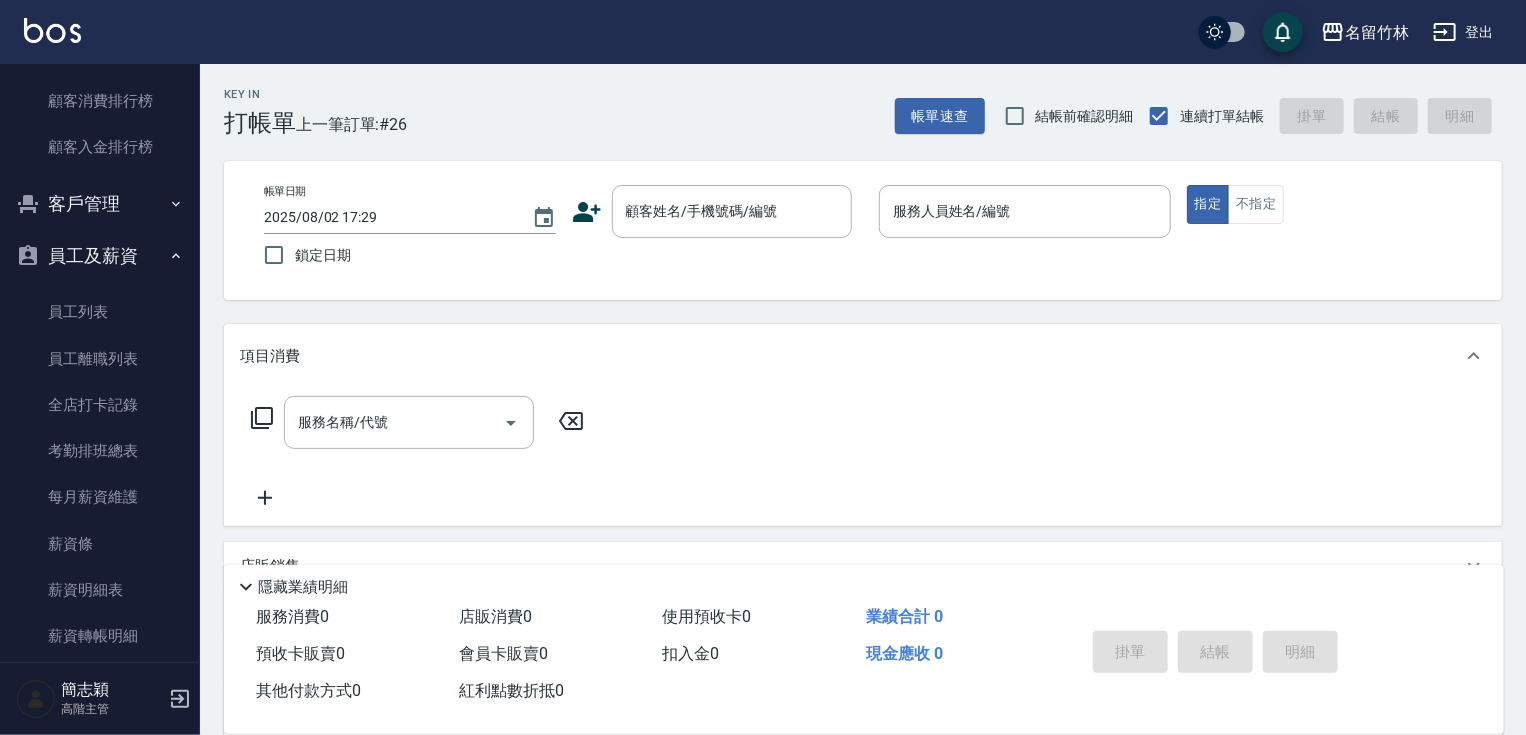 scroll, scrollTop: 2807, scrollLeft: 0, axis: vertical 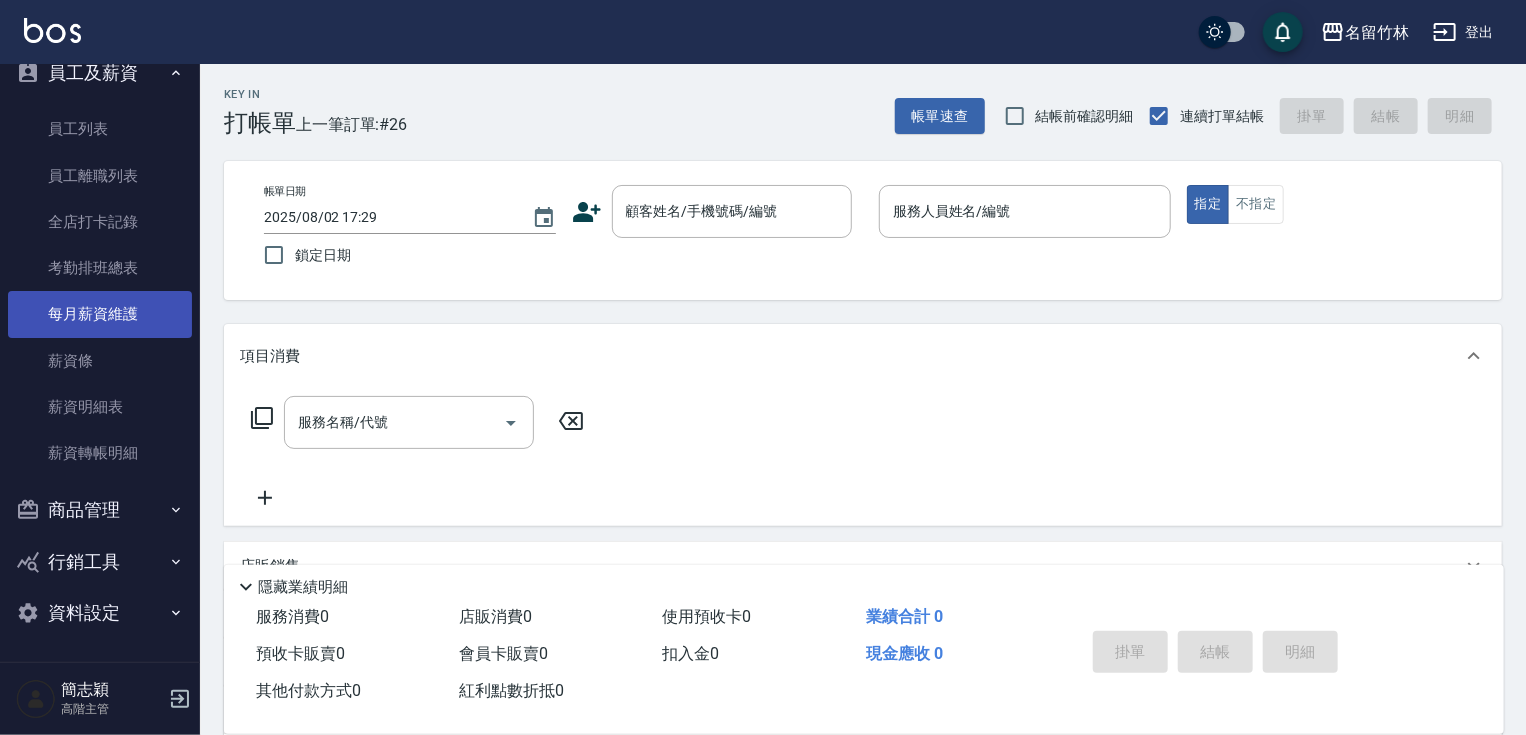 click on "每月薪資維護" at bounding box center (100, 314) 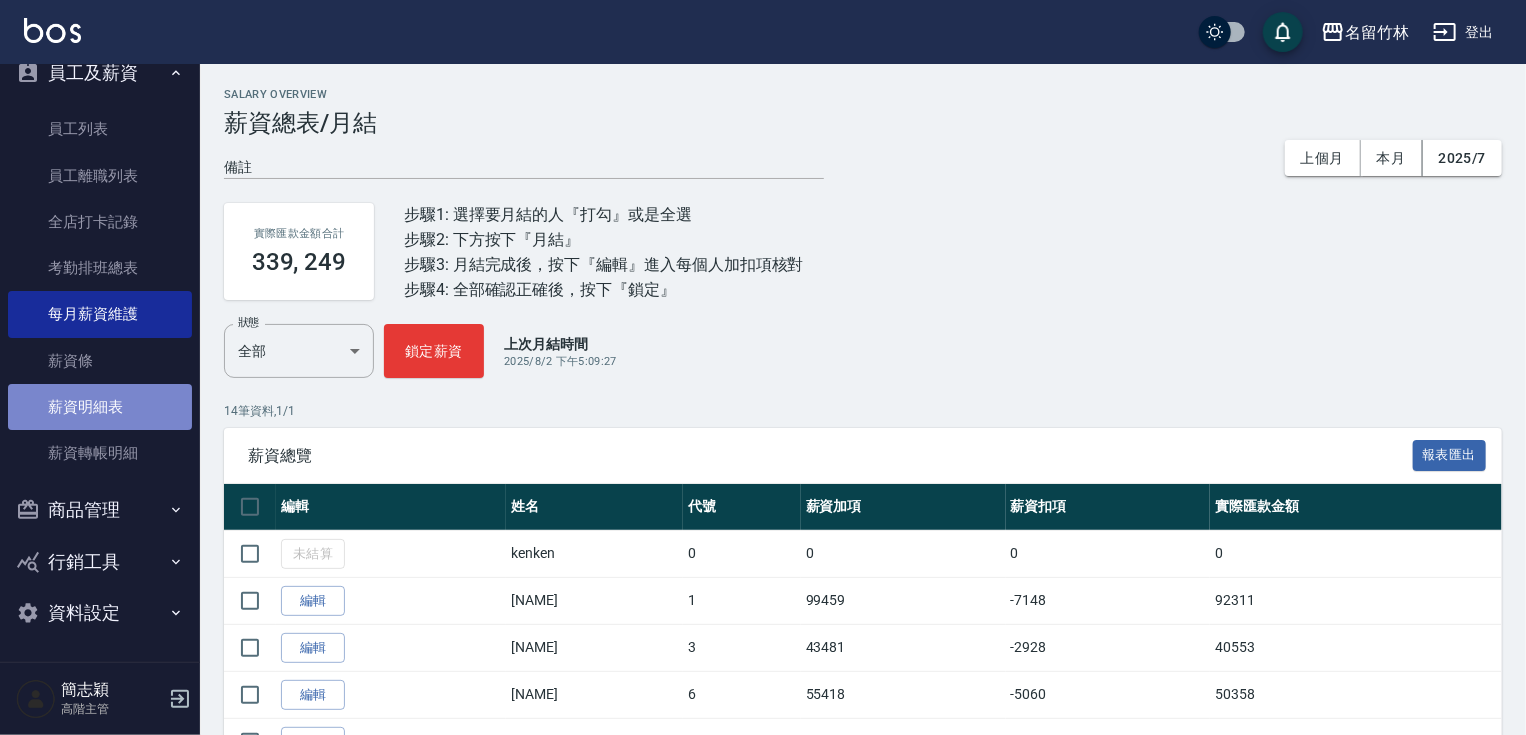 click on "薪資明細表" at bounding box center [100, 407] 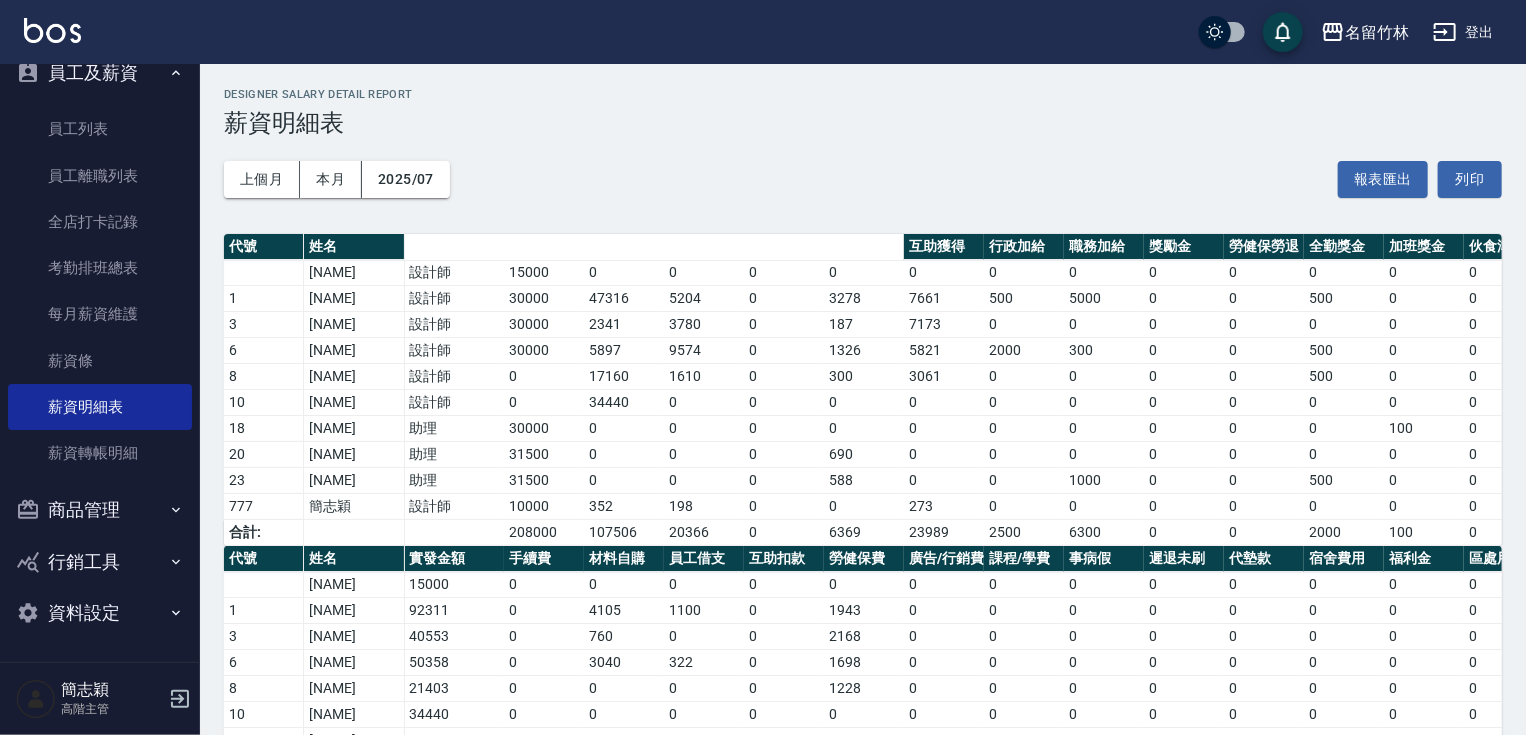 scroll, scrollTop: 0, scrollLeft: 601, axis: horizontal 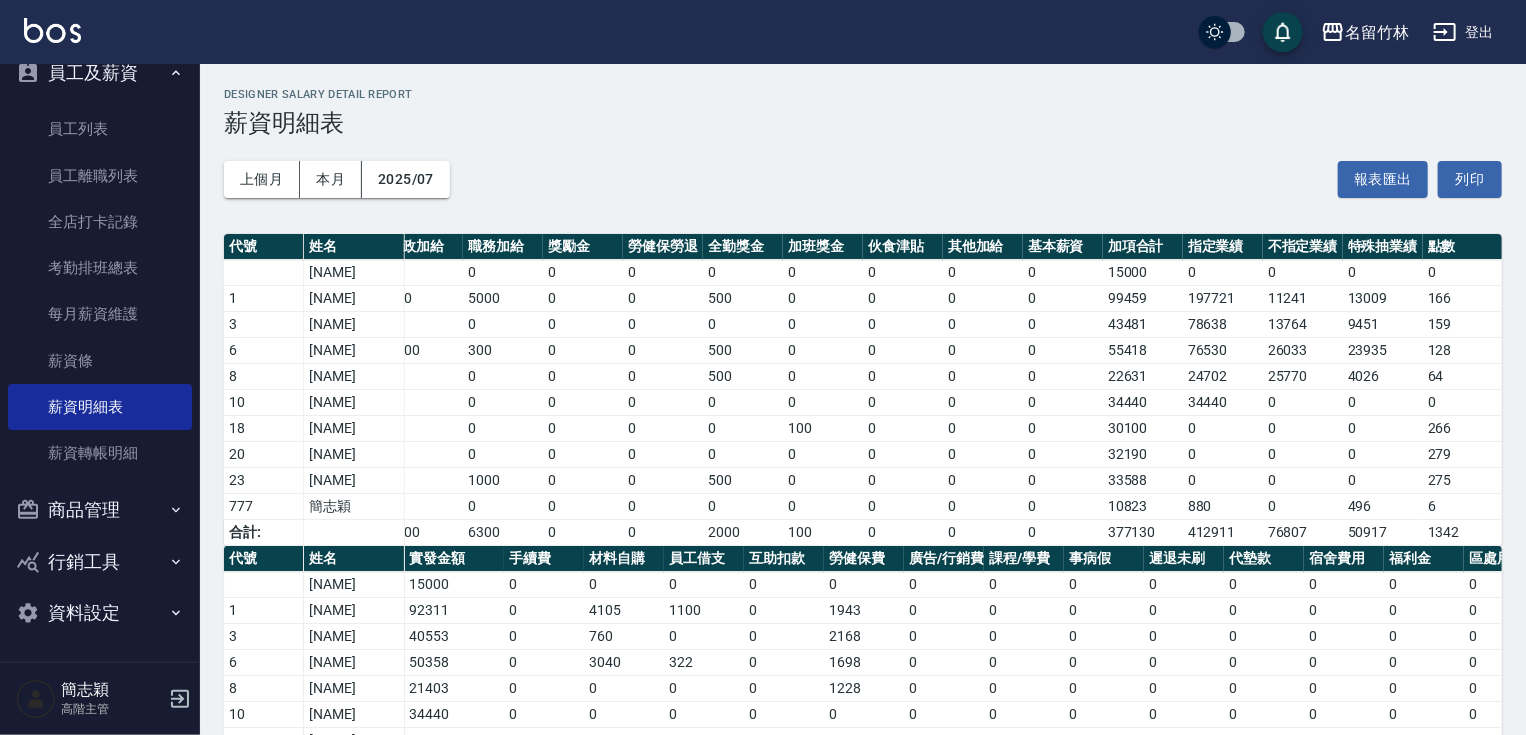 click on "員工及薪資" at bounding box center (100, 73) 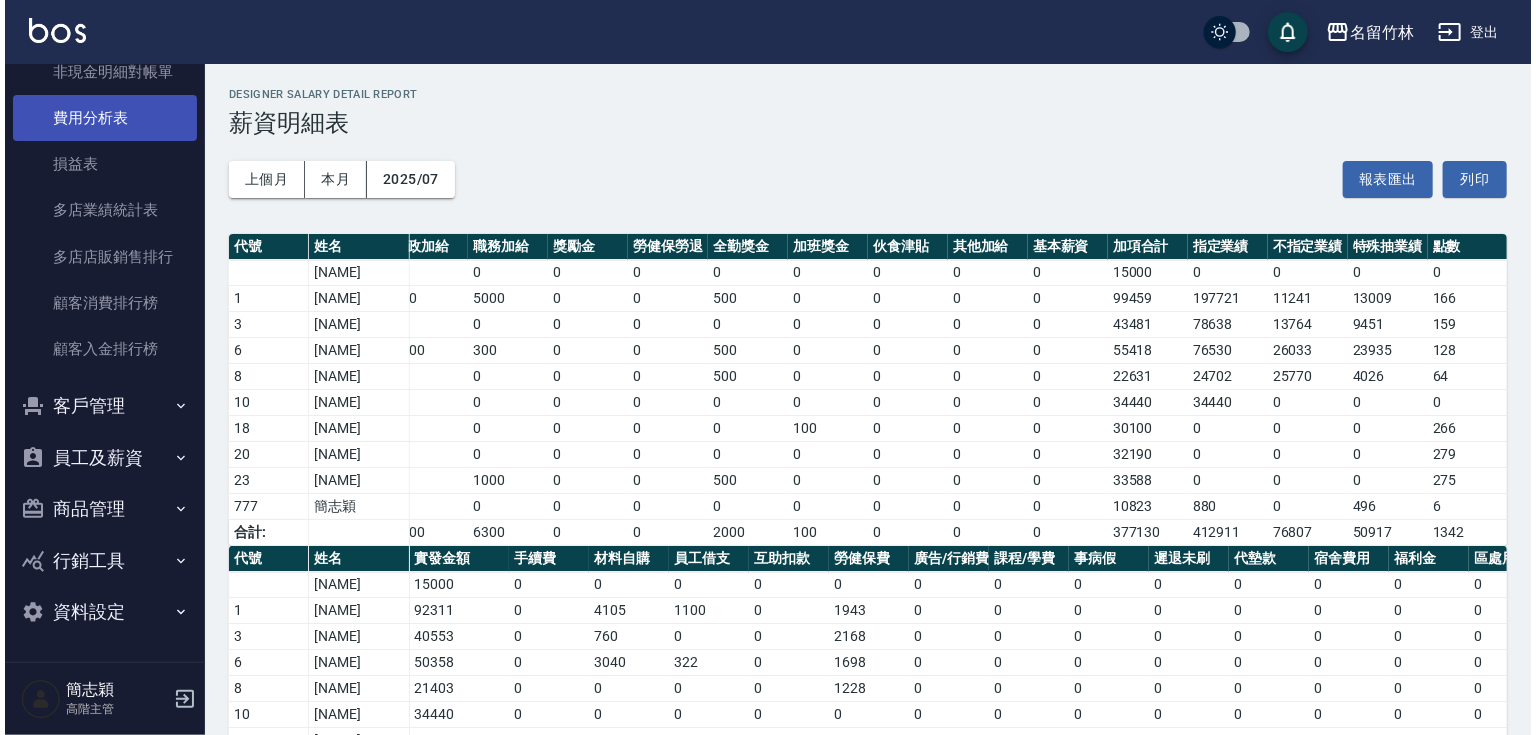 scroll, scrollTop: 2421, scrollLeft: 0, axis: vertical 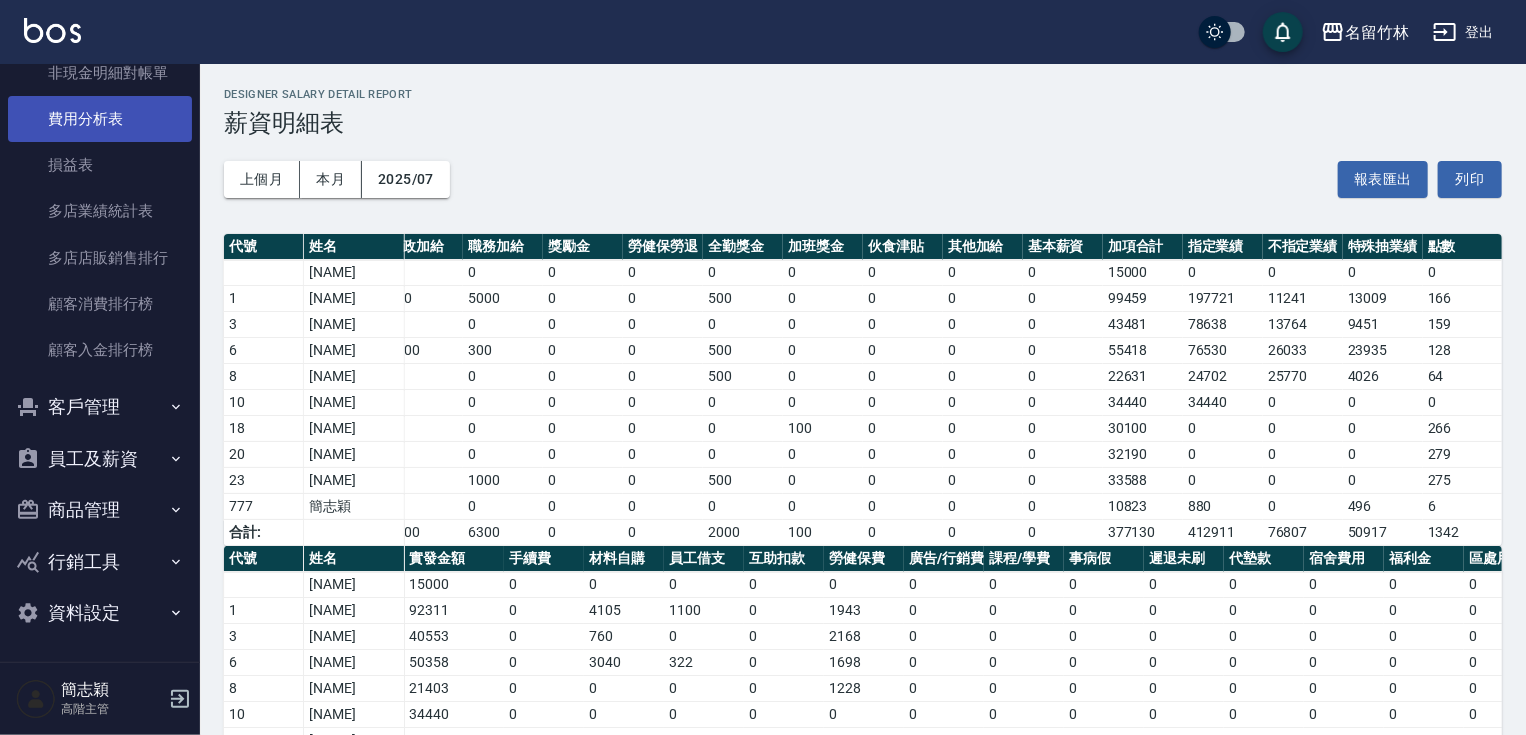 click on "費用分析表" at bounding box center (100, 119) 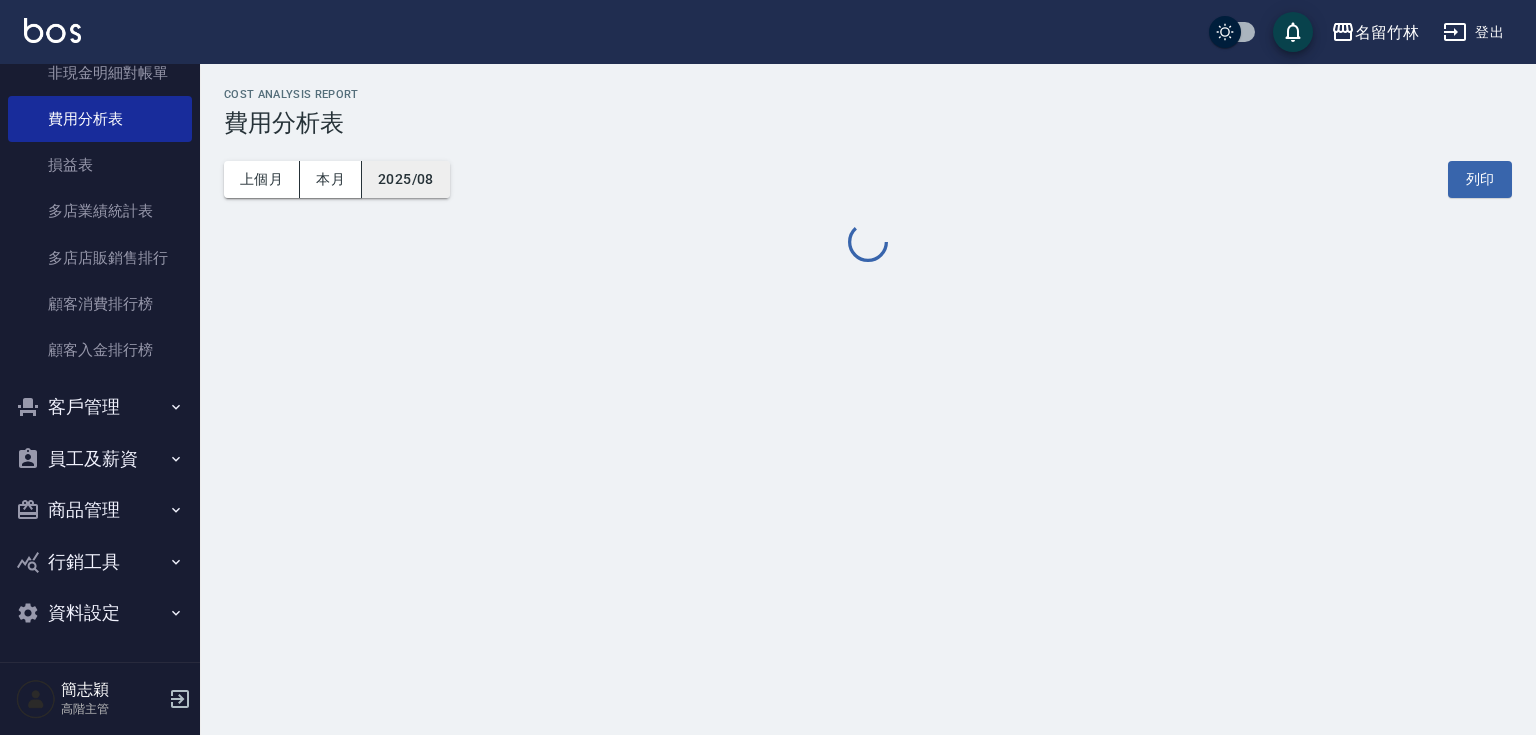 click on "2025/08" at bounding box center [406, 179] 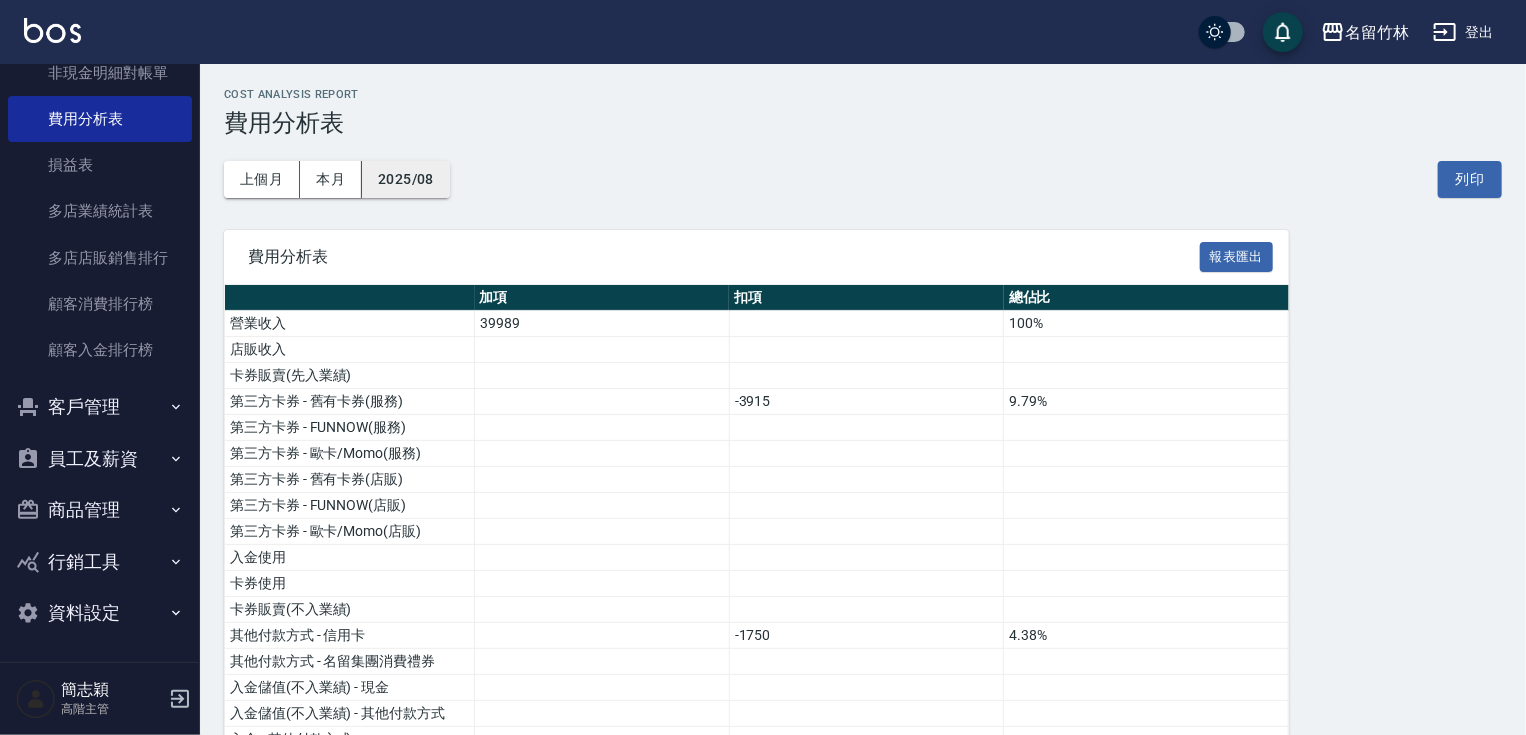 click on "2025/08" at bounding box center (406, 179) 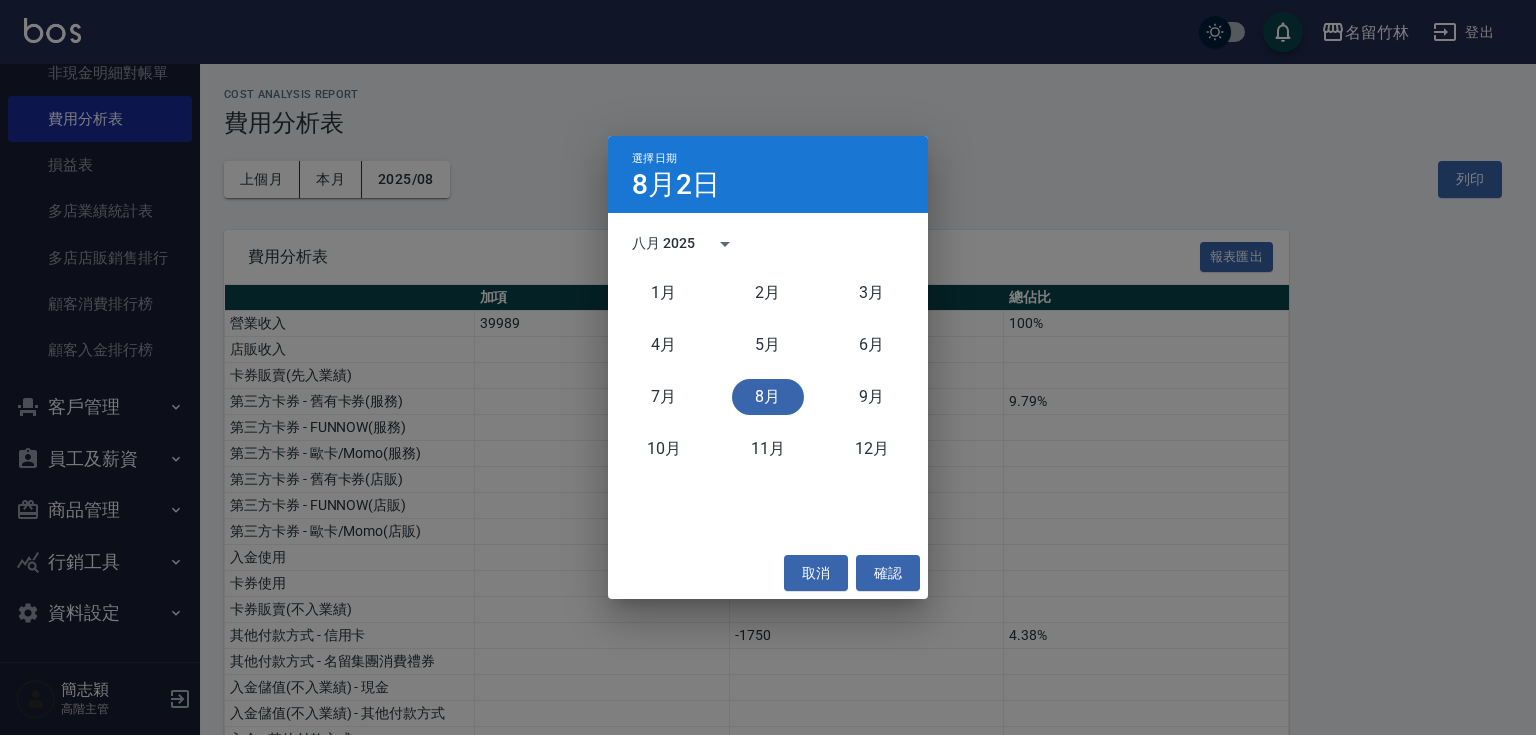 click on "八月 2025" at bounding box center (663, 243) 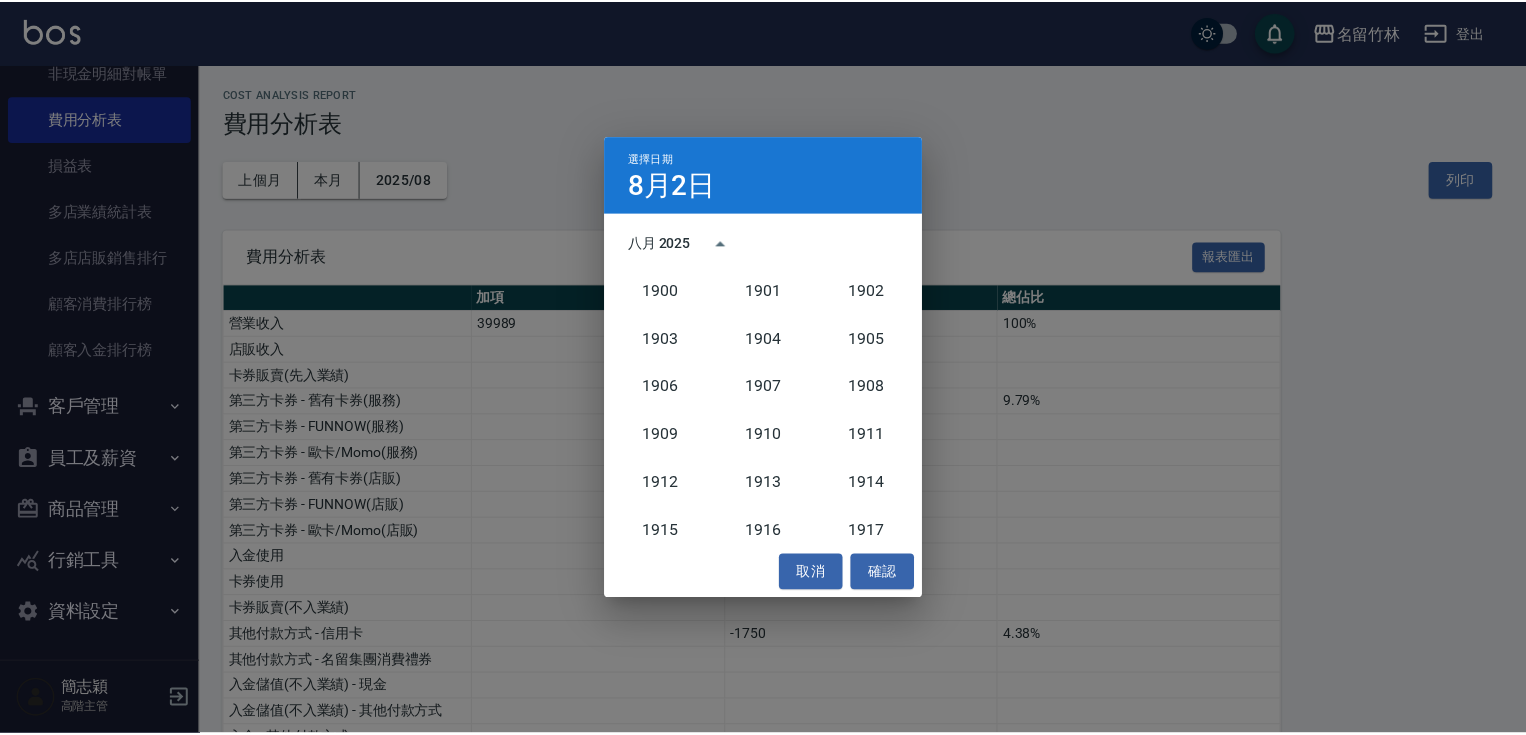 scroll, scrollTop: 1852, scrollLeft: 0, axis: vertical 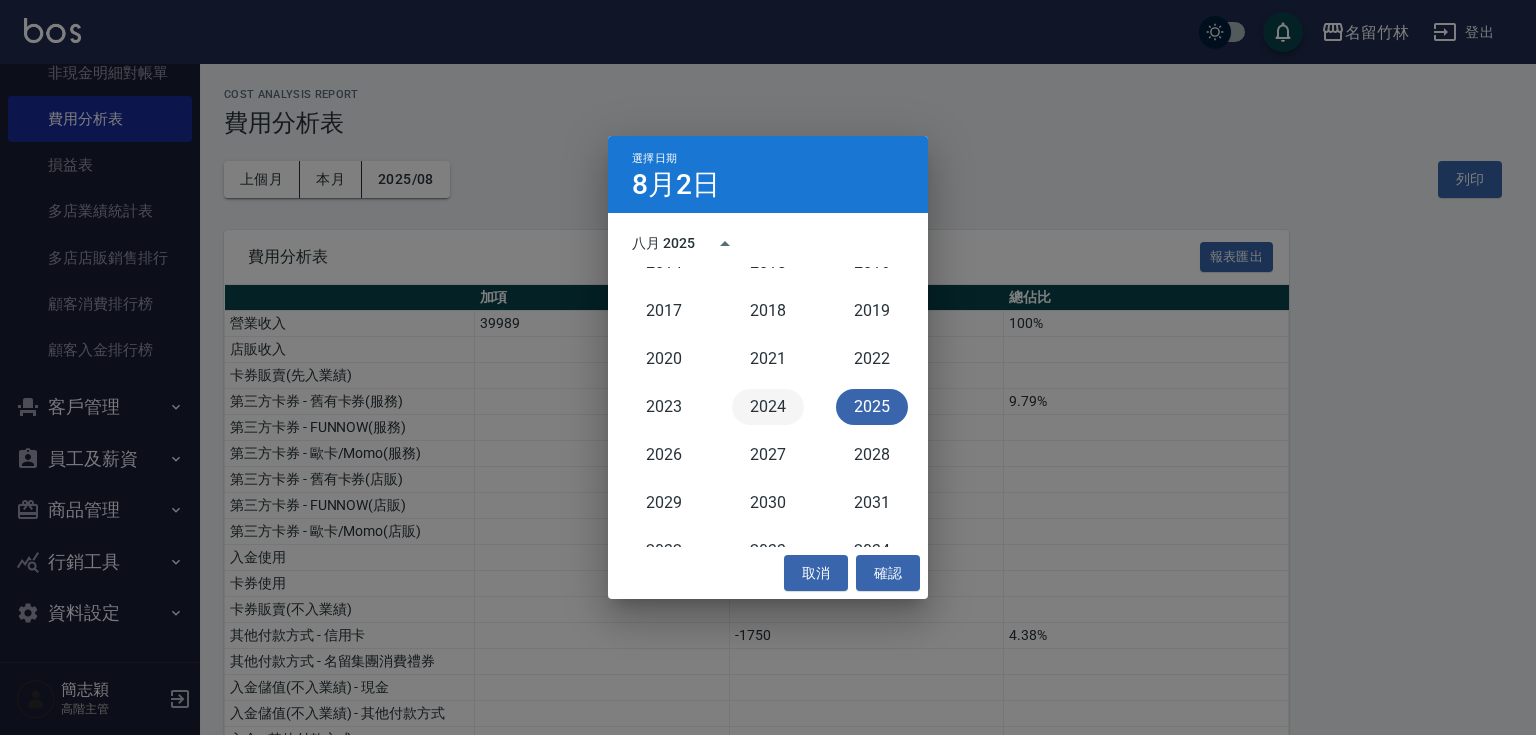click on "2024" at bounding box center [768, 407] 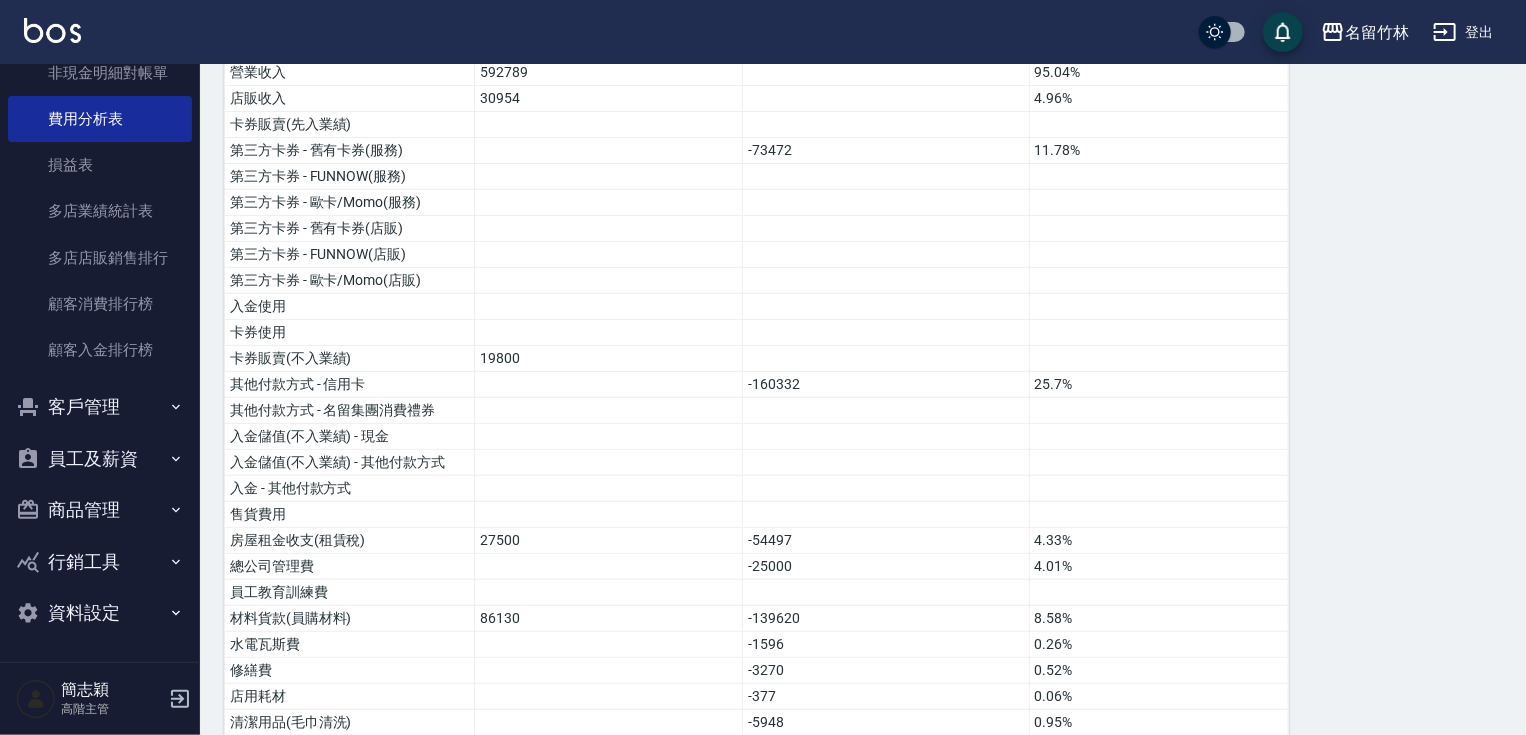 scroll, scrollTop: 236, scrollLeft: 0, axis: vertical 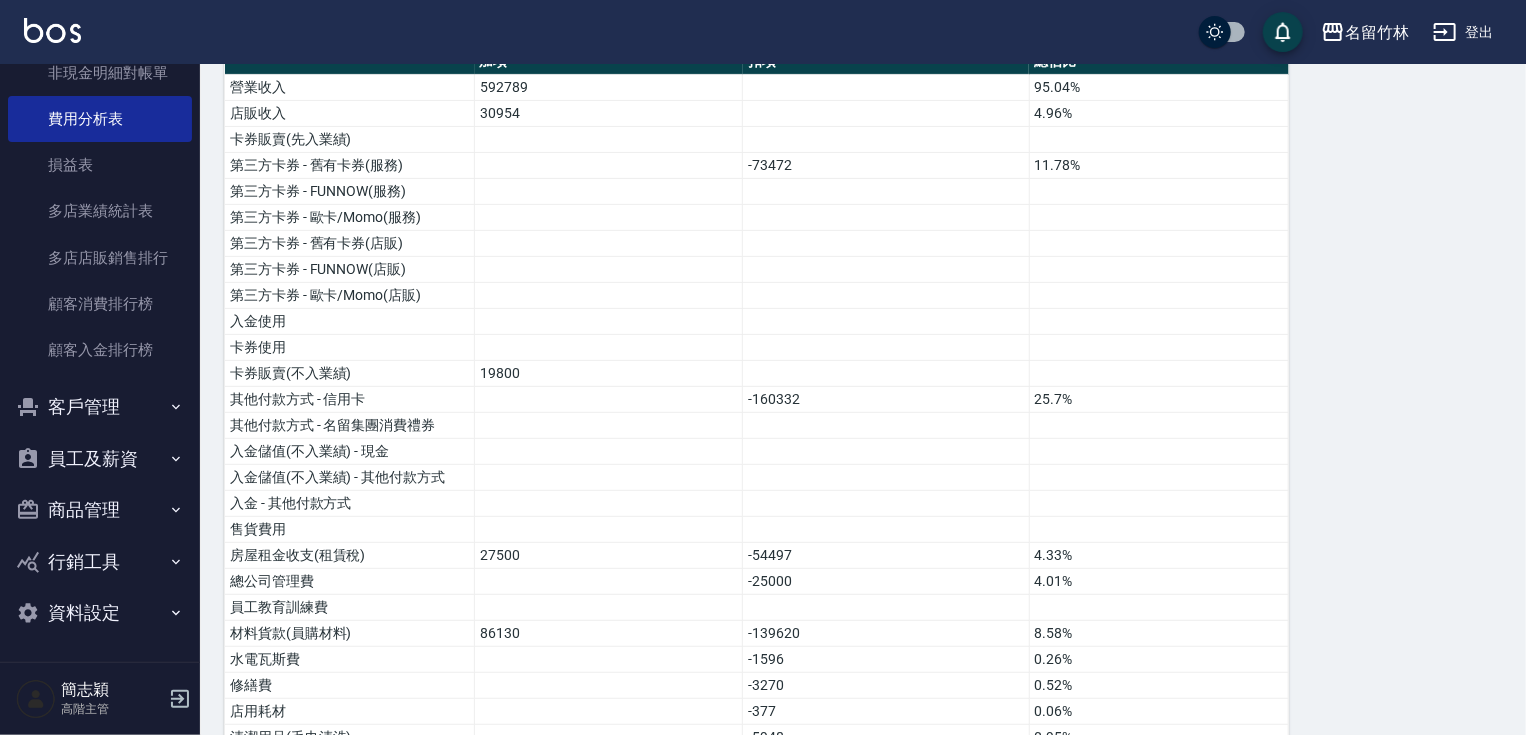 click on "費用分析表 報表匯出 加項 扣項 總佔比 營業收入 592789 95.04% 店販收入 30954 4.96% 卡券販賣(先入業績) 第三方卡券 - 舊有卡券(服務) -73472 11.78% 第三方卡券 - FUNNOW(服務) 第三方卡券 - 歐卡/Momo(服務) 第三方卡券 - 舊有卡券(店販) 第三方卡券 - FUNNOW(店販) 第三方卡券 - 歐卡/Momo(店販) 入金使用 卡券使用 卡券販賣(不入業績) 19800 其他付款方式 - 信用卡 -160332 25.7% 其他付款方式 - 名留集團消費禮券 入金儲值(不入業績) - 現金 入金儲值(不入業績) - 其他付款方式 入金 - 其他付款方式 售貨費用 房屋租金收支(租賃稅) 27500 -54497 4.33% 總公司管理費 -25000 4.01% 員工教育訓練費 材料貨款(員購材料) 86130 -139620 8.58% 水電瓦斯費 -1596 0.26% 修繕費 -3270 0.52% 店用耗材 -377 0.06% 清潔用品(毛巾清洗) -5948 0.95% 書報雜誌音樂視訊費 -2500 0.4% 郵電費(郵匯電話) -1696 0.27% 活動廣告費(印刷、廣告、贈品費)" at bounding box center (863, 775) 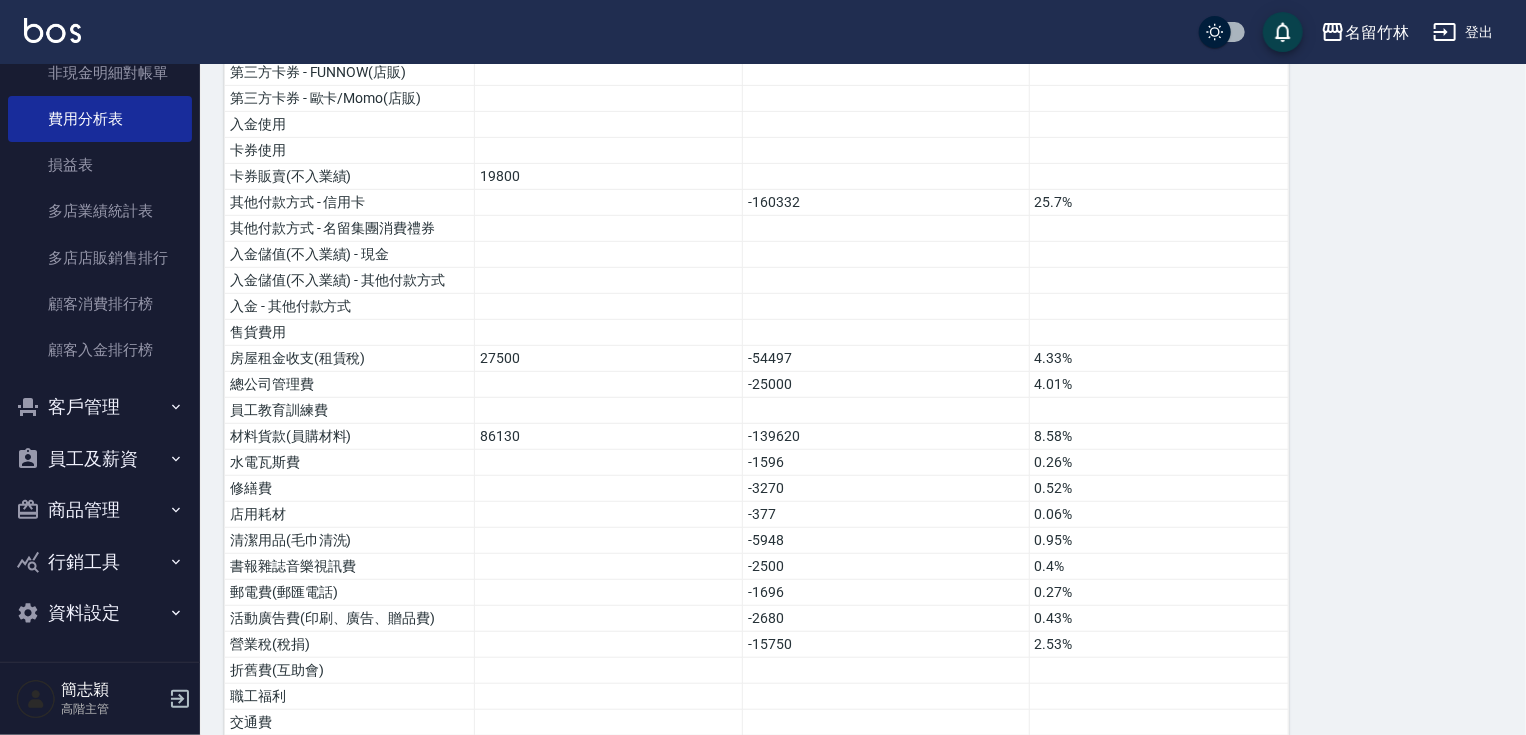scroll, scrollTop: 448, scrollLeft: 0, axis: vertical 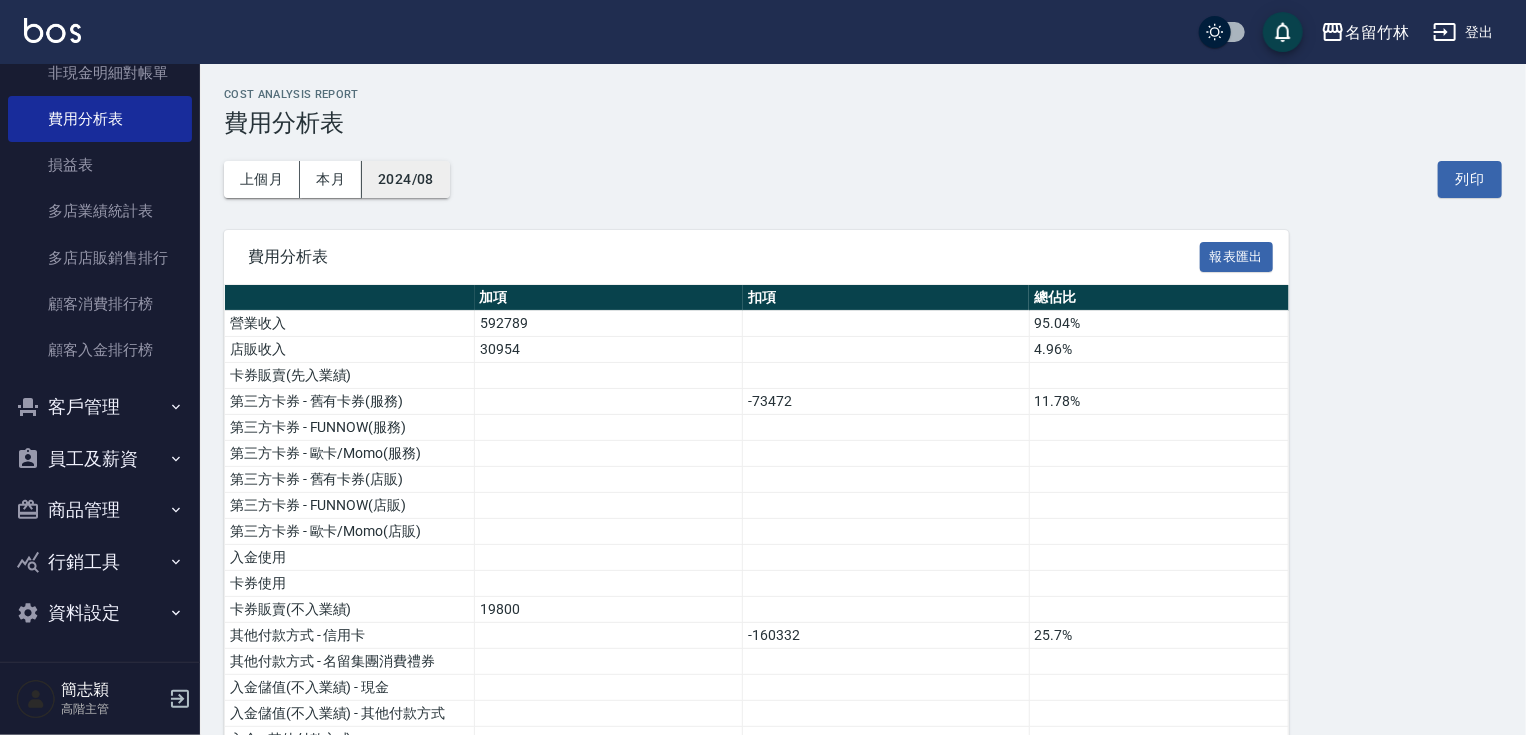 click on "2024/08" at bounding box center (406, 179) 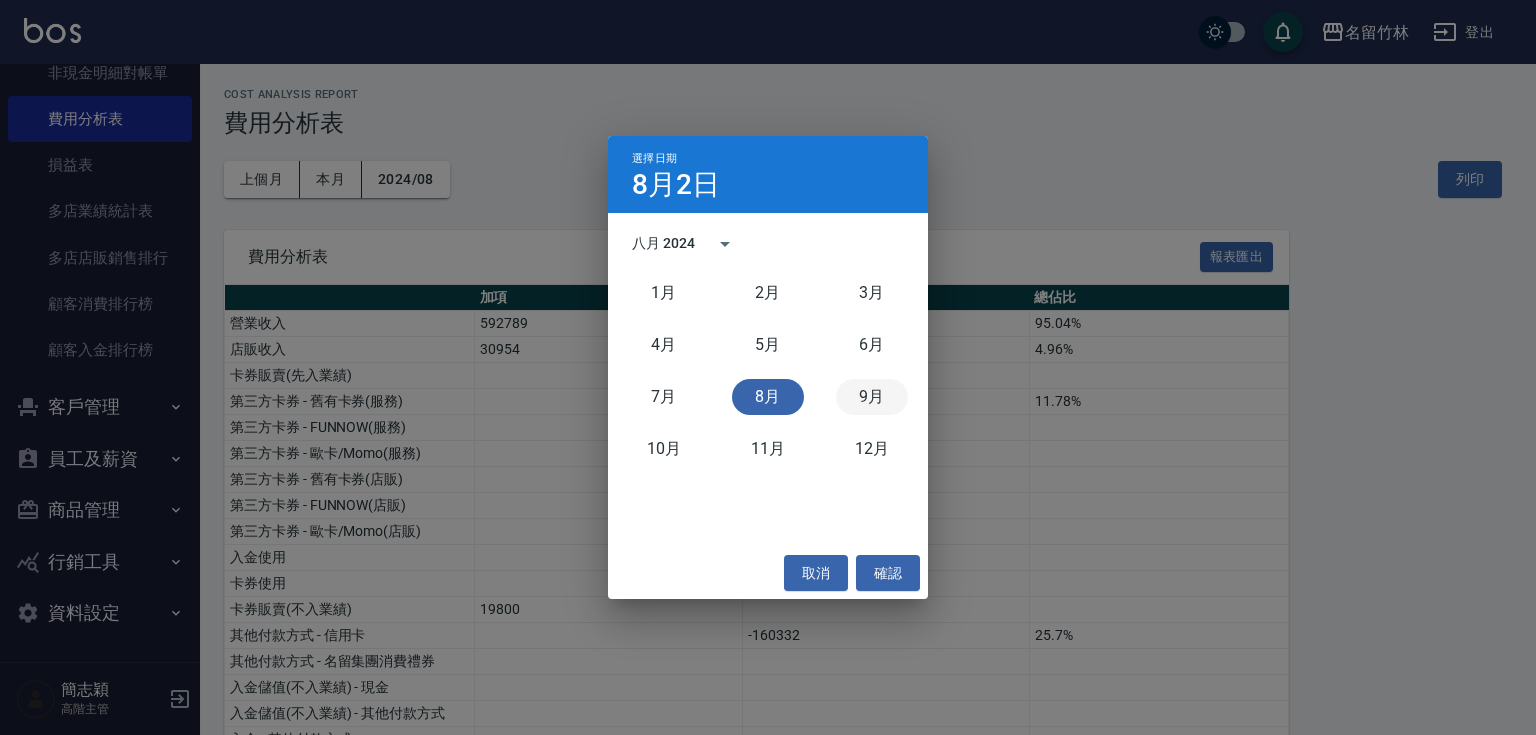 click on "9月" at bounding box center (872, 397) 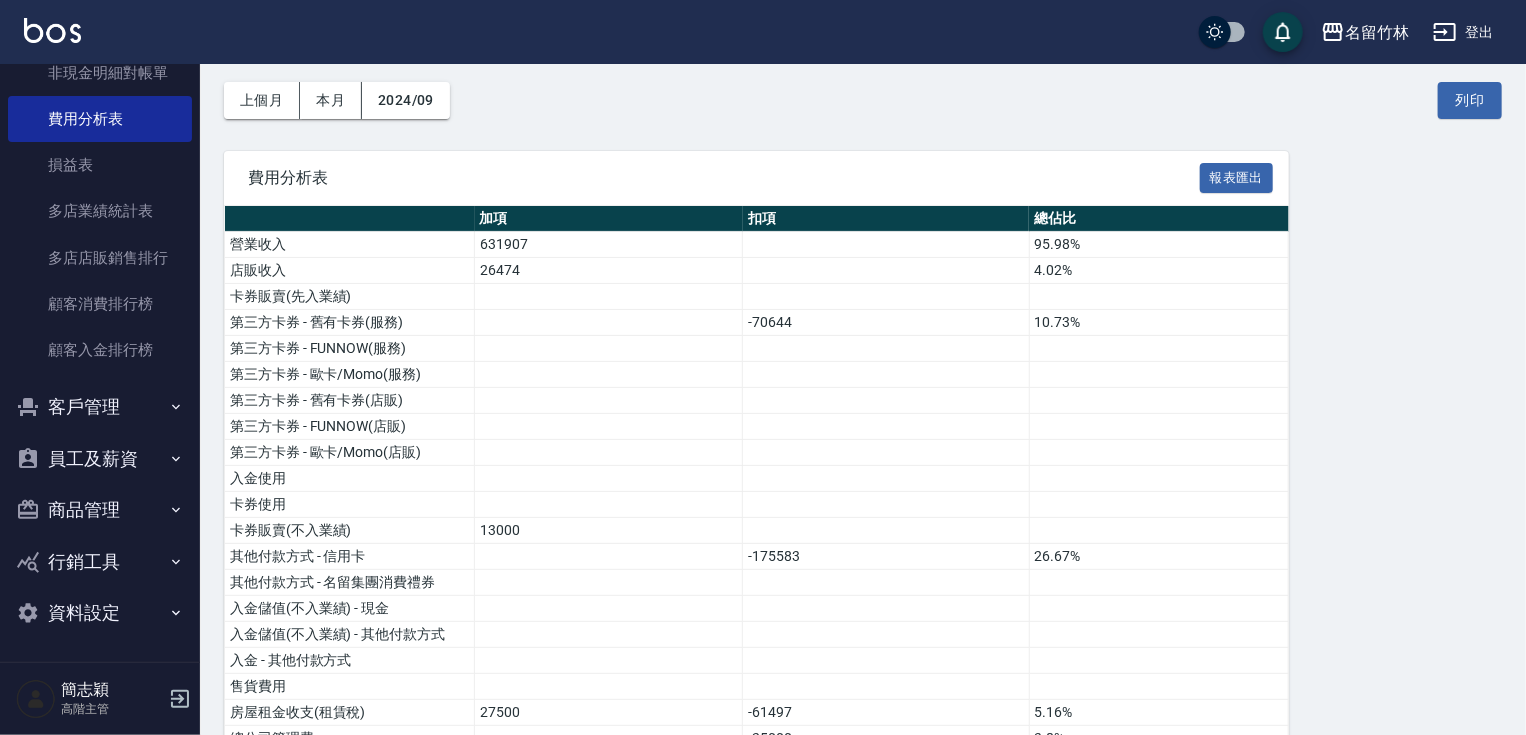 scroll, scrollTop: 0, scrollLeft: 0, axis: both 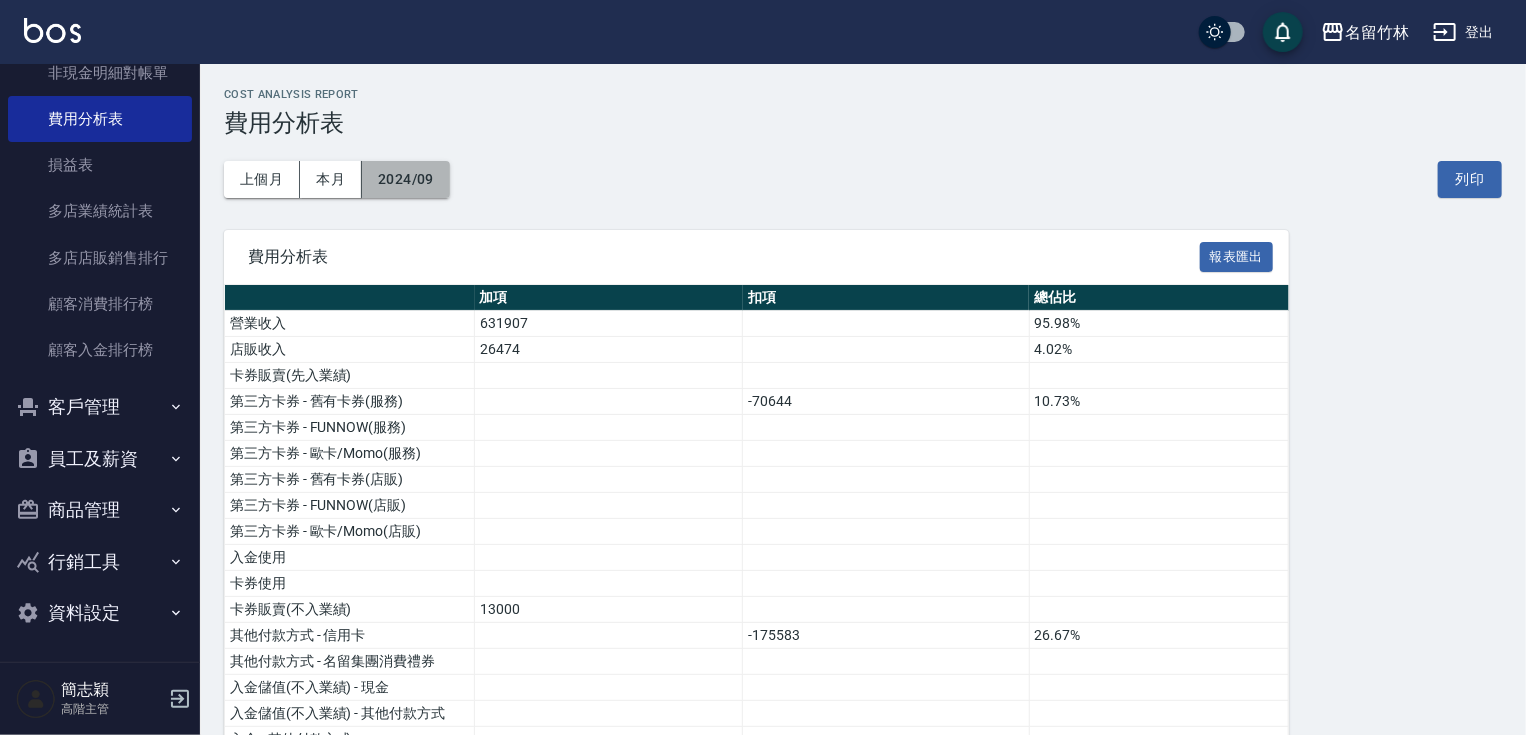 click on "2024/09" at bounding box center (406, 179) 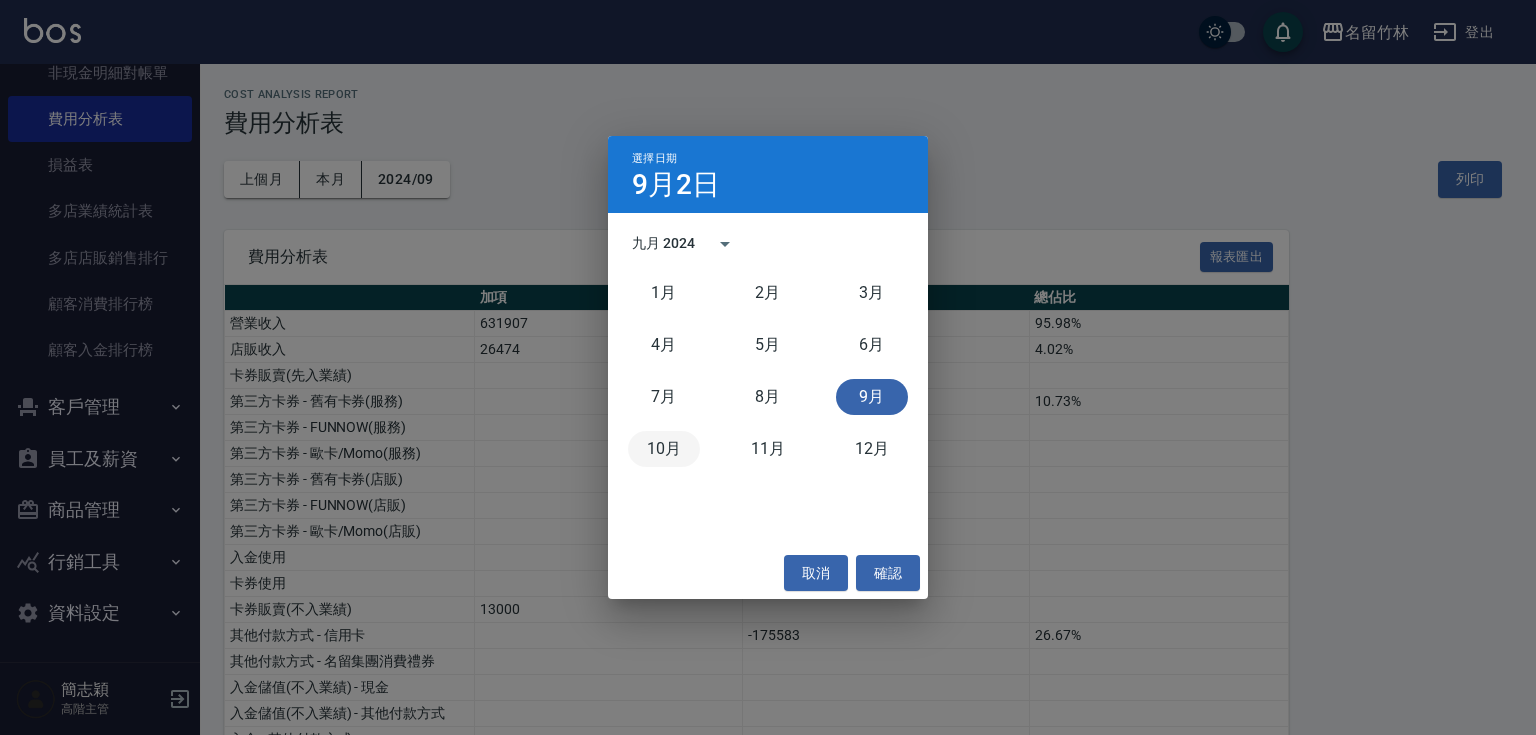 click on "10月" at bounding box center (664, 449) 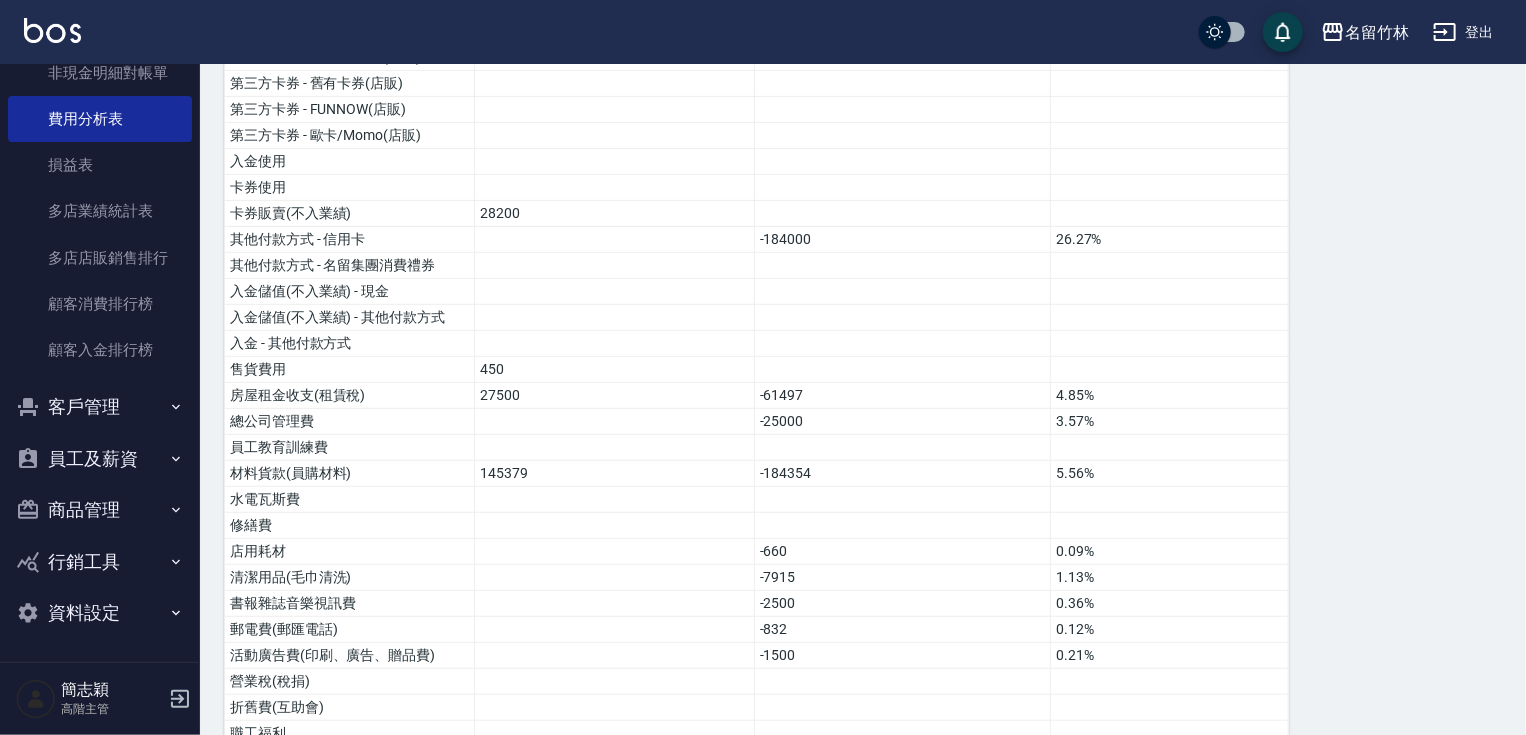 scroll, scrollTop: 532, scrollLeft: 0, axis: vertical 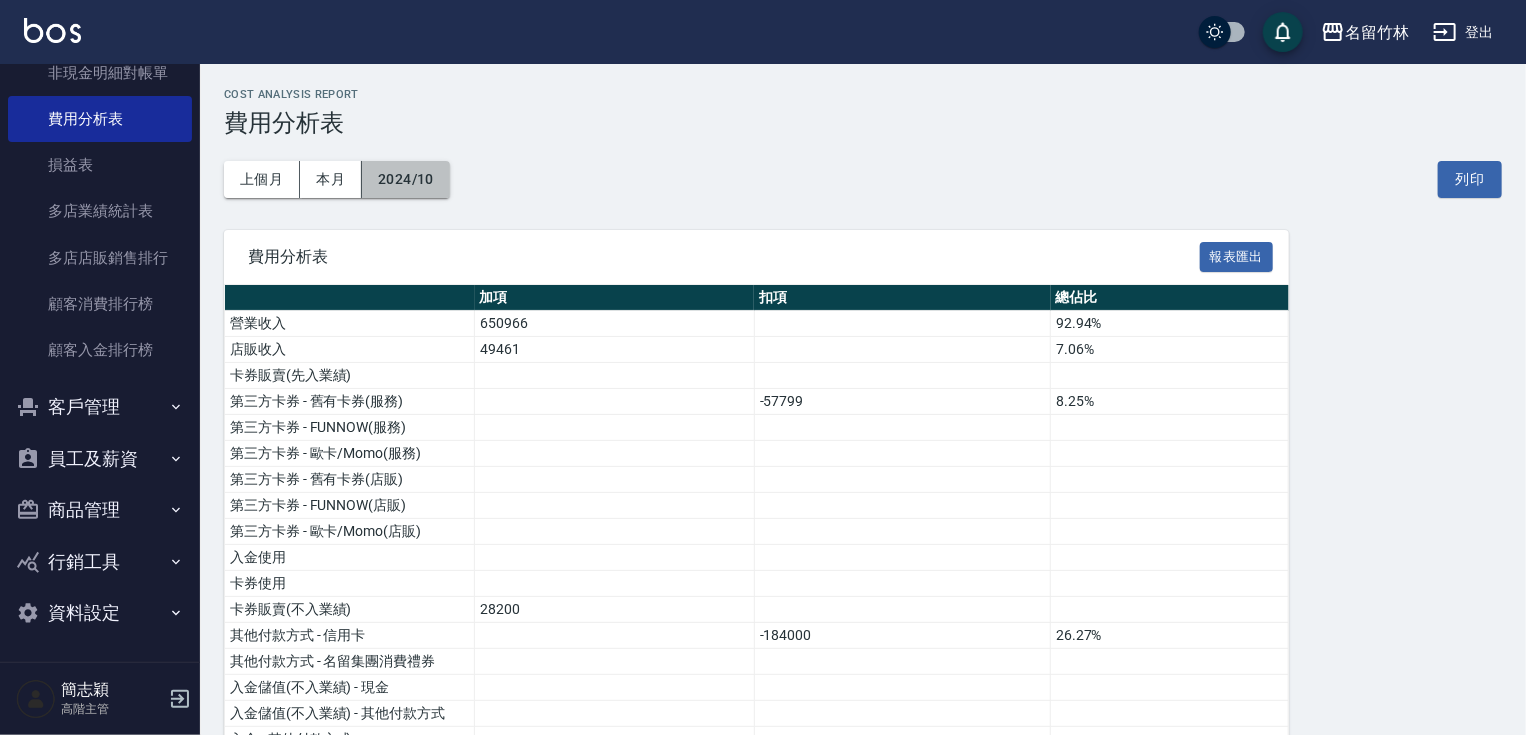 click on "上個月 本月 2024/10 列印" at bounding box center [863, 179] 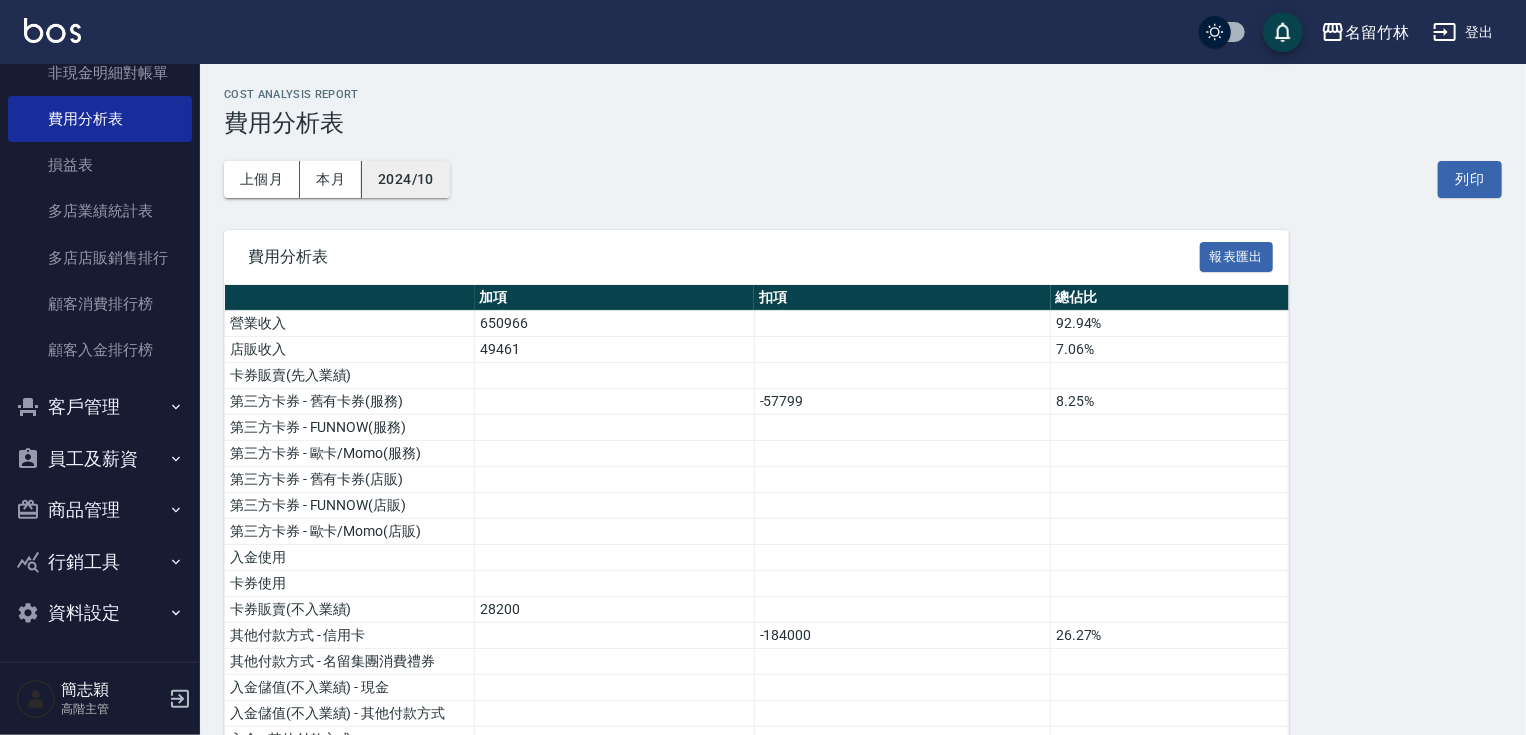 click on "2024/10" at bounding box center (406, 179) 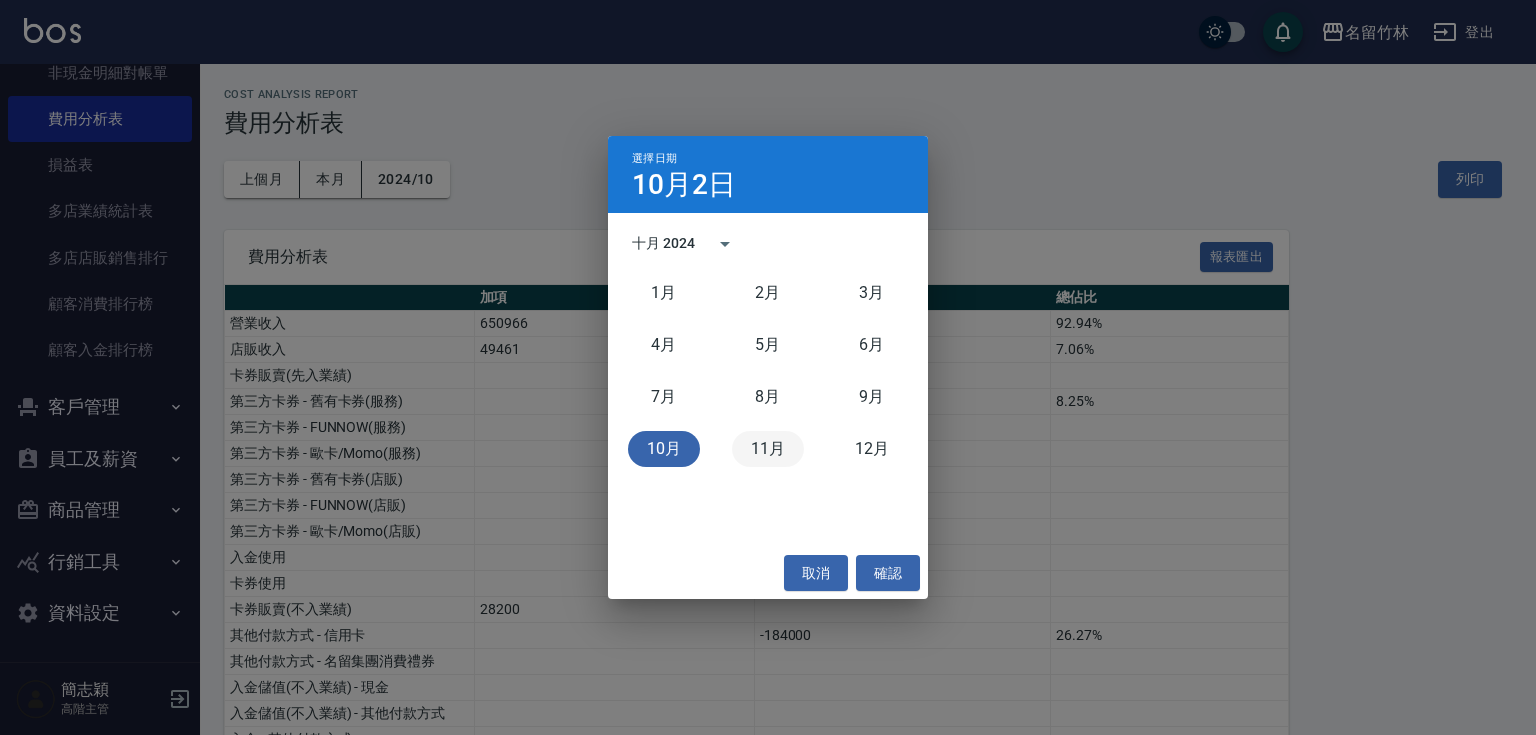 click on "11月" at bounding box center (768, 449) 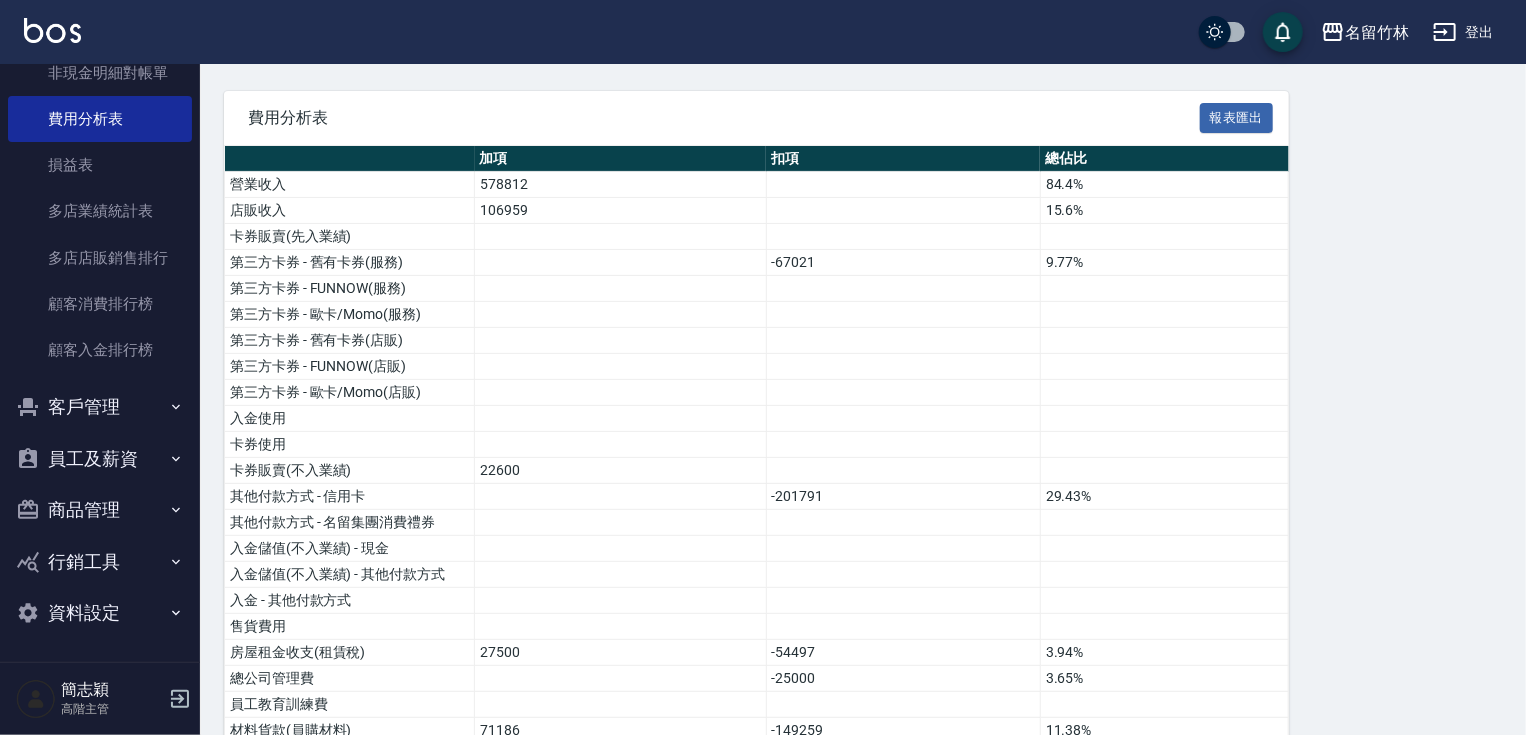 scroll, scrollTop: 0, scrollLeft: 0, axis: both 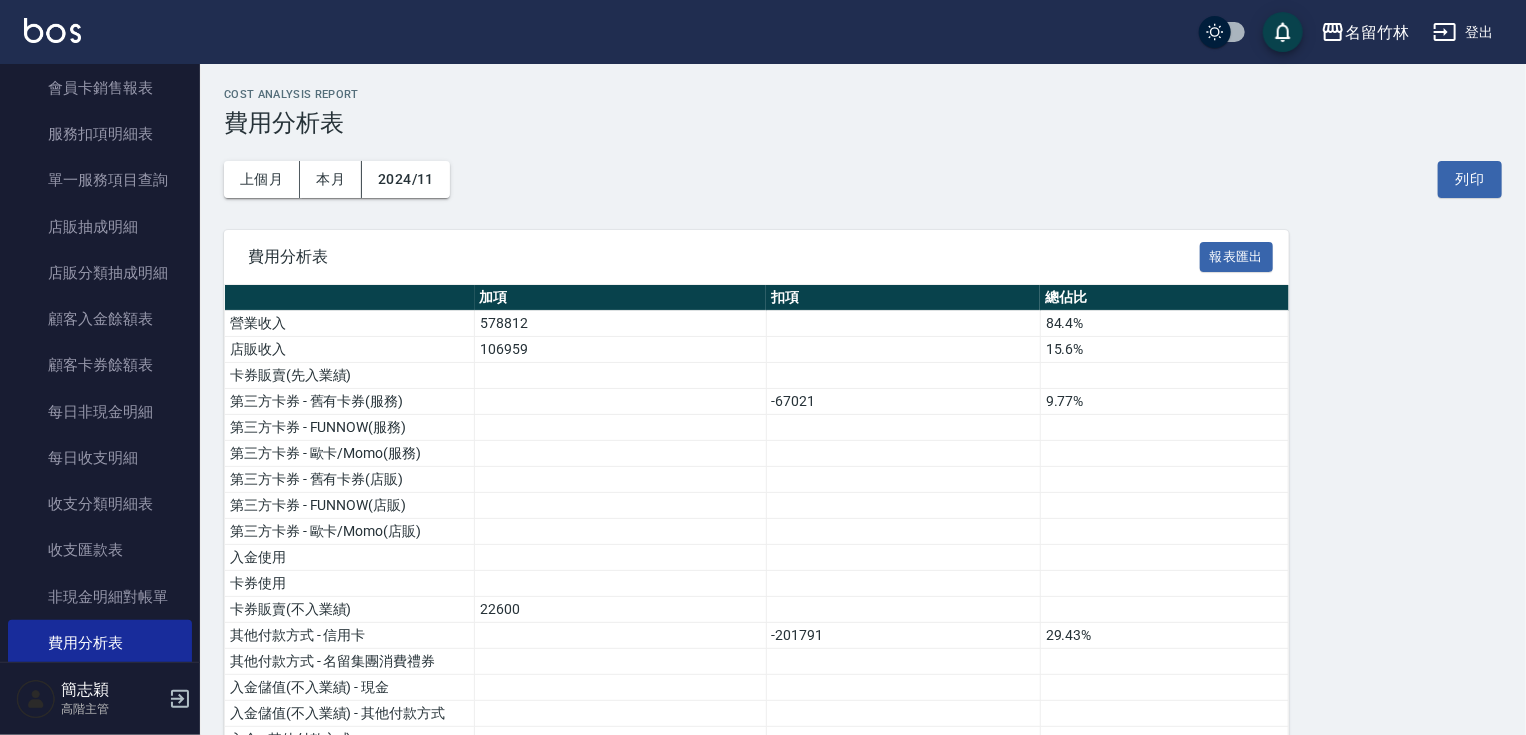 click on "名留竹林   2024-11   費用分析表 列印時間： 2025-08-02-18:18 Cost analysis Report 費用分析表 上個月 本月 2024/11 列印 費用分析表 報表匯出 加項 扣項 總佔比 營業收入 578812 84.4% 店販收入 106959 15.6% 卡券販賣(先入業績) 第三方卡券 - 舊有卡券(服務) -67021 9.77% 第三方卡券 - FUNNOW(服務) 第三方卡券 - 歐卡/Momo(服務) 第三方卡券 - 舊有卡券(店販) 第三方卡券 - FUNNOW(店販) 第三方卡券 - 歐卡/Momo(店販) 入金使用 卡券使用 卡券販賣(不入業績) 22600 其他付款方式 - 信用卡 -201791 29.43% 其他付款方式 - 名留集團消費禮券 入金儲值(不入業績) - 現金 入金儲值(不入業績) - 其他付款方式 入金 - 其他付款方式 售貨費用 房屋租金收支(租賃稅) 27500 -54497 3.94% 總公司管理費 -25000 3.65% 員工教育訓練費 材料貨款(員購材料) 71186 -149259 11.38% 水電瓦斯費 修繕費 -2300 0.34% 店用耗材 清潔用品(毛巾清洗) -5270 0.77%" at bounding box center (863, 926) 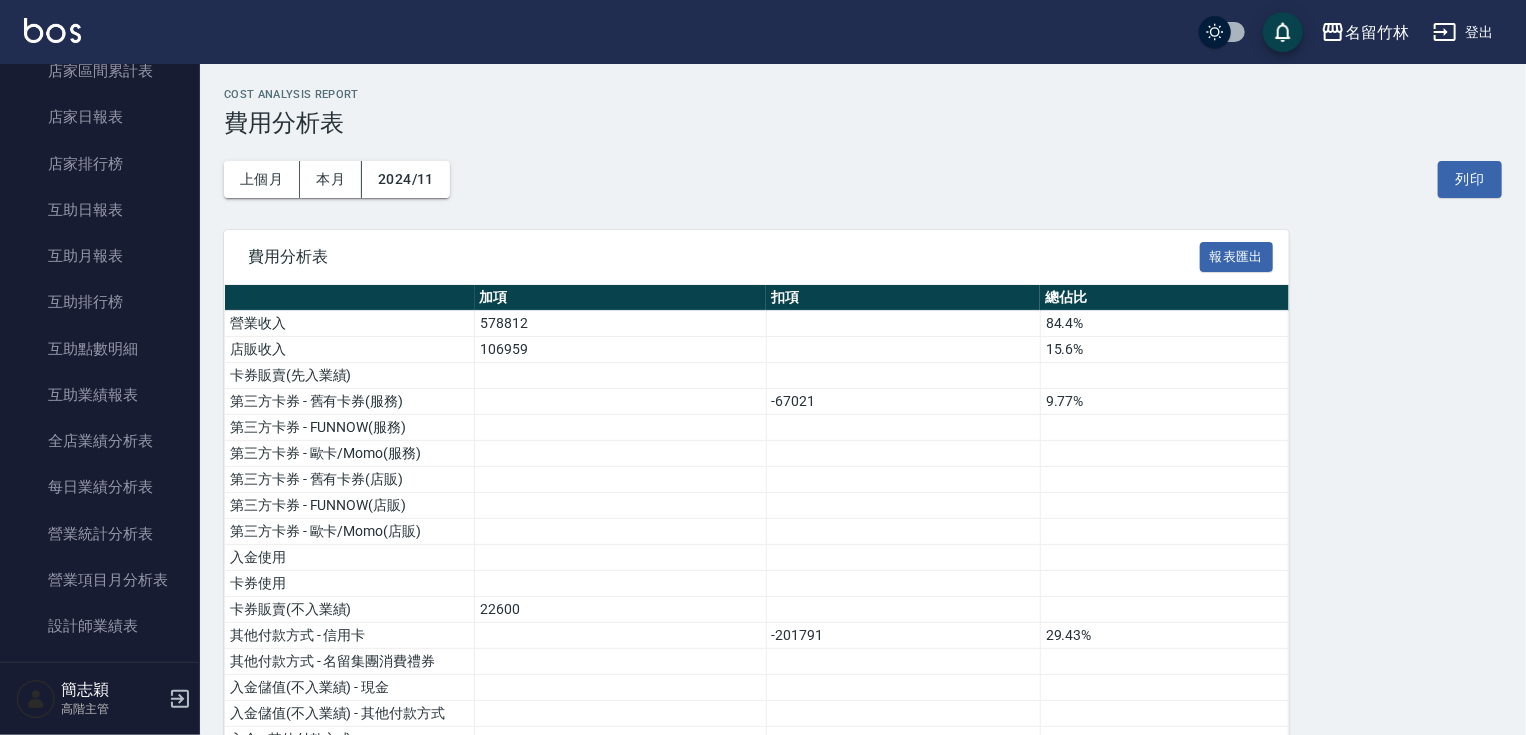 scroll, scrollTop: 327, scrollLeft: 0, axis: vertical 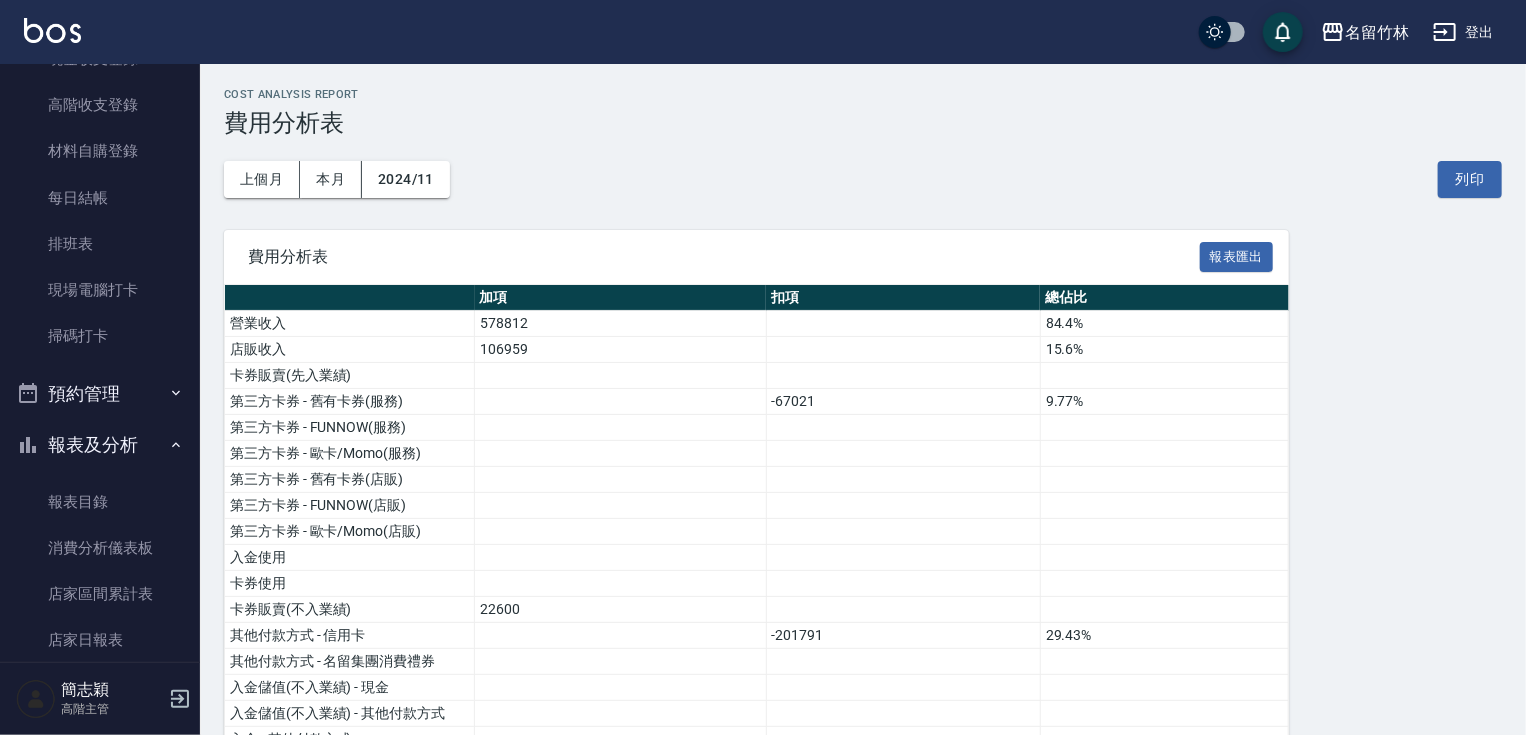 click on "報表及分析" at bounding box center [100, 445] 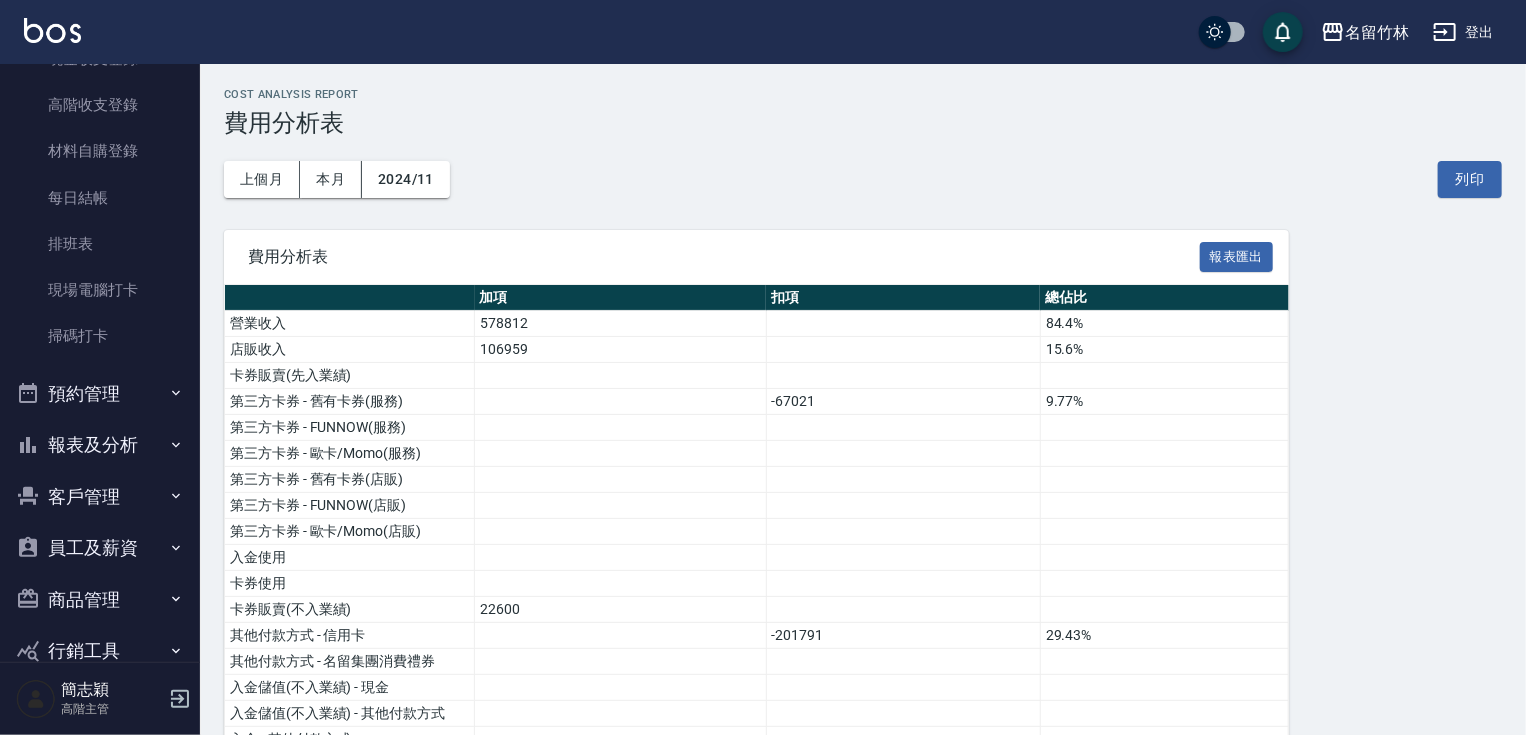 scroll, scrollTop: 361, scrollLeft: 0, axis: vertical 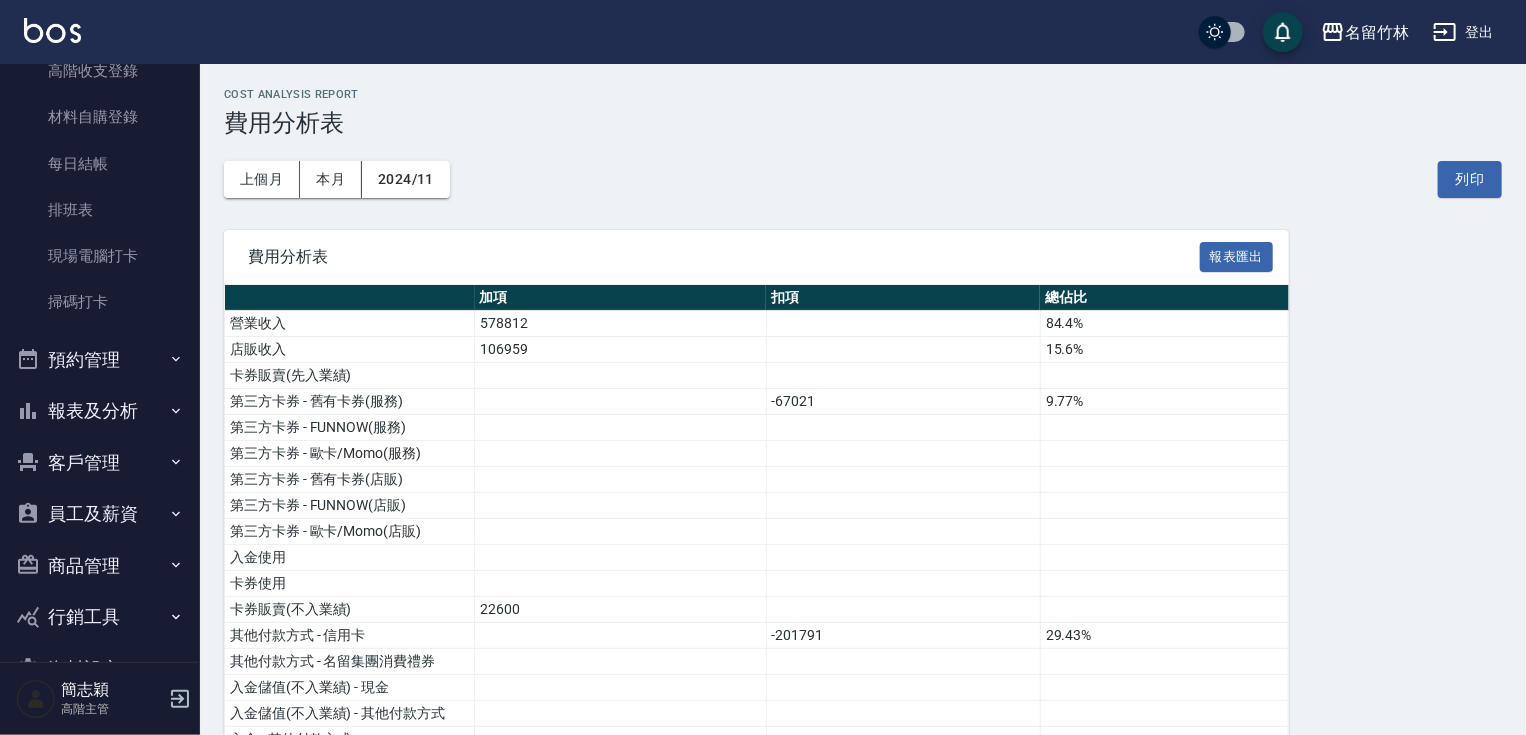 click on "報表及分析" at bounding box center [100, 411] 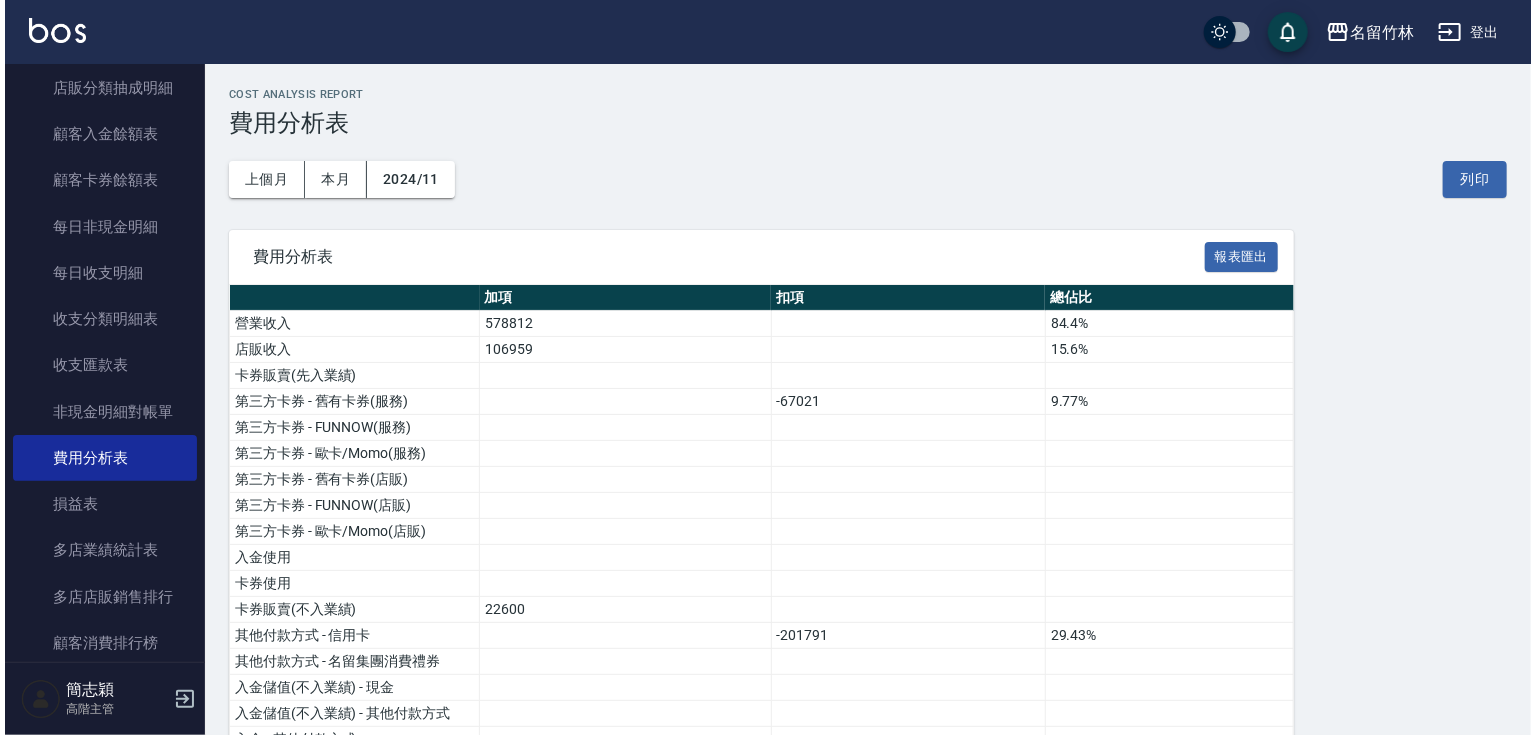 scroll, scrollTop: 2122, scrollLeft: 0, axis: vertical 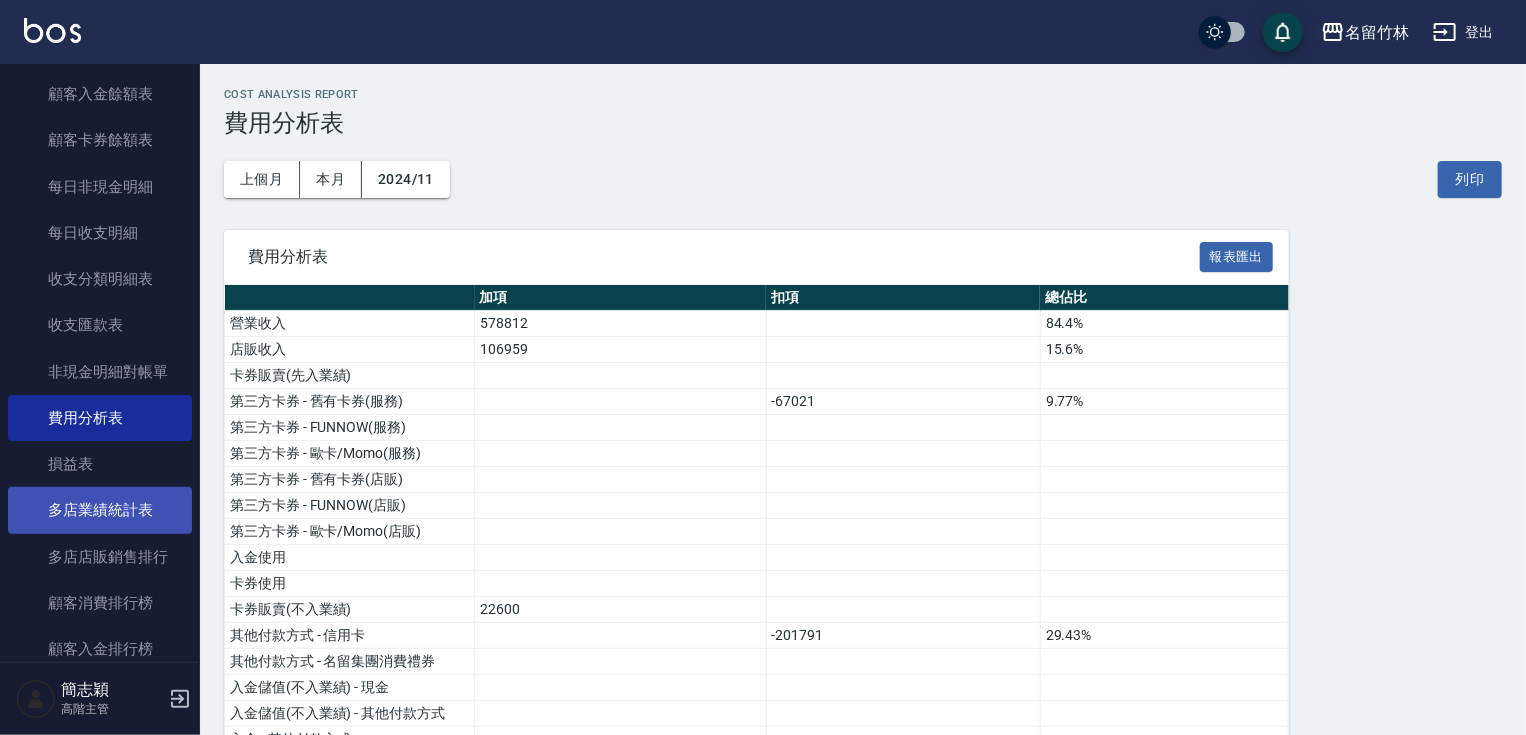 click on "多店業績統計表" at bounding box center (100, 510) 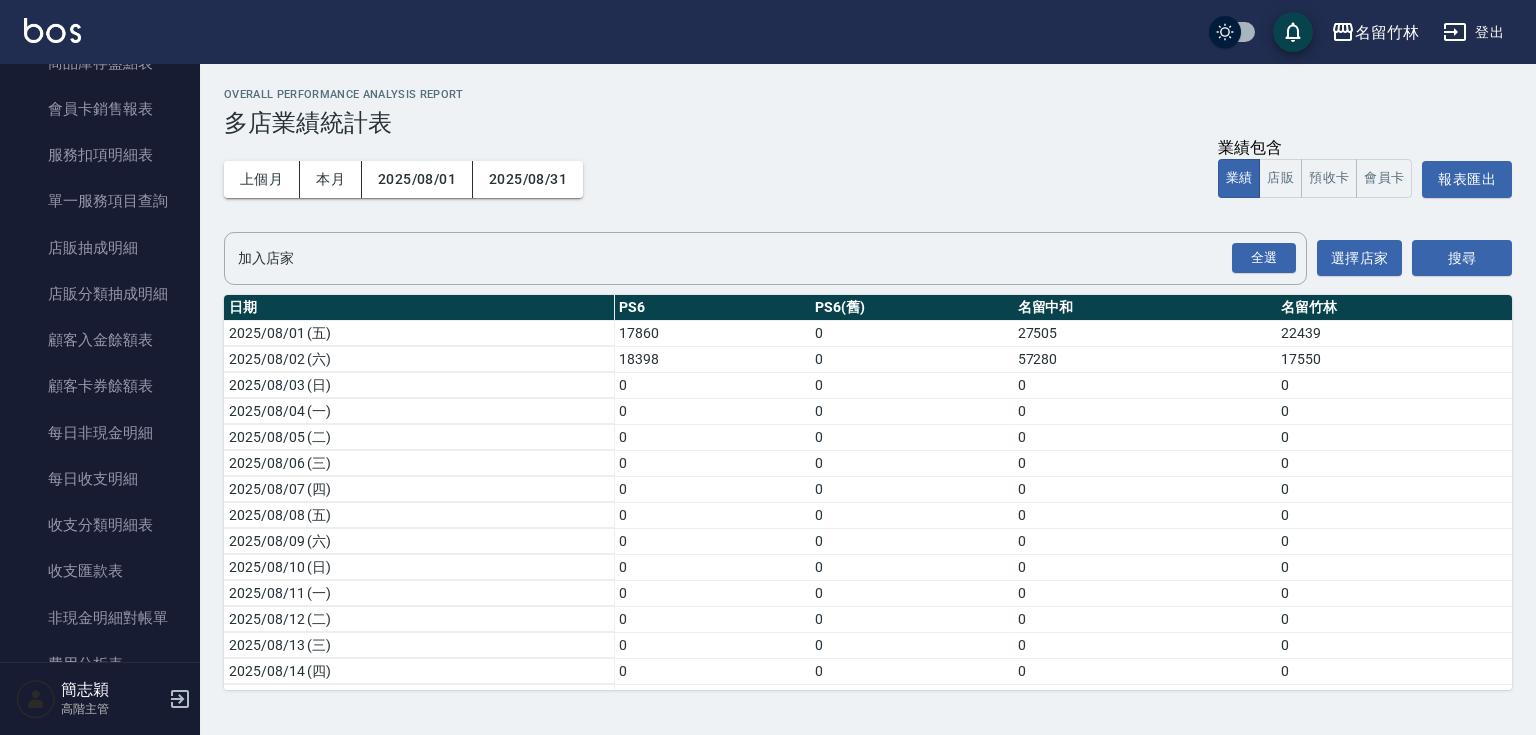 scroll, scrollTop: 633, scrollLeft: 0, axis: vertical 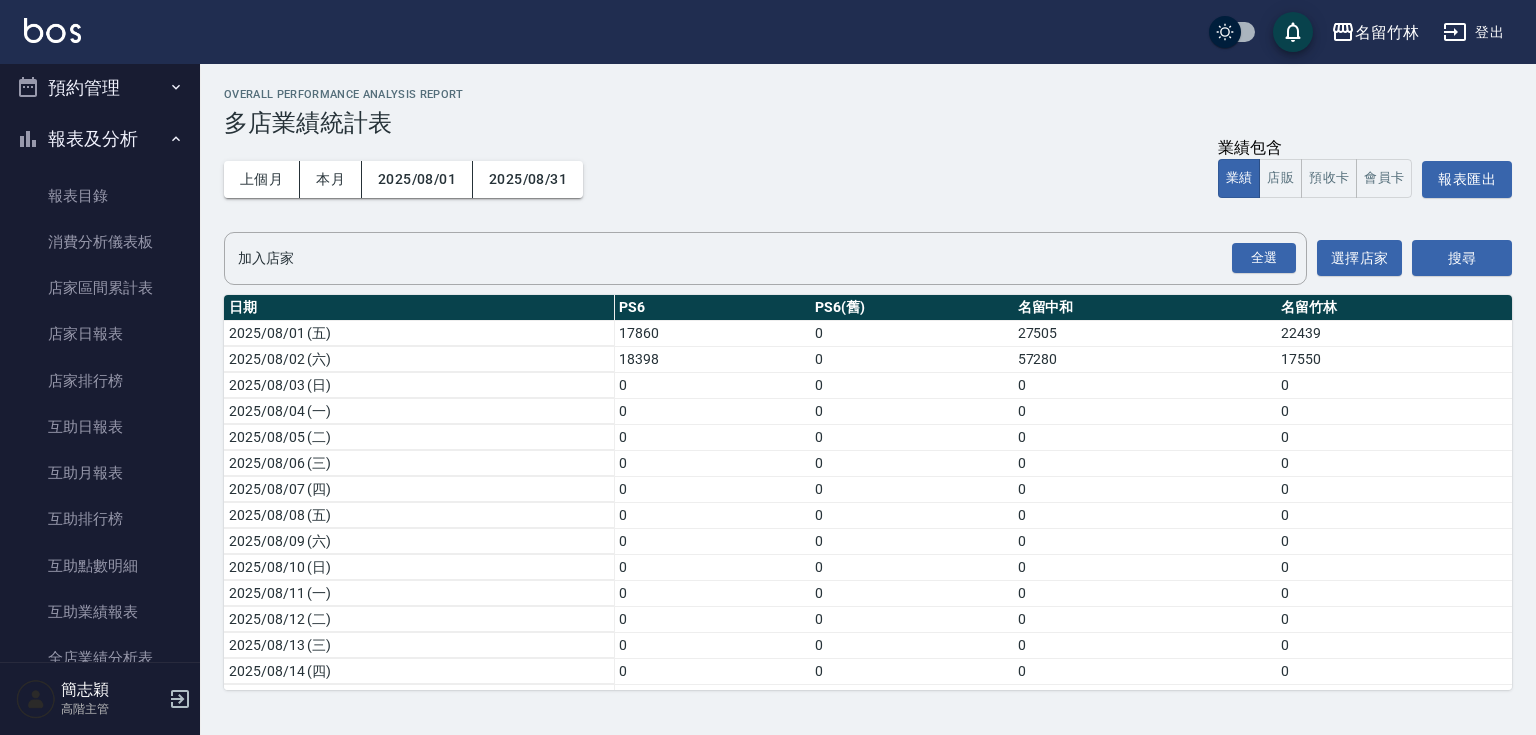 click on "報表及分析" at bounding box center [100, 139] 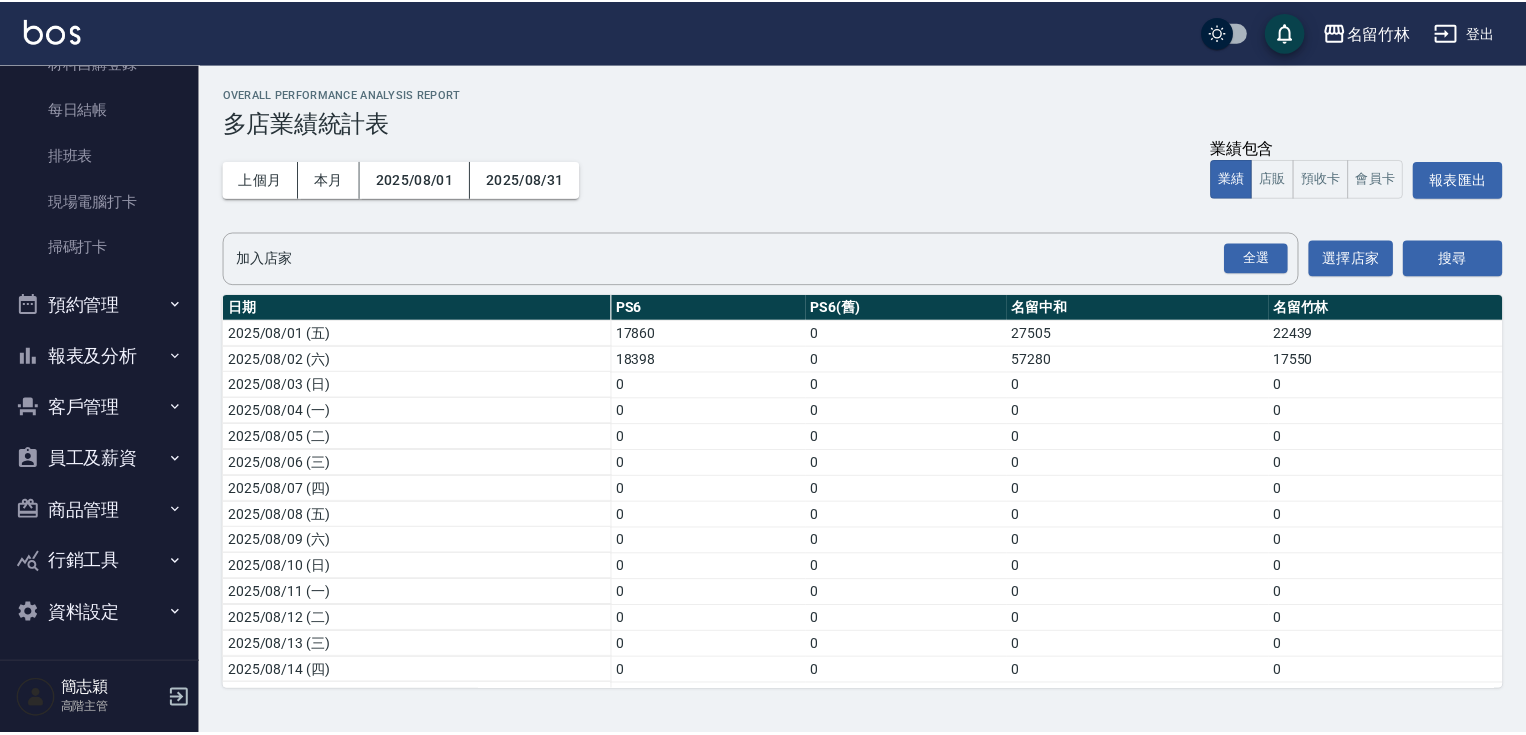 scroll, scrollTop: 0, scrollLeft: 0, axis: both 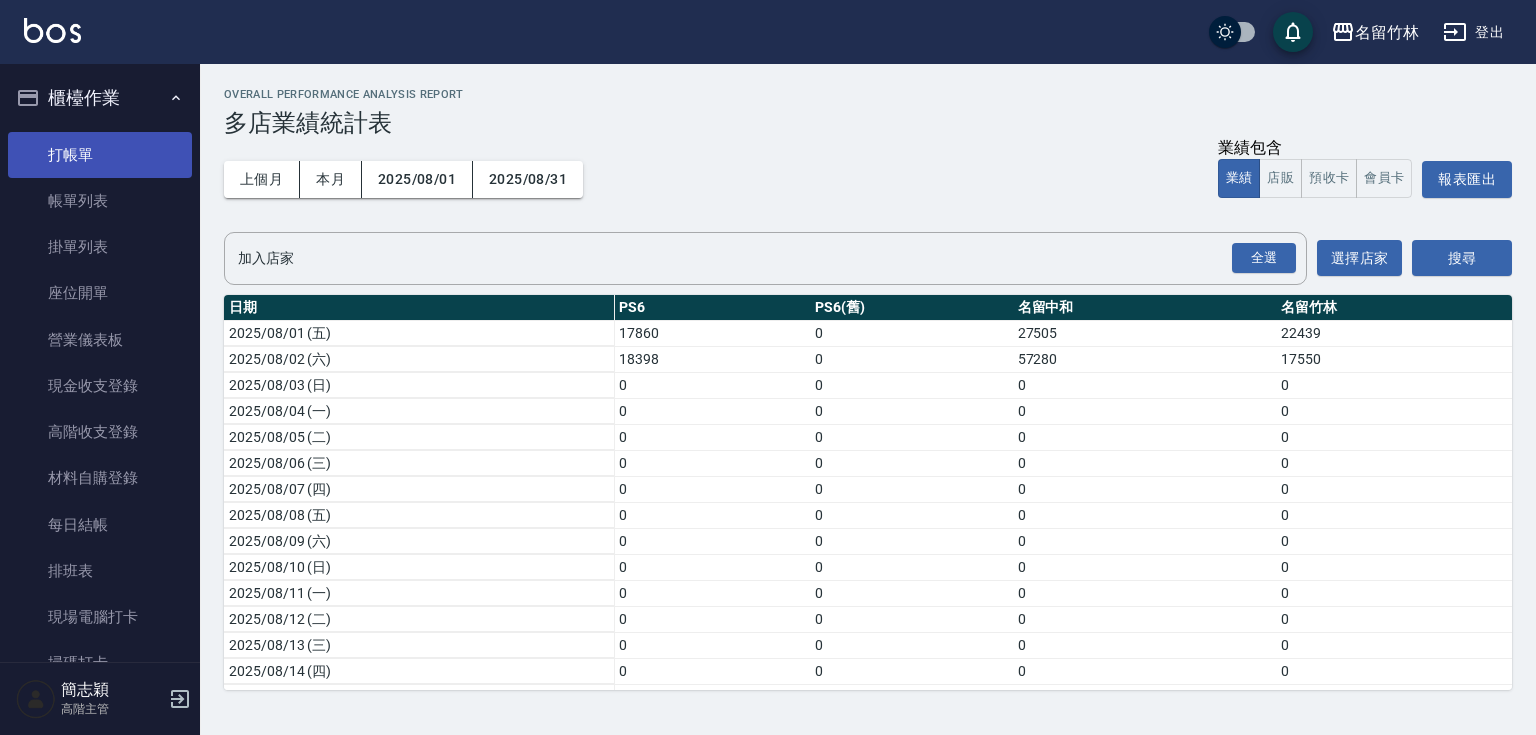 click on "打帳單" at bounding box center [100, 155] 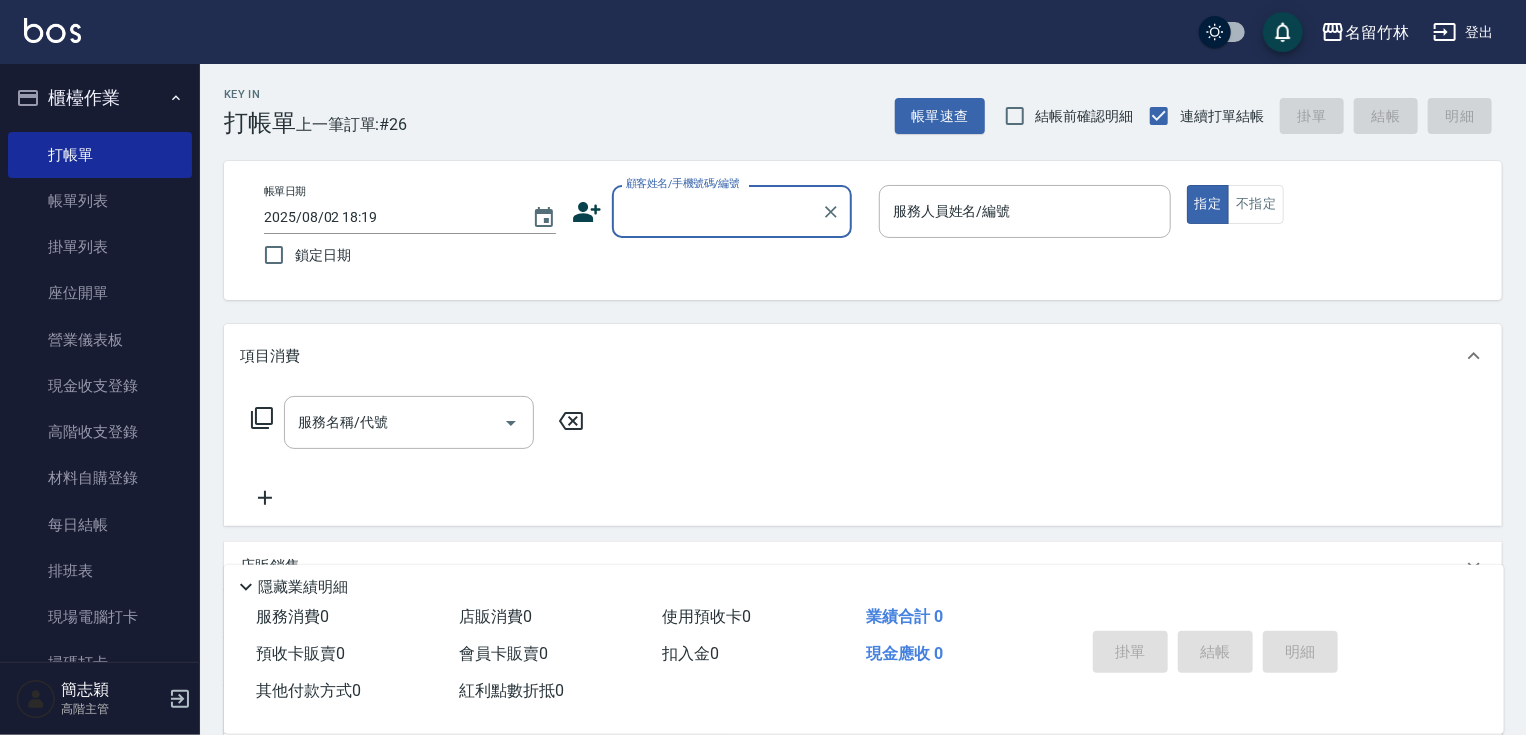 click on "顧客姓名/手機號碼/編號" at bounding box center [717, 211] 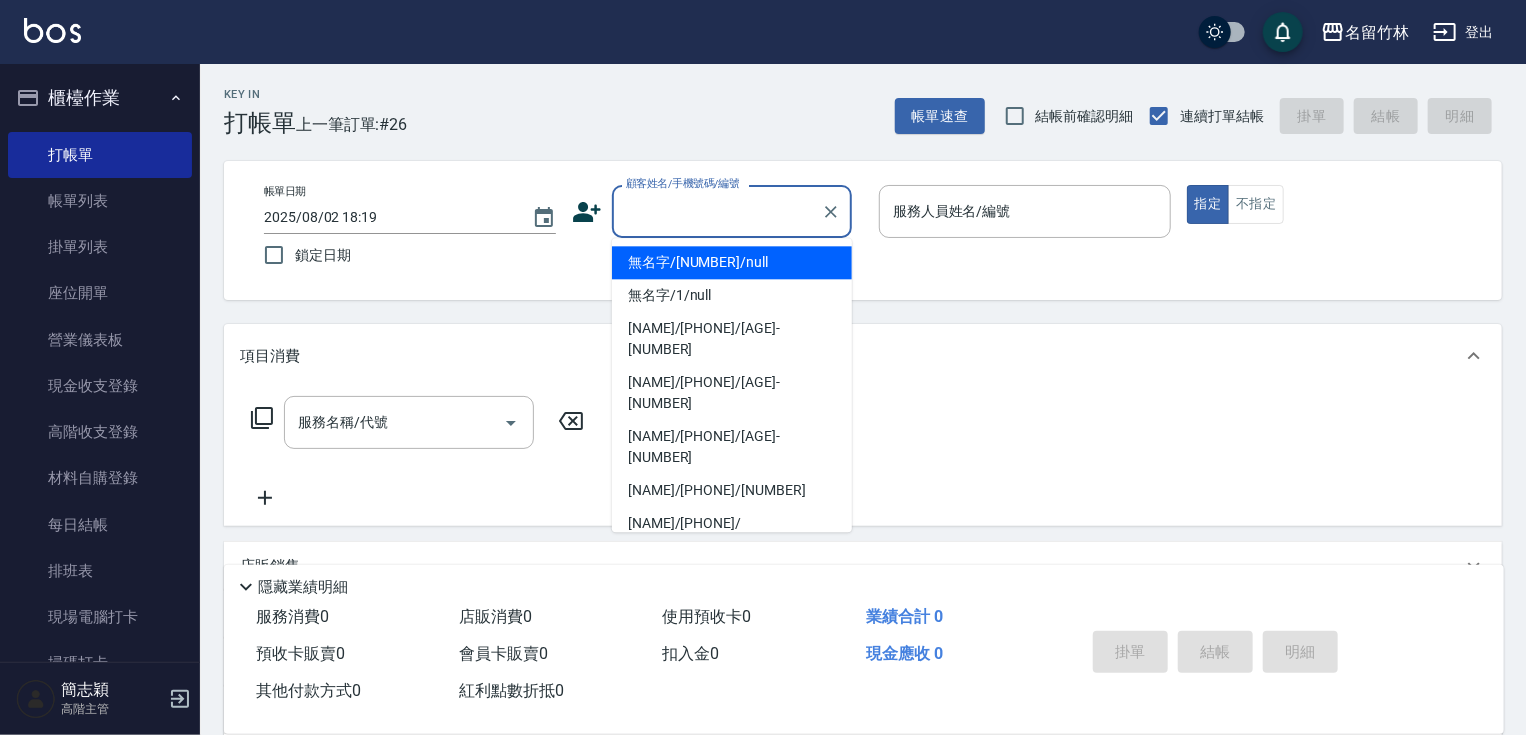 click on "無名字/123/null" at bounding box center (732, 262) 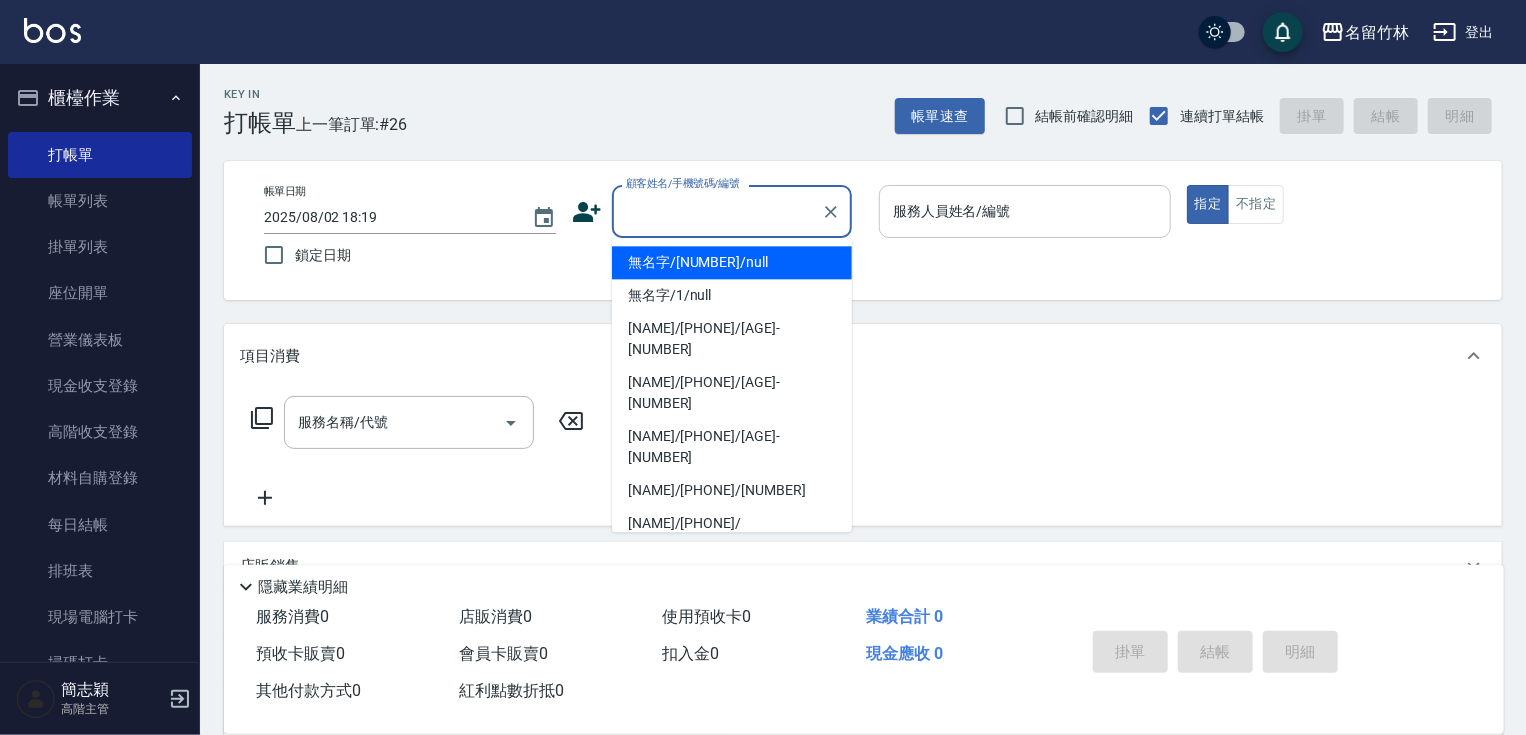 type on "無名字/123/null" 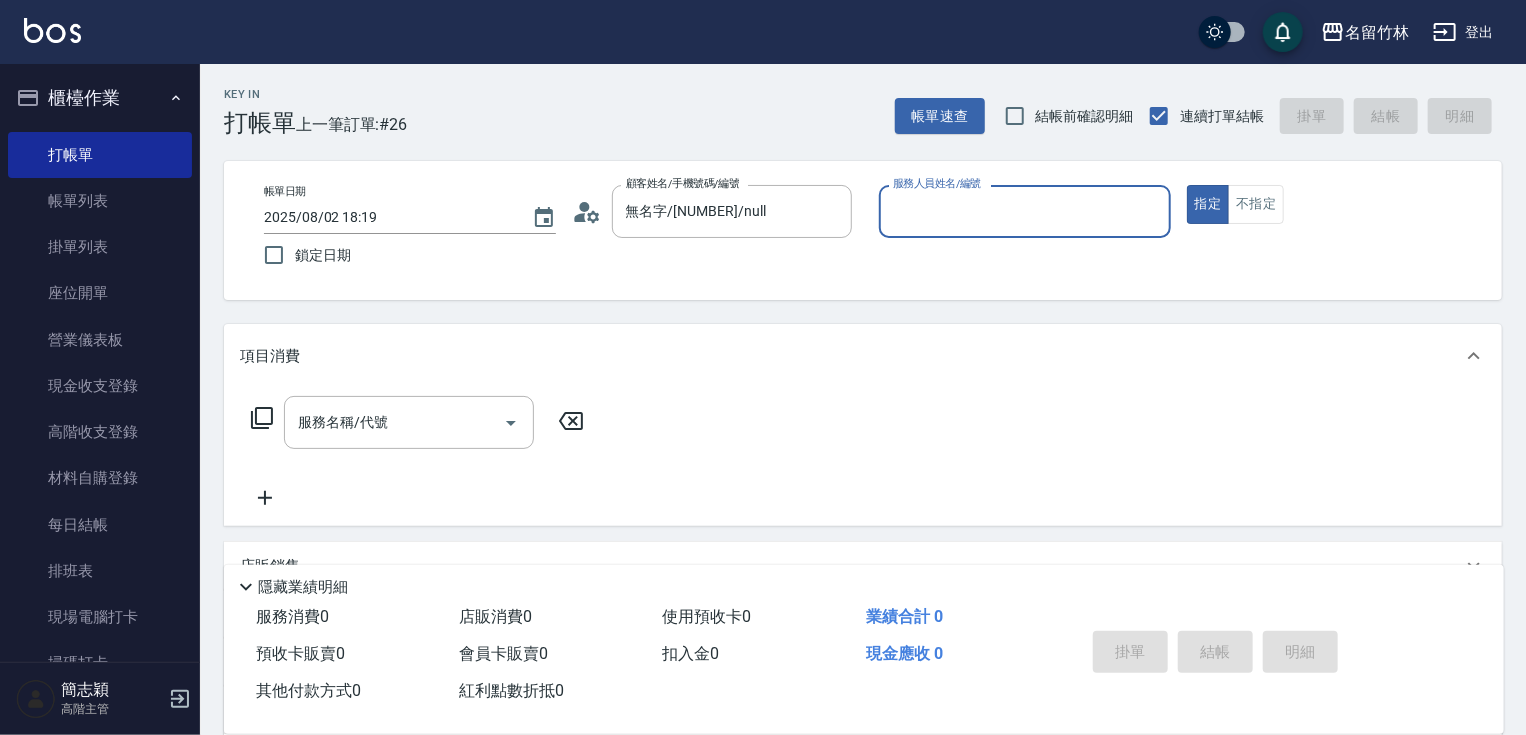 click on "服務人員姓名/編號" at bounding box center [1025, 211] 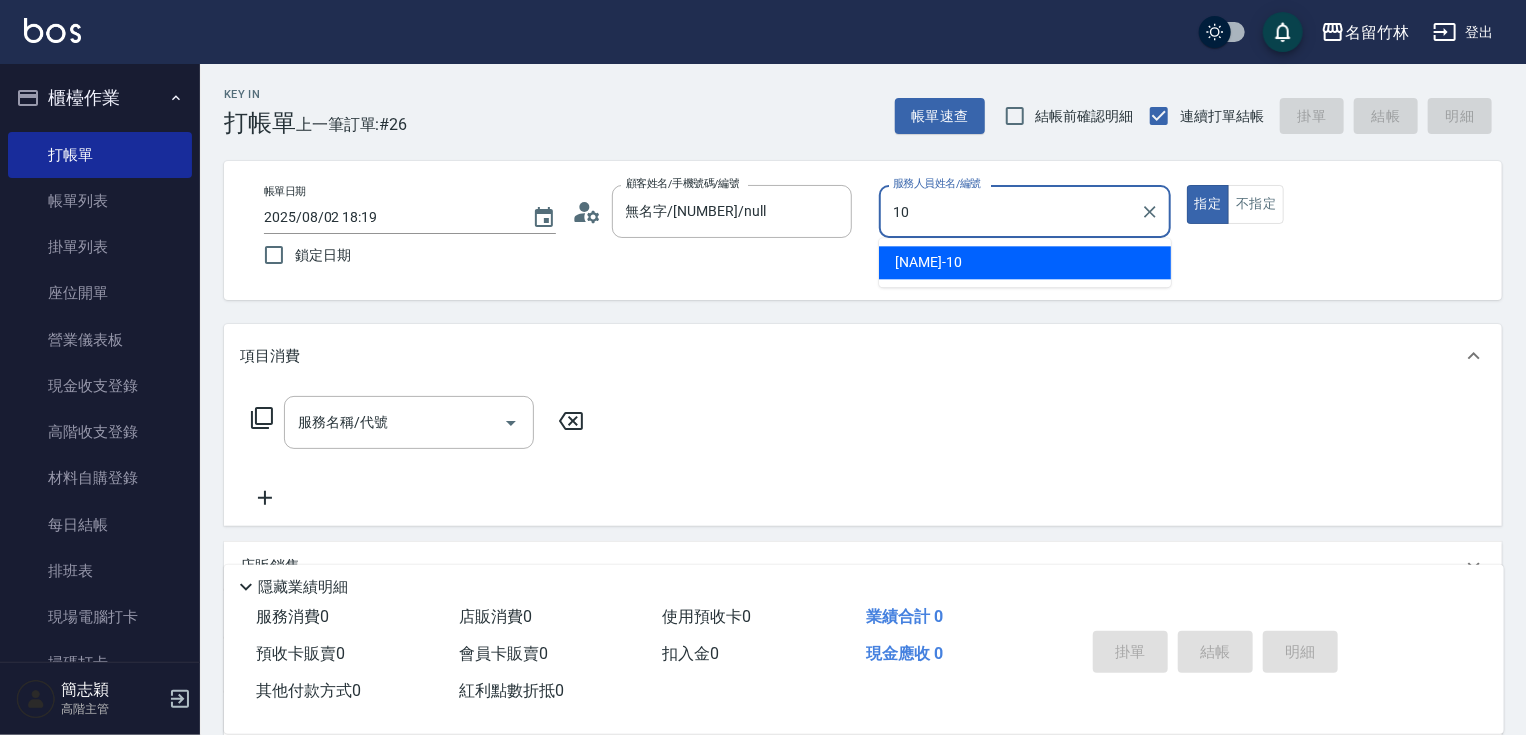 type on "蕭素雲-10" 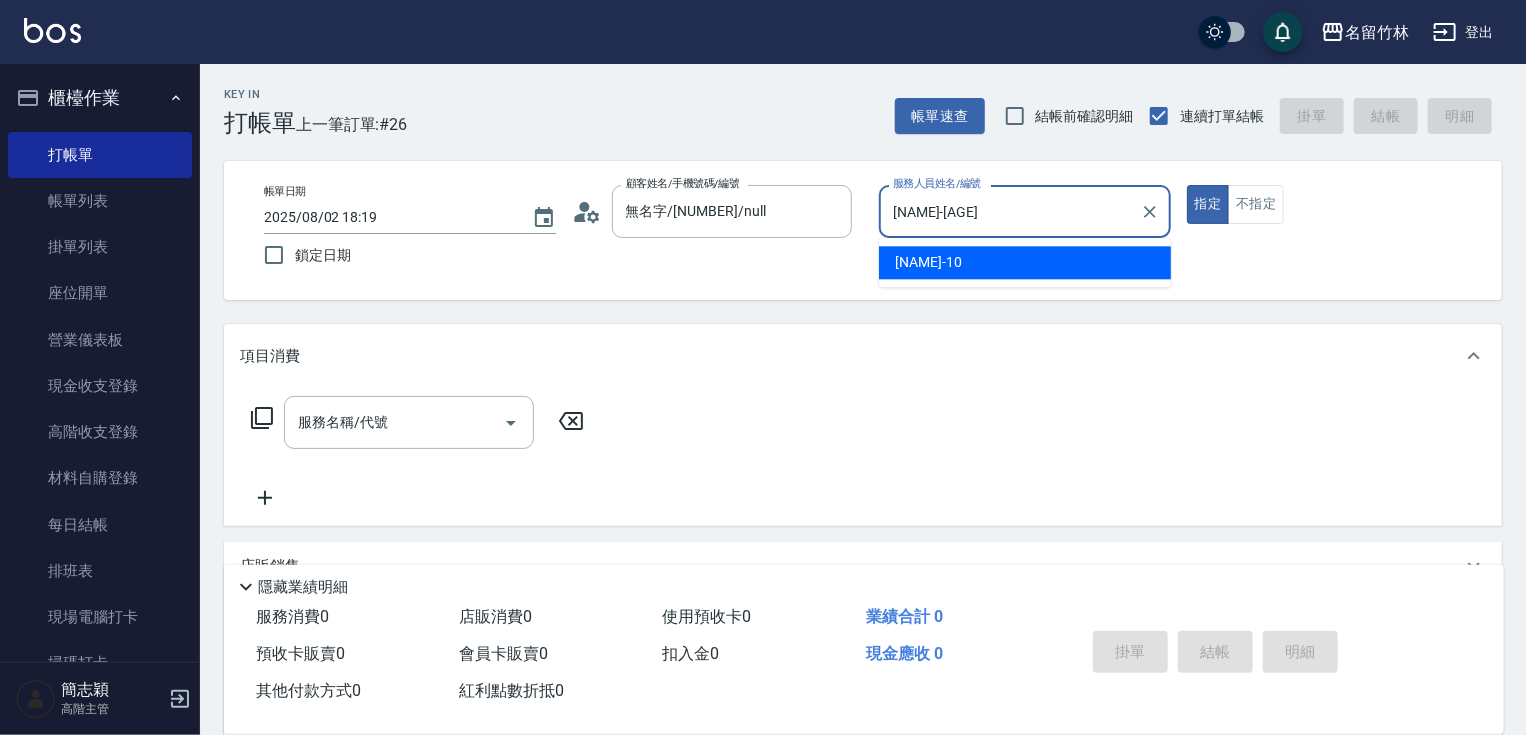 type on "true" 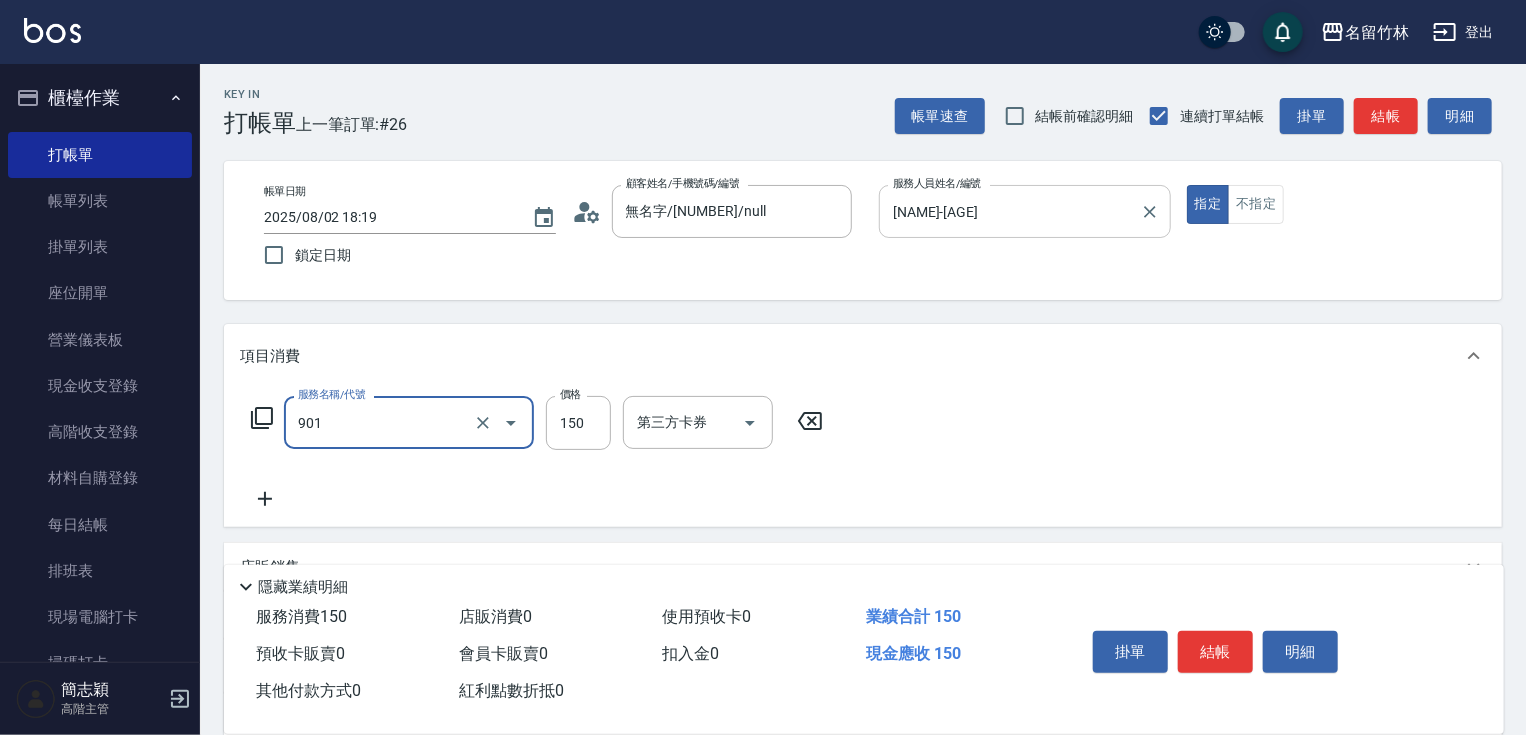 type on "修手[150](901)" 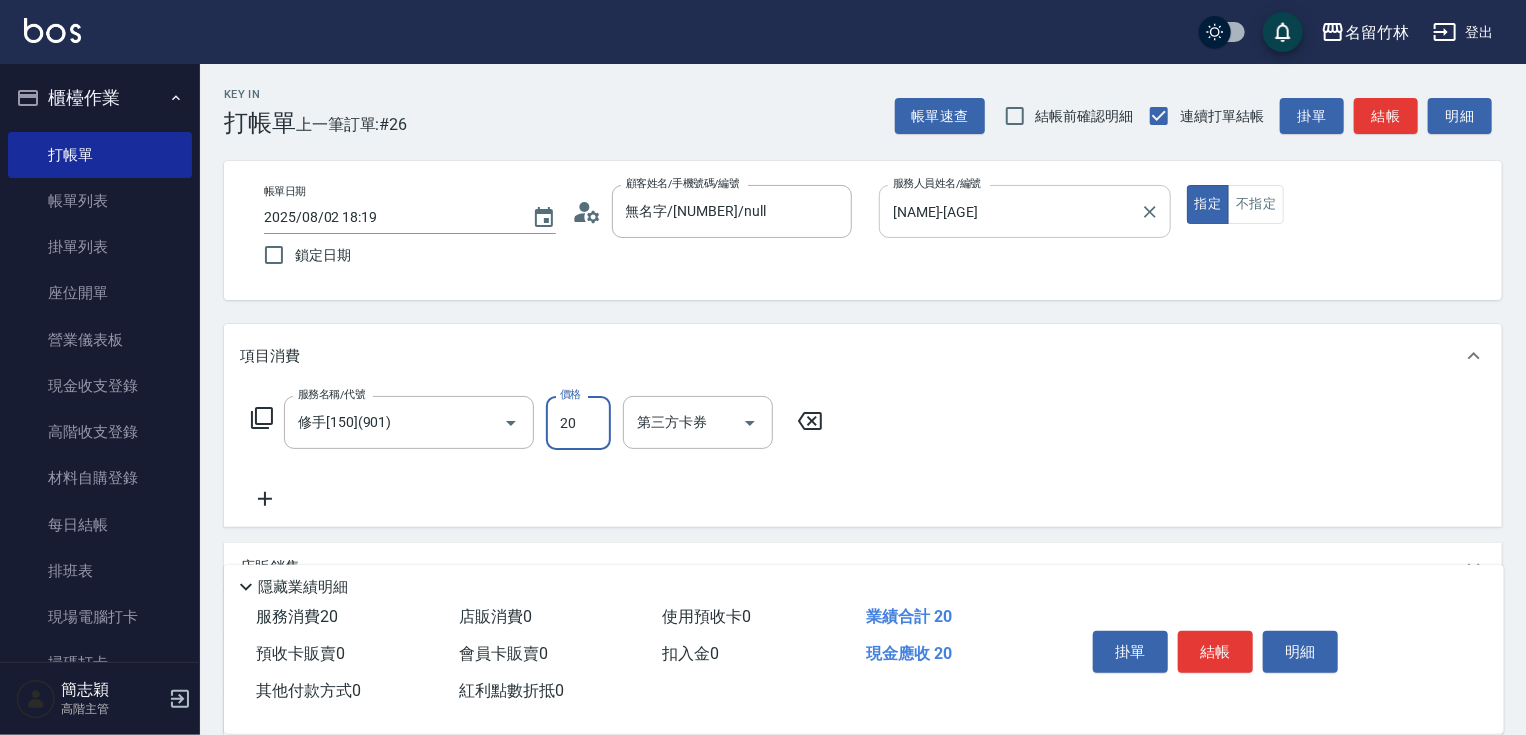 type on "200" 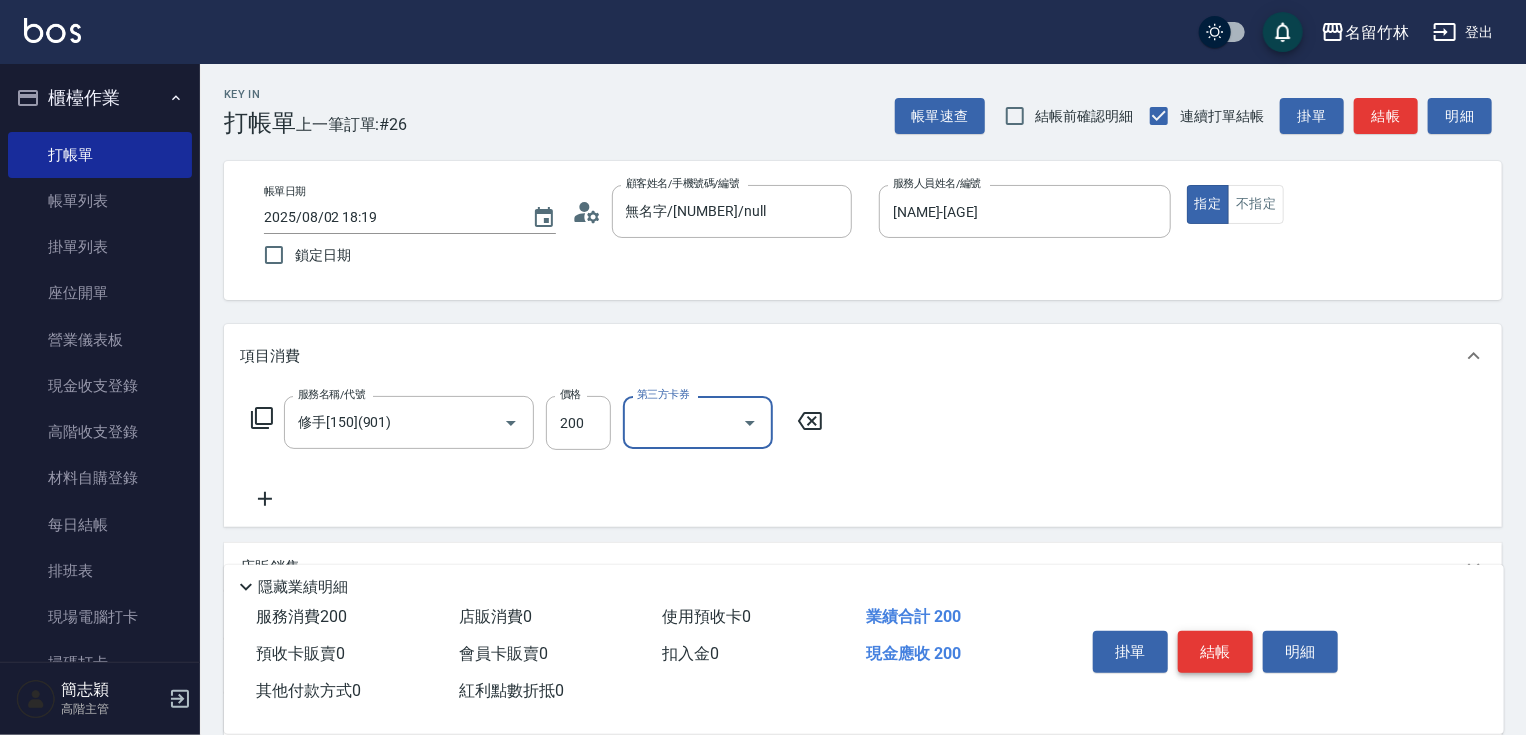 click on "結帳" at bounding box center [1215, 652] 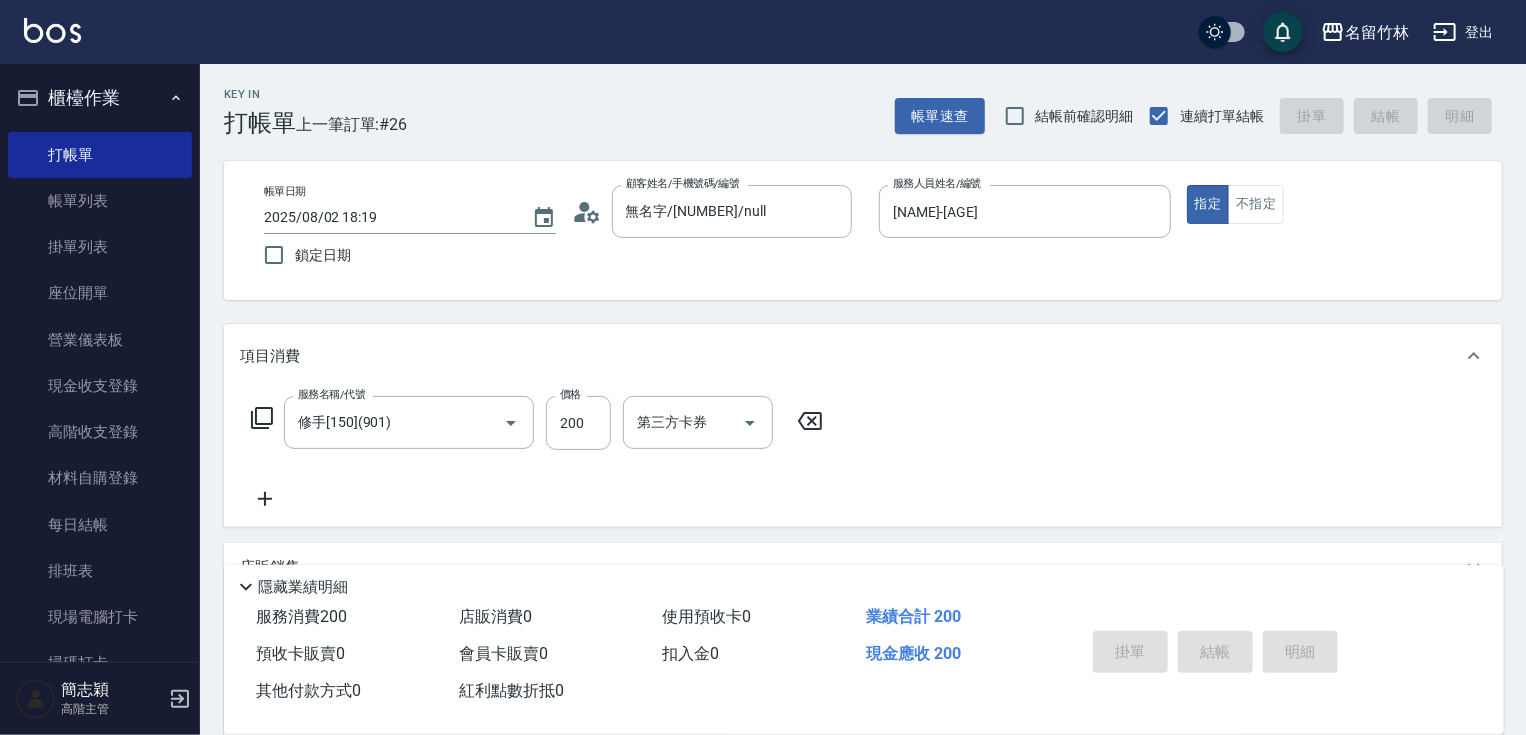 type on "2025/08/02 18:36" 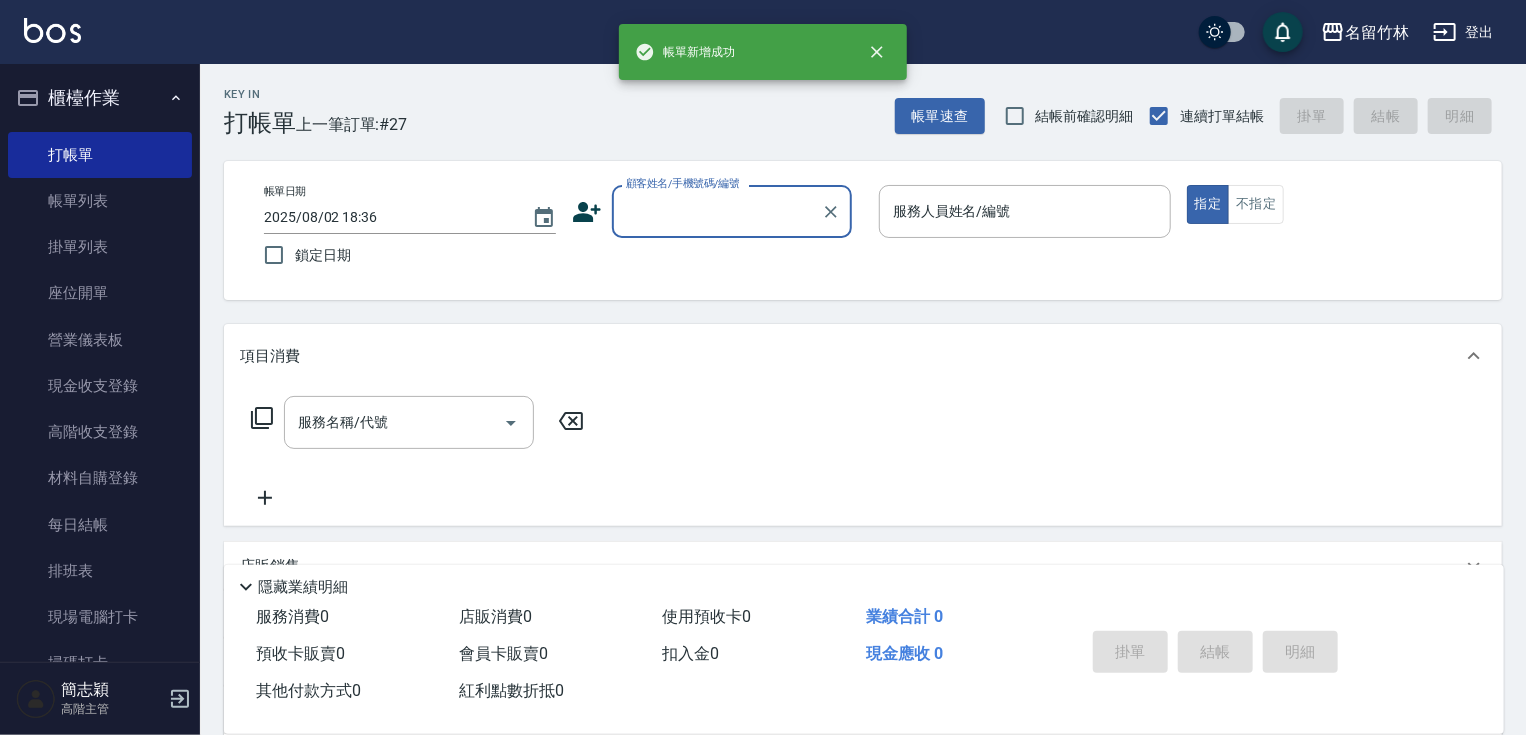 click on "顧客姓名/手機號碼/編號" at bounding box center [717, 211] 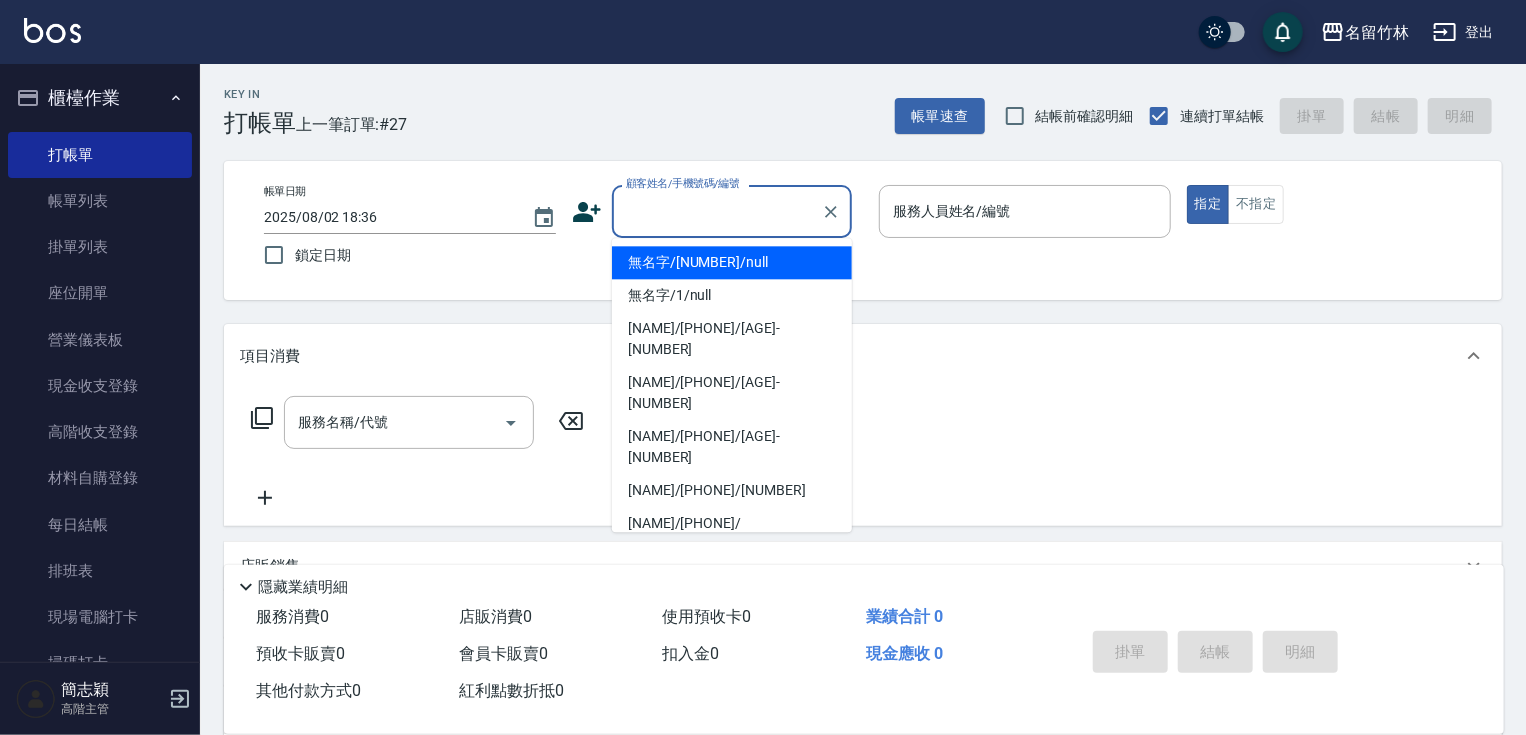 click on "無名字/123/null" at bounding box center [732, 262] 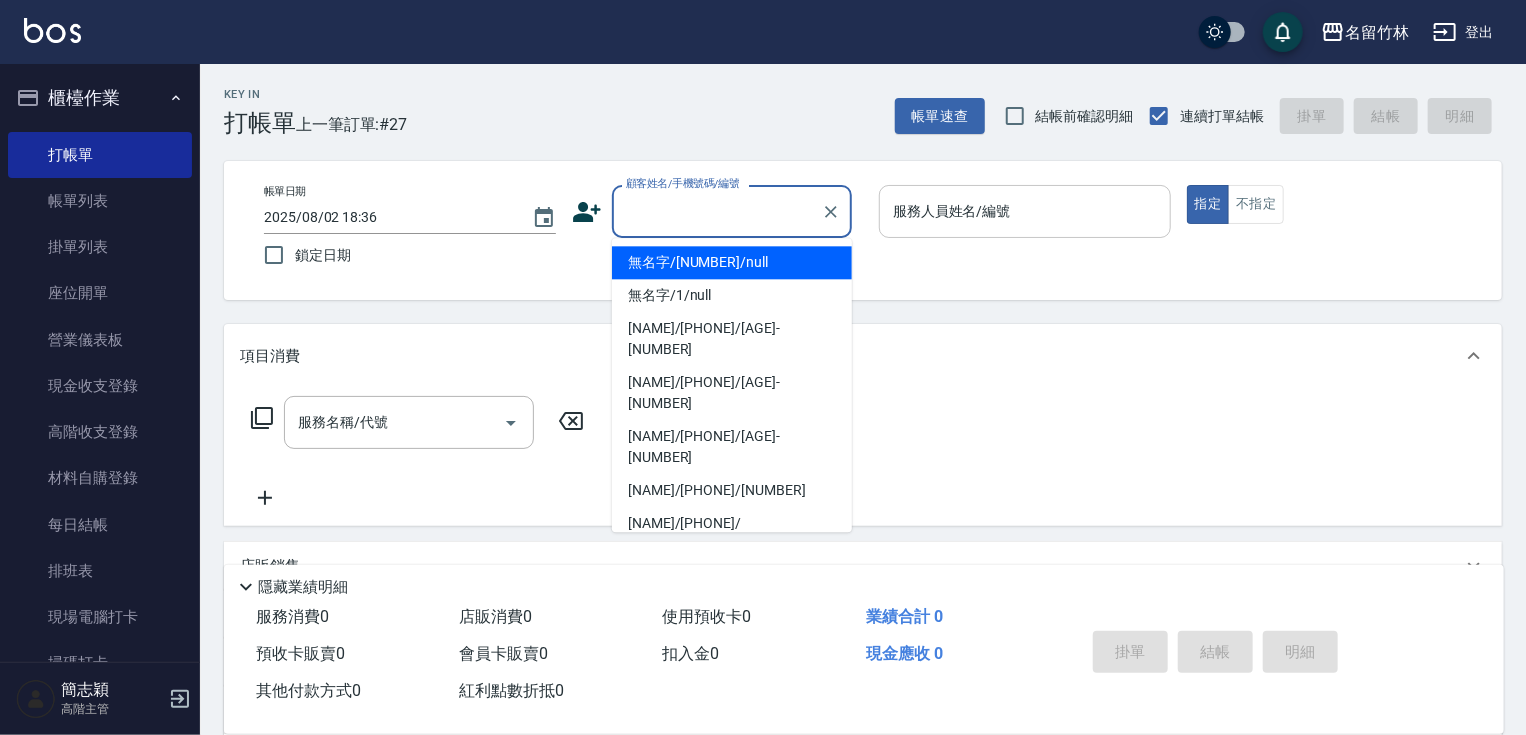 type on "無名字/123/null" 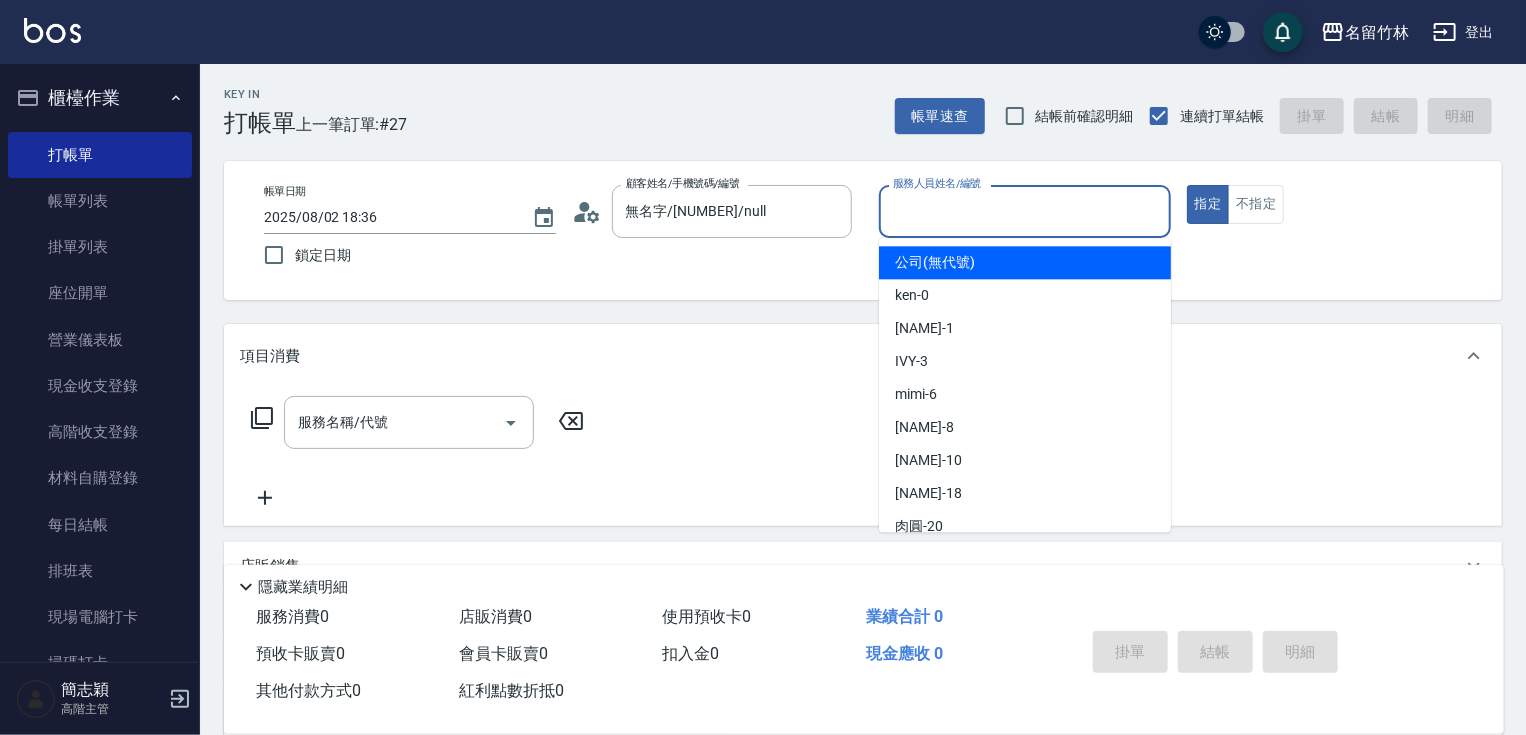 click on "服務人員姓名/編號" at bounding box center [1025, 211] 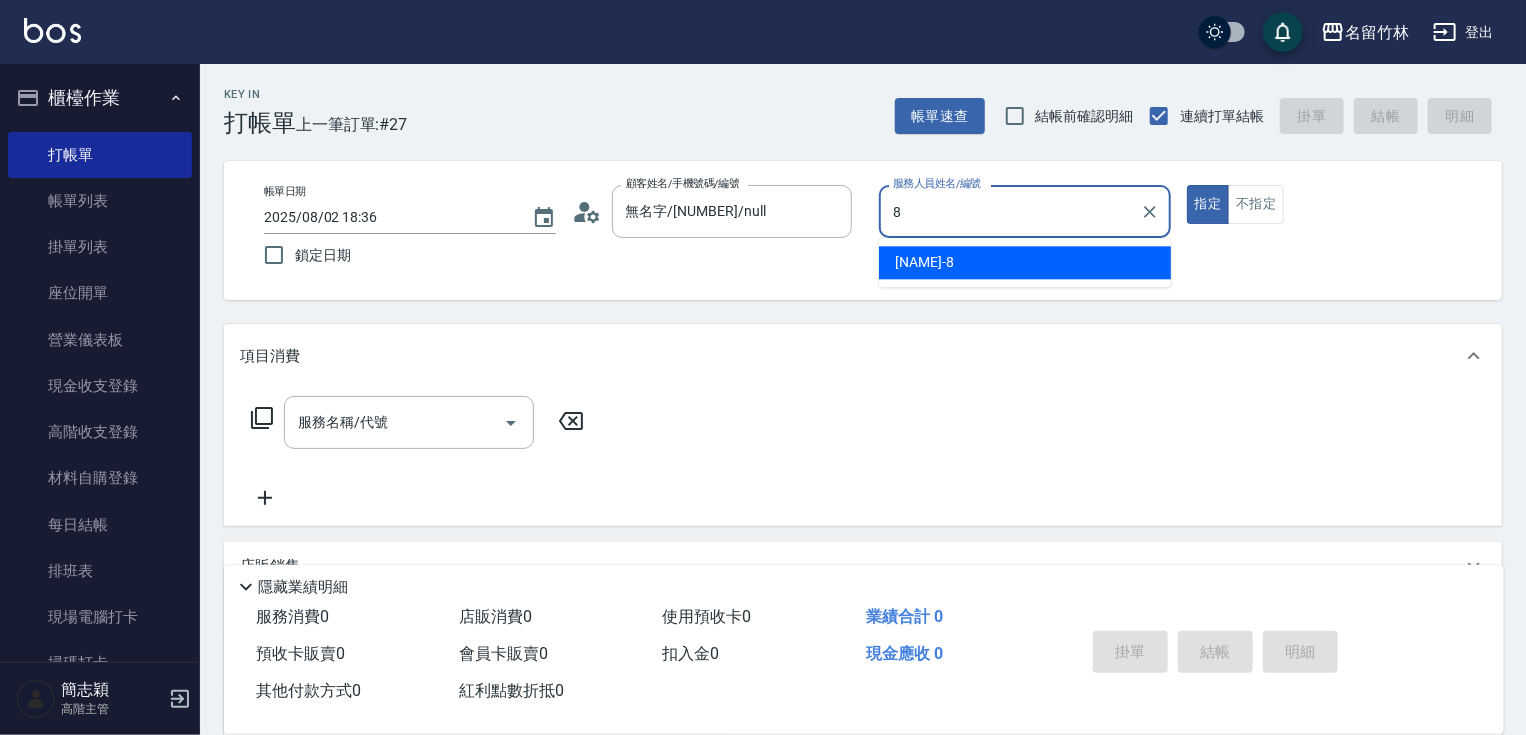 type on "曉容-8" 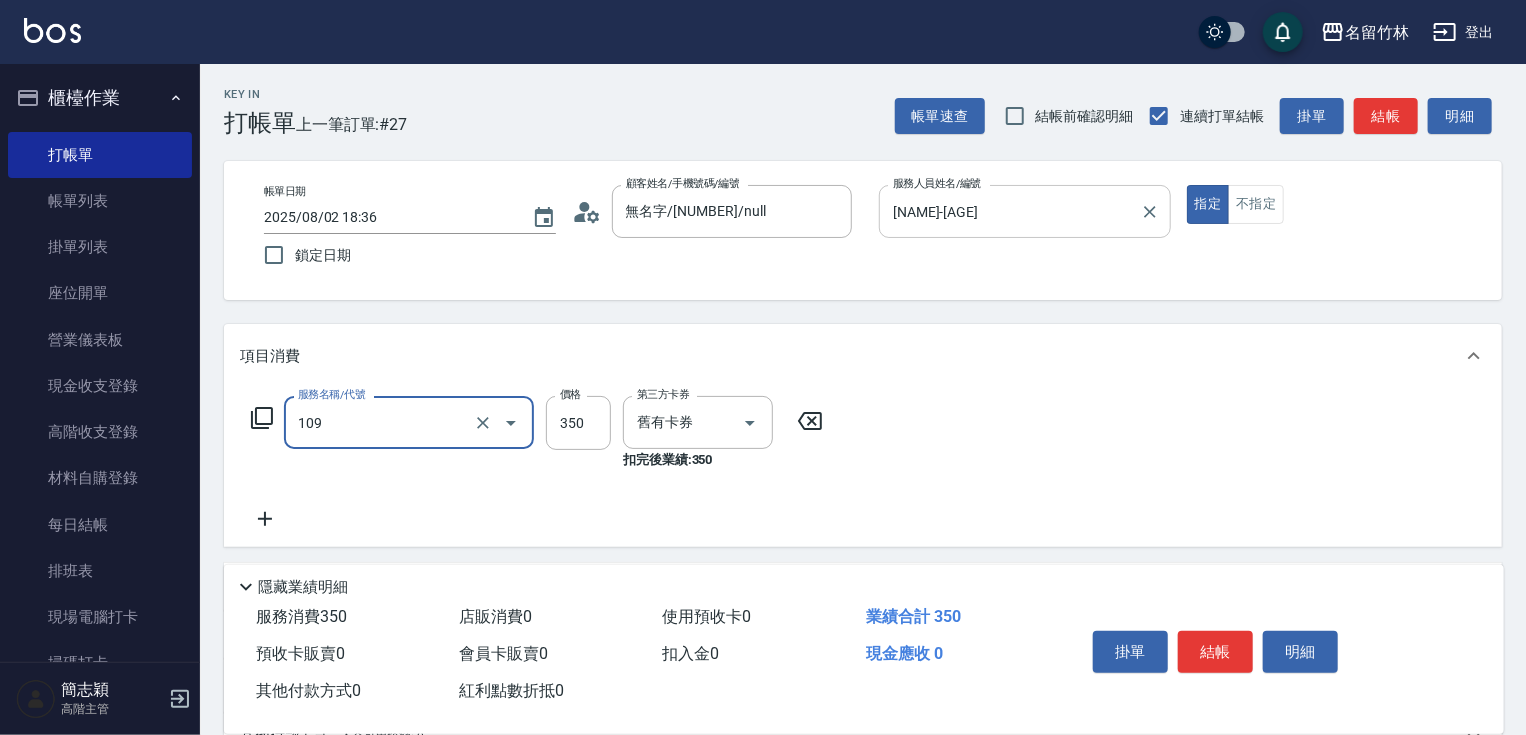 type on "新草本單次(109)" 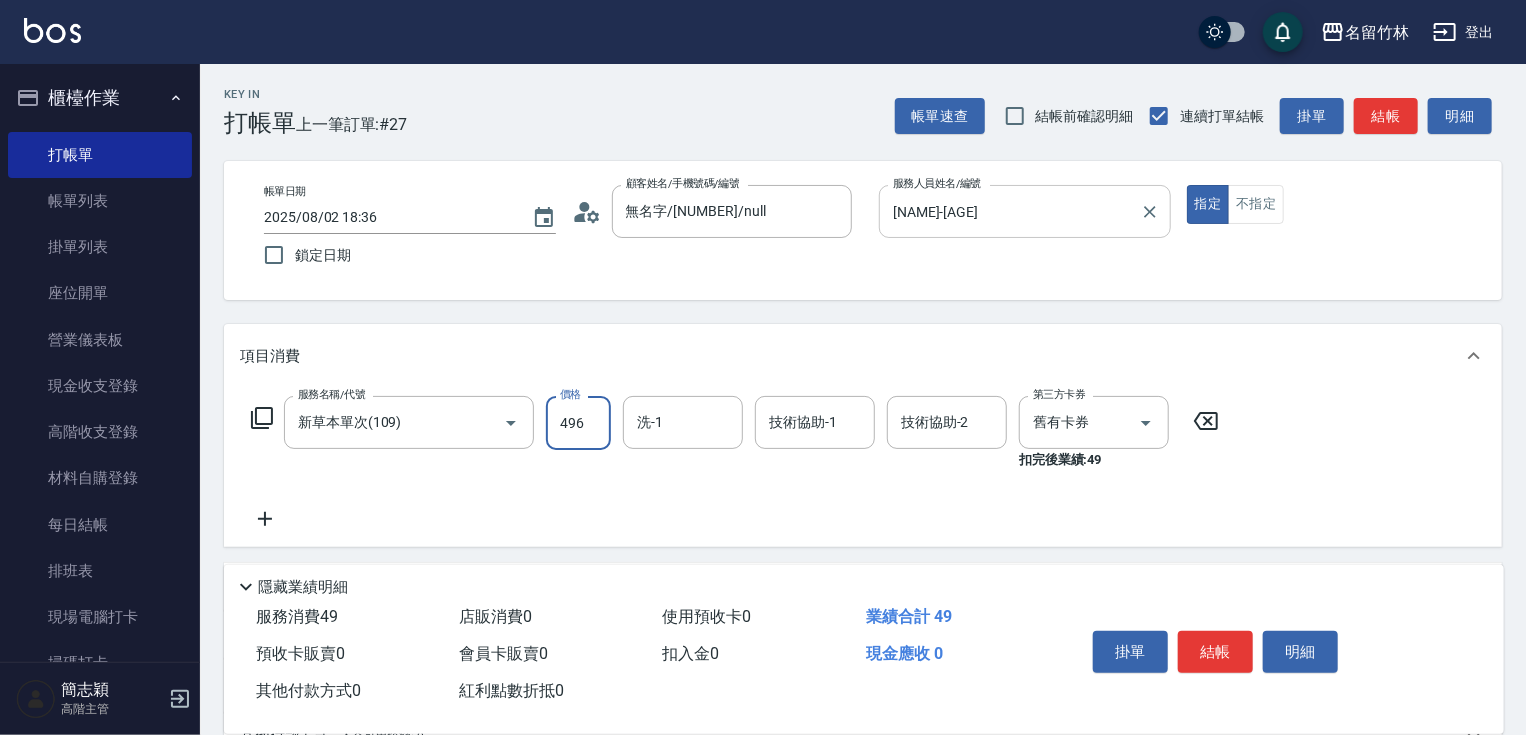 type on "496" 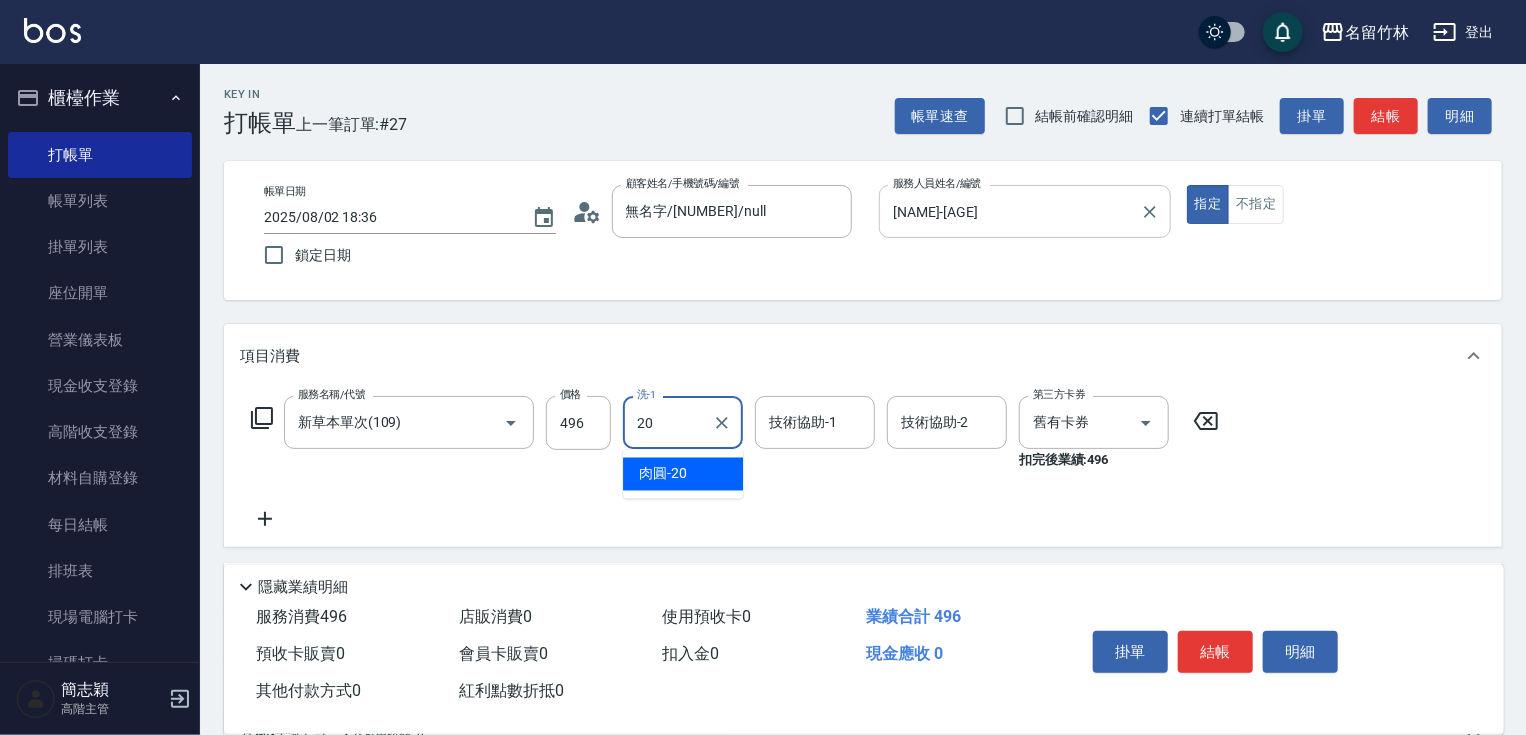 type on "肉圓-20" 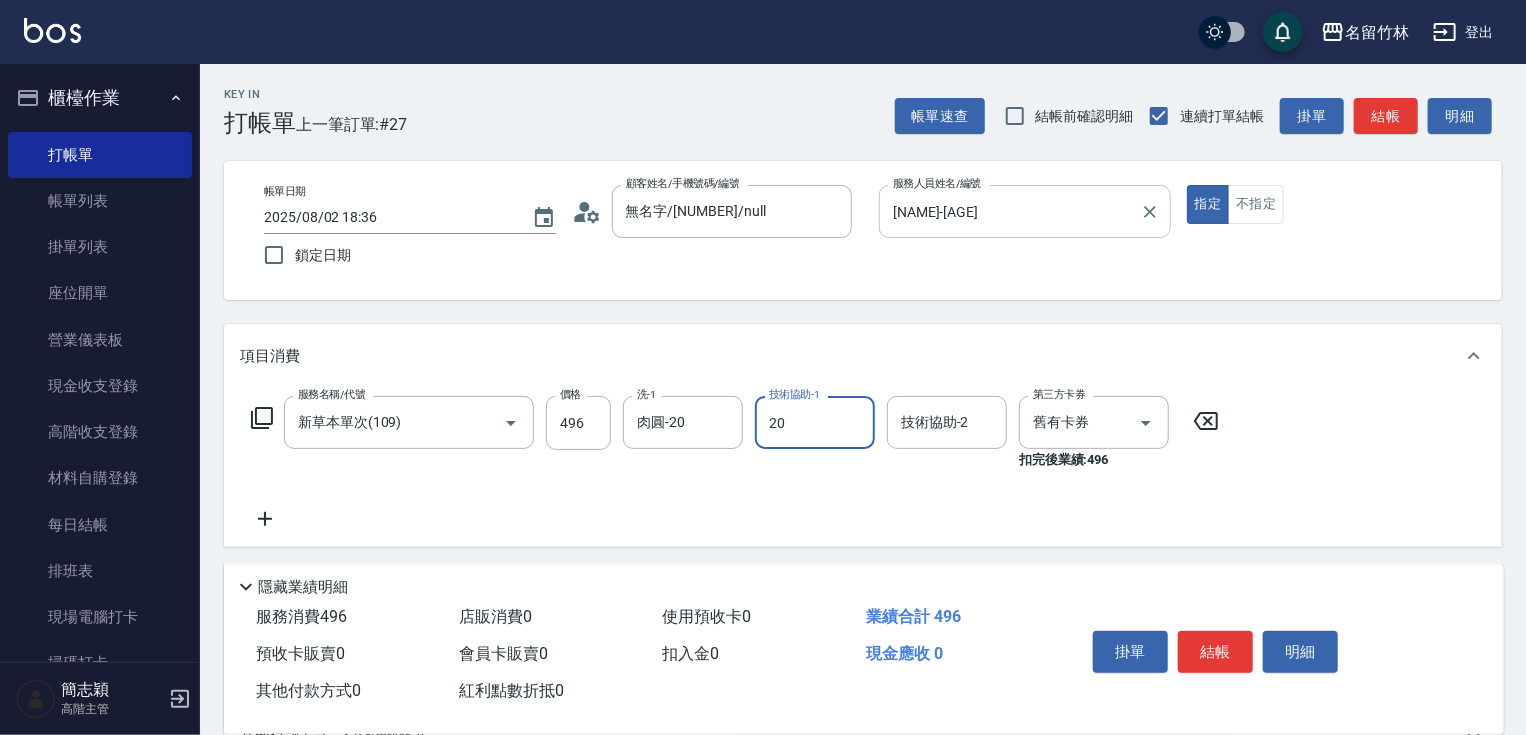 type on "肉圓-20" 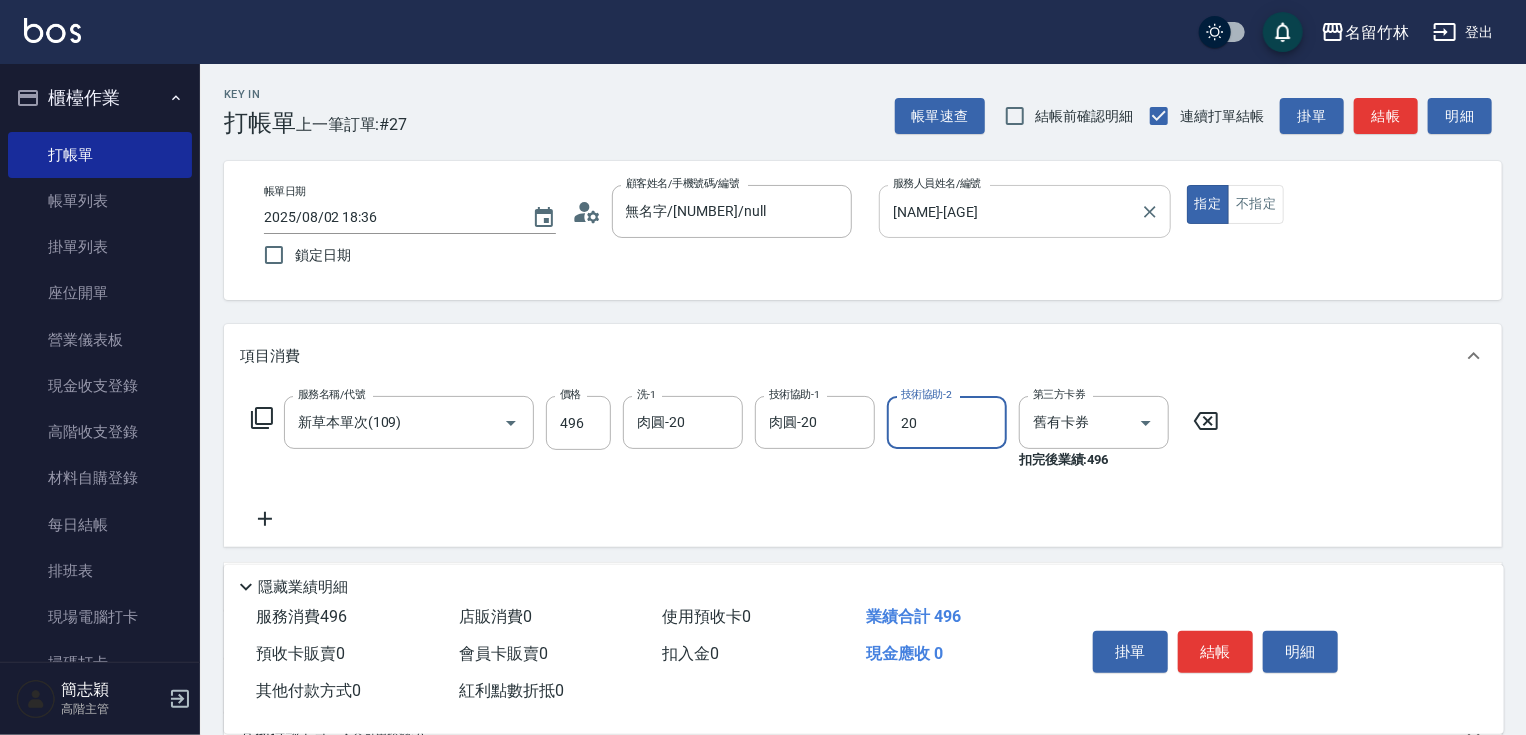 type on "肉圓-20" 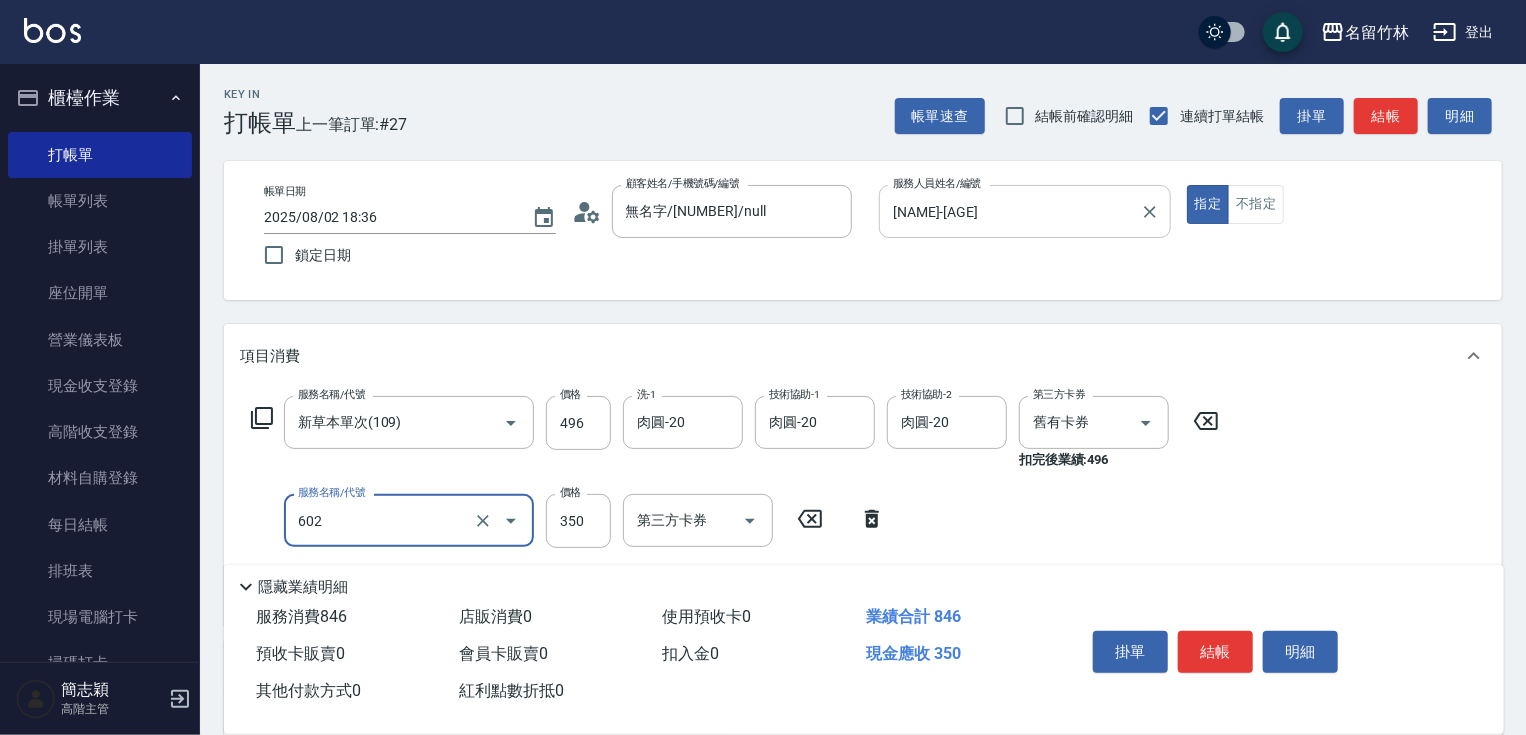type on "護髮(602)" 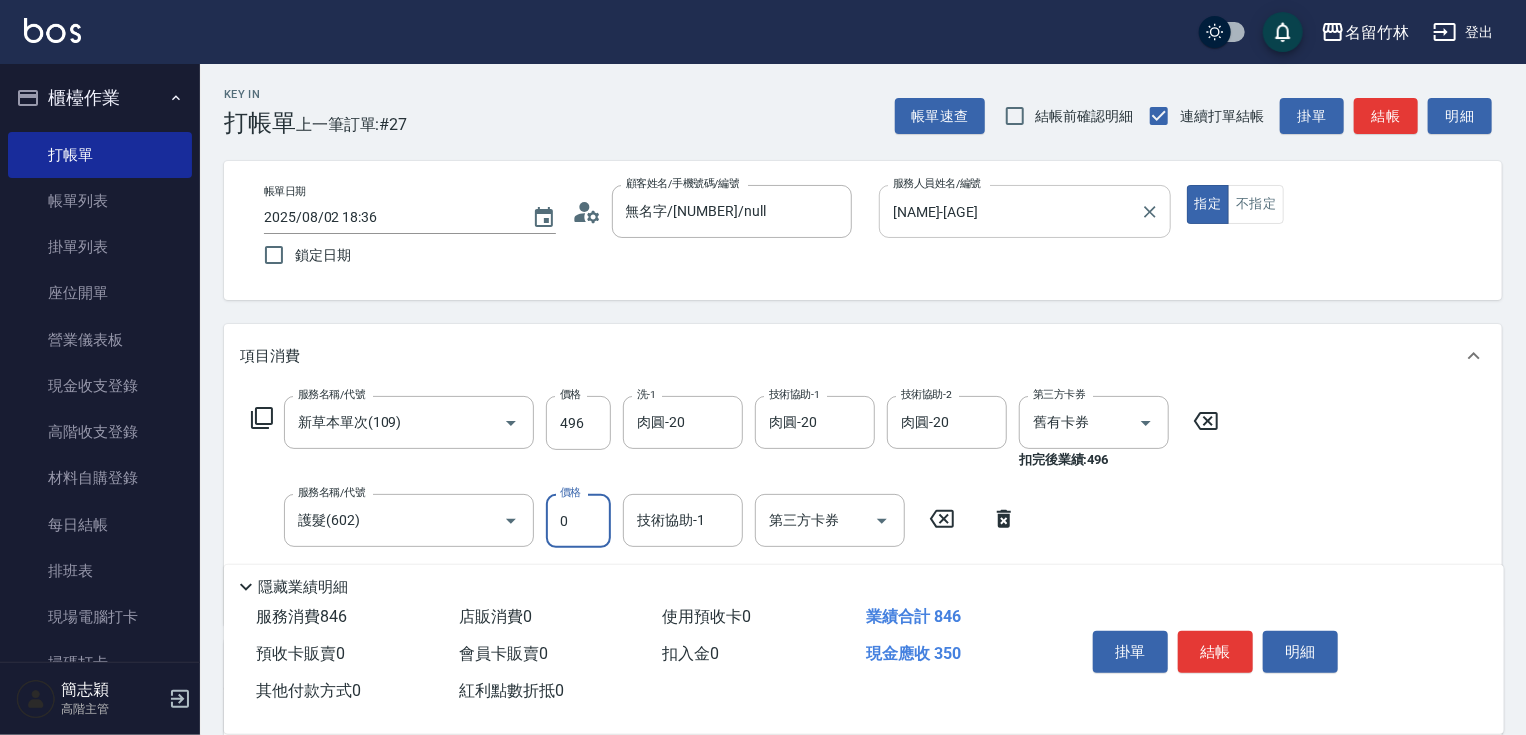 type on "0" 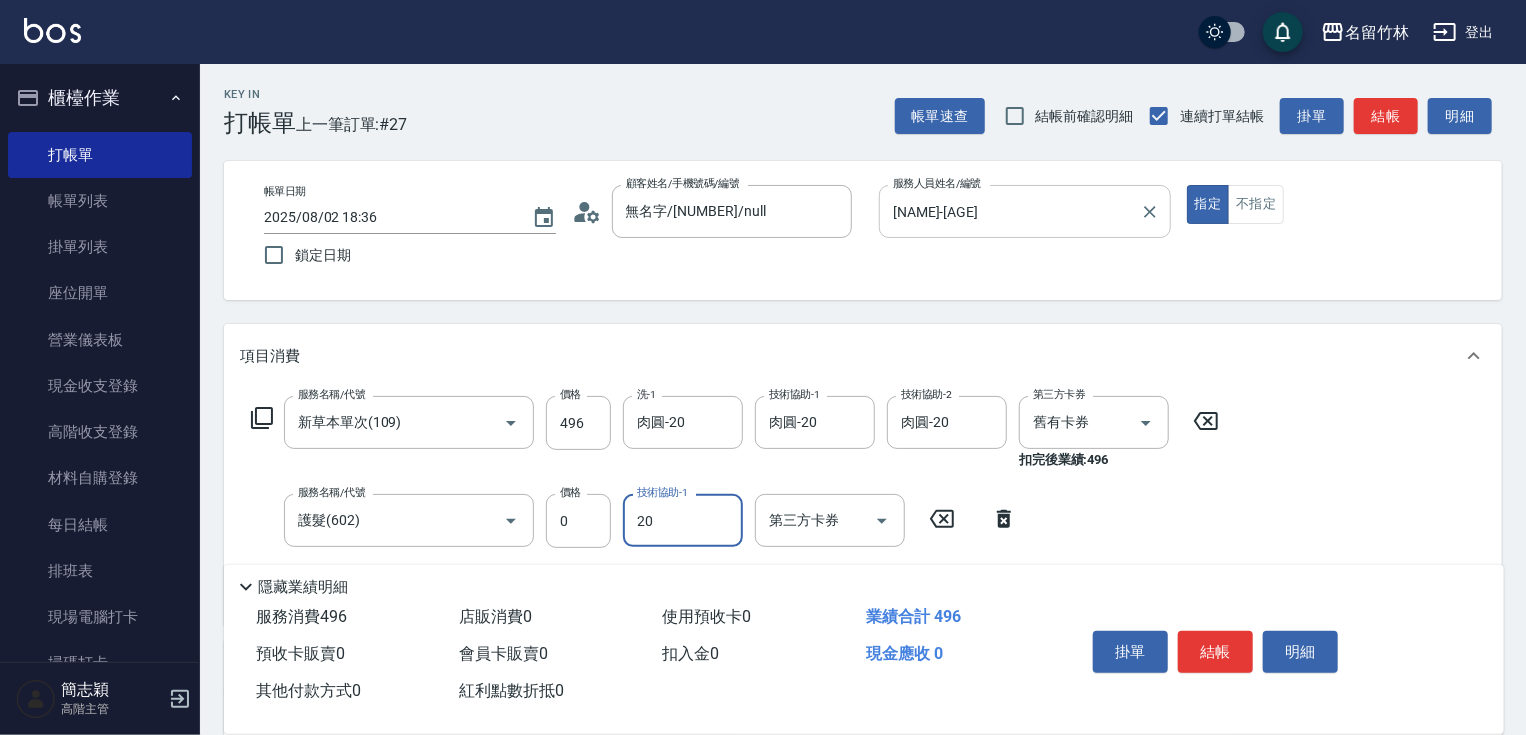 type on "肉圓-20" 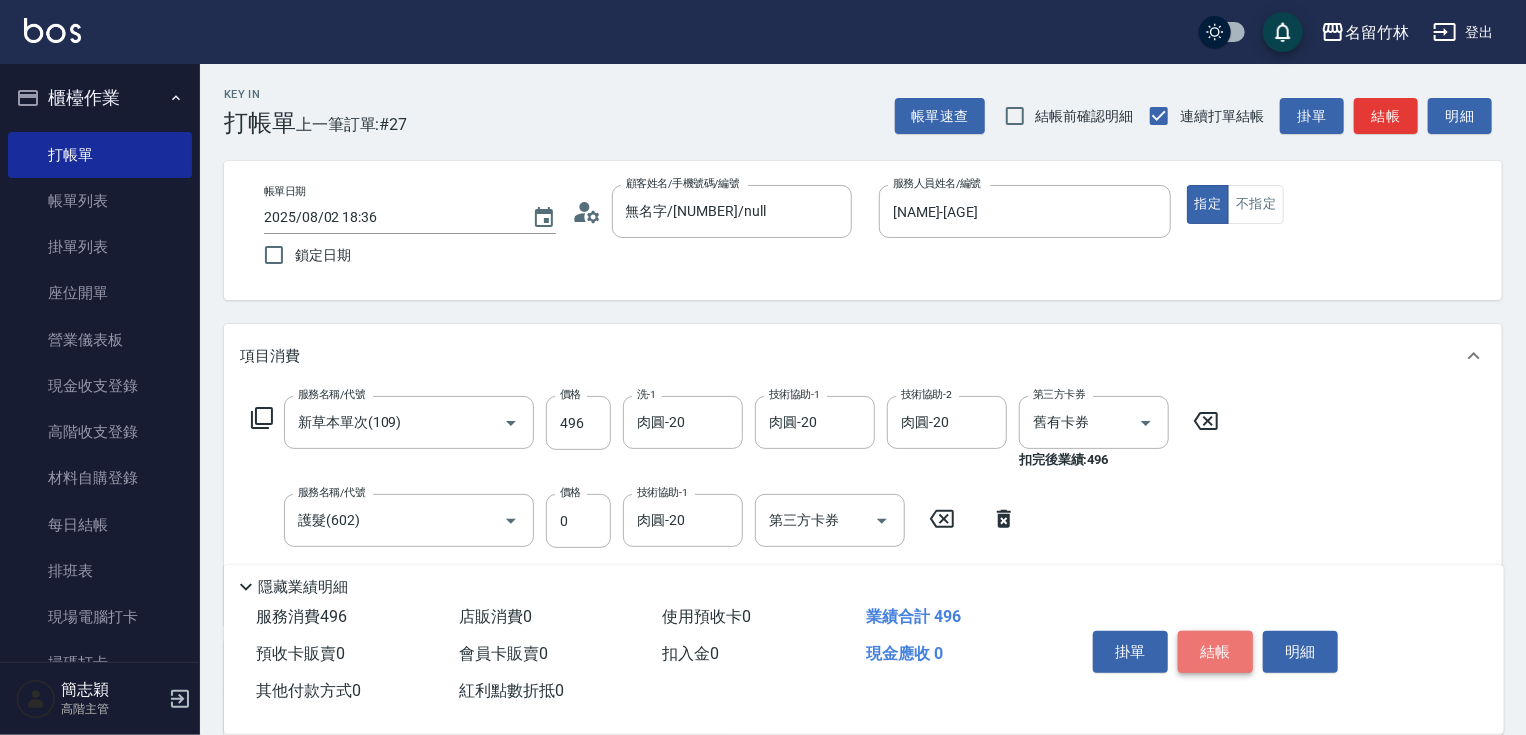 click on "結帳" at bounding box center (1215, 652) 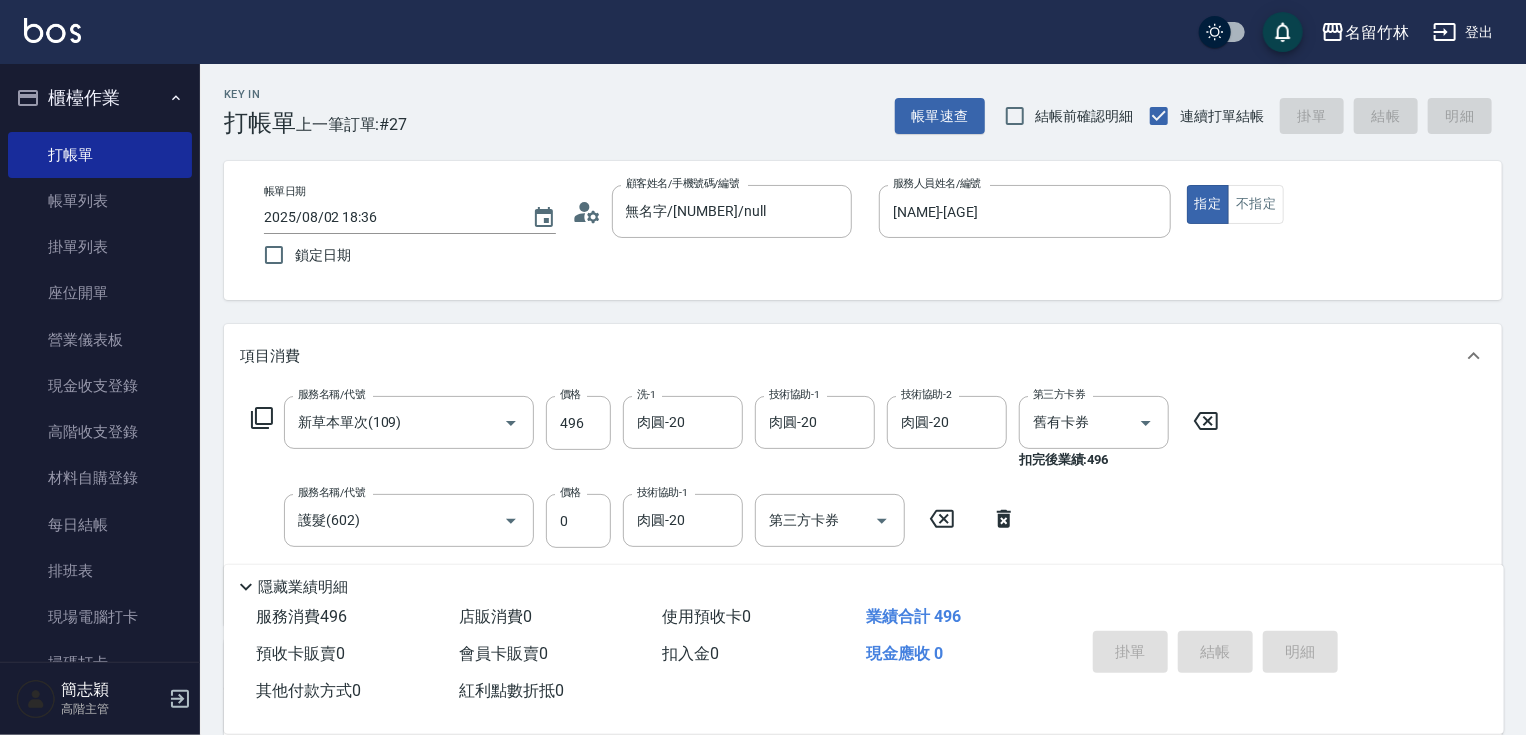type 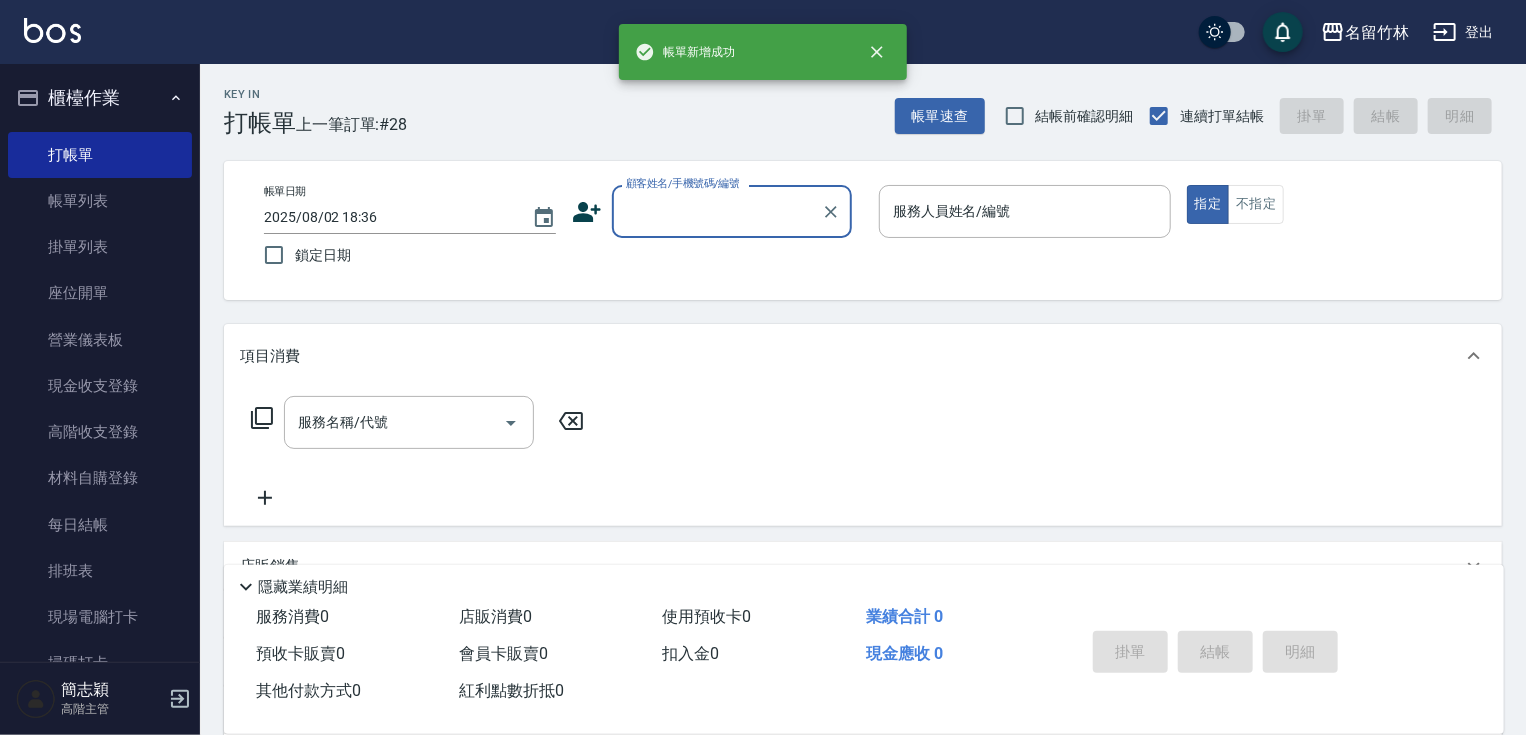 click on "顧客姓名/手機號碼/編號" at bounding box center [717, 211] 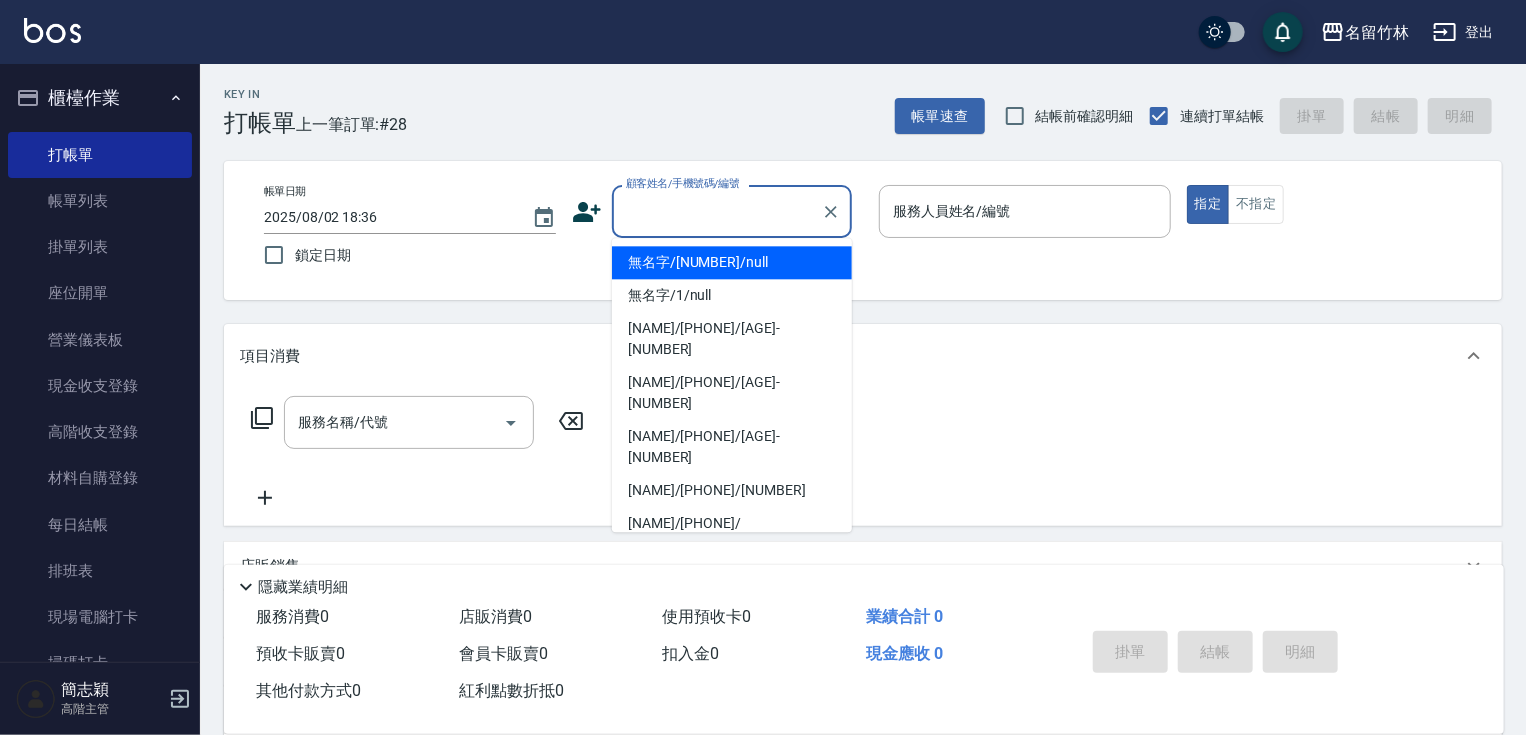 click on "無名字/123/null" at bounding box center (732, 262) 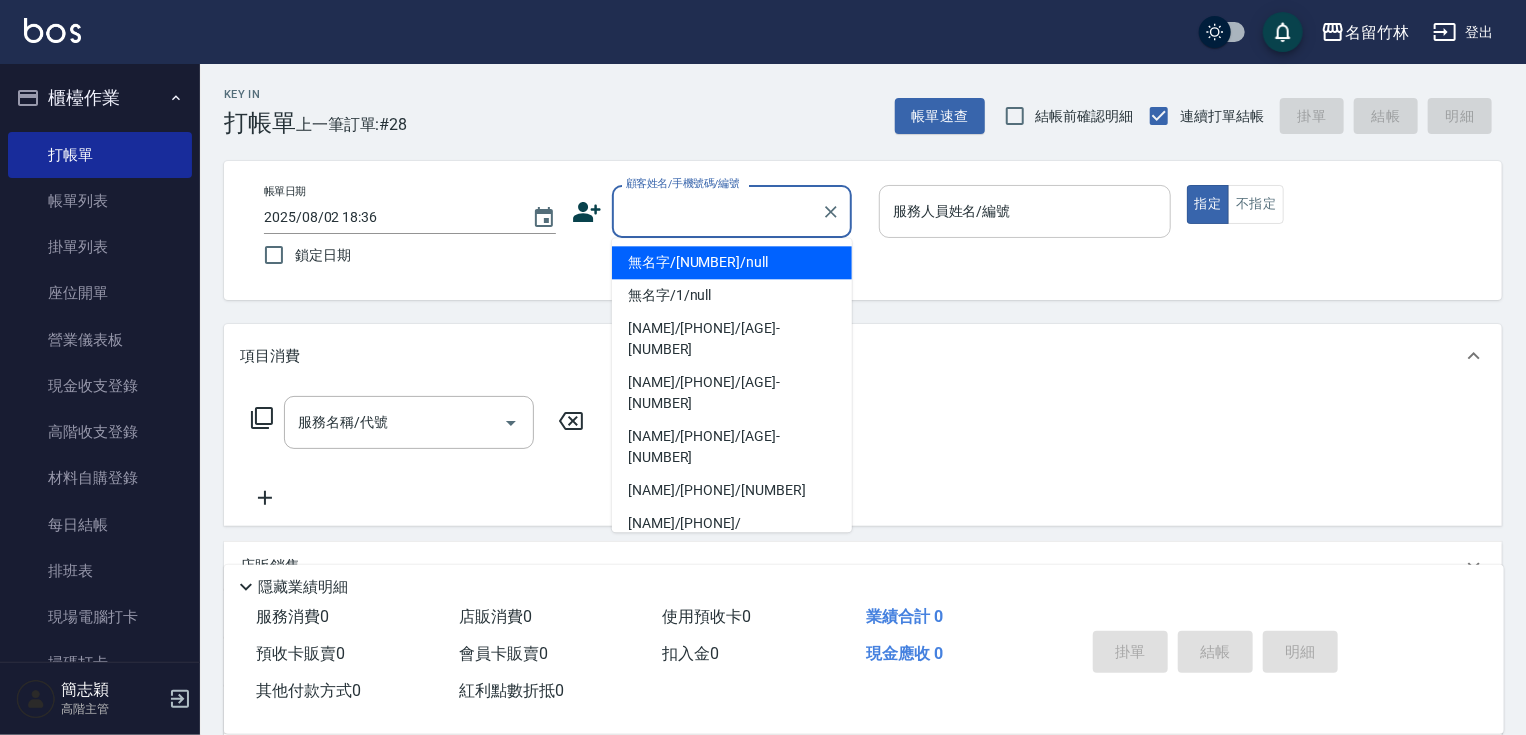 type on "無名字/123/null" 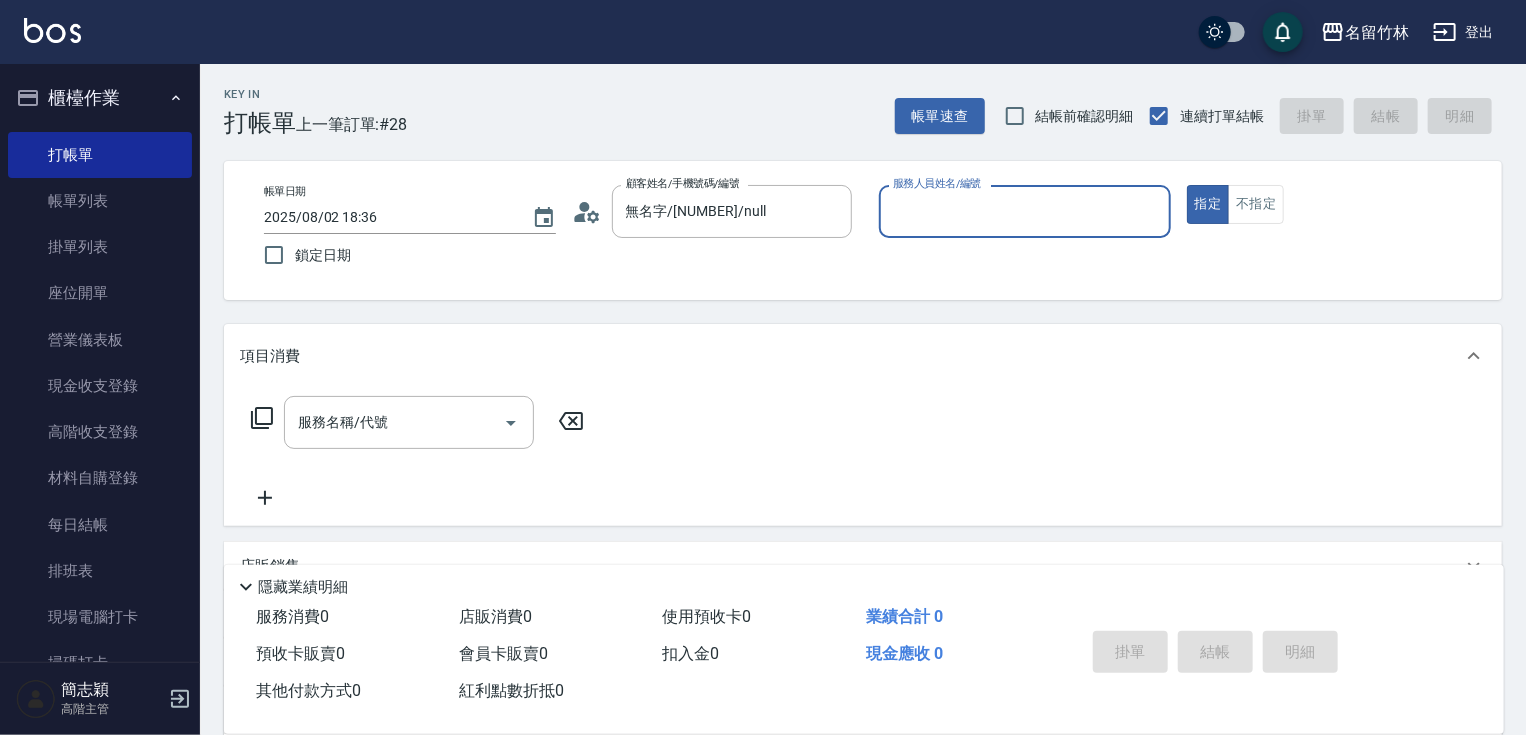 click on "服務人員姓名/編號" at bounding box center (1025, 211) 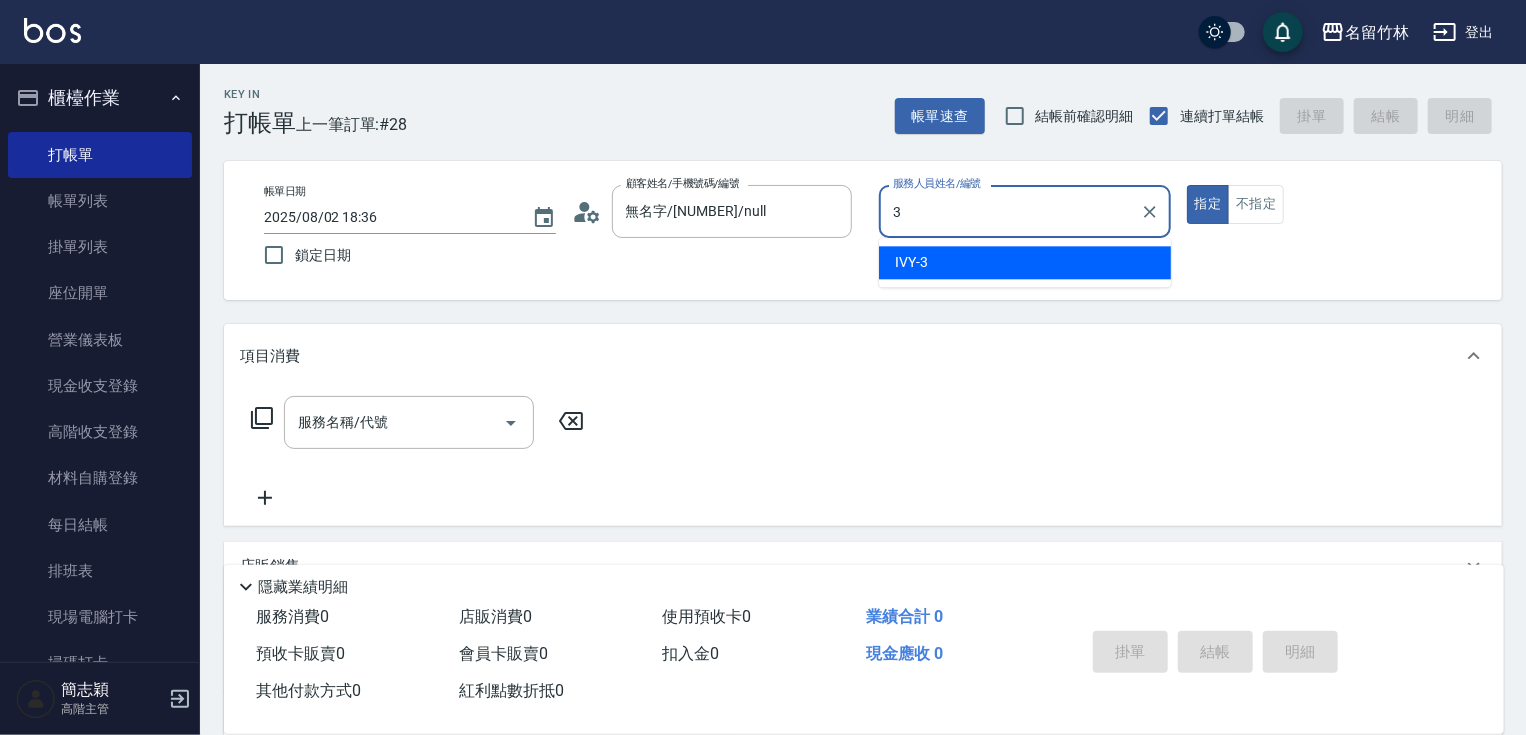 type on "IVY-3" 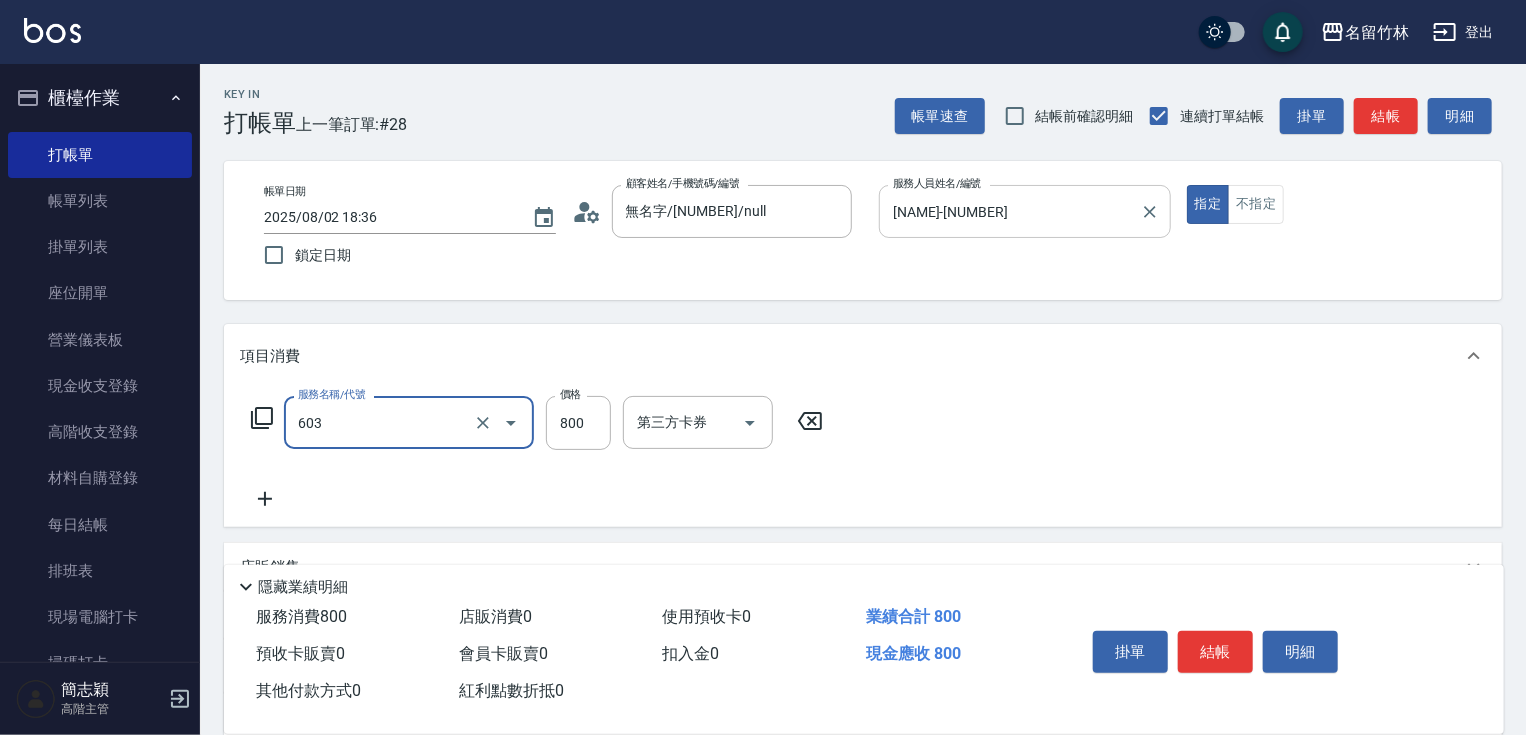 type on "洗+護[800](603)" 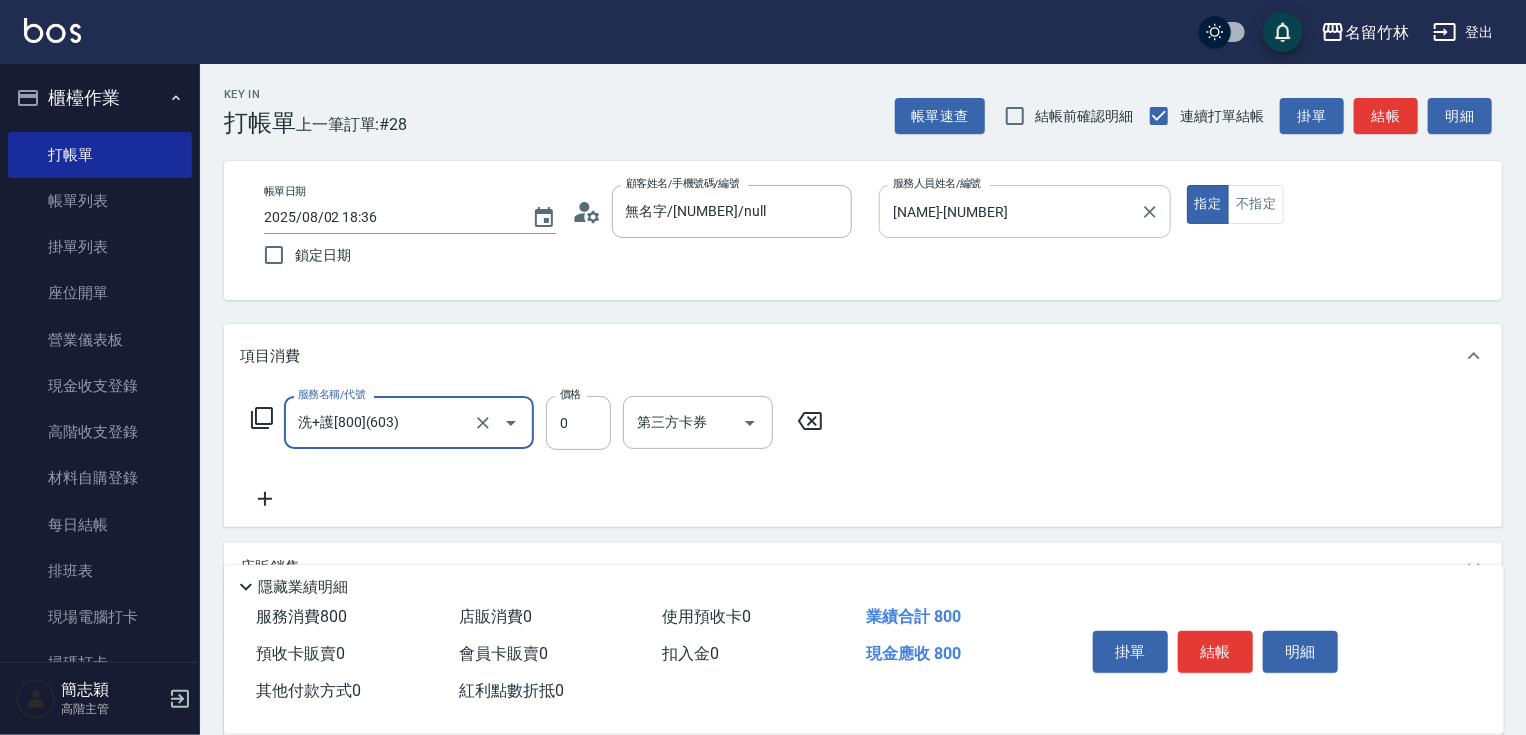type on "0" 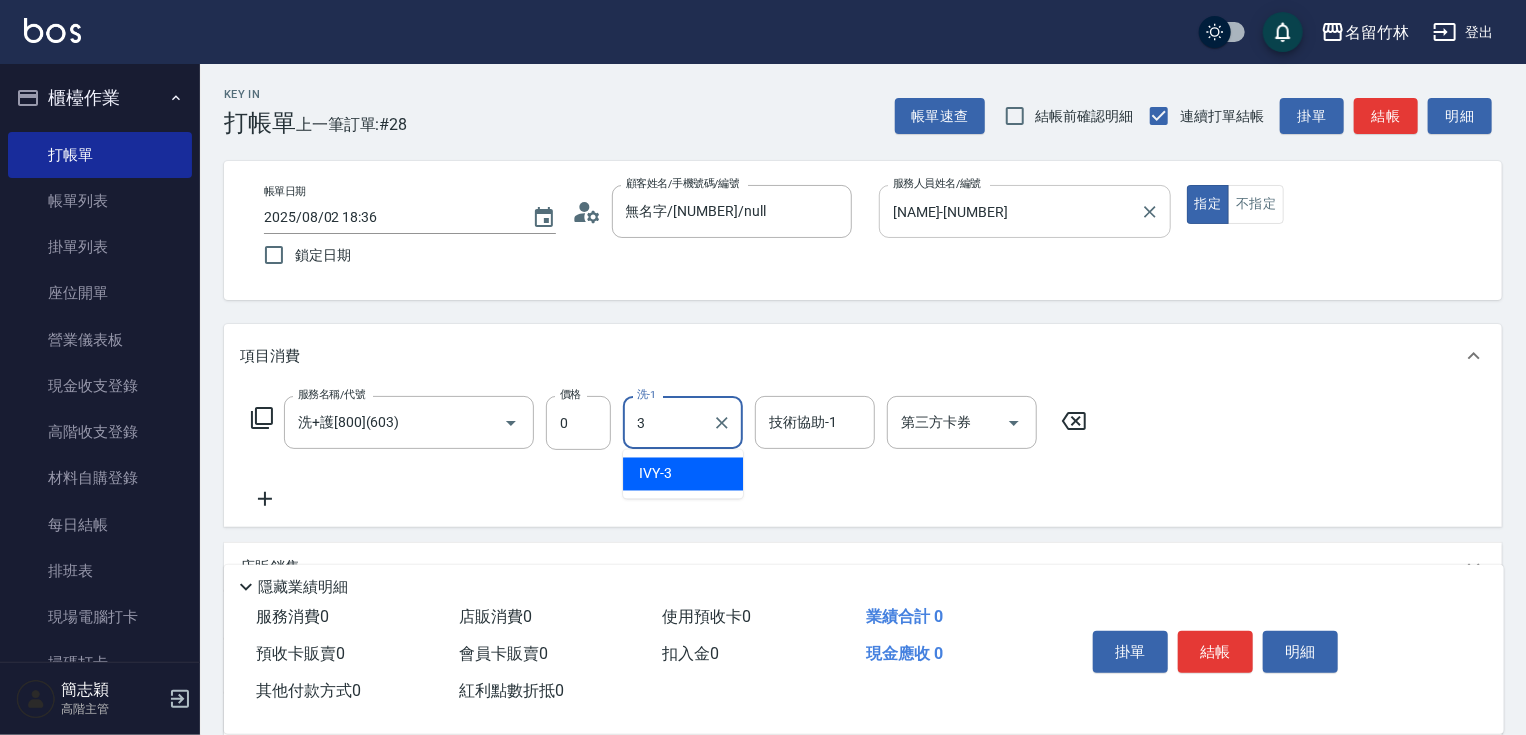type on "IVY-3" 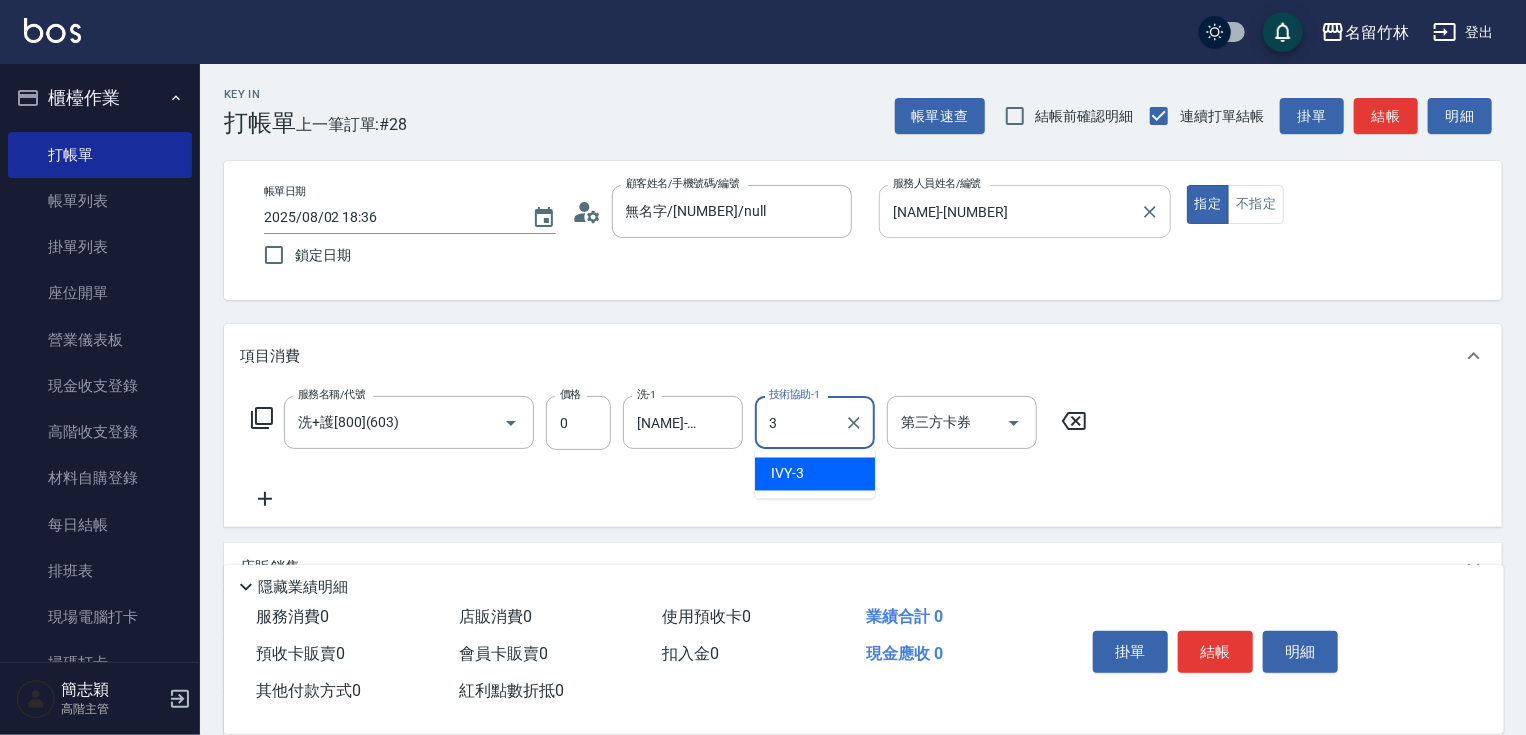type on "IVY-3" 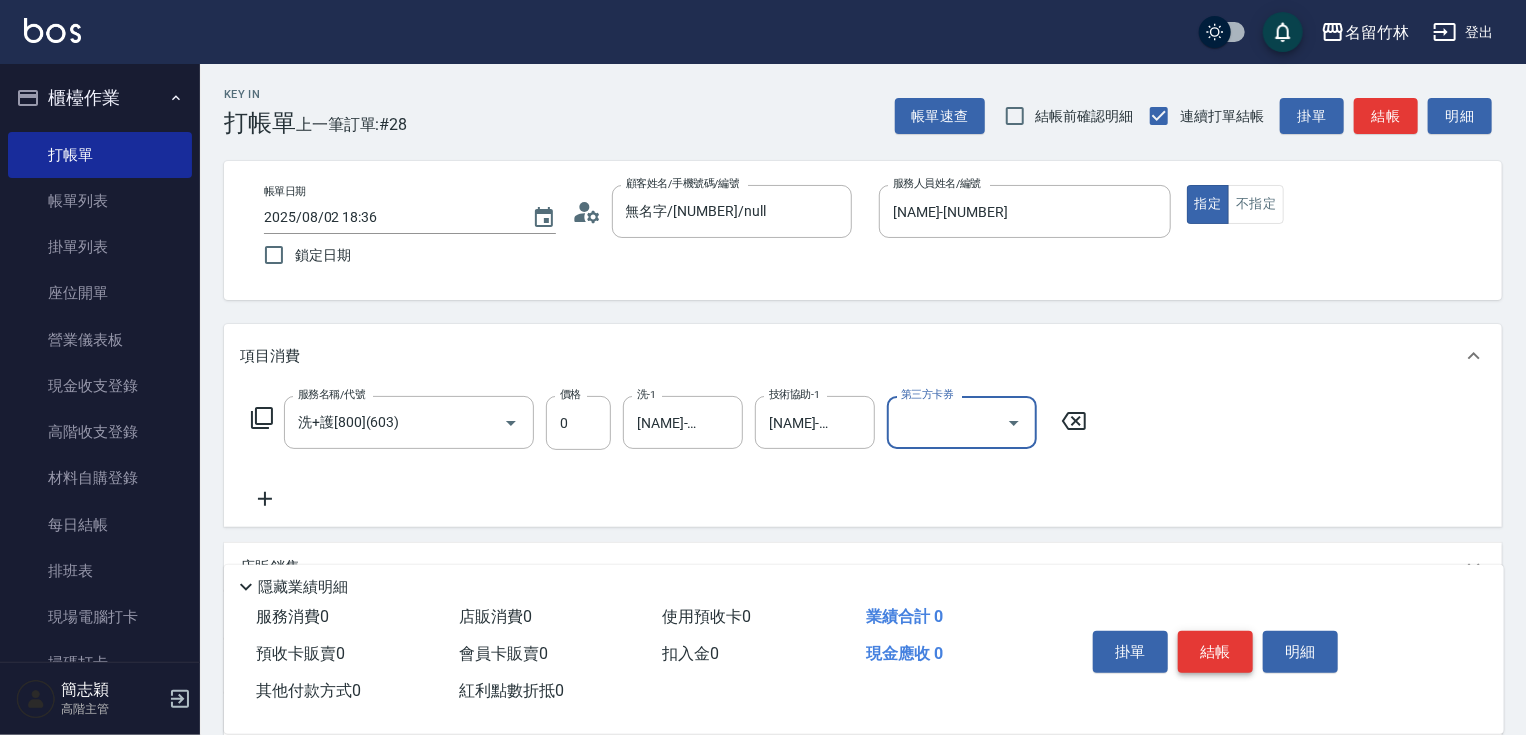 click on "結帳" at bounding box center (1215, 652) 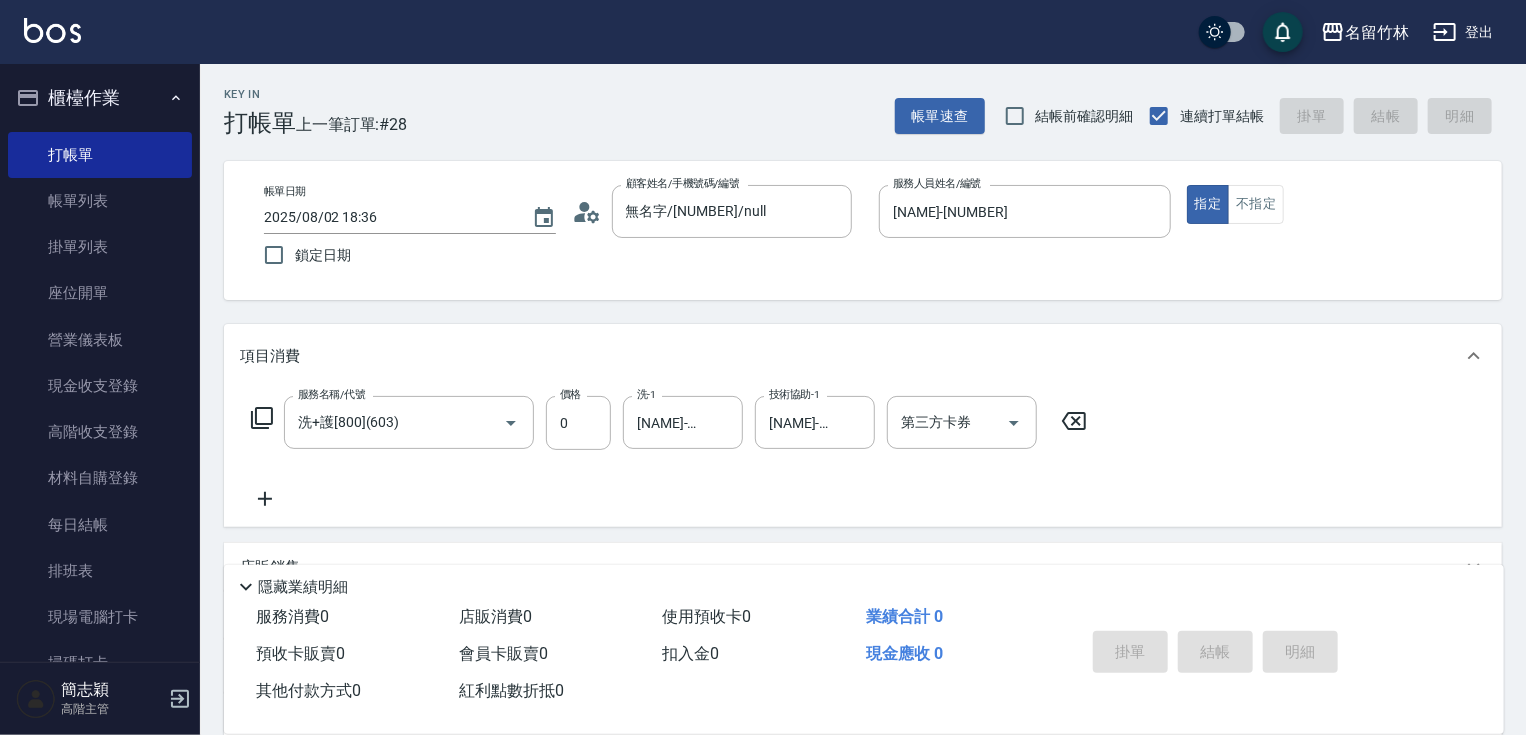 type 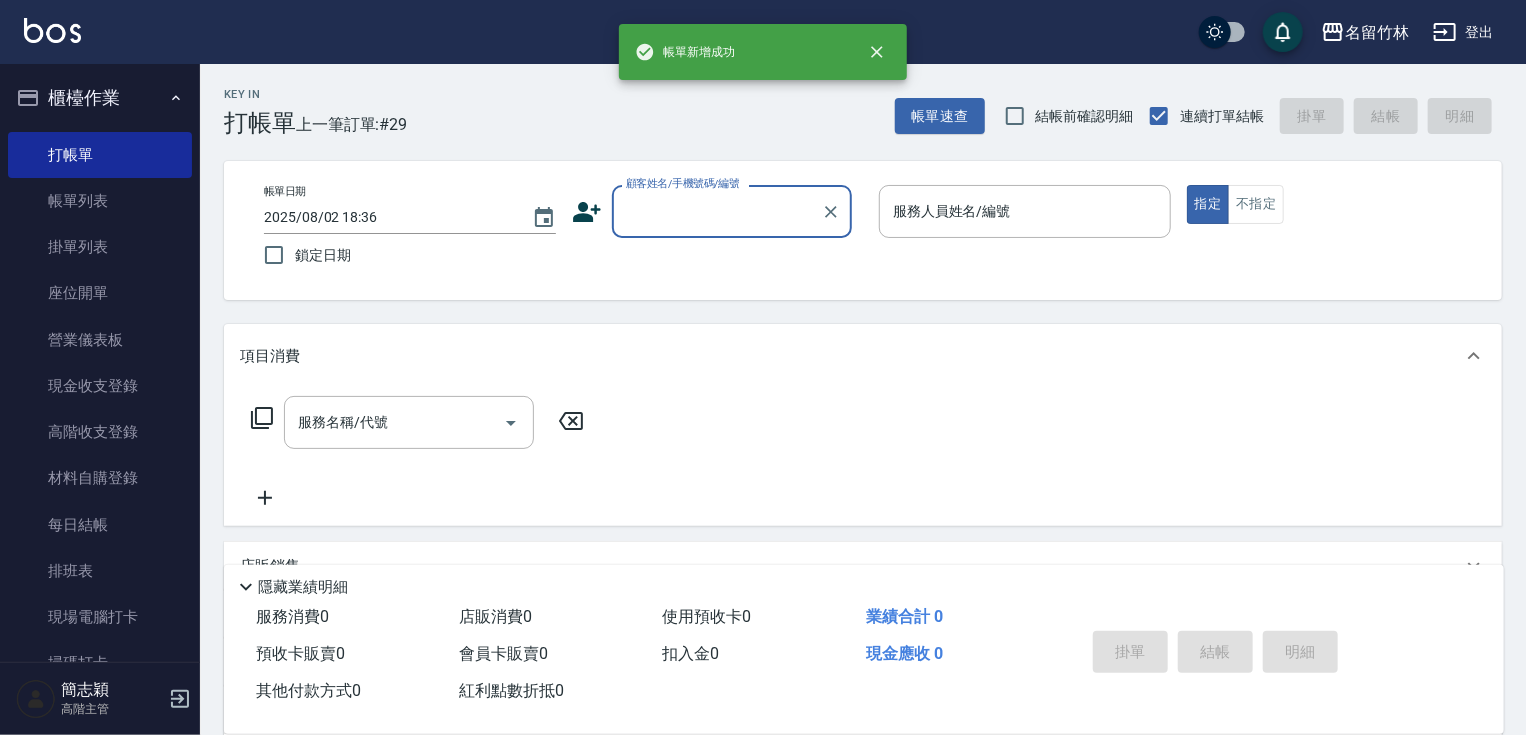click on "顧客姓名/手機號碼/編號" at bounding box center [717, 211] 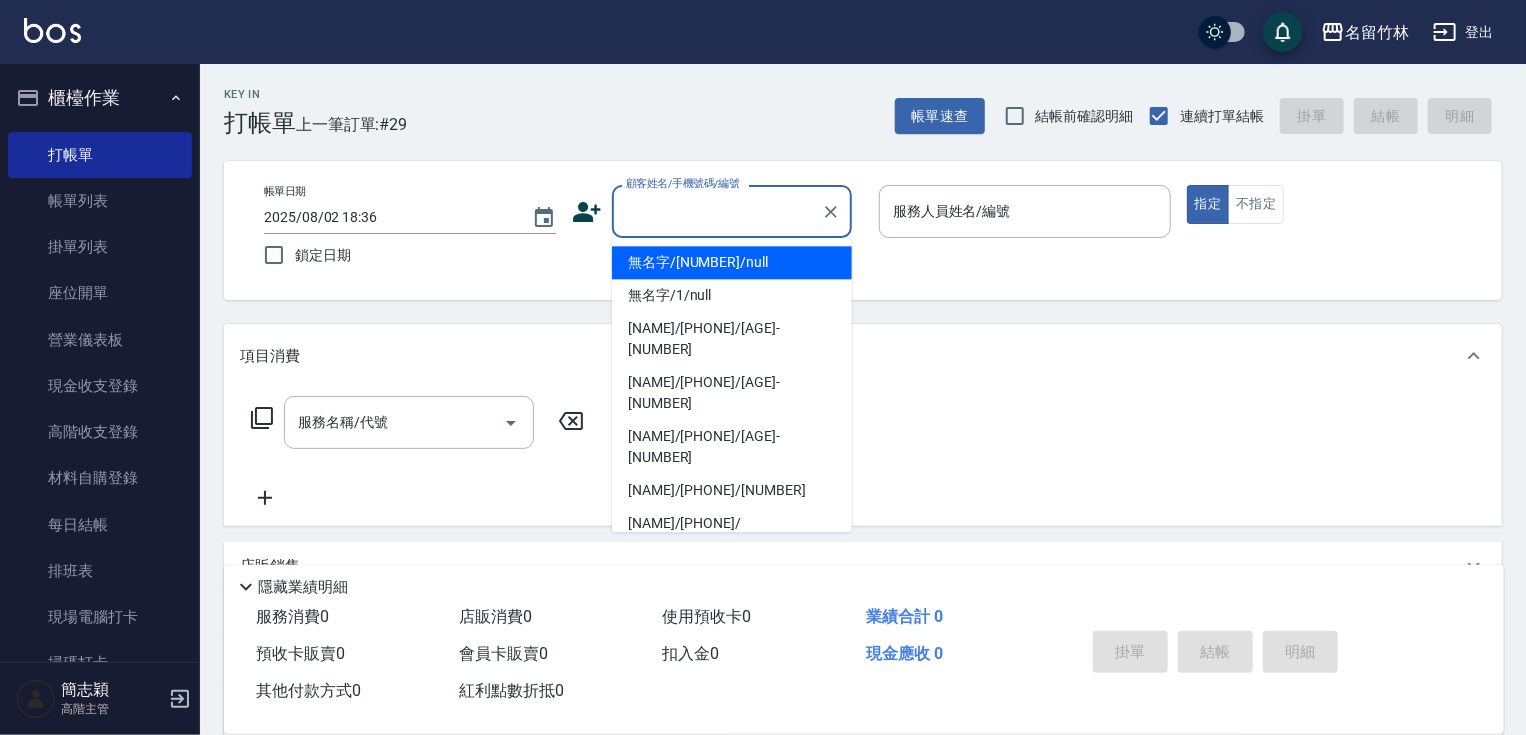 click on "無名字/123/null" at bounding box center (732, 262) 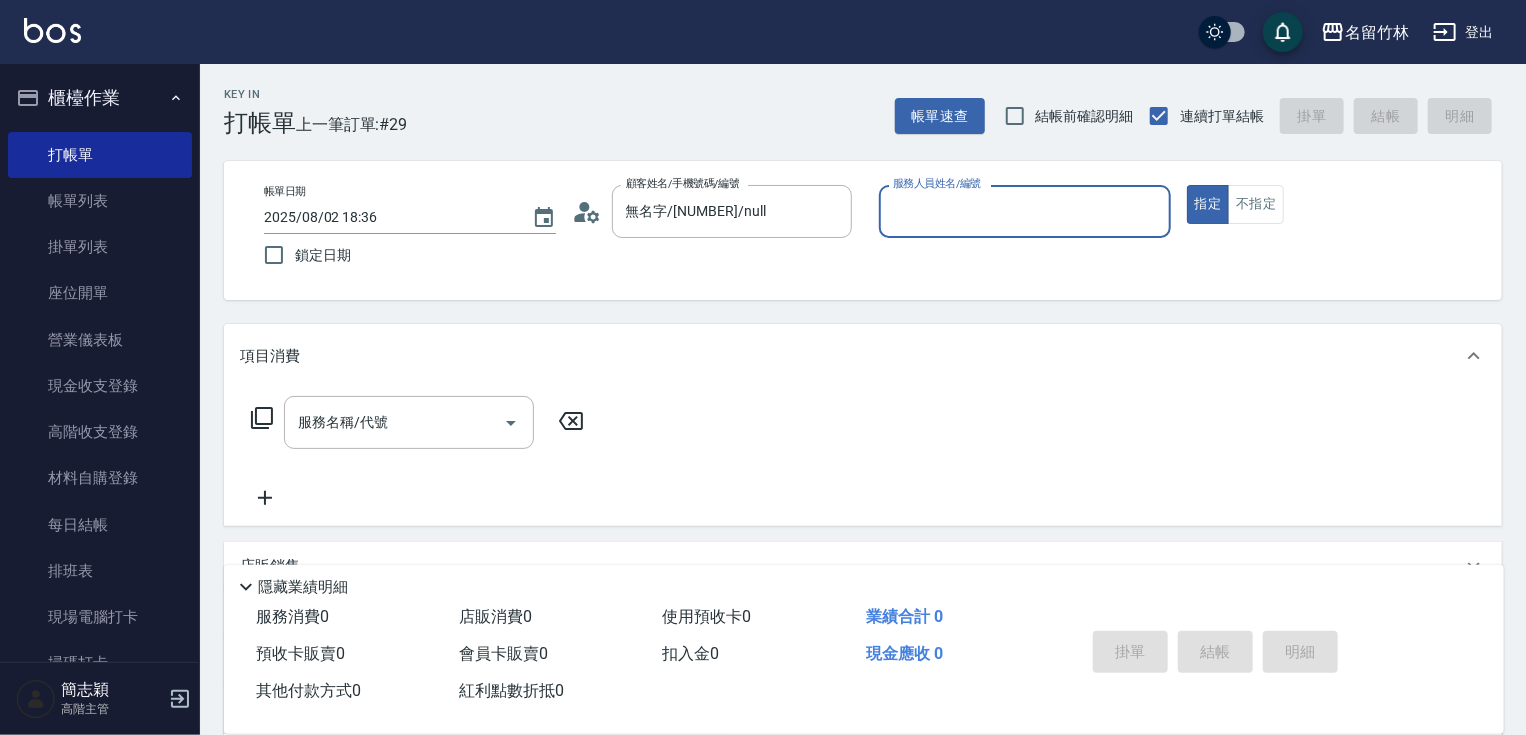 click on "服務人員姓名/編號 服務人員姓名/編號" at bounding box center [1025, 211] 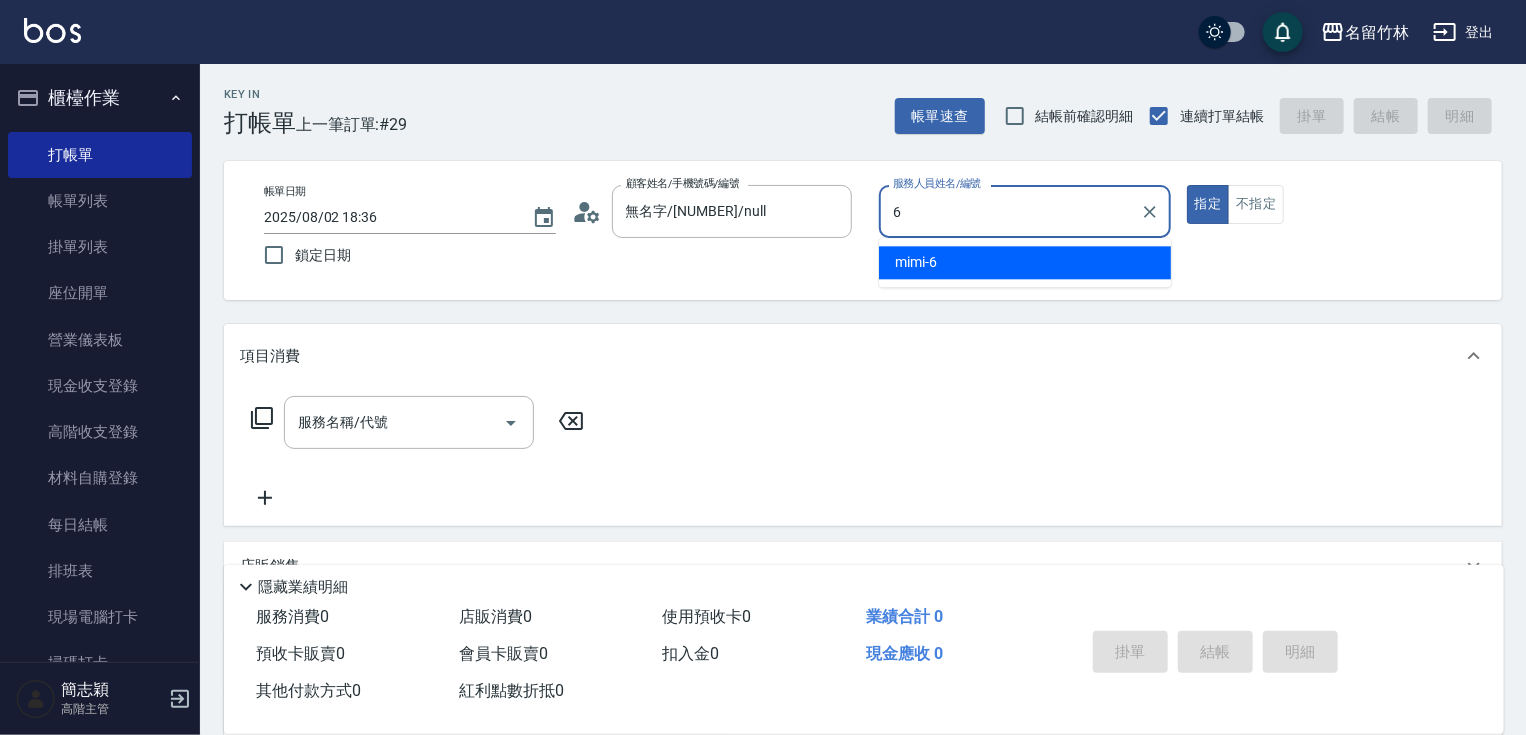 type on "mimi-6" 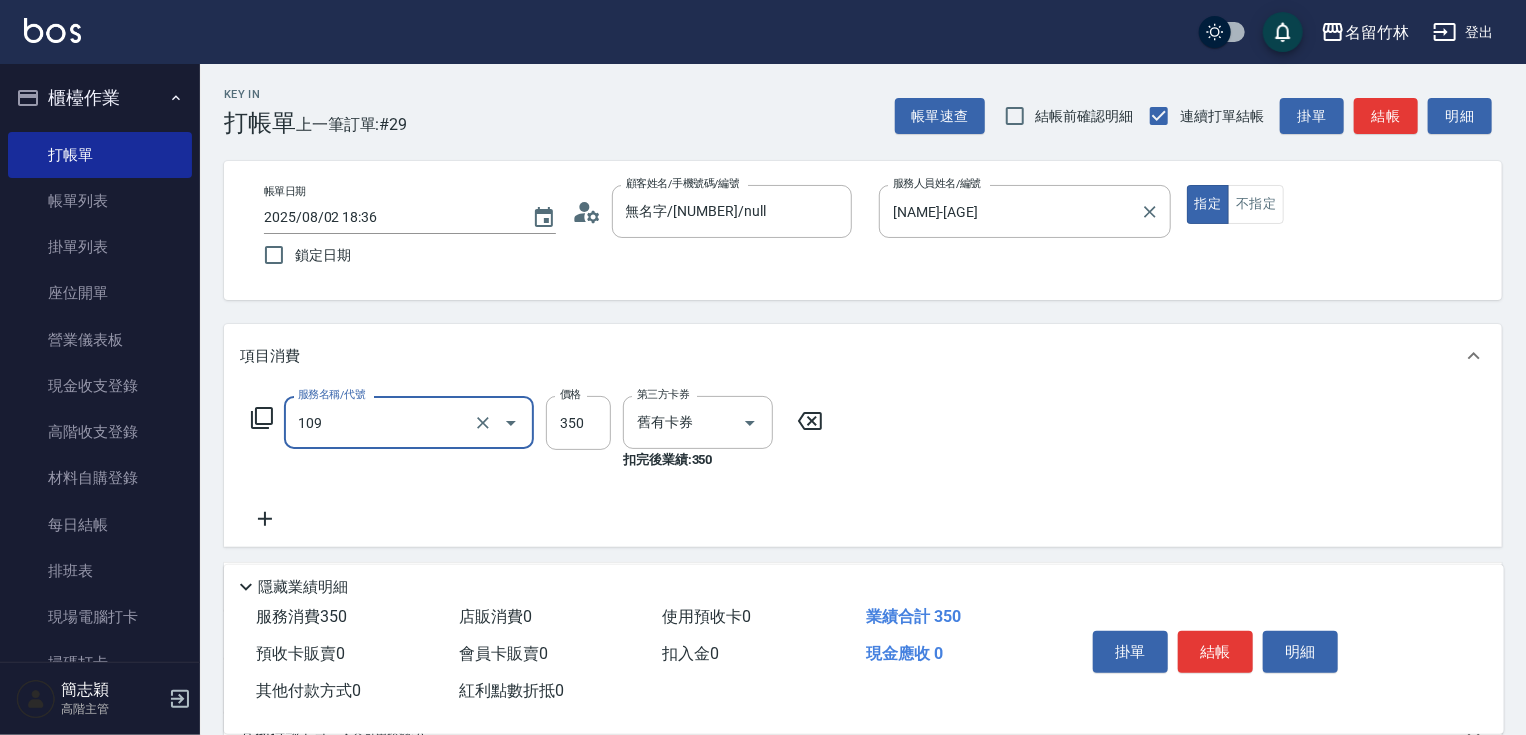 type on "新草本單次(109)" 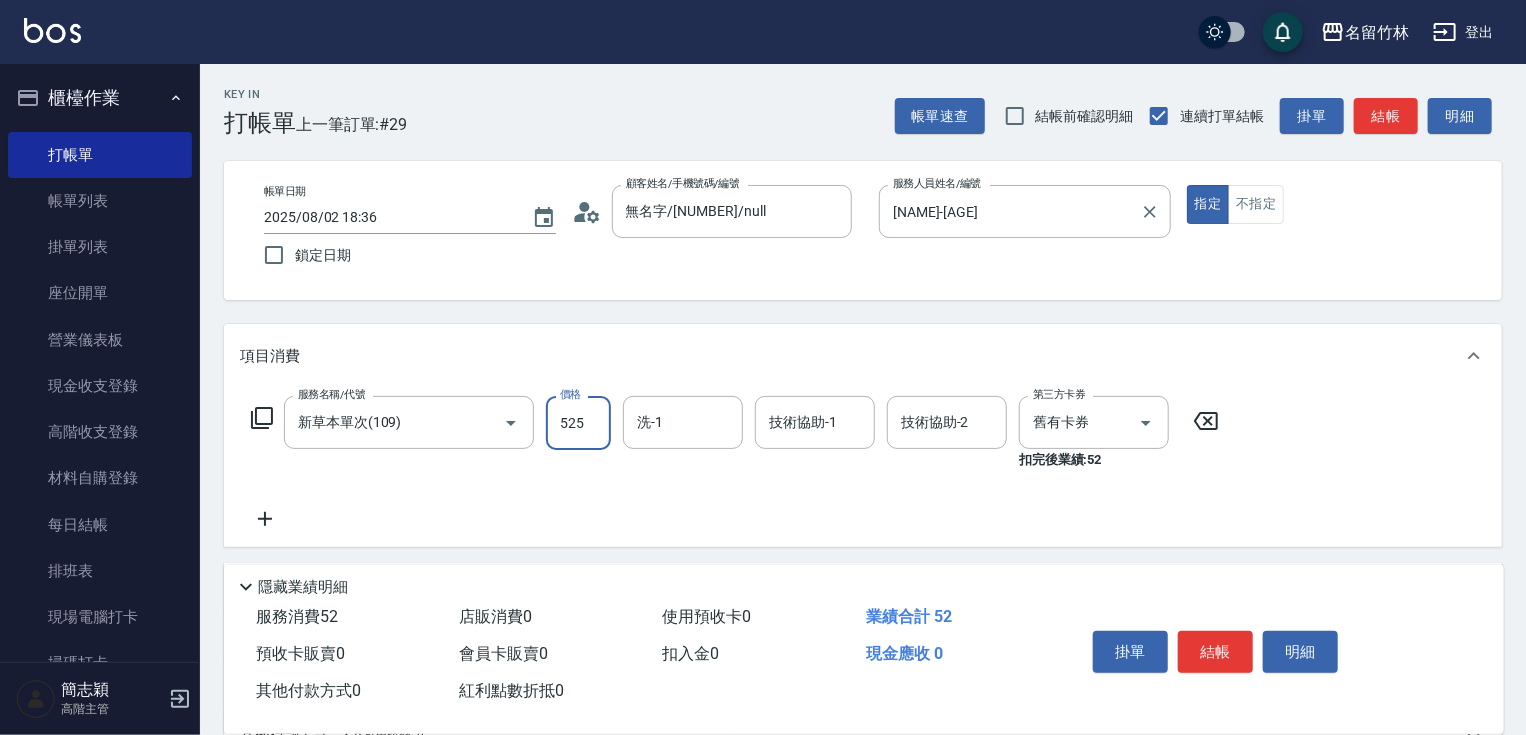 type on "525" 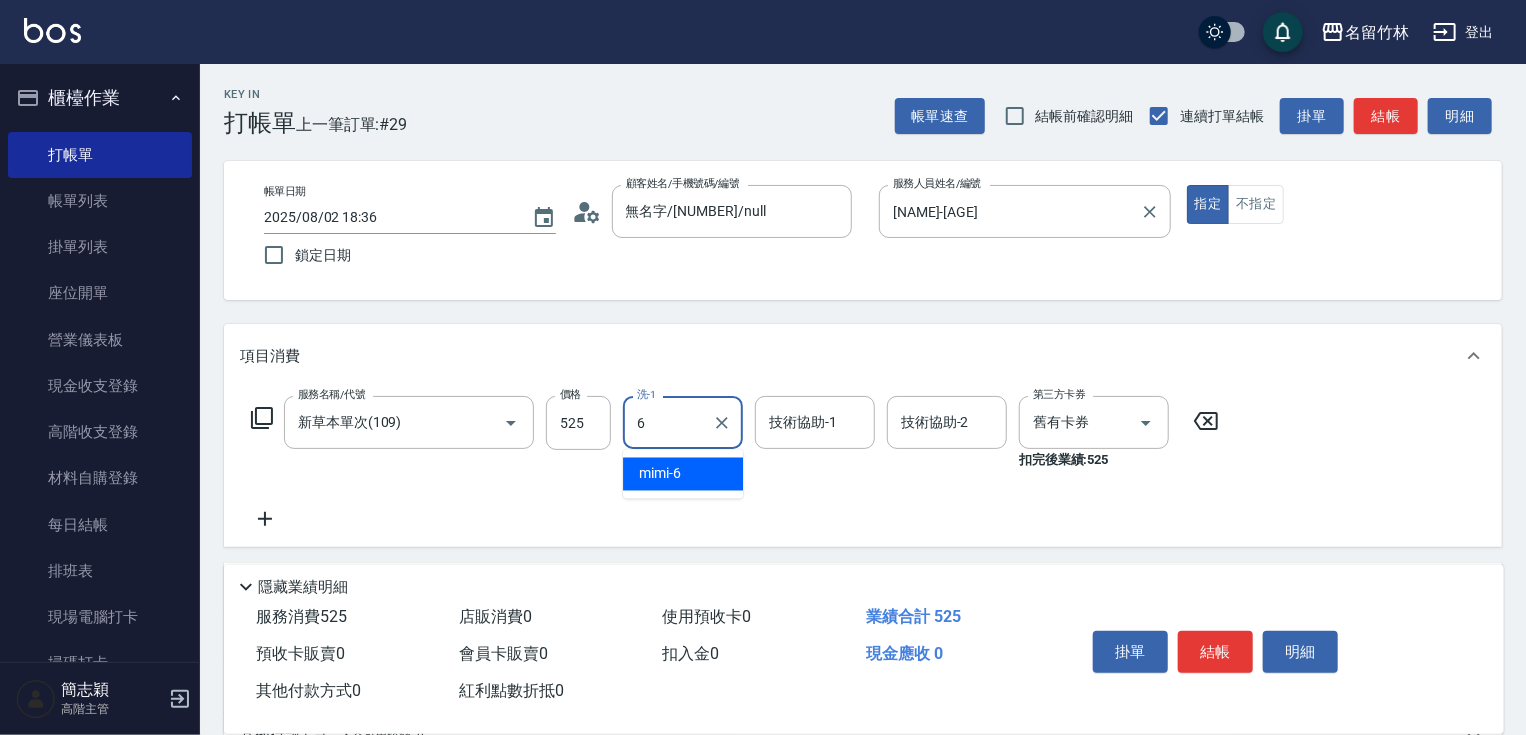 type on "mimi-6" 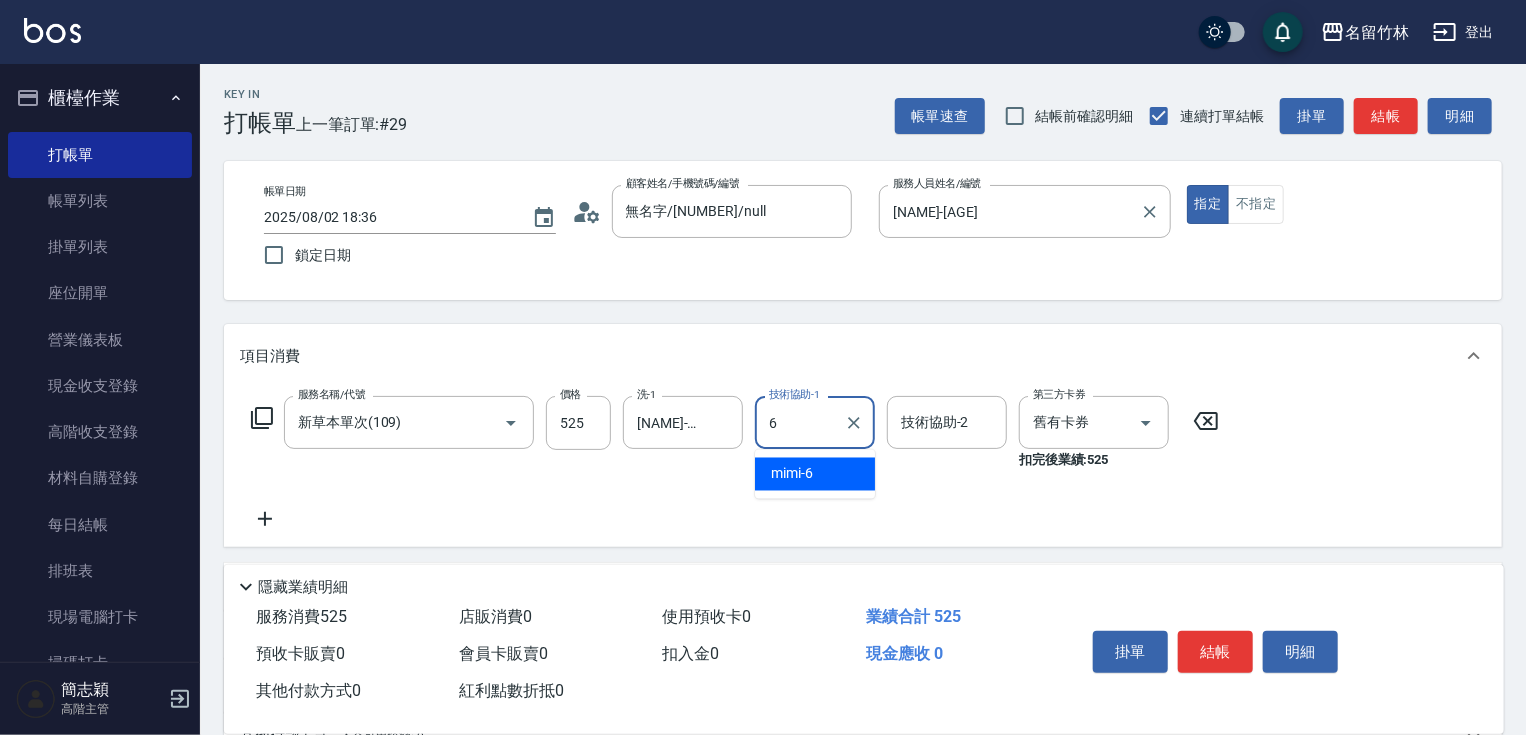 type on "mimi-6" 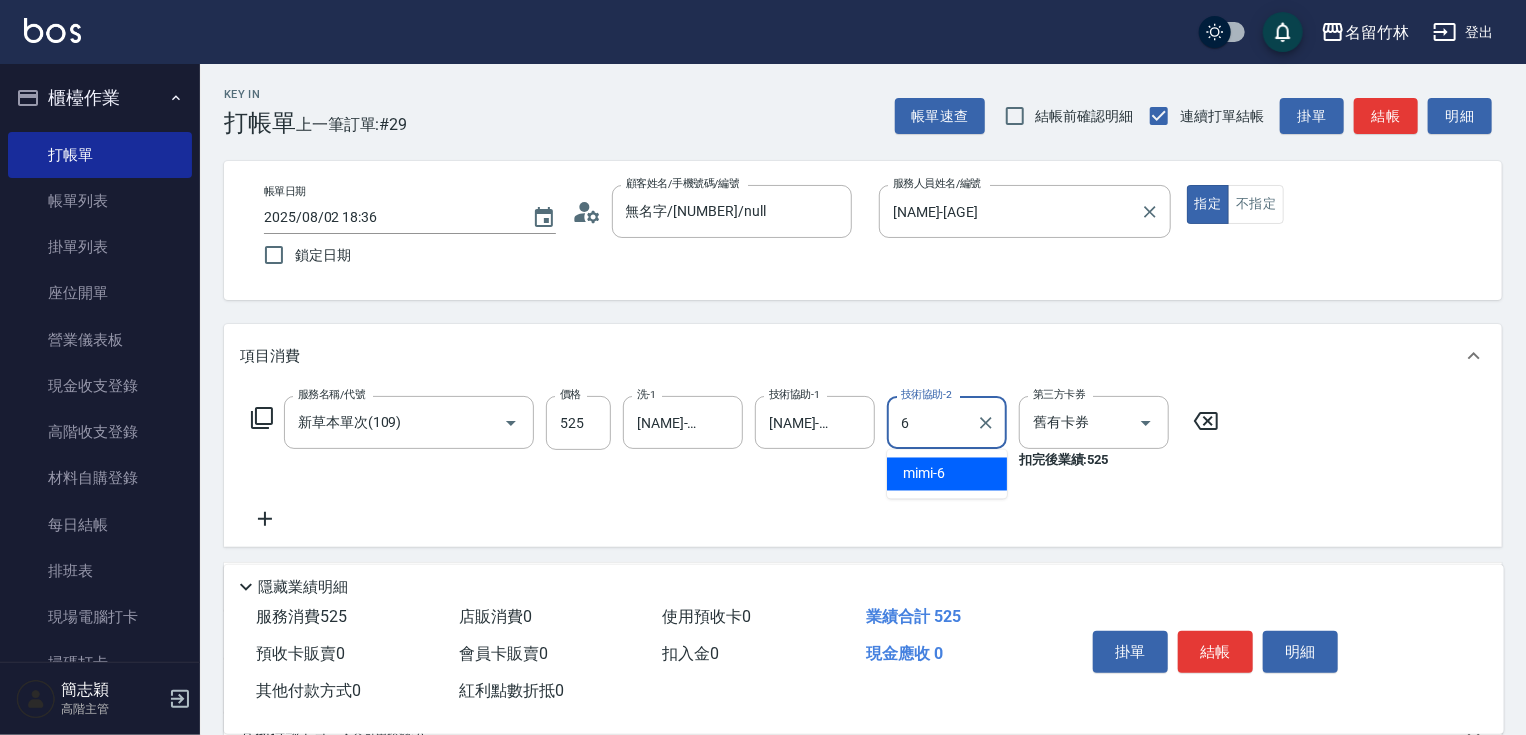 type on "mimi-6" 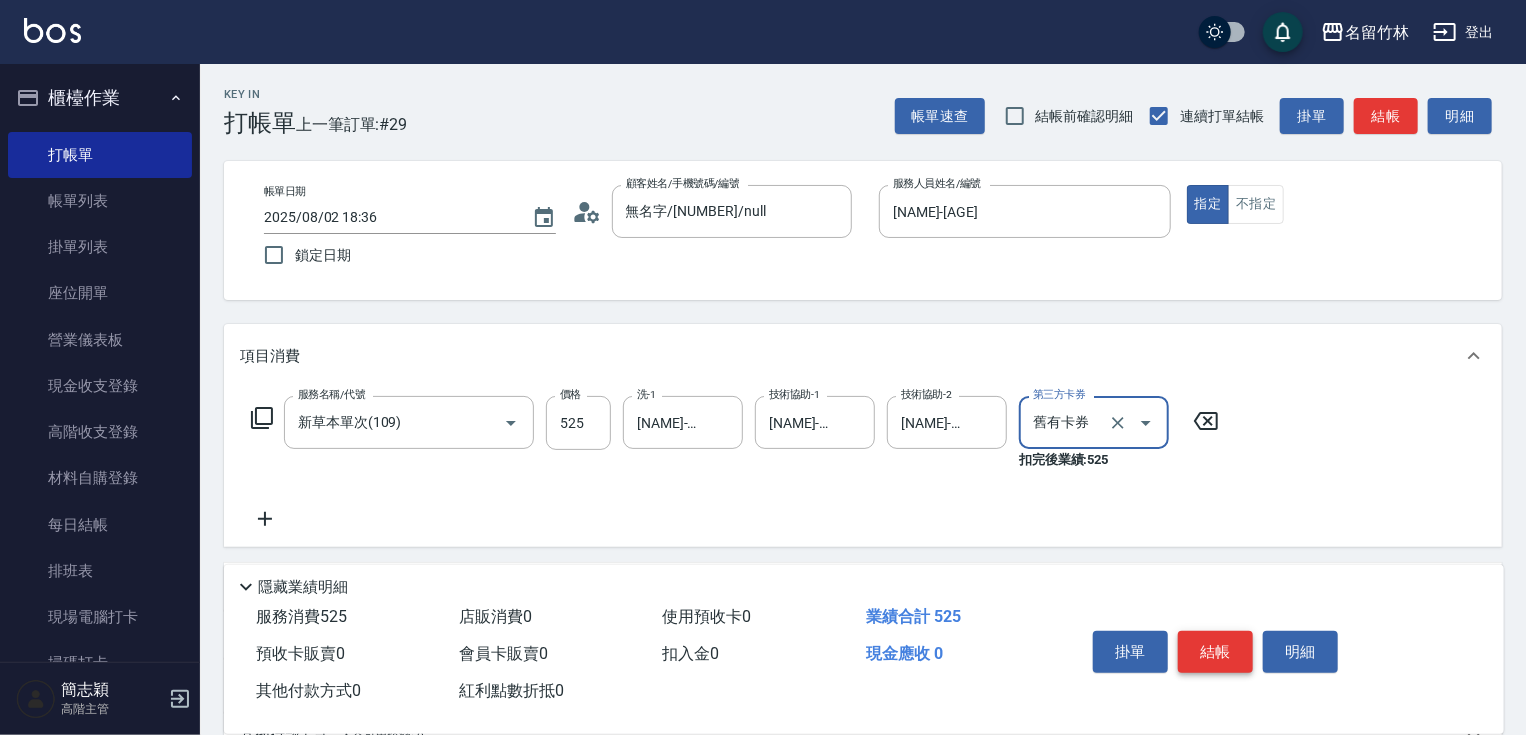 click on "結帳" at bounding box center (1215, 652) 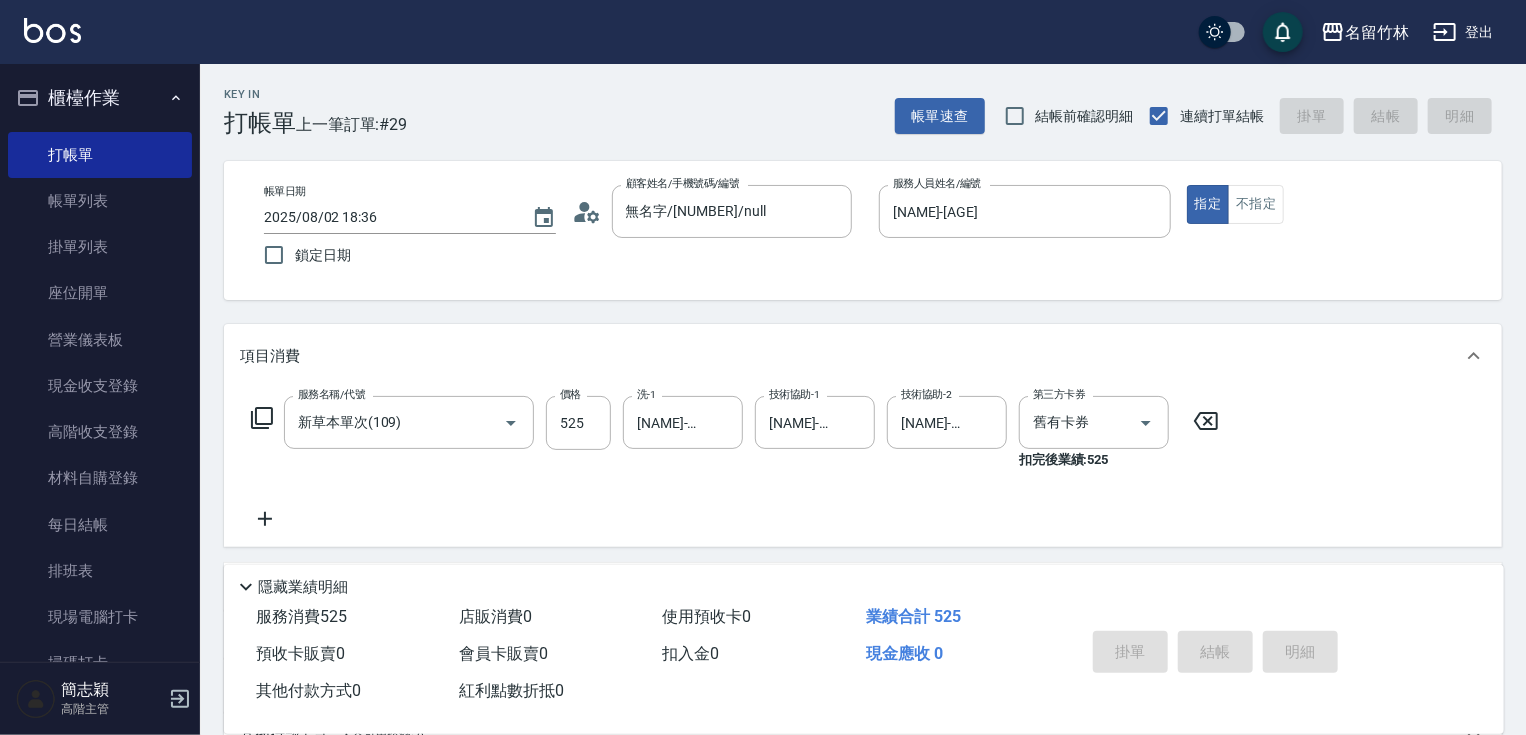 type 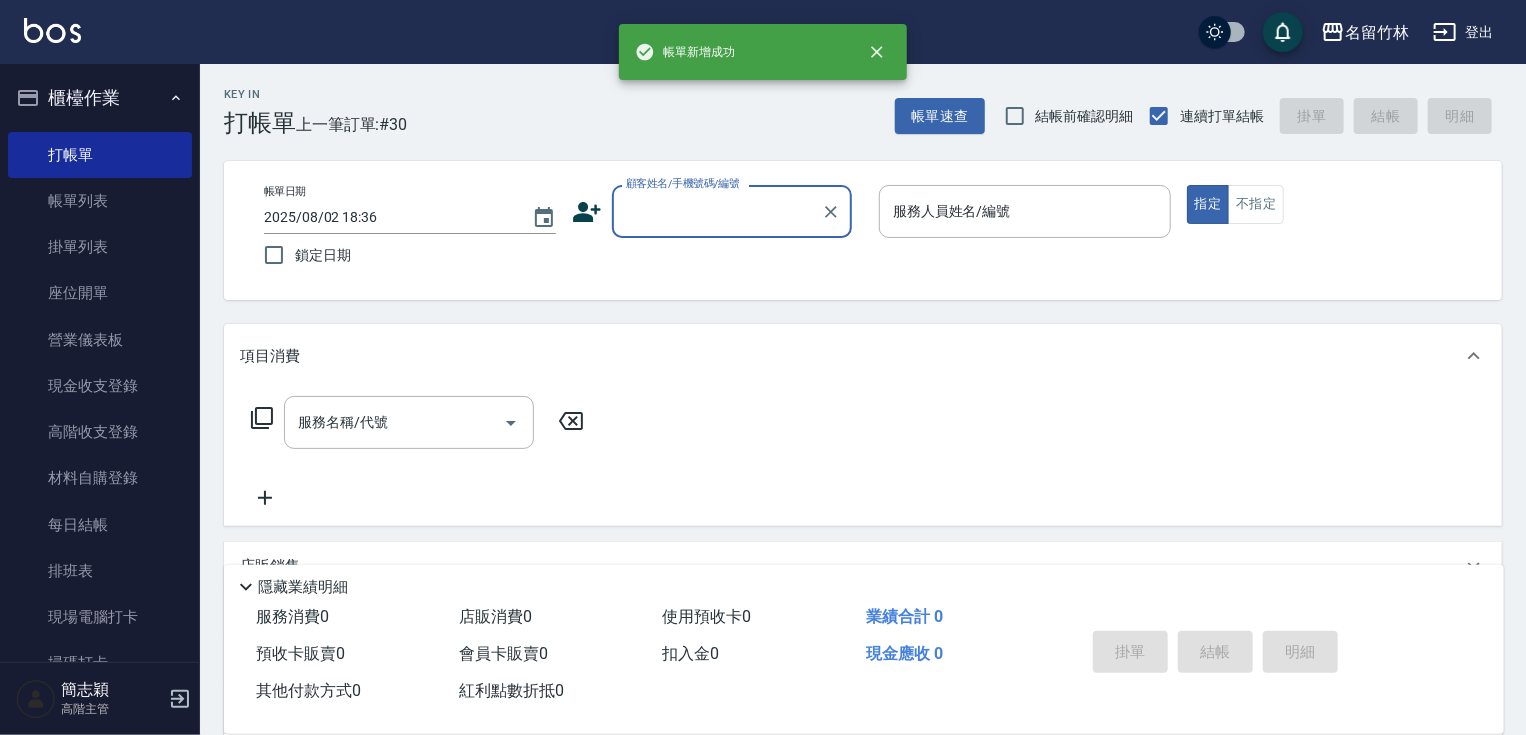 click on "顧客姓名/手機號碼/編號" at bounding box center (717, 211) 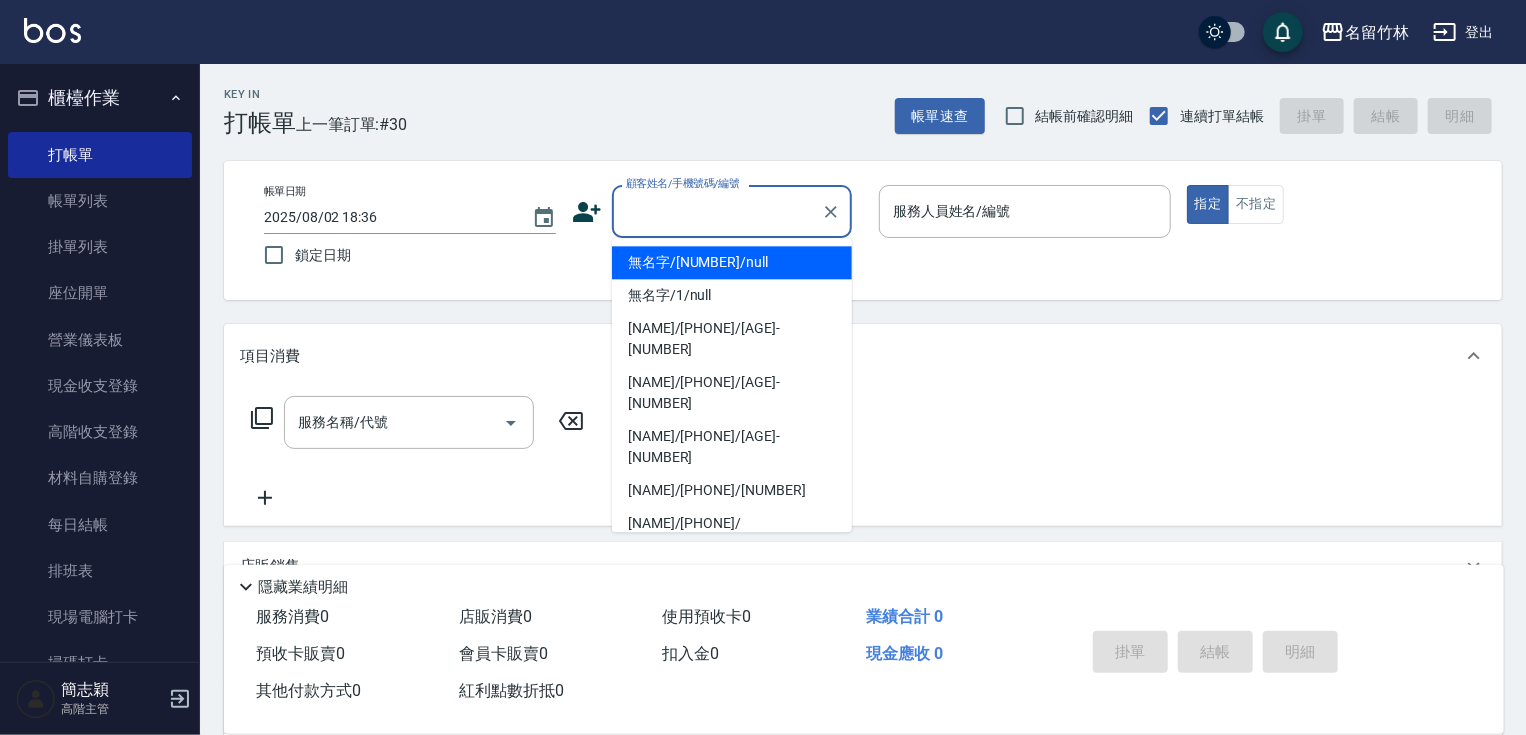 click on "無名字/123/null" at bounding box center [732, 262] 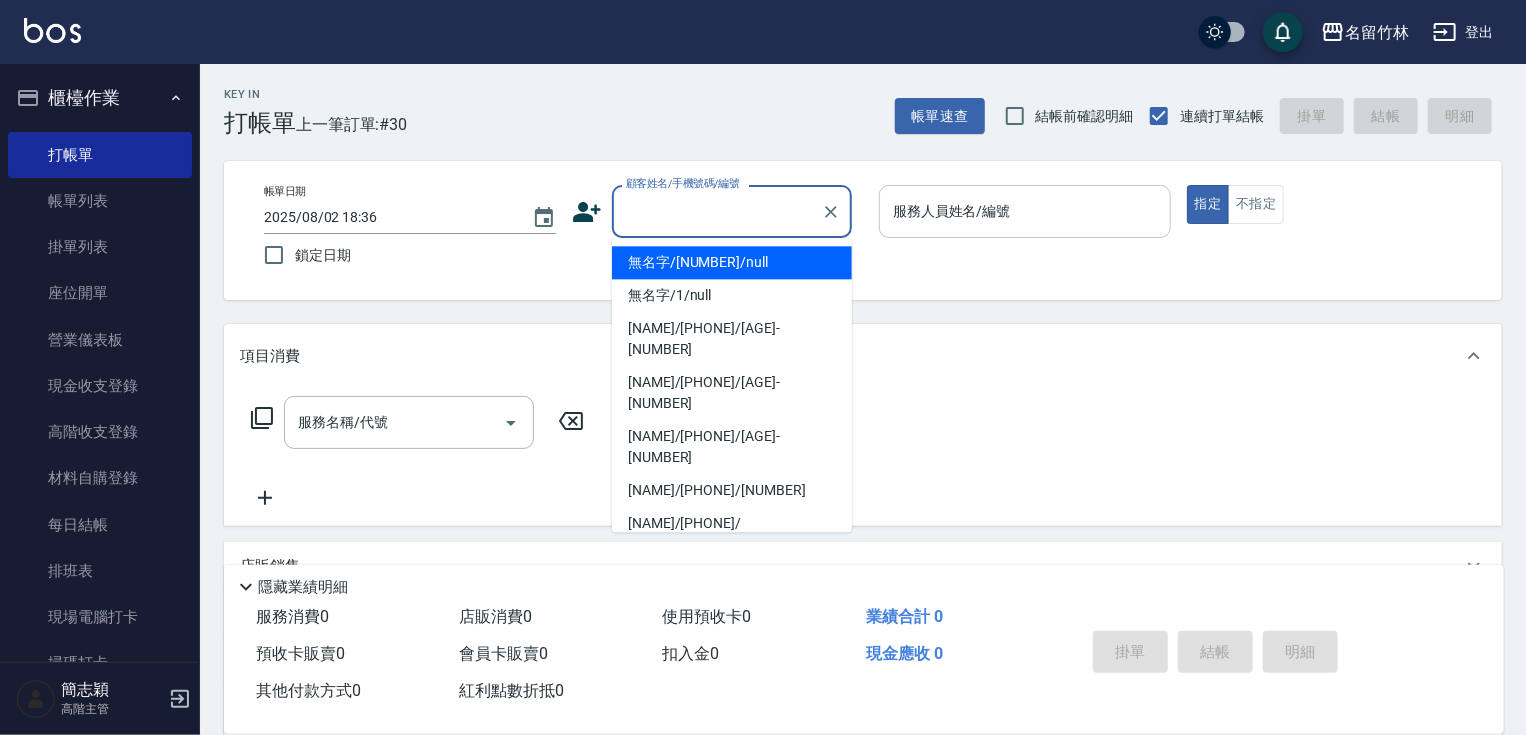 type on "無名字/123/null" 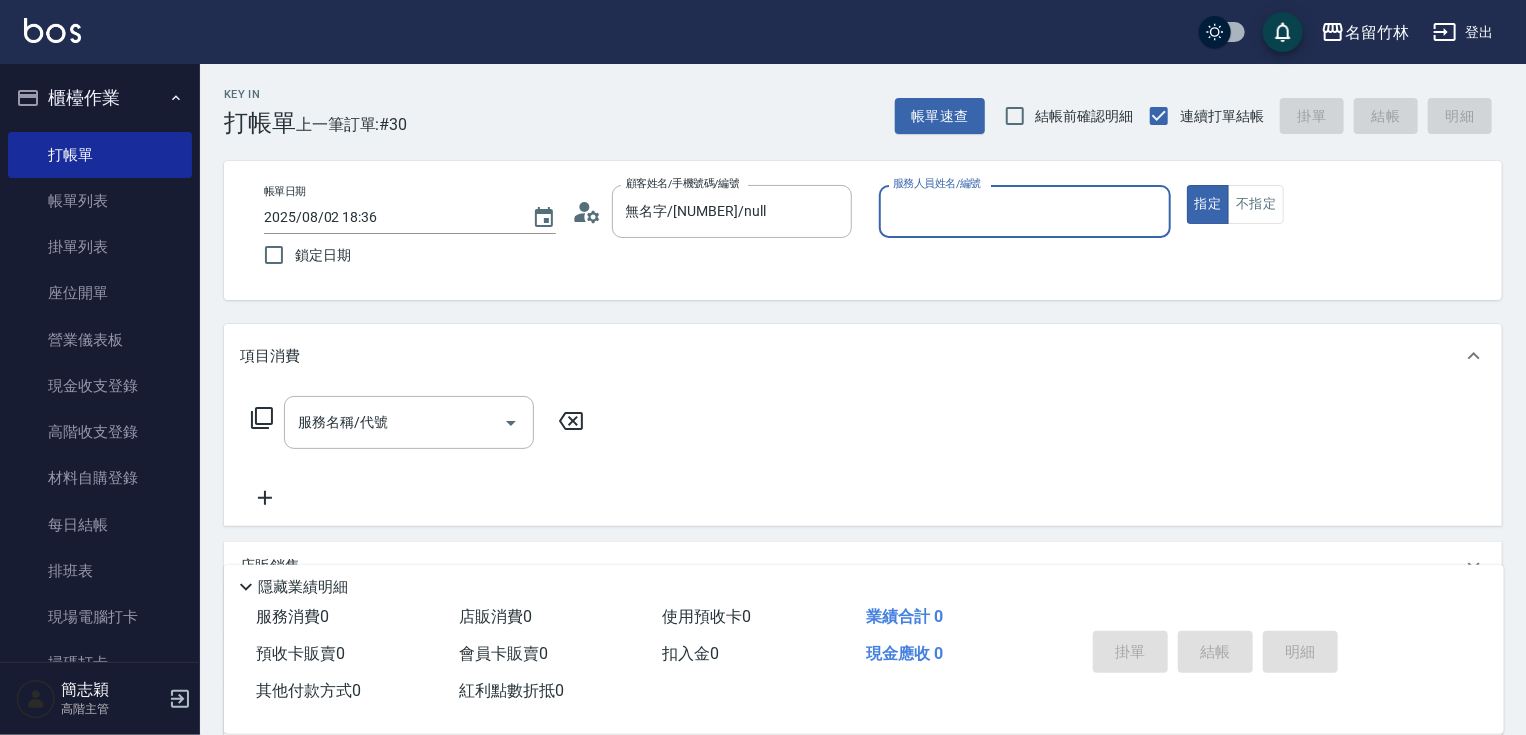 click on "服務人員姓名/編號" at bounding box center [1025, 211] 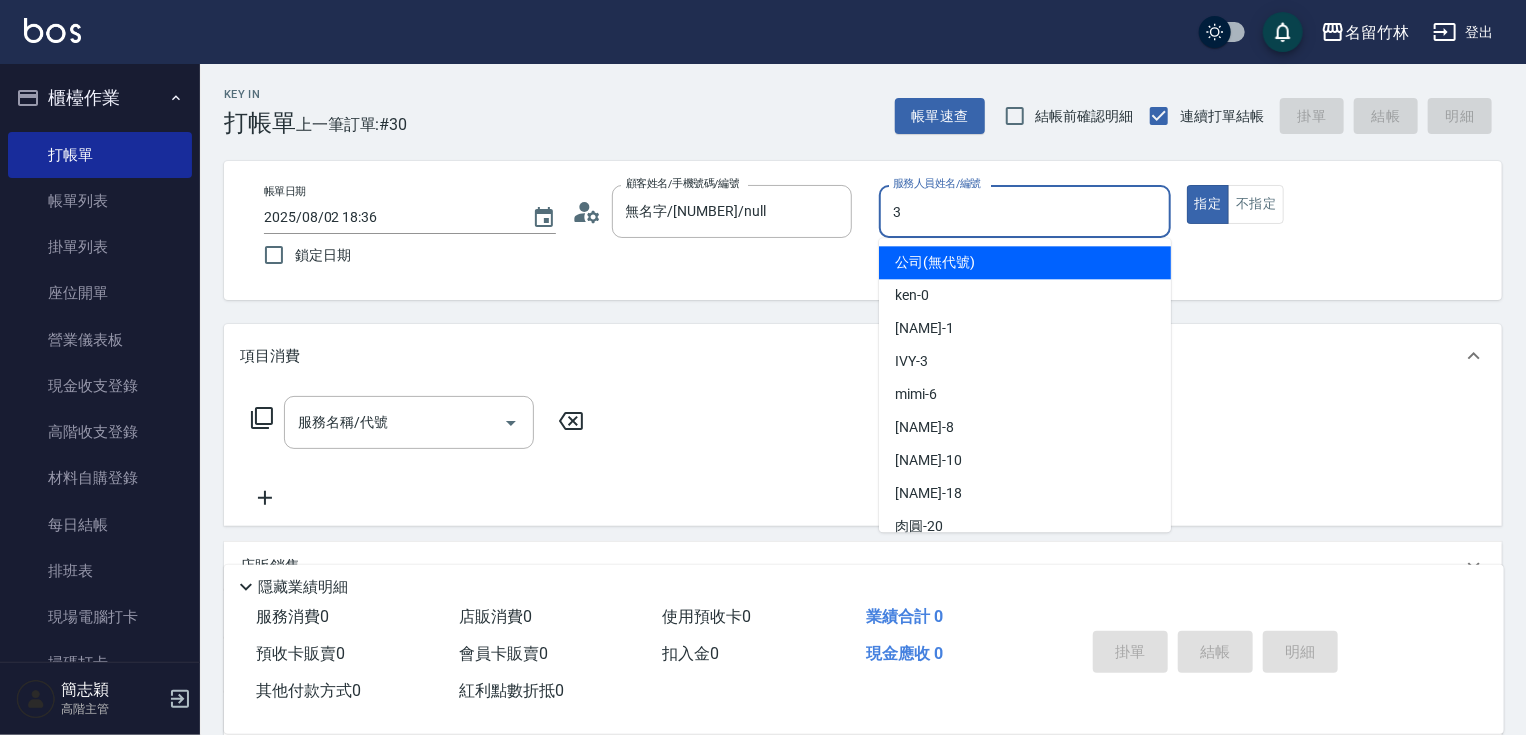 type on "IVY-3" 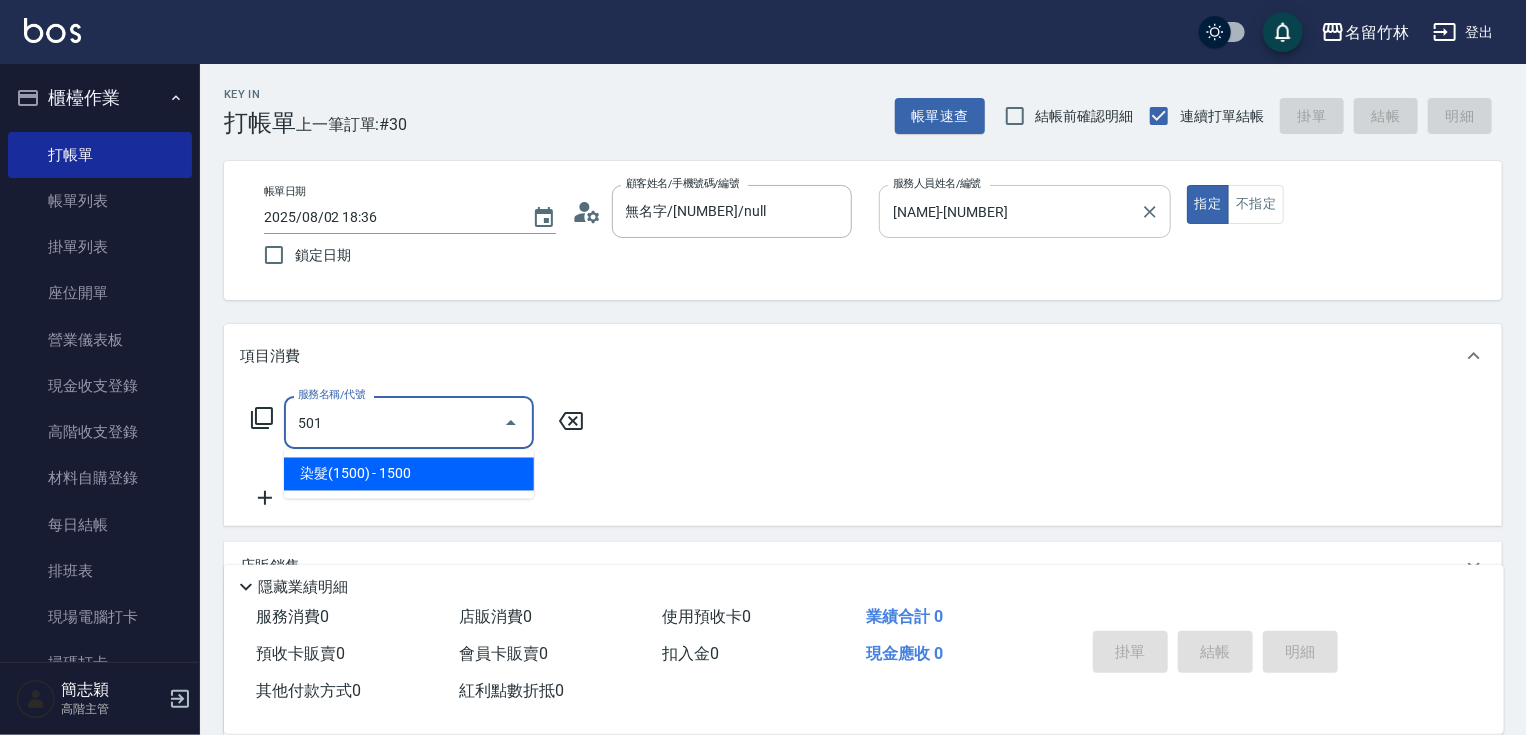 type on "染髮(1500)(501)" 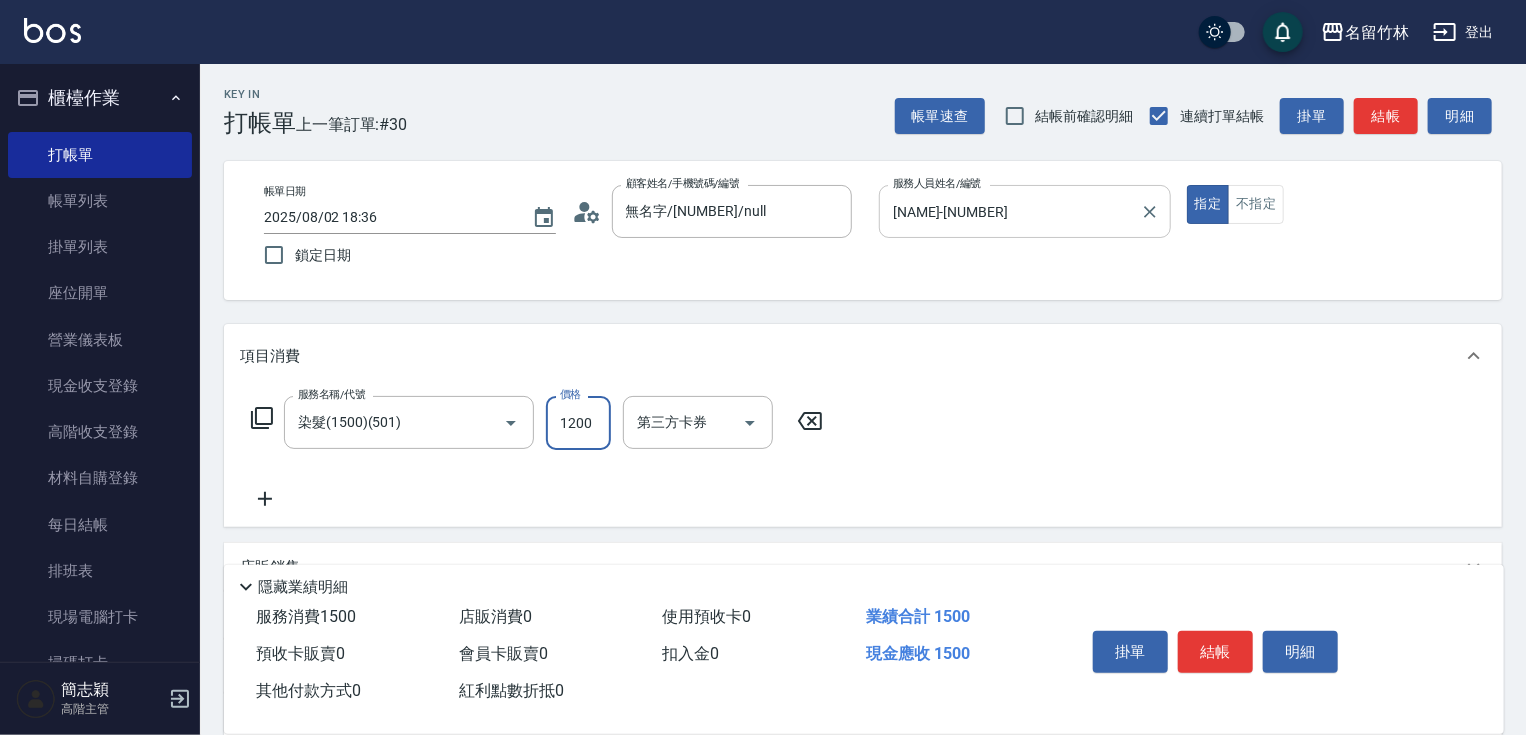 type on "1200" 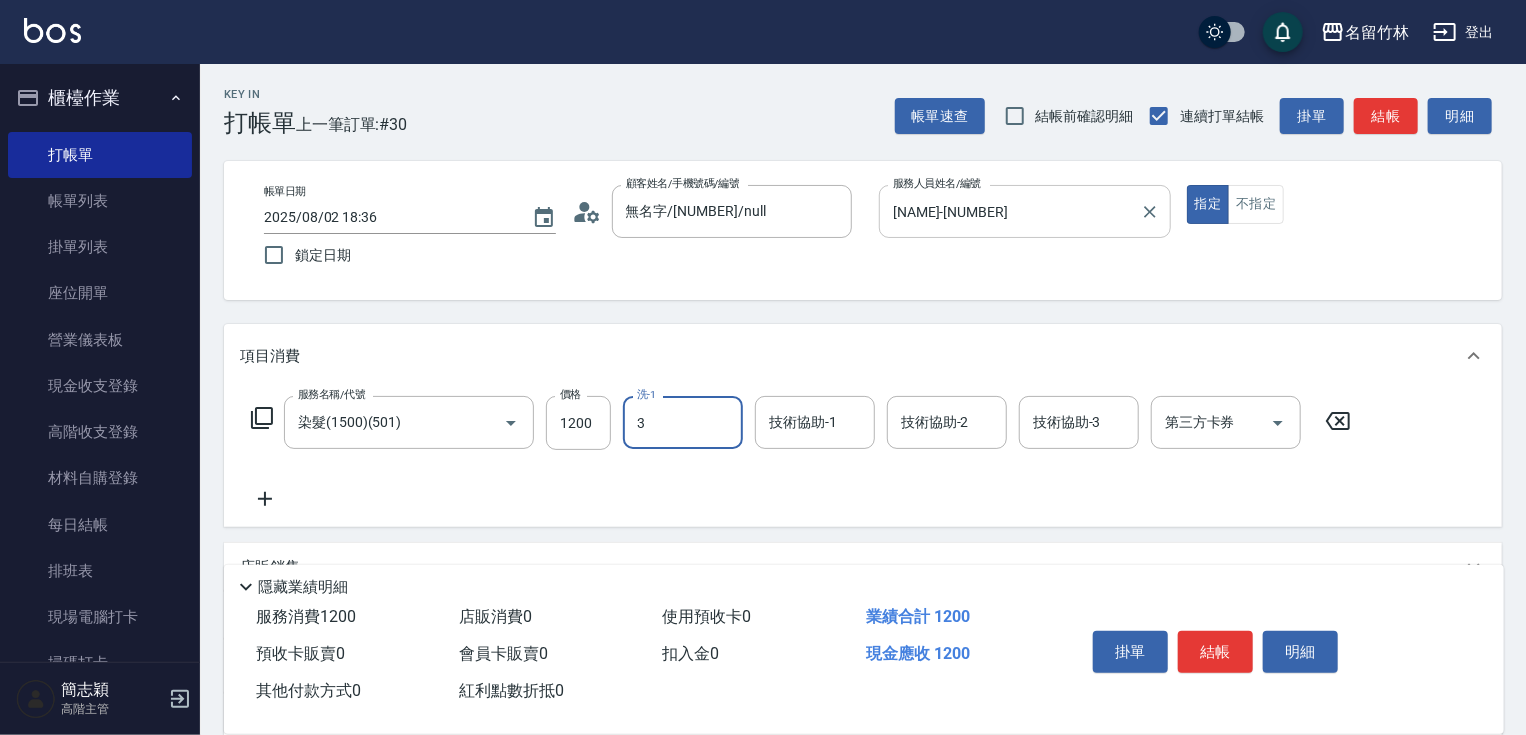 type on "IVY-3" 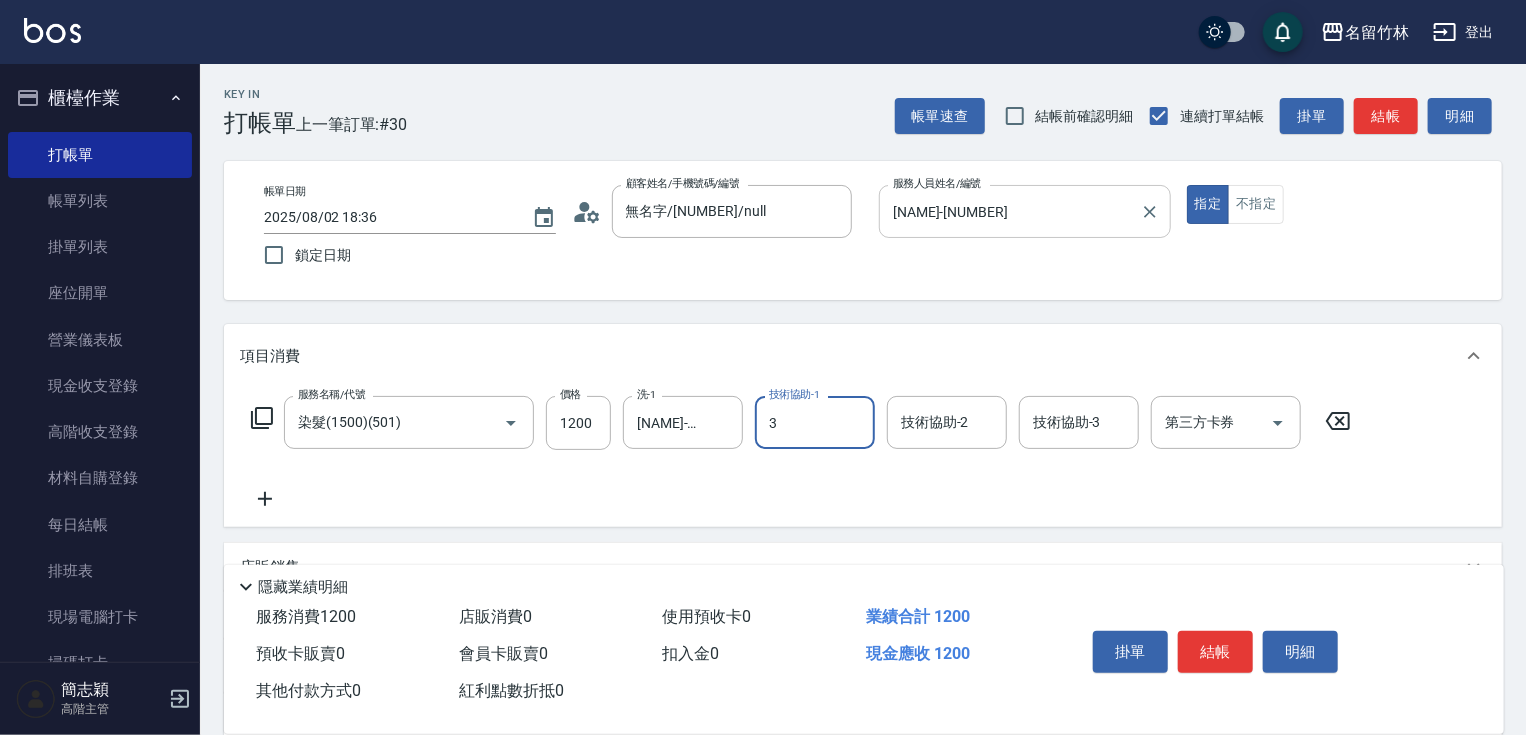 type on "IVY-3" 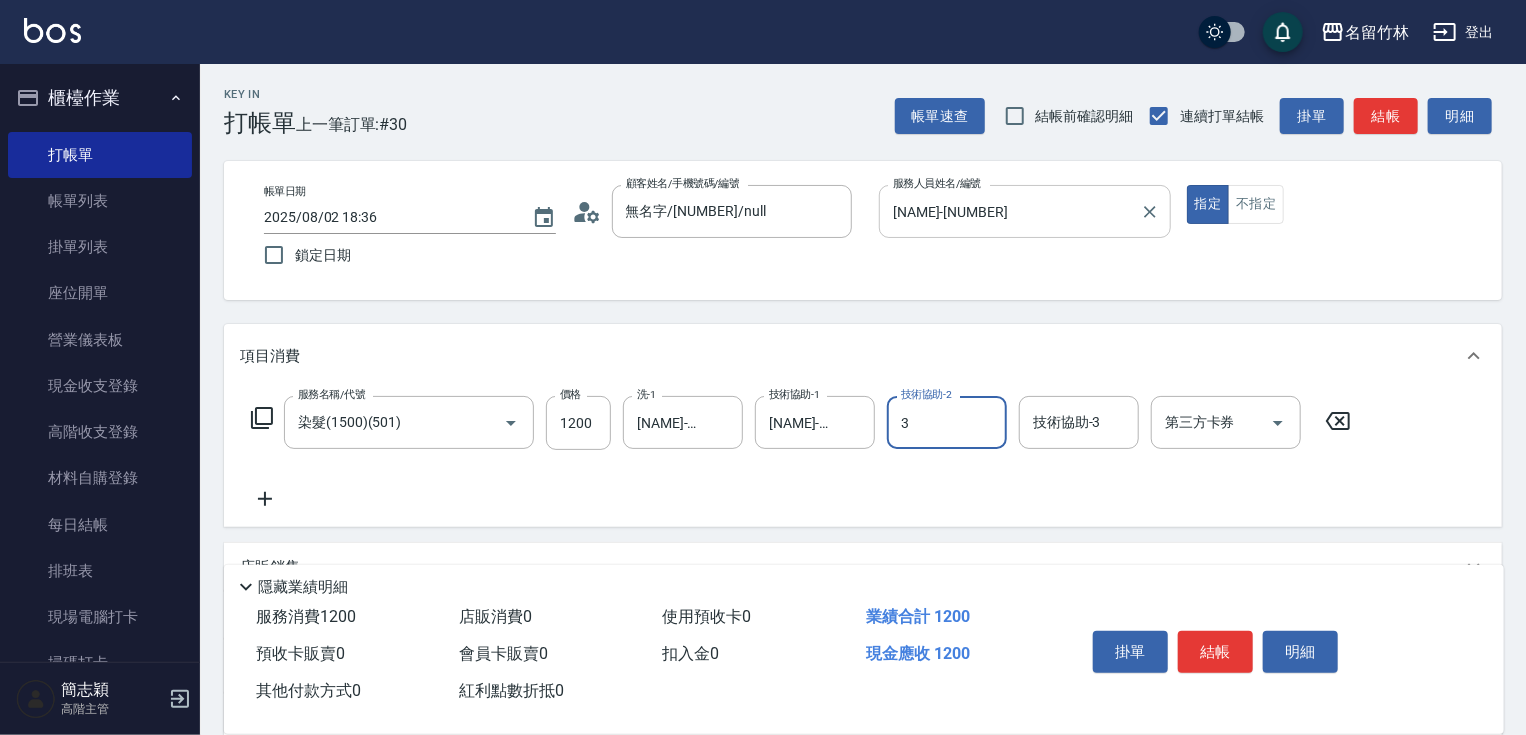 type on "IVY-3" 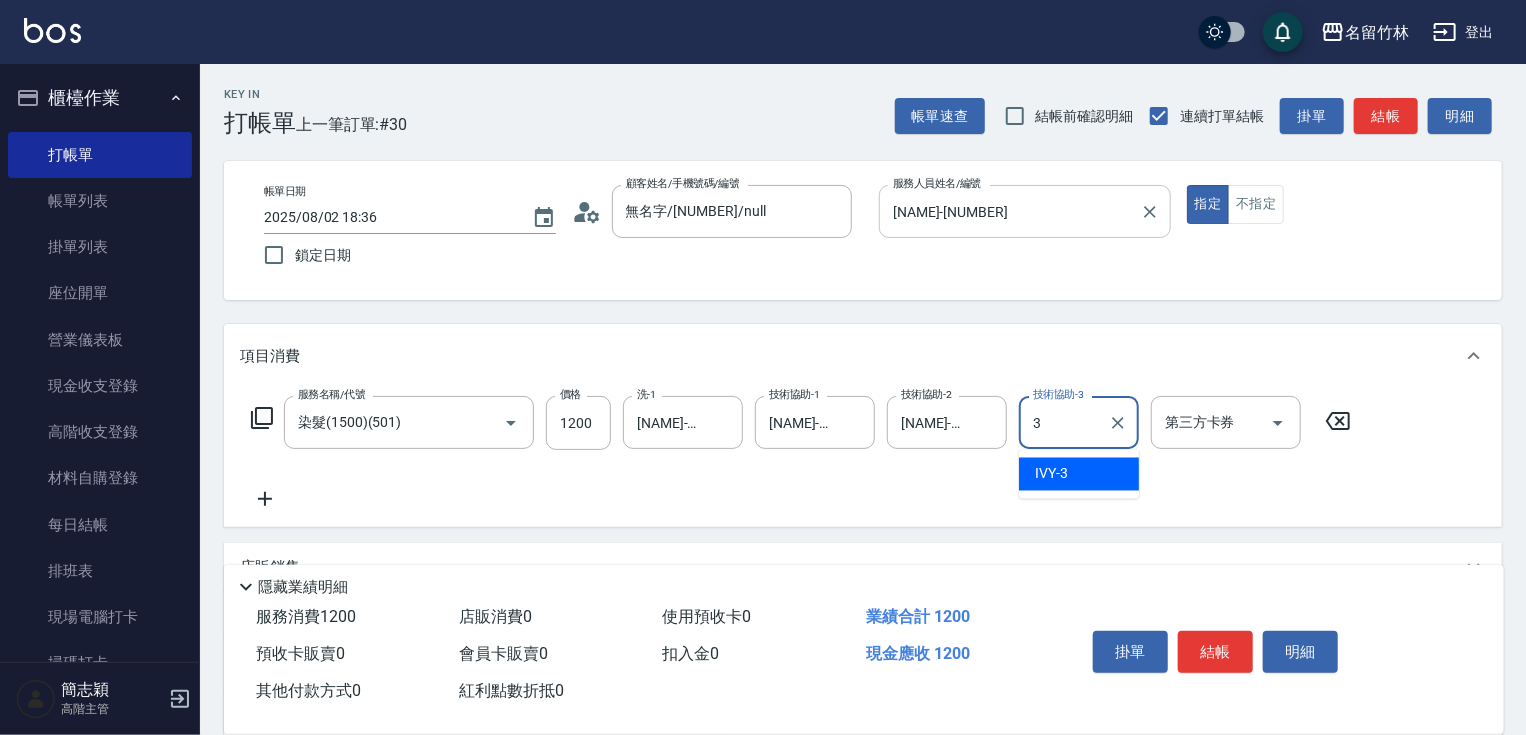 type on "IVY-3" 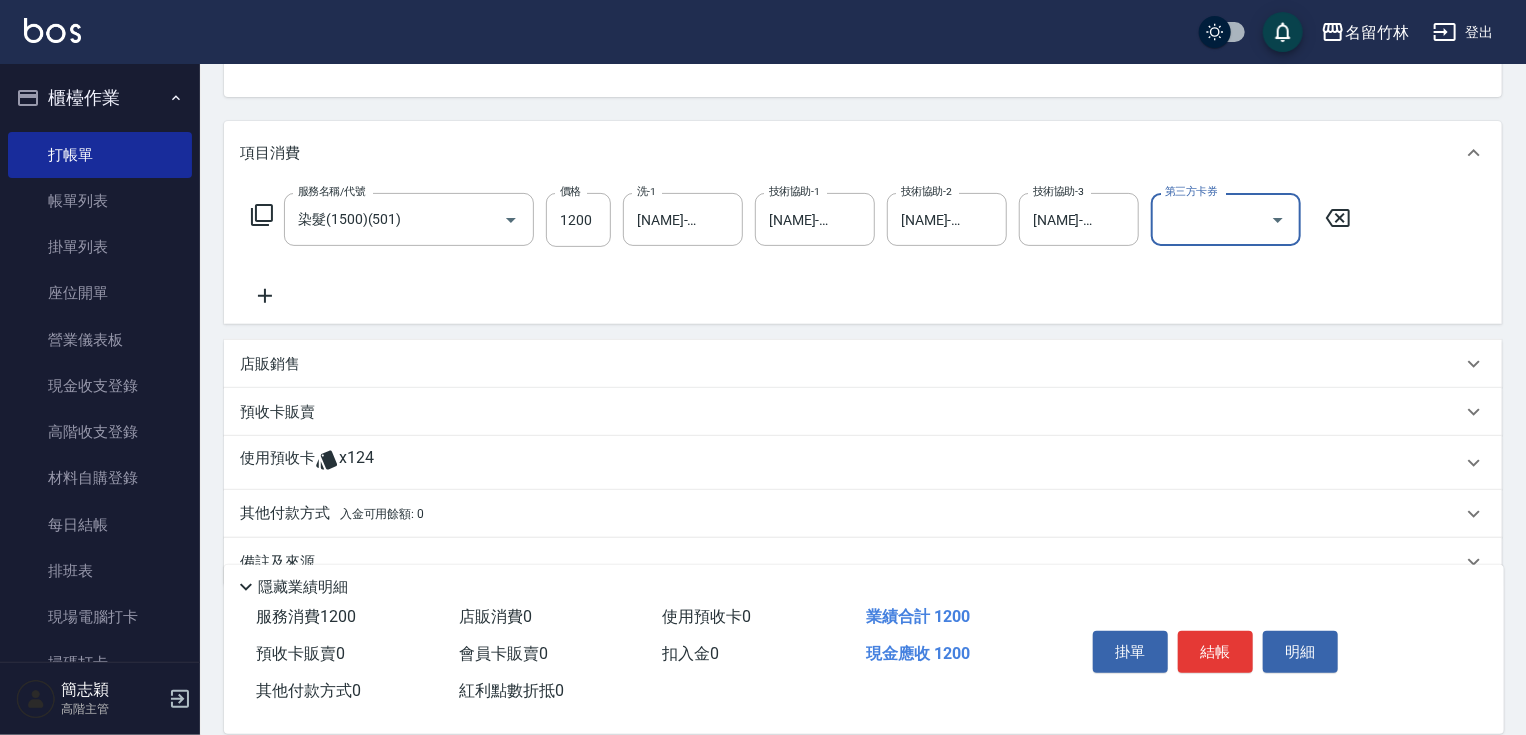 scroll, scrollTop: 244, scrollLeft: 0, axis: vertical 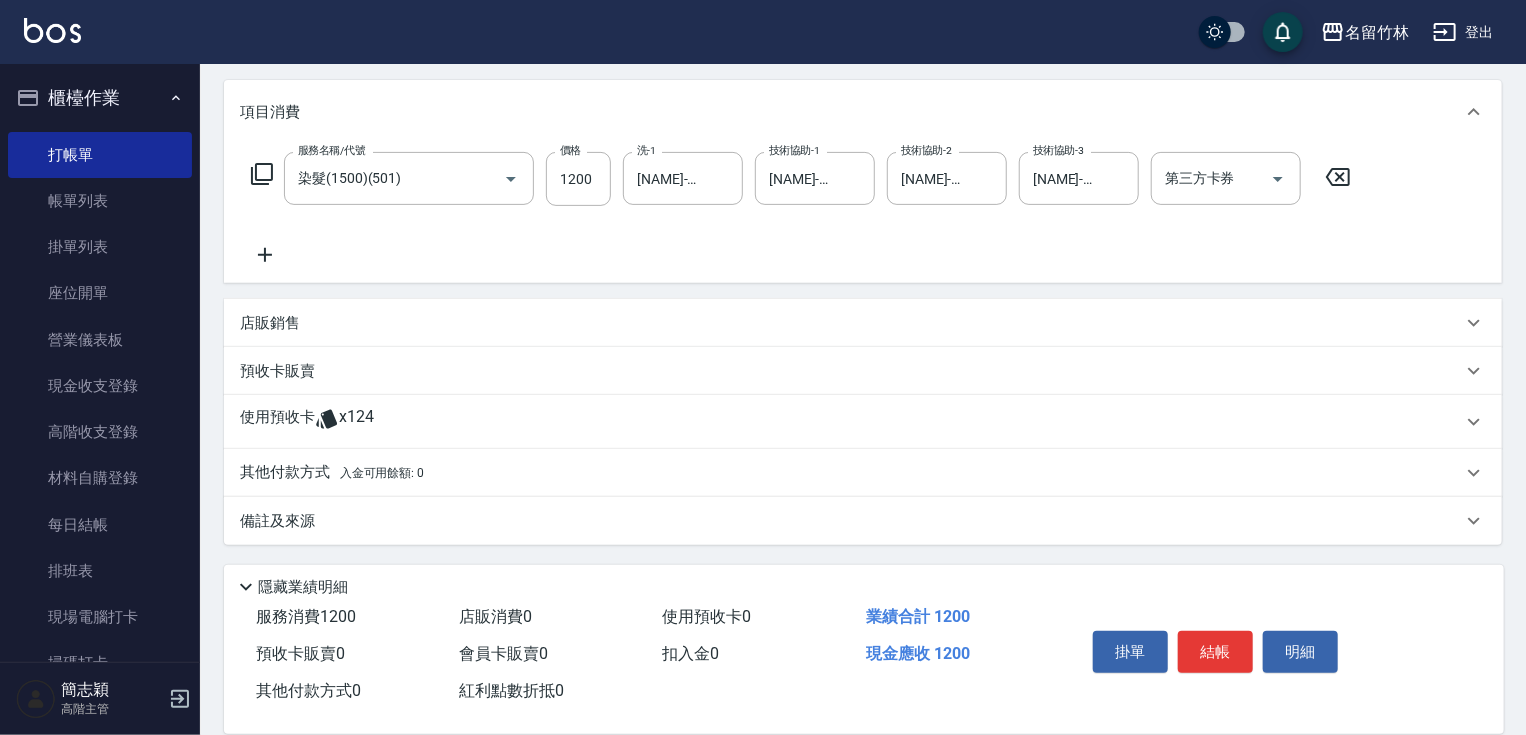 click on "其他付款方式 入金可用餘額: 0" at bounding box center [863, 473] 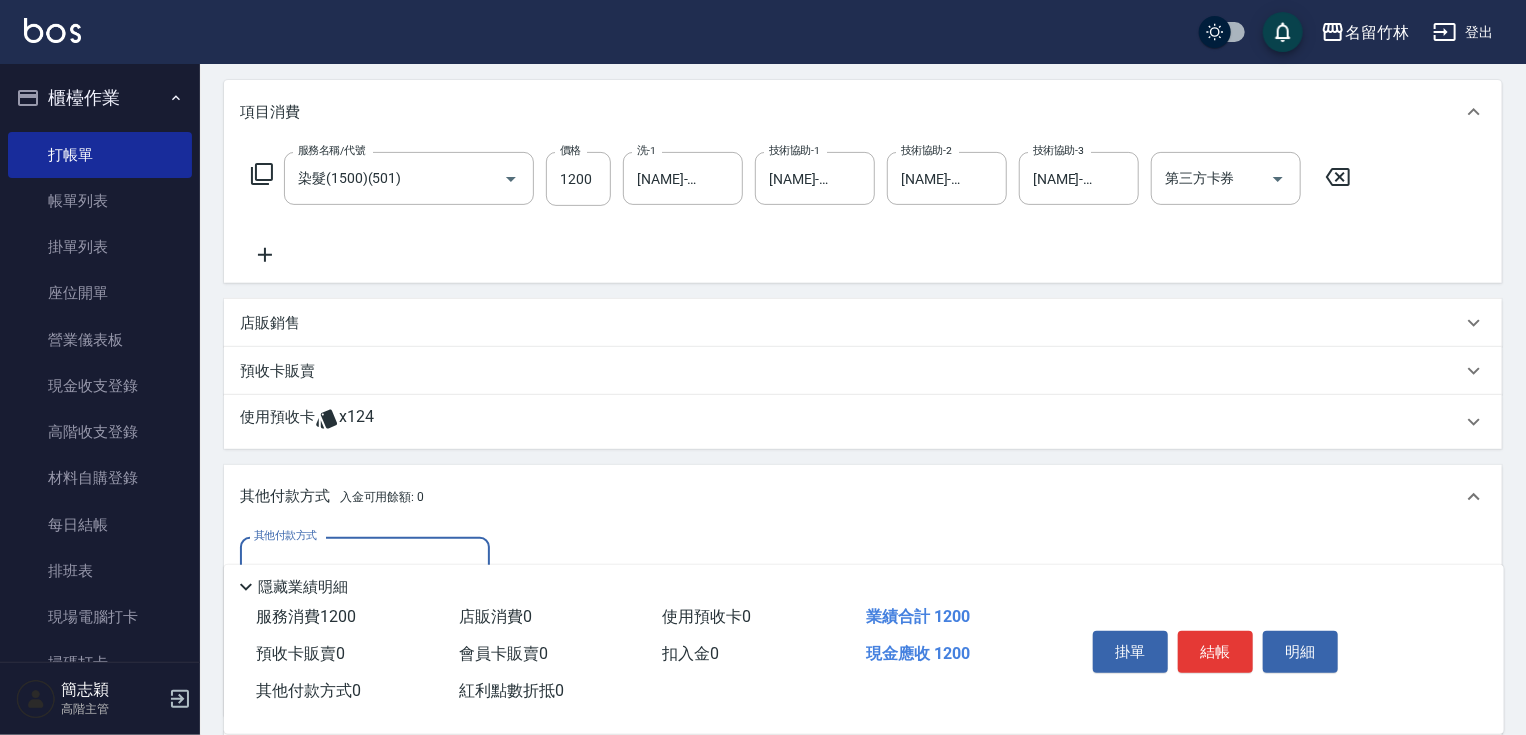 scroll, scrollTop: 0, scrollLeft: 0, axis: both 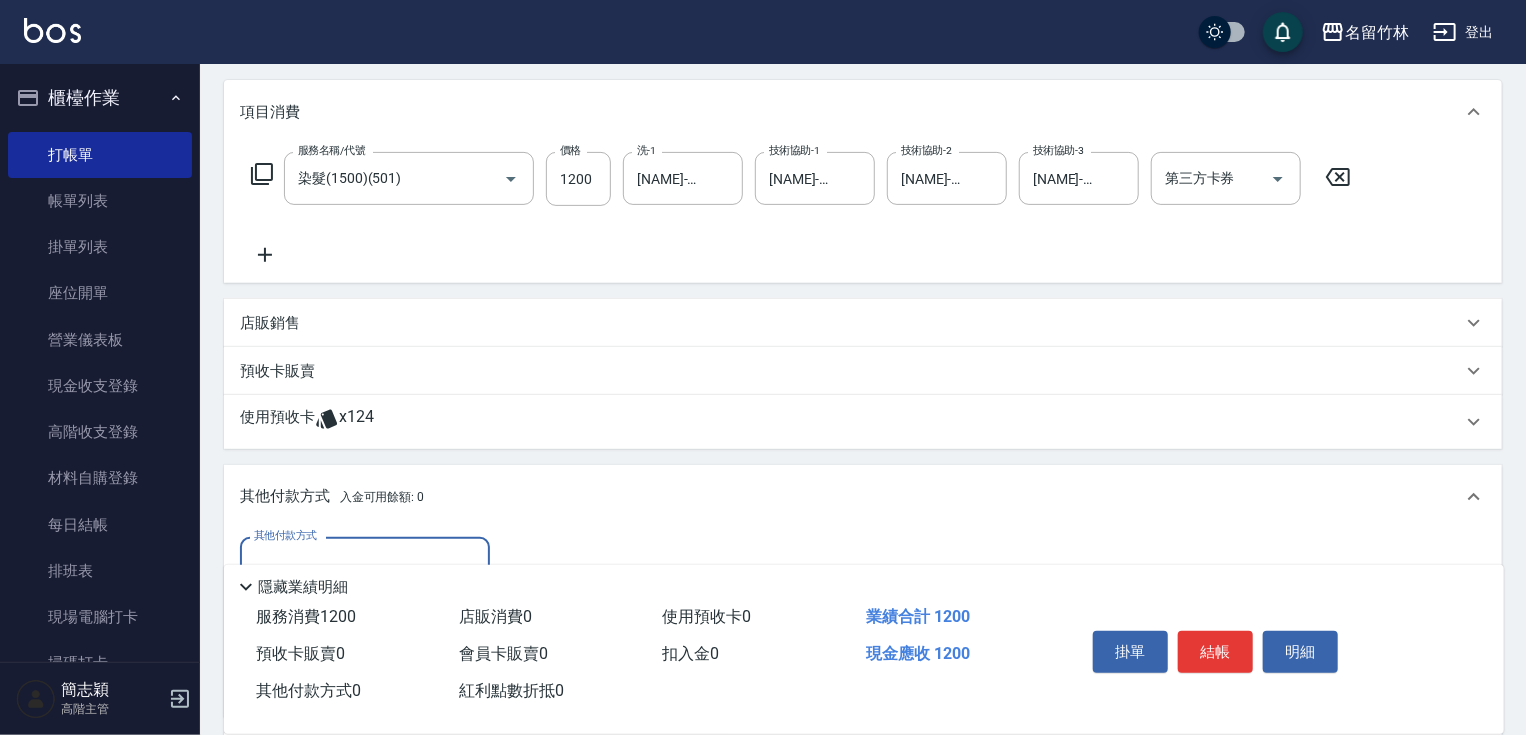 click on "其他付款方式" at bounding box center [365, 563] 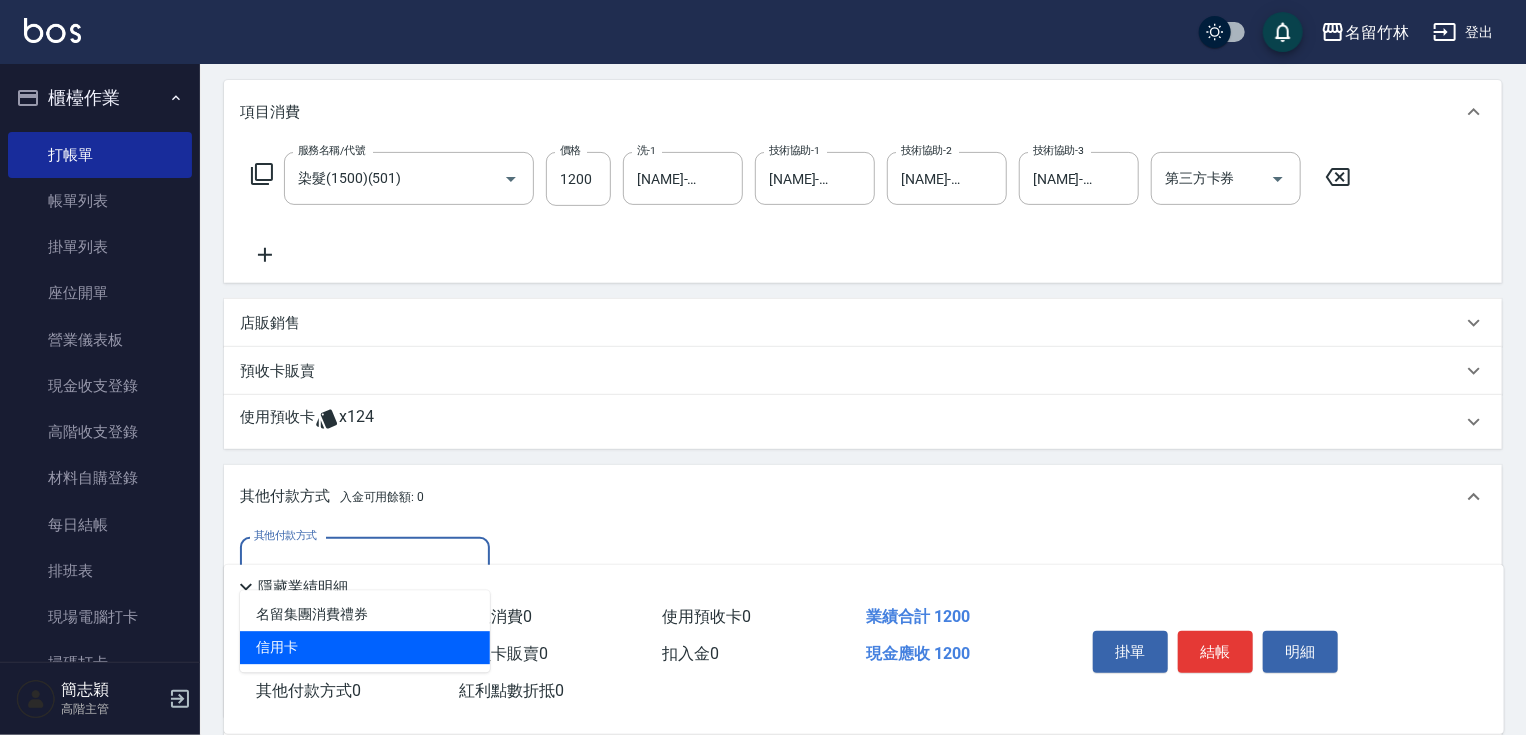click on "信用卡" at bounding box center (365, 647) 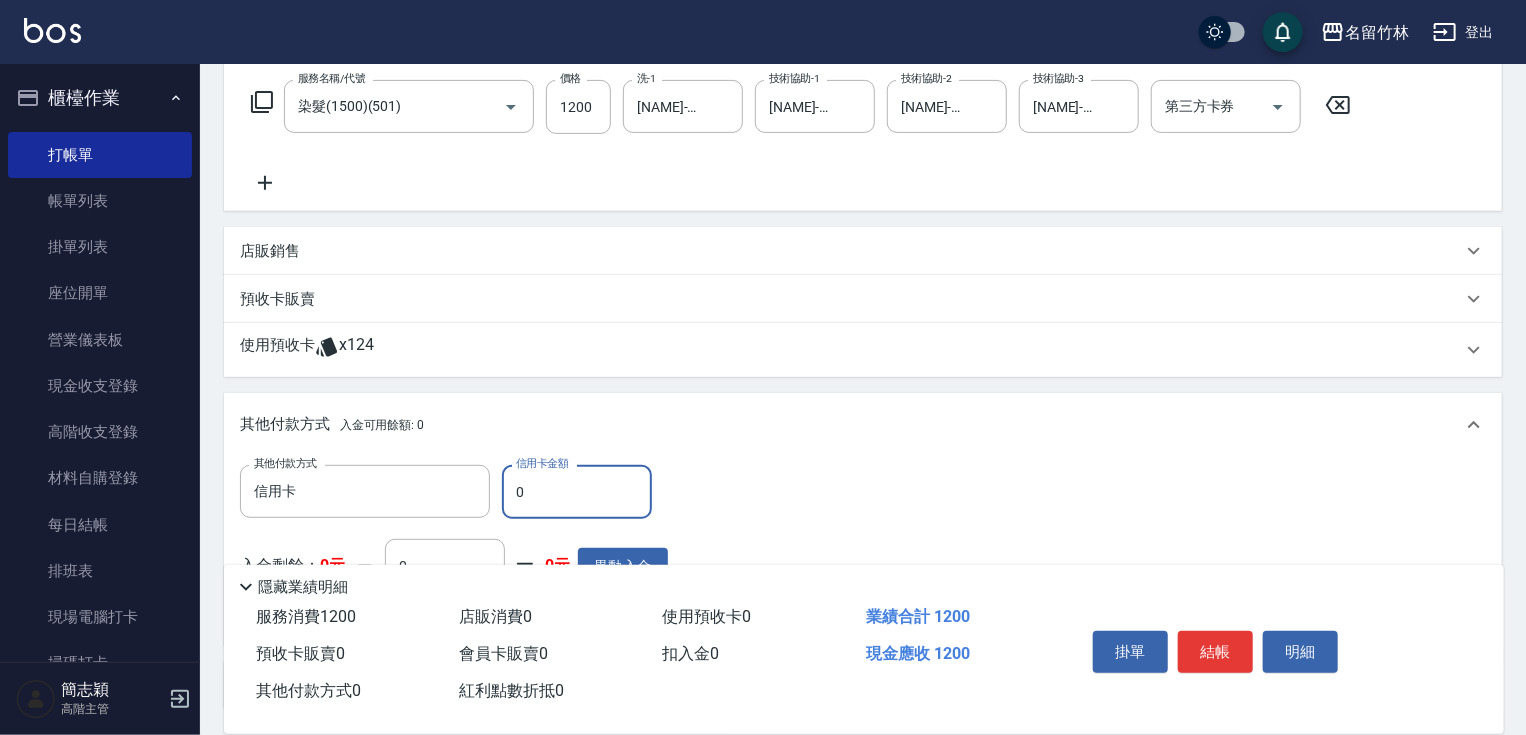 scroll, scrollTop: 461, scrollLeft: 0, axis: vertical 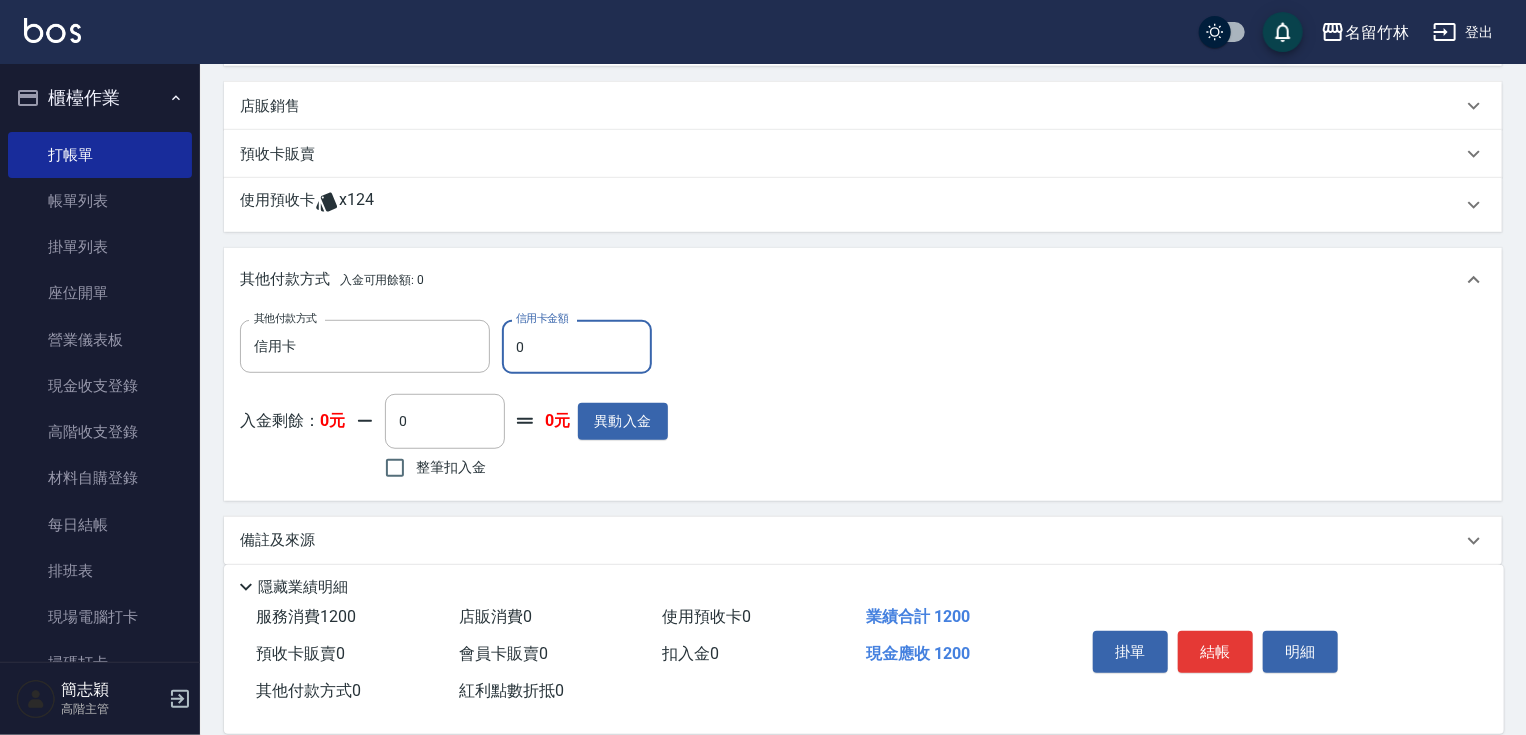 drag, startPoint x: 512, startPoint y: 348, endPoint x: 648, endPoint y: 347, distance: 136.00368 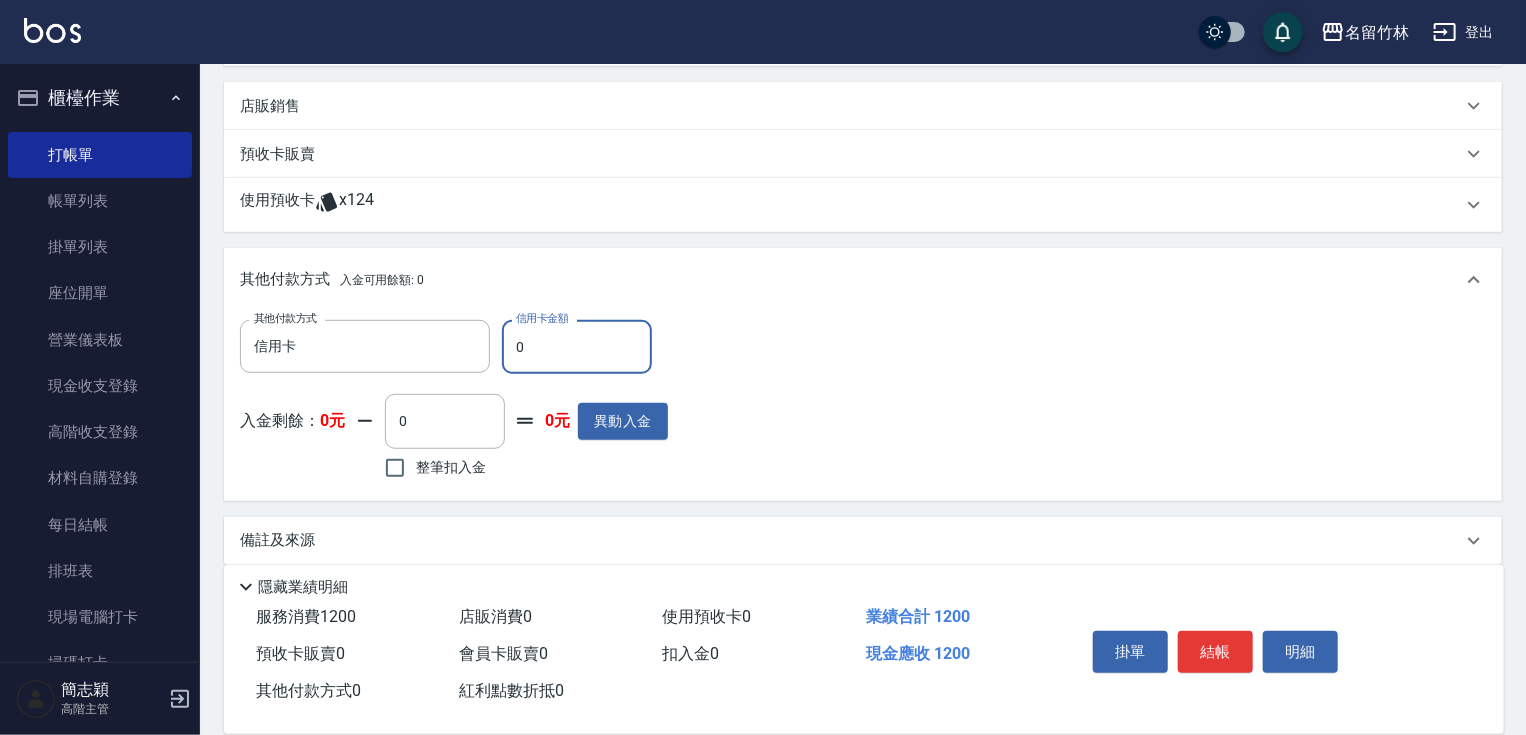 click on "0" at bounding box center (577, 347) 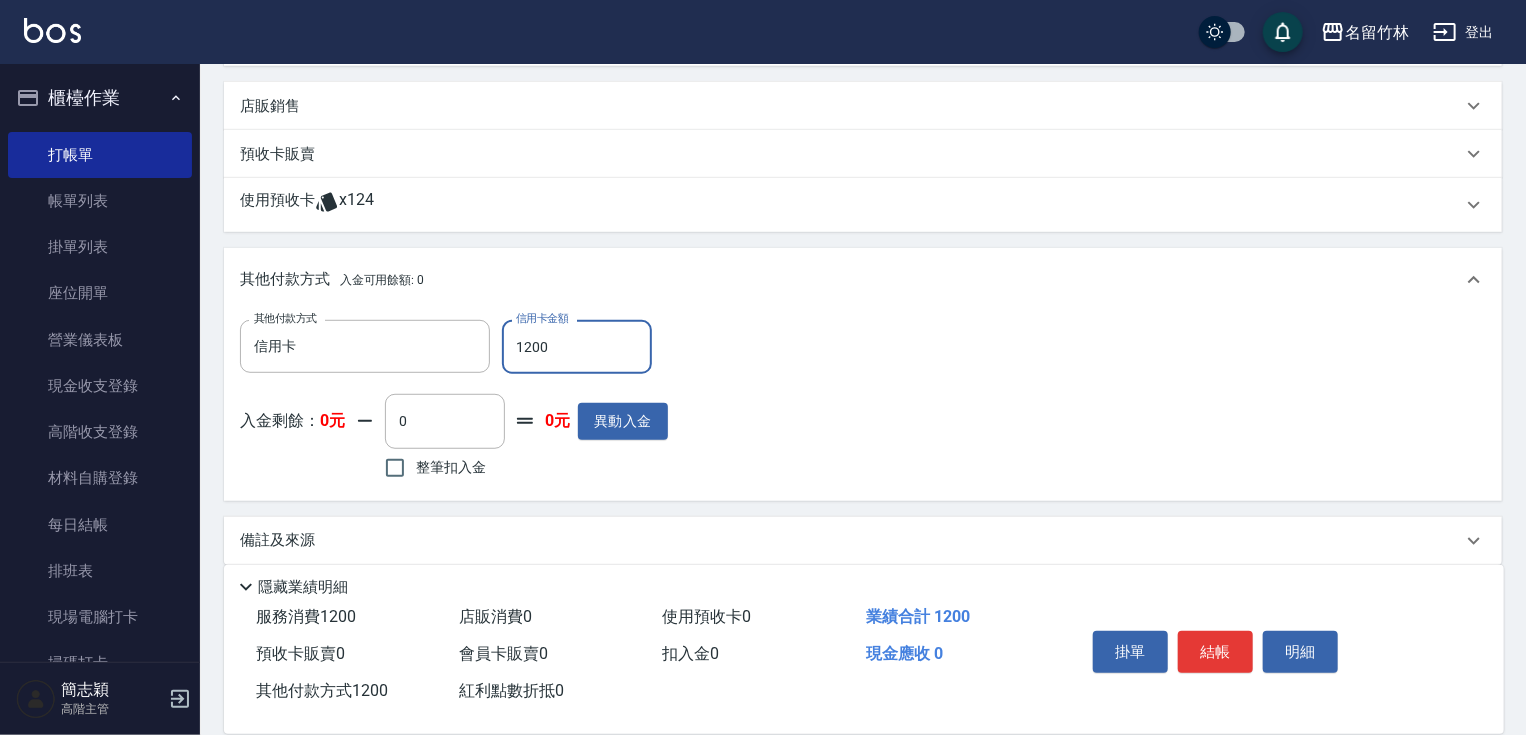 type on "1200" 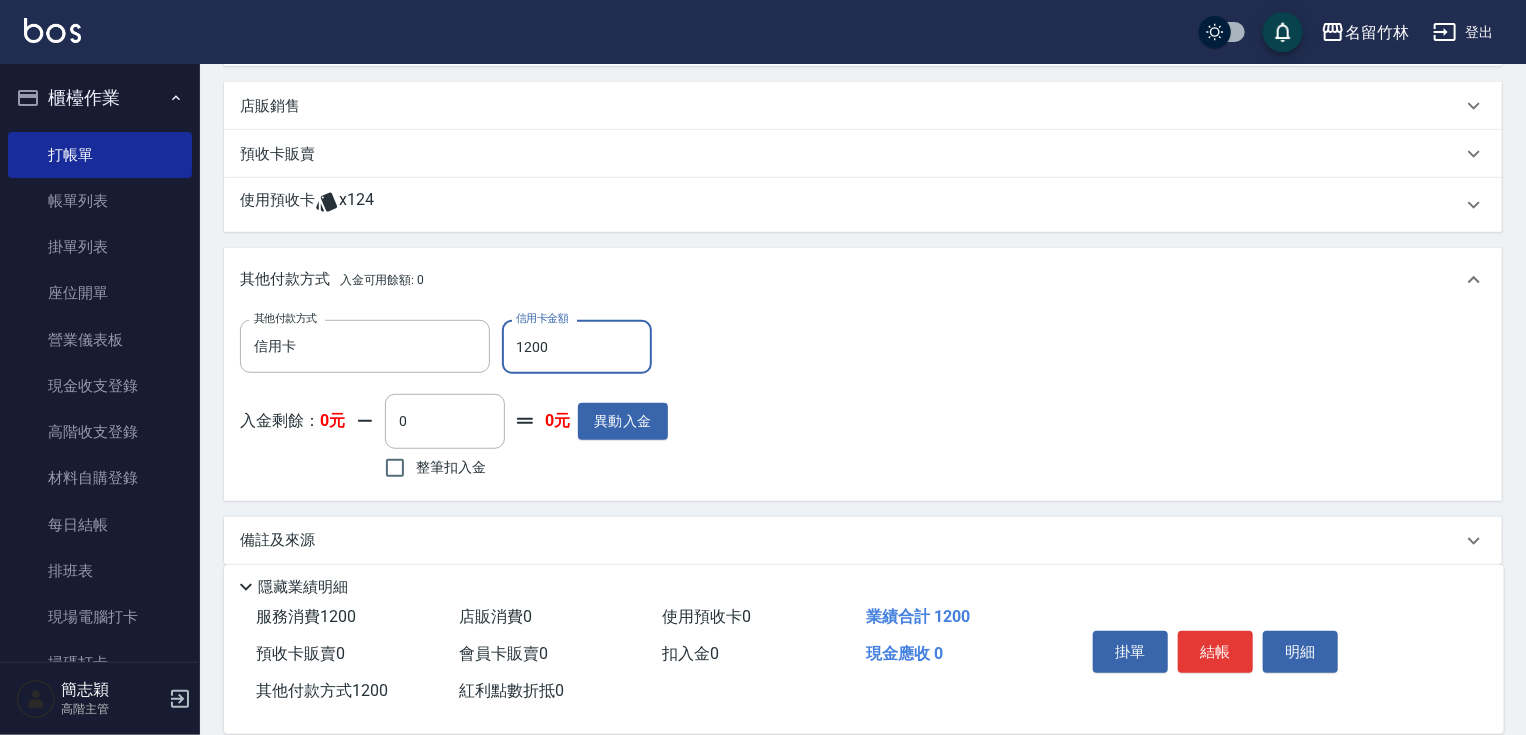 click on "掛單 結帳 明細" at bounding box center [1215, 654] 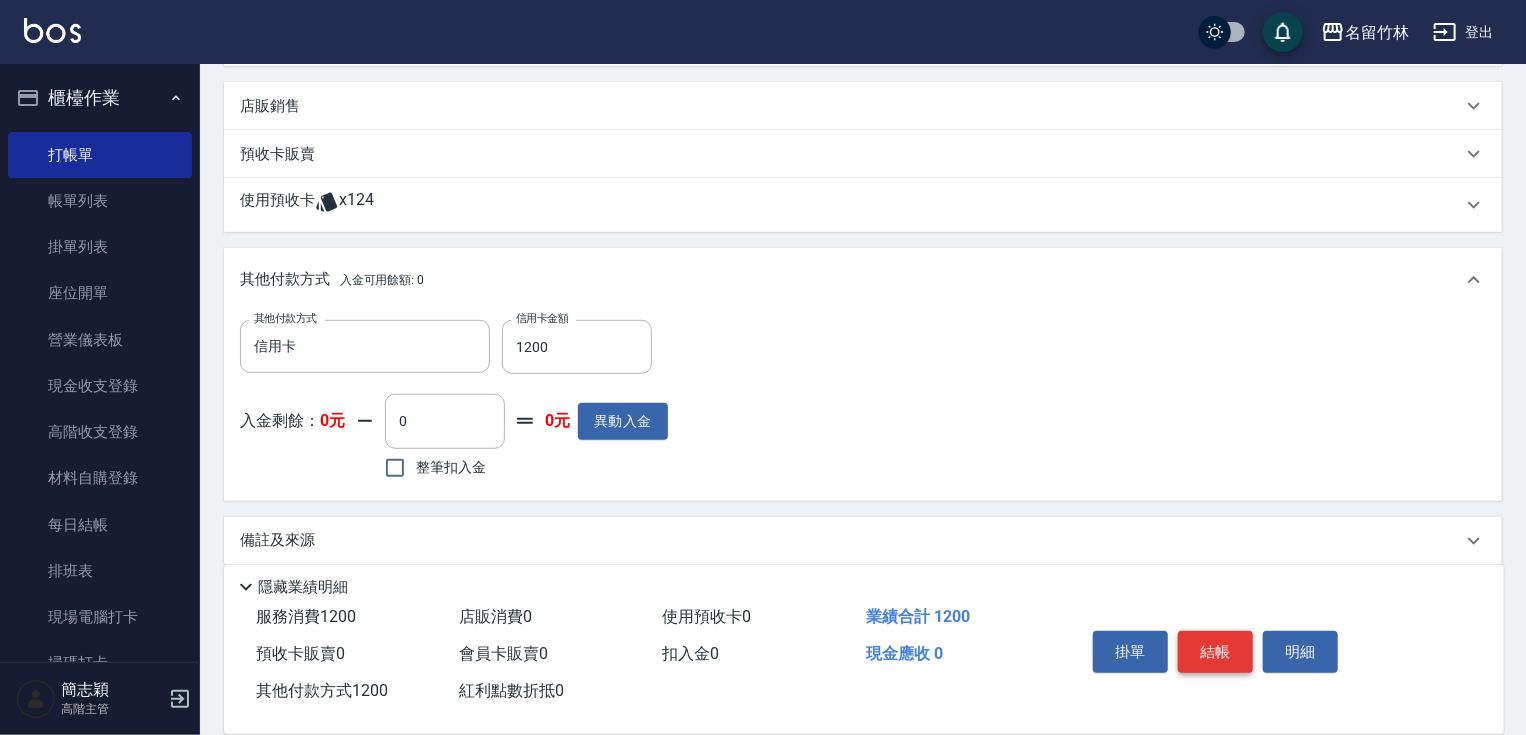 click on "結帳" at bounding box center [1215, 652] 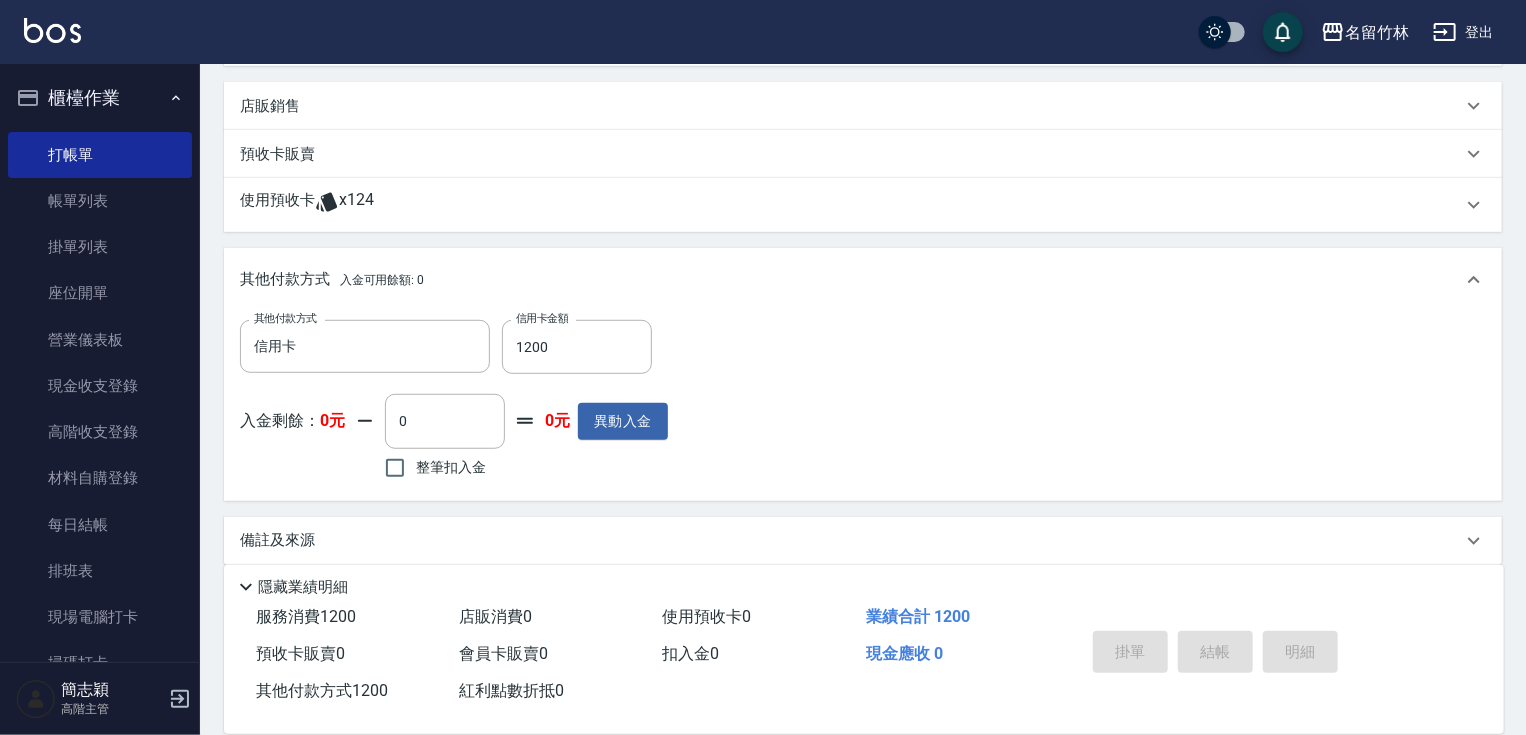 type on "2025/08/02 18:37" 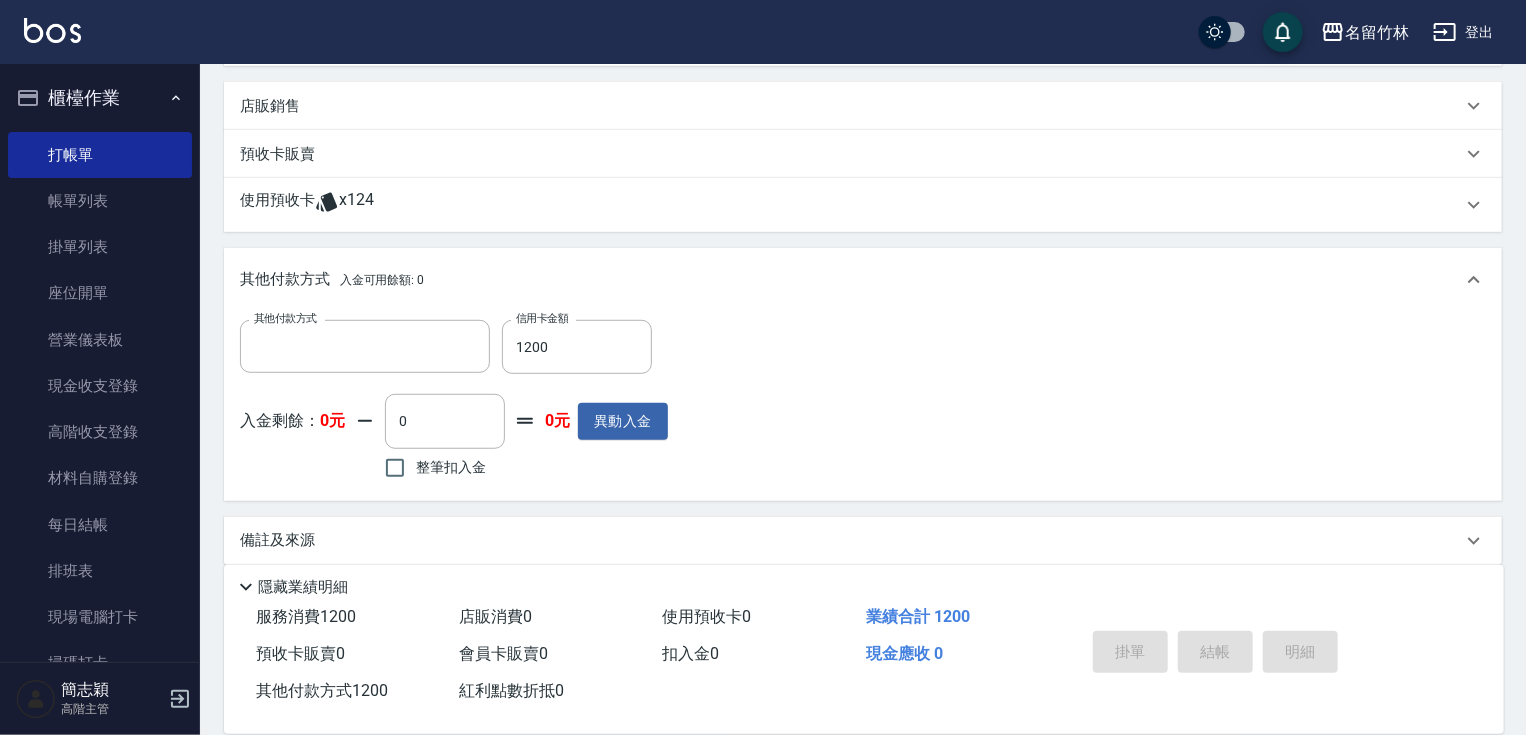 scroll, scrollTop: 0, scrollLeft: 0, axis: both 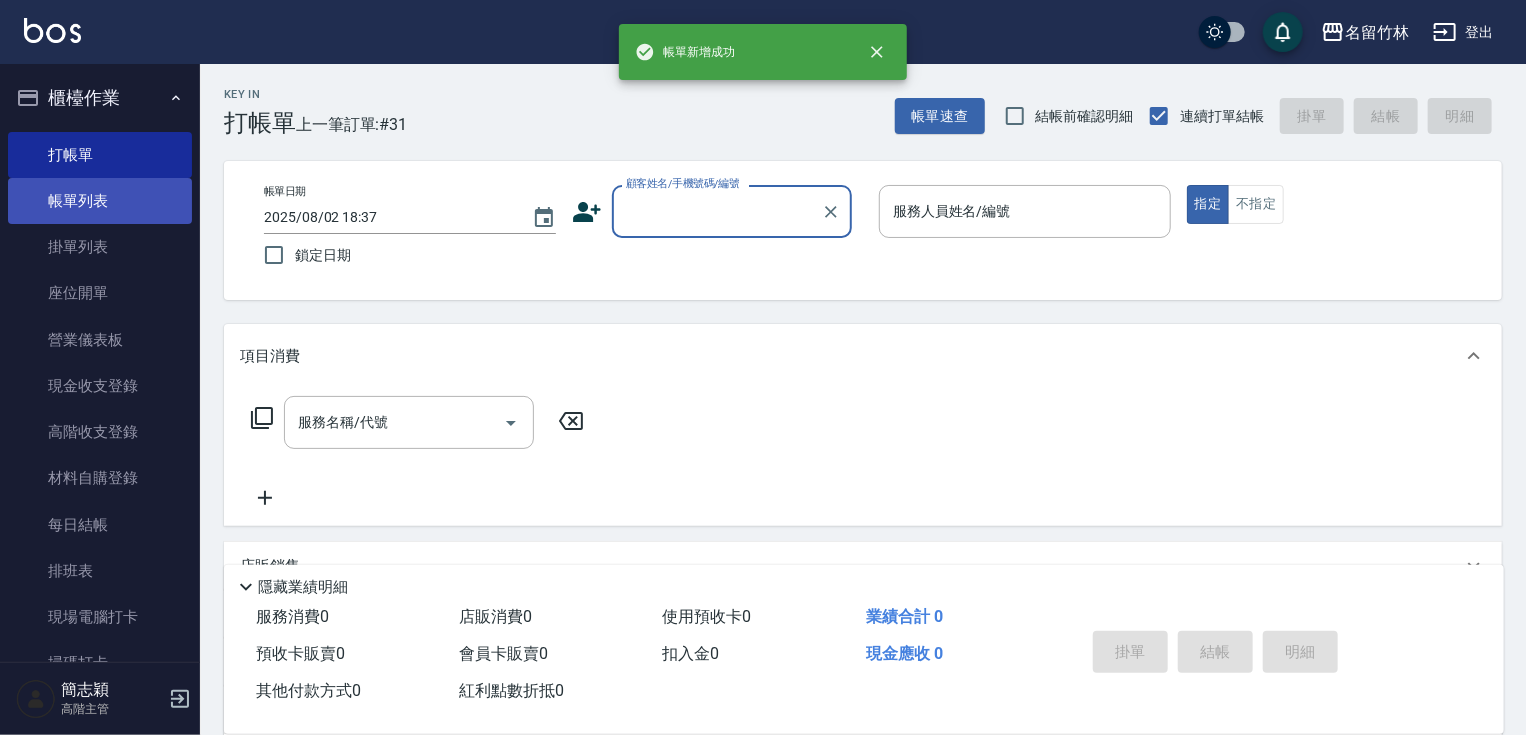 click on "帳單列表" at bounding box center (100, 201) 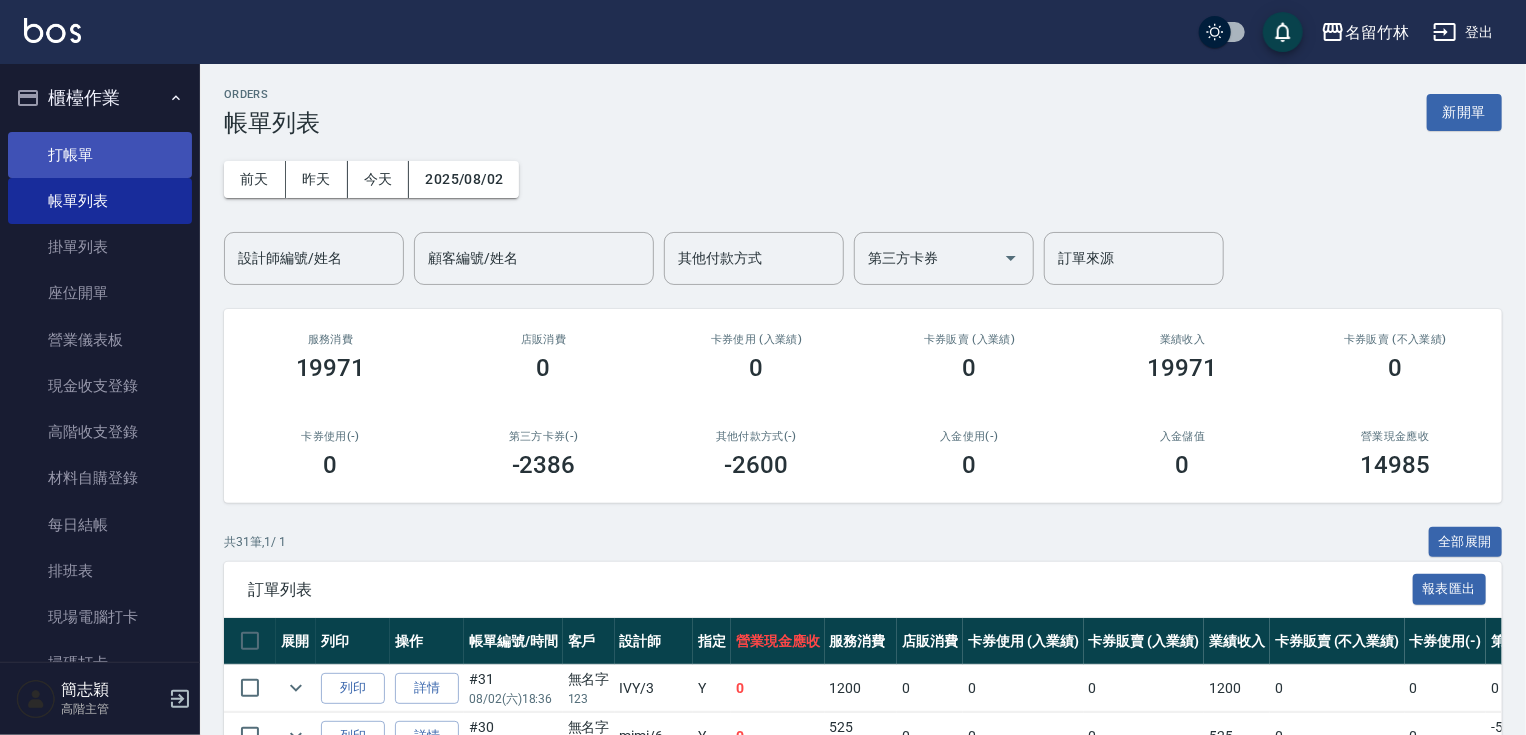 click on "打帳單" at bounding box center (100, 155) 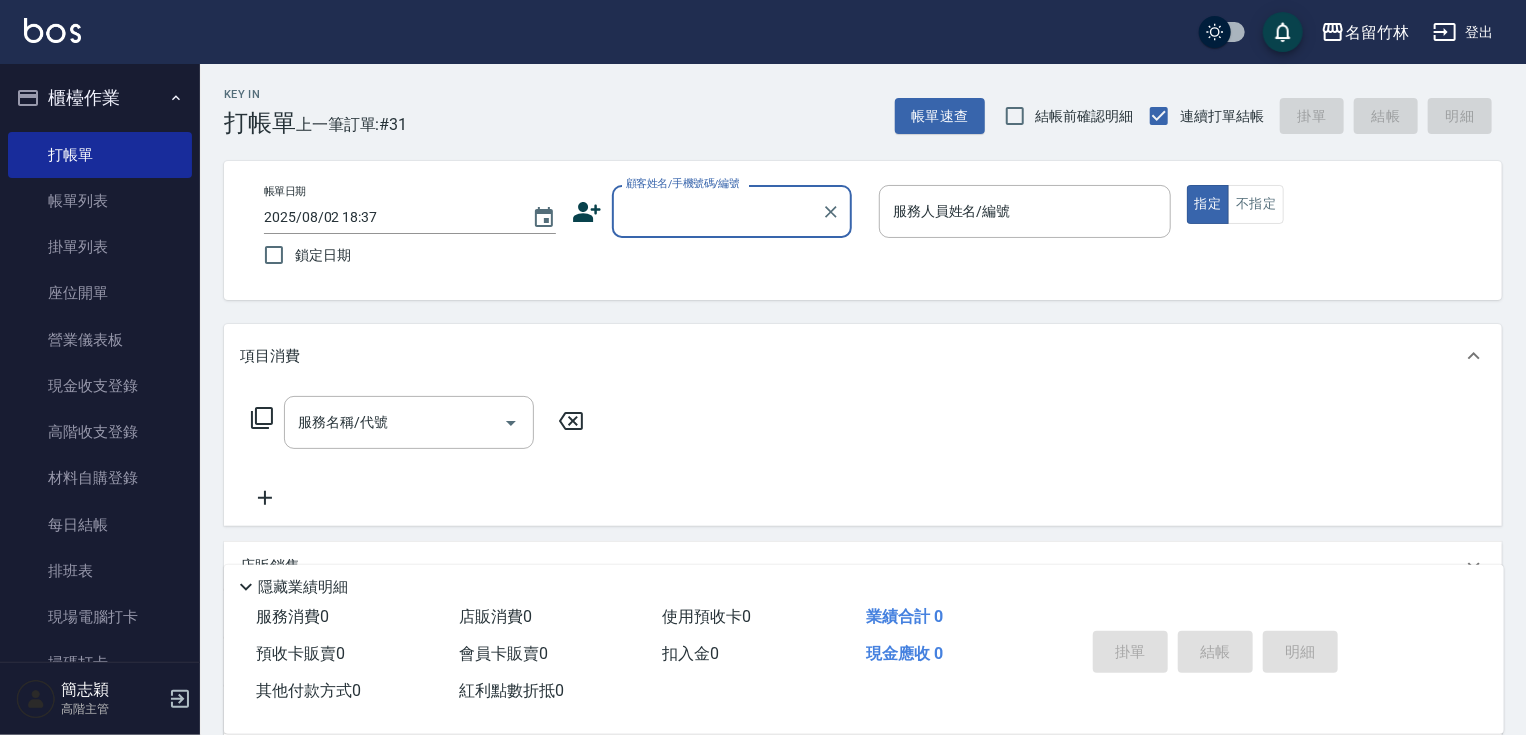 click on "顧客姓名/手機號碼/編號" at bounding box center (717, 211) 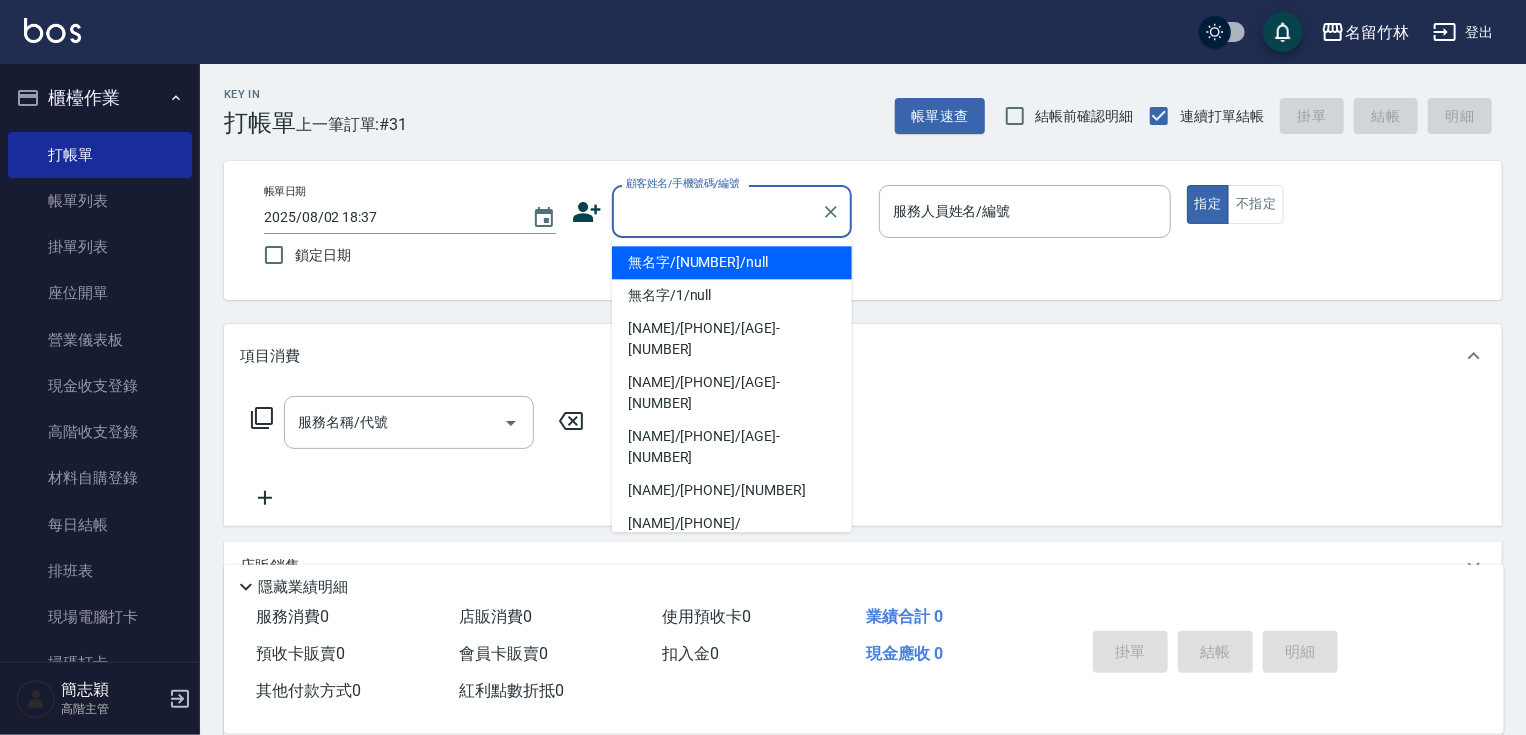 click on "無名字/123/null" at bounding box center (732, 262) 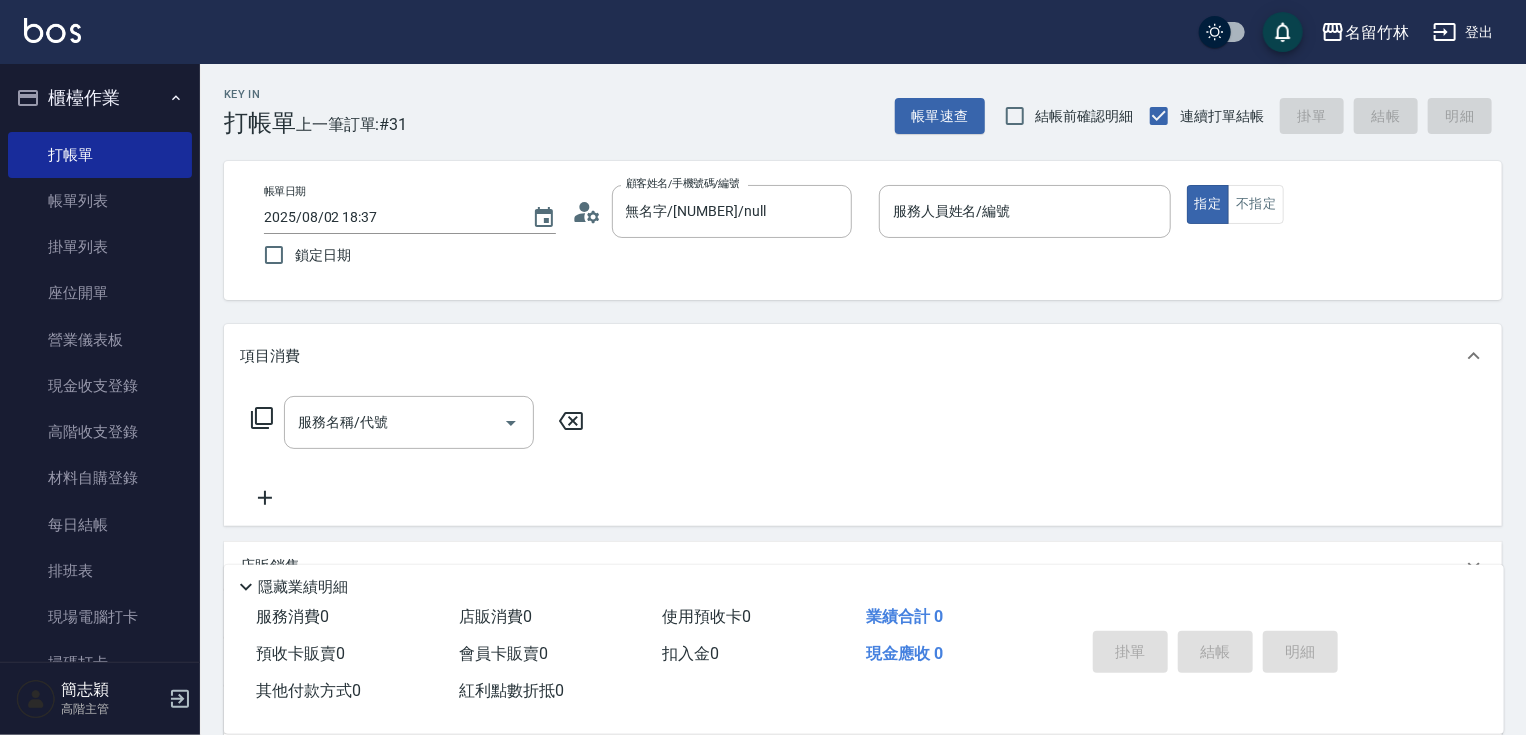 click at bounding box center [1025, 248] 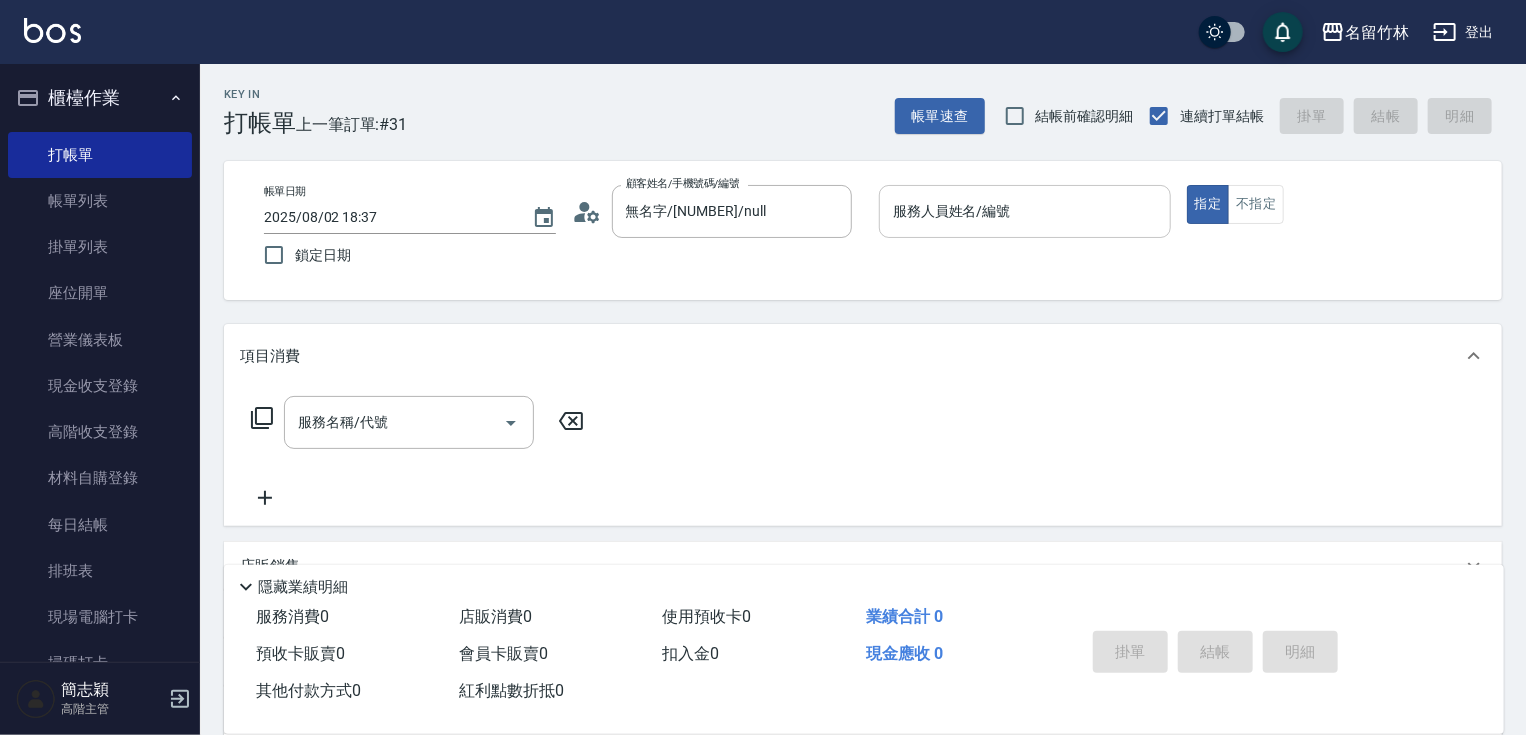 click on "服務人員姓名/編號" at bounding box center (1025, 211) 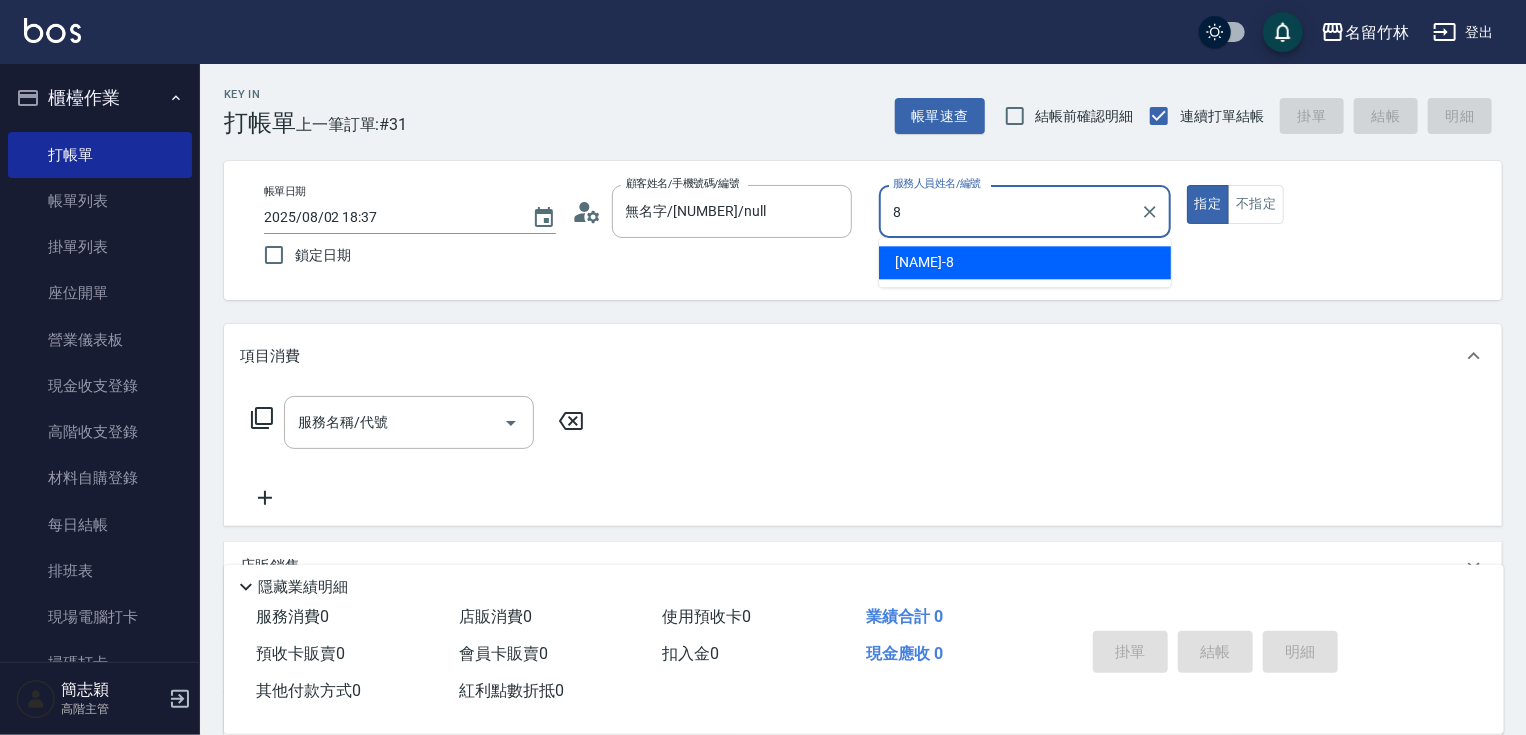 type on "曉容-8" 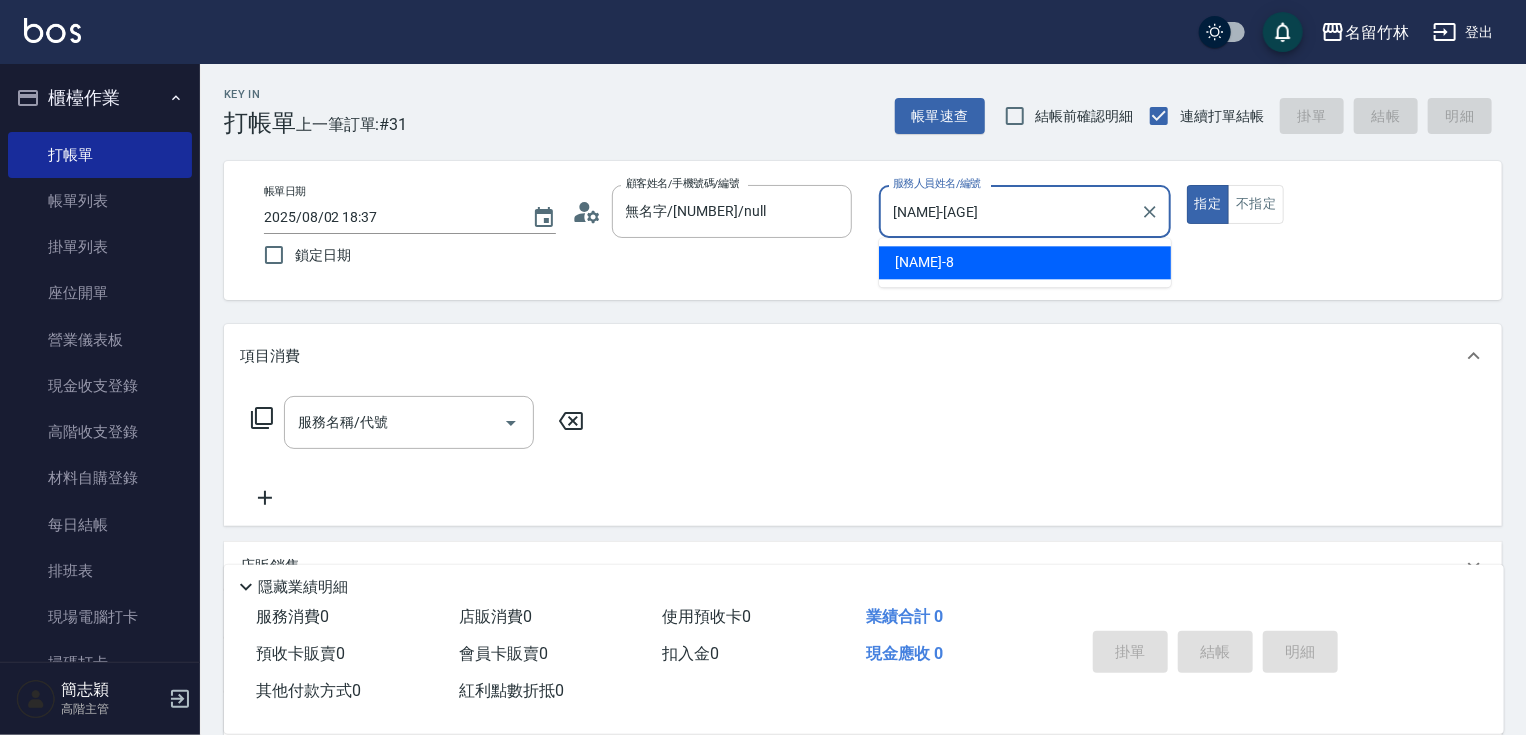 type on "true" 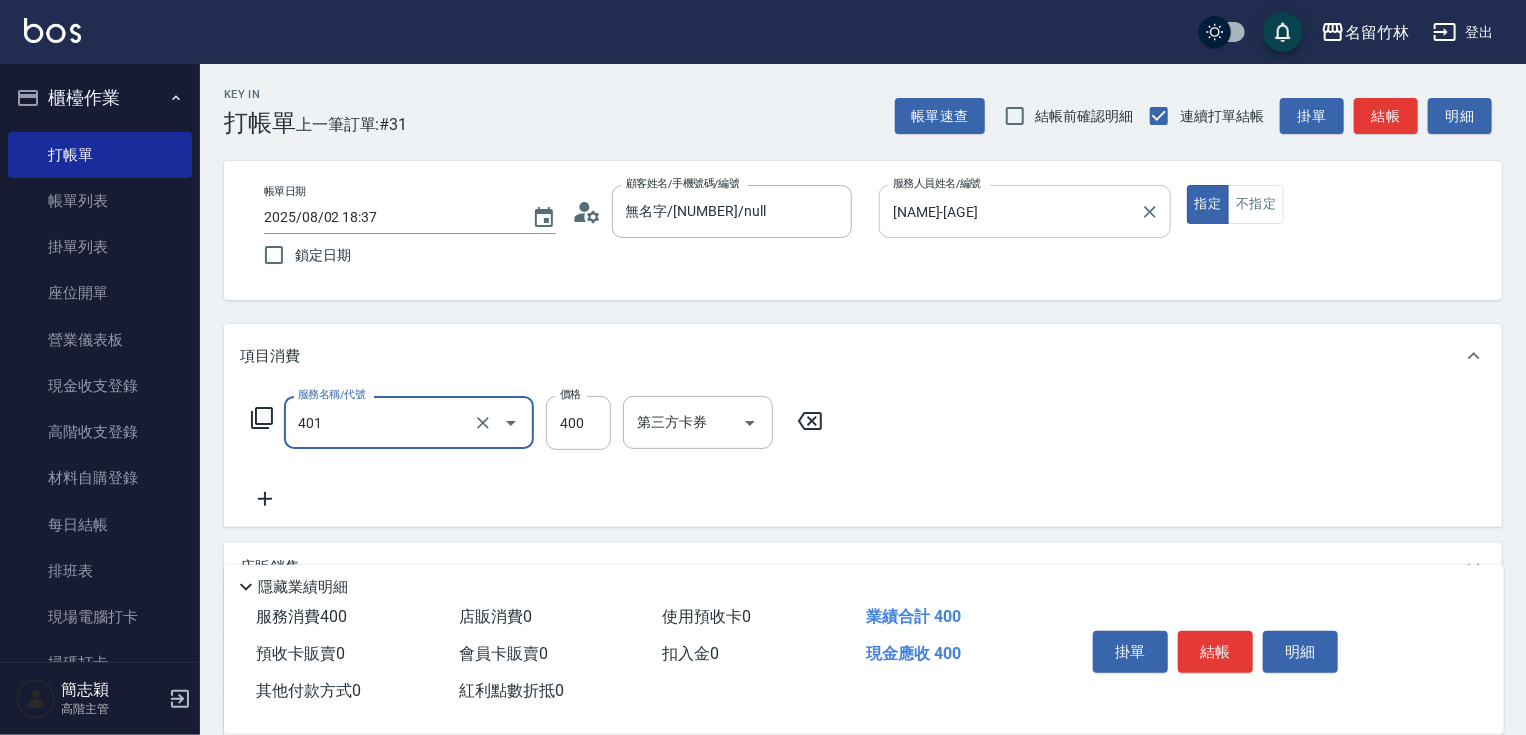 type on "剪髮(400)(401)" 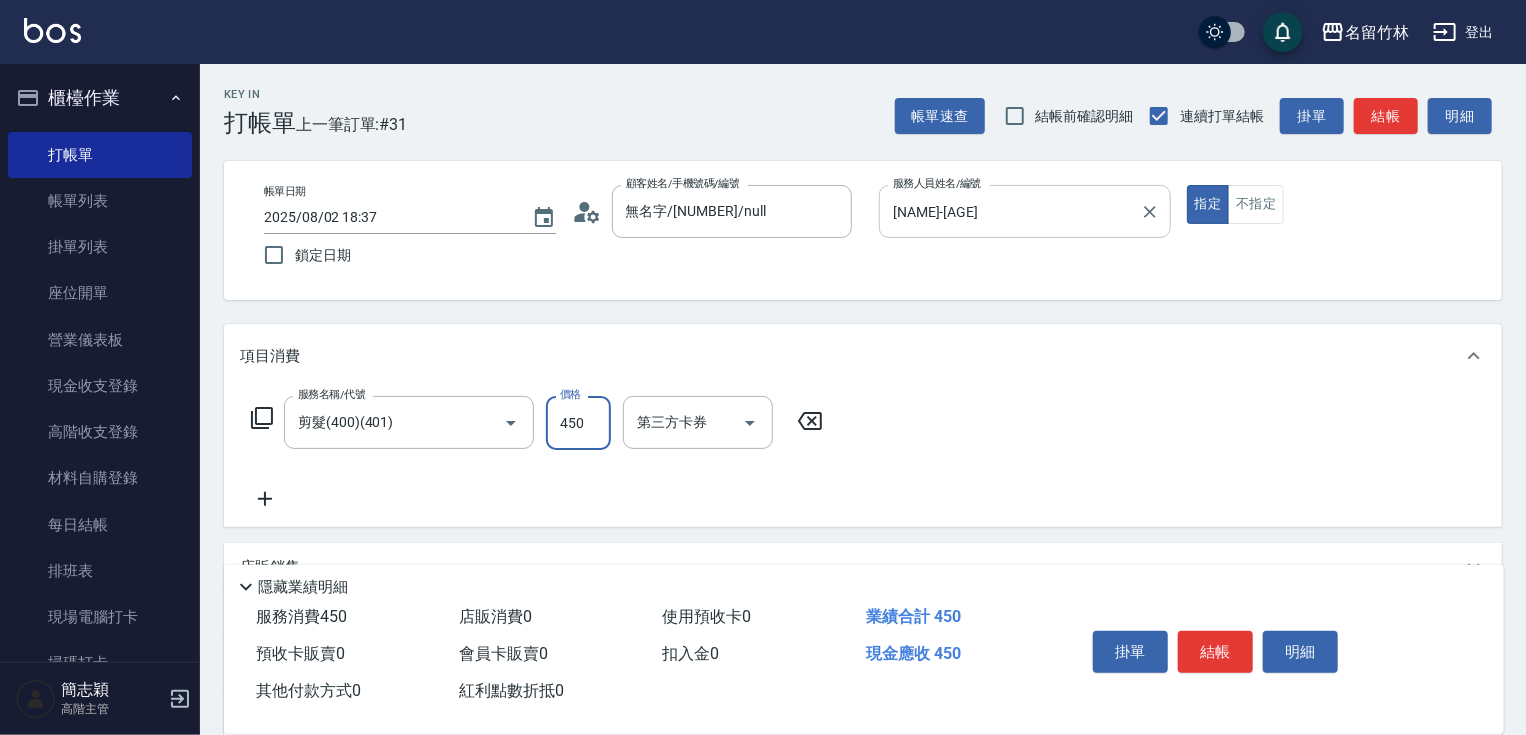 type on "450" 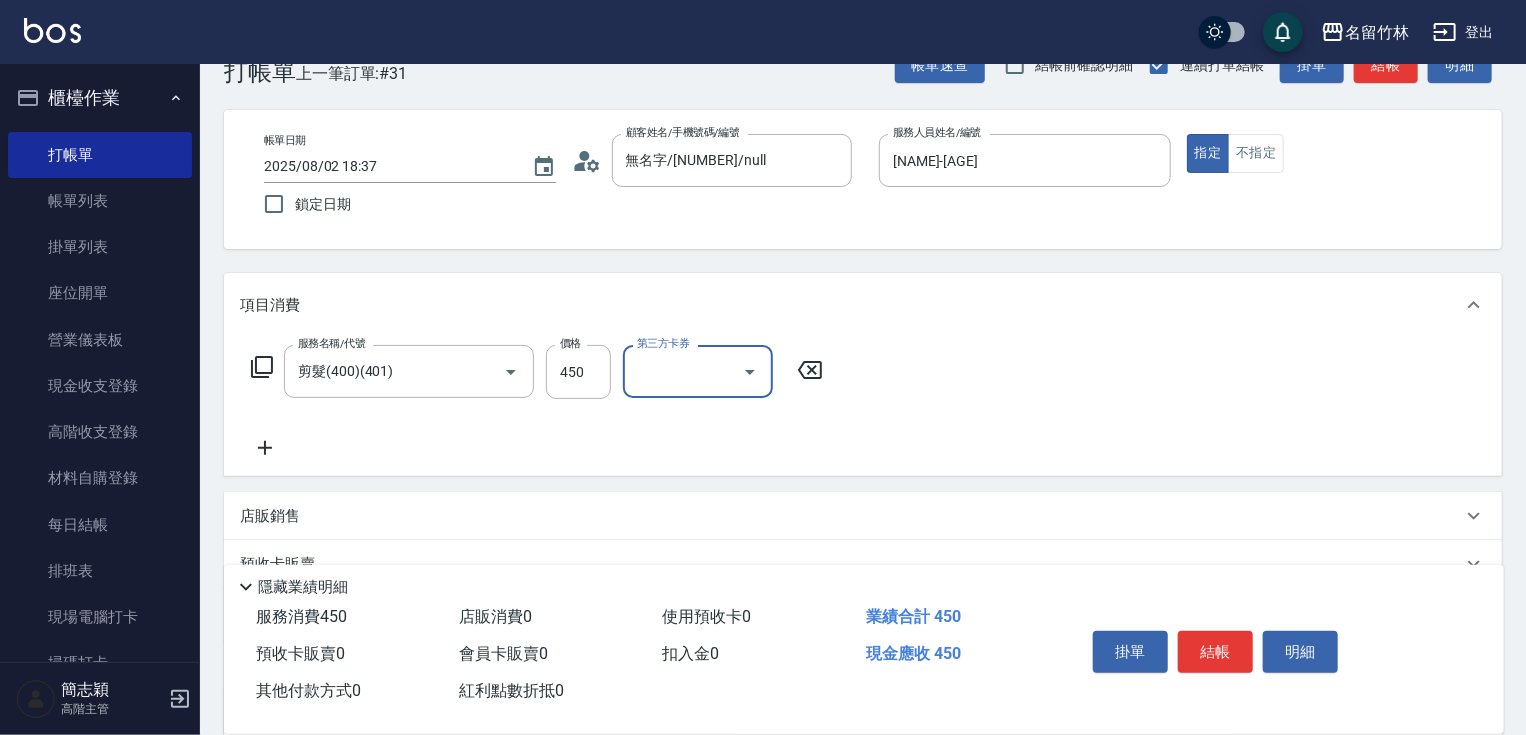 scroll, scrollTop: 80, scrollLeft: 0, axis: vertical 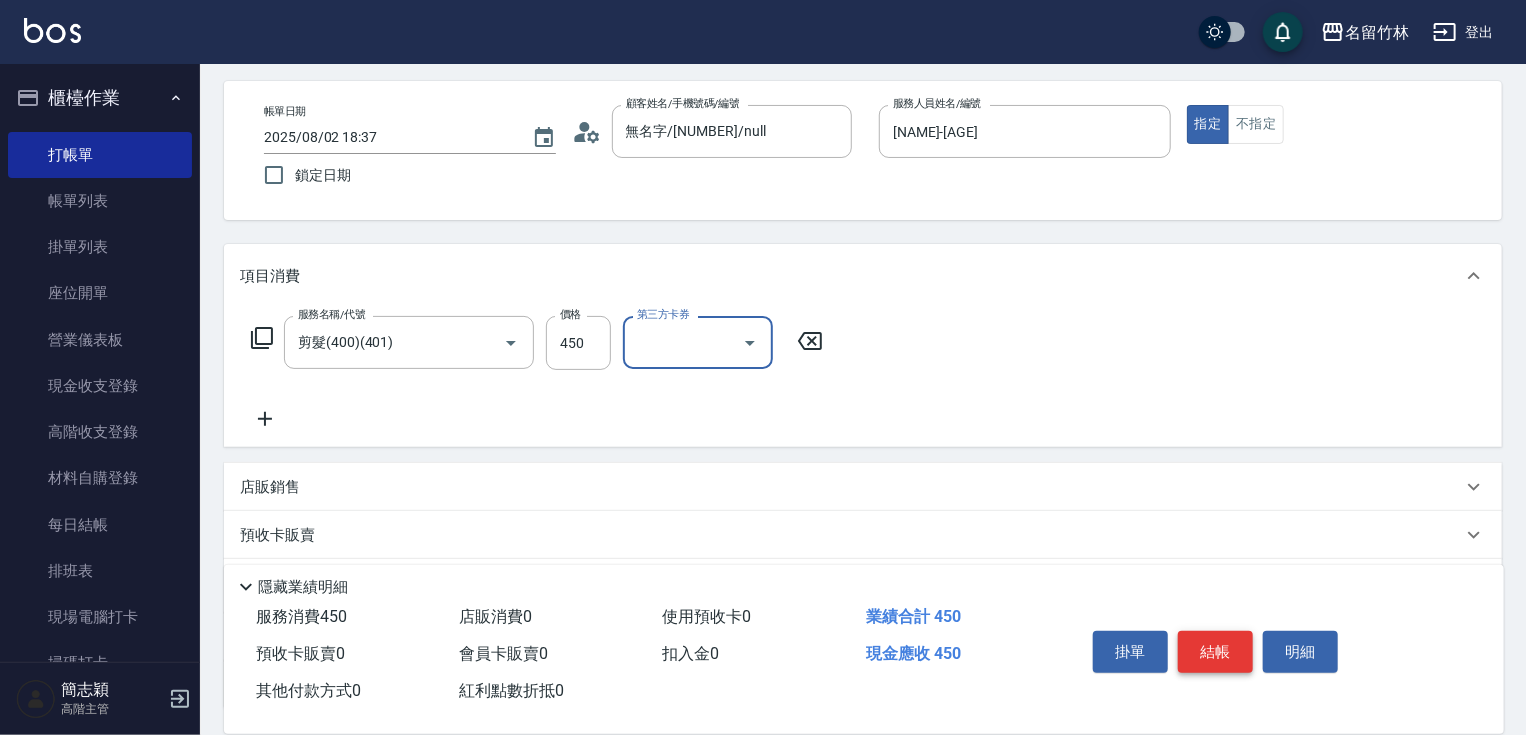 click on "結帳" at bounding box center [1215, 652] 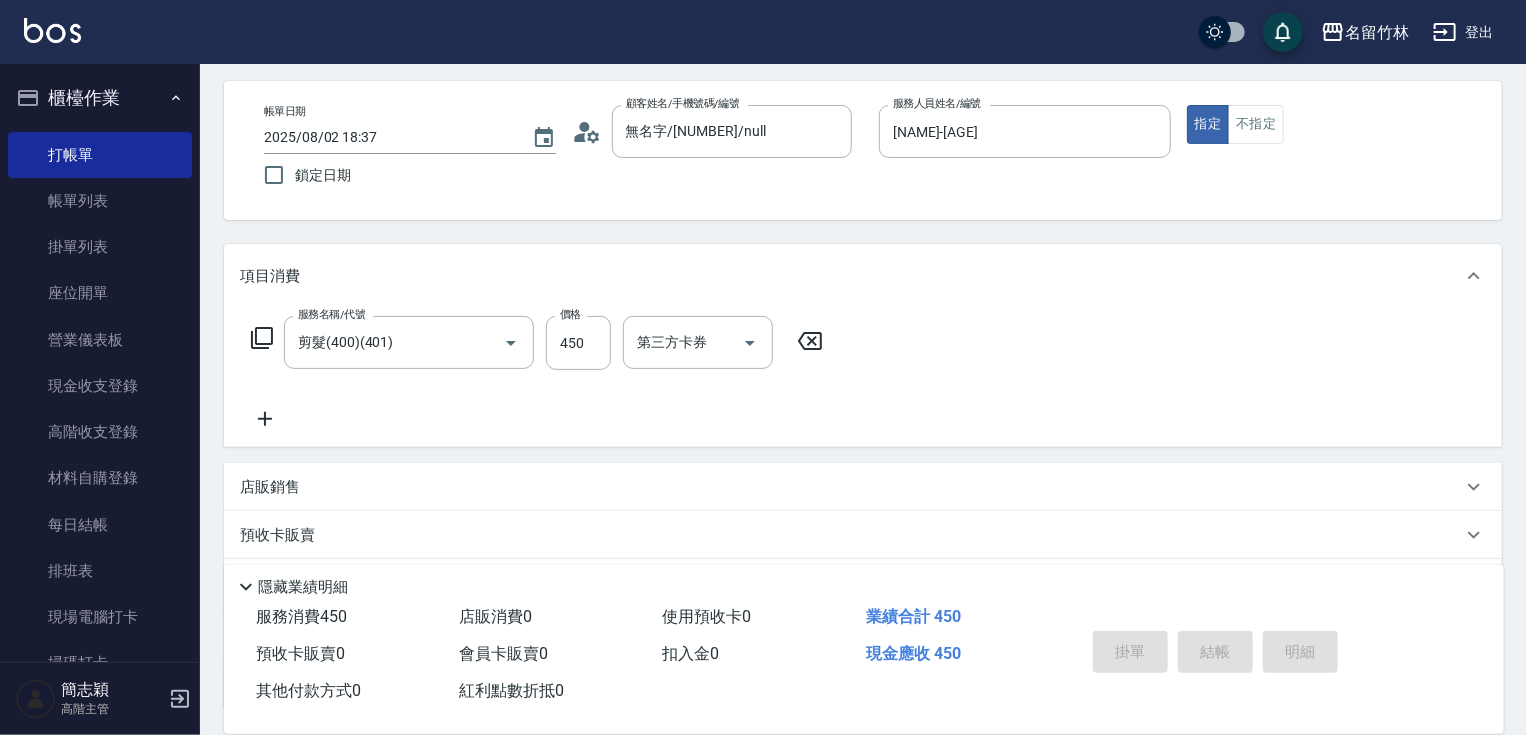 type on "2025/08/02 18:46" 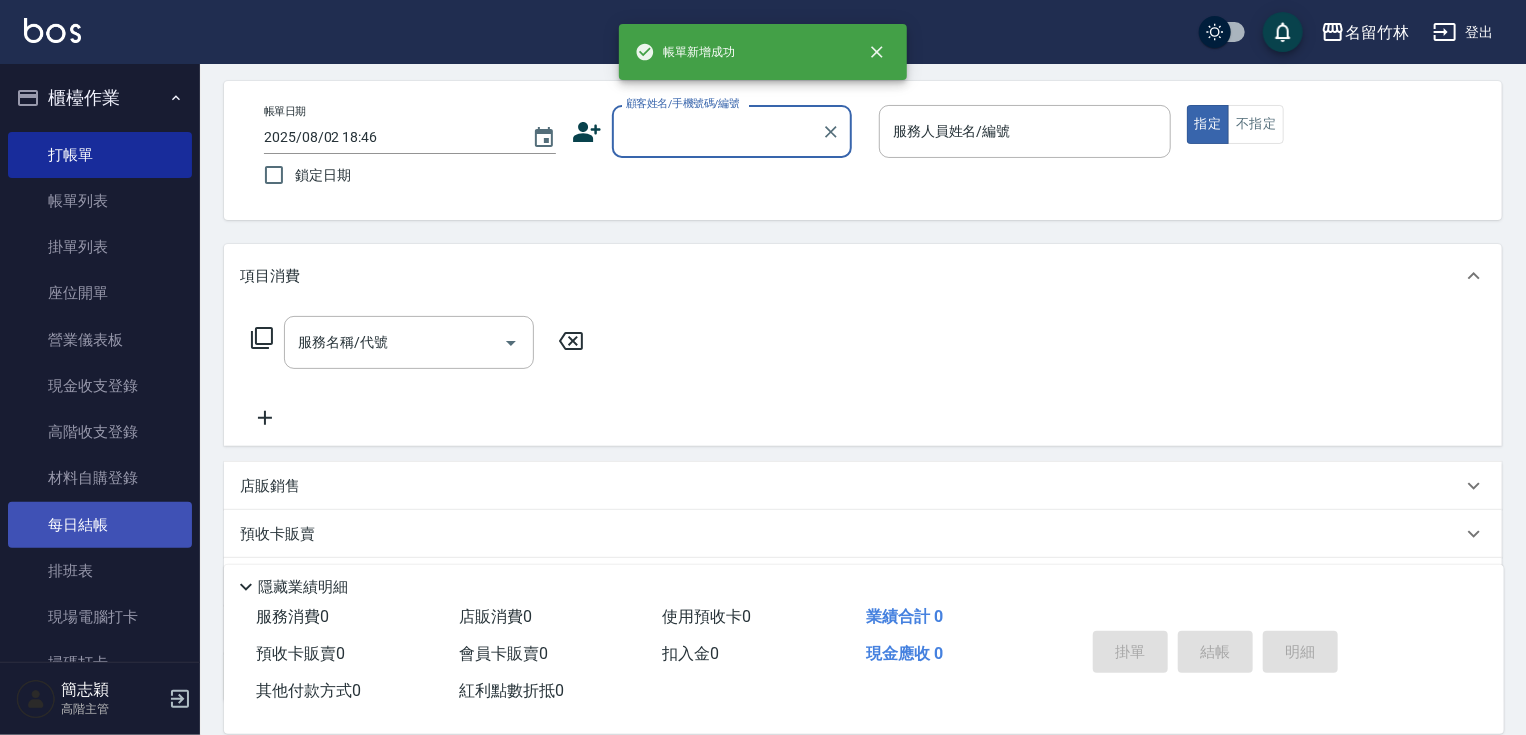click on "每日結帳" at bounding box center [100, 525] 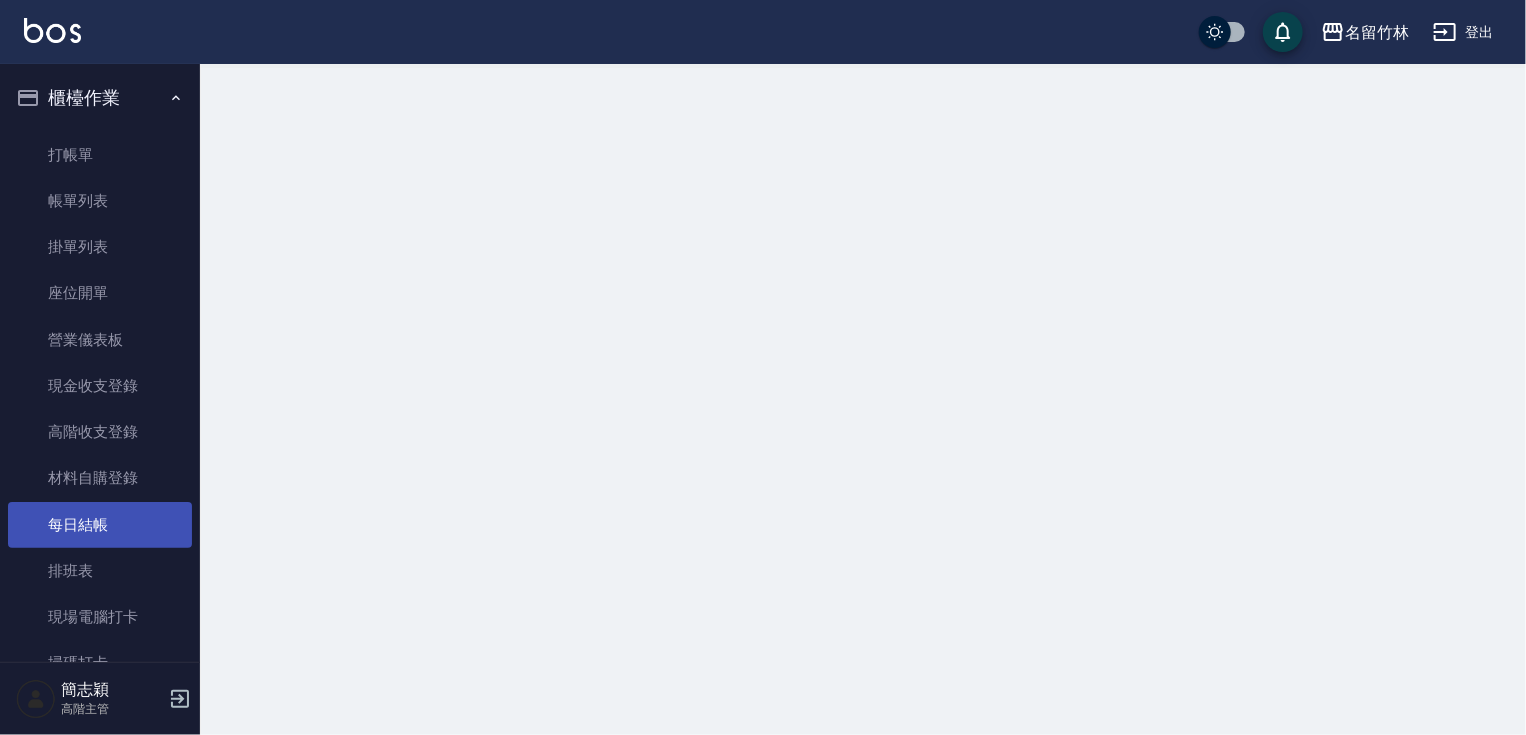 scroll, scrollTop: 0, scrollLeft: 0, axis: both 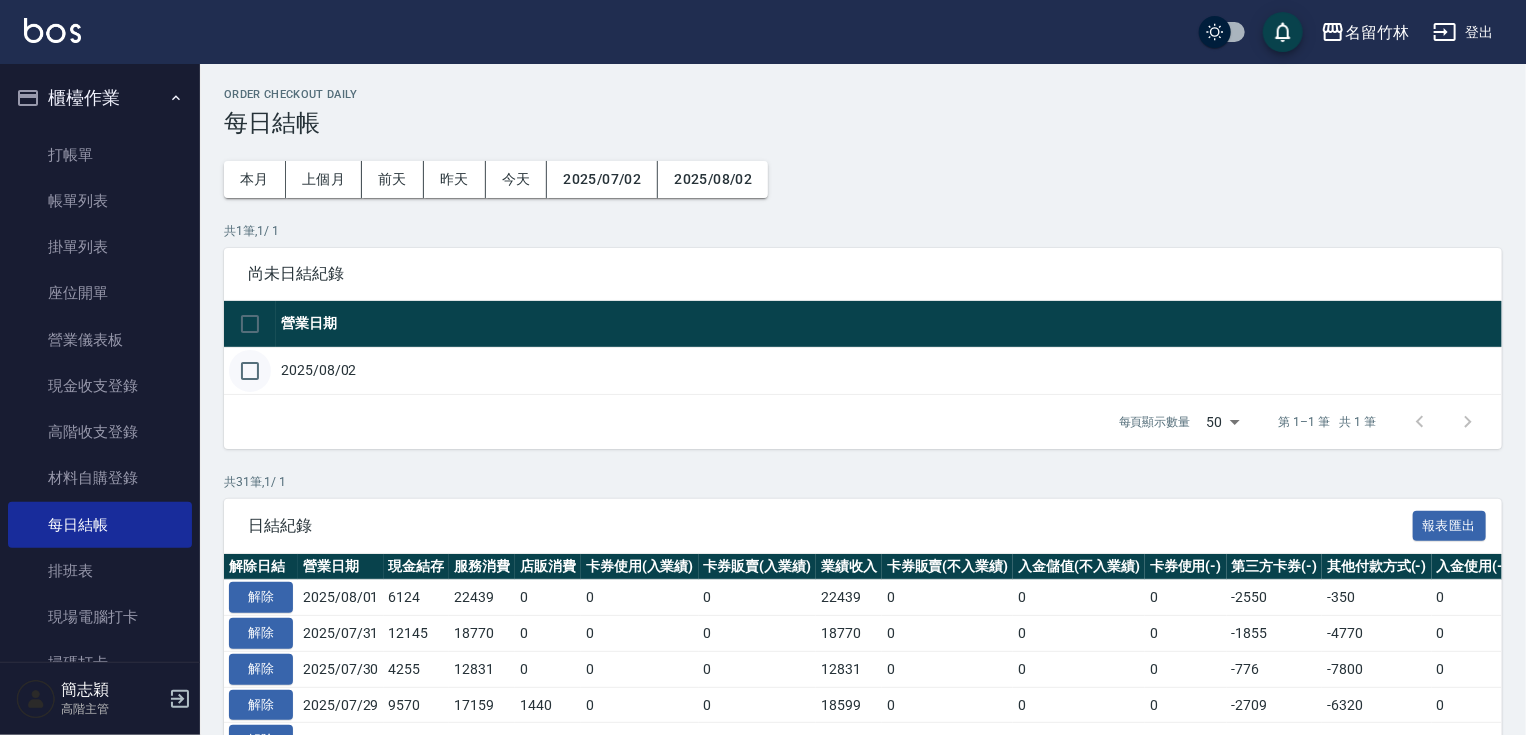 click at bounding box center [250, 371] 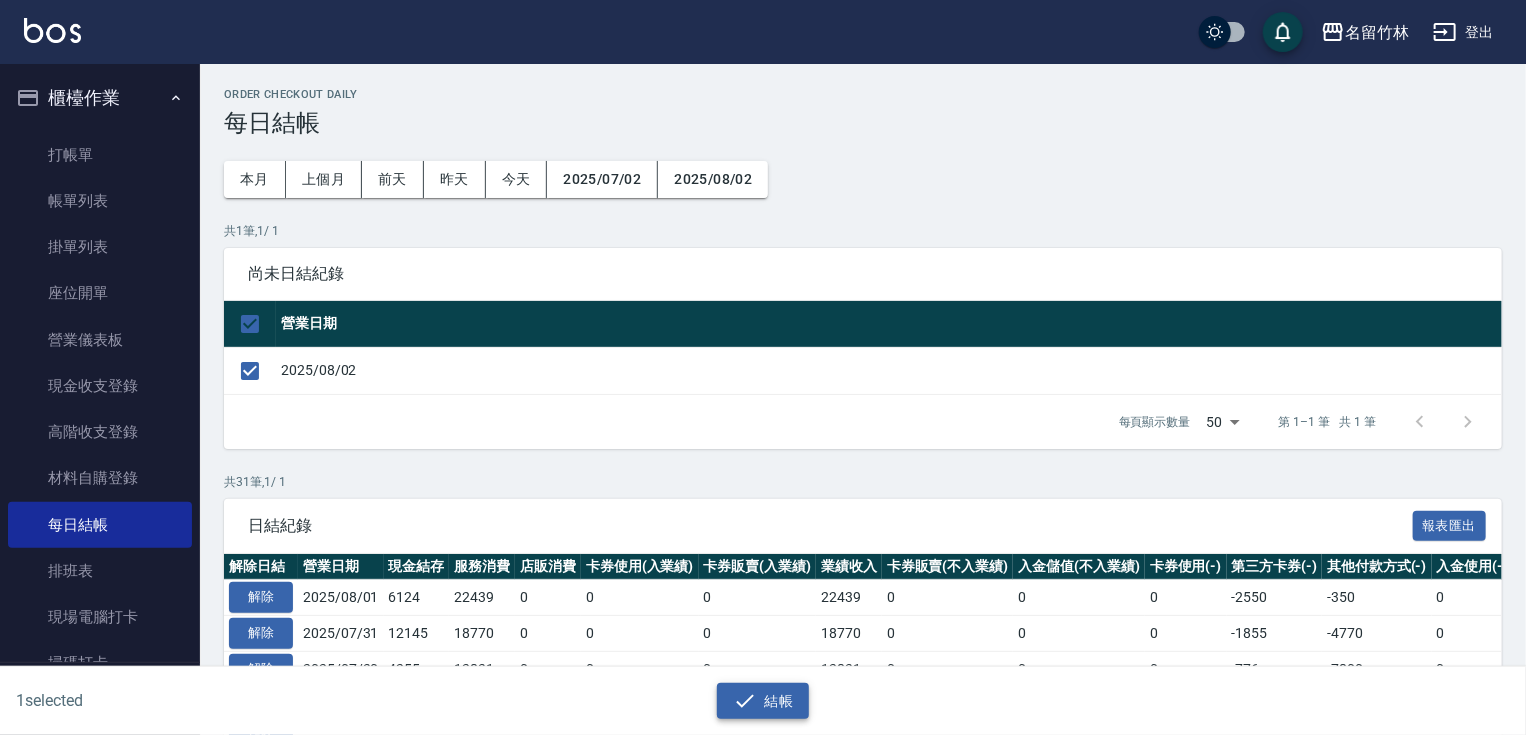 click on "結帳" at bounding box center (763, 701) 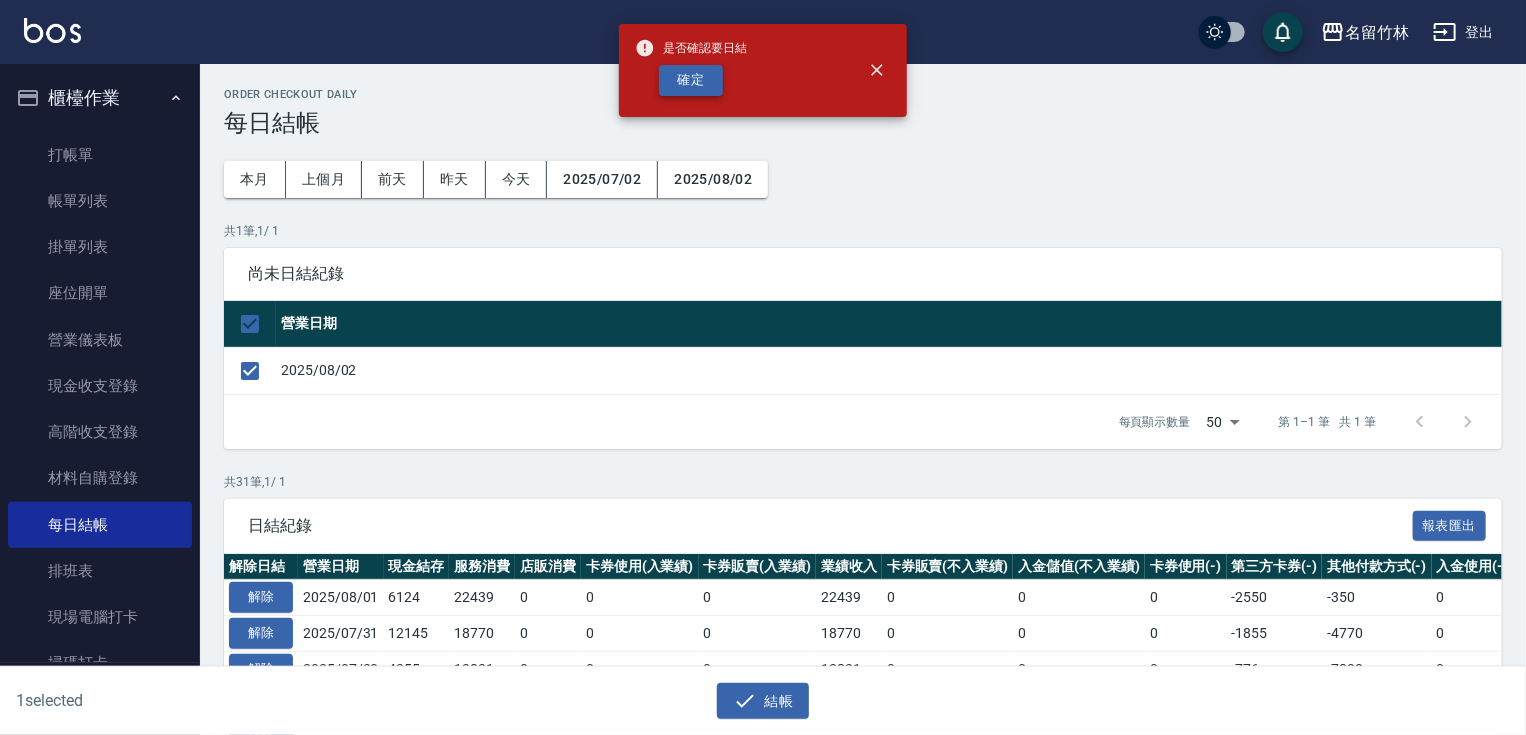 click on "確定" at bounding box center (691, 80) 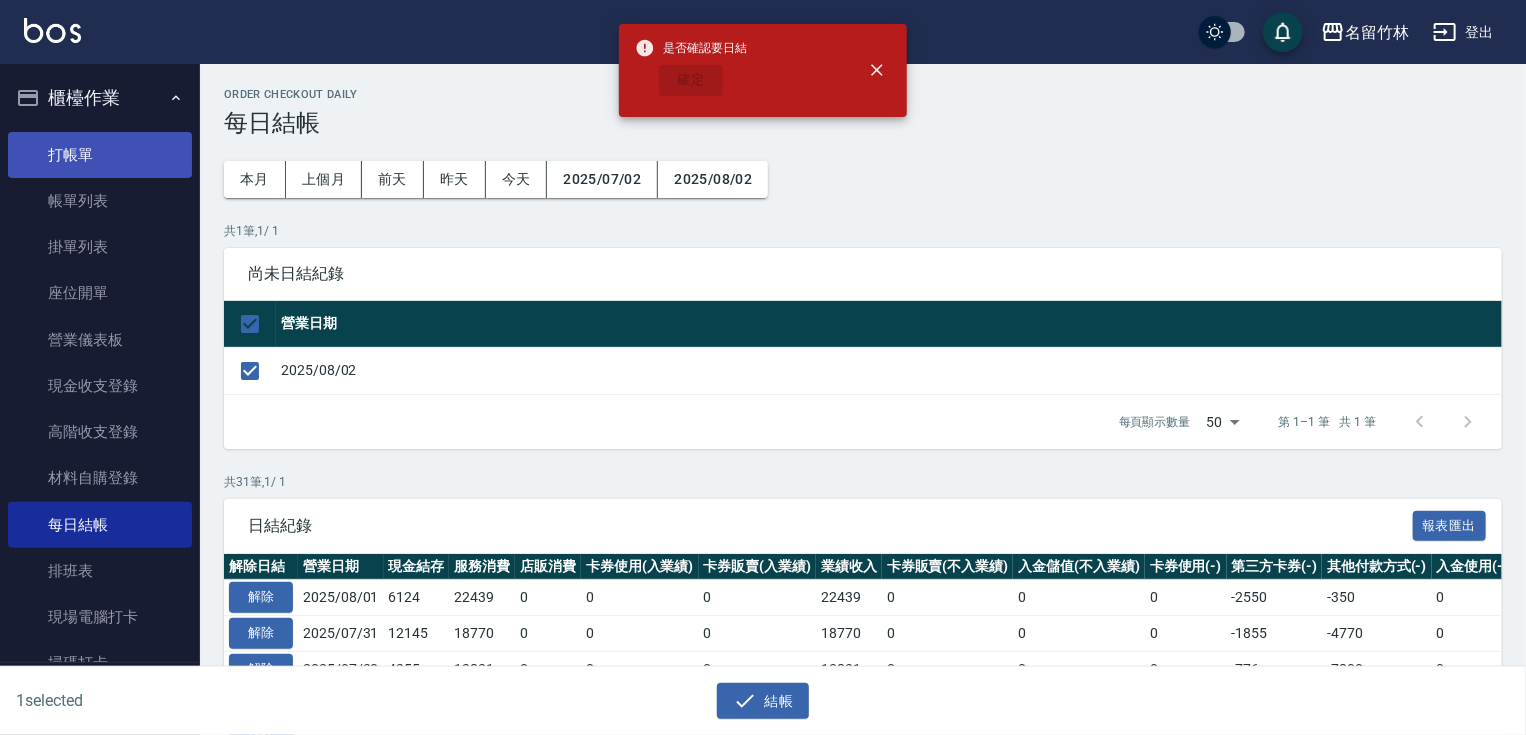 checkbox on "false" 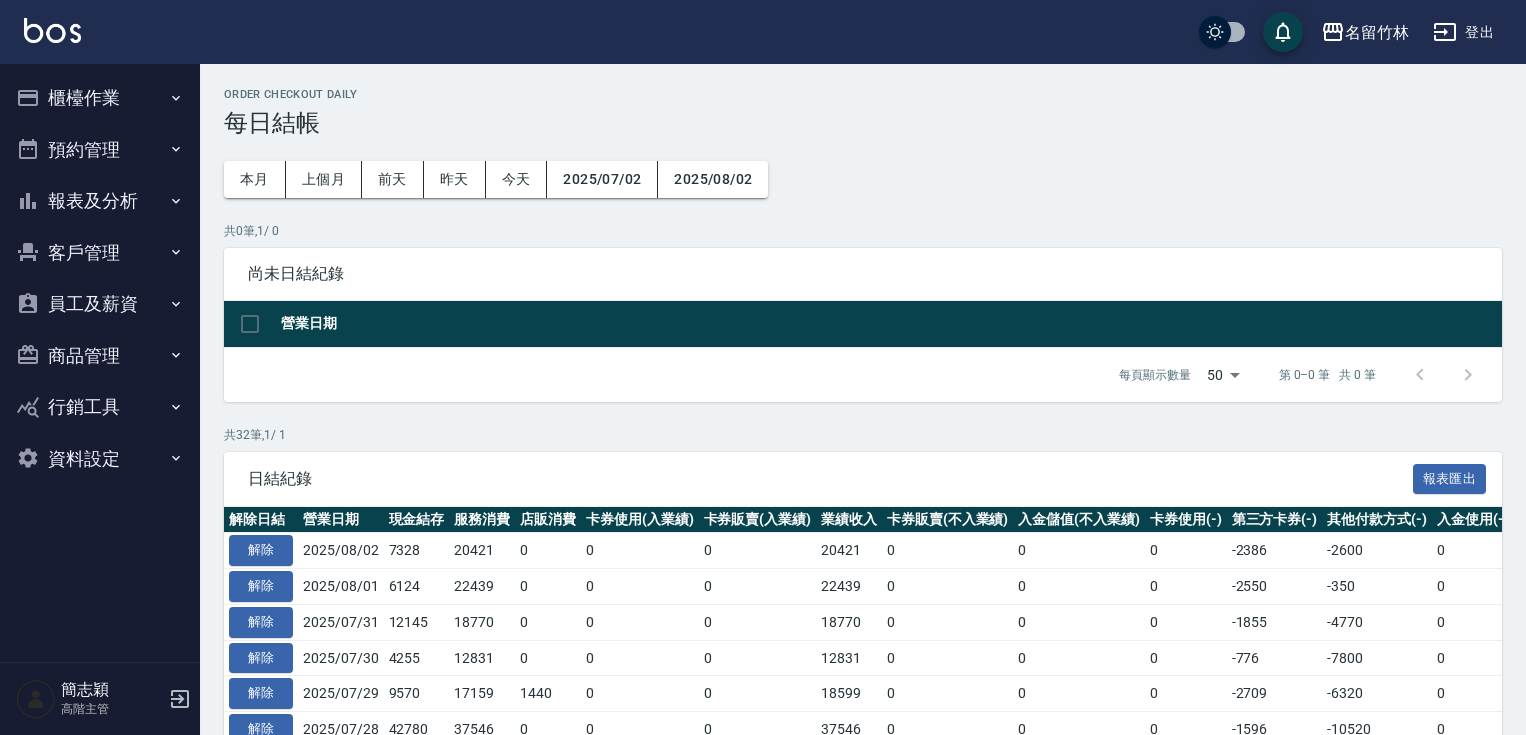 scroll, scrollTop: 0, scrollLeft: 0, axis: both 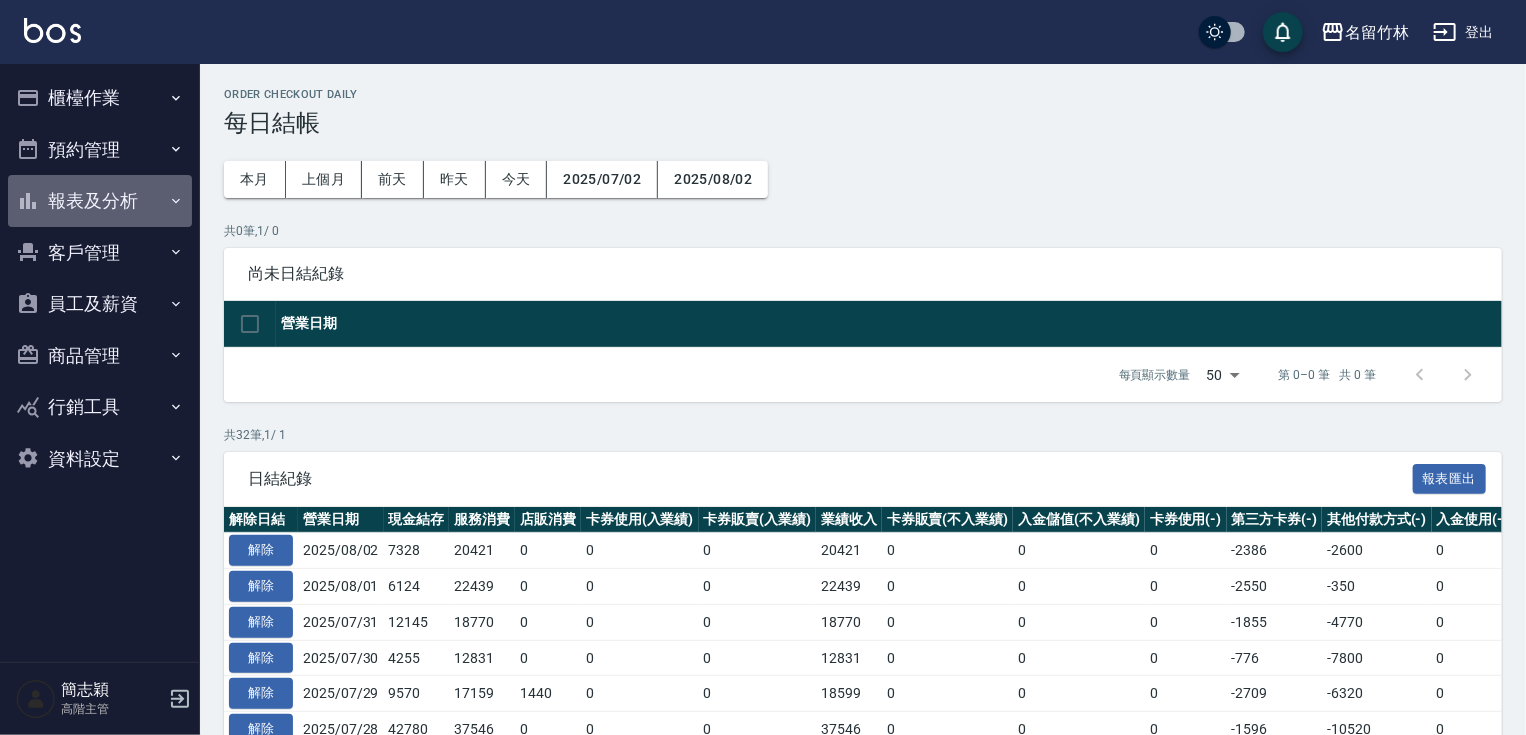 click on "報表及分析" at bounding box center (100, 201) 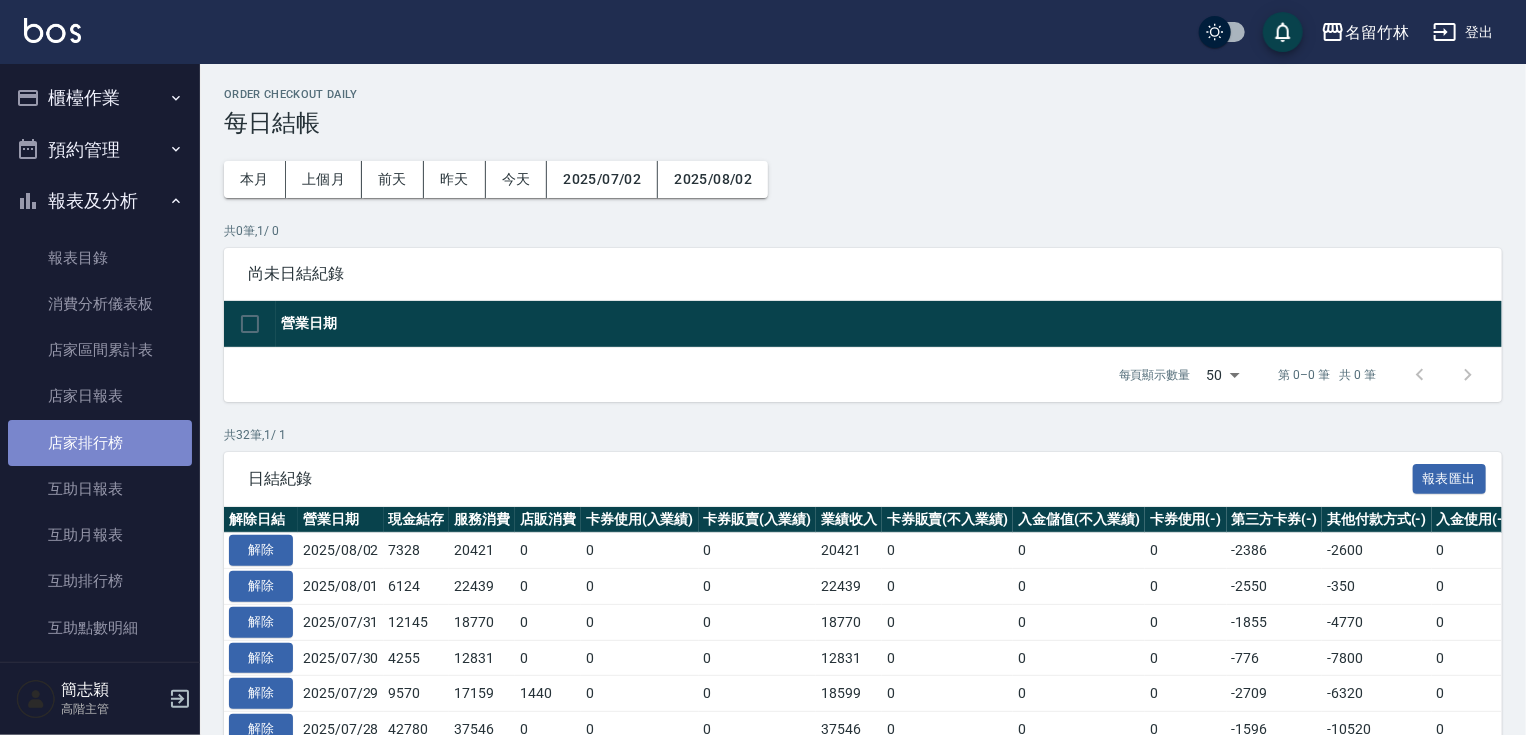 click on "店家排行榜" at bounding box center [100, 443] 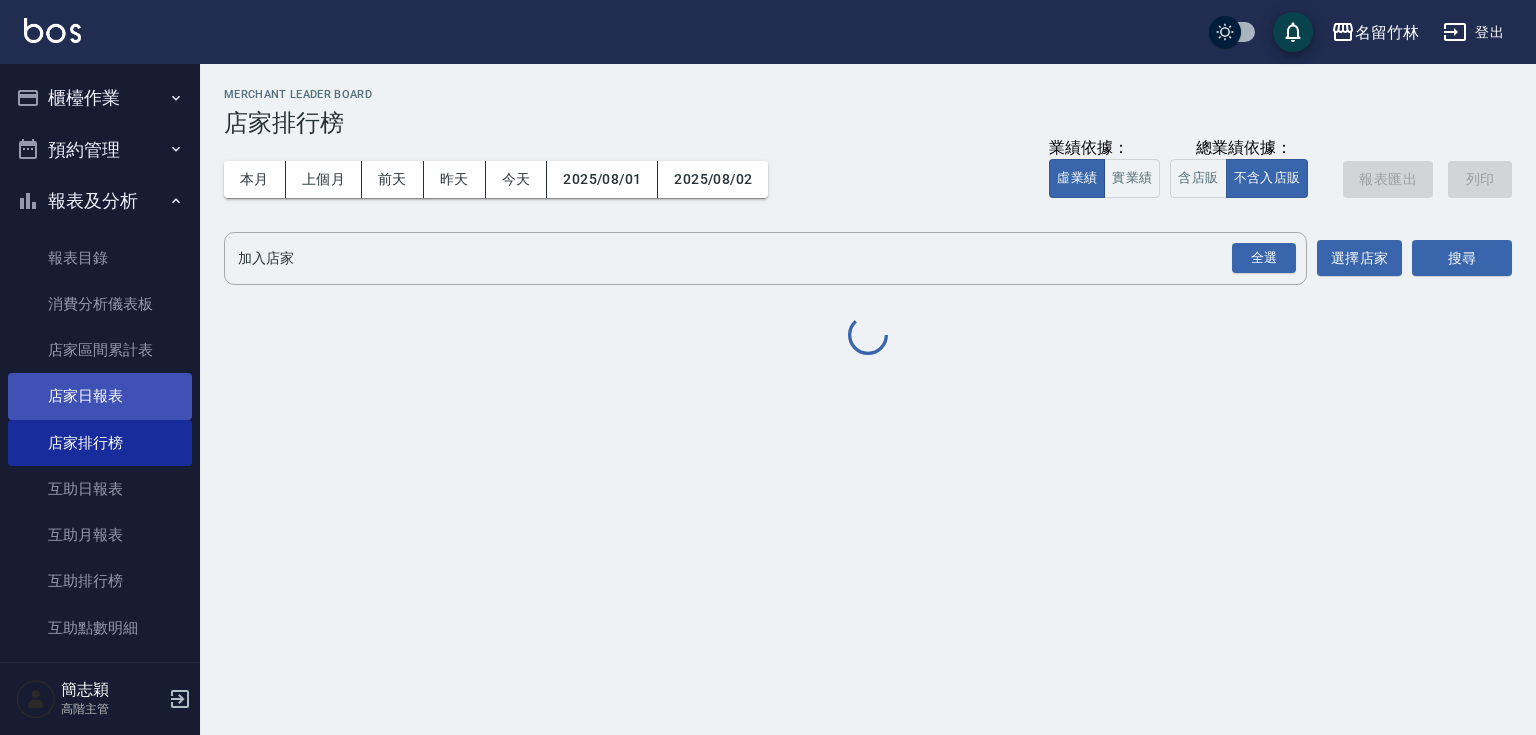 click on "店家日報表" at bounding box center (100, 396) 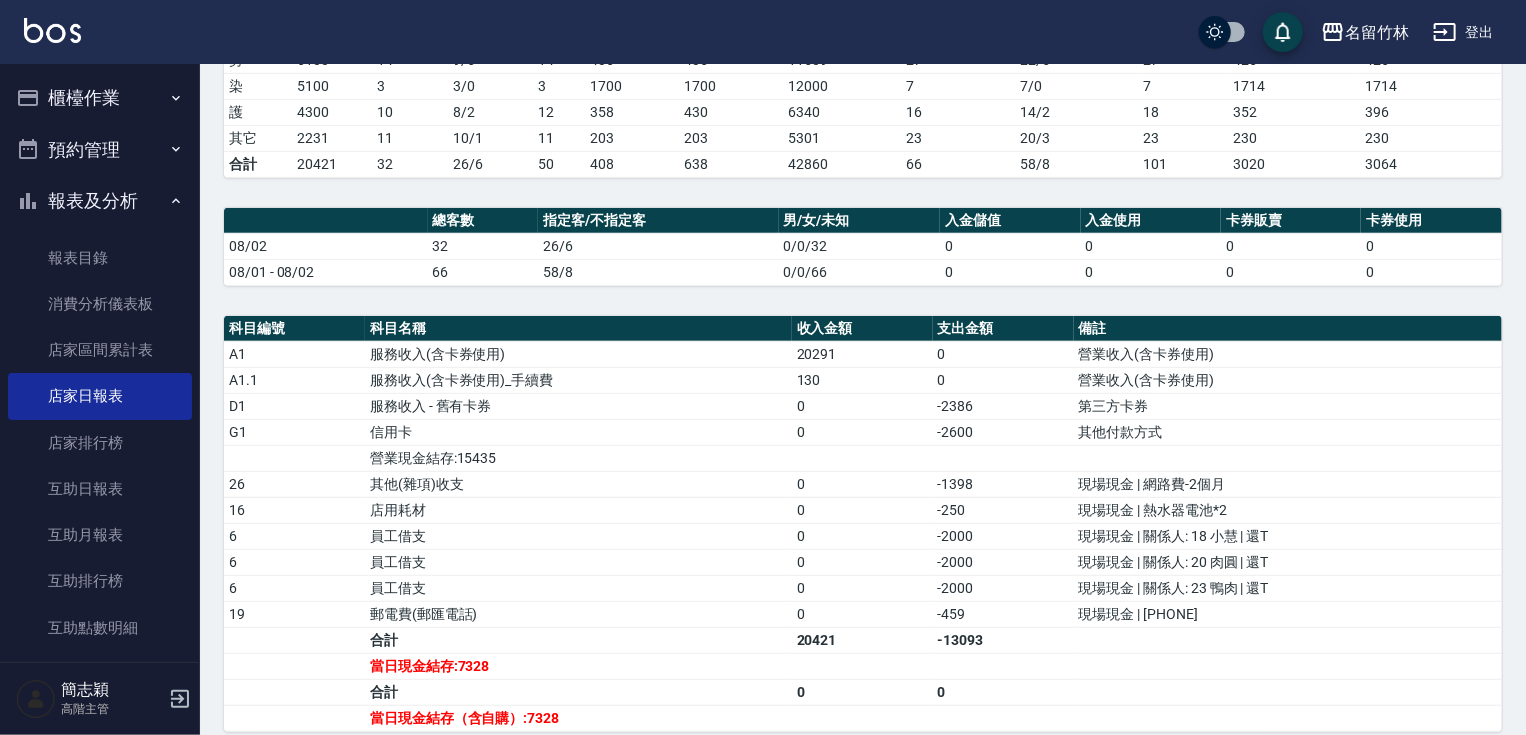scroll, scrollTop: 0, scrollLeft: 0, axis: both 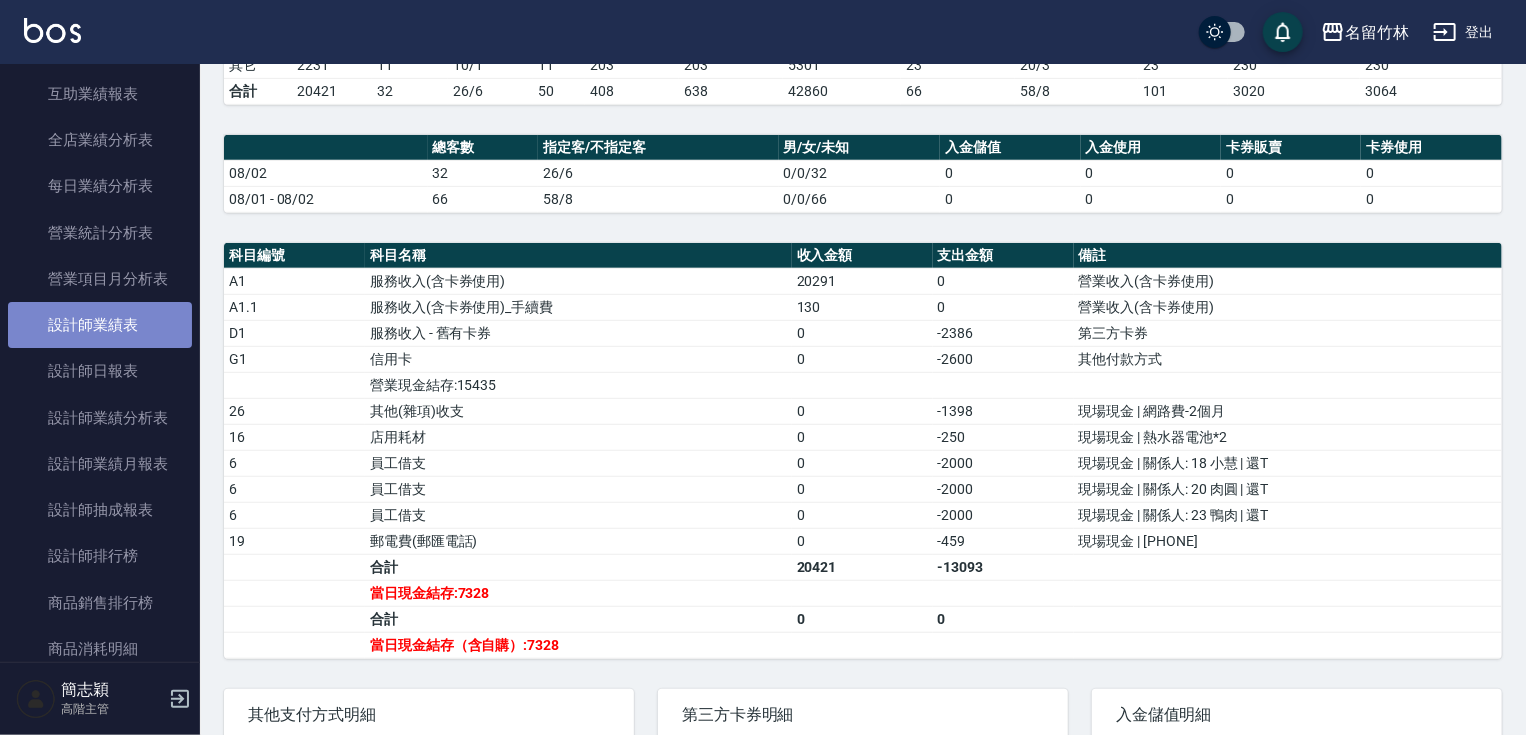 click on "設計師業績表" at bounding box center [100, 325] 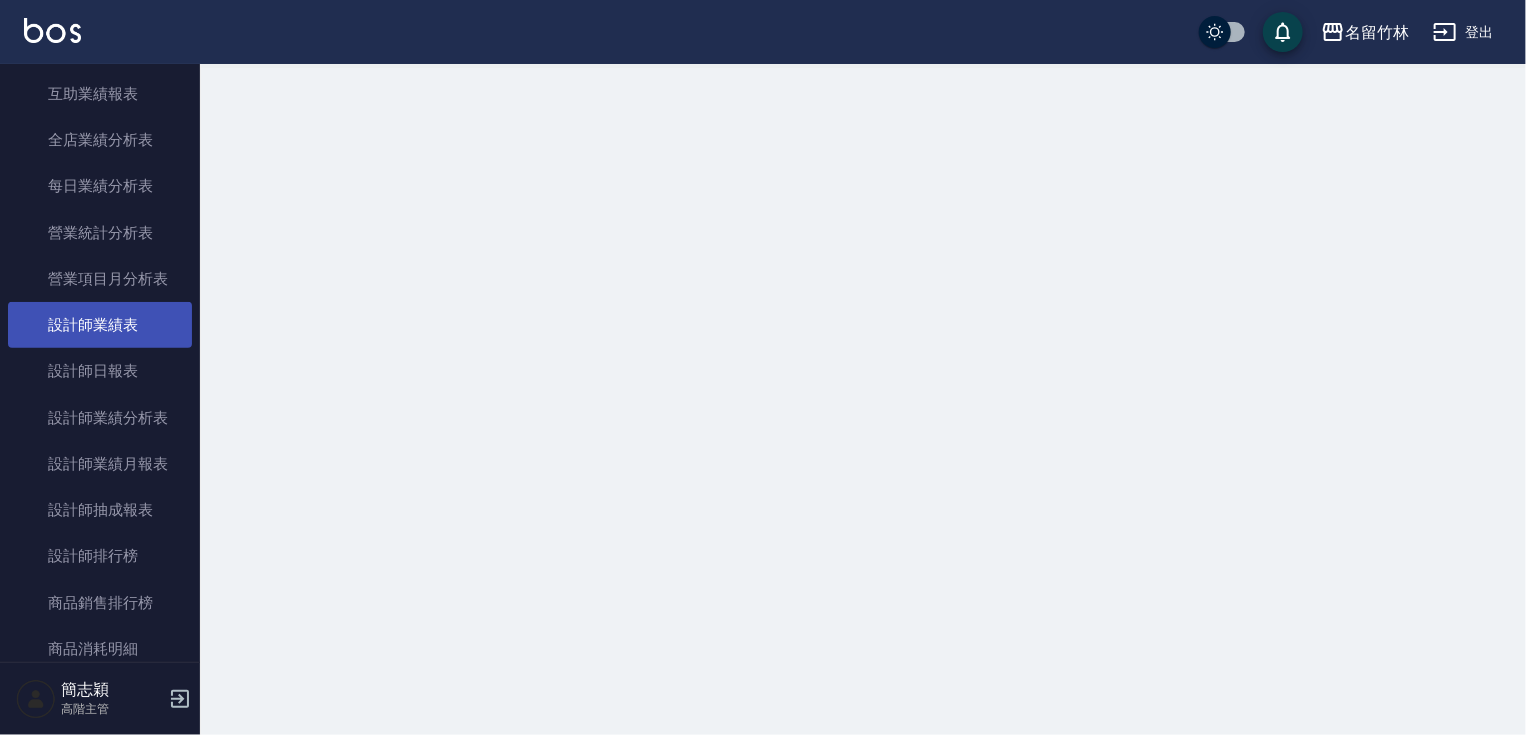 scroll, scrollTop: 0, scrollLeft: 0, axis: both 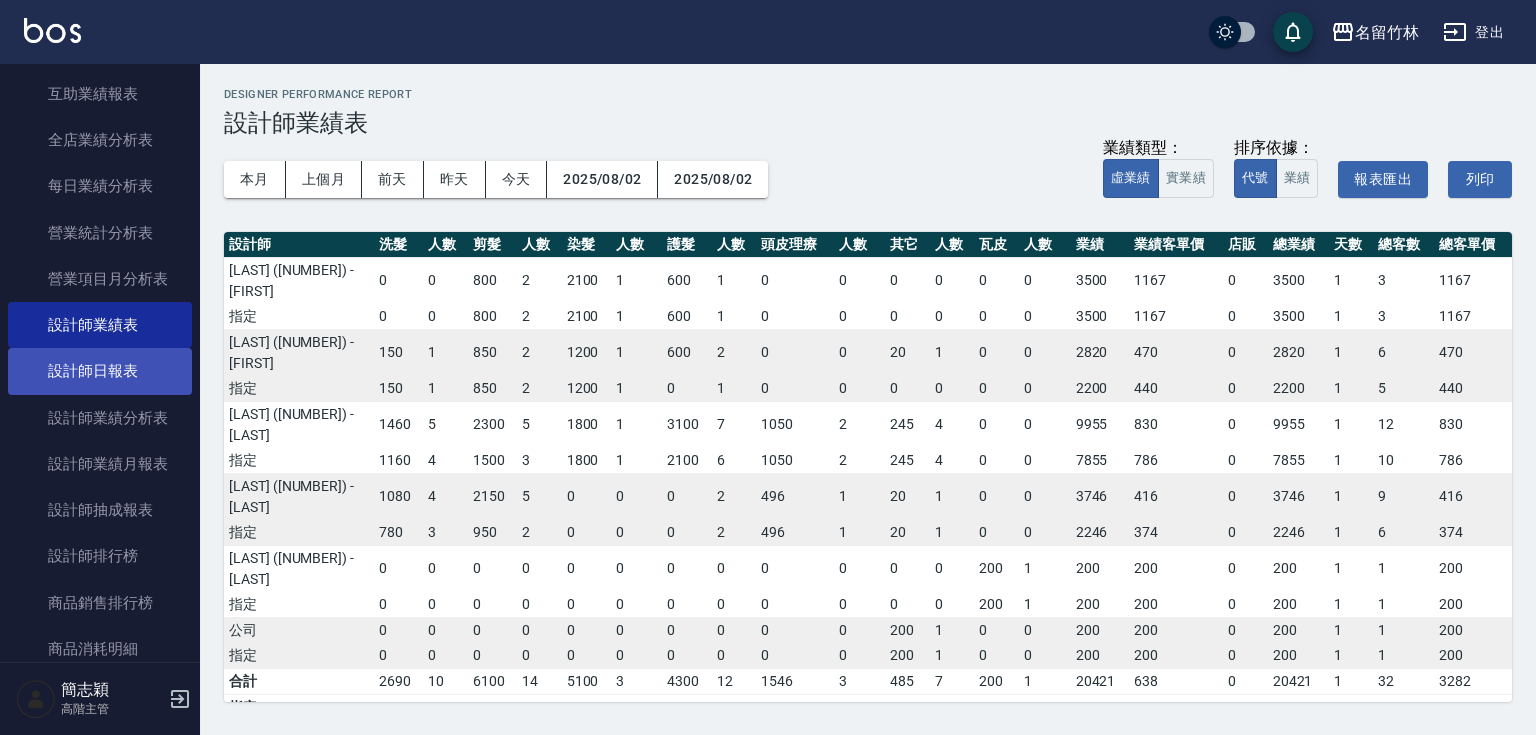 click on "設計師日報表" at bounding box center [100, 371] 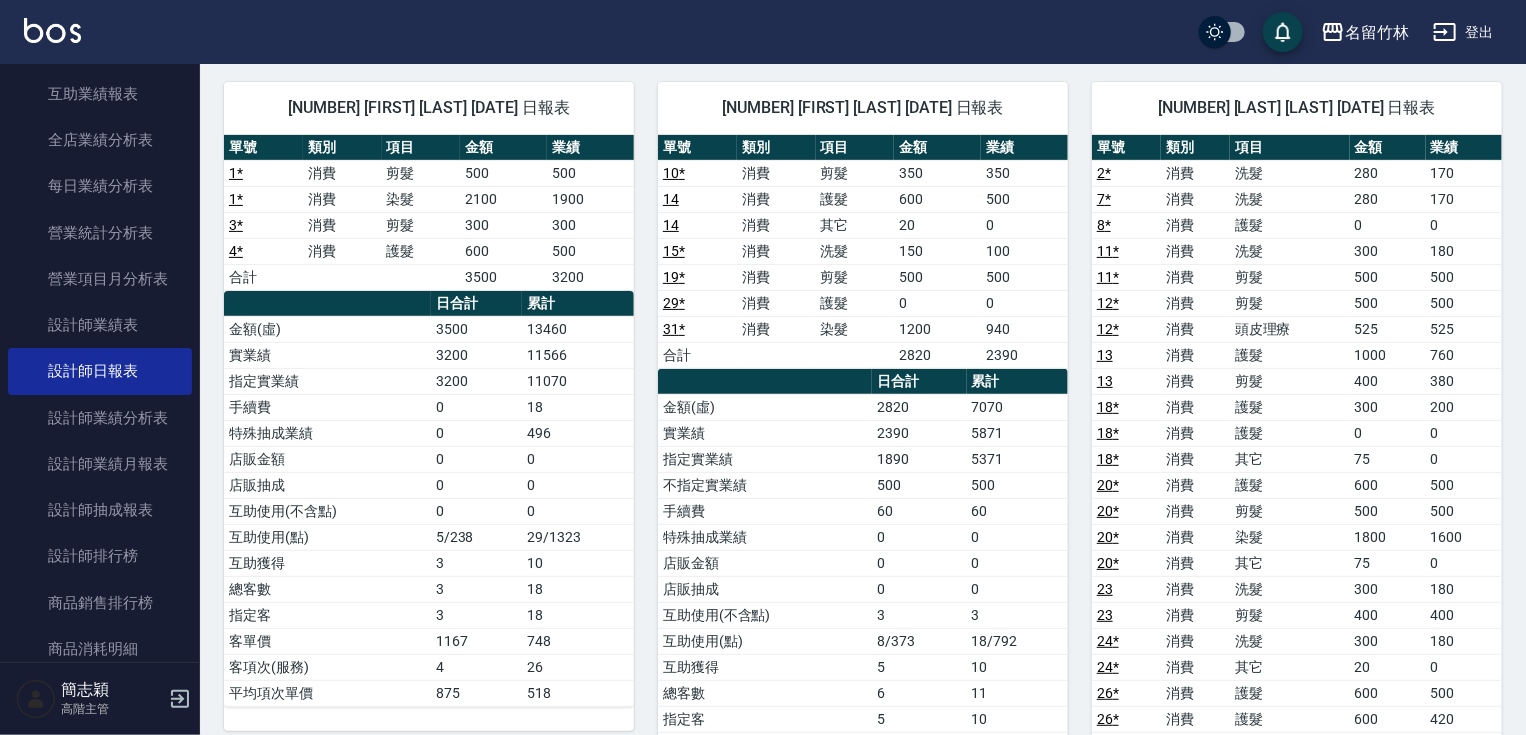 scroll, scrollTop: 0, scrollLeft: 0, axis: both 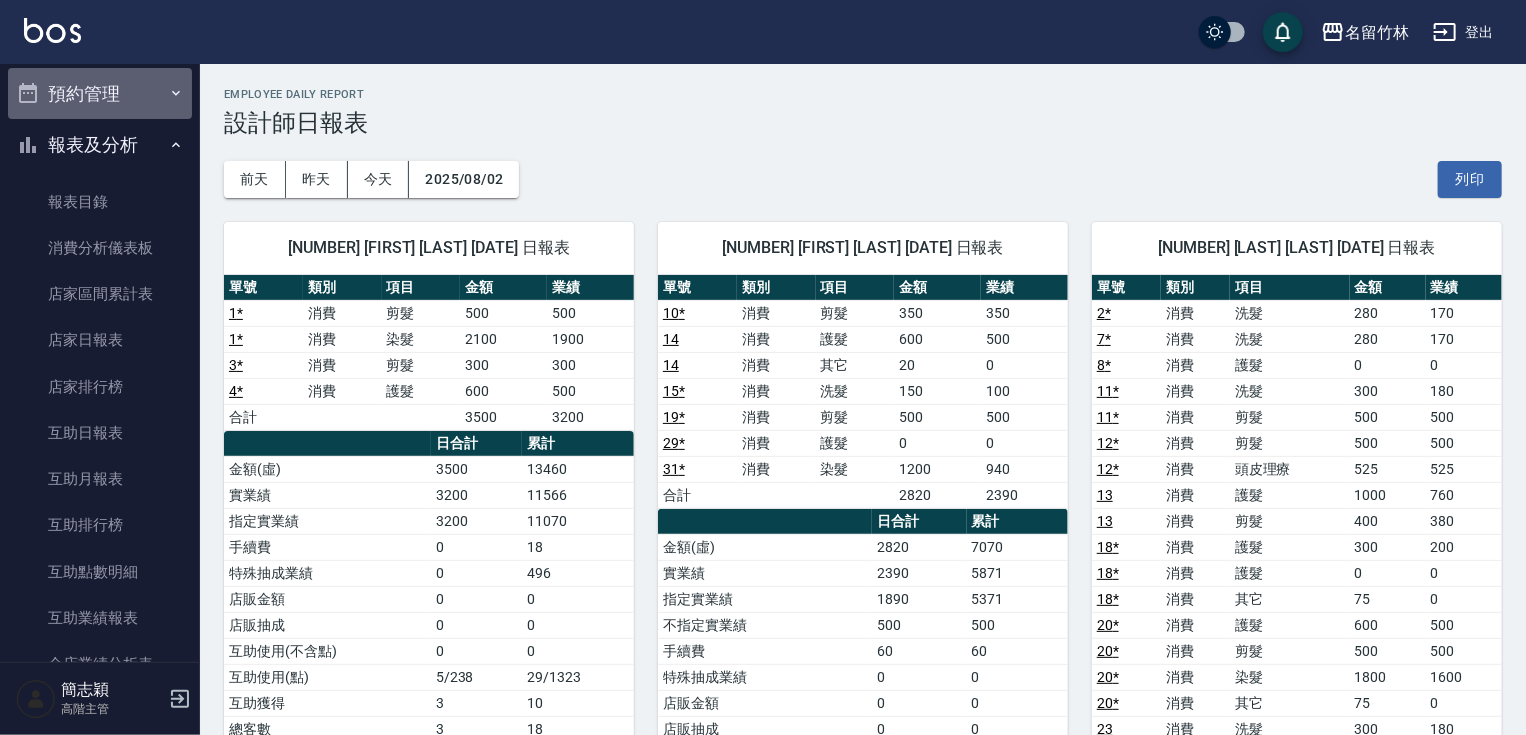 click on "預約管理" at bounding box center [100, 94] 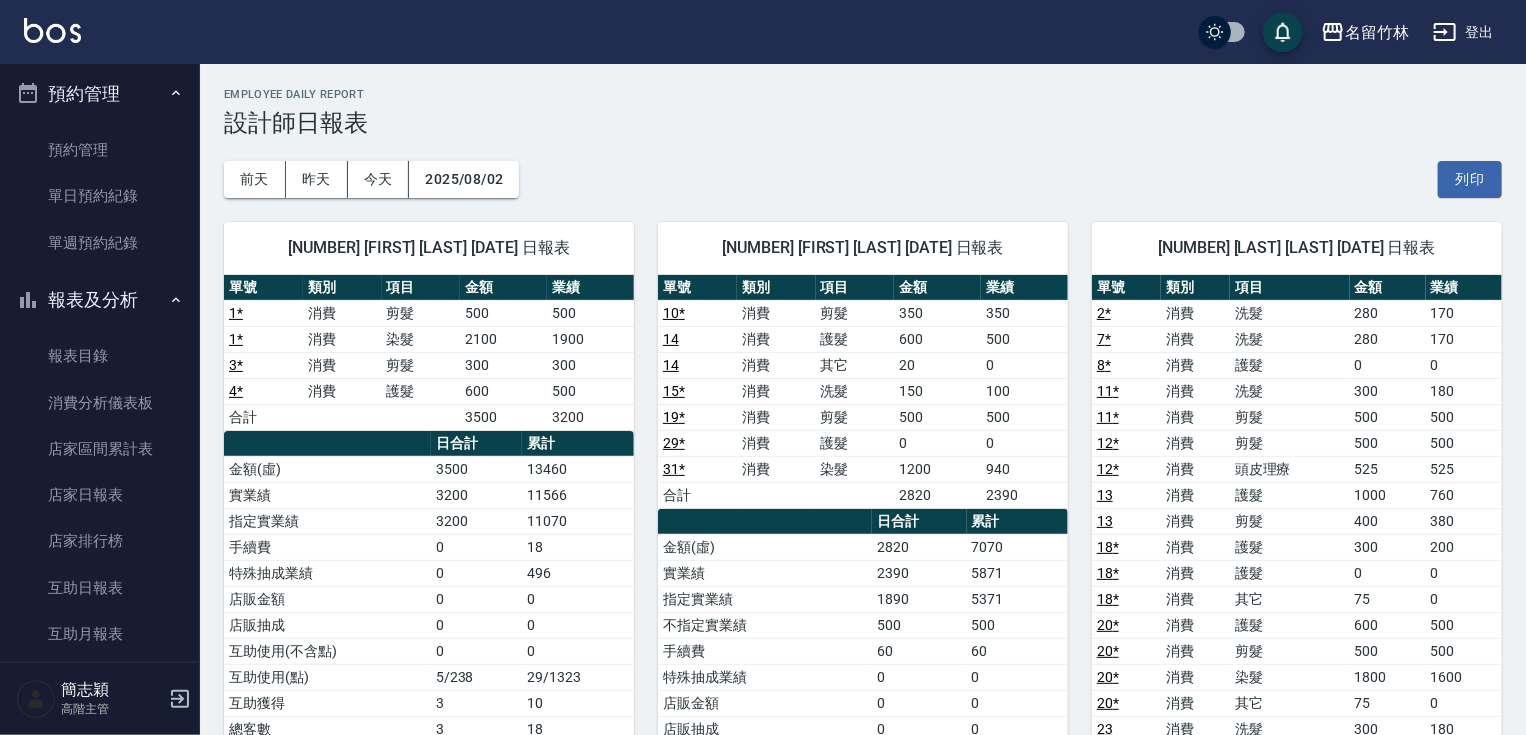 scroll, scrollTop: 19, scrollLeft: 0, axis: vertical 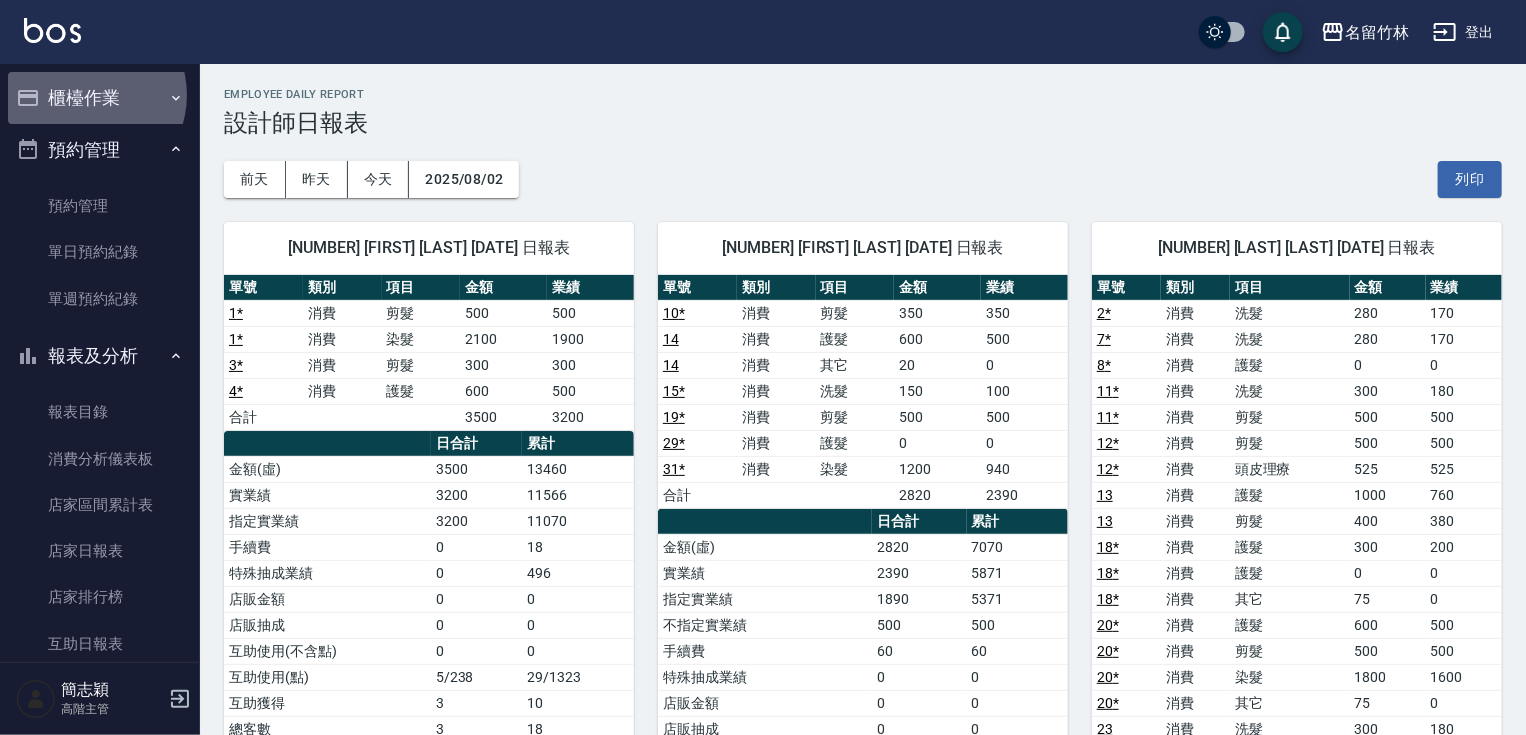 click on "櫃檯作業" at bounding box center [100, 98] 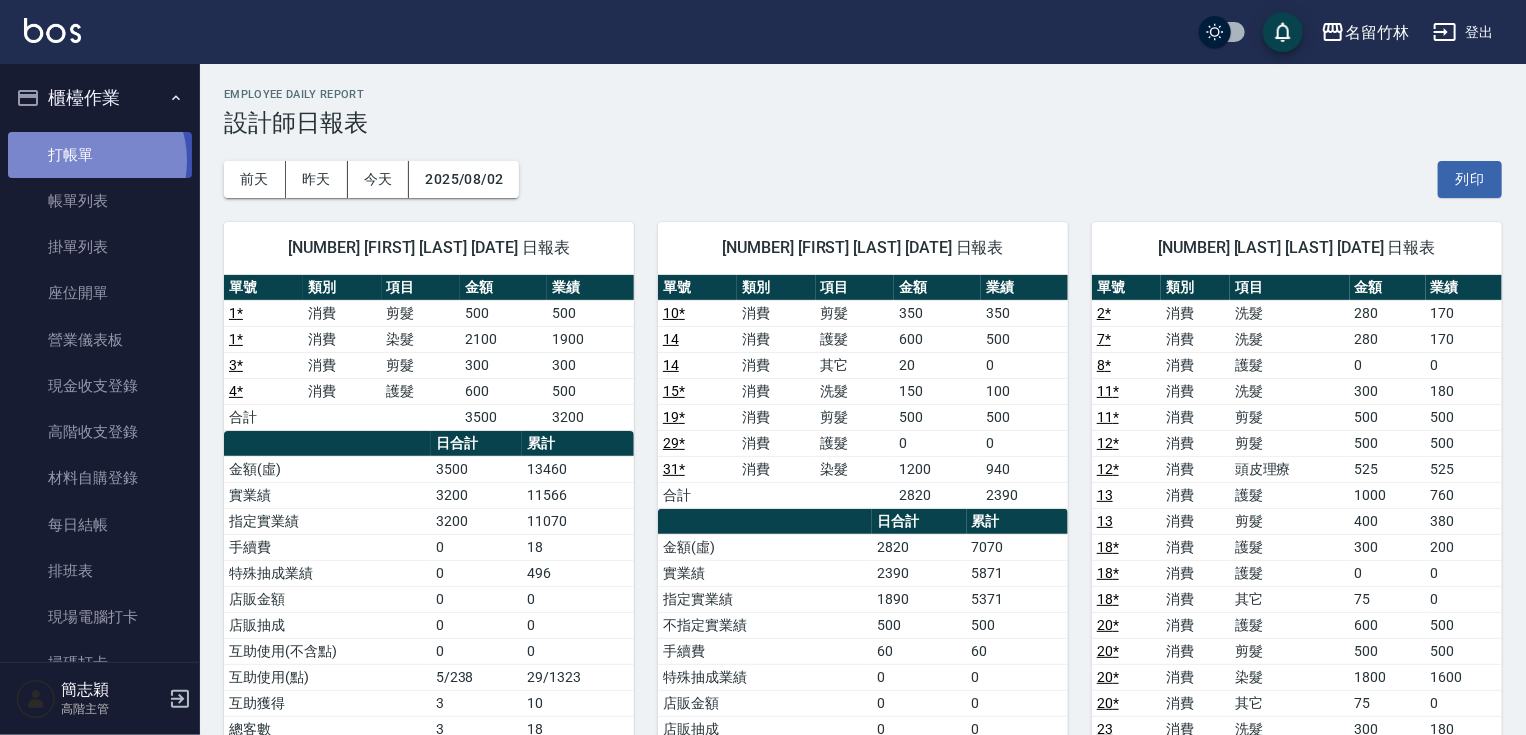 click on "打帳單" at bounding box center (100, 155) 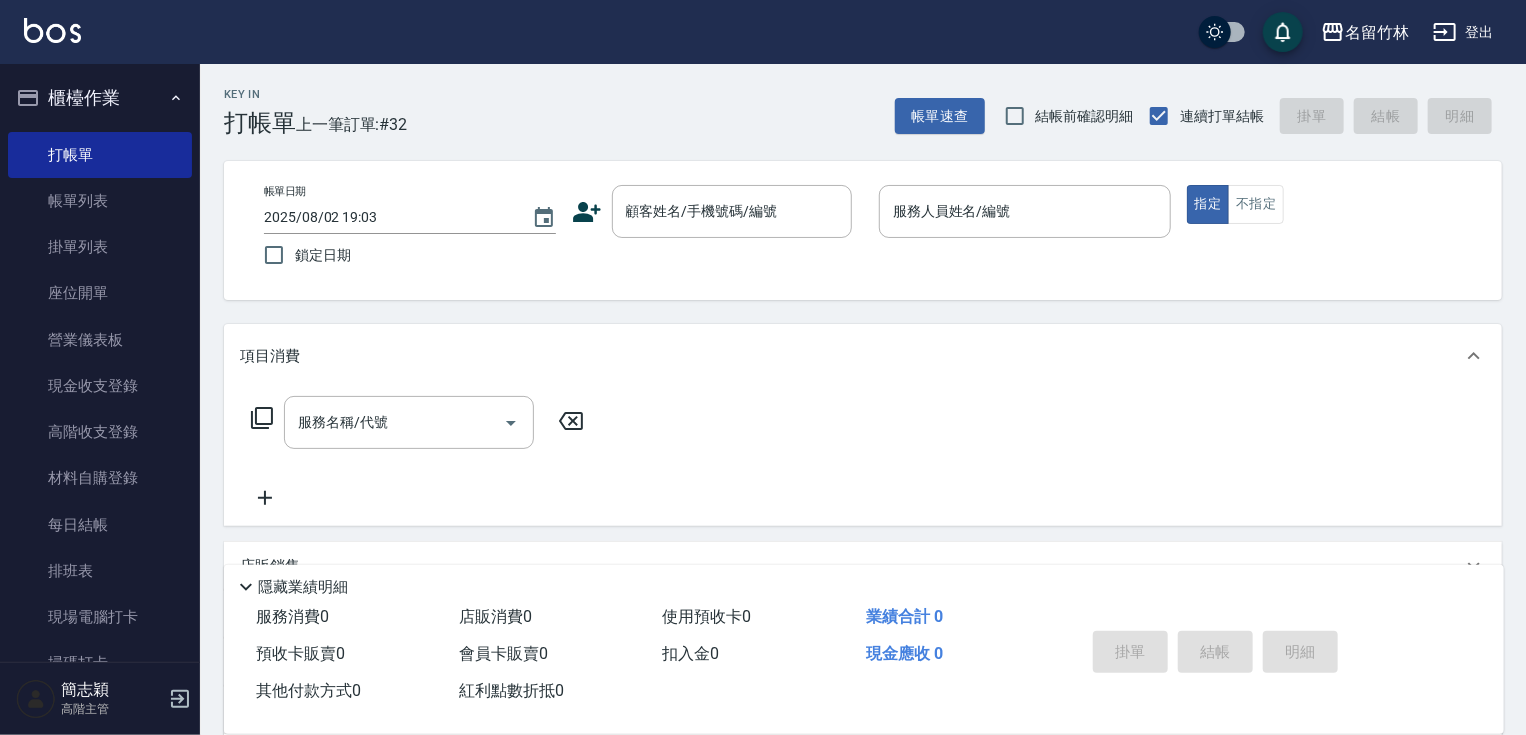 drag, startPoint x: 188, startPoint y: 167, endPoint x: 192, endPoint y: 212, distance: 45.17743 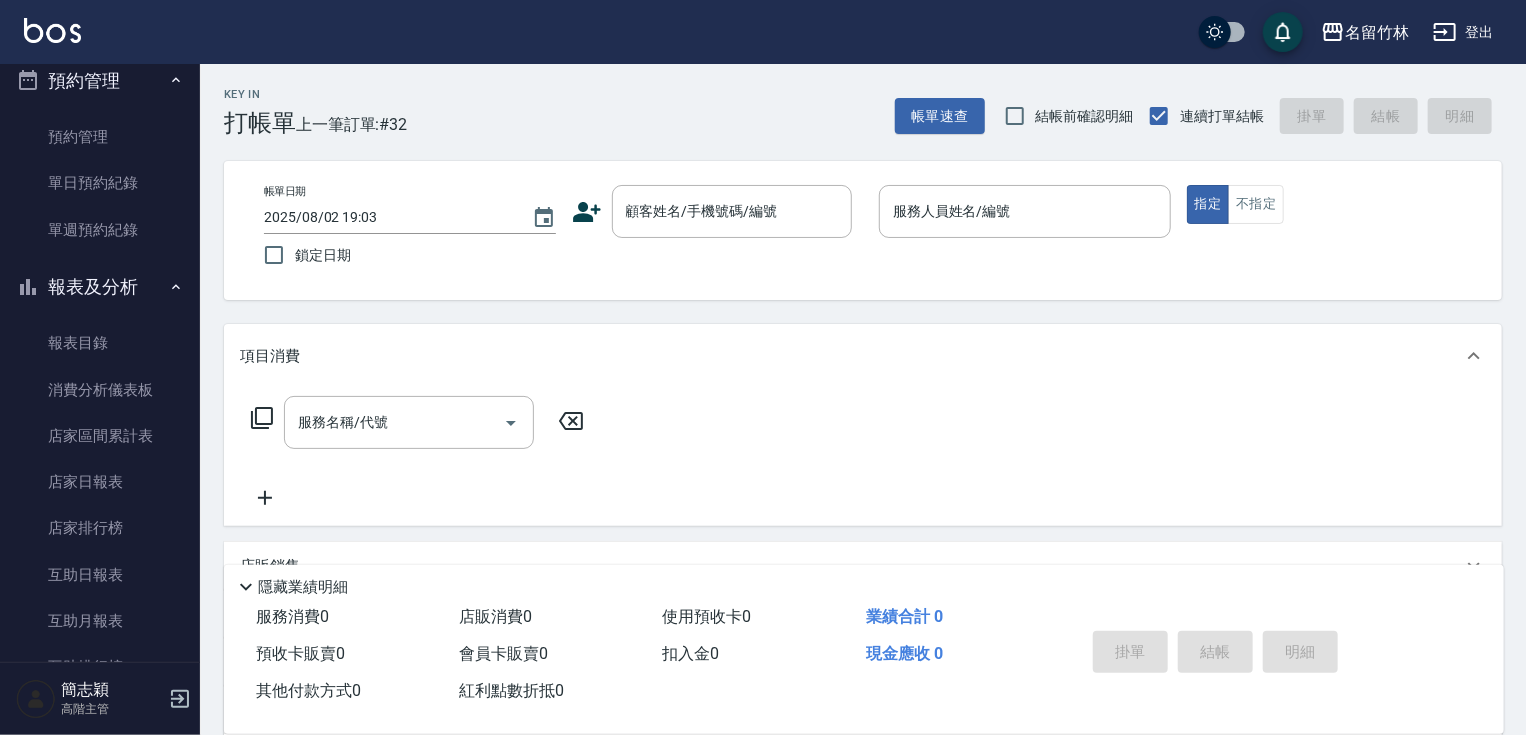 scroll, scrollTop: 653, scrollLeft: 0, axis: vertical 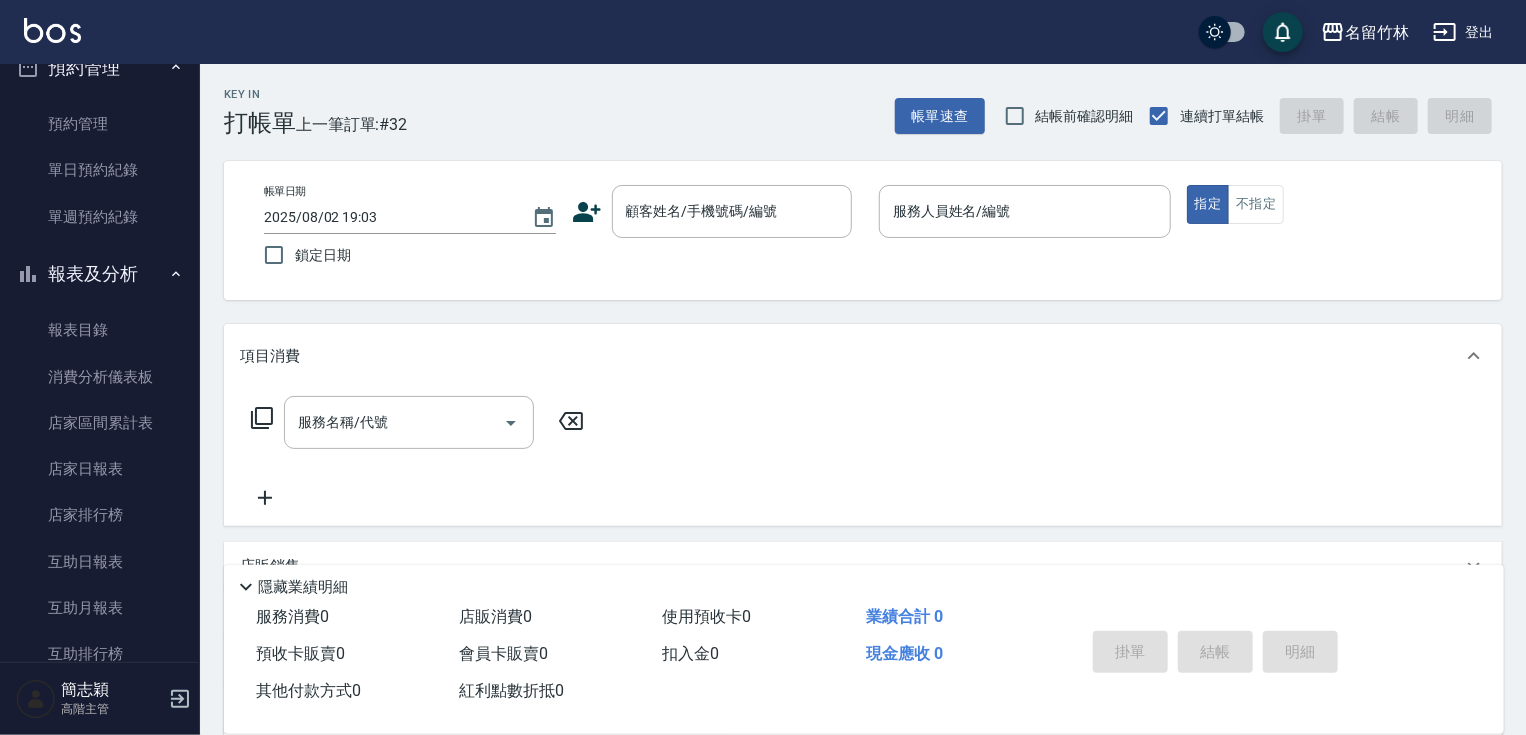 click on "名留竹林 登出" at bounding box center (763, 32) 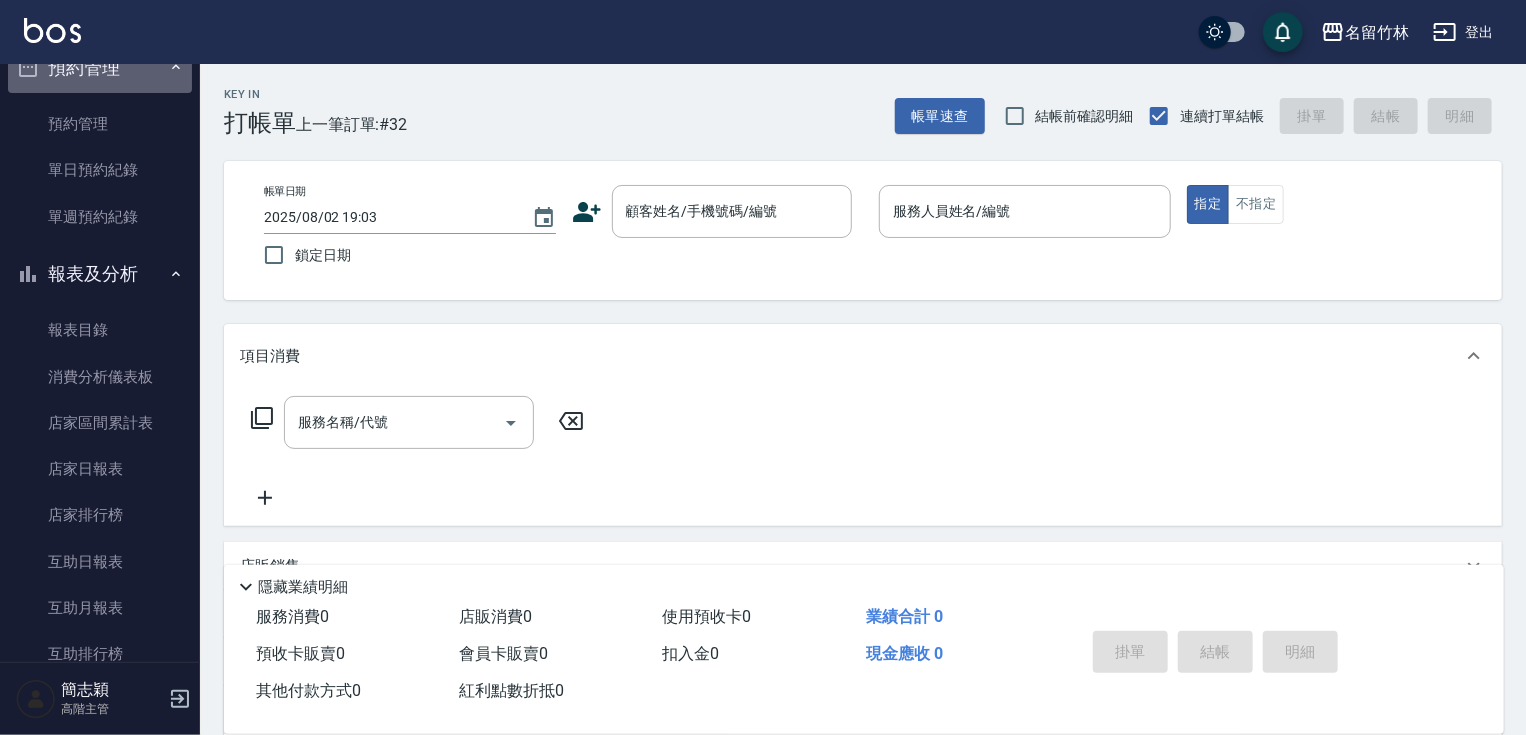 click on "預約管理" at bounding box center [100, 68] 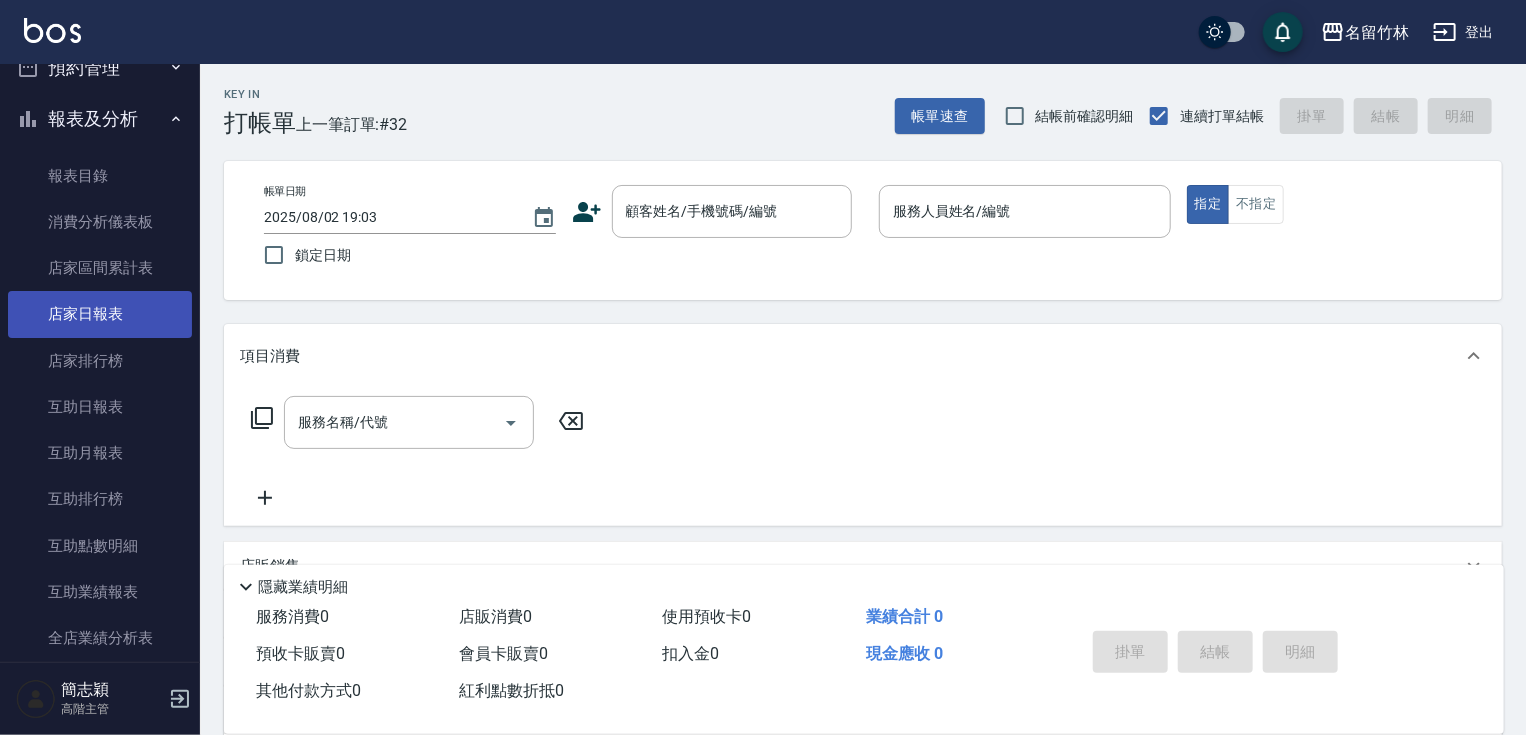 click on "店家日報表" at bounding box center (100, 314) 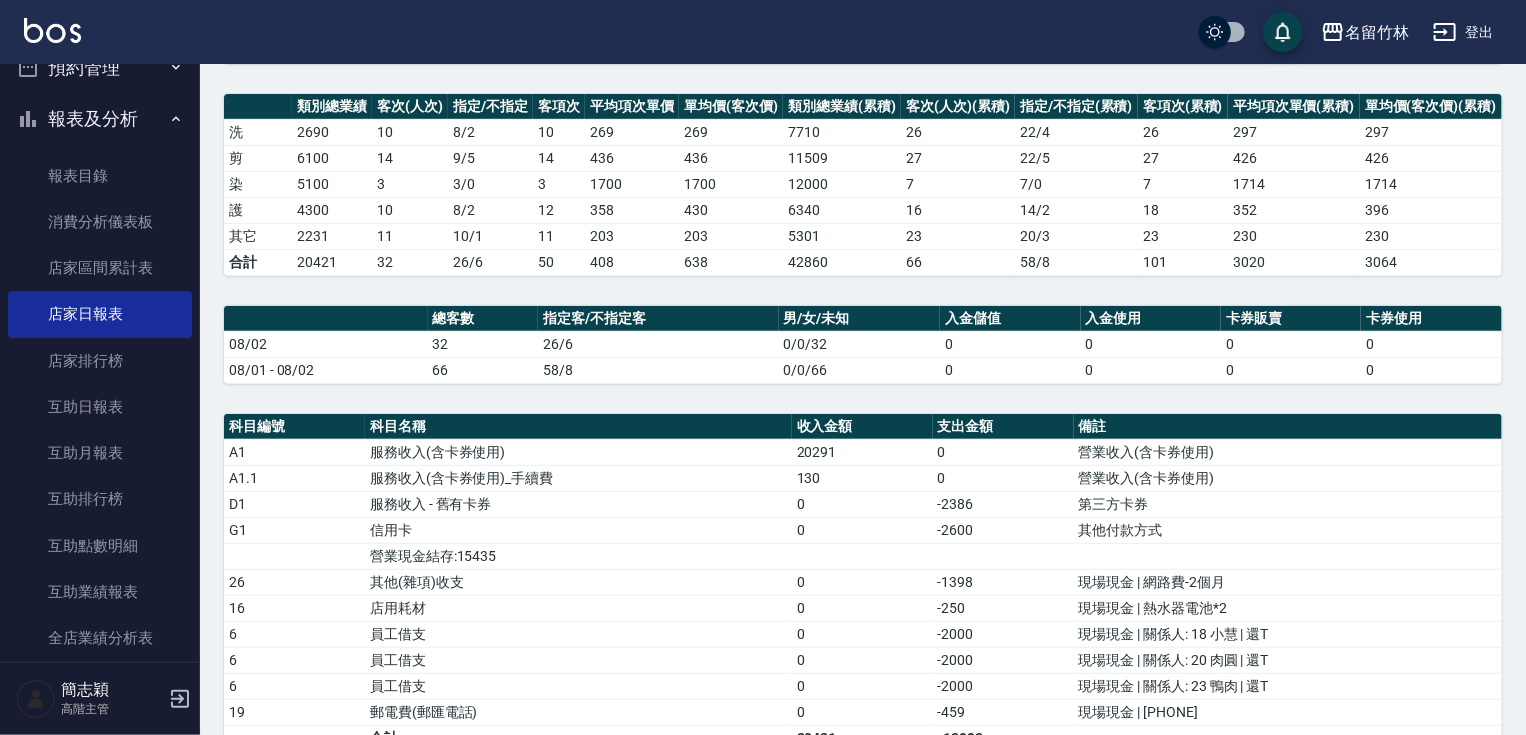 scroll, scrollTop: 491, scrollLeft: 0, axis: vertical 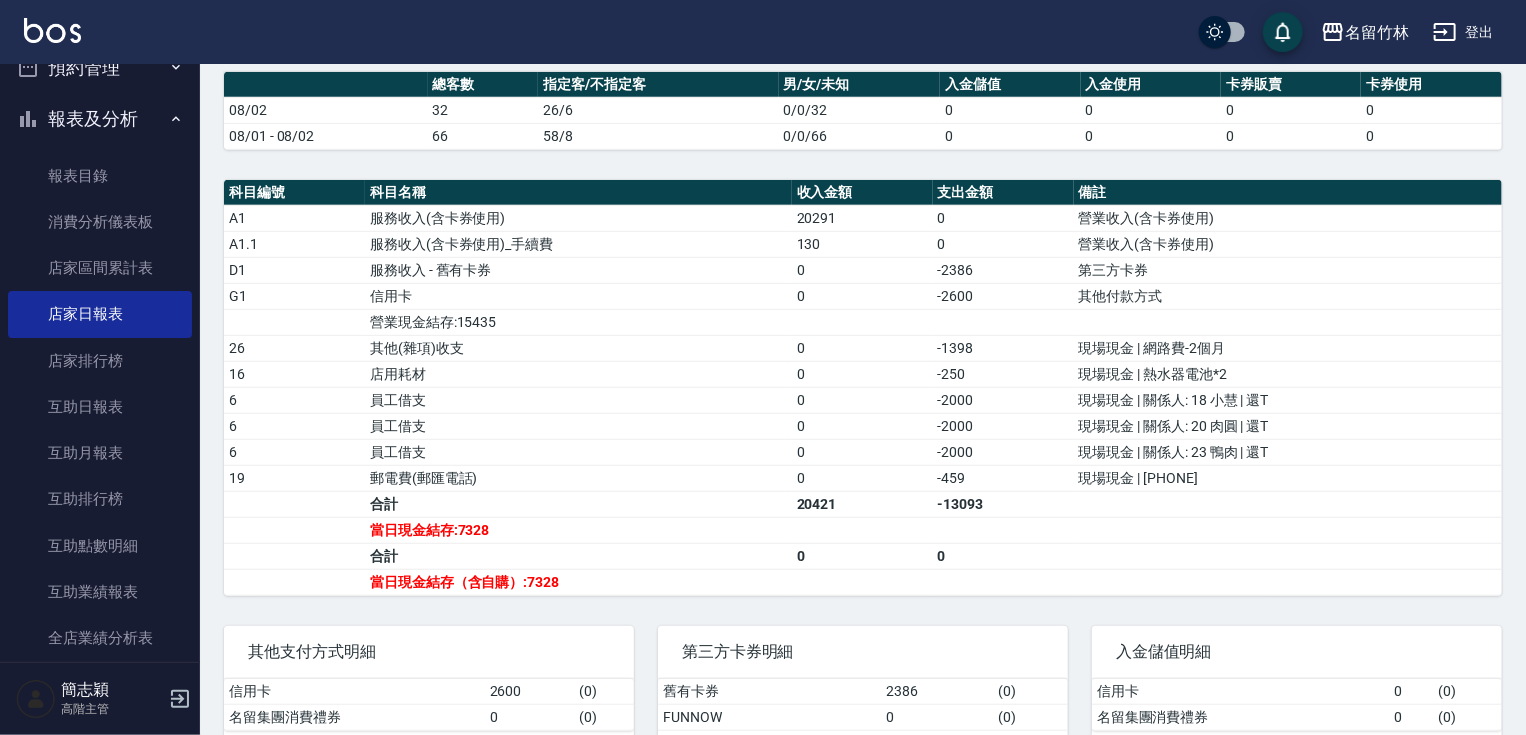 click on "報表及分析" at bounding box center (100, 119) 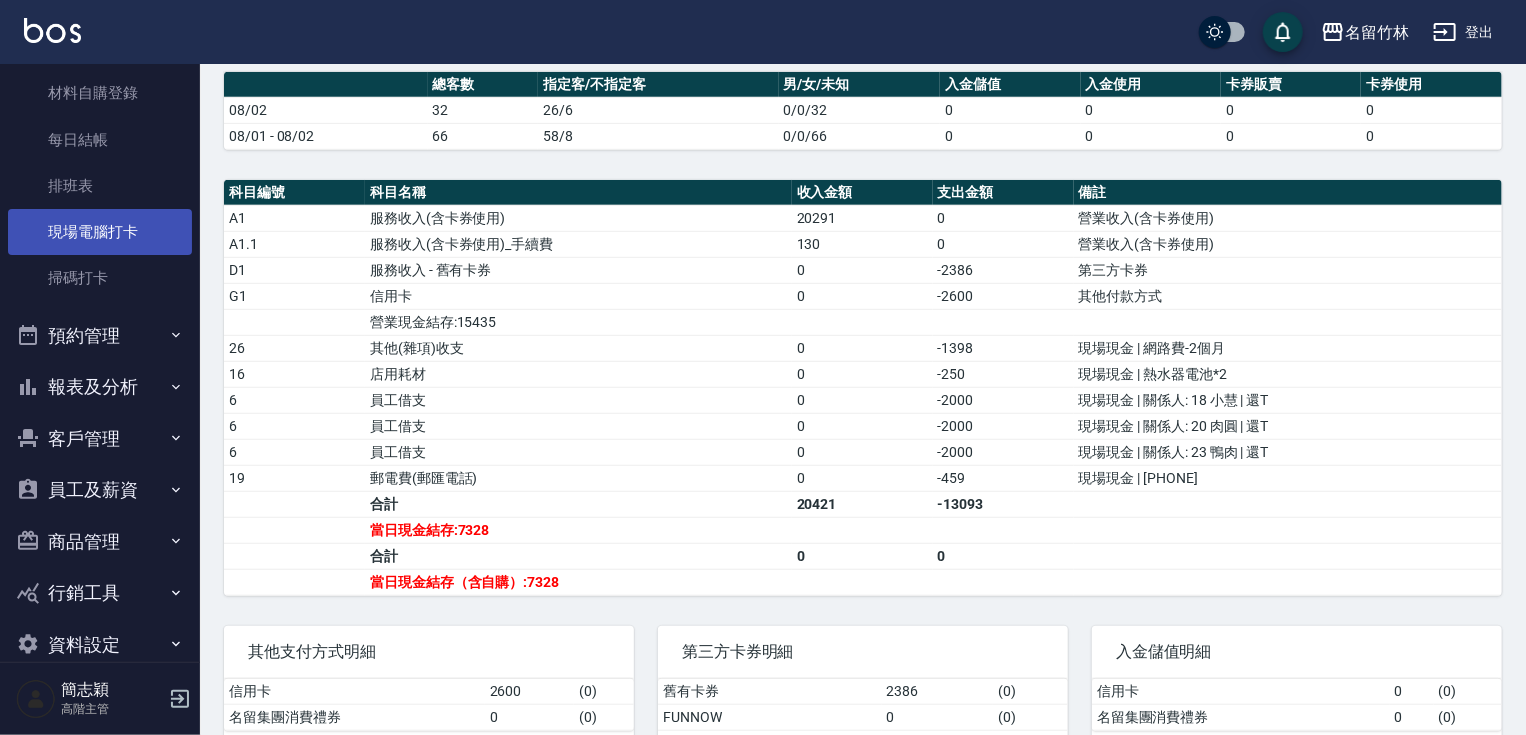 scroll, scrollTop: 383, scrollLeft: 0, axis: vertical 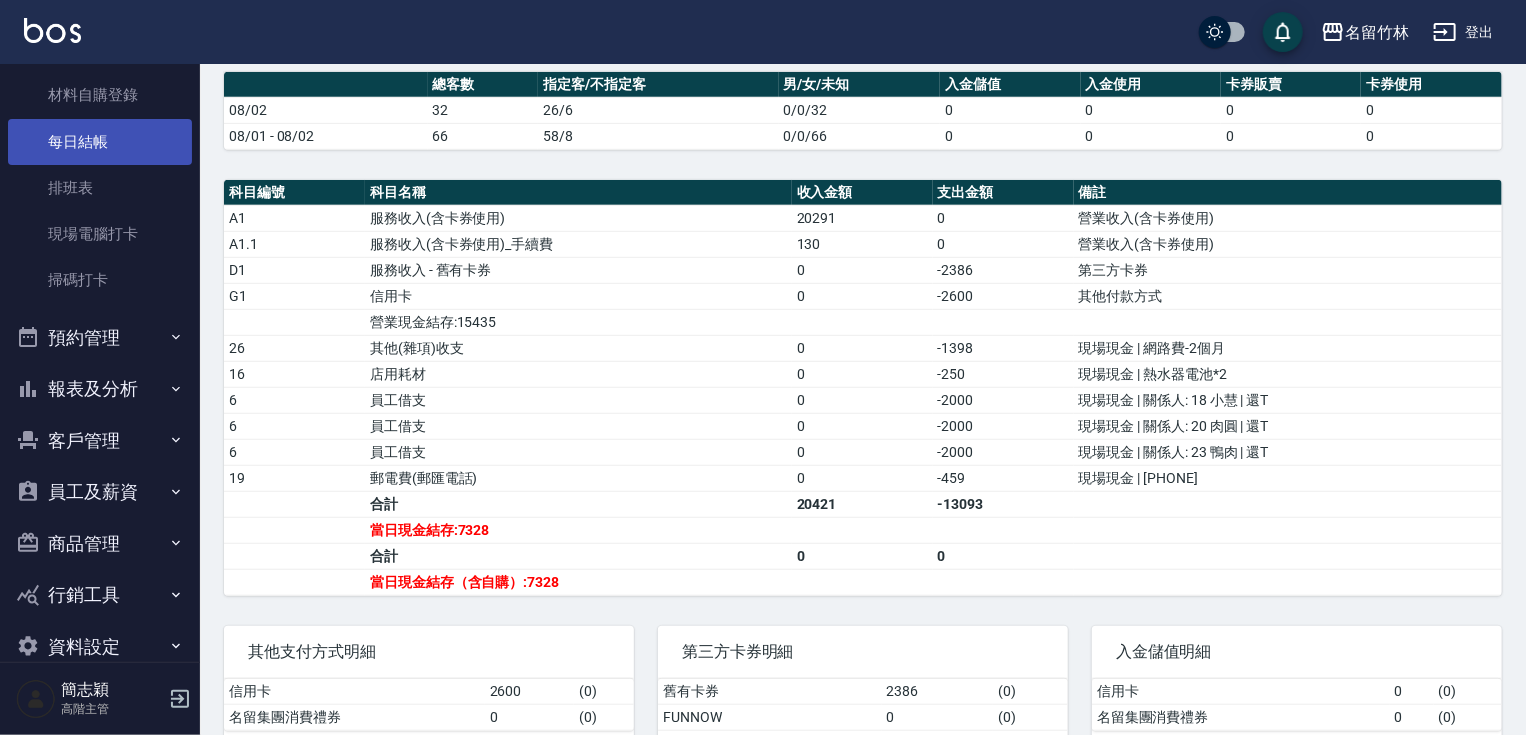 click on "每日結帳" at bounding box center (100, 142) 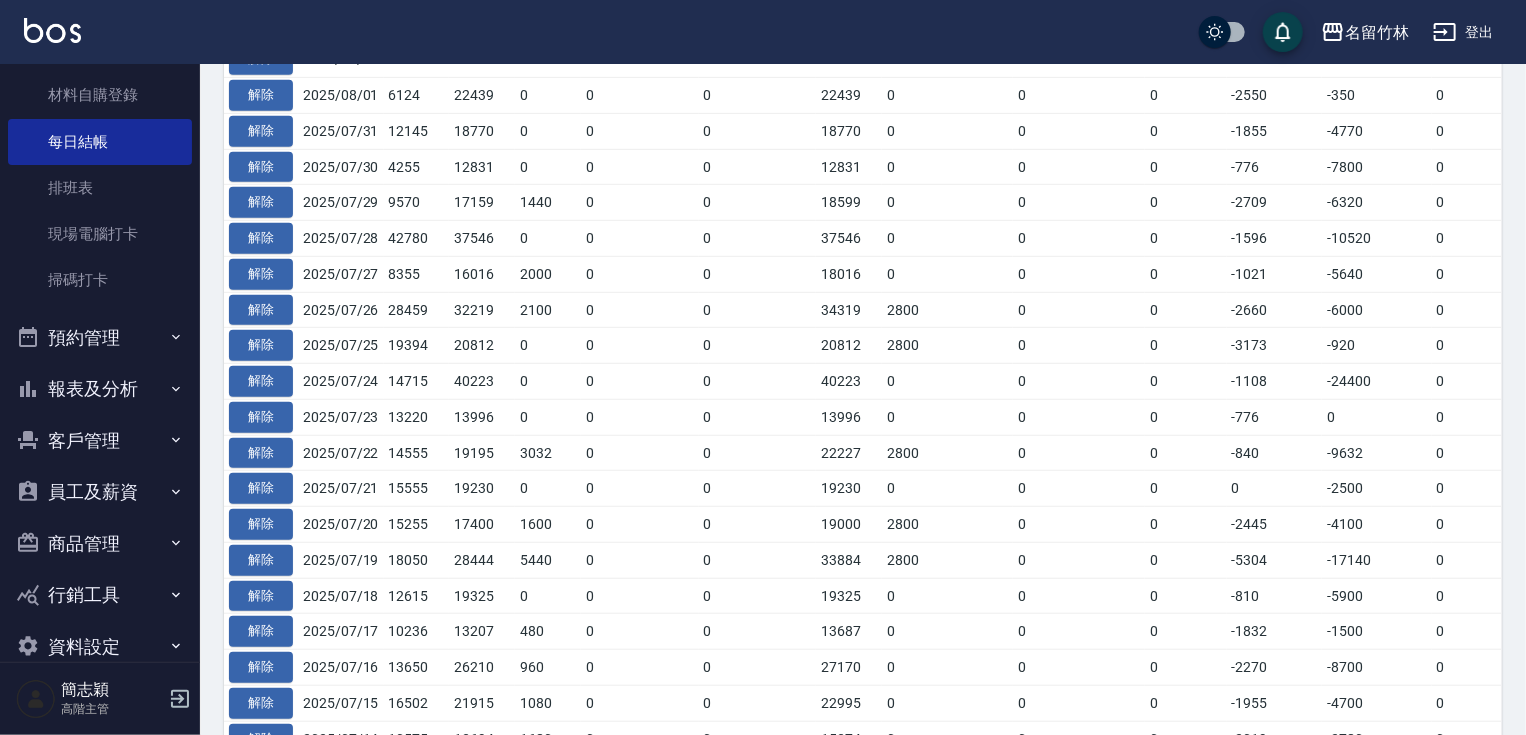 scroll, scrollTop: 0, scrollLeft: 0, axis: both 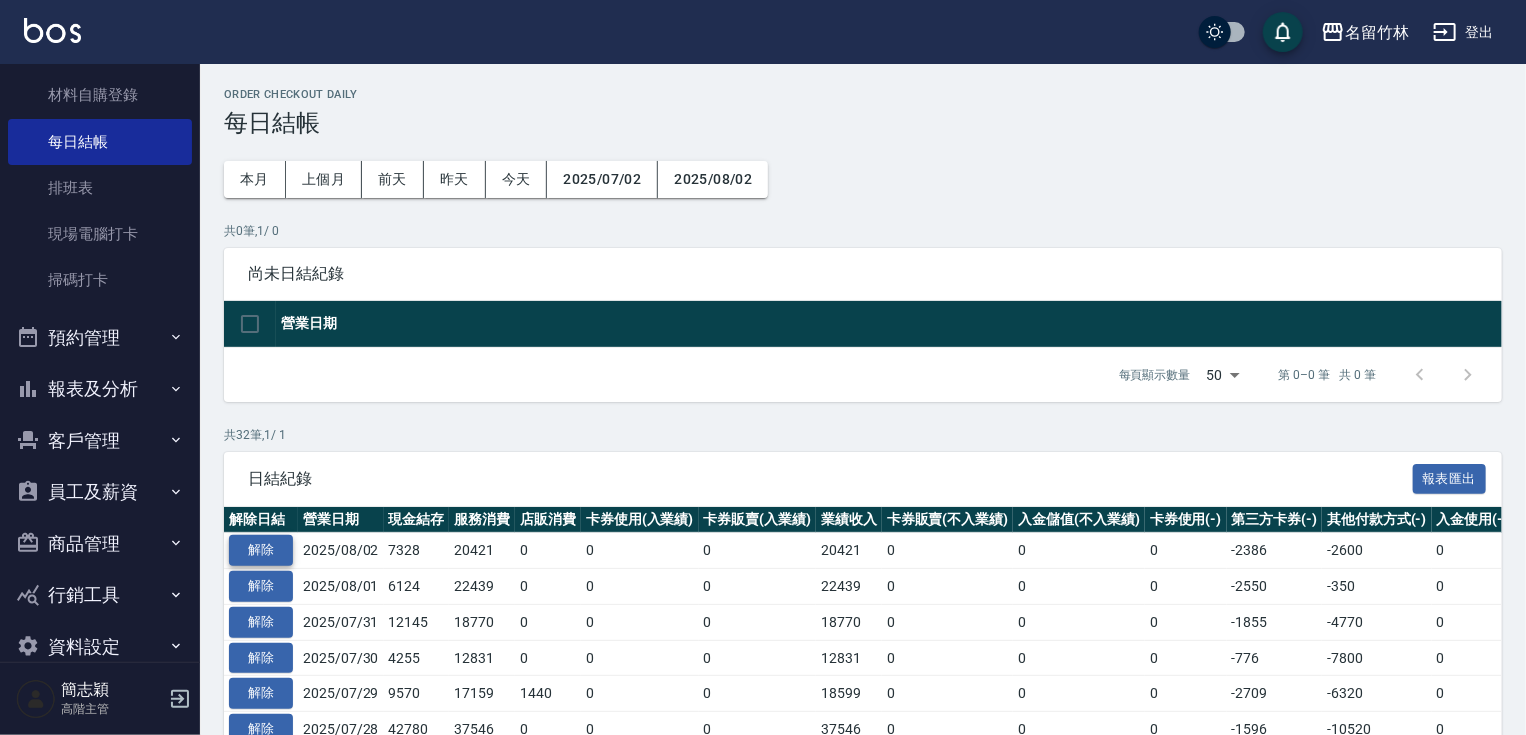 click on "解除" at bounding box center (261, 550) 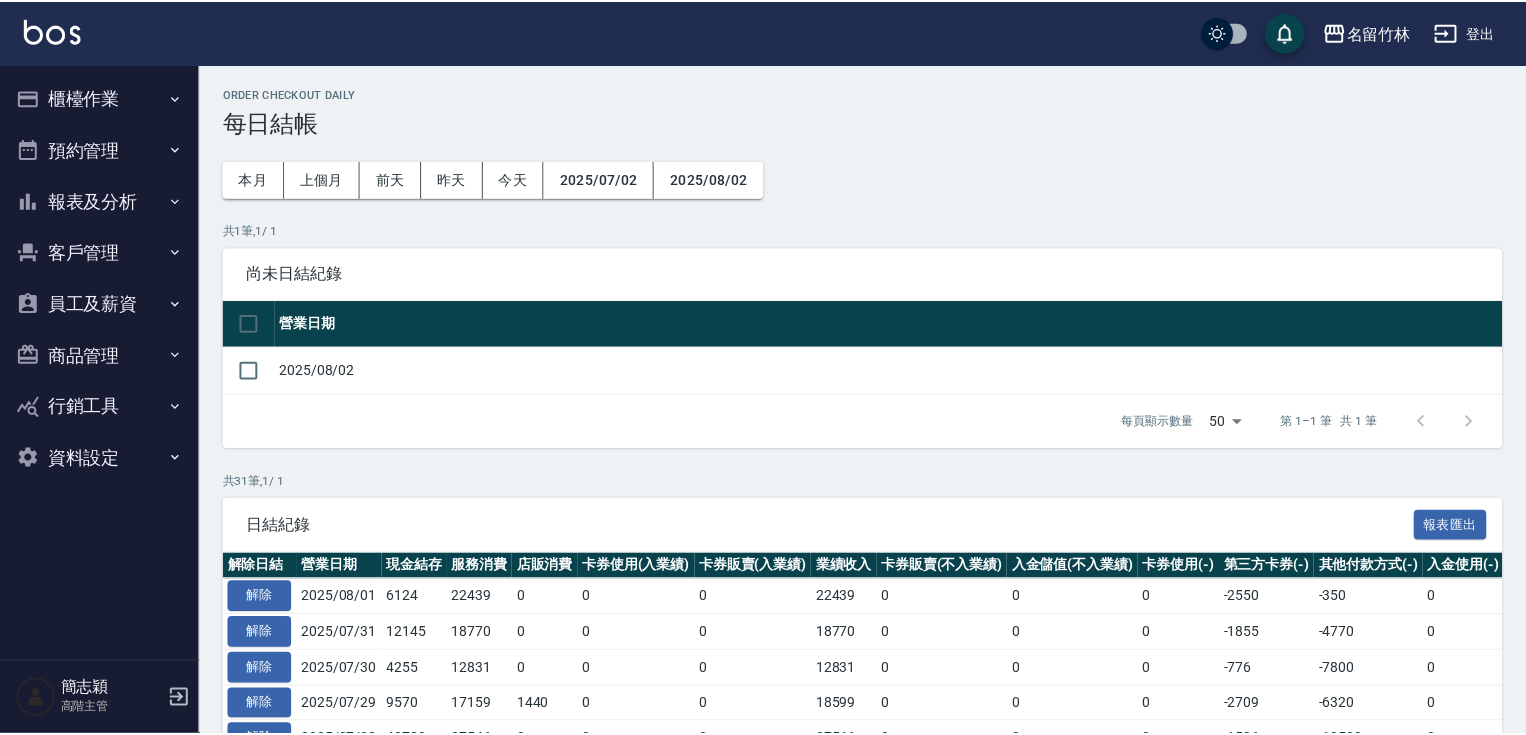 scroll, scrollTop: 0, scrollLeft: 0, axis: both 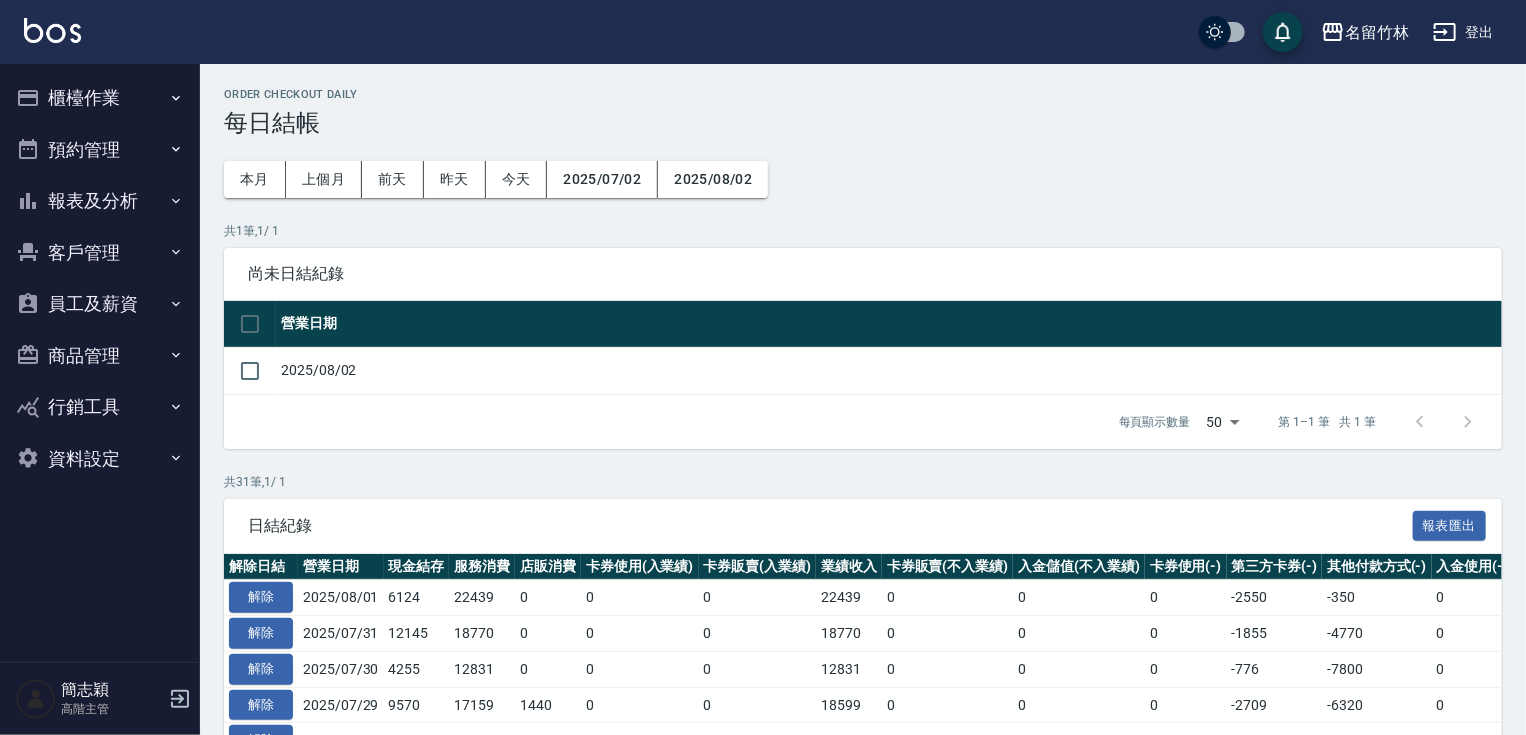 click on "櫃檯作業" at bounding box center (100, 98) 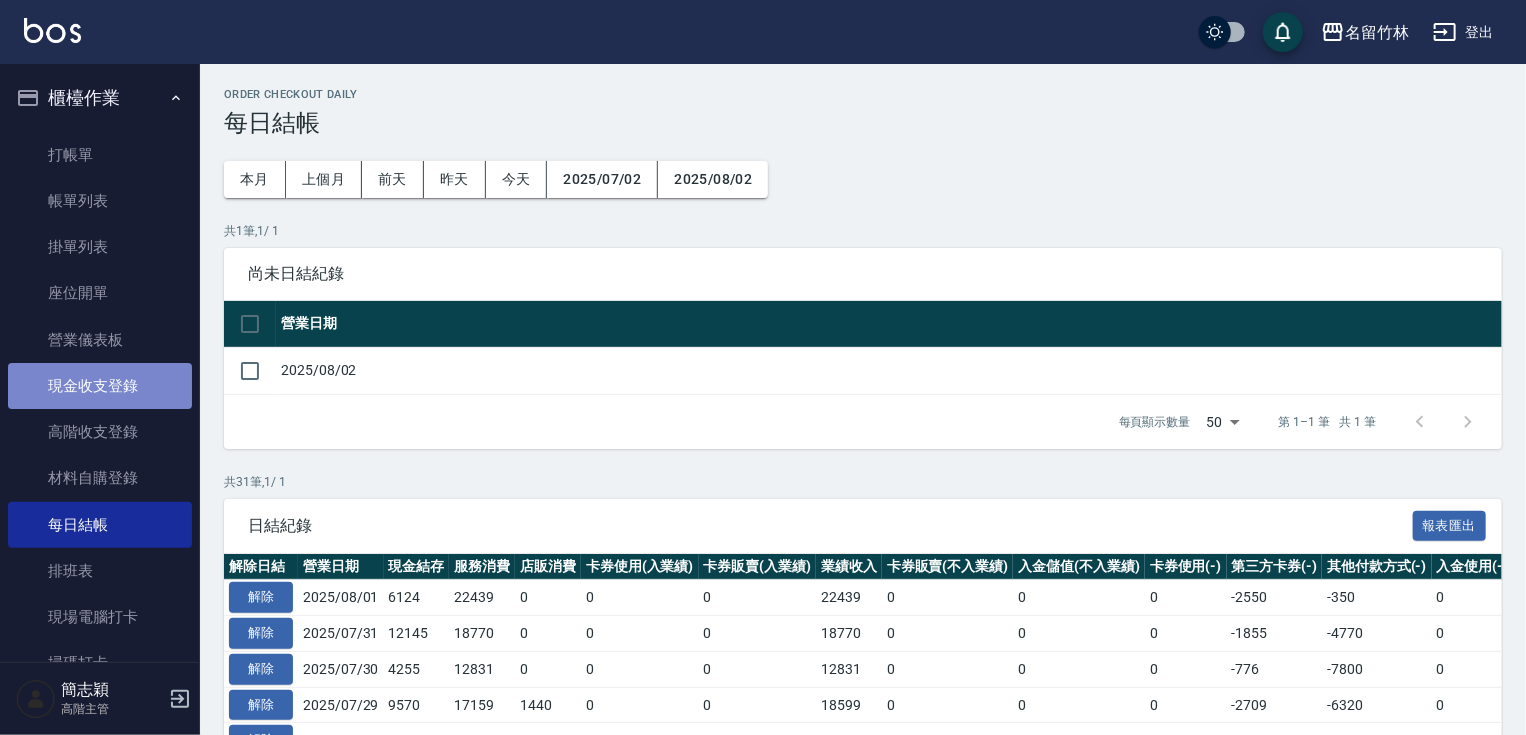 click on "現金收支登錄" at bounding box center [100, 386] 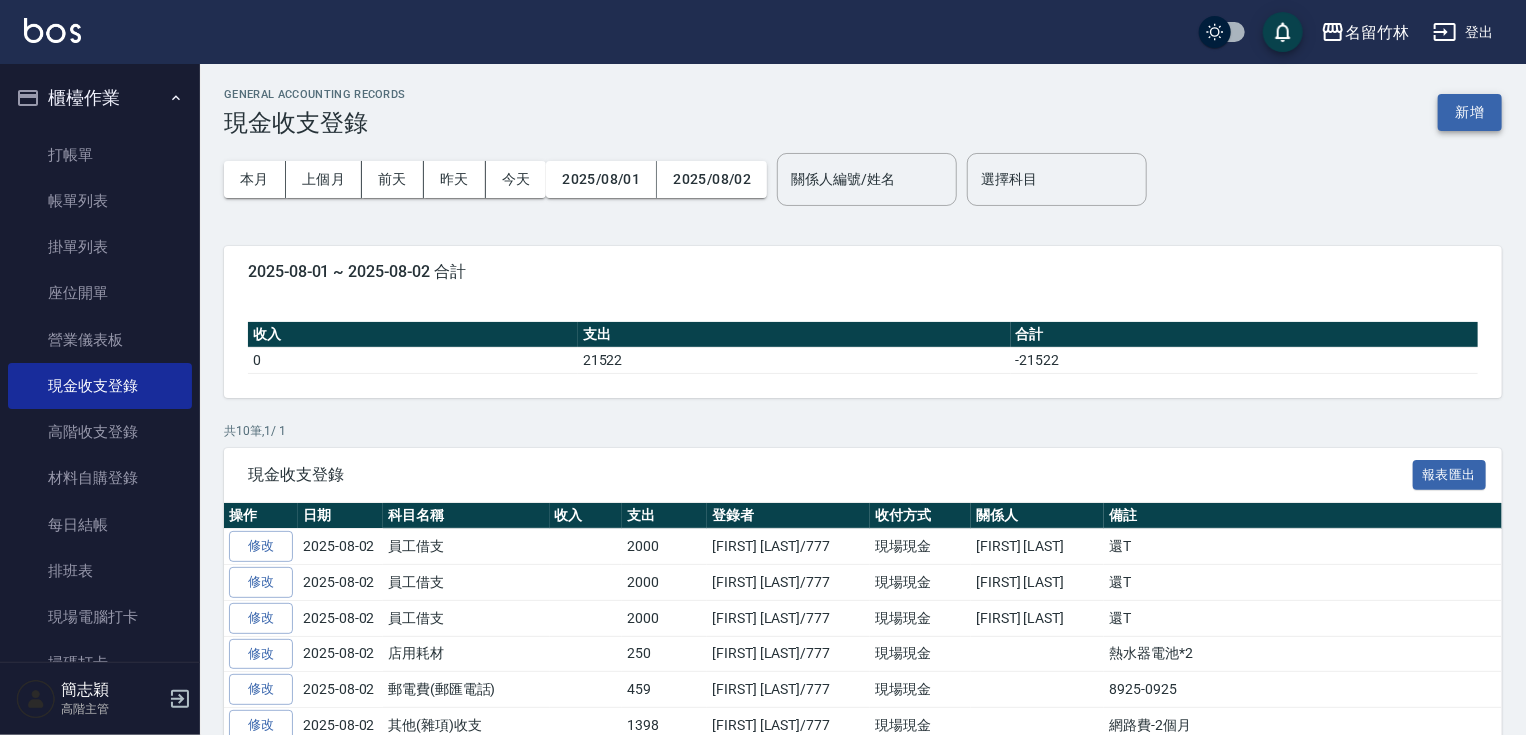 click on "新增" at bounding box center [1470, 112] 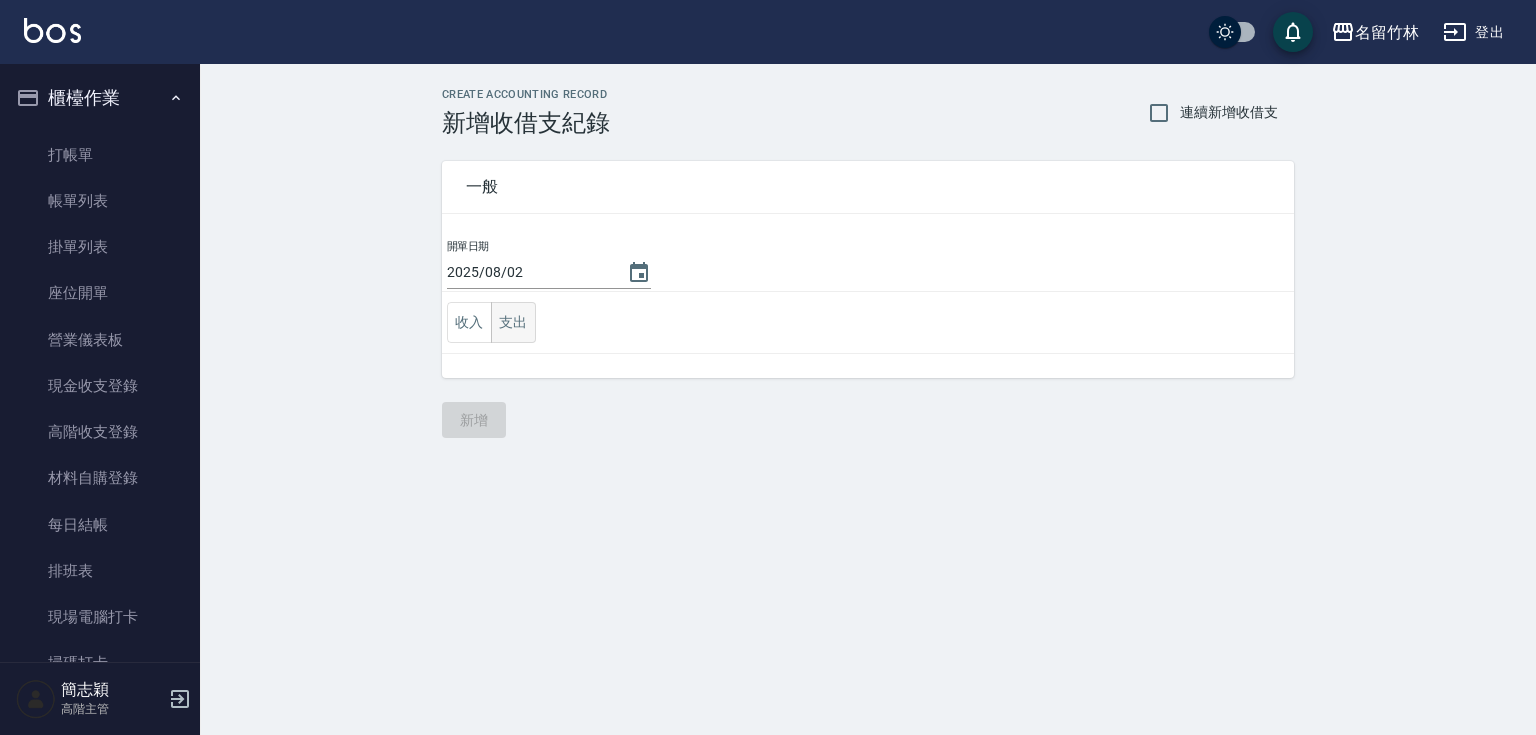 click on "支出" at bounding box center [513, 322] 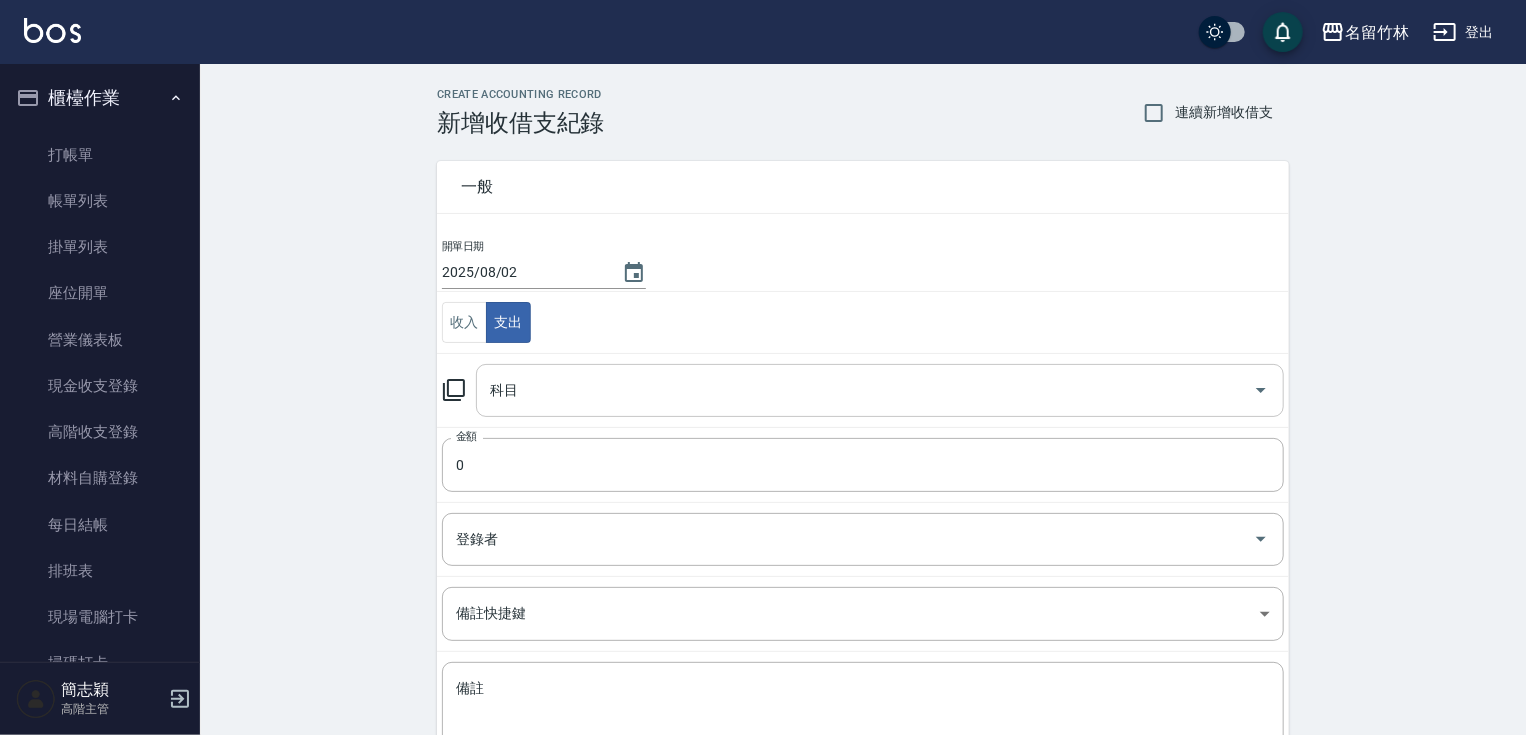 click on "科目" at bounding box center (865, 390) 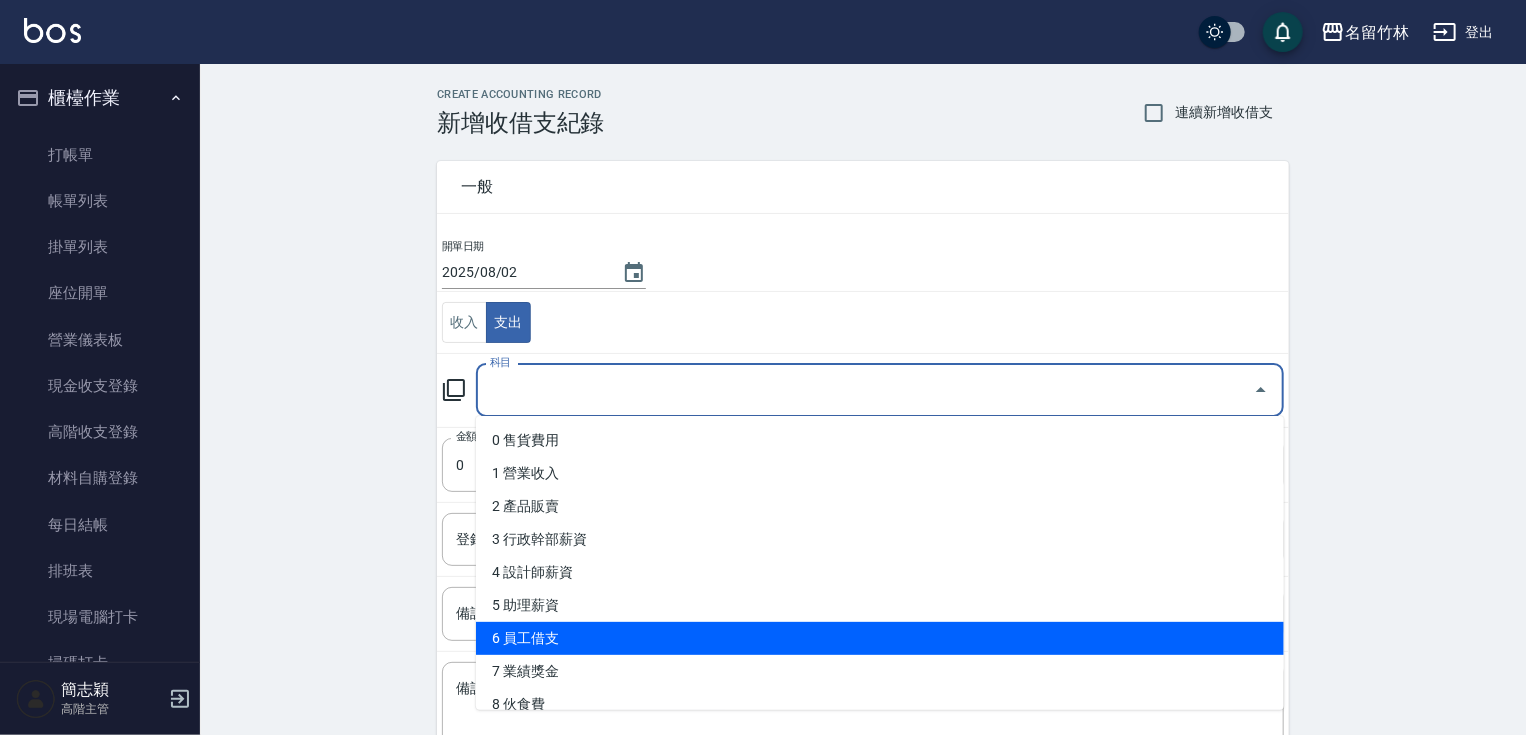 click on "6 員工借支" at bounding box center (880, 638) 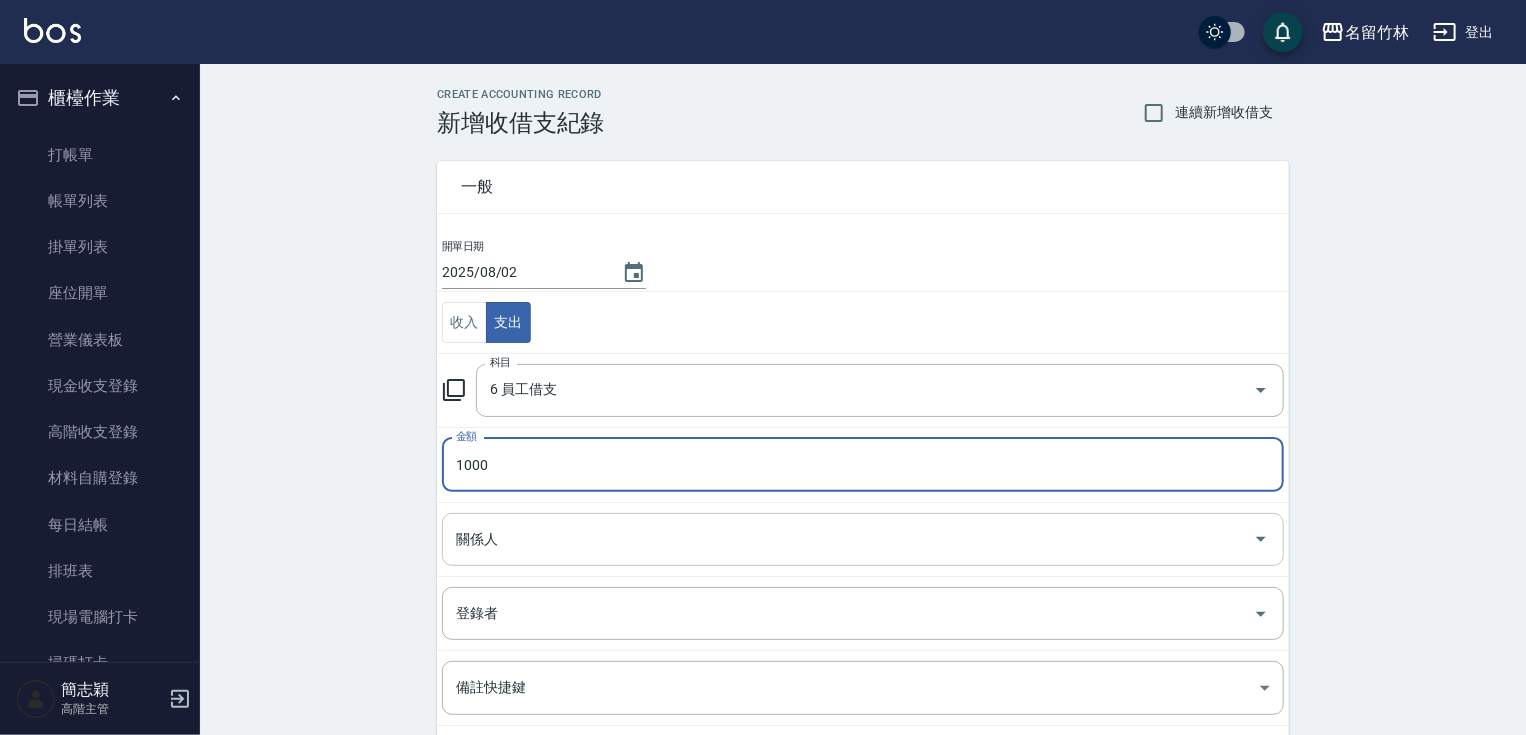 type on "1000" 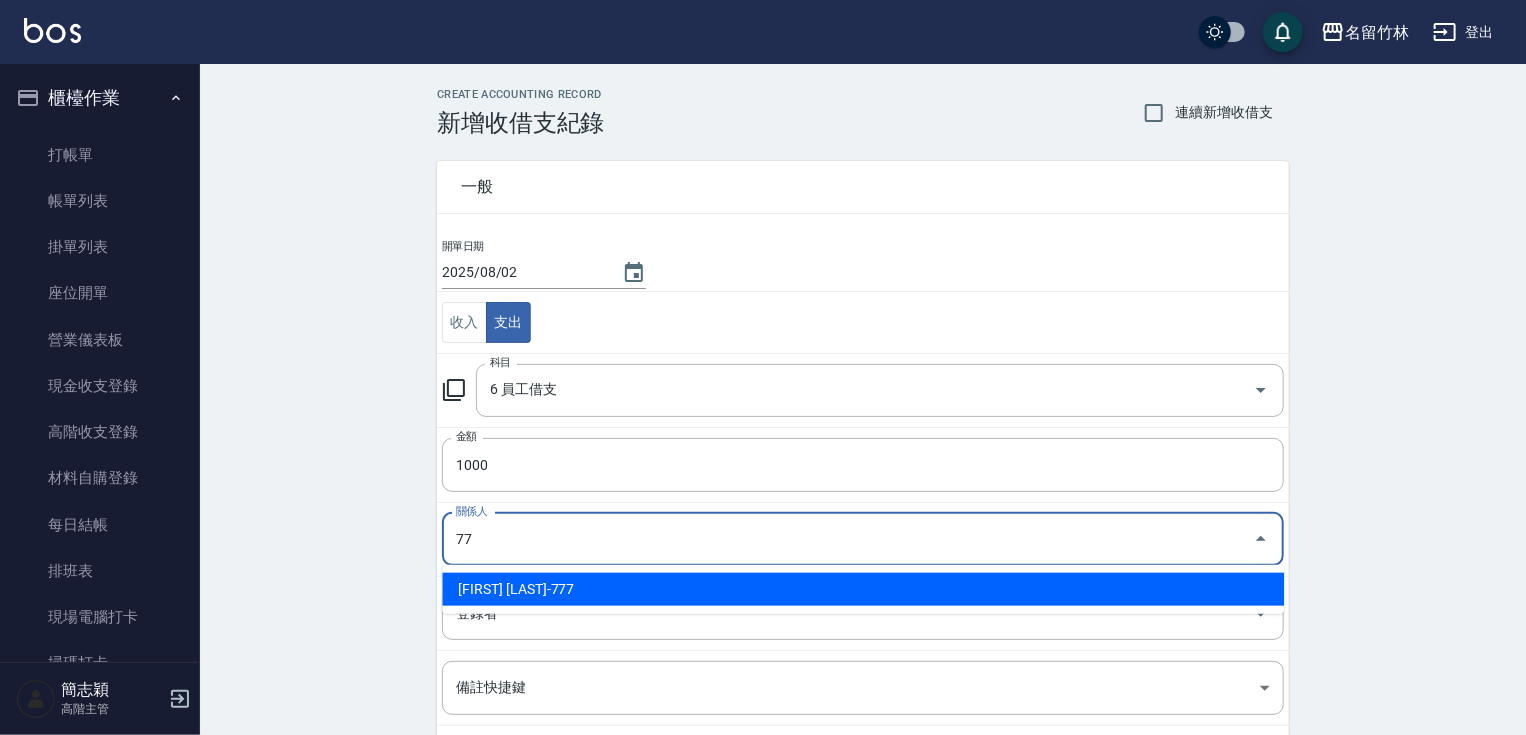 type on "7" 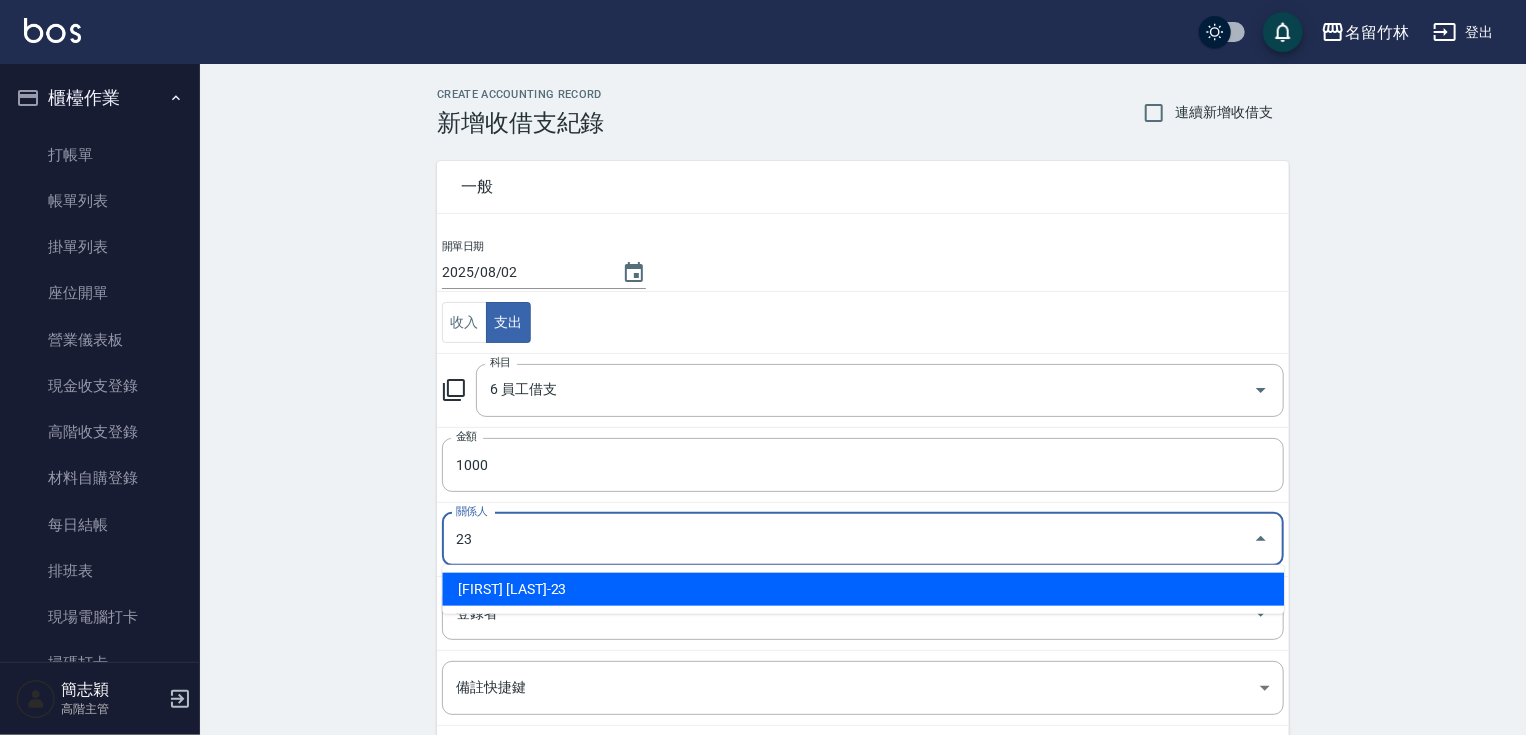 type on "[FIRST] [LAST]-23" 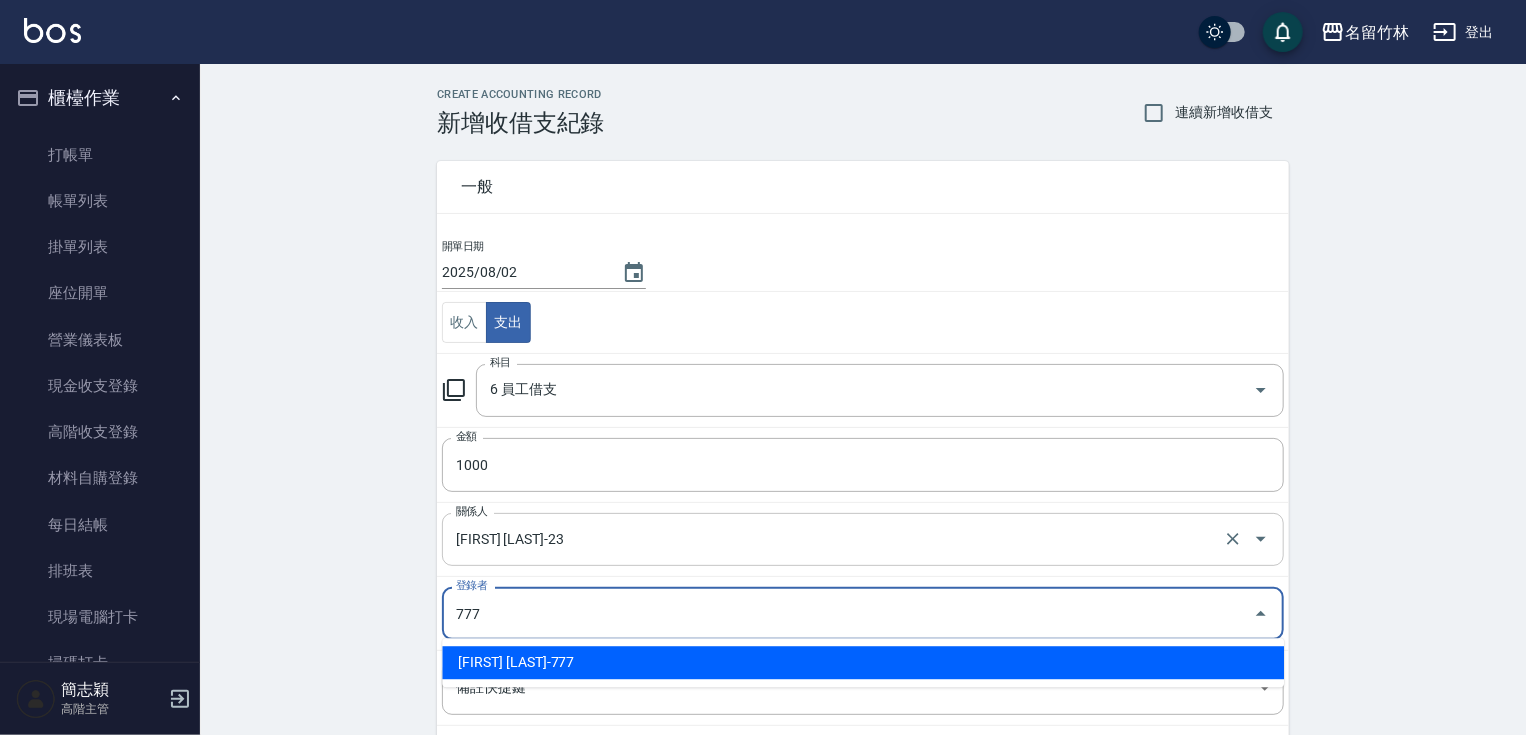 type on "[FIRST] [LAST]-777" 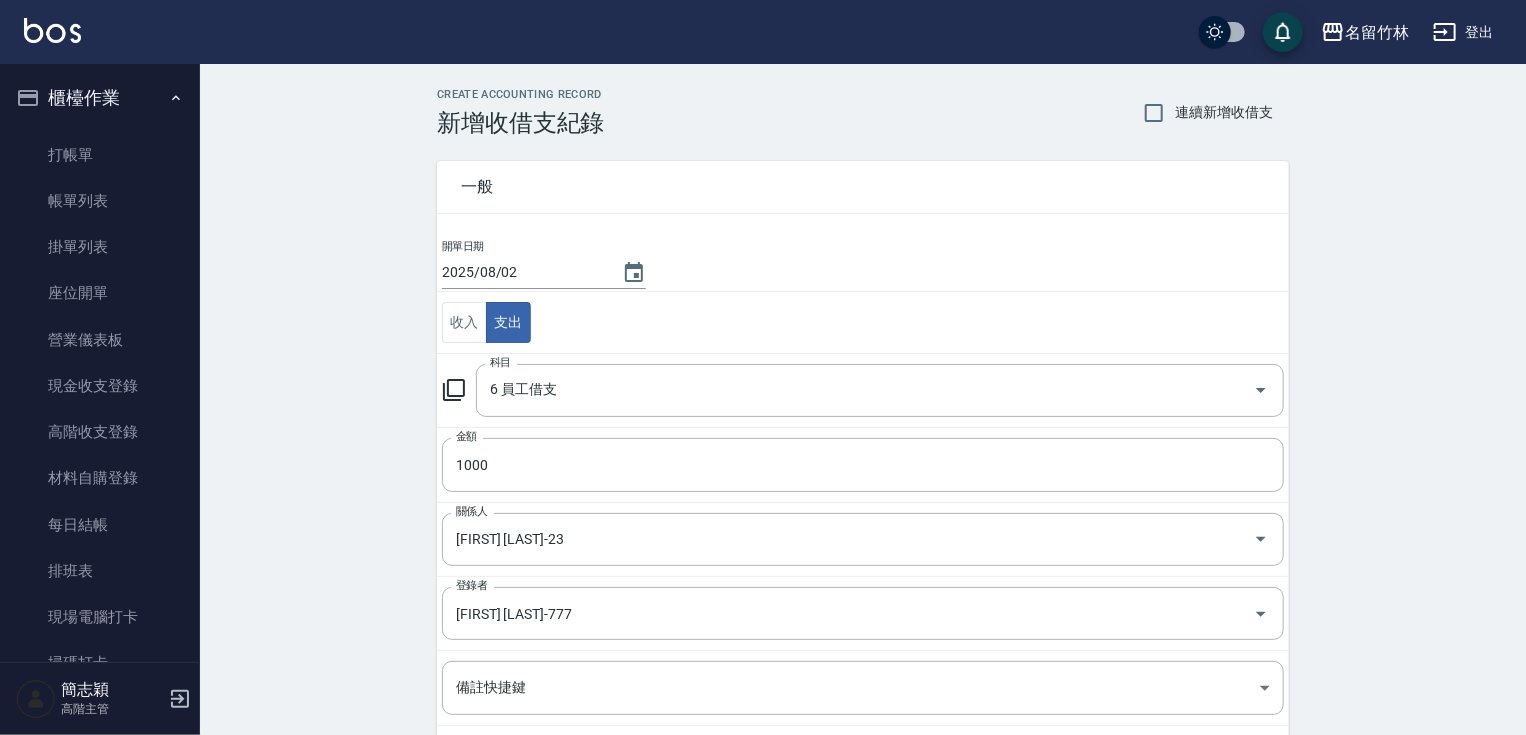 drag, startPoint x: 1522, startPoint y: 416, endPoint x: 1508, endPoint y: 570, distance: 154.63506 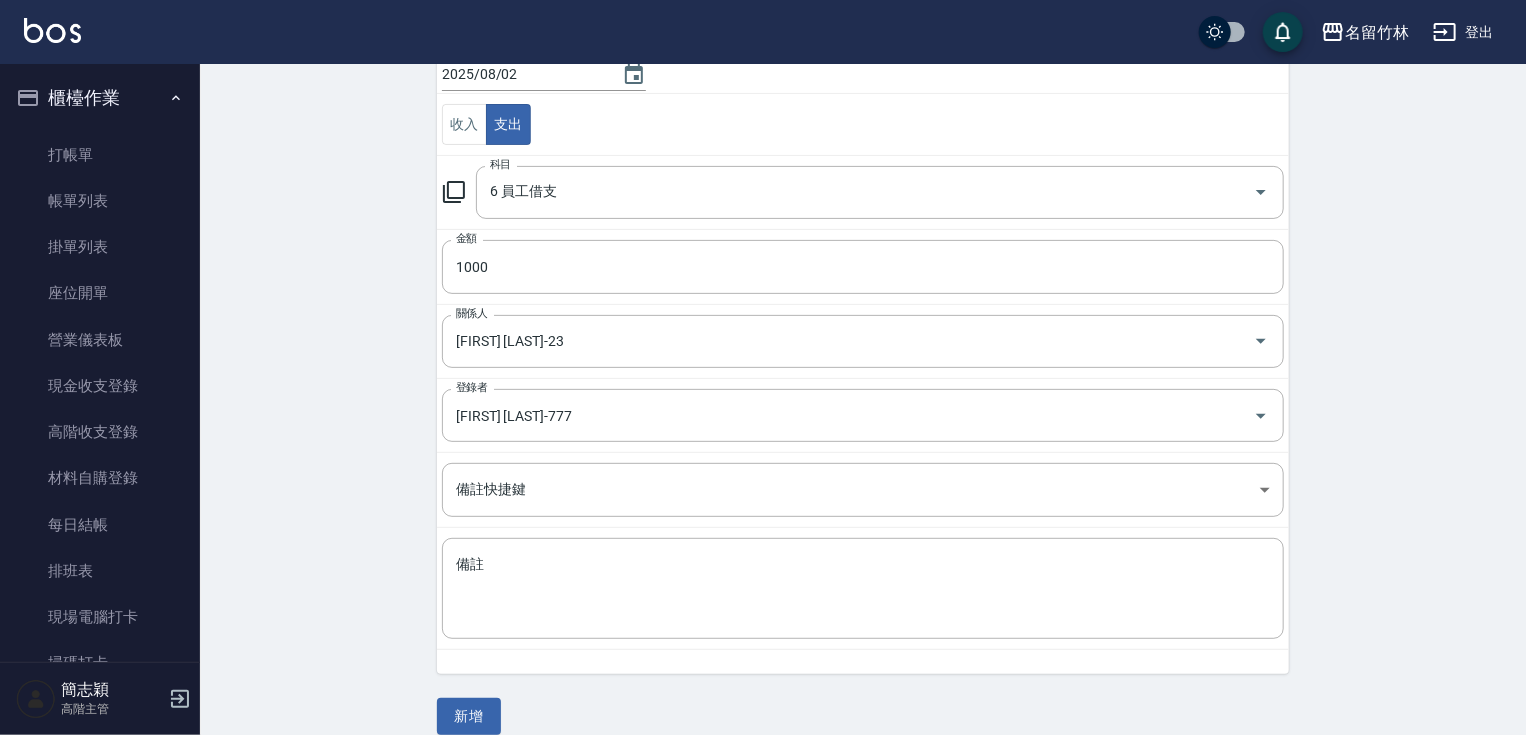 scroll, scrollTop: 219, scrollLeft: 0, axis: vertical 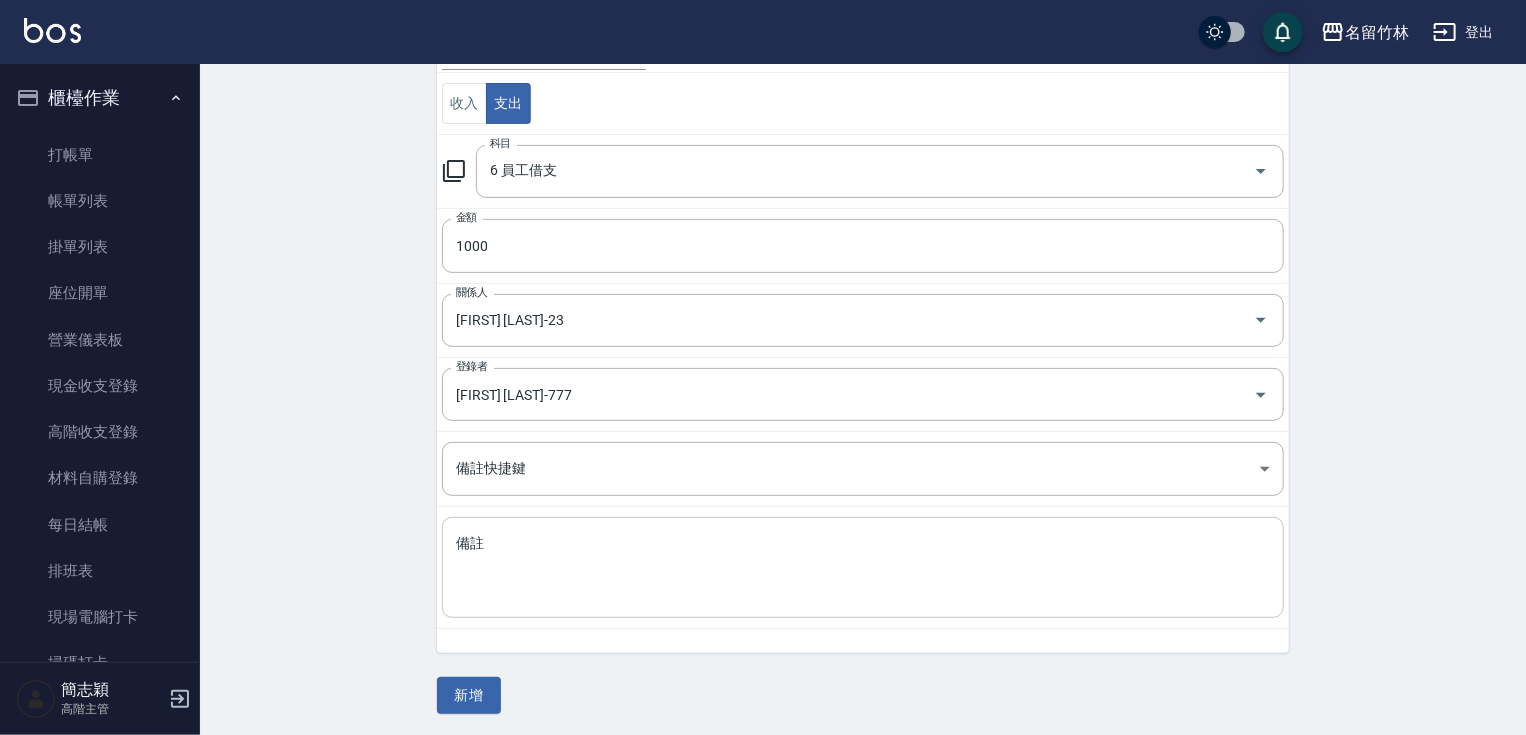 click on "備註" at bounding box center [863, 568] 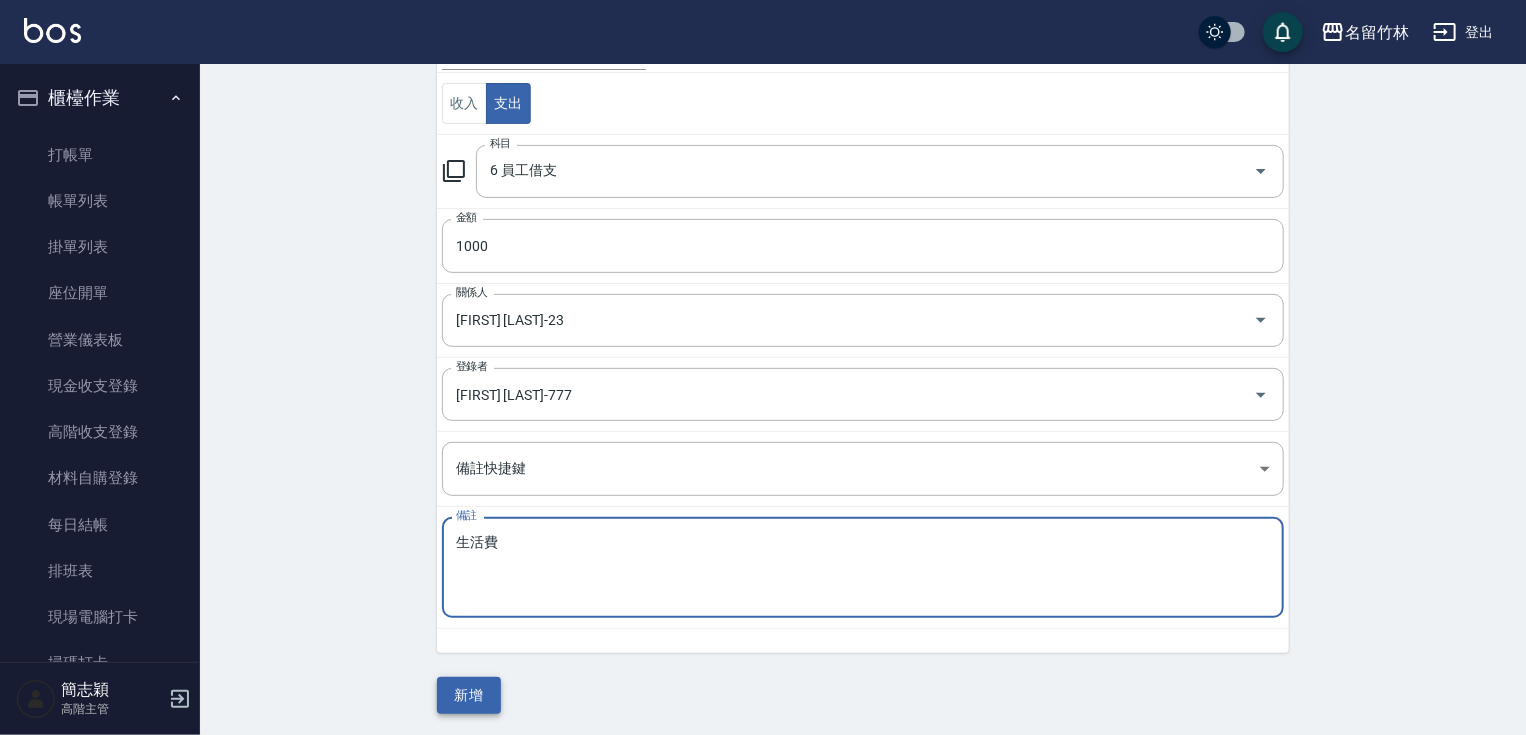 type on "生活費" 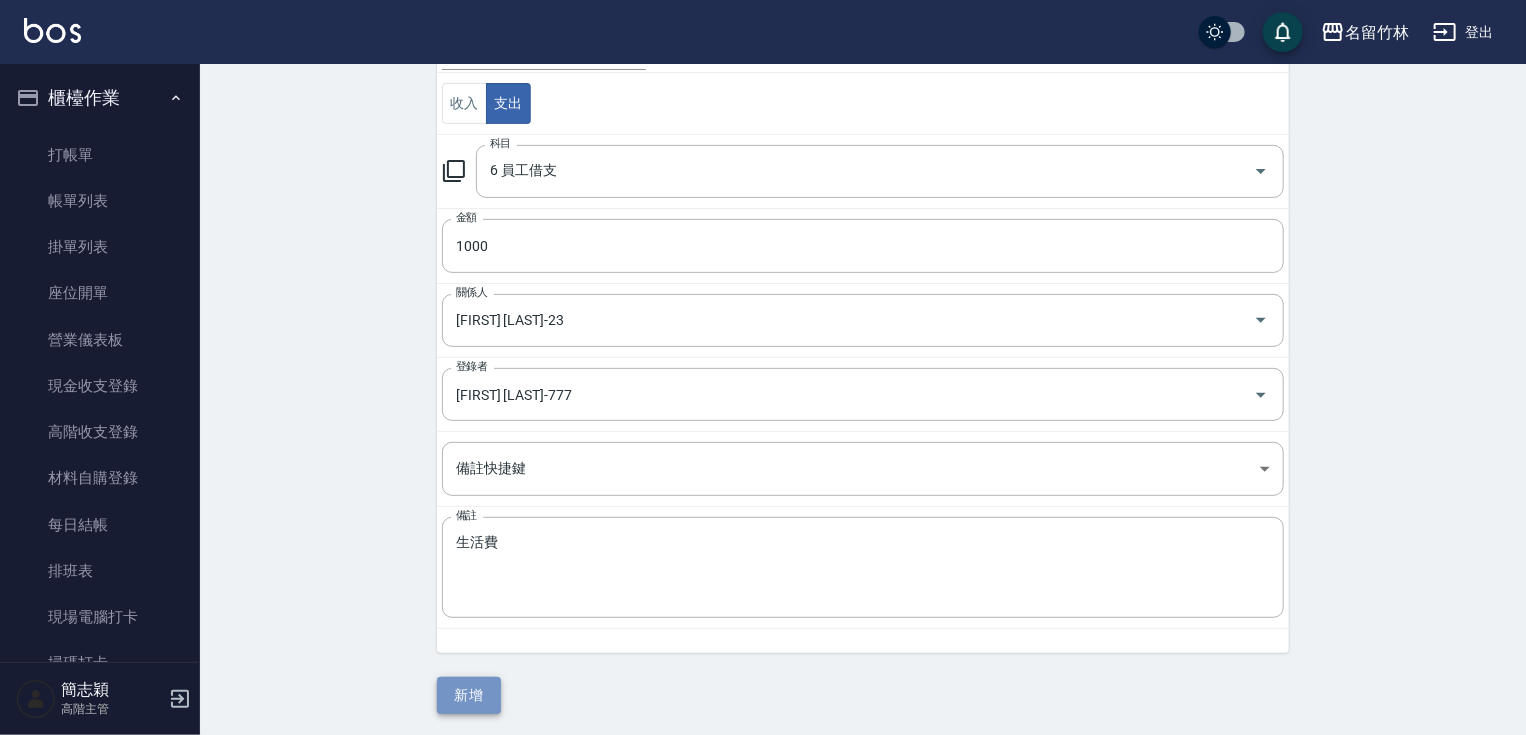 click on "新增" at bounding box center (469, 695) 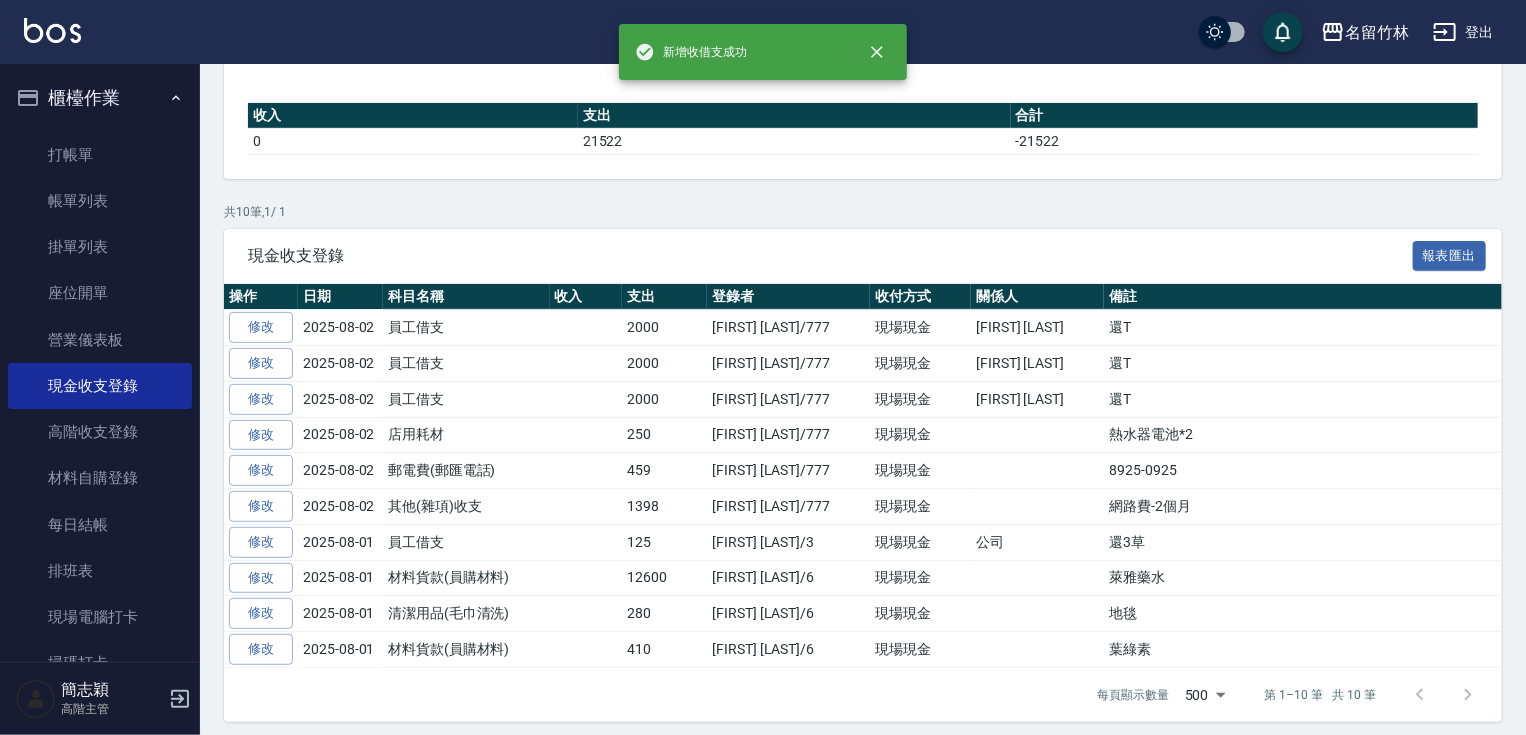 scroll, scrollTop: 0, scrollLeft: 0, axis: both 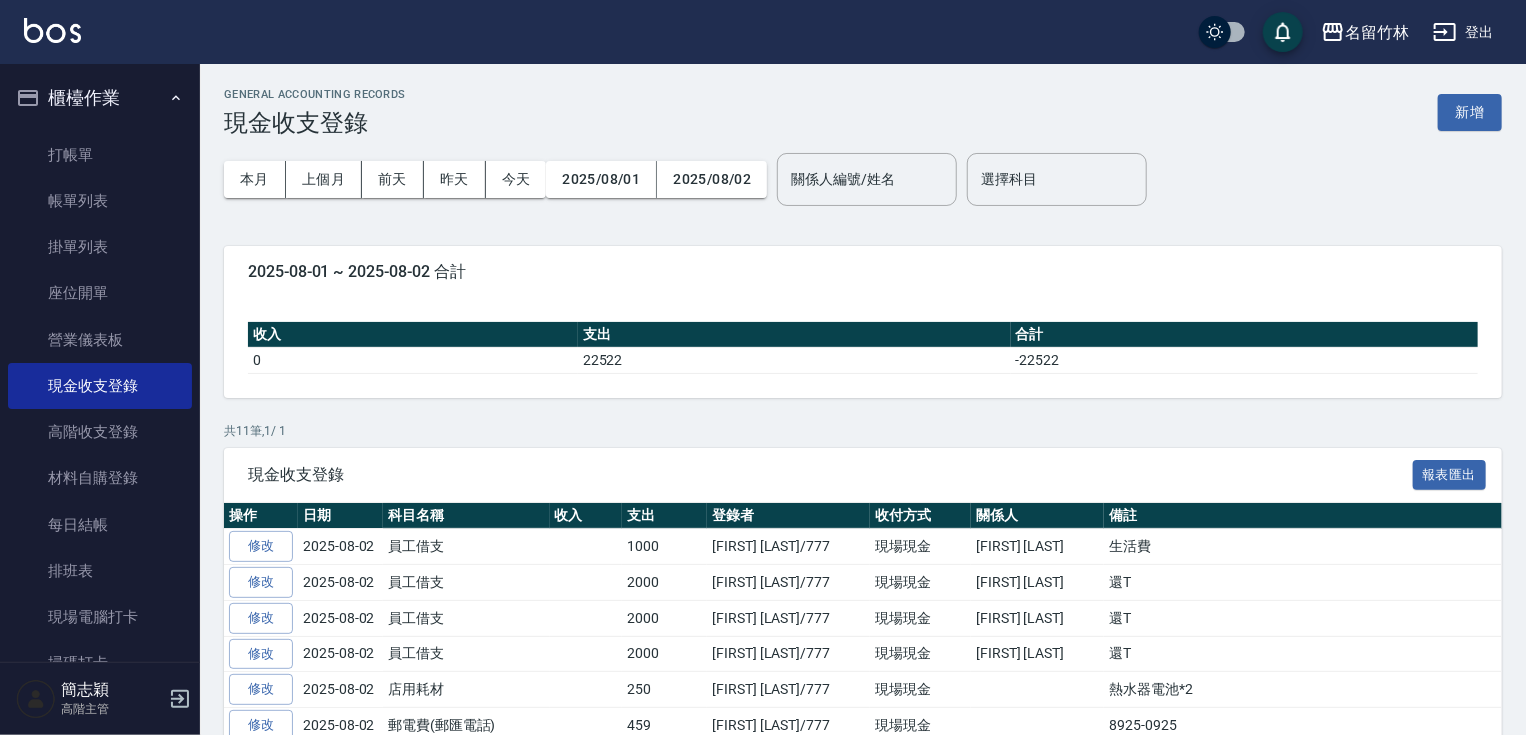 click on "登出" at bounding box center [1463, 32] 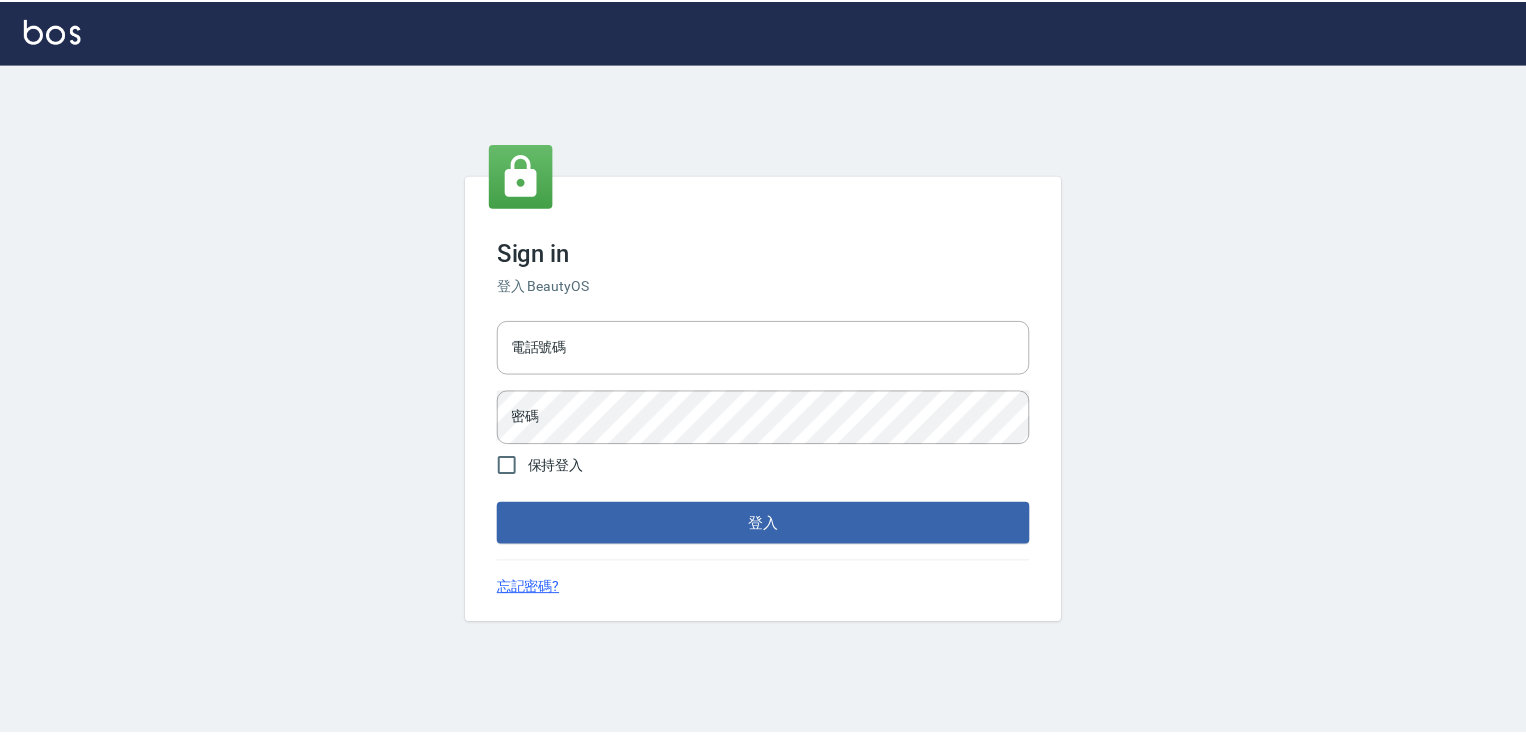 scroll, scrollTop: 0, scrollLeft: 0, axis: both 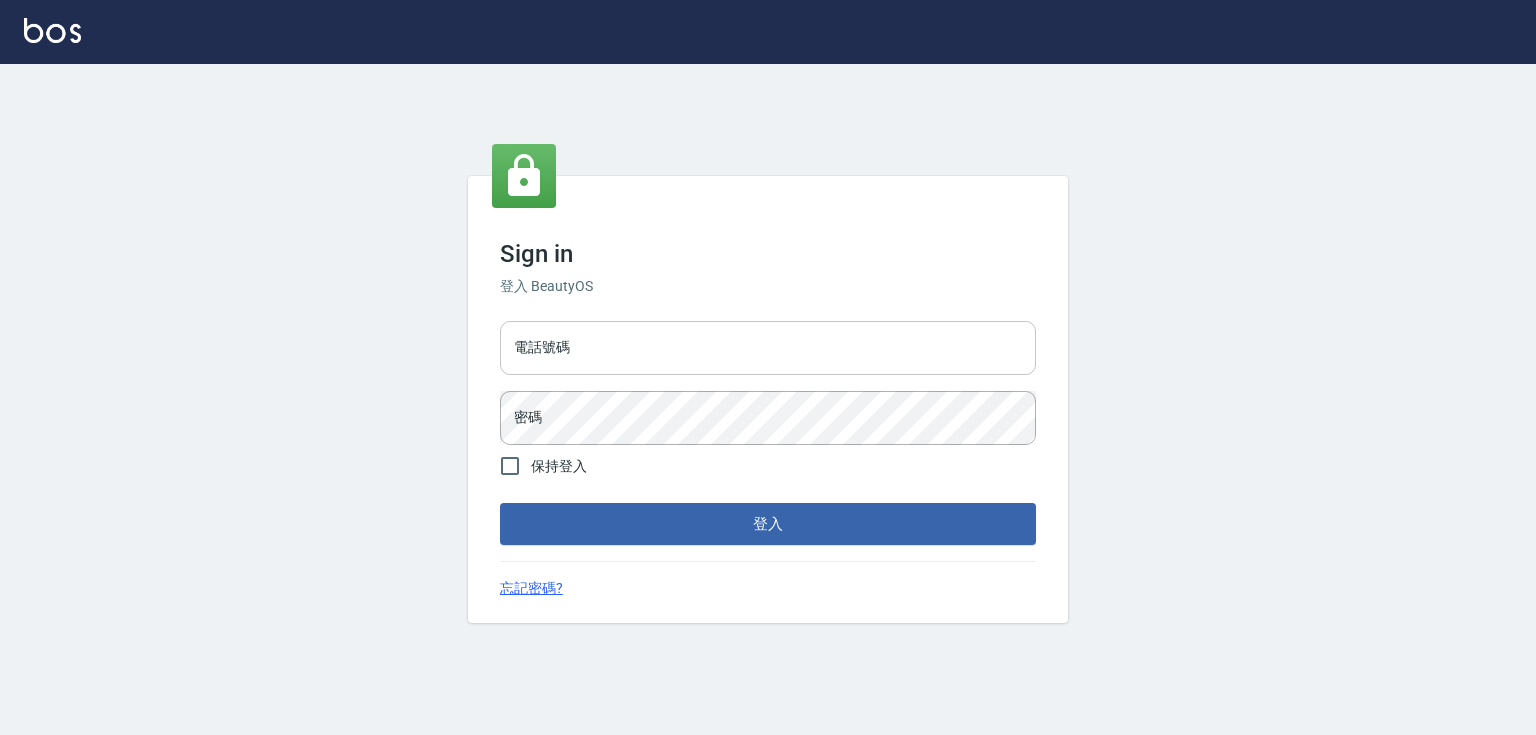 click on "電話號碼" at bounding box center (768, 348) 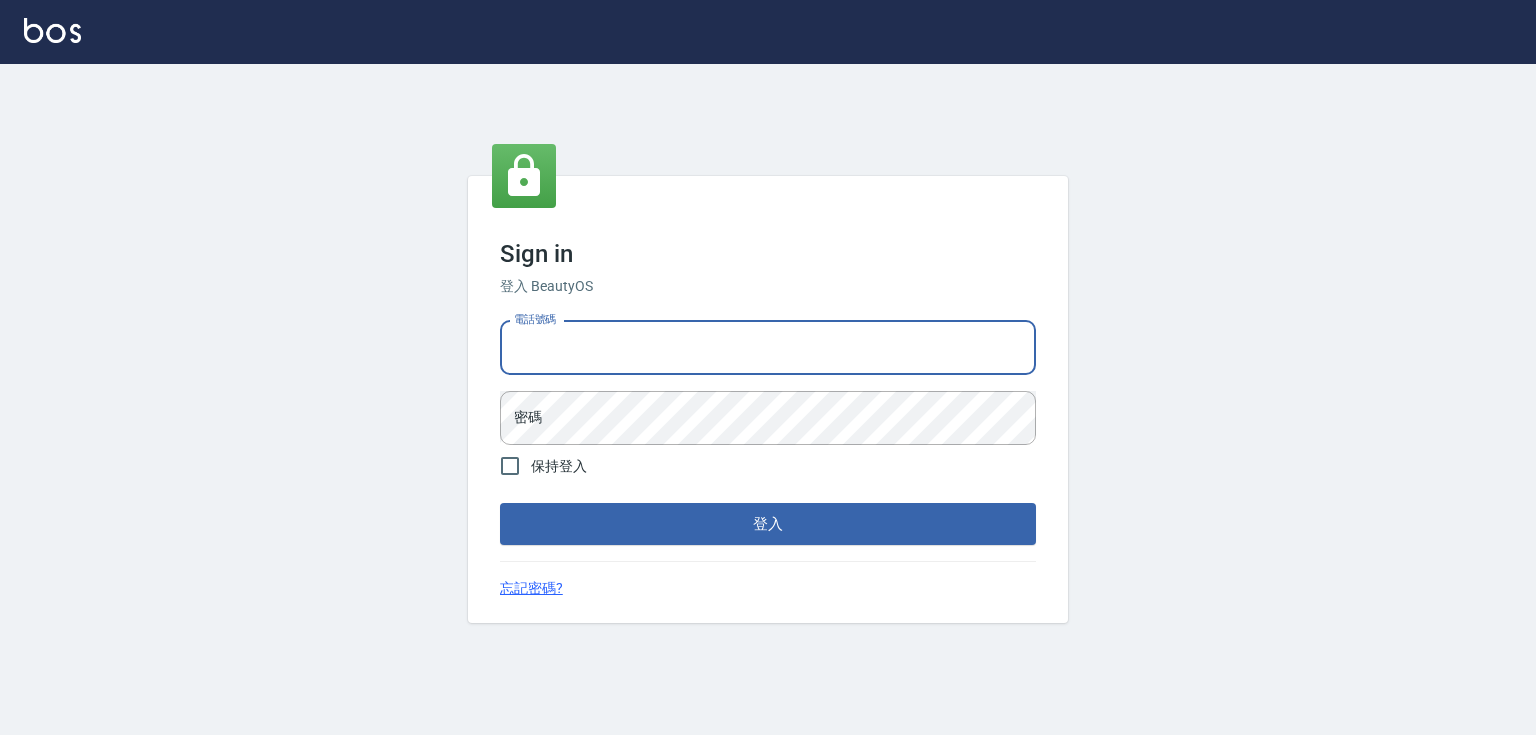 type on "[PHONE]" 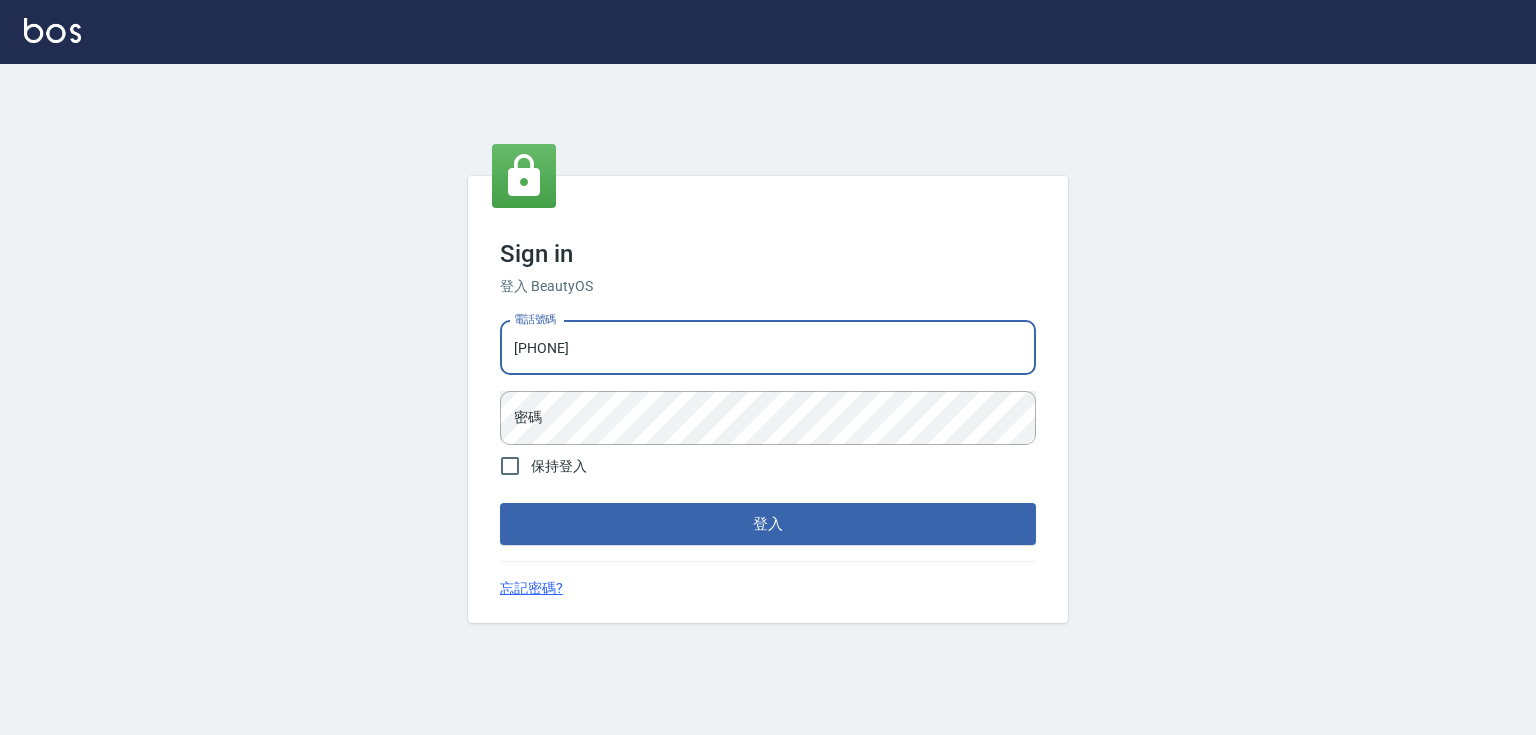 click on "[PHONE]" at bounding box center (768, 348) 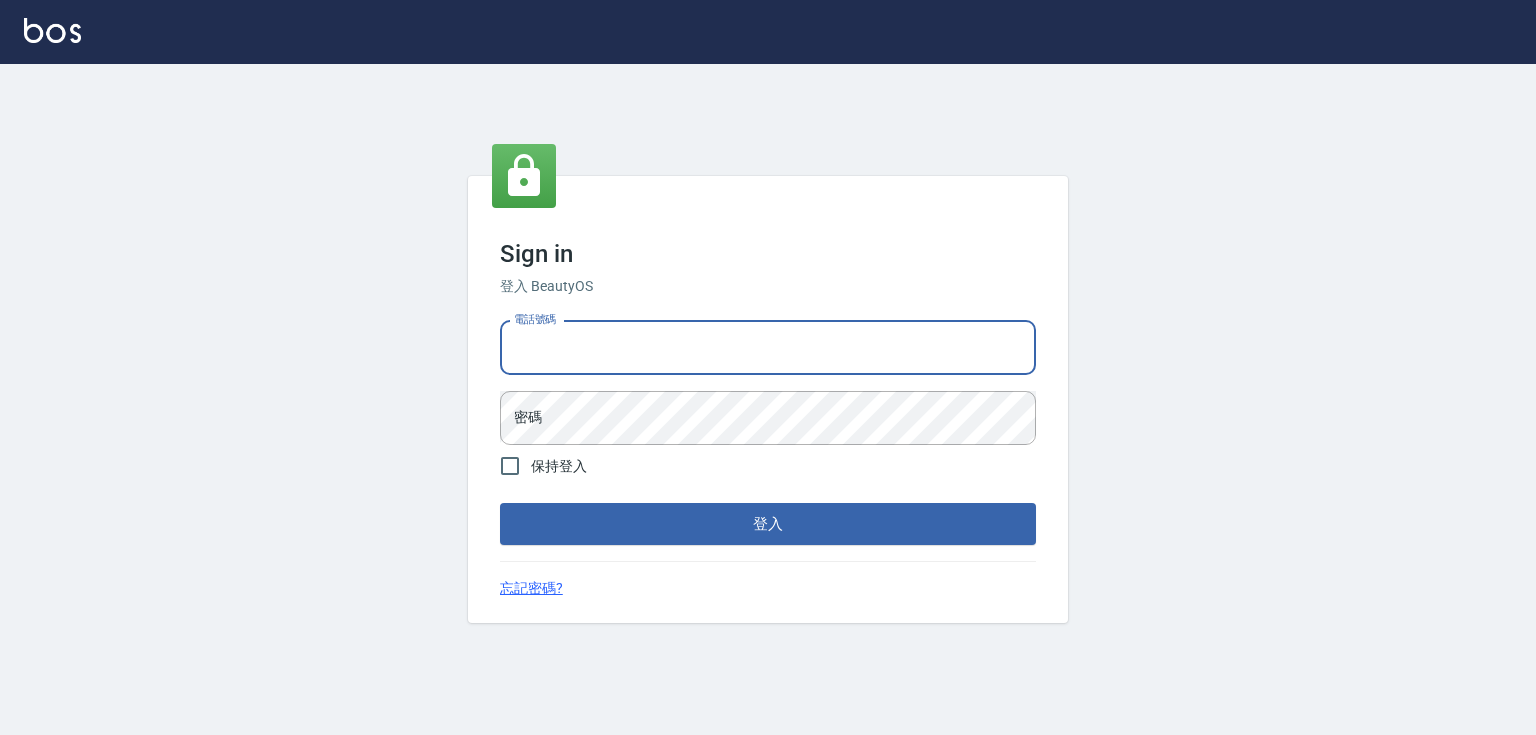 click on "電話號碼" at bounding box center [768, 348] 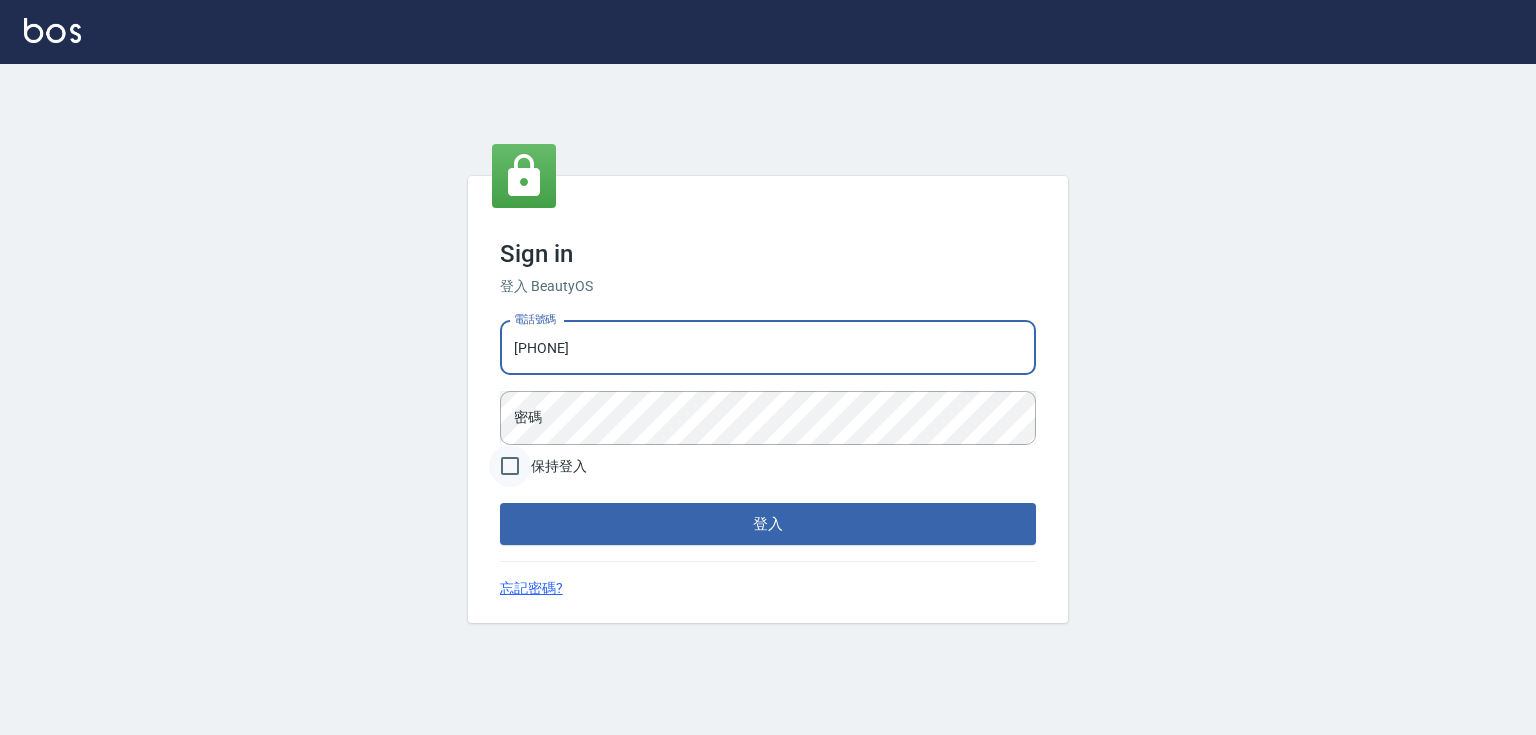 click on "保持登入" at bounding box center [510, 466] 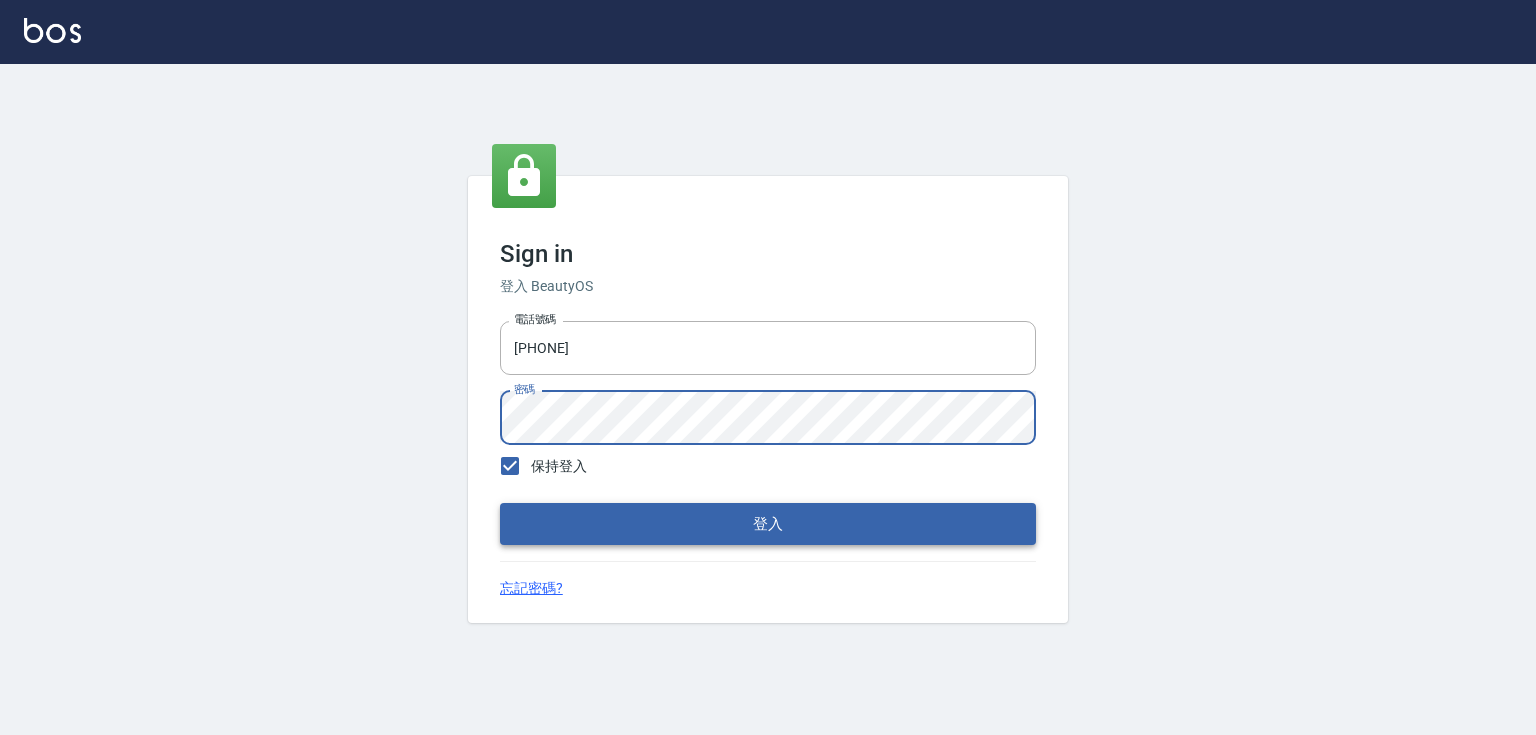 click on "登入" at bounding box center (768, 524) 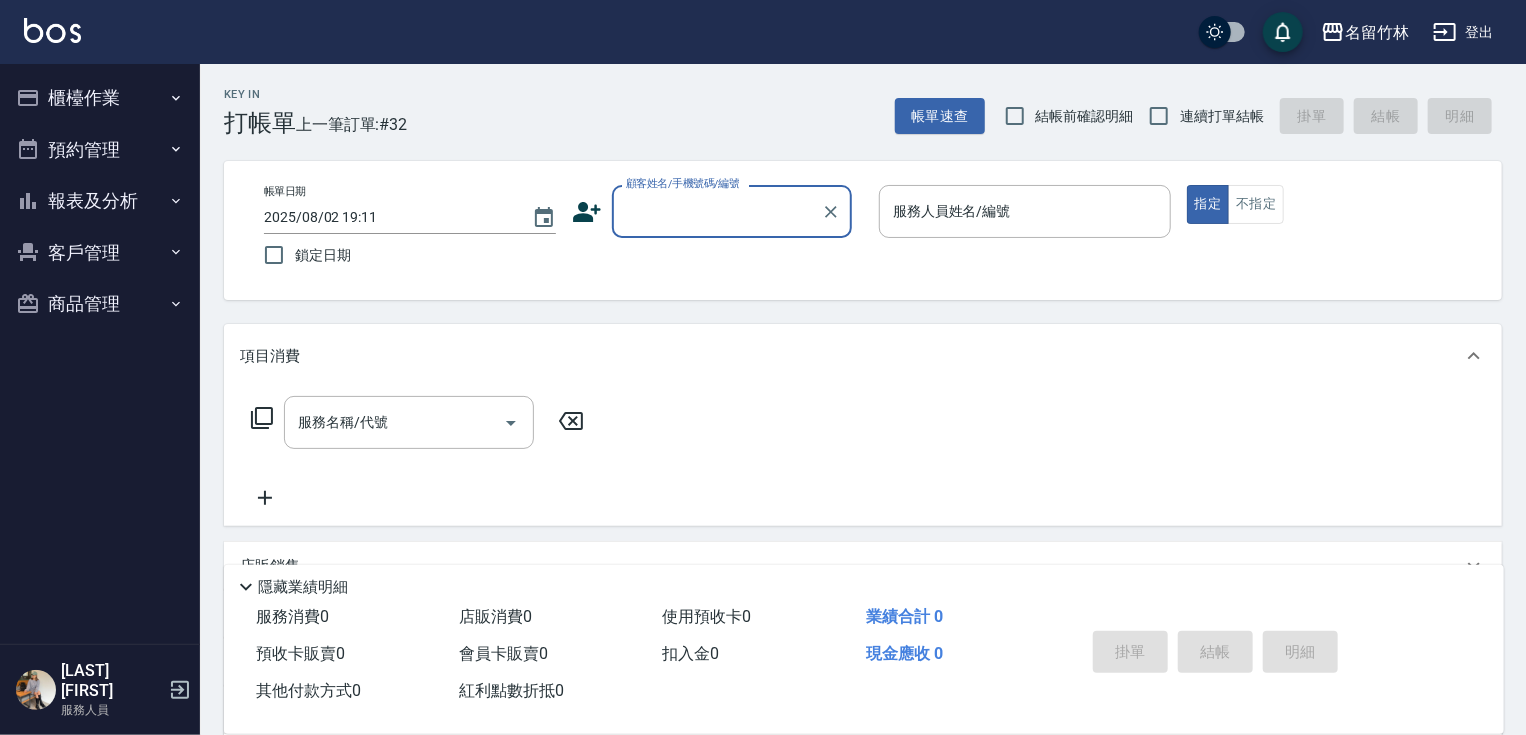 click on "櫃檯作業" at bounding box center [100, 98] 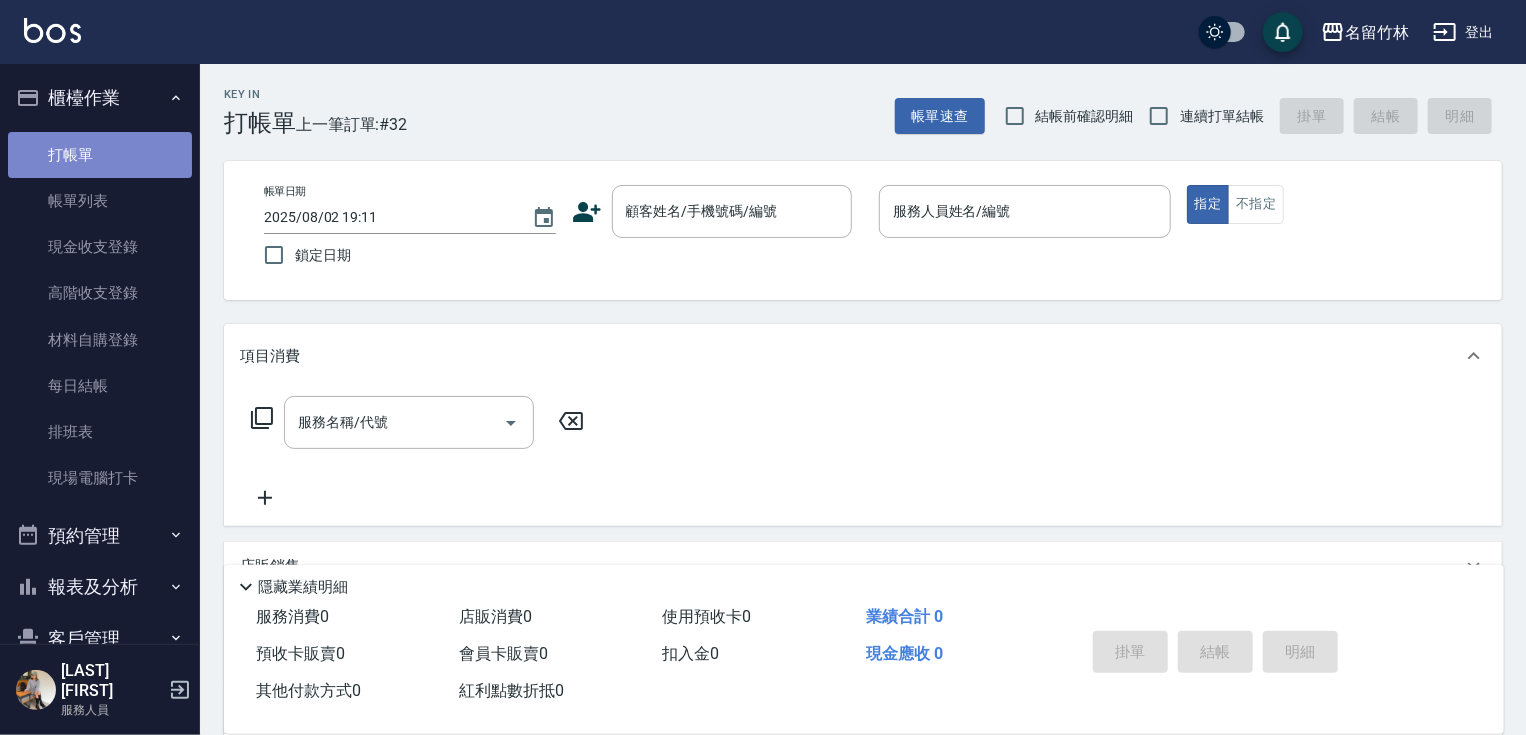 click on "打帳單" at bounding box center (100, 155) 